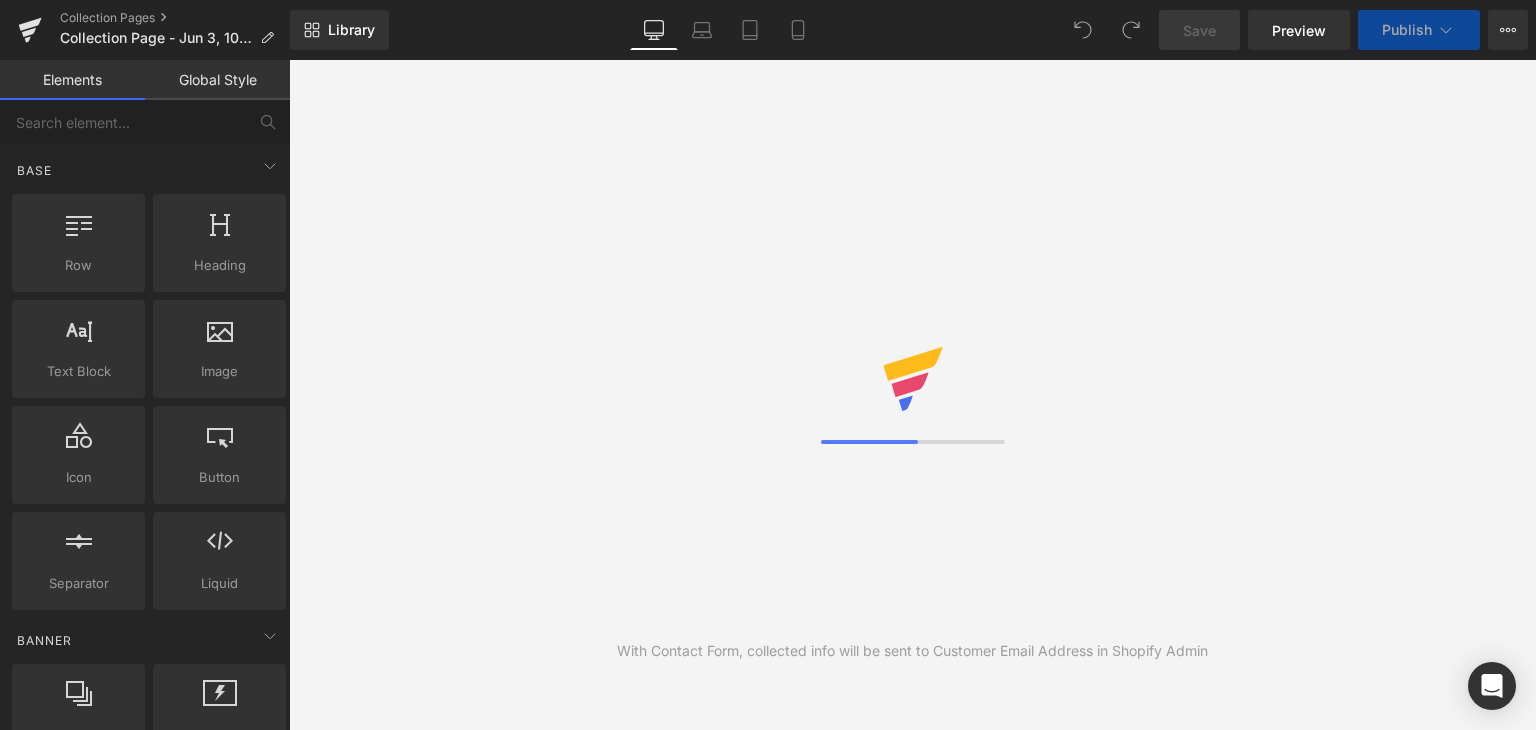 scroll, scrollTop: 0, scrollLeft: 0, axis: both 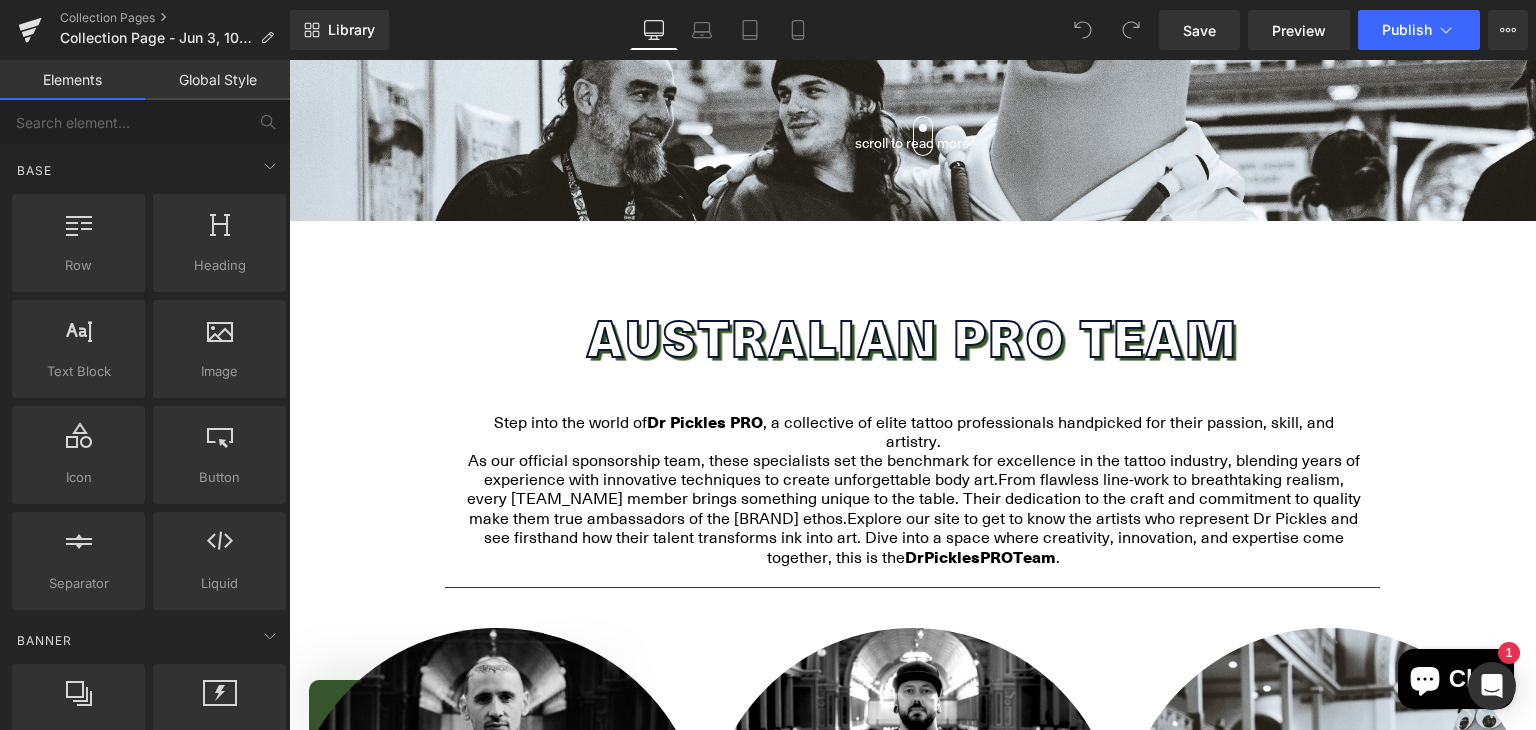click on "Step into the world of [BRAND] [TEAM_NAME] , a collective of elite tattoo professionals handpicked for their passion, skill, and artistry." at bounding box center [914, 431] 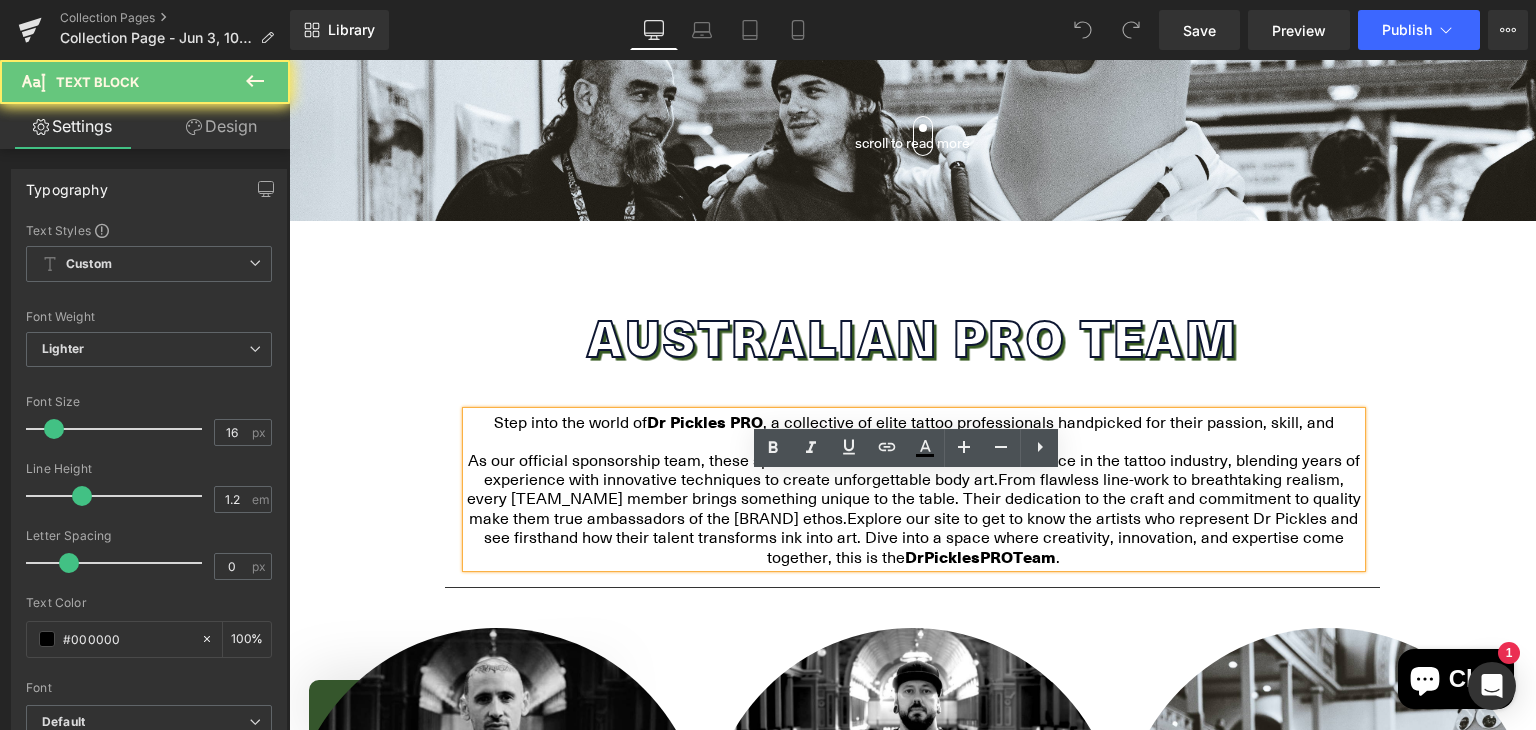 click on "Dr Pickles PRO" at bounding box center (705, 421) 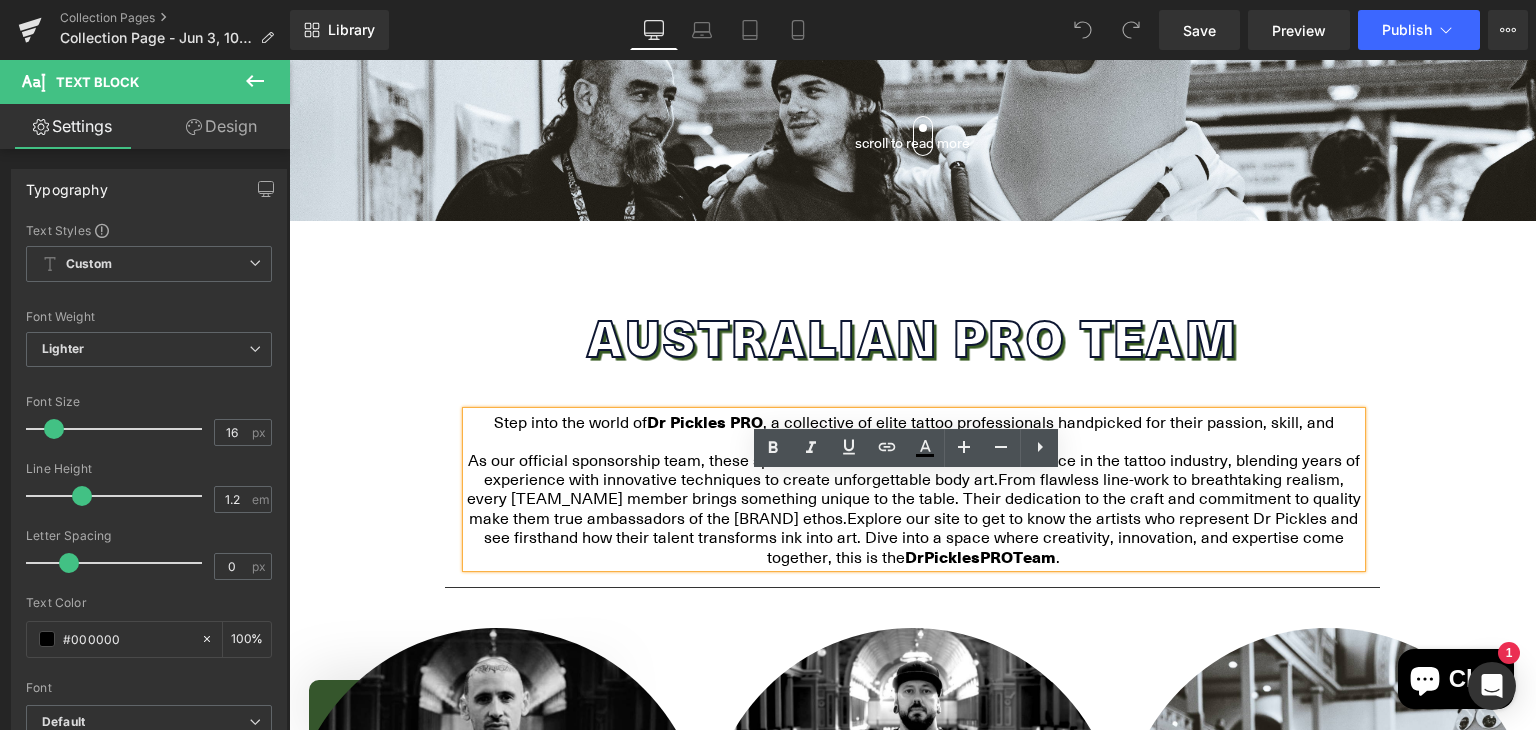 type 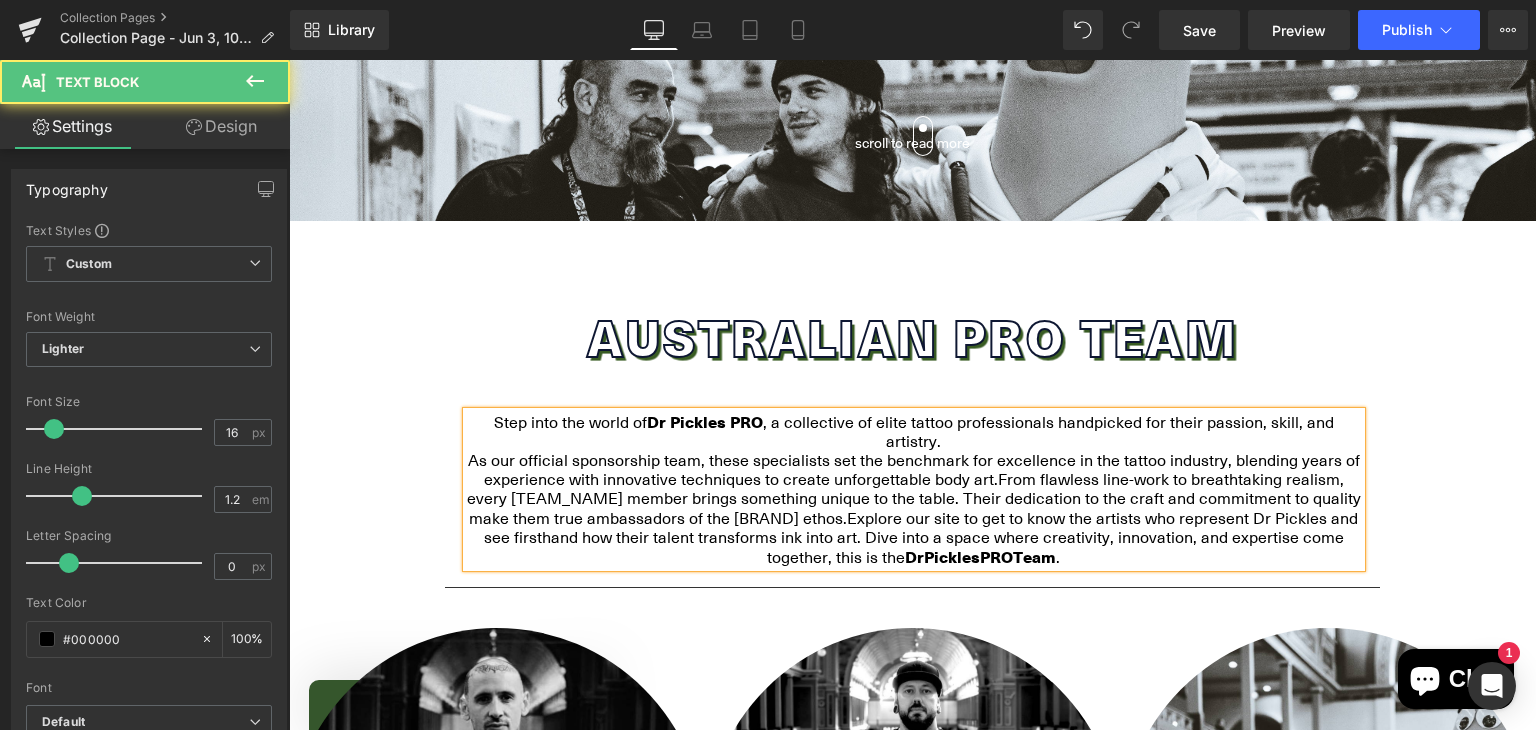 click on "Explore our site to get to know the artists who represent Dr Pickles and see firsthand how their talent transforms ink into art. Dive into a space where creativity, innovation, and expertise come together," at bounding box center [921, 537] 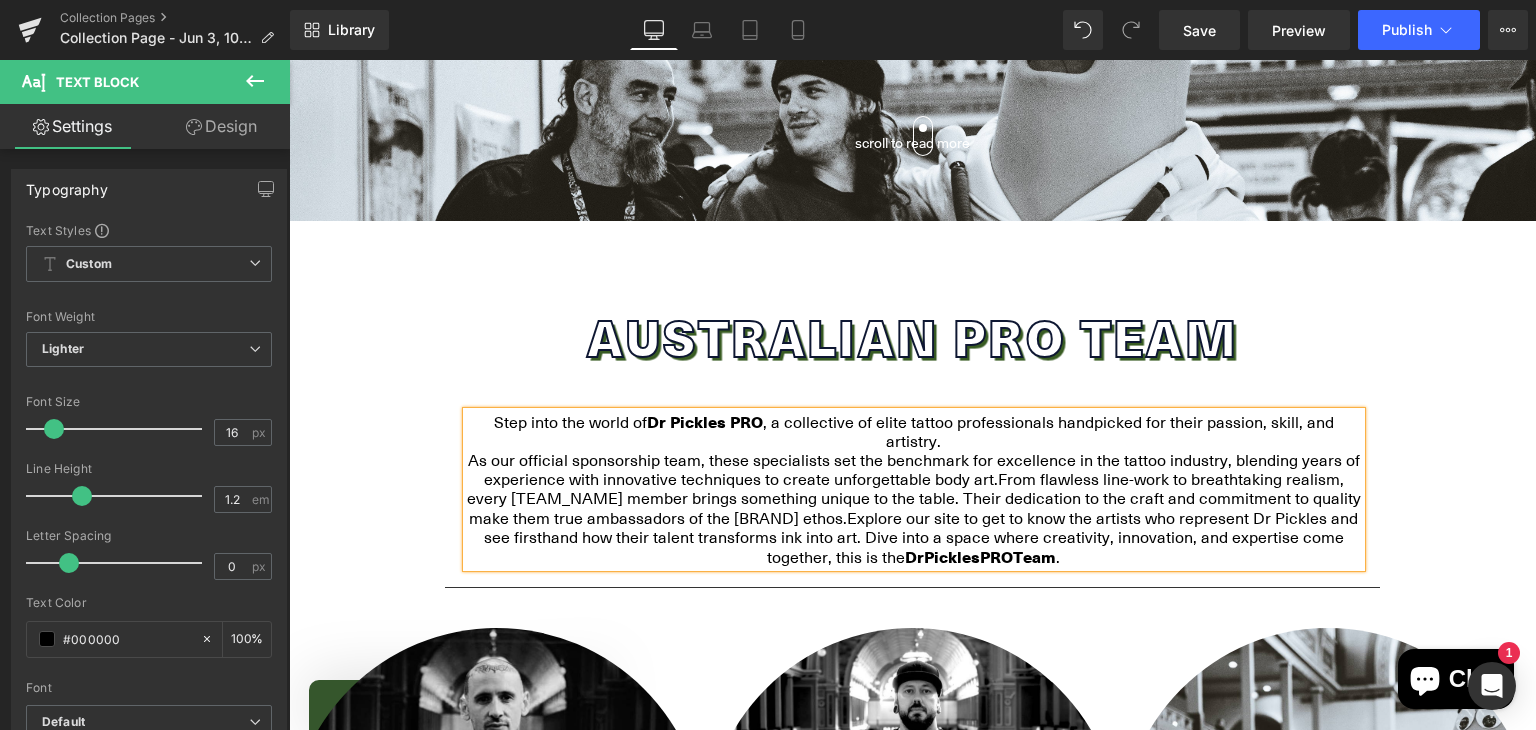 click on "this is the" at bounding box center [870, 557] 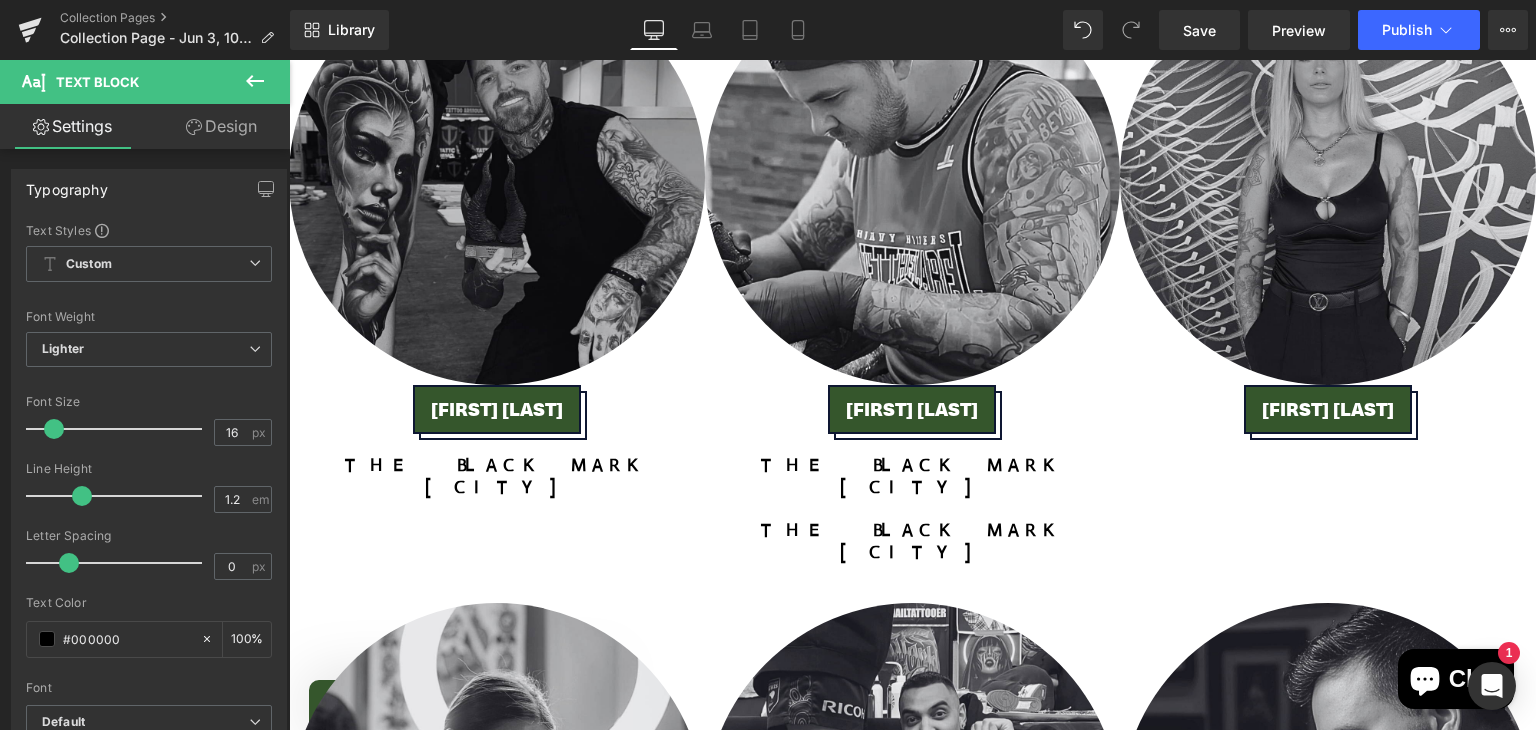 scroll, scrollTop: 1628, scrollLeft: 0, axis: vertical 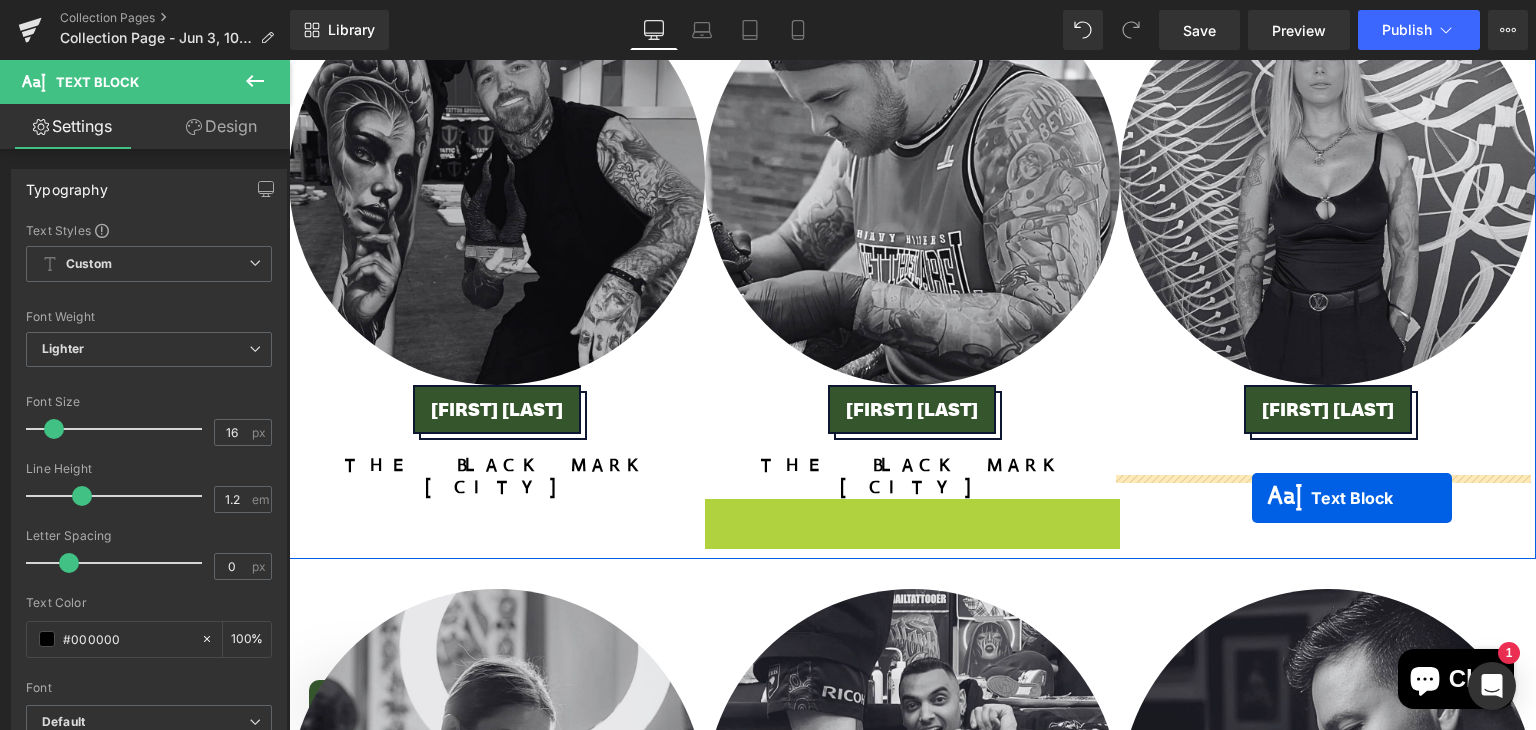drag, startPoint x: 857, startPoint y: 569, endPoint x: 1252, endPoint y: 498, distance: 401.3303 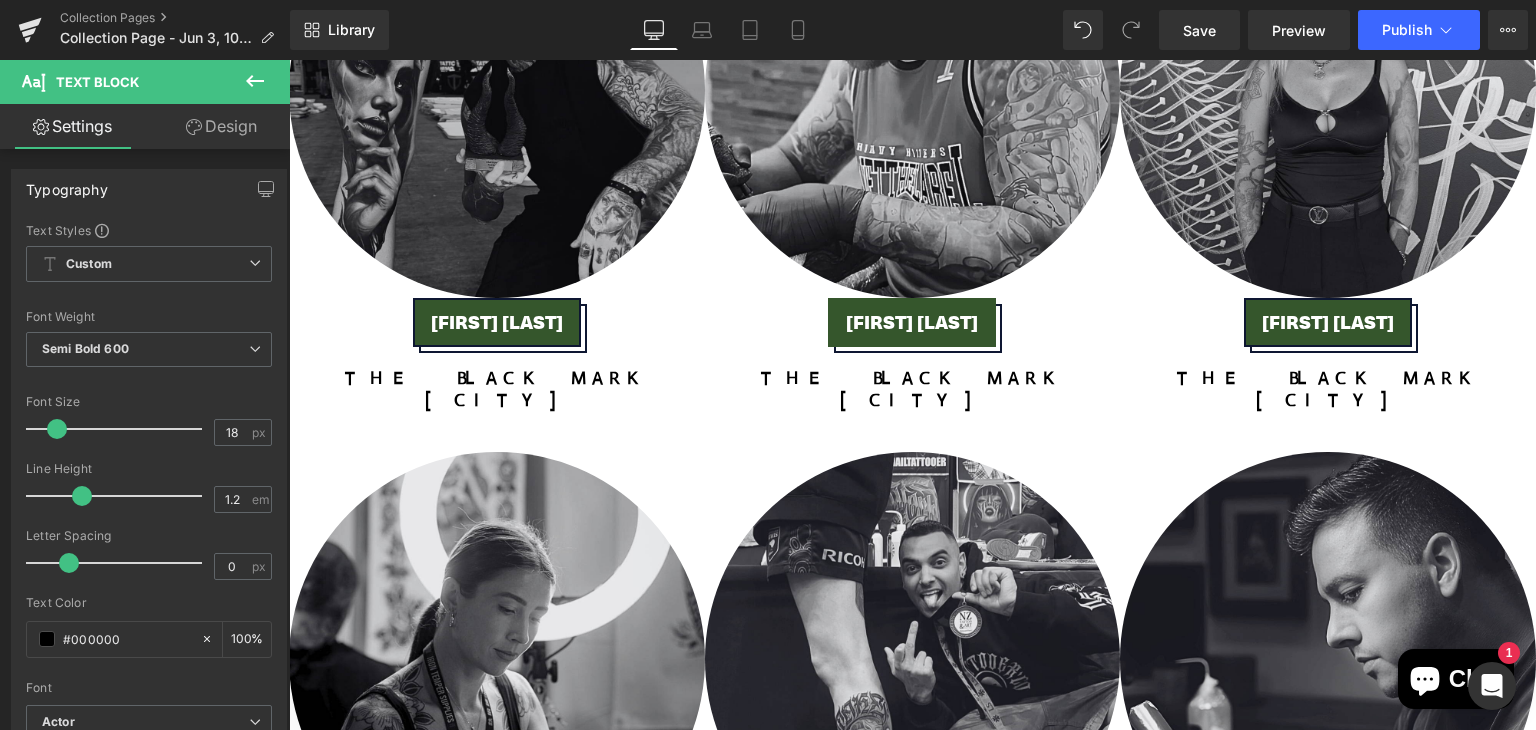 scroll, scrollTop: 1716, scrollLeft: 0, axis: vertical 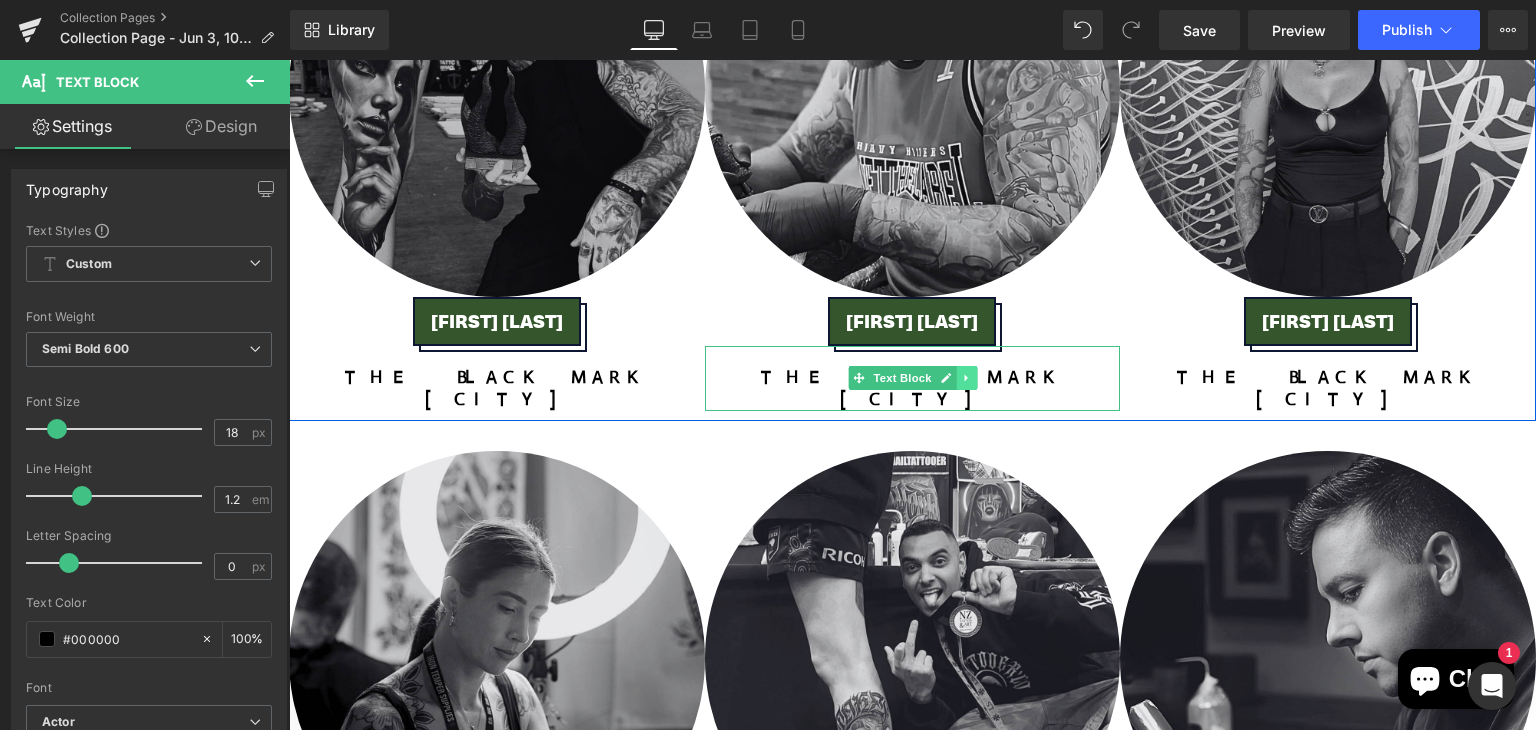 click 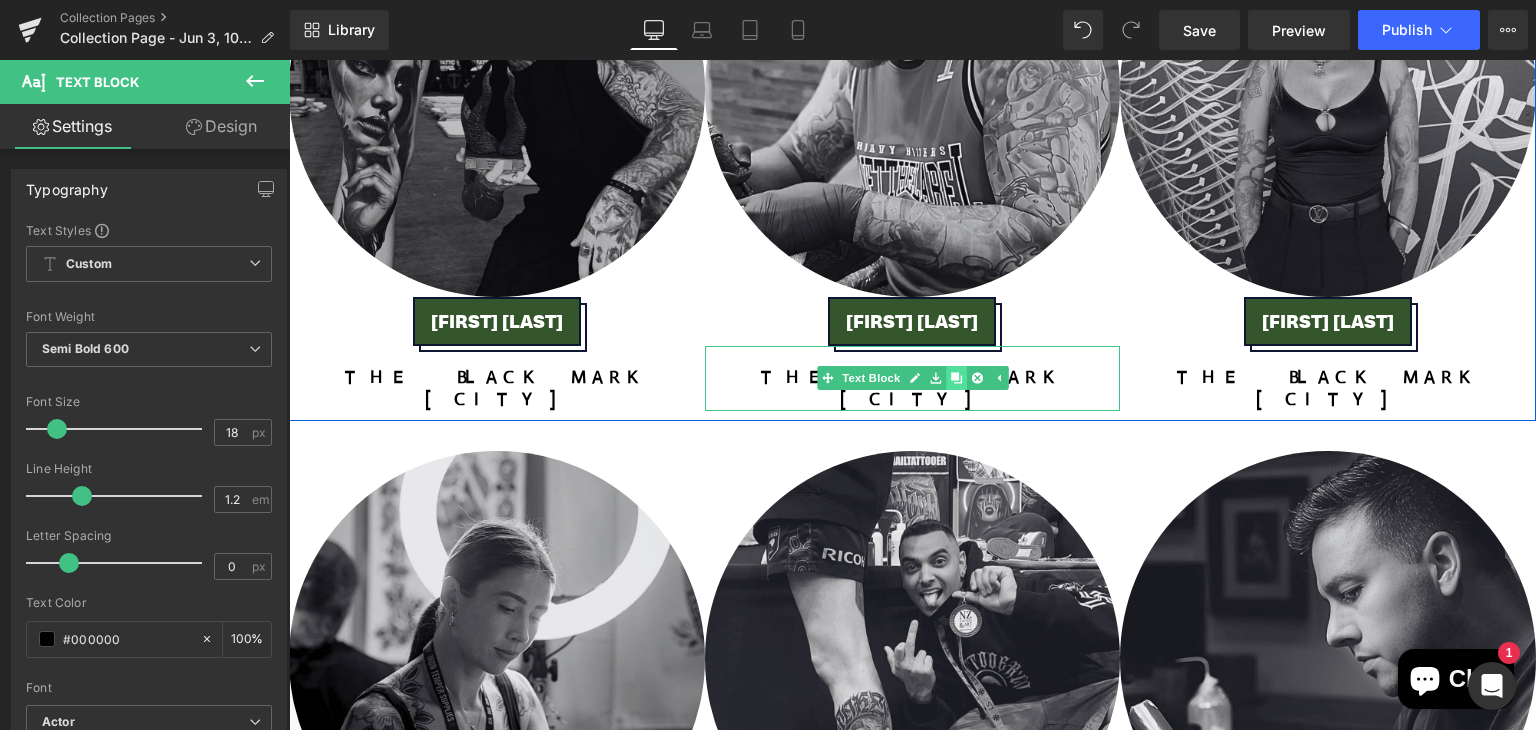 click 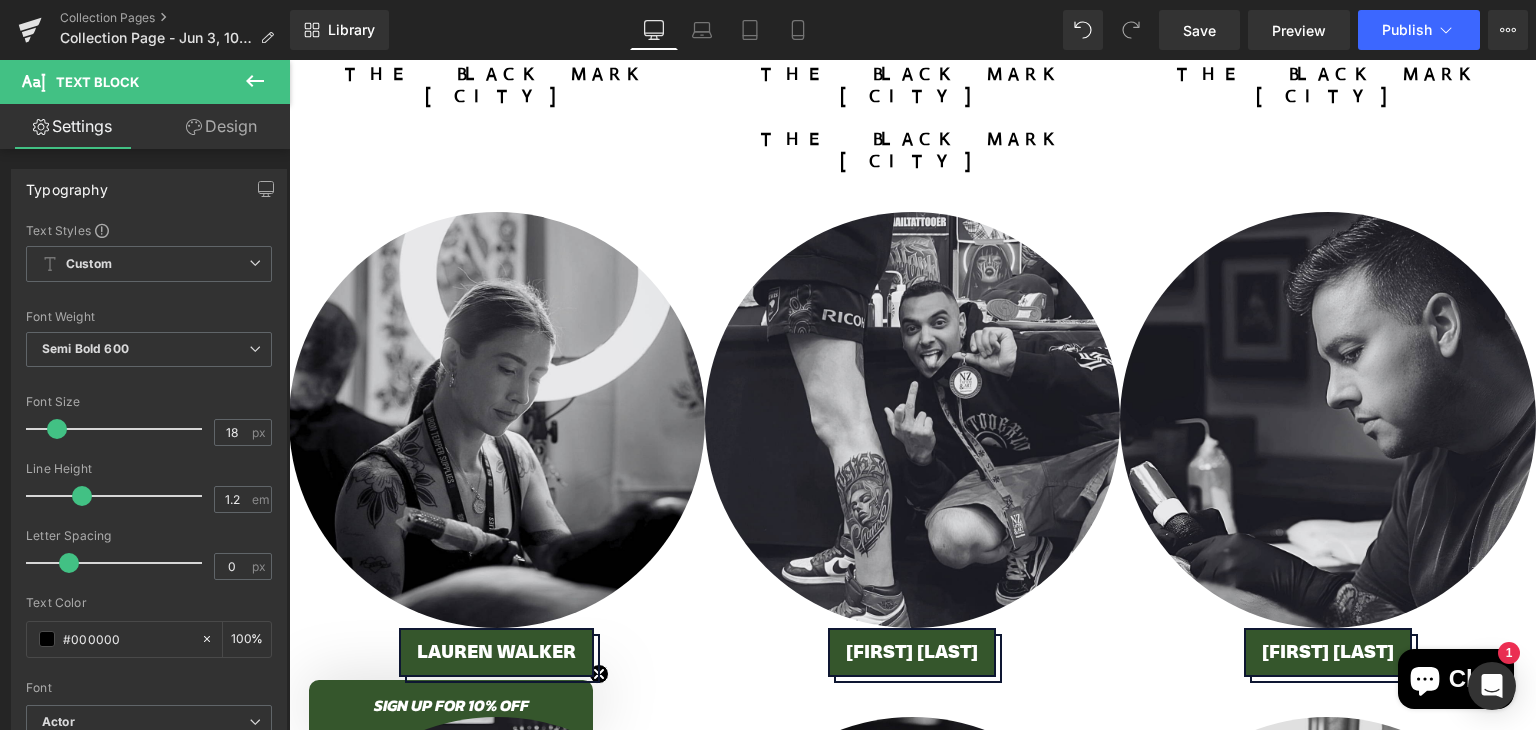 scroll, scrollTop: 2020, scrollLeft: 0, axis: vertical 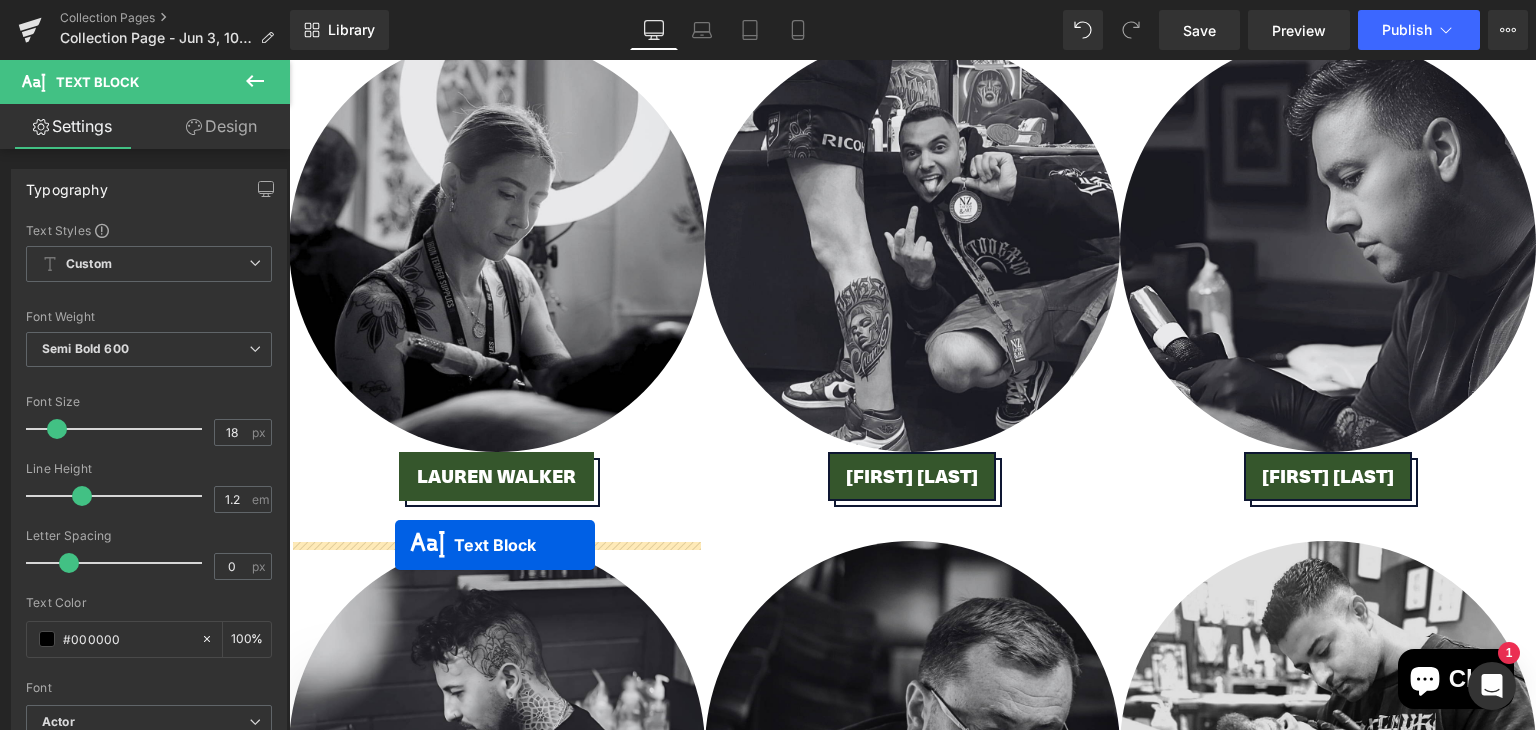 drag, startPoint x: 855, startPoint y: 178, endPoint x: 395, endPoint y: 545, distance: 588.46326 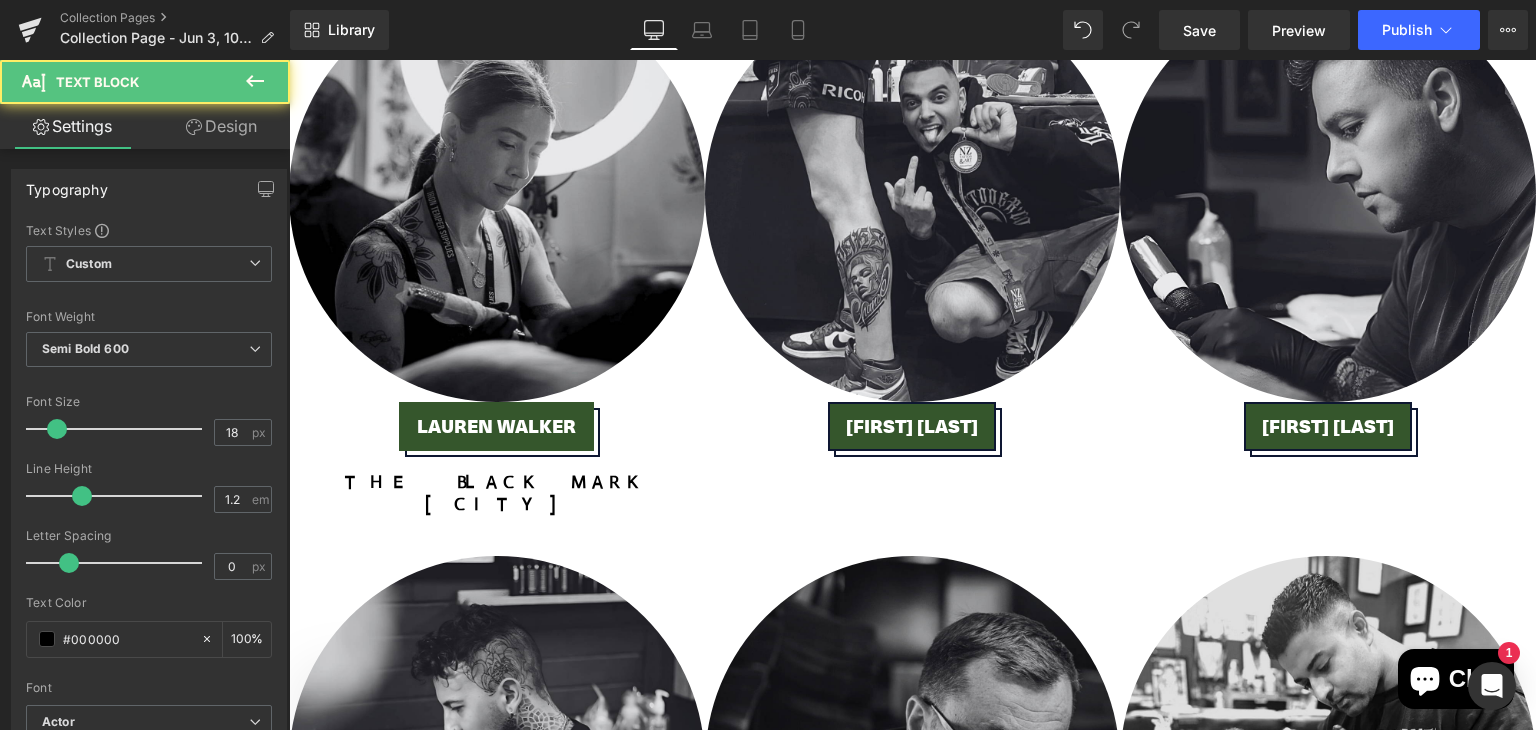 scroll, scrollTop: 2130, scrollLeft: 0, axis: vertical 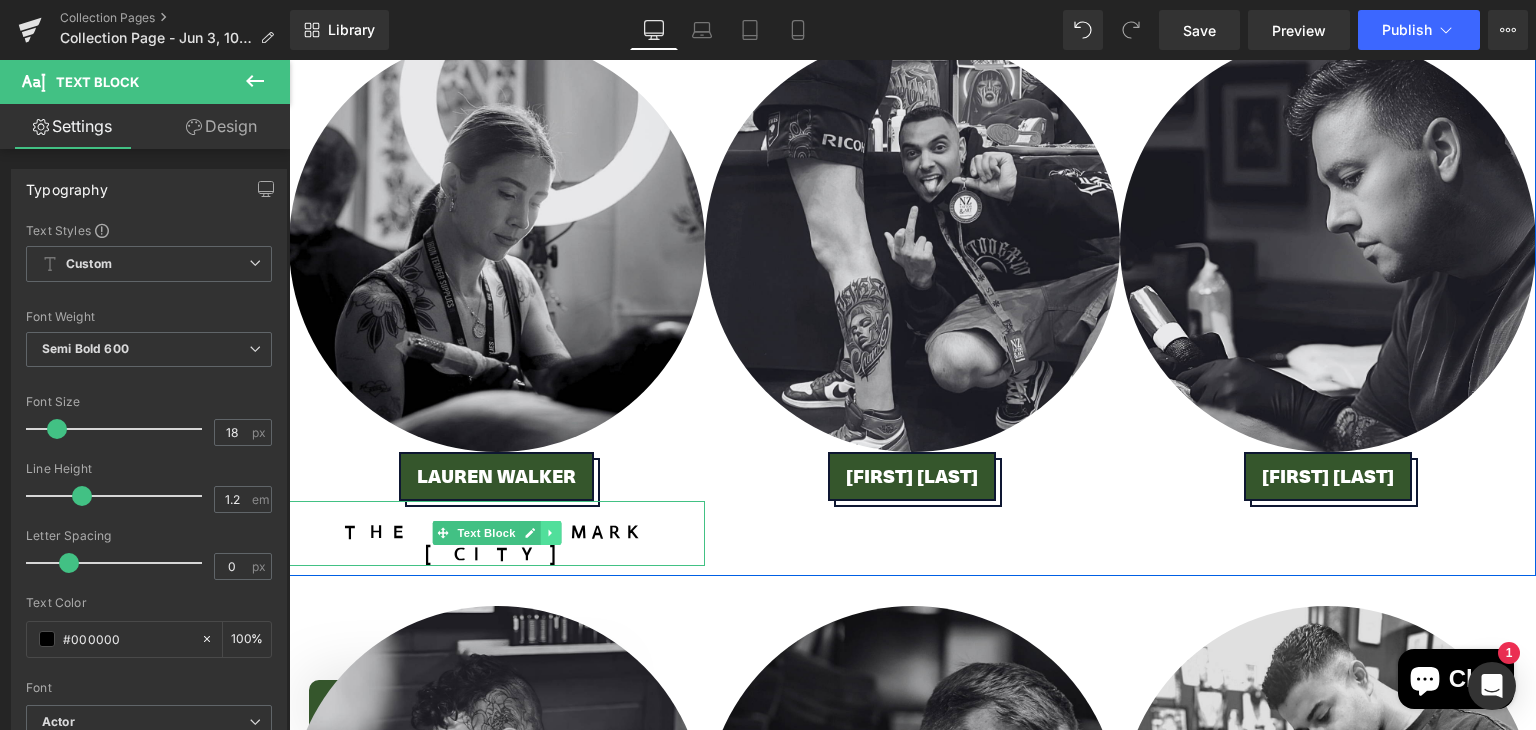 click at bounding box center [550, 533] 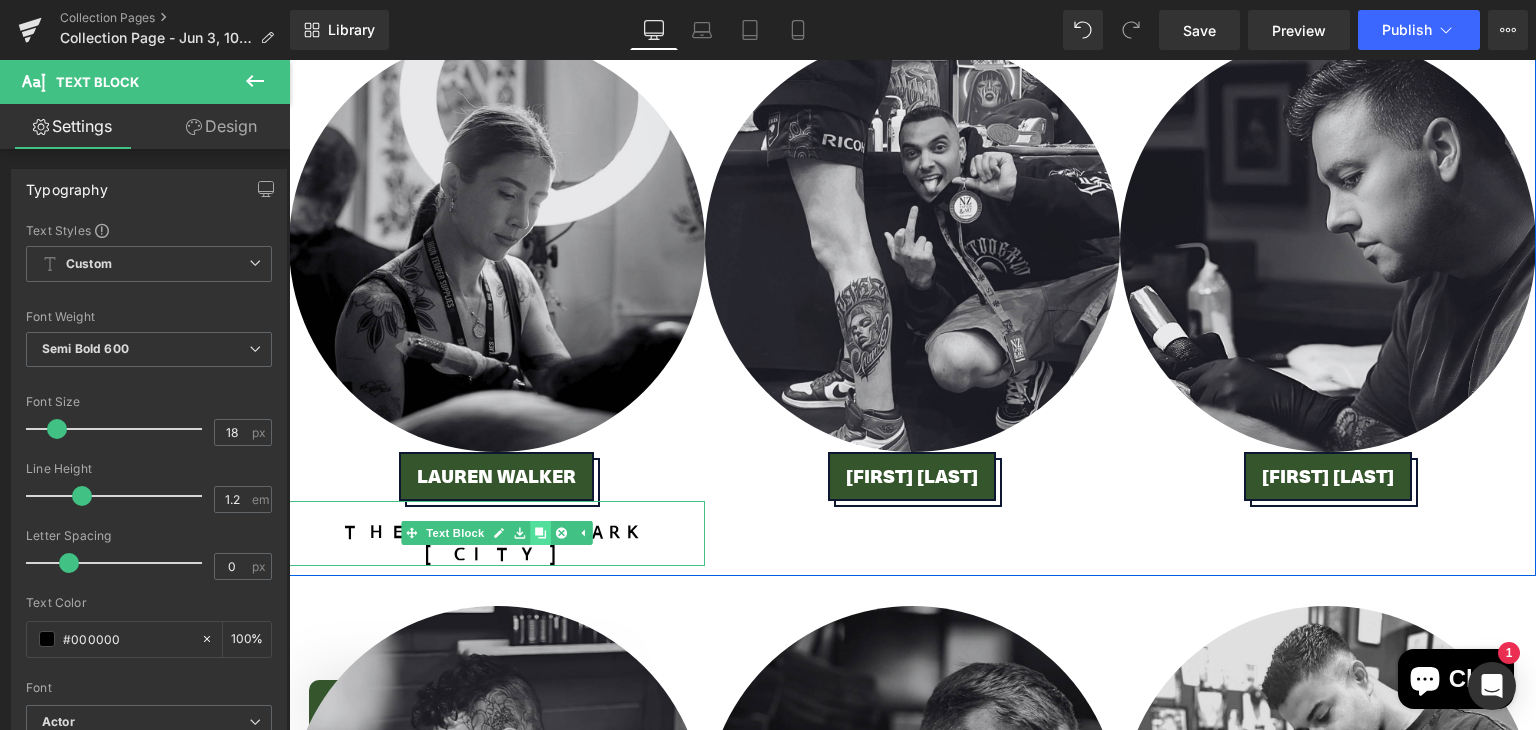 click 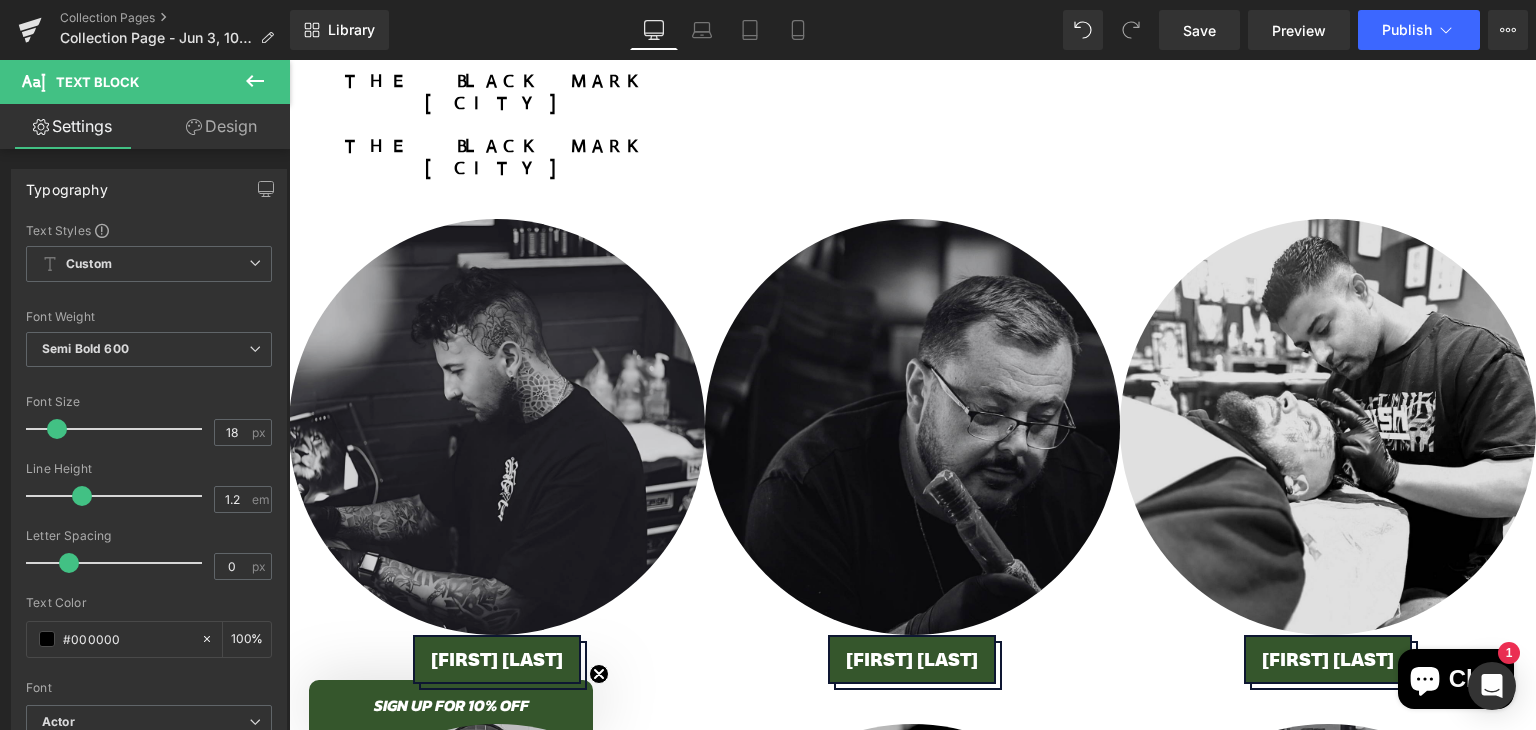 scroll, scrollTop: 2598, scrollLeft: 0, axis: vertical 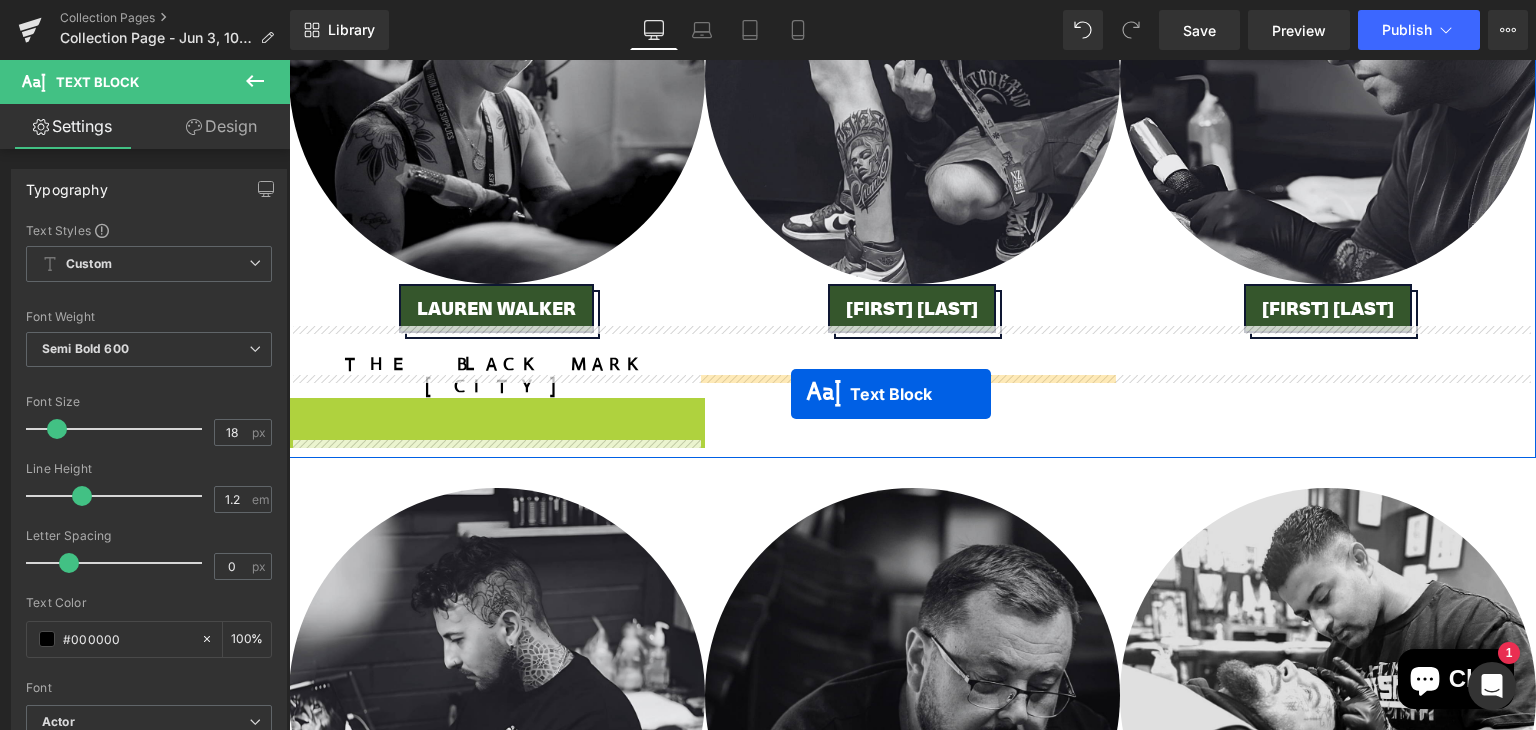 drag, startPoint x: 433, startPoint y: 175, endPoint x: 776, endPoint y: 375, distance: 397.05038 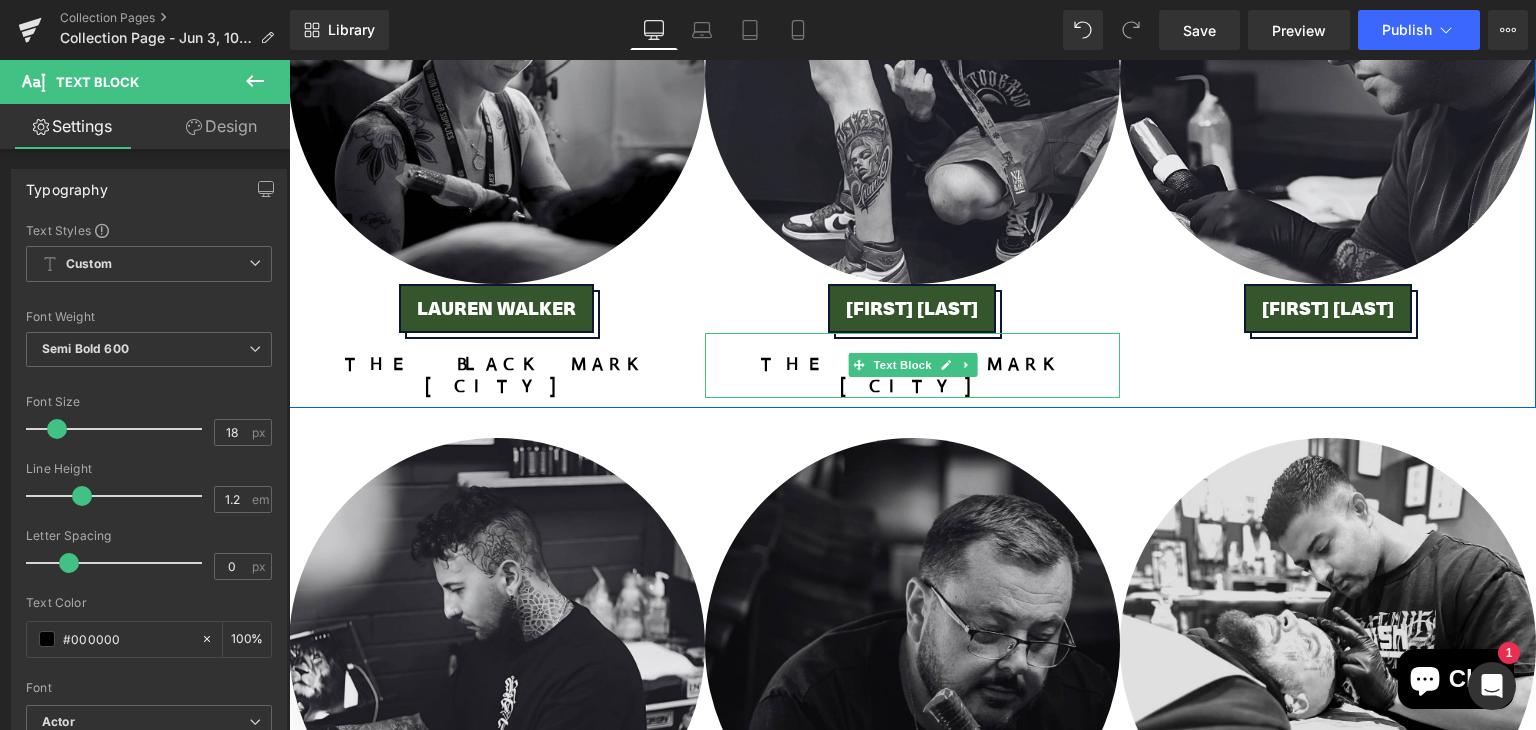 click on "The Black Mark" at bounding box center [913, 365] 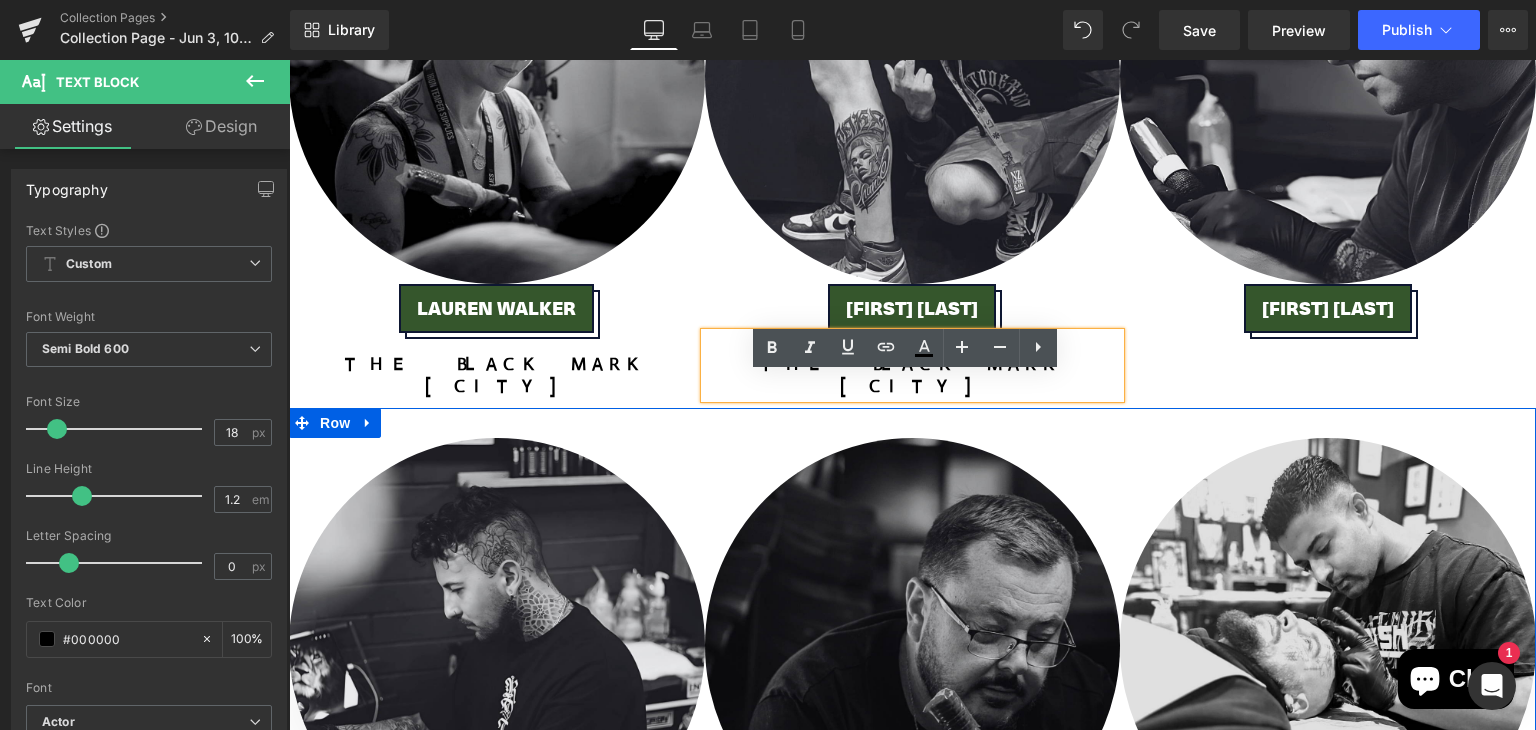 click on "Image [FIRST] [LAST] Button Image [FIRST] [LAST] Button Image [FIRST] [LAST] Button Row" at bounding box center (912, 660) 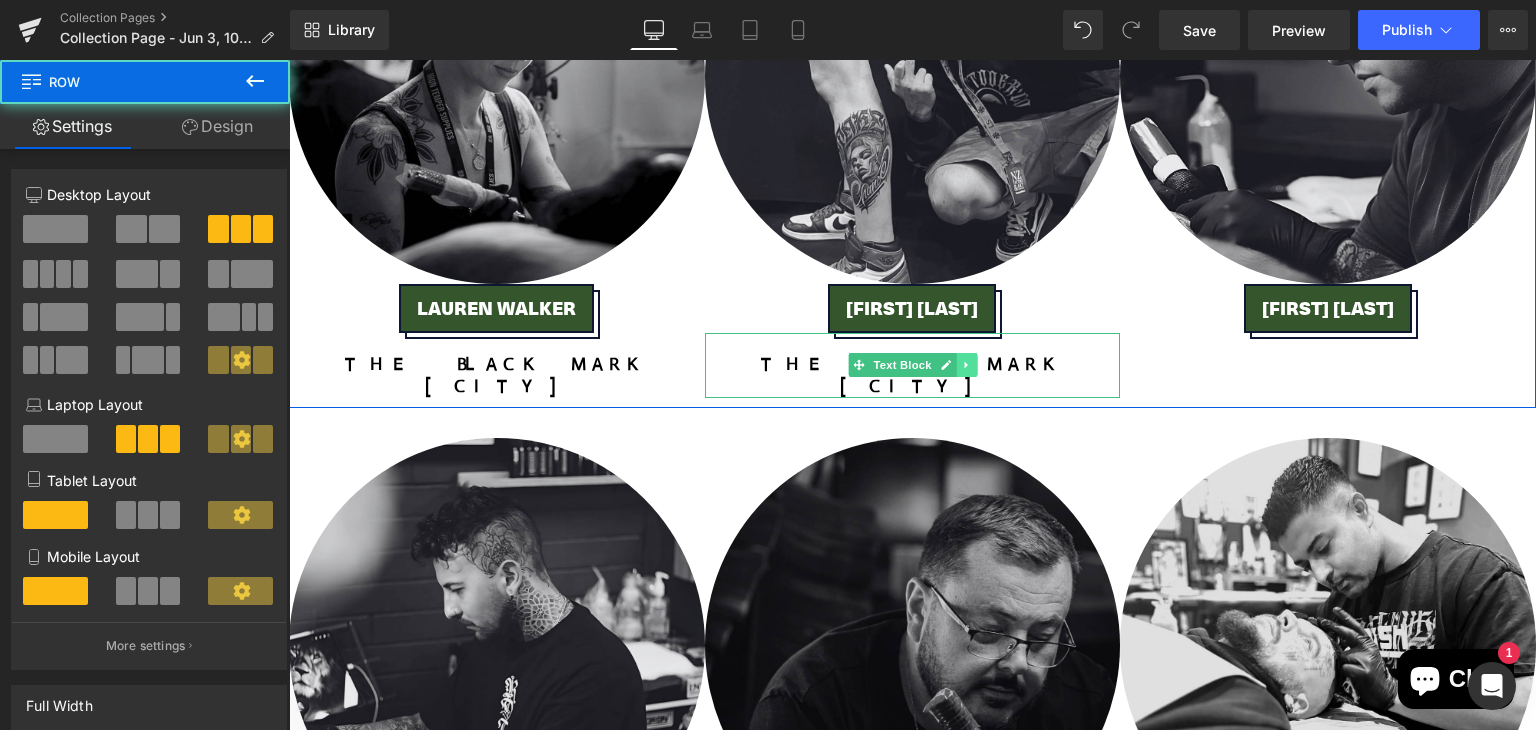 click 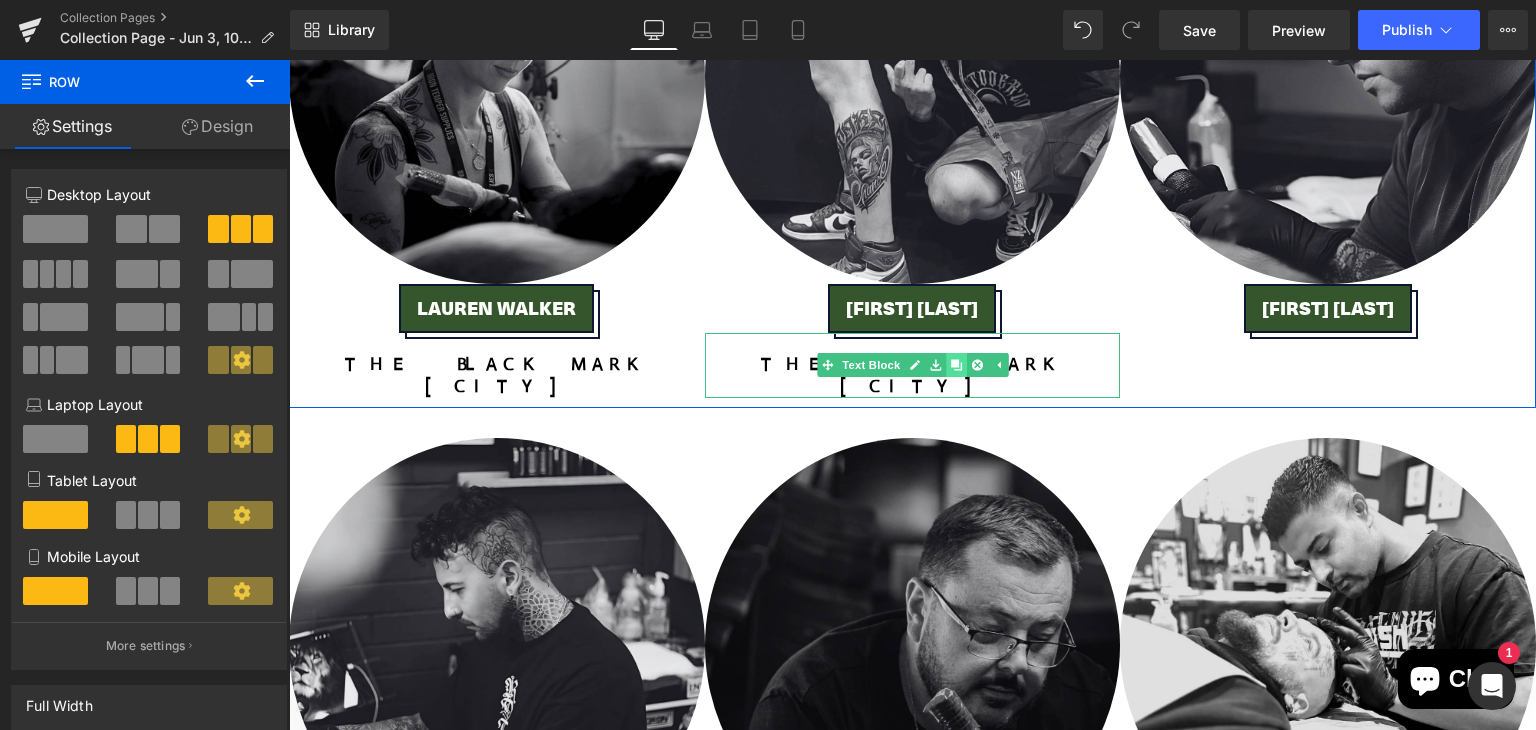 click at bounding box center (956, 365) 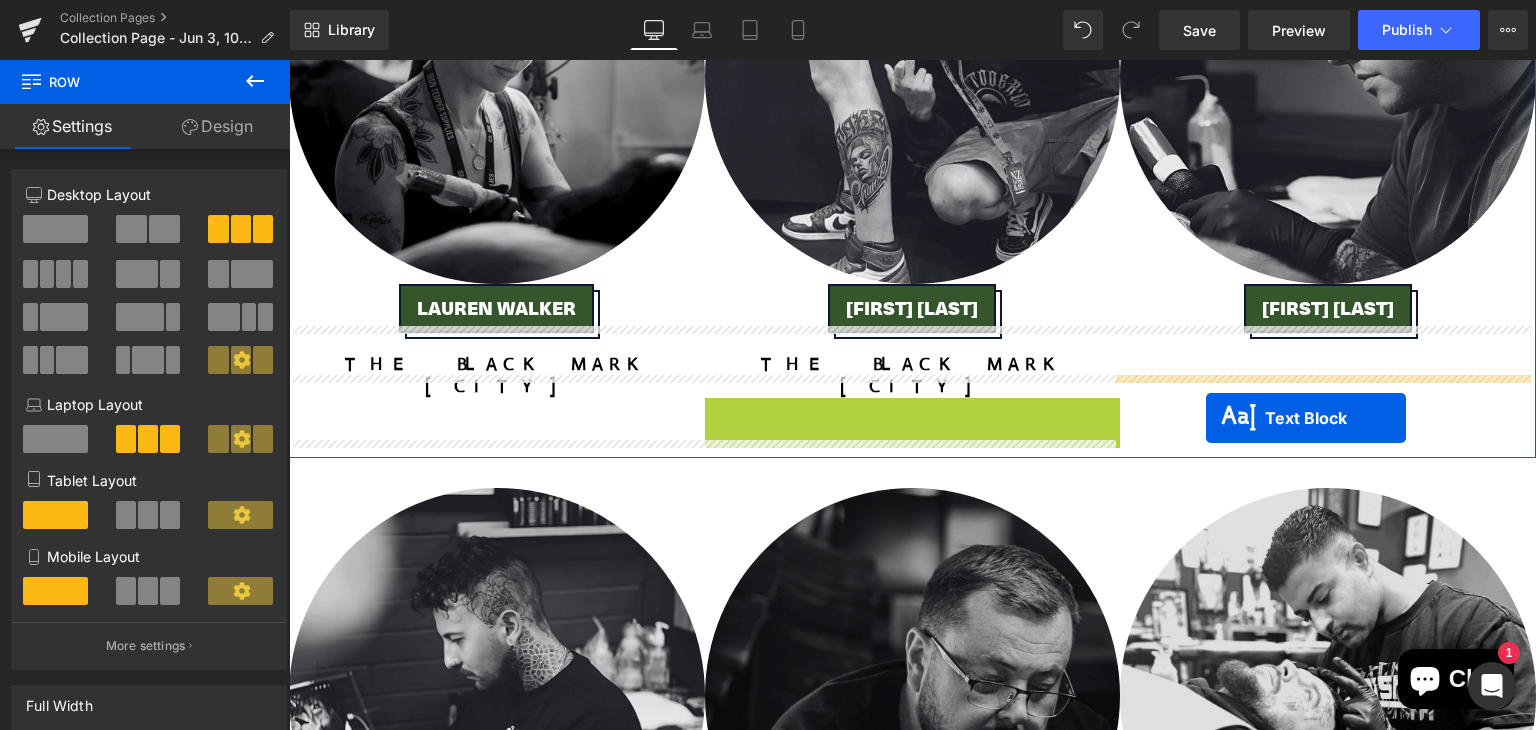 drag, startPoint x: 846, startPoint y: 469, endPoint x: 1206, endPoint y: 418, distance: 363.59454 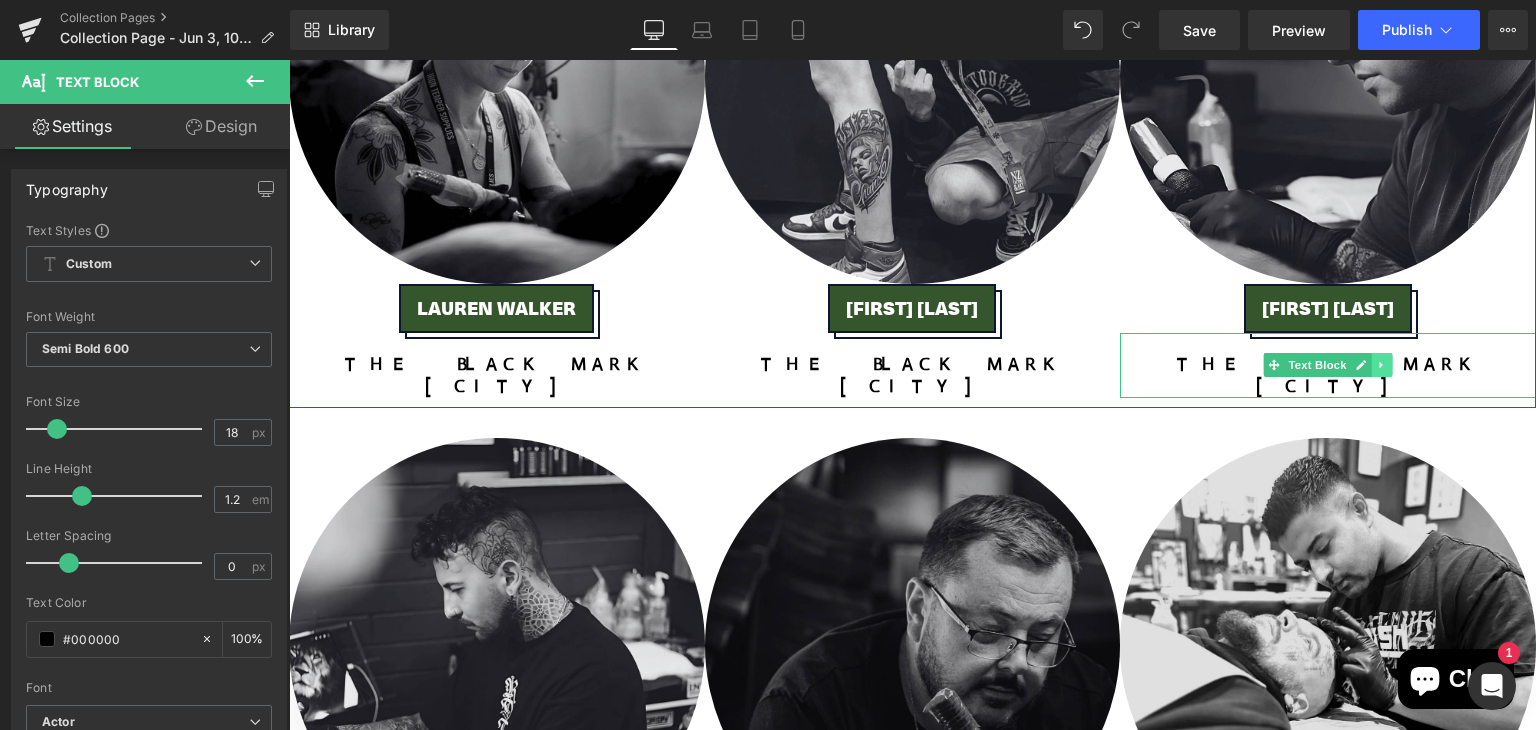 click 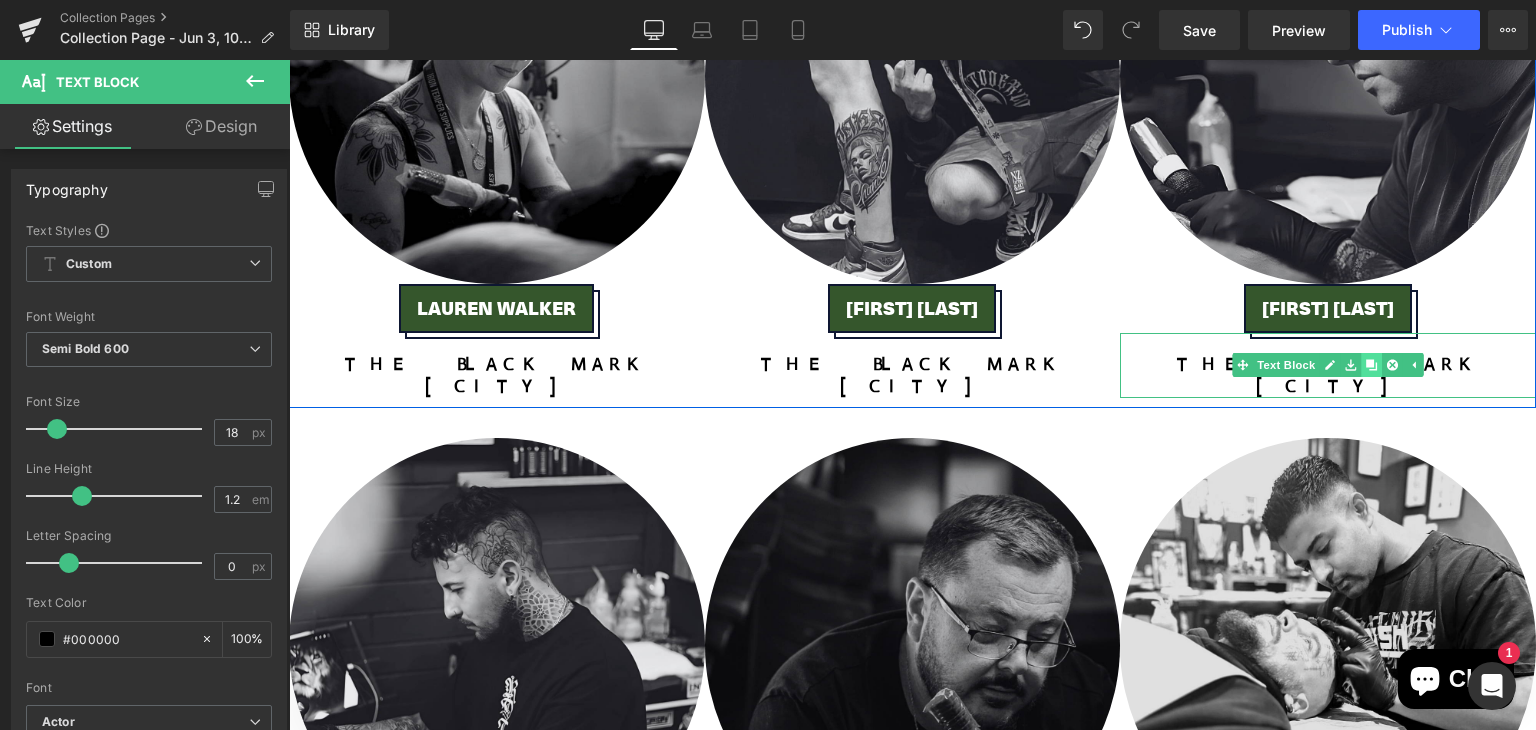 click 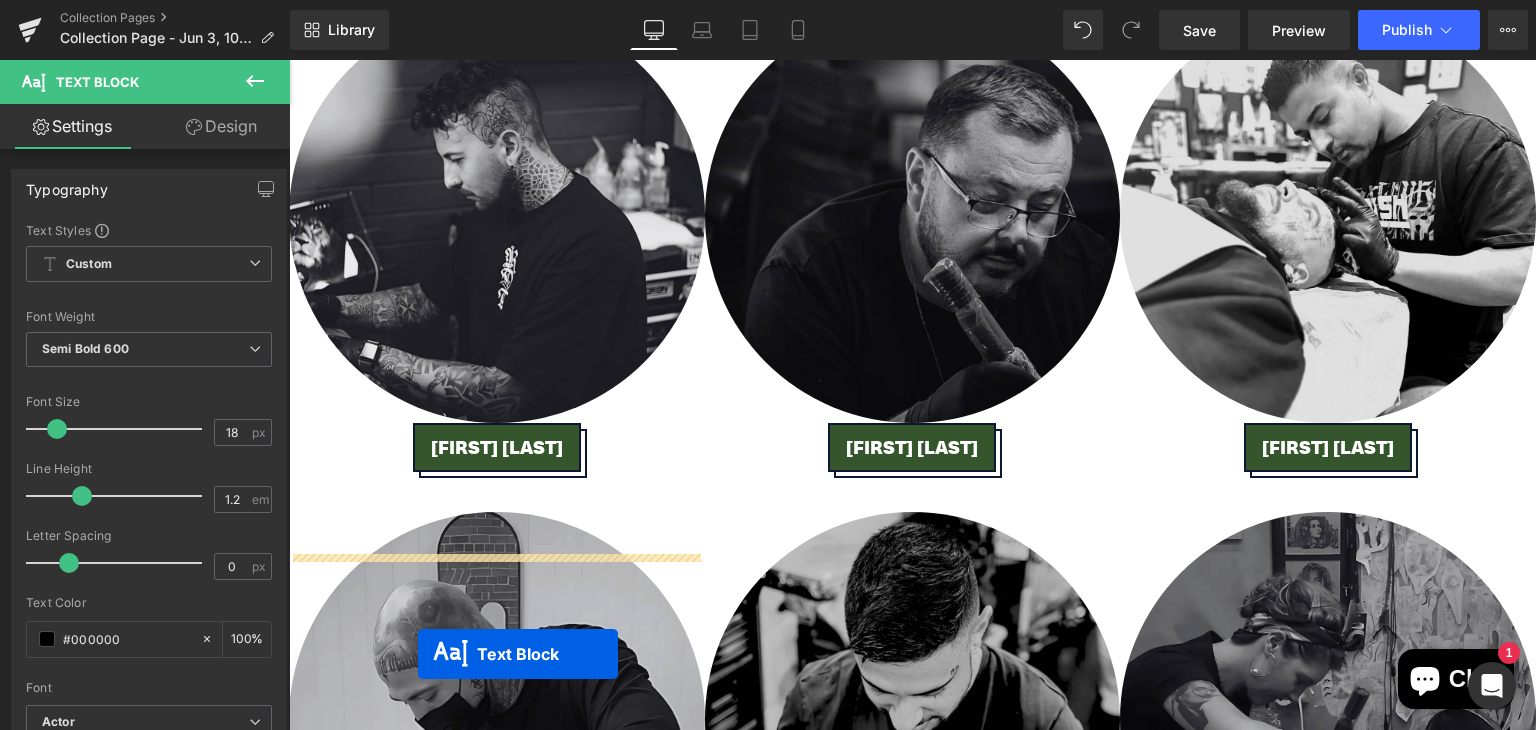 scroll, scrollTop: 2818, scrollLeft: 0, axis: vertical 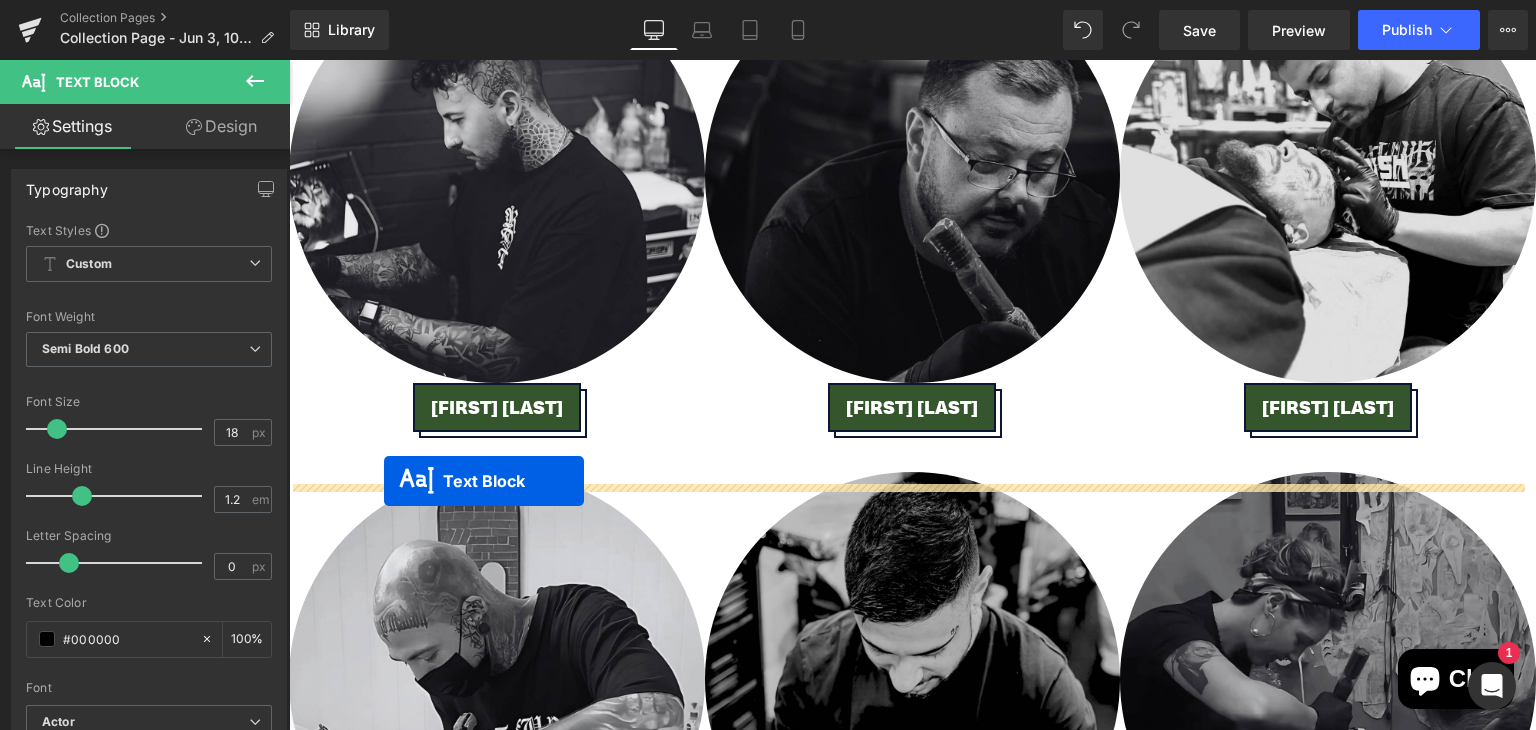 drag, startPoint x: 1268, startPoint y: 474, endPoint x: 384, endPoint y: 481, distance: 884.0277 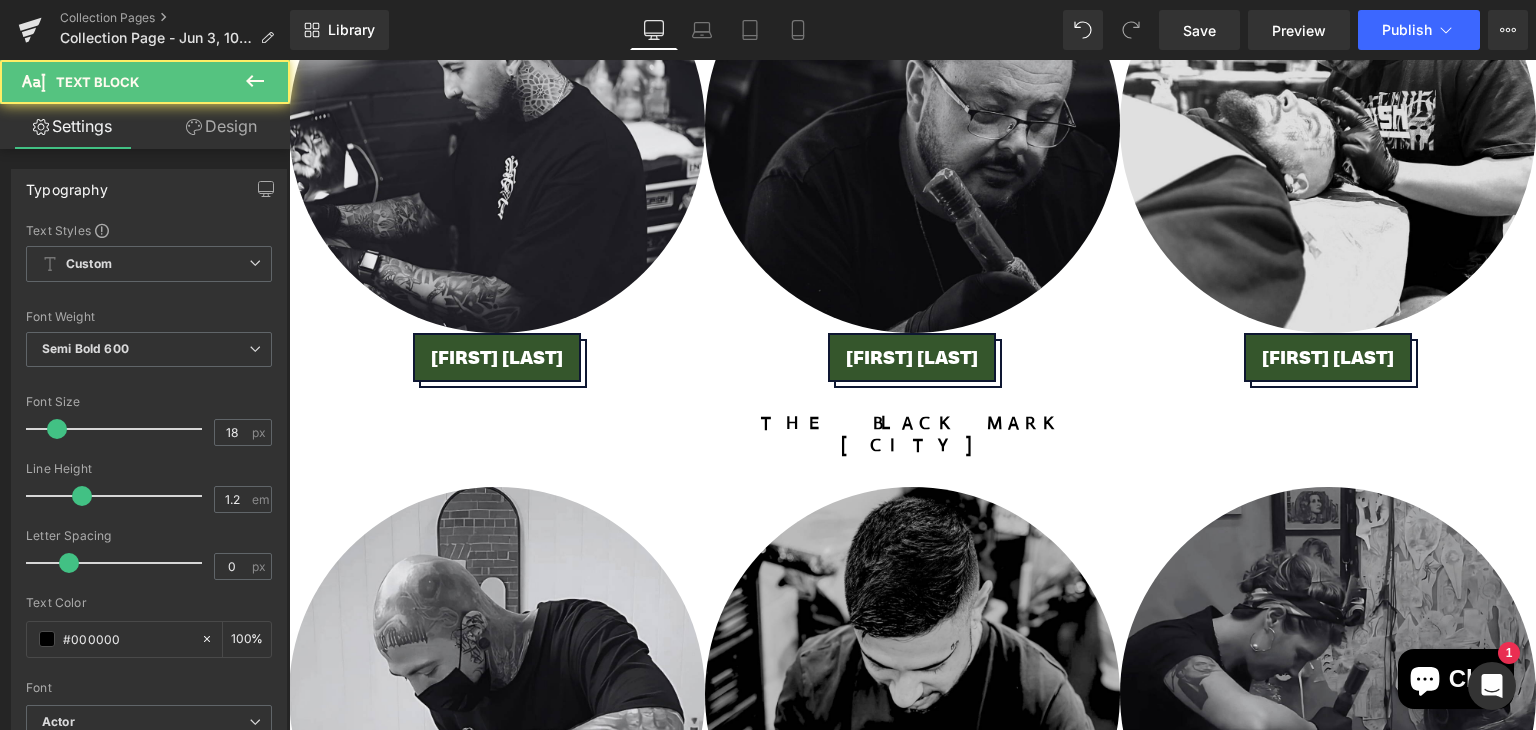 scroll, scrollTop: 2768, scrollLeft: 0, axis: vertical 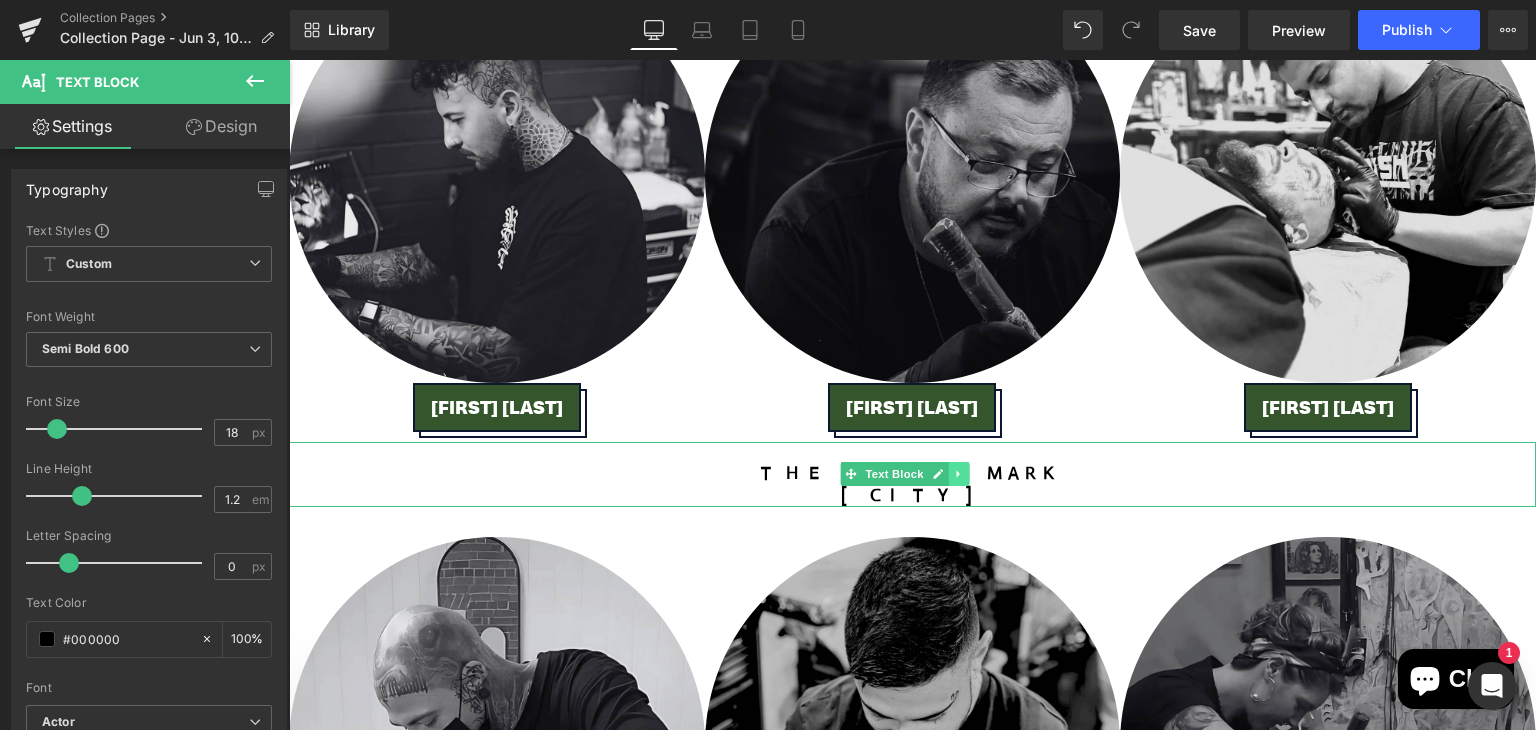 click at bounding box center (959, 474) 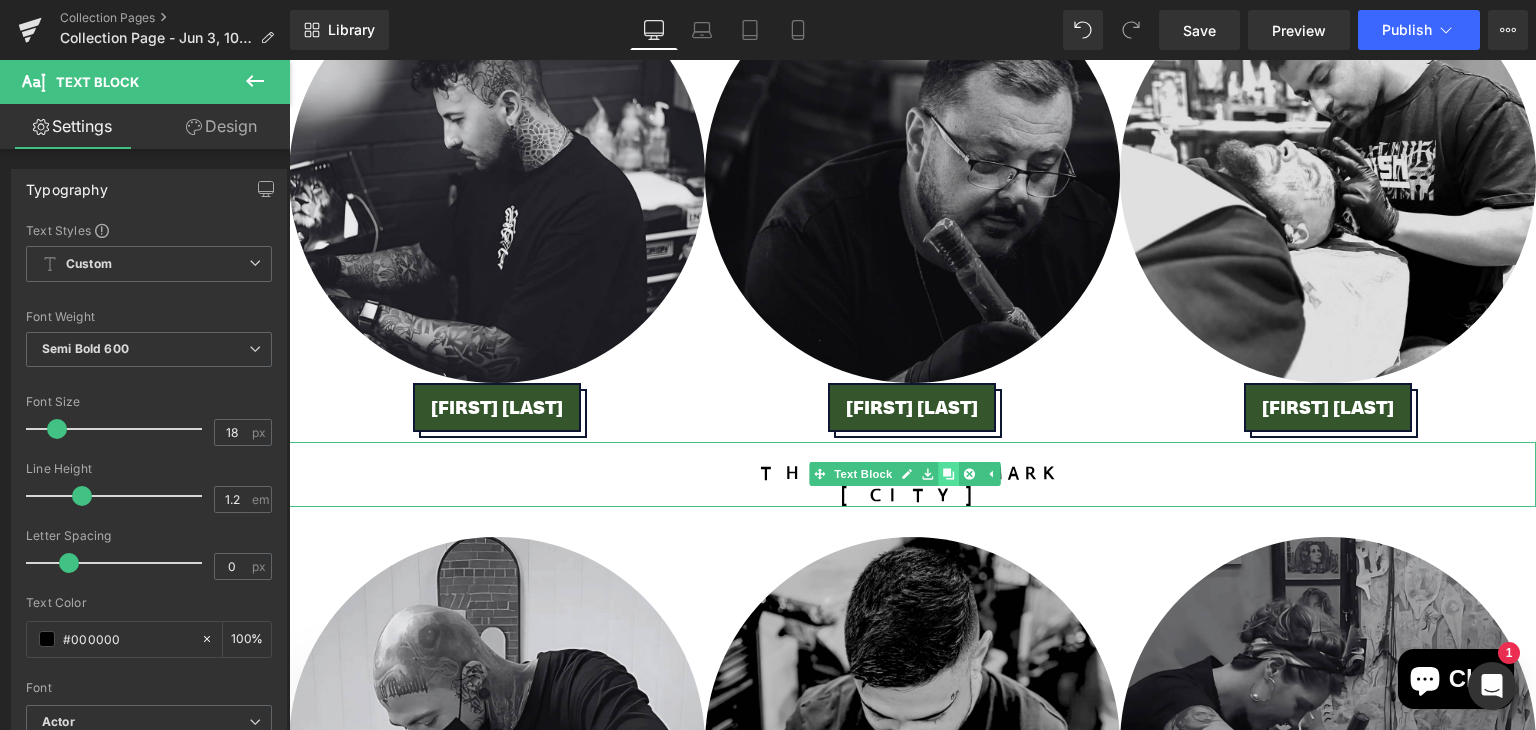 click 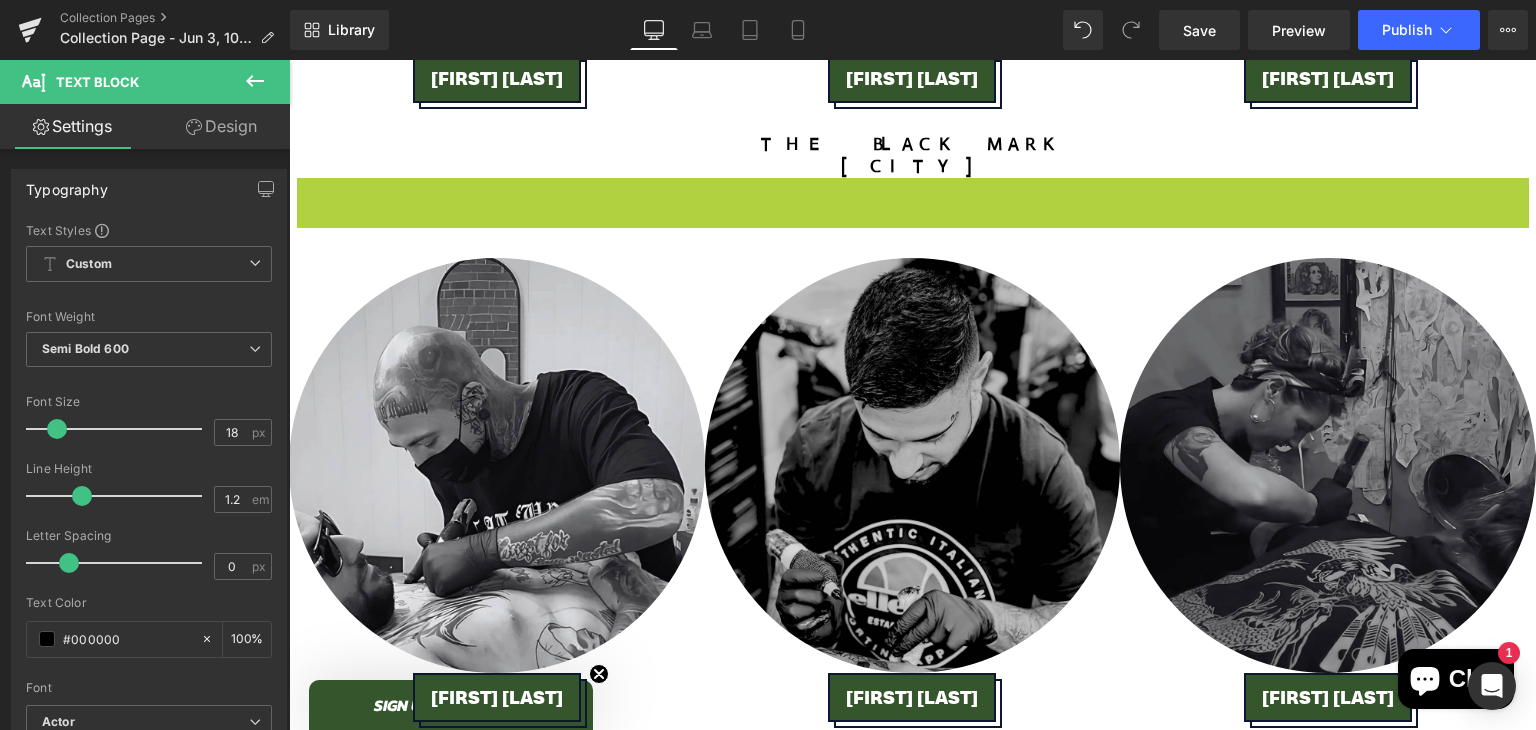 scroll, scrollTop: 2977, scrollLeft: 0, axis: vertical 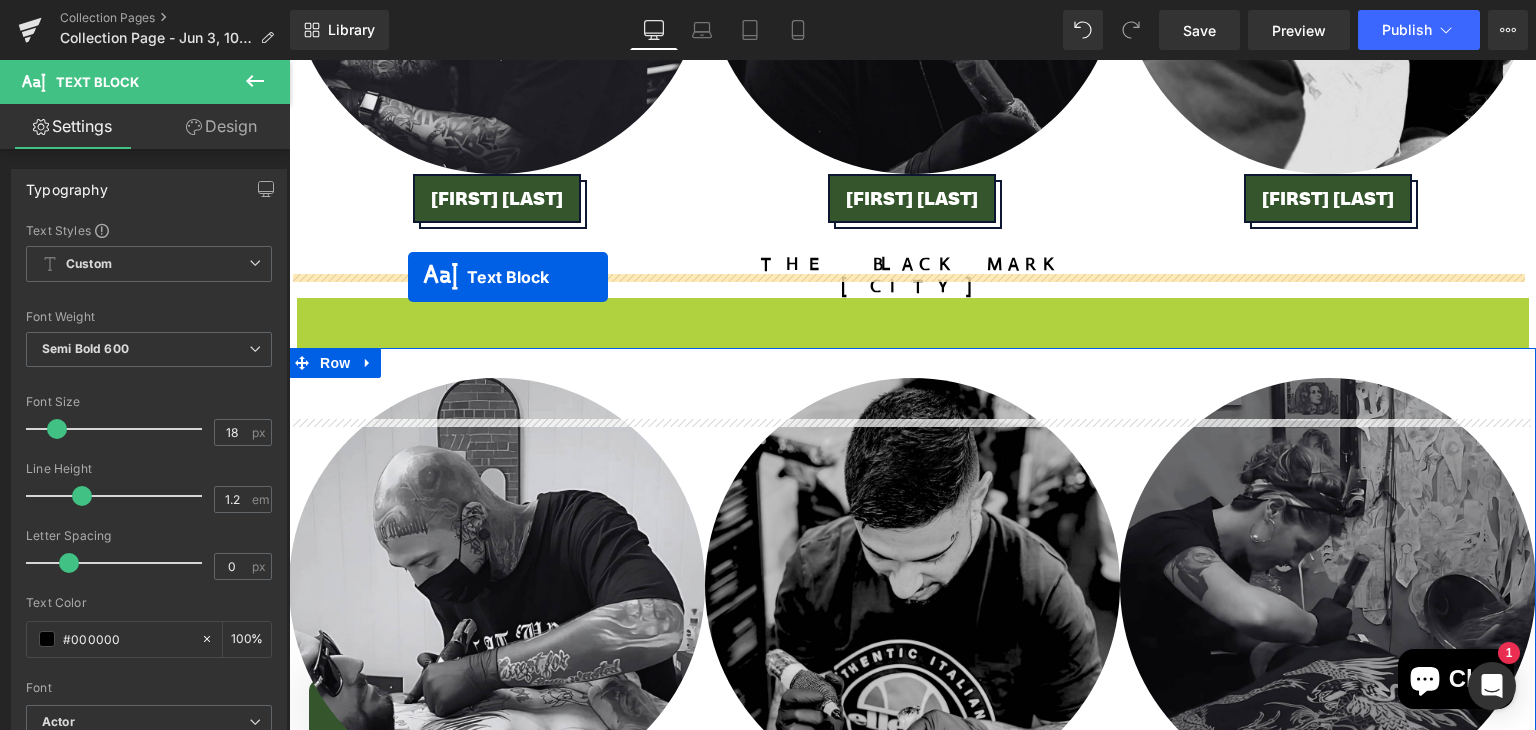 drag, startPoint x: 855, startPoint y: 170, endPoint x: 408, endPoint y: 279, distance: 460.0978 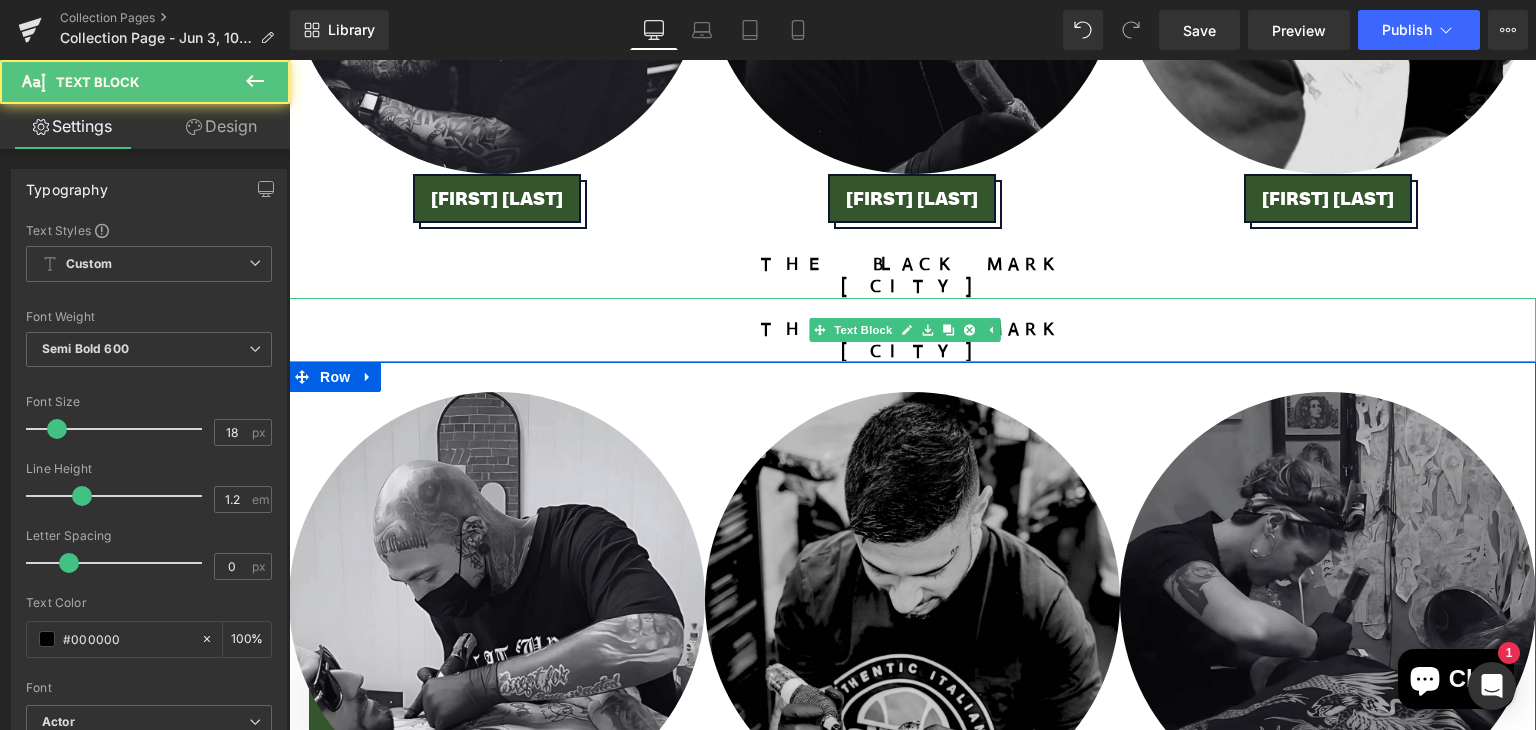 click on "The Black Mark" at bounding box center (912, 330) 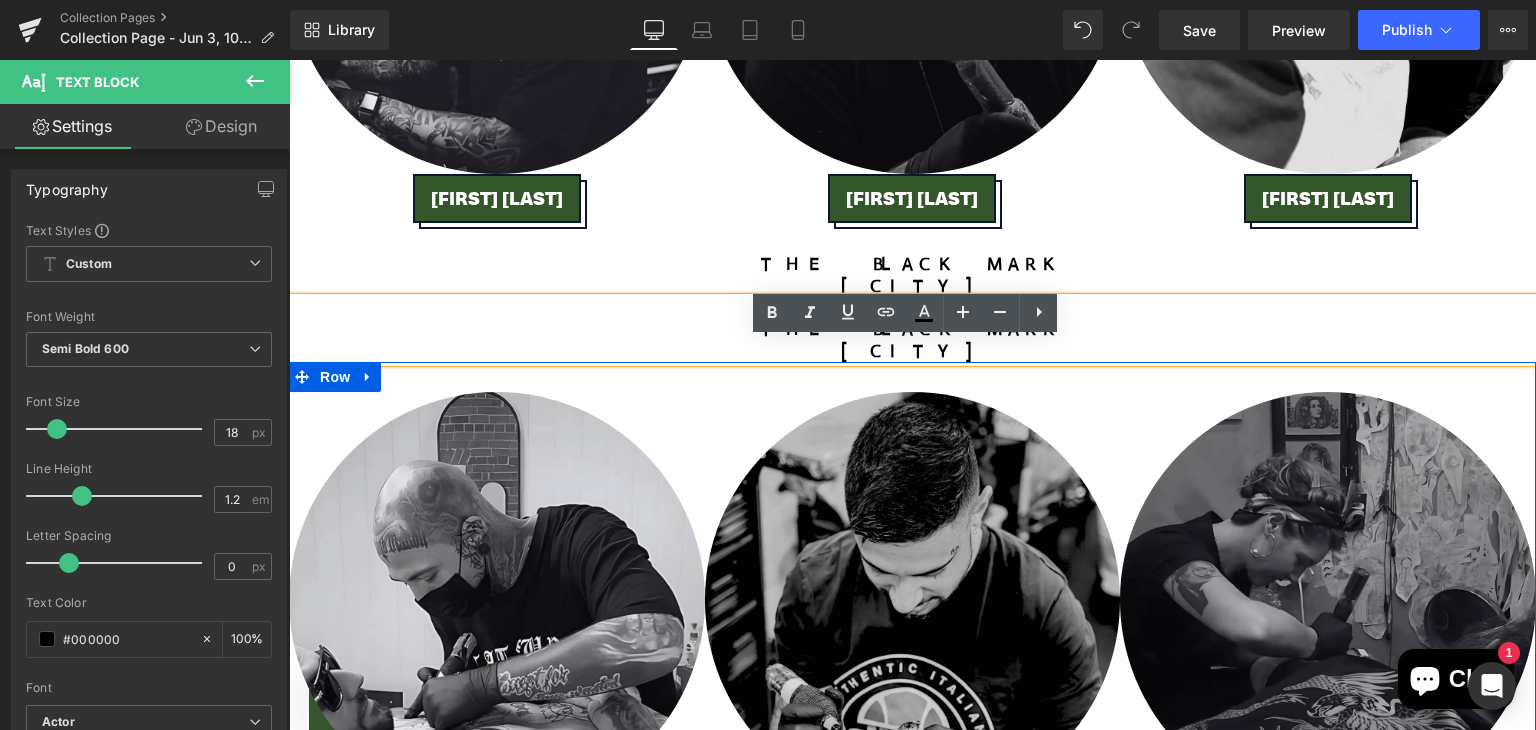 click on "The Black Mark" at bounding box center (912, 330) 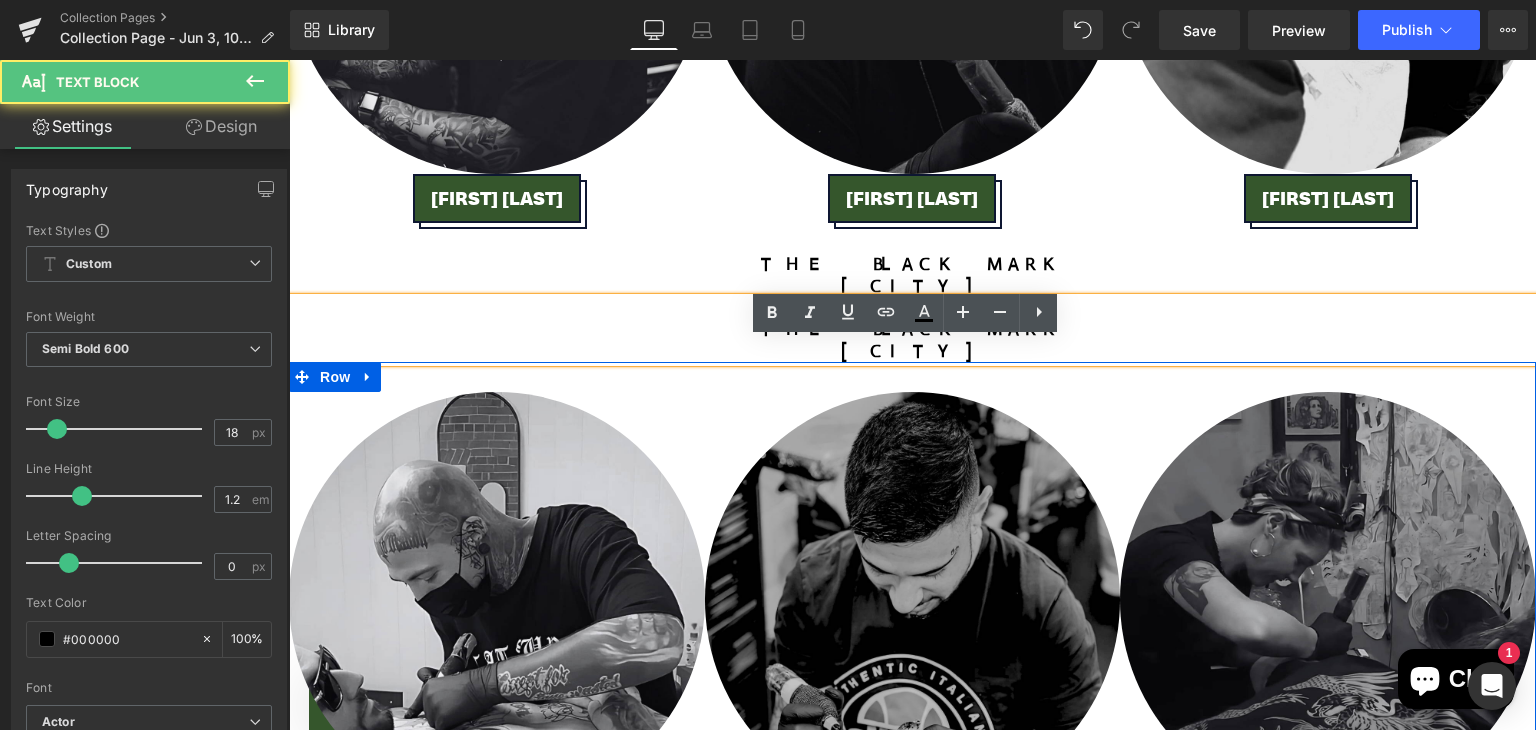 click at bounding box center (913, 600) 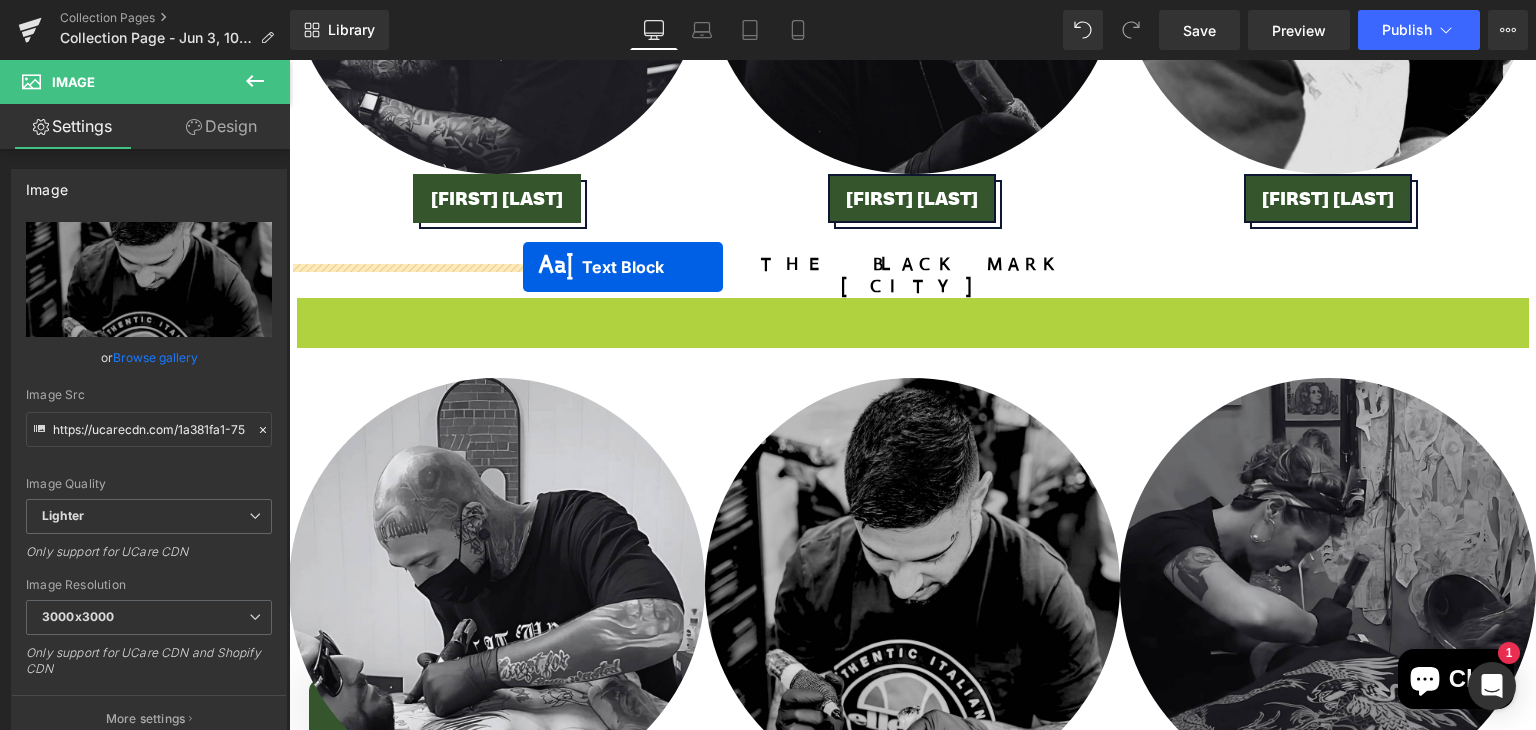 drag, startPoint x: 823, startPoint y: 368, endPoint x: 523, endPoint y: 268, distance: 316.22775 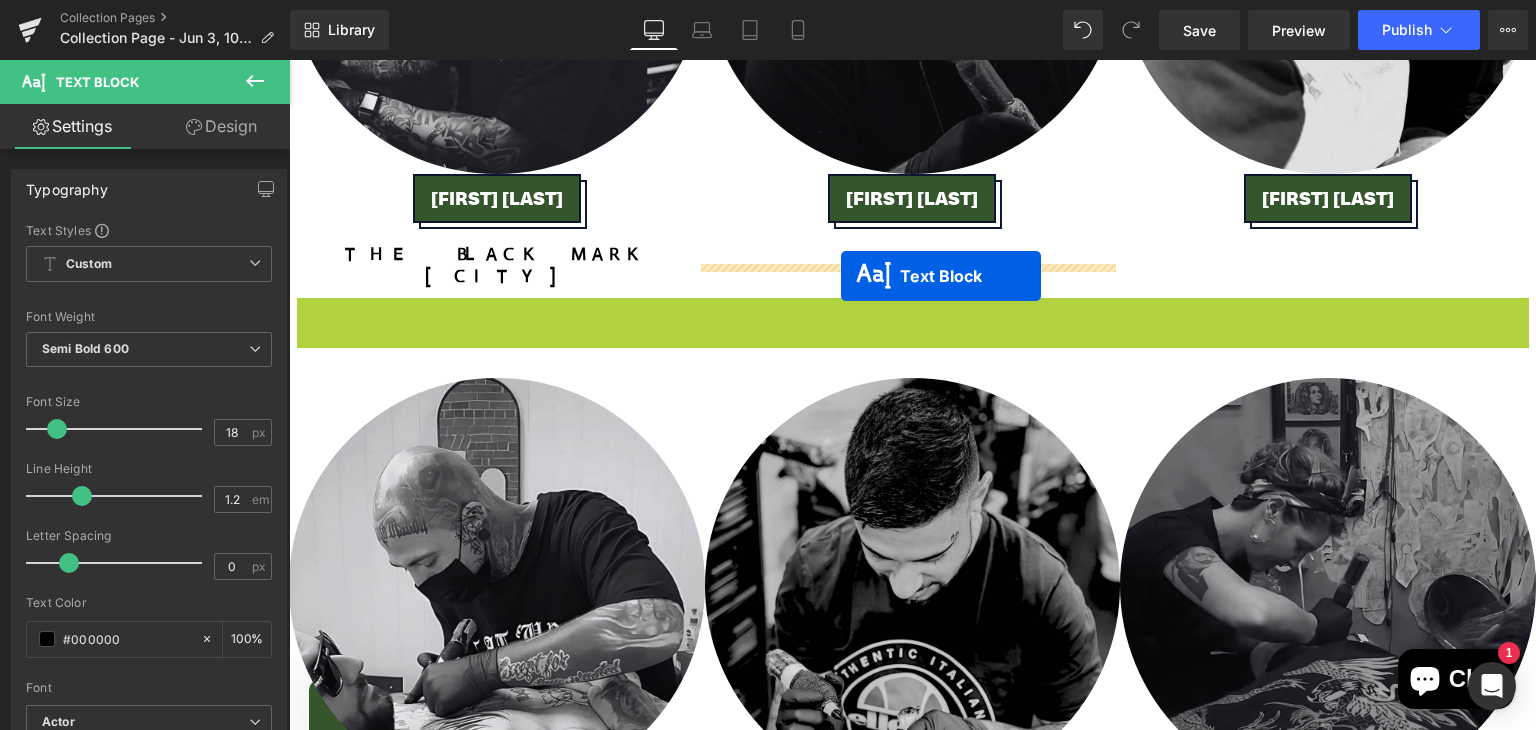 drag, startPoint x: 853, startPoint y: 378, endPoint x: 841, endPoint y: 277, distance: 101.71037 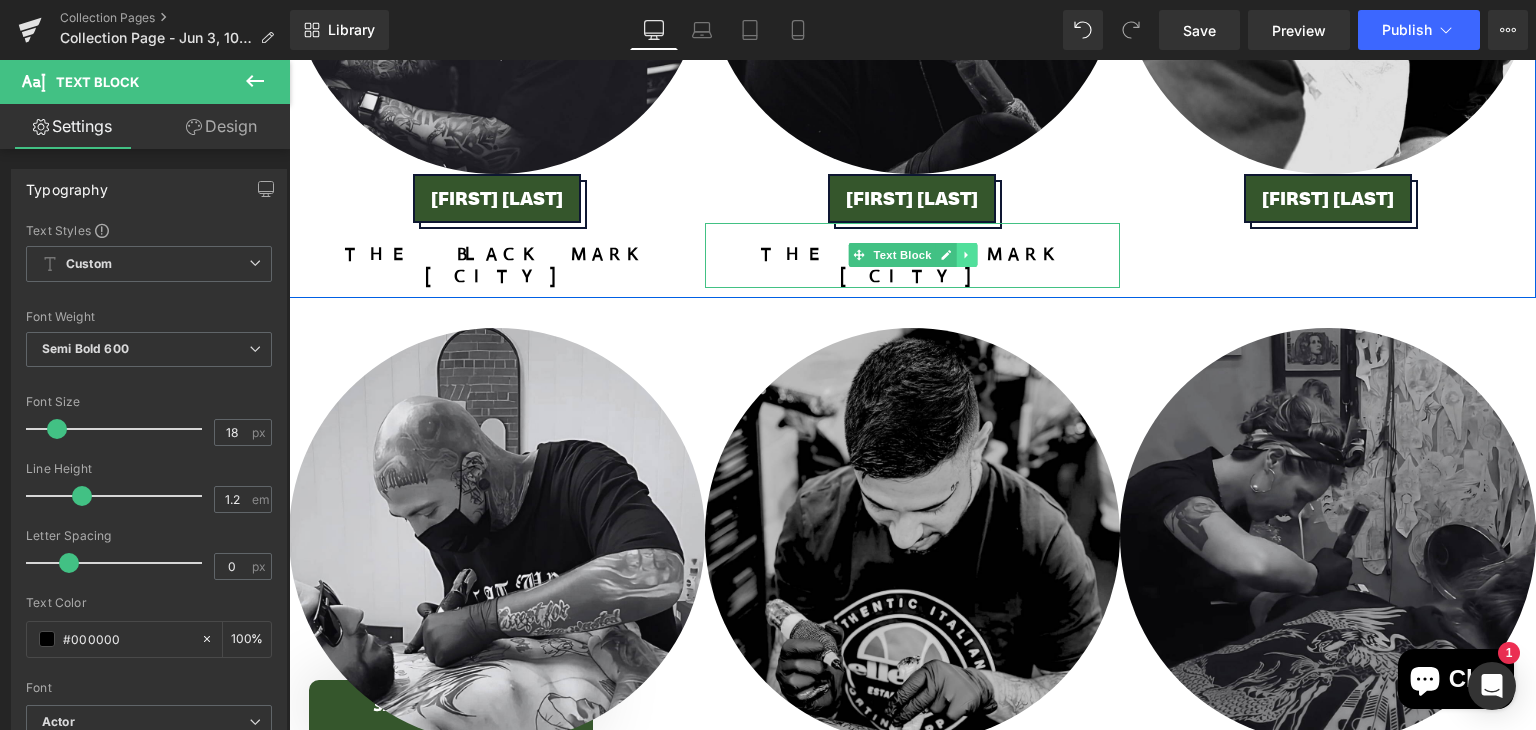 click 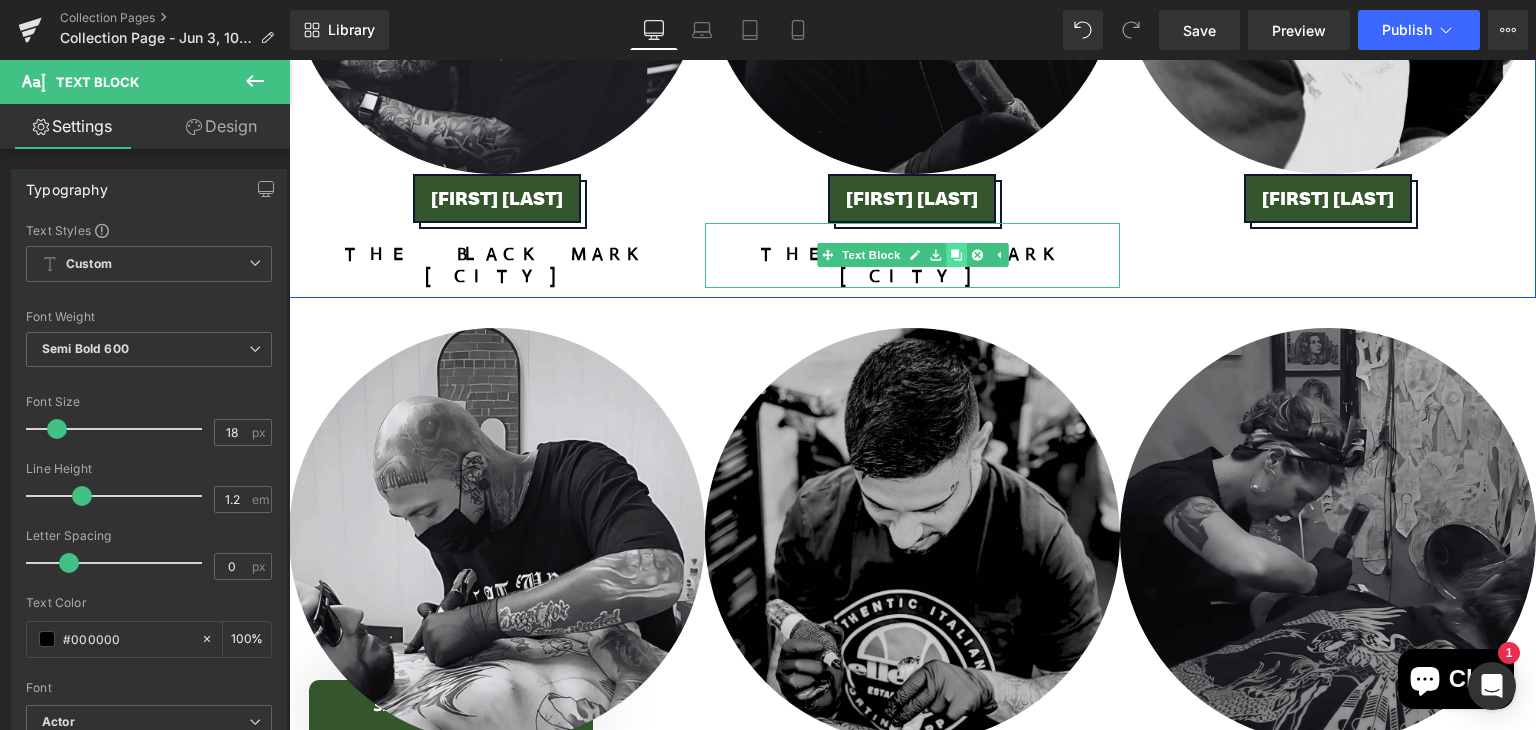 click 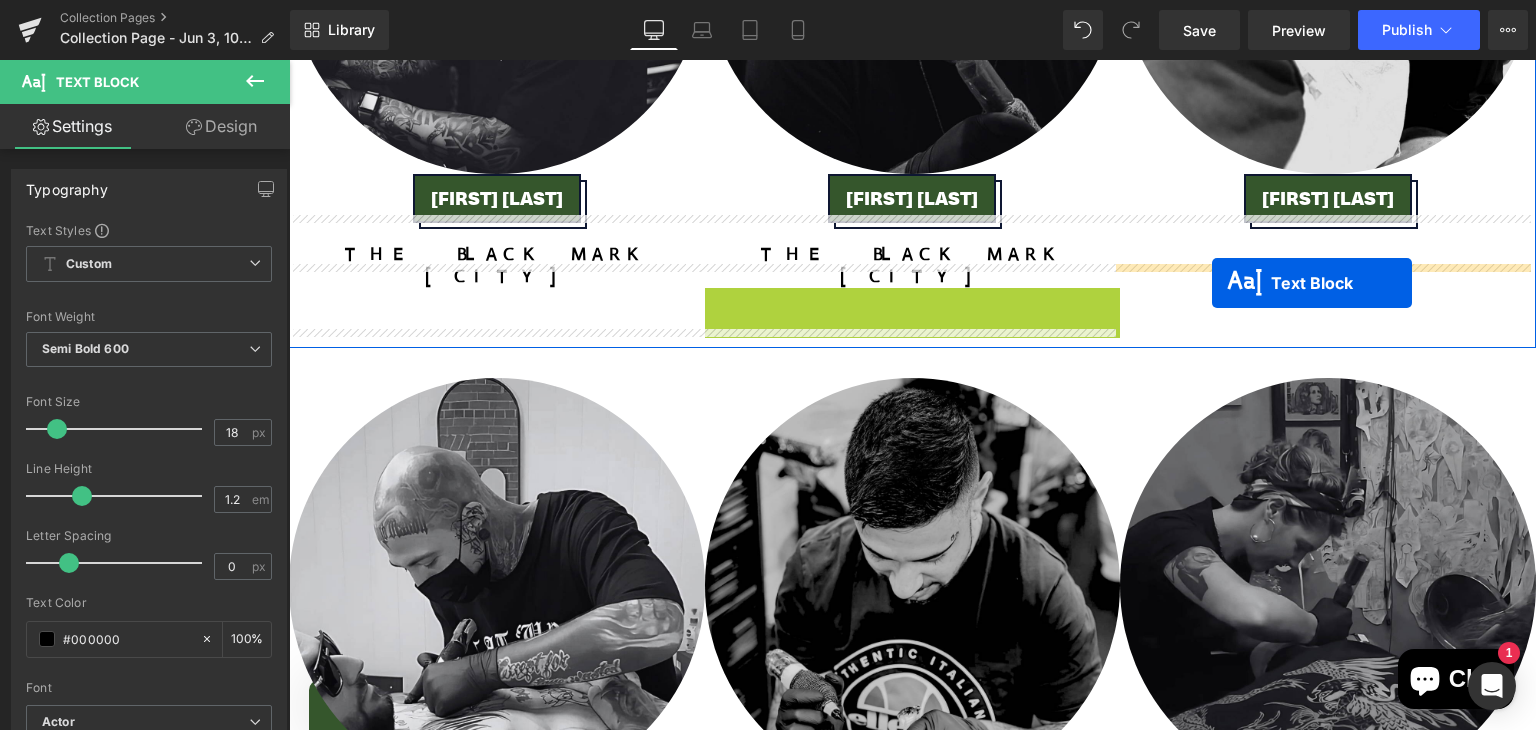 drag, startPoint x: 844, startPoint y: 357, endPoint x: 1212, endPoint y: 285, distance: 374.97733 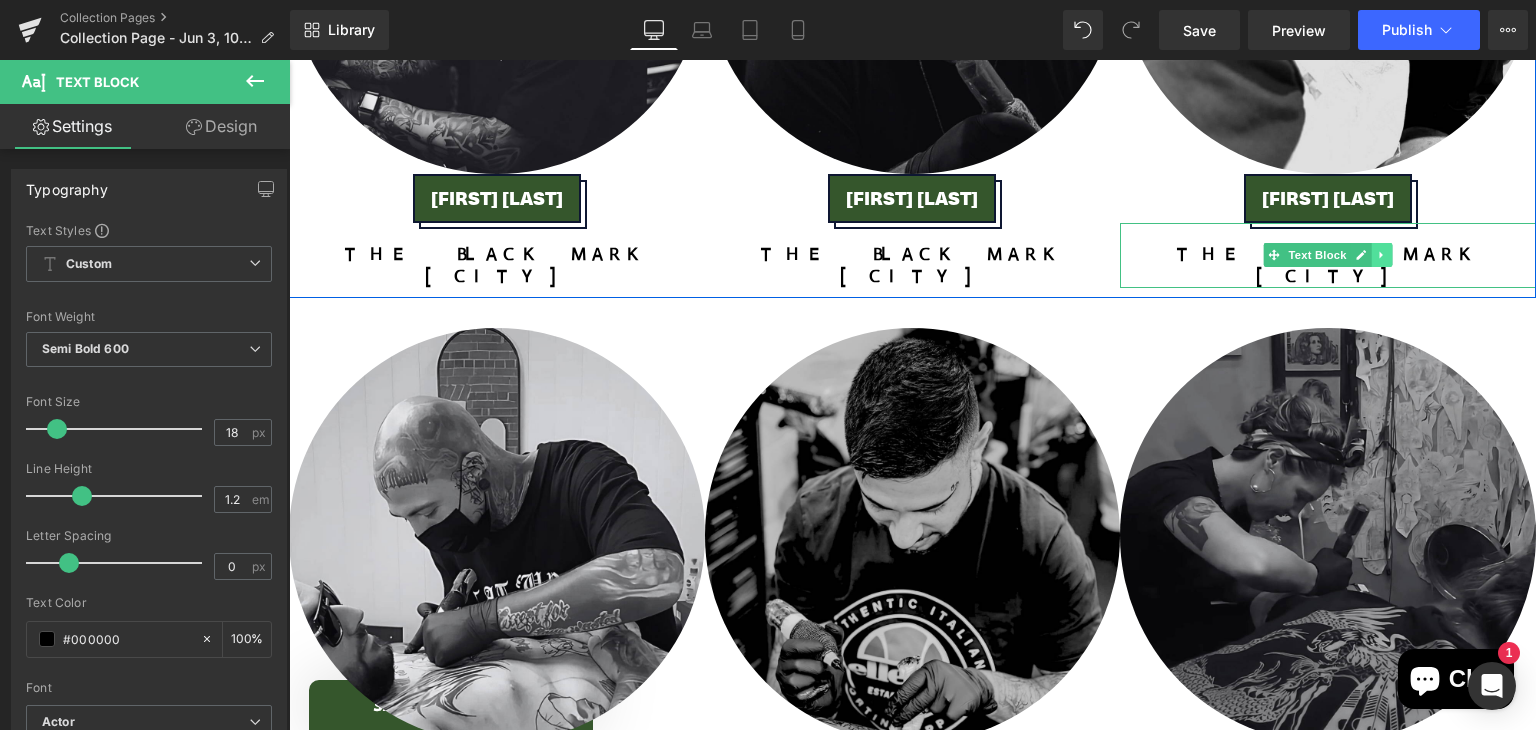 click at bounding box center [1382, 255] 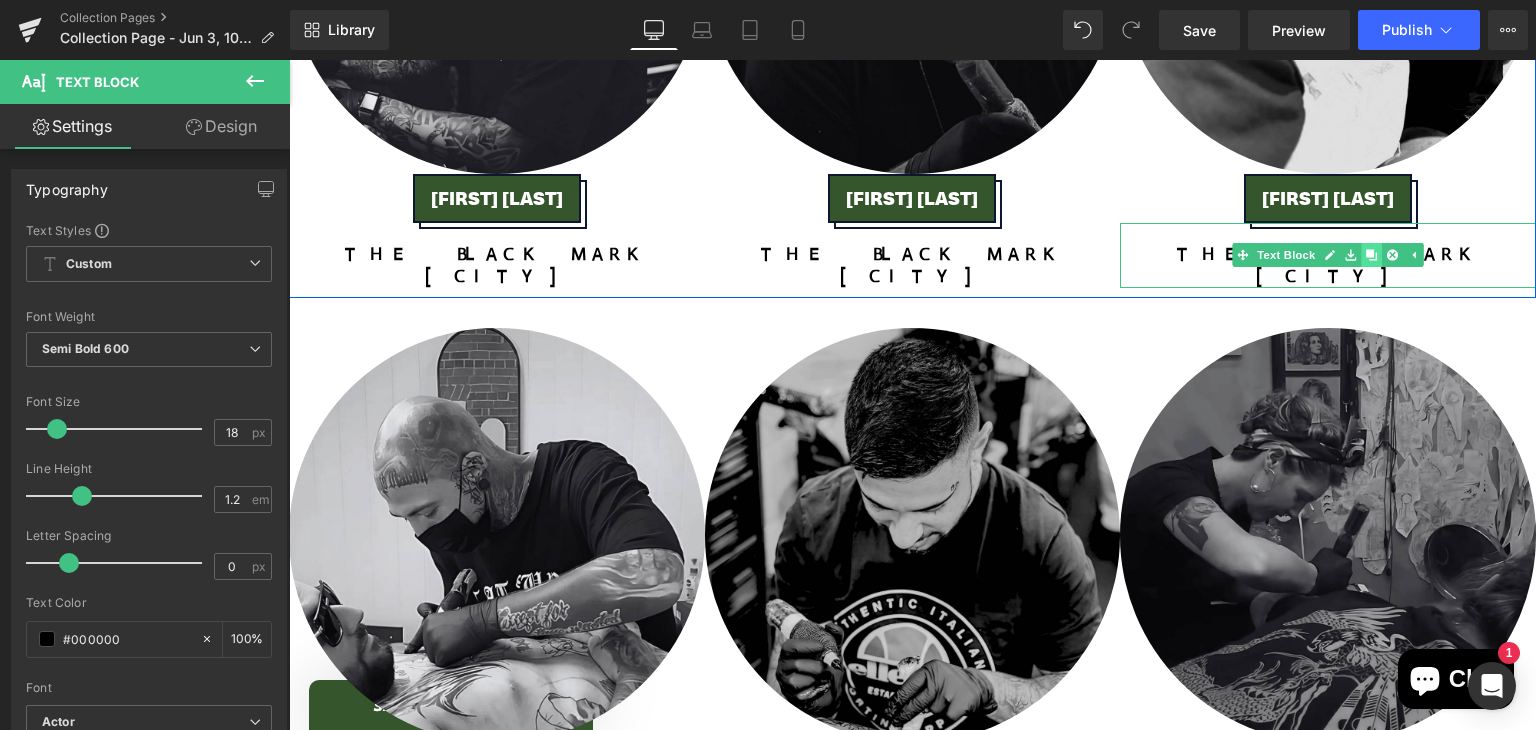 click 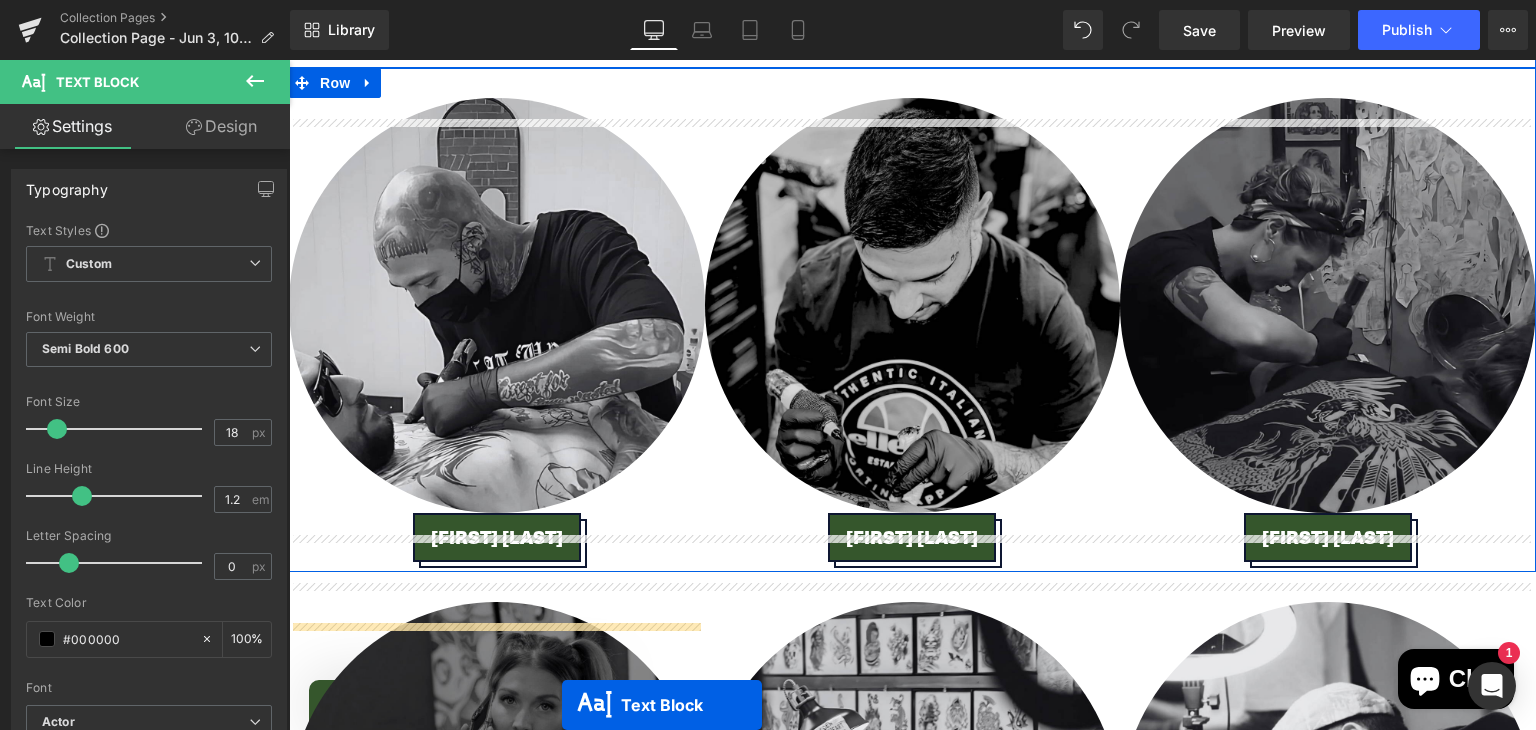 scroll, scrollTop: 3537, scrollLeft: 0, axis: vertical 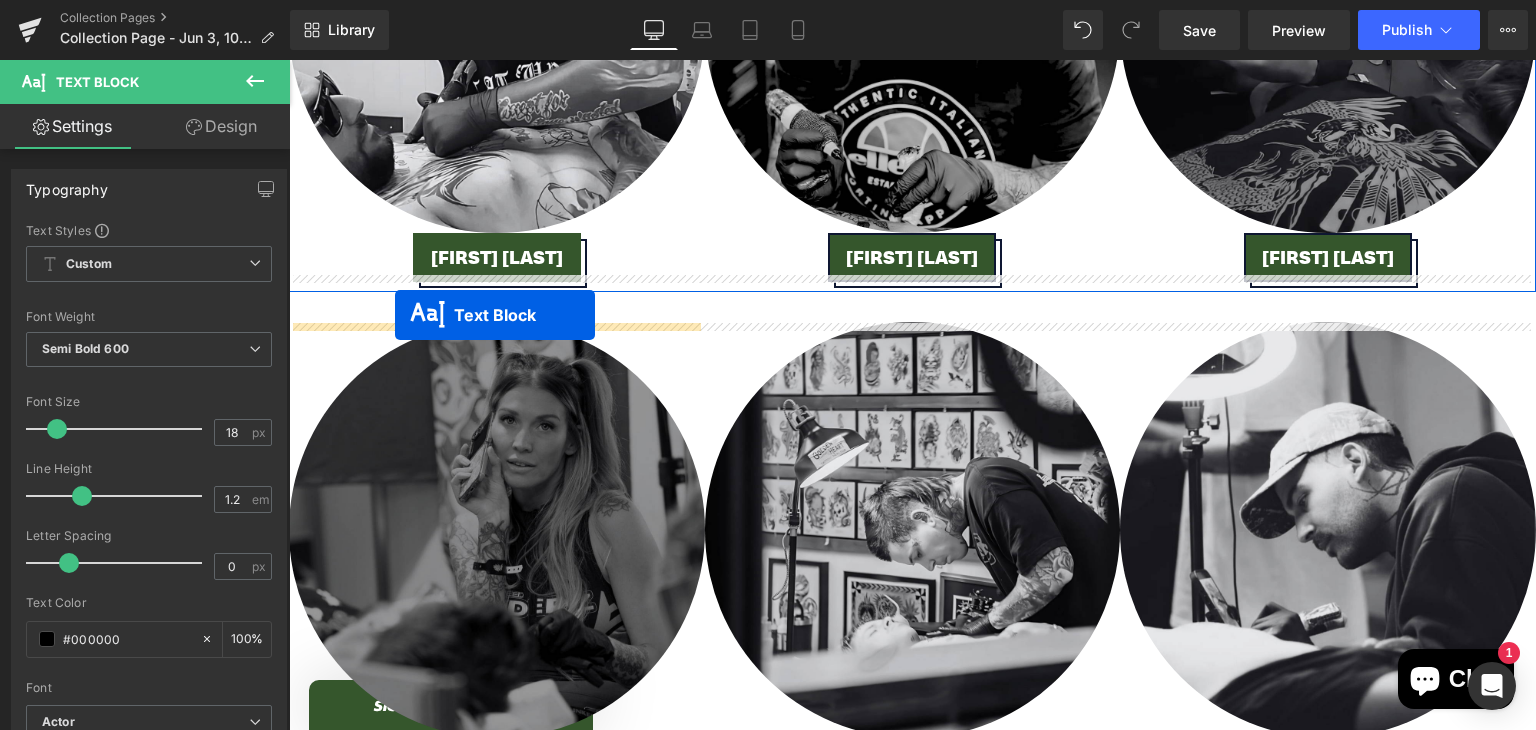 drag, startPoint x: 1263, startPoint y: 357, endPoint x: 395, endPoint y: 316, distance: 868.9678 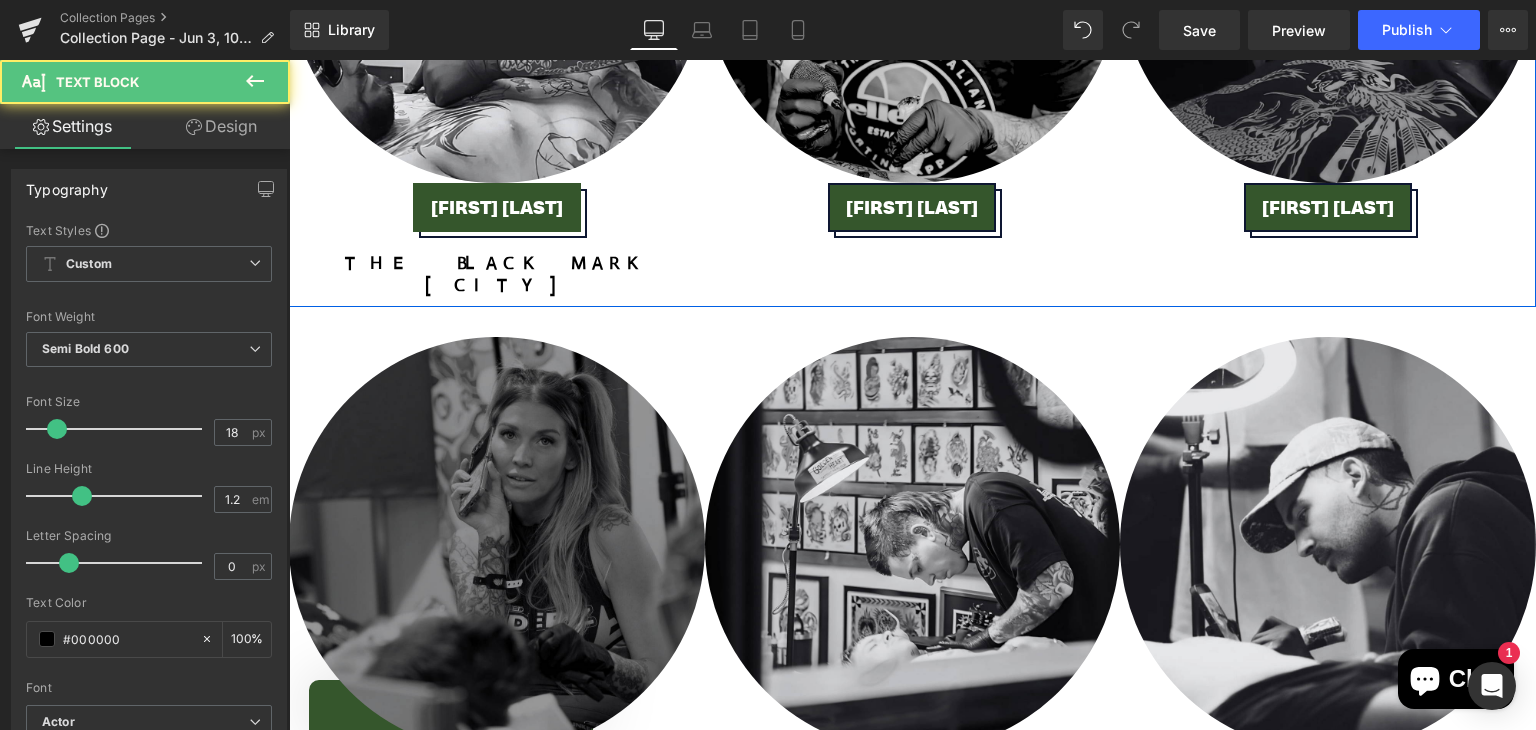 scroll, scrollTop: 3487, scrollLeft: 0, axis: vertical 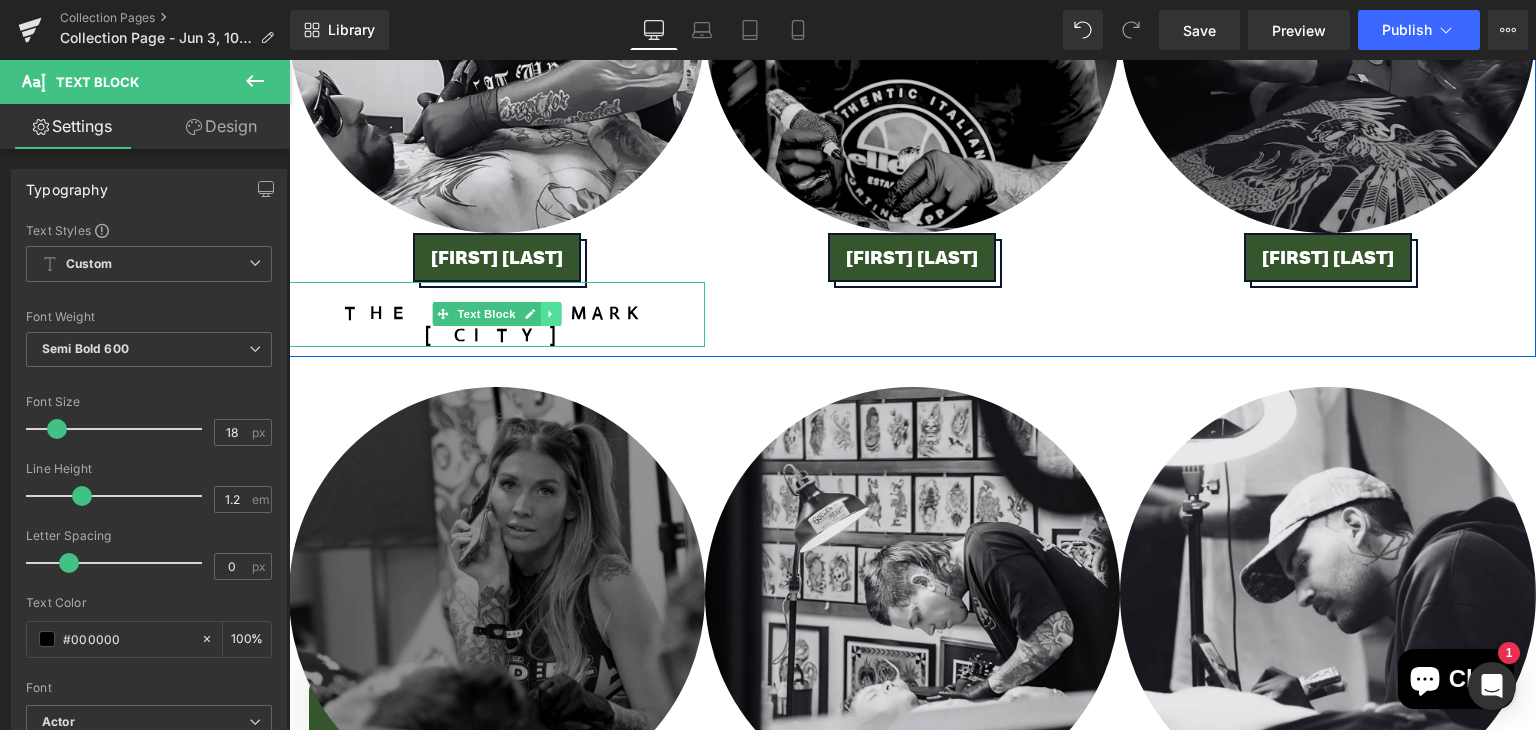 click 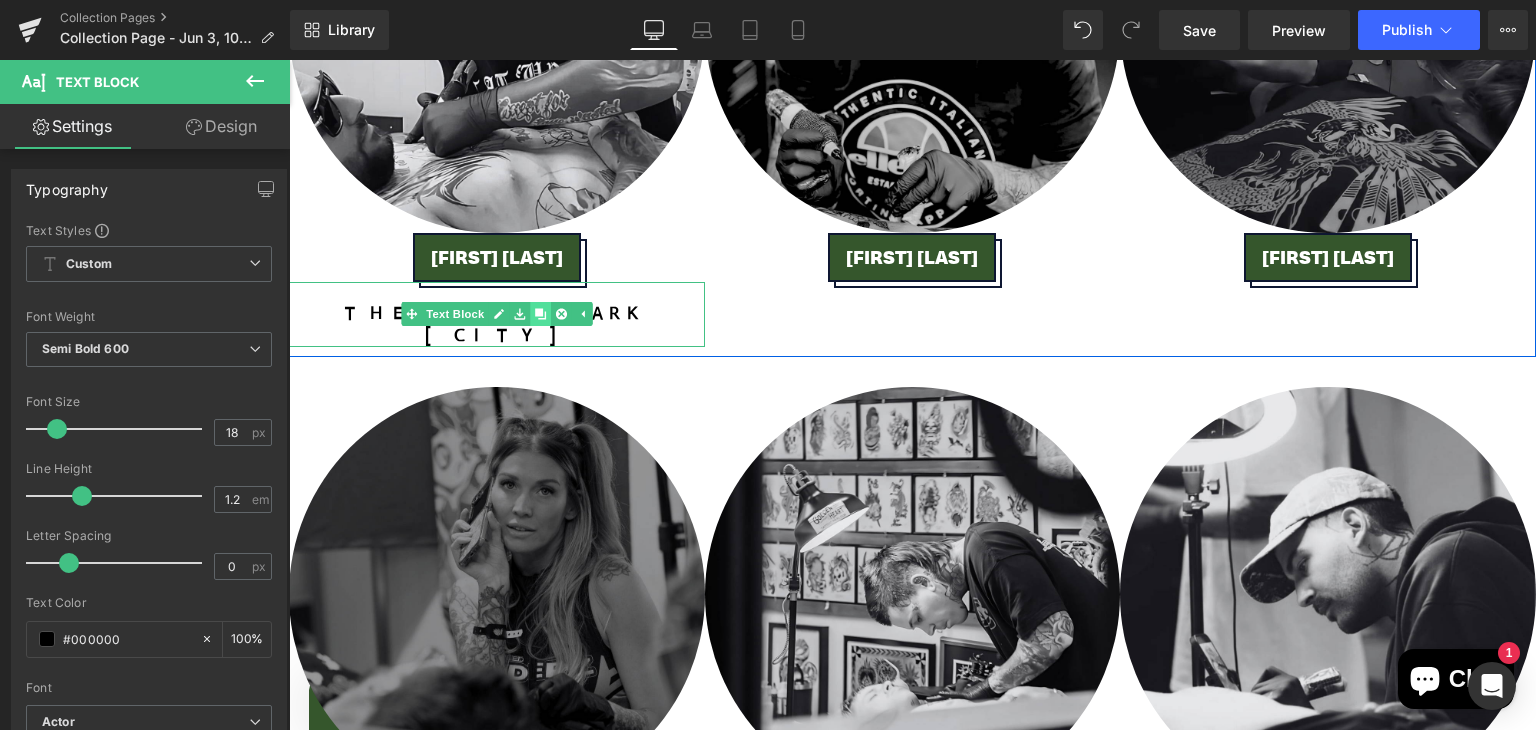 click 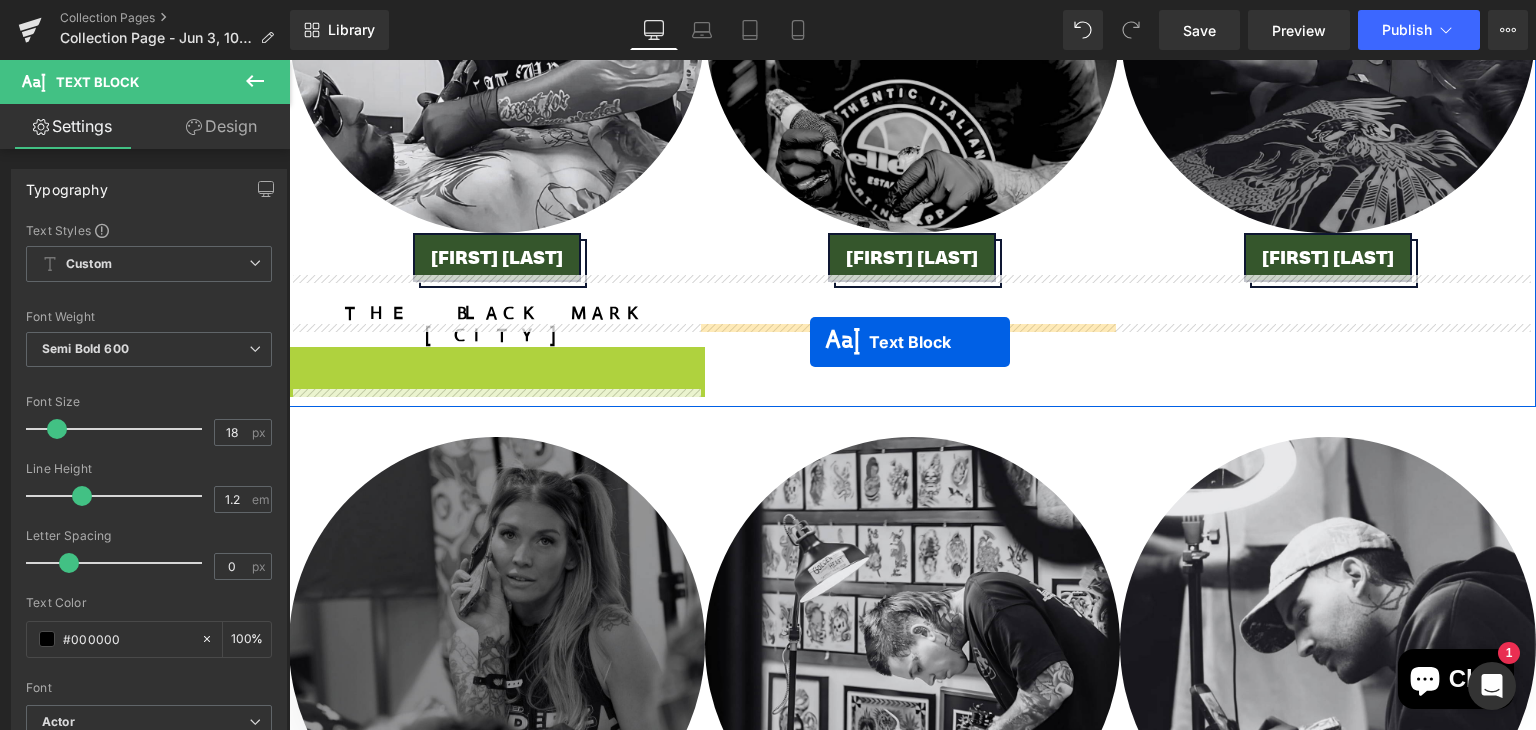 drag, startPoint x: 444, startPoint y: 425, endPoint x: 810, endPoint y: 342, distance: 375.2932 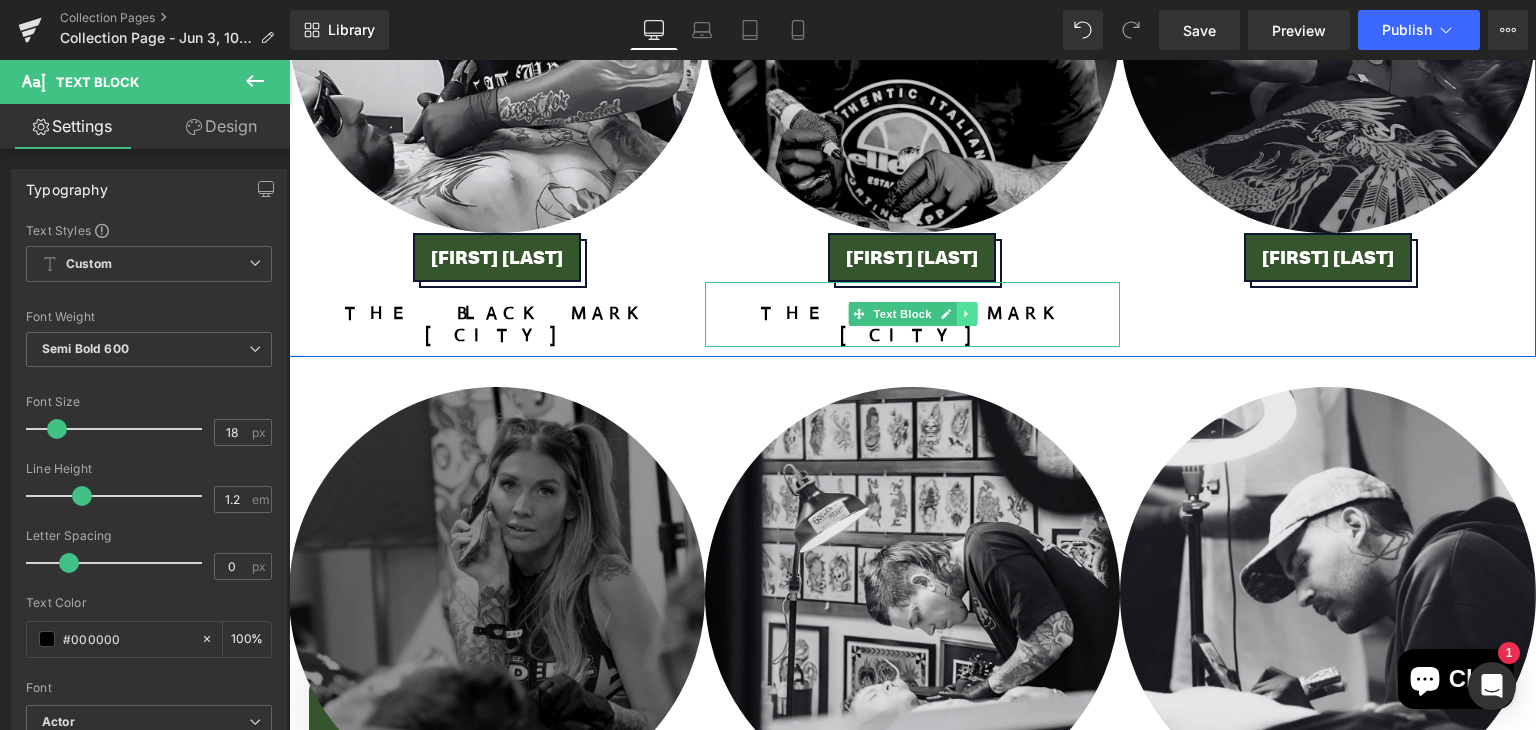 click 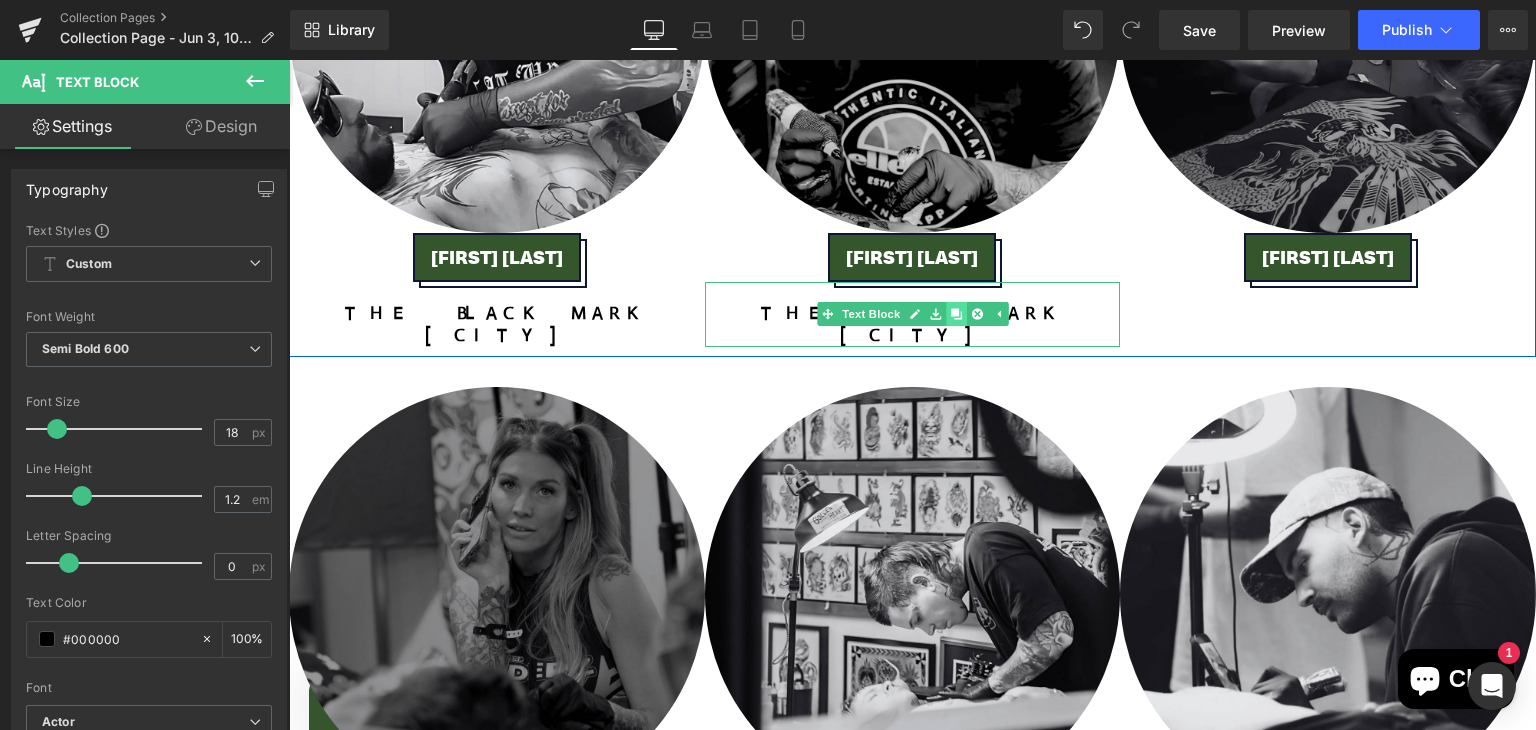 click 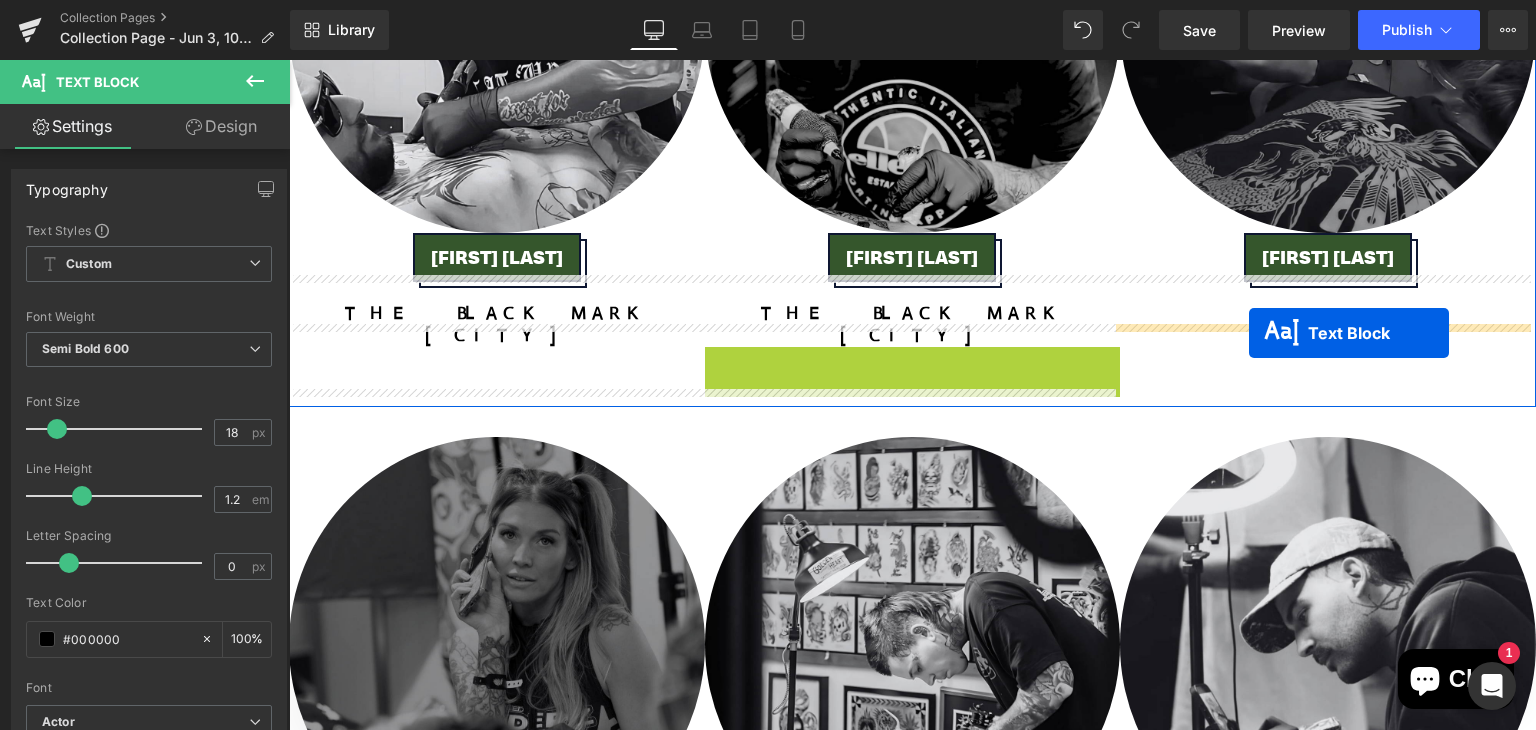 drag, startPoint x: 852, startPoint y: 418, endPoint x: 1249, endPoint y: 333, distance: 405.99753 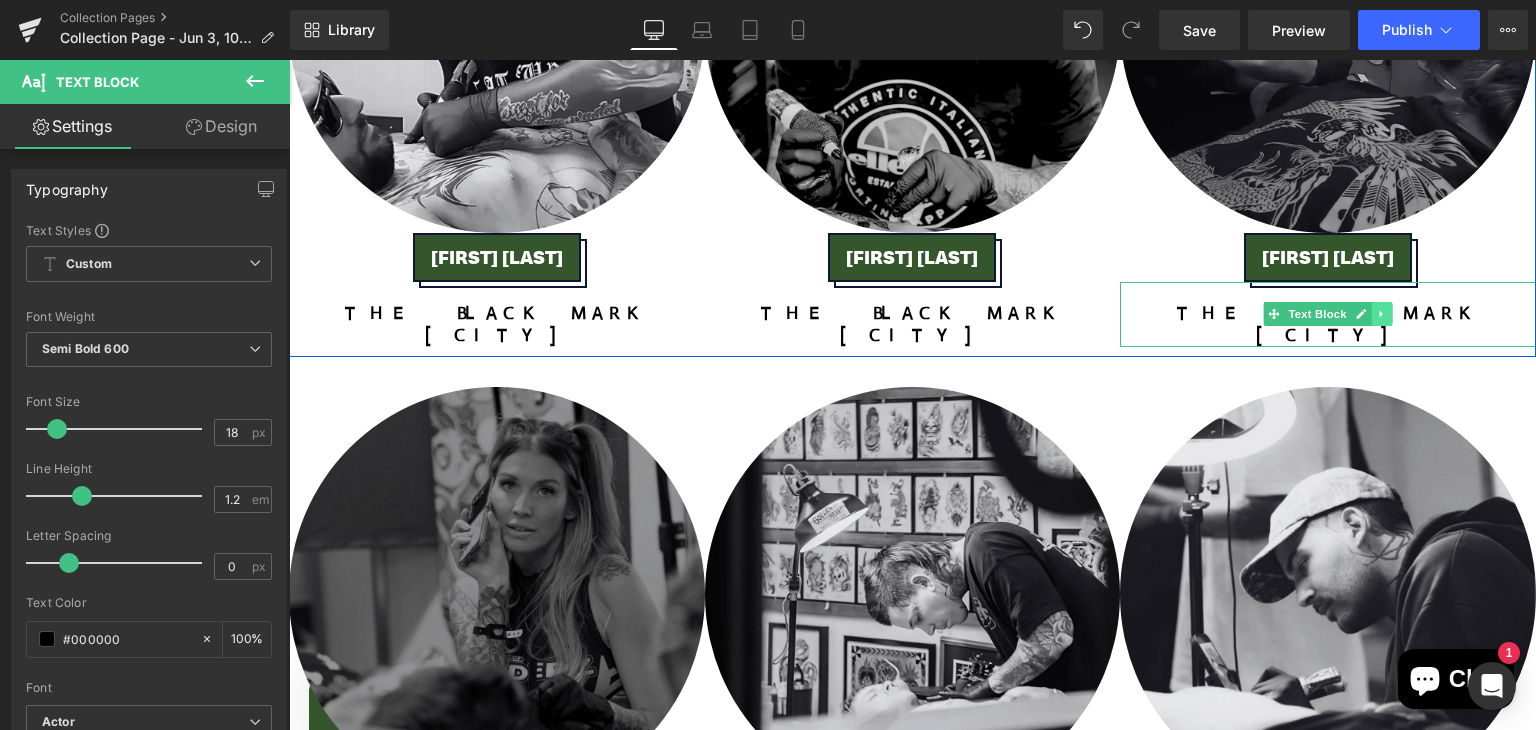 click 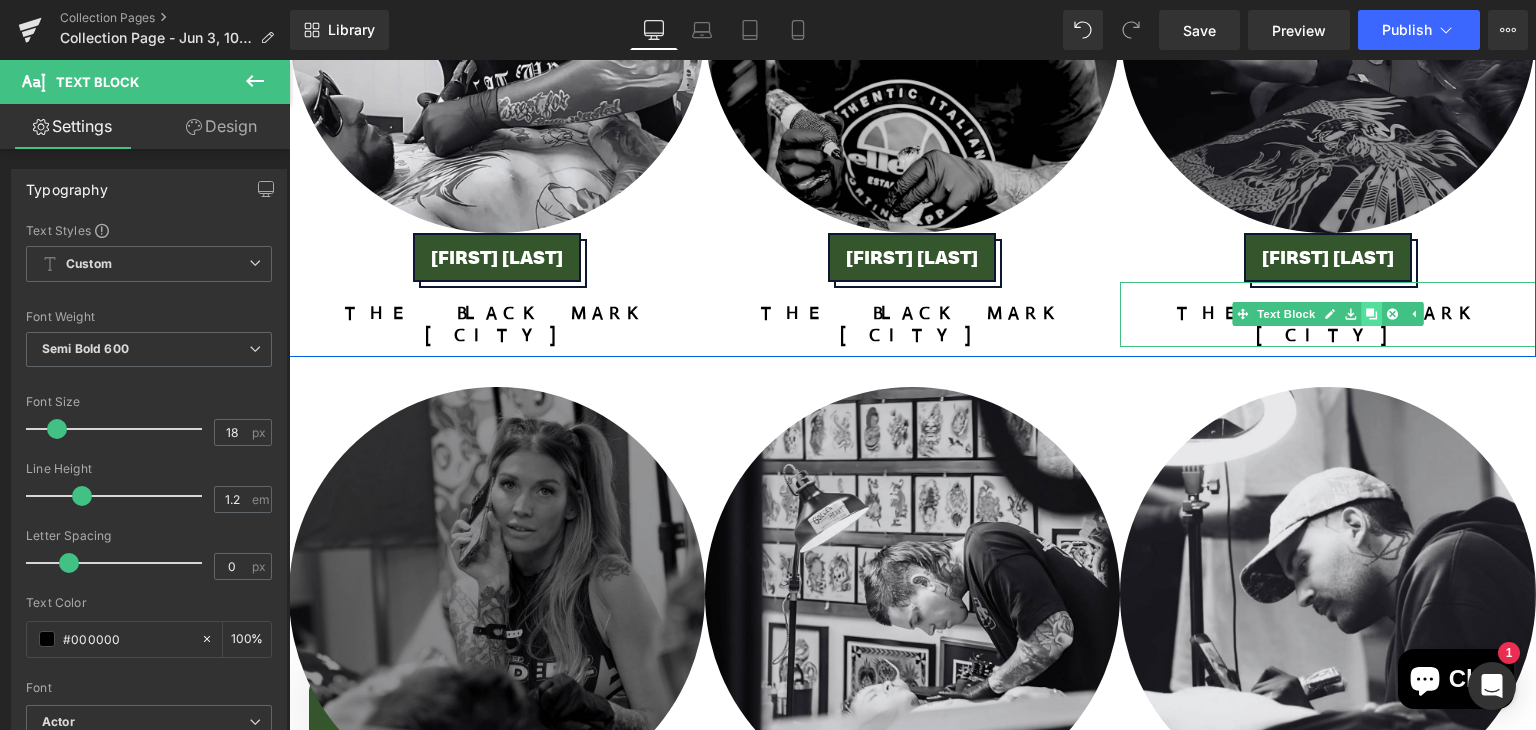 click 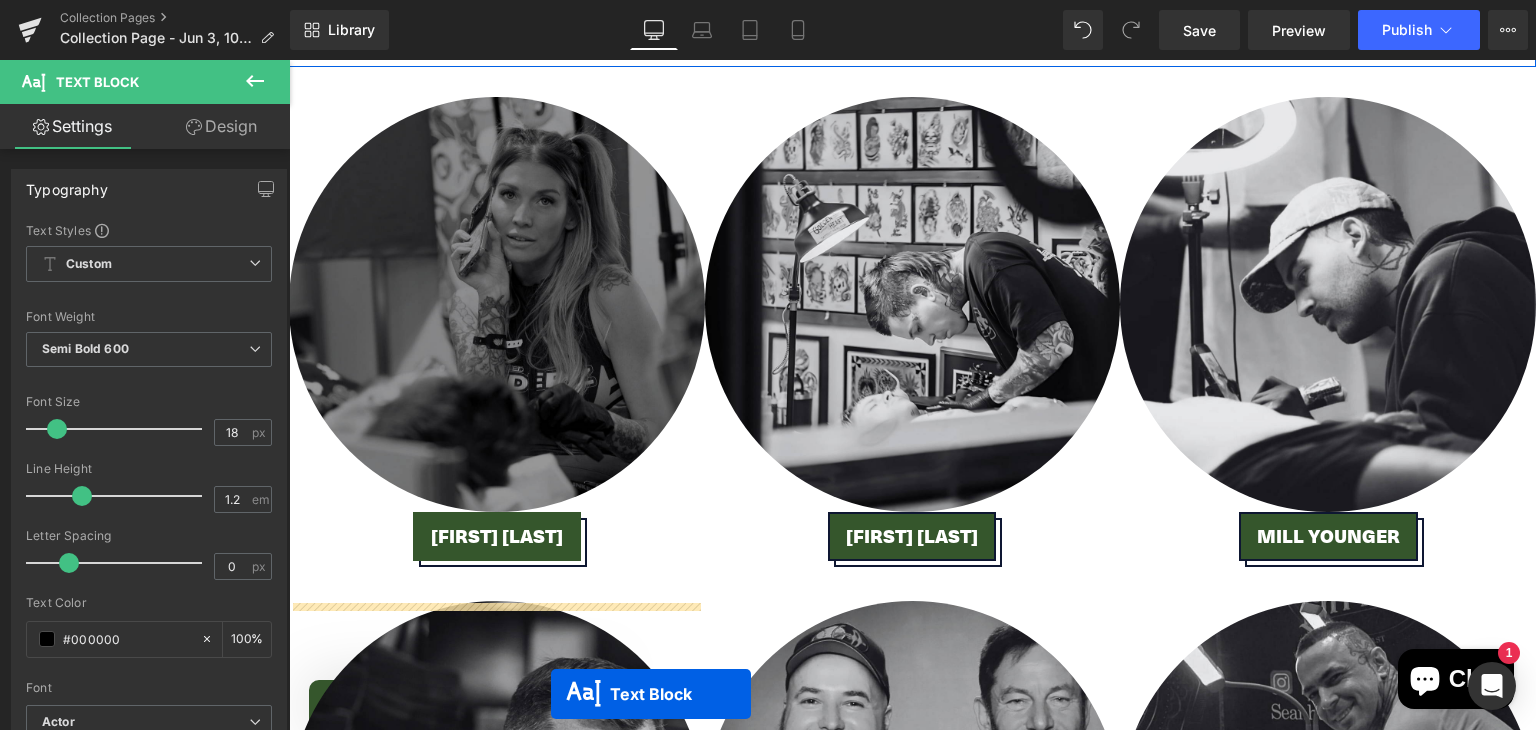 scroll, scrollTop: 3907, scrollLeft: 0, axis: vertical 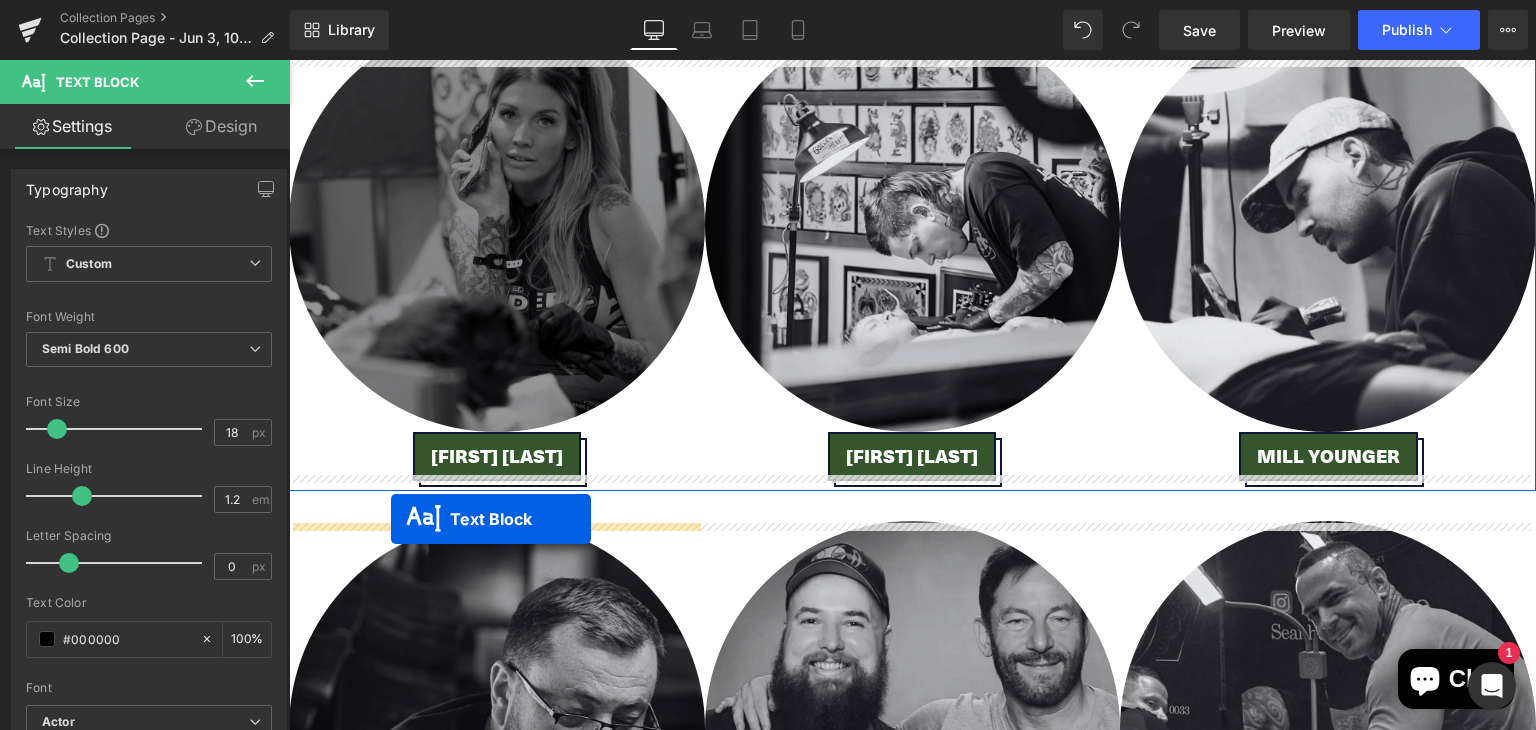 drag, startPoint x: 1267, startPoint y: 421, endPoint x: 391, endPoint y: 519, distance: 881.46466 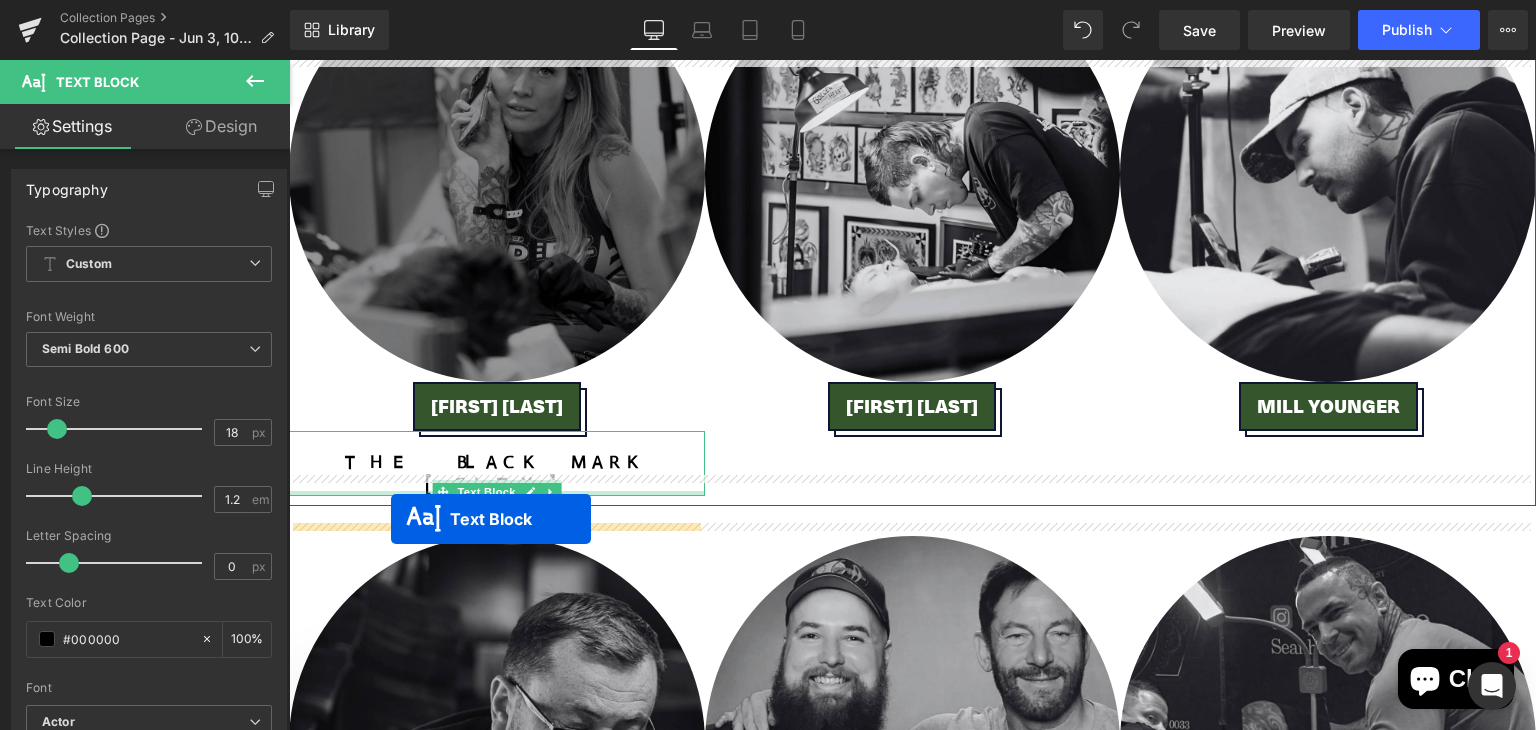 scroll, scrollTop: 3857, scrollLeft: 0, axis: vertical 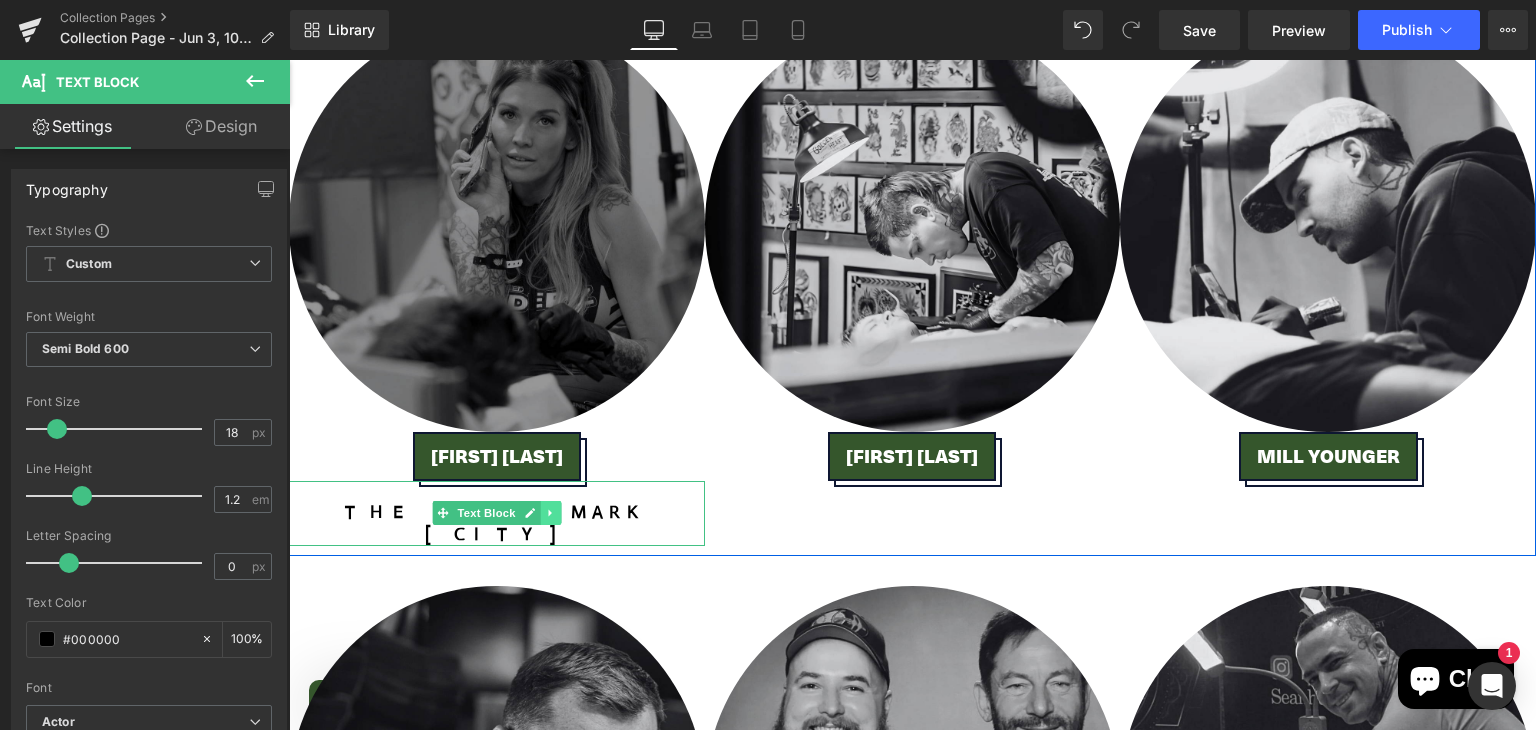 click 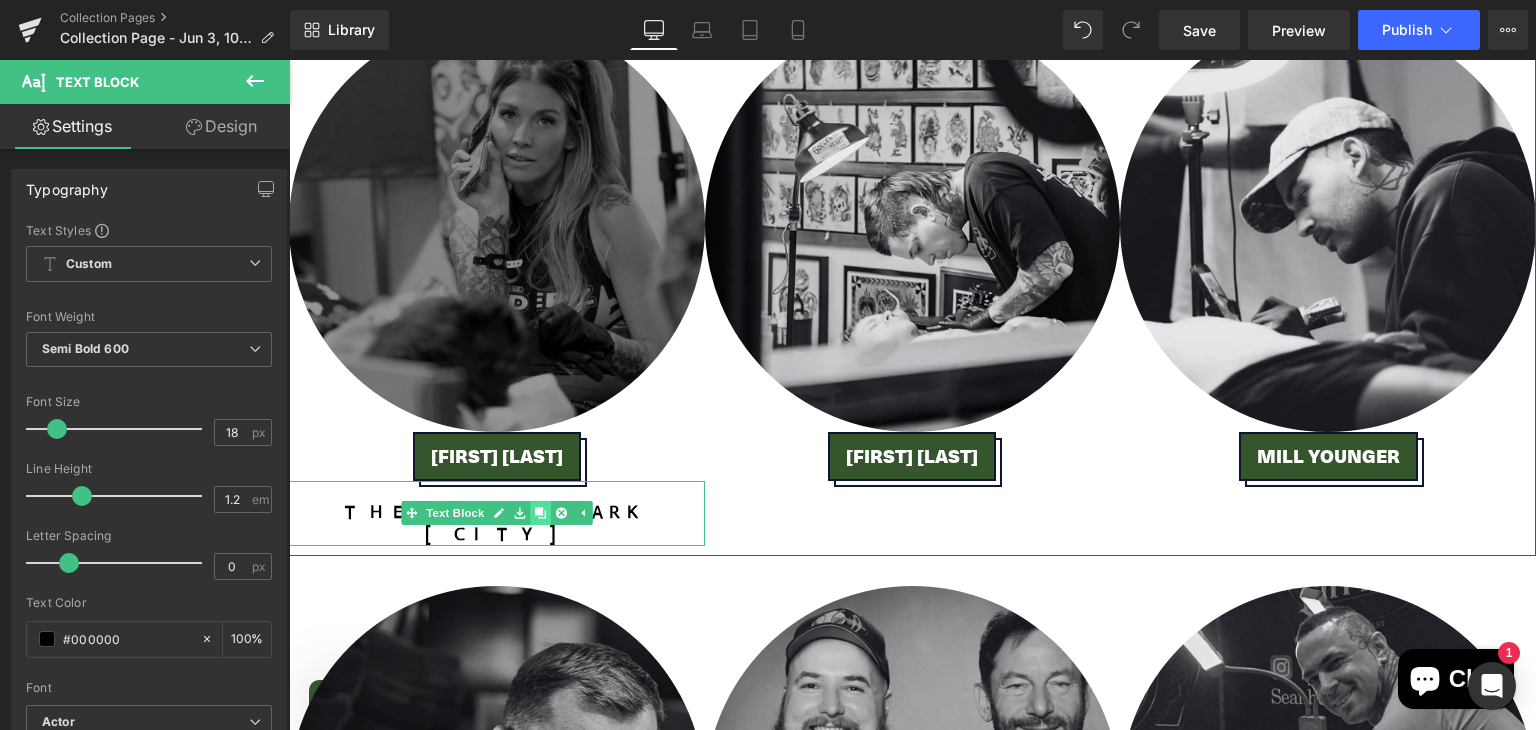 click at bounding box center [540, 513] 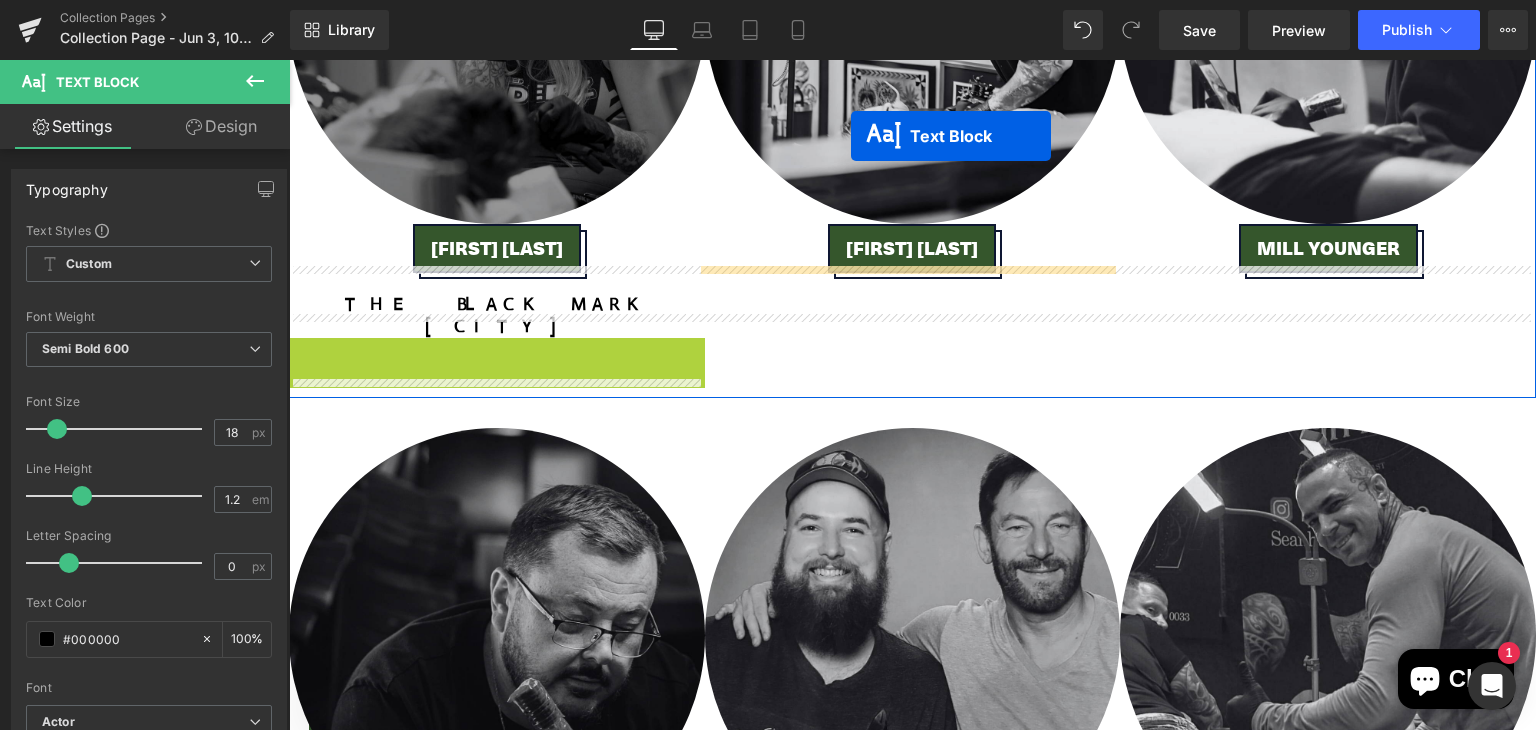 scroll, scrollTop: 4045, scrollLeft: 0, axis: vertical 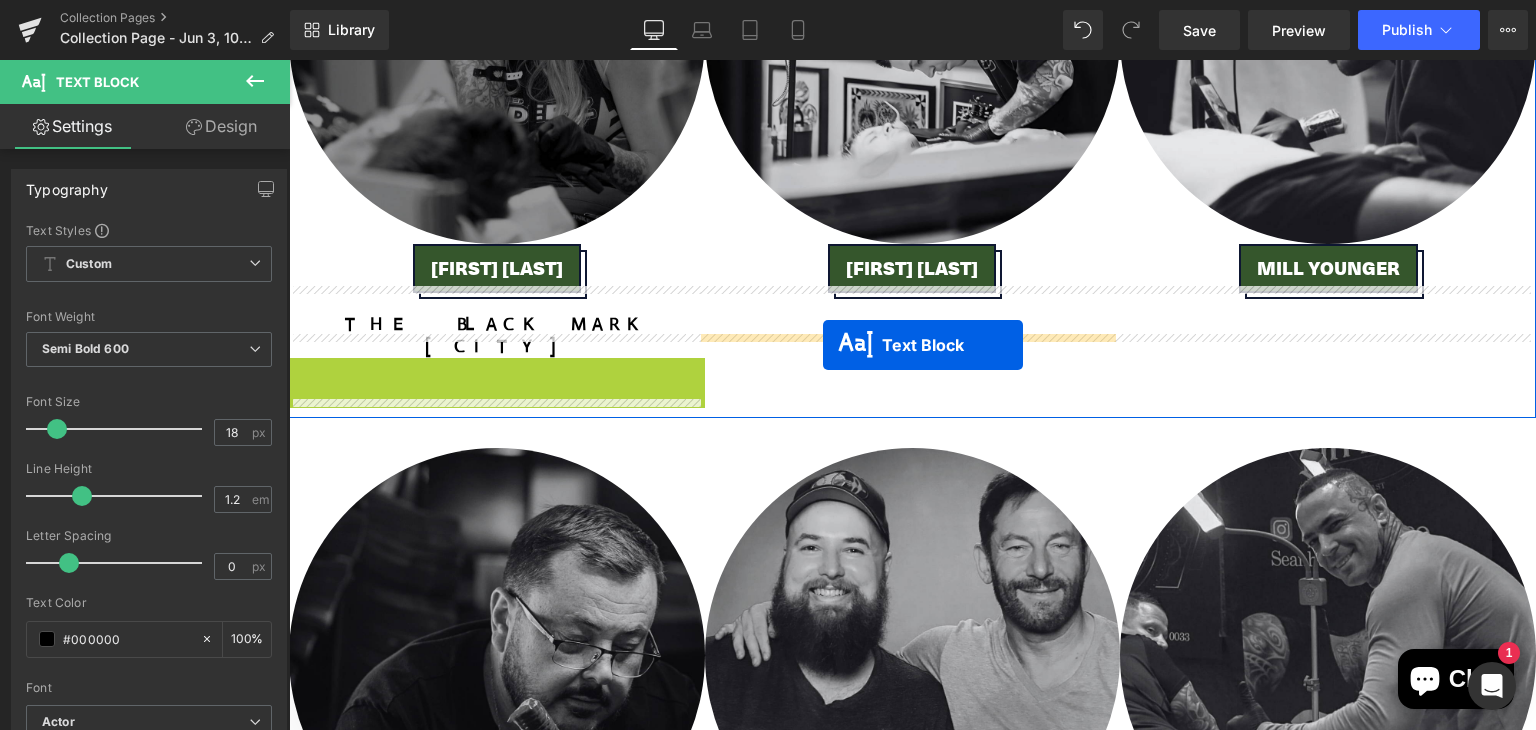 drag, startPoint x: 434, startPoint y: 173, endPoint x: 823, endPoint y: 345, distance: 425.32928 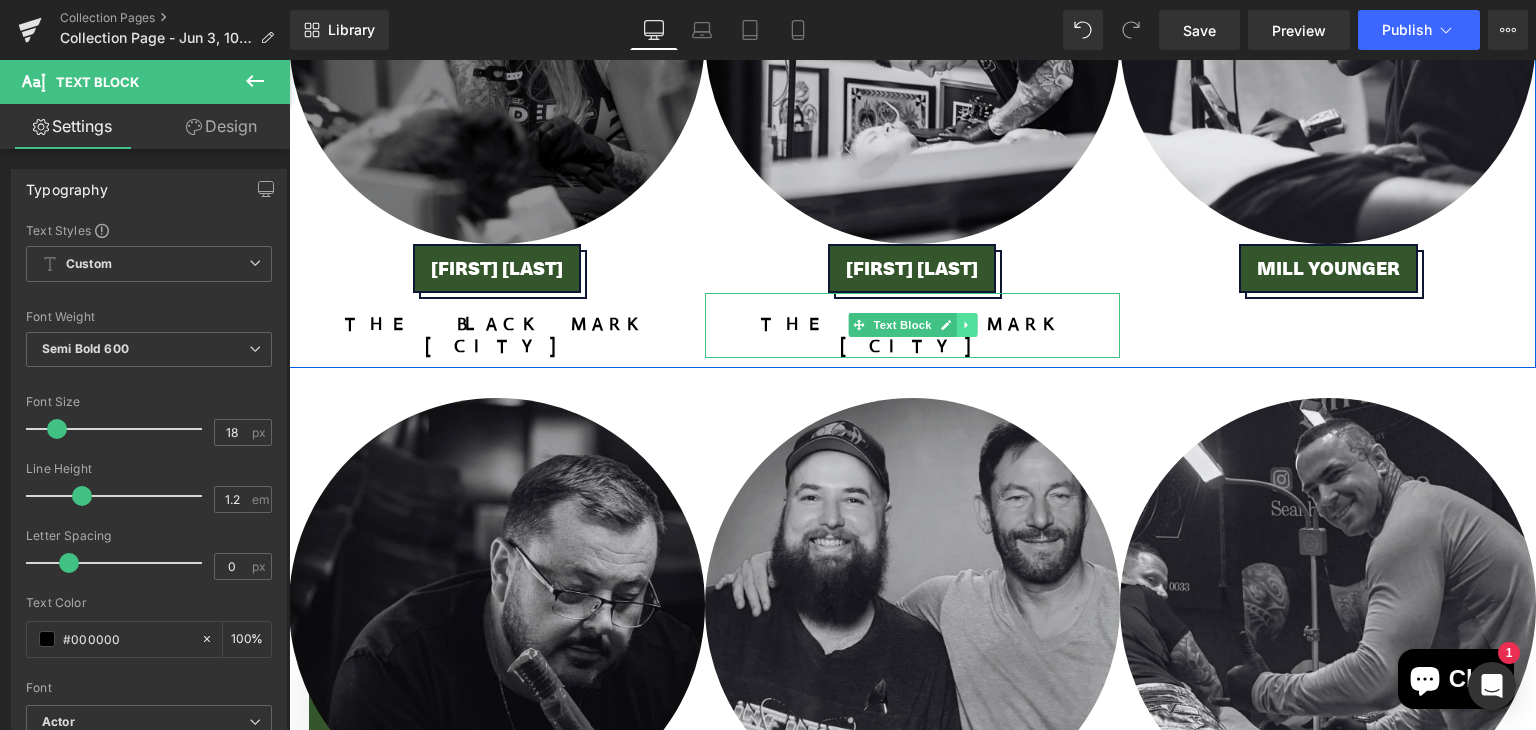 click 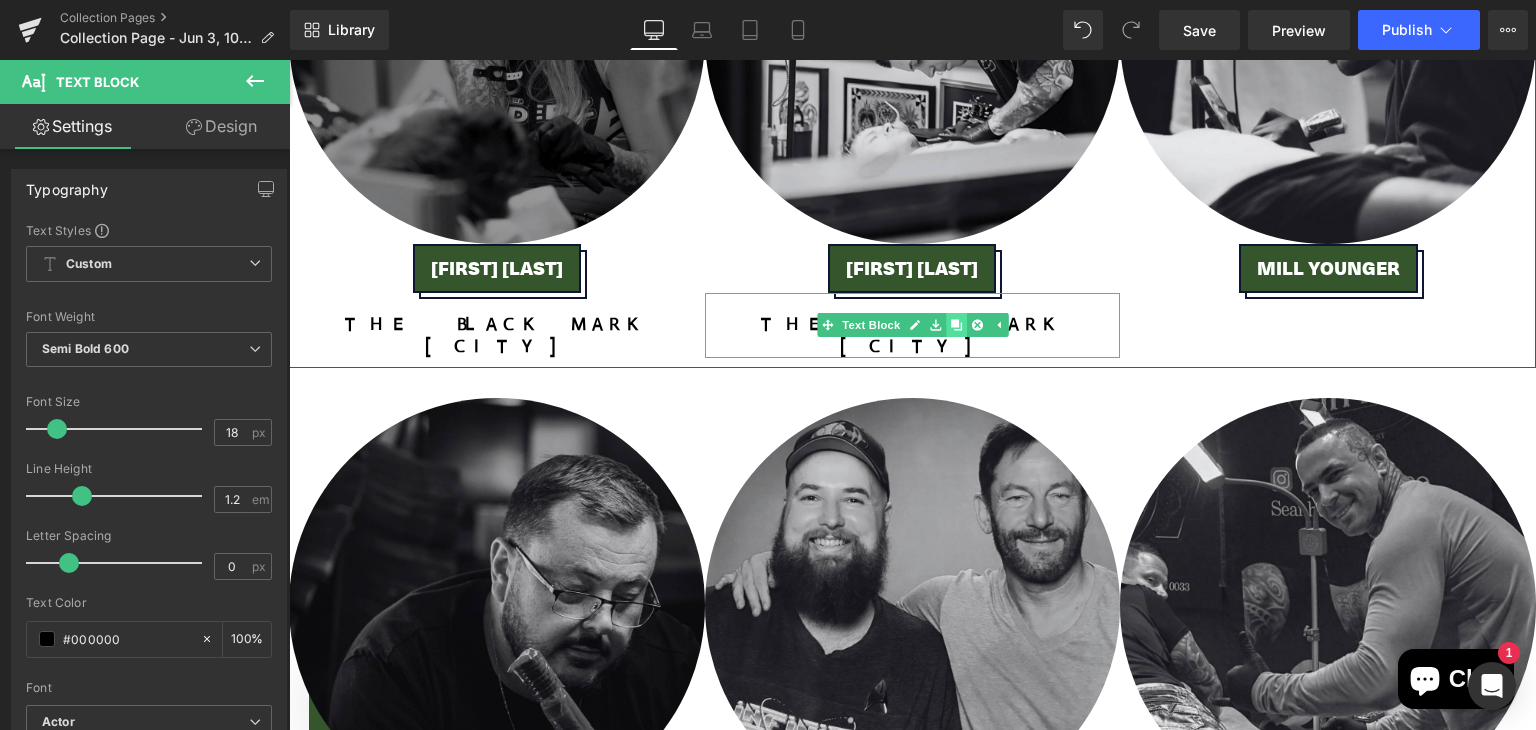 click 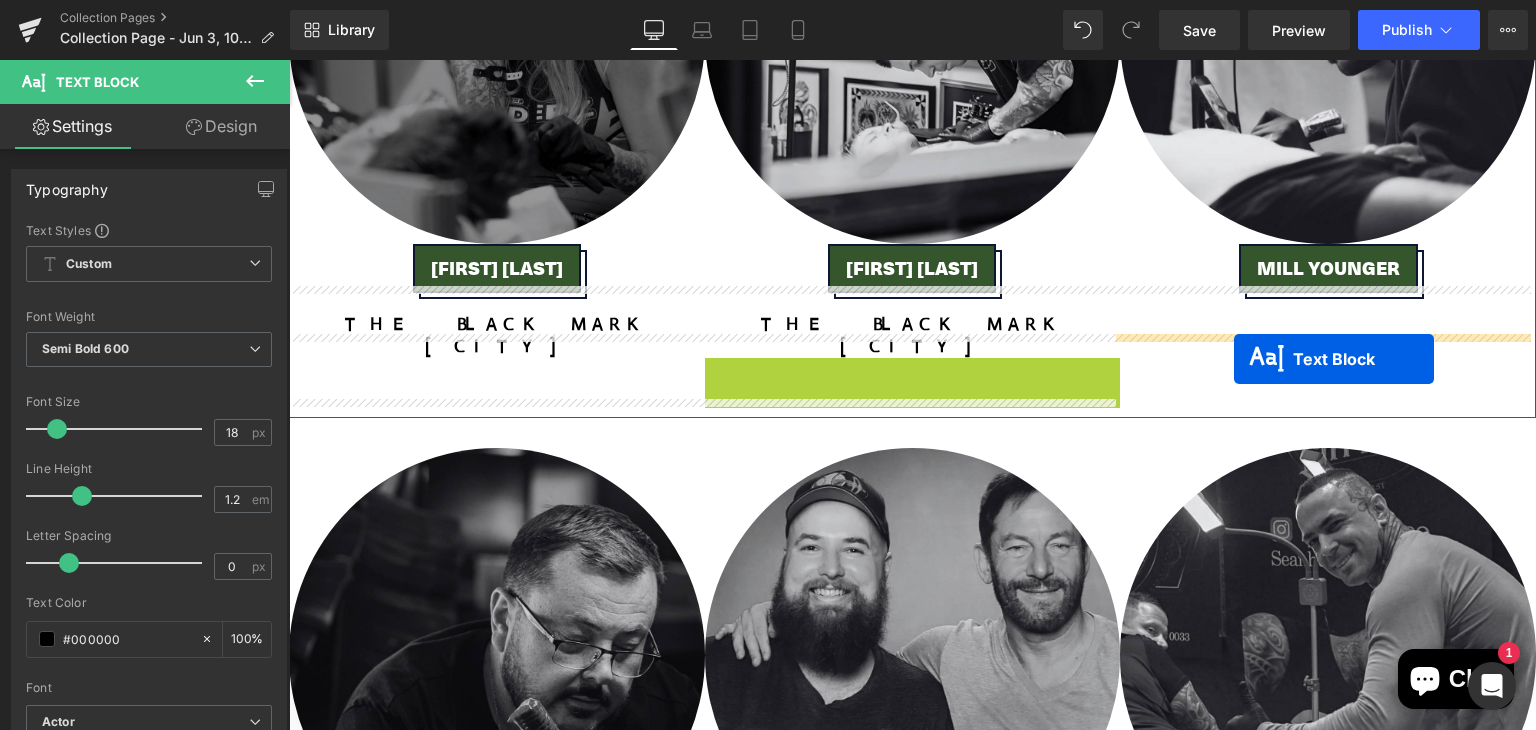 drag, startPoint x: 851, startPoint y: 435, endPoint x: 1234, endPoint y: 359, distance: 390.46768 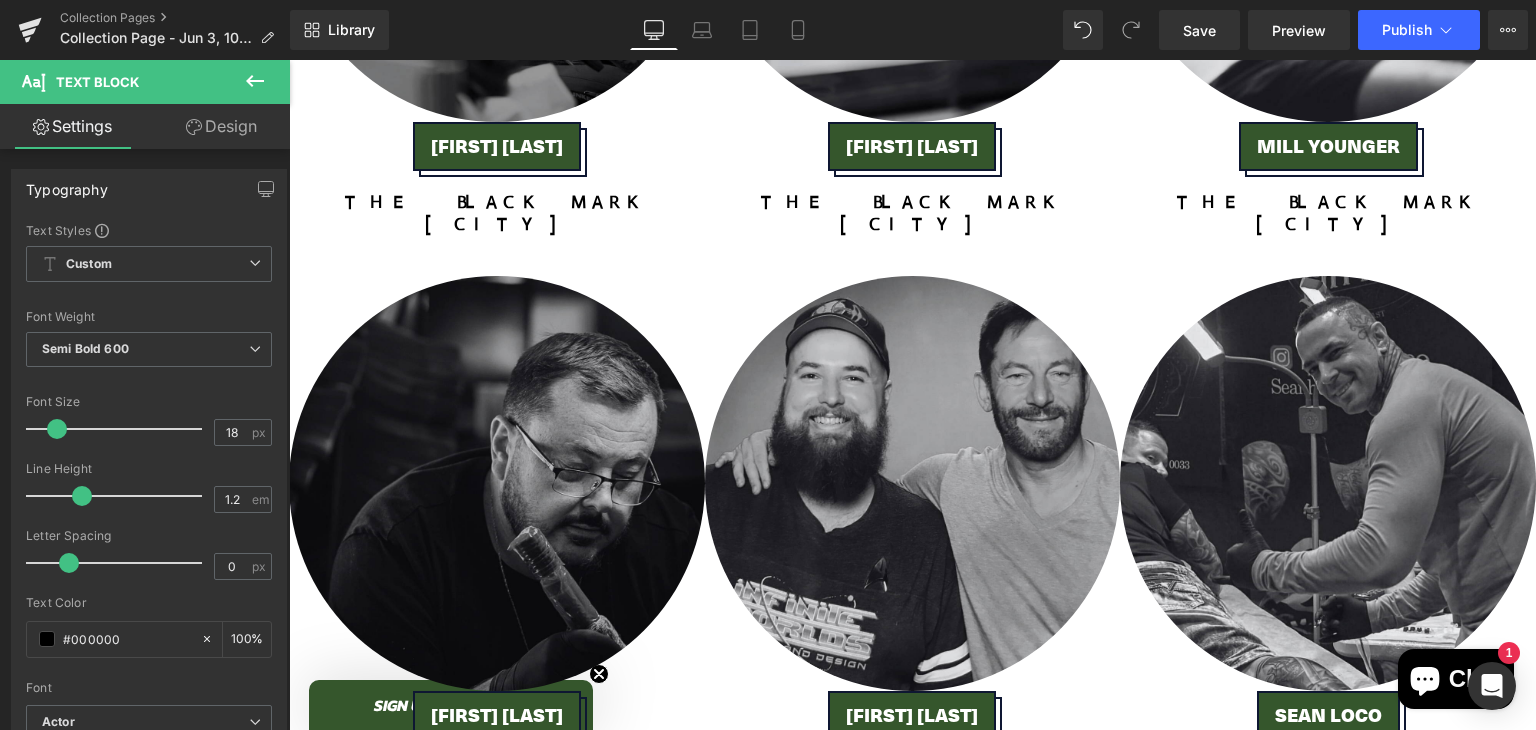 scroll, scrollTop: 4168, scrollLeft: 0, axis: vertical 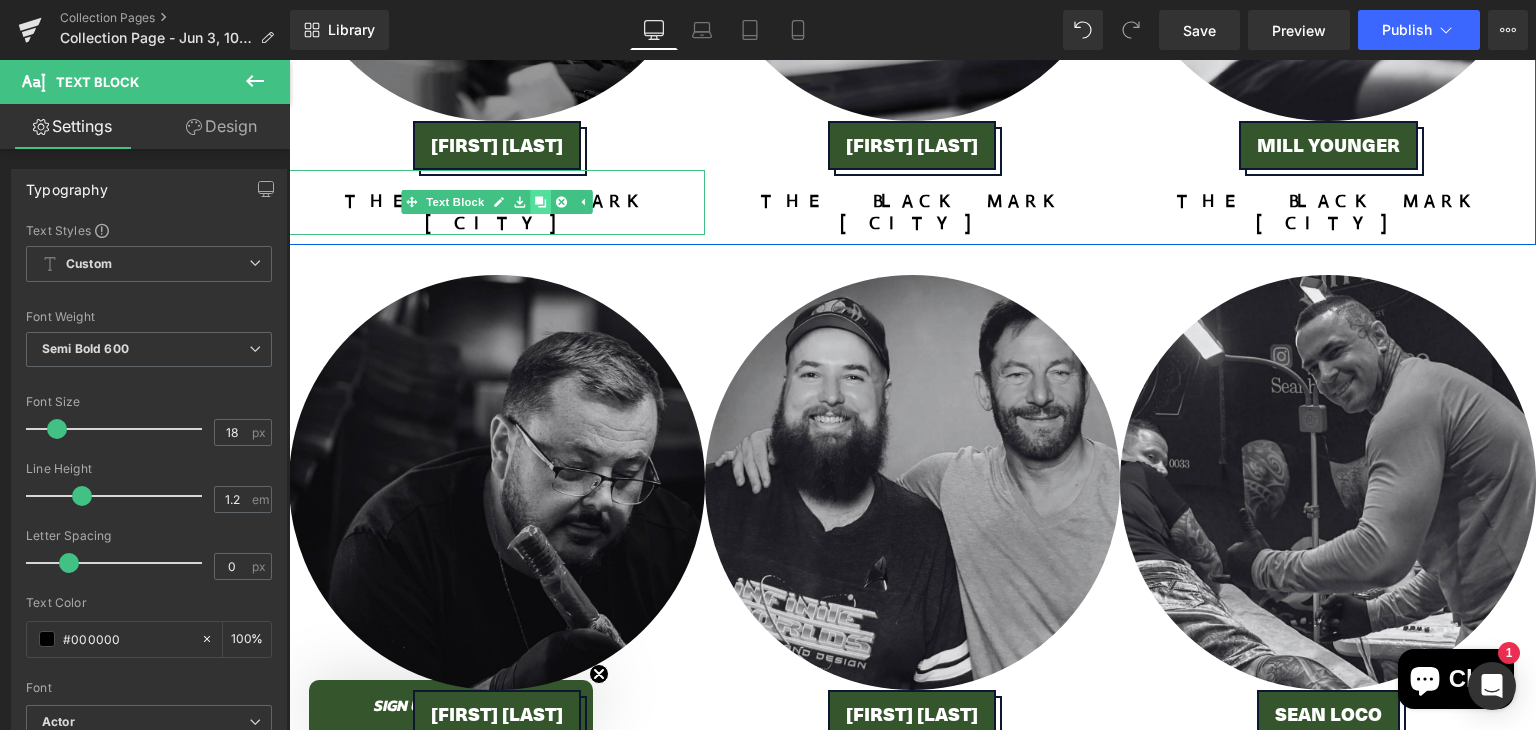 click 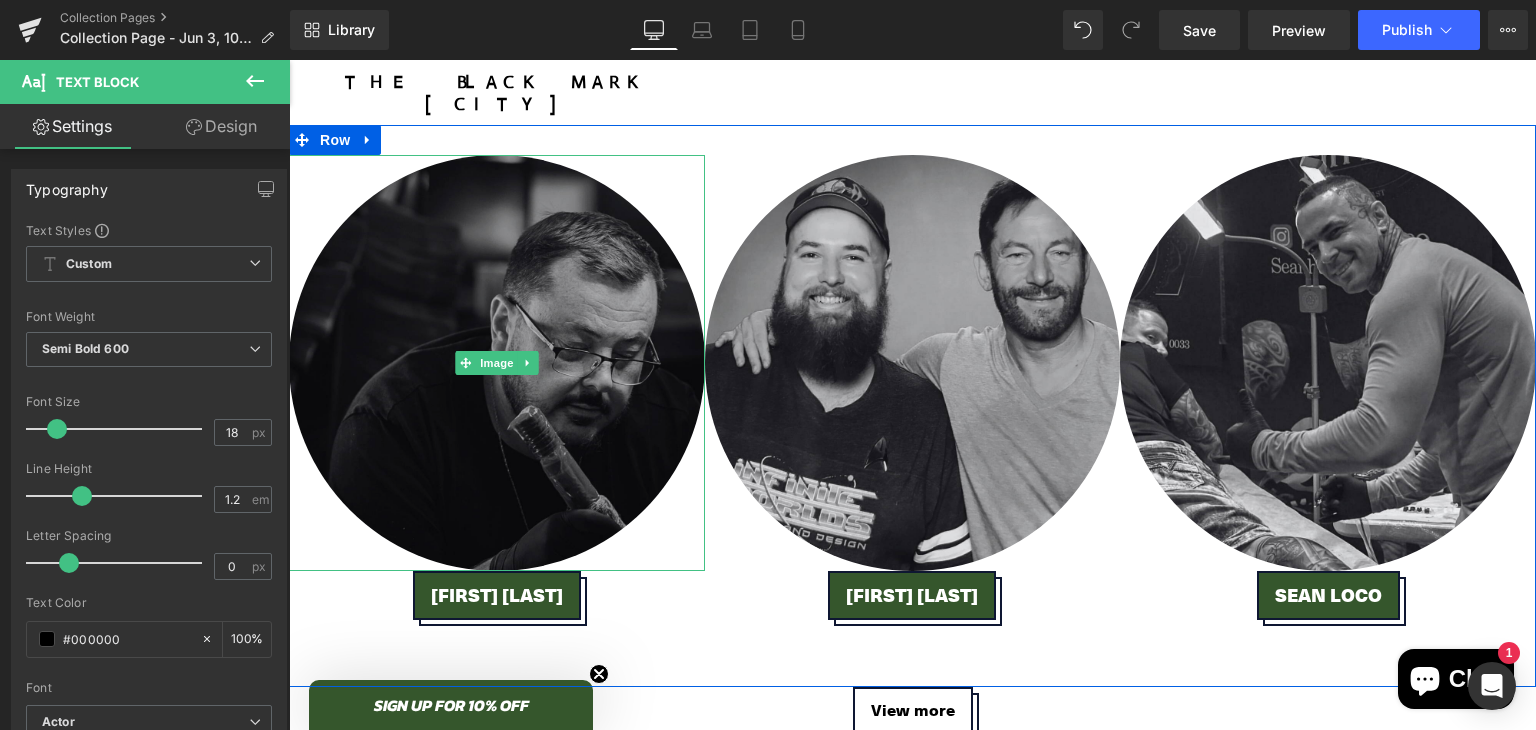scroll, scrollTop: 4352, scrollLeft: 0, axis: vertical 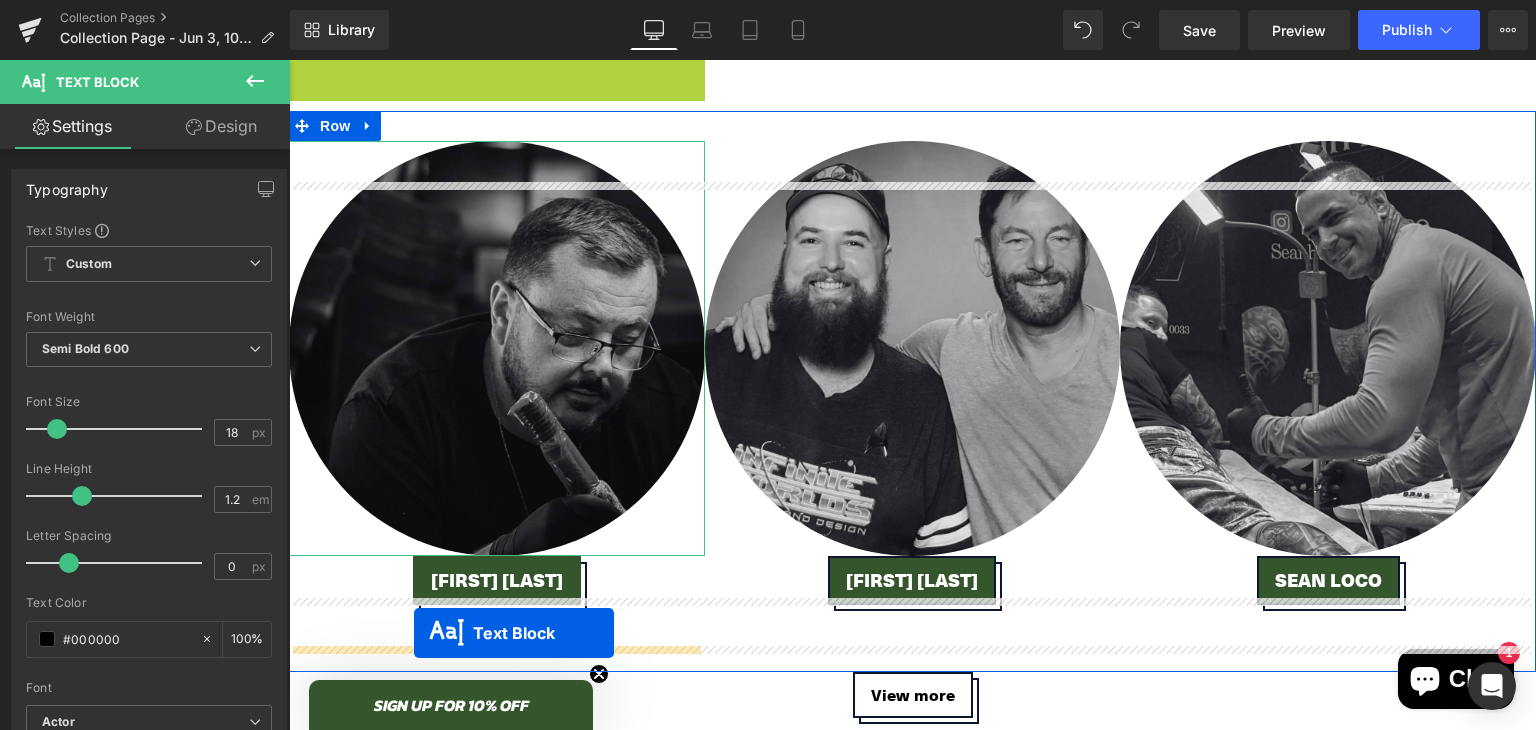drag, startPoint x: 433, startPoint y: 120, endPoint x: 414, endPoint y: 633, distance: 513.35175 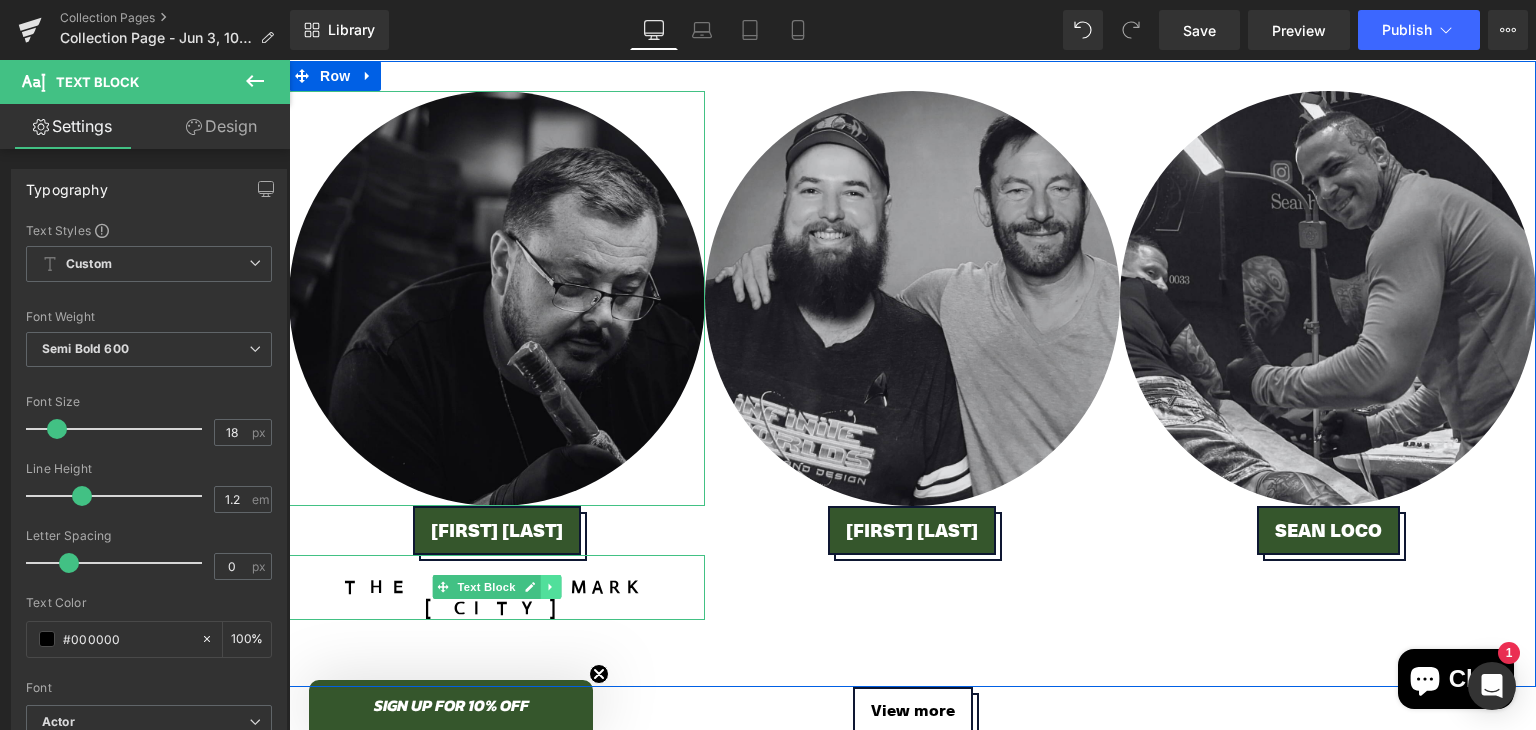 click at bounding box center (550, 587) 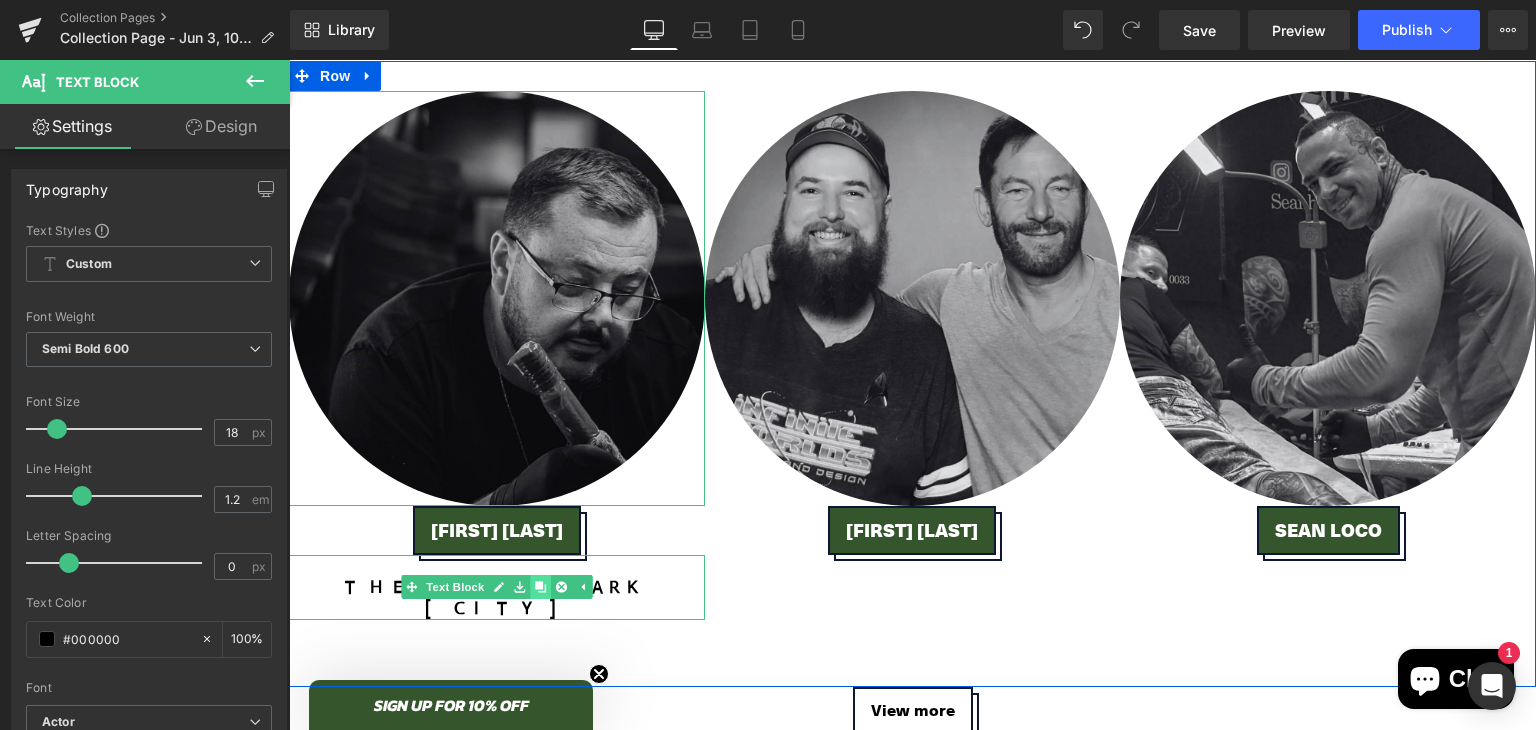 click 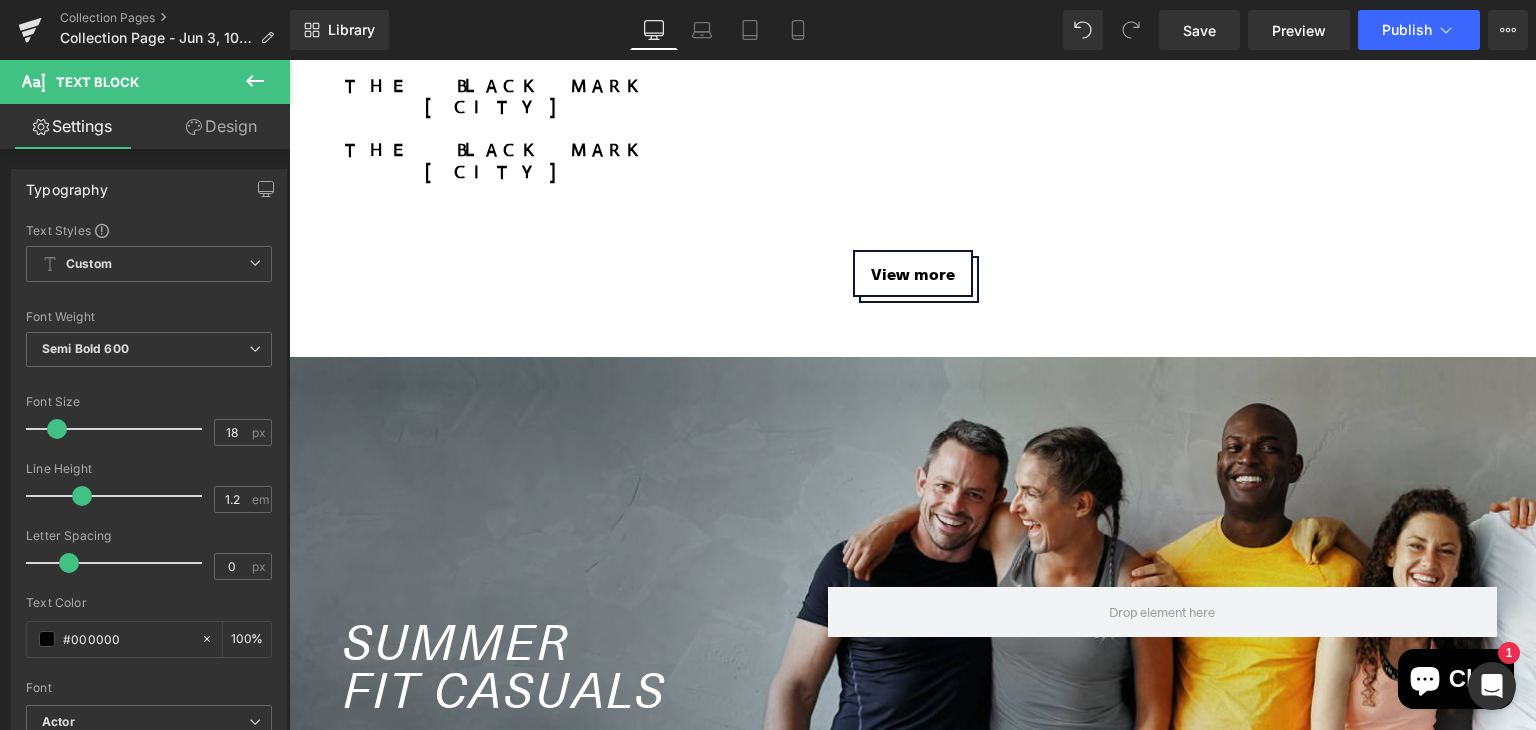 scroll, scrollTop: 4874, scrollLeft: 0, axis: vertical 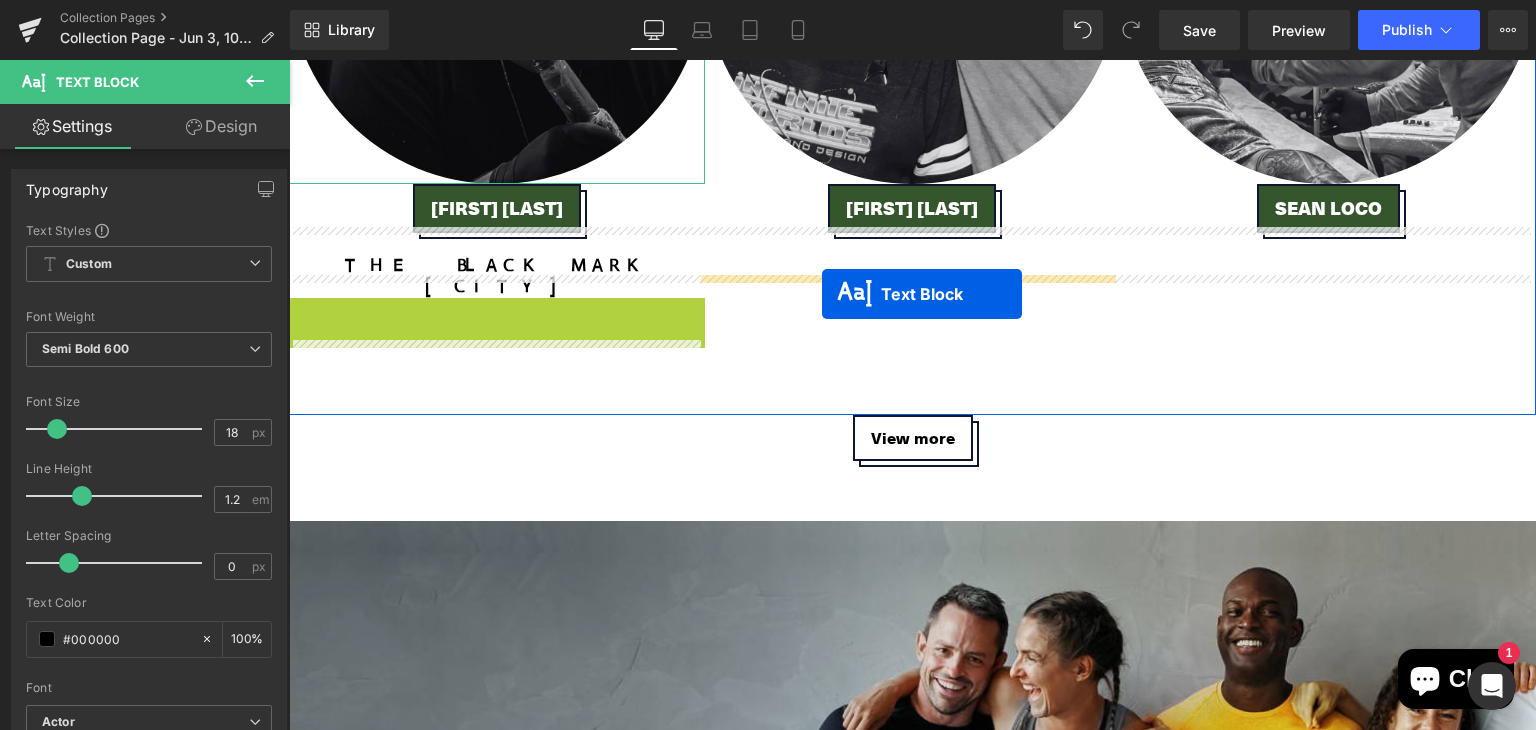 drag, startPoint x: 434, startPoint y: 179, endPoint x: 822, endPoint y: 294, distance: 404.68384 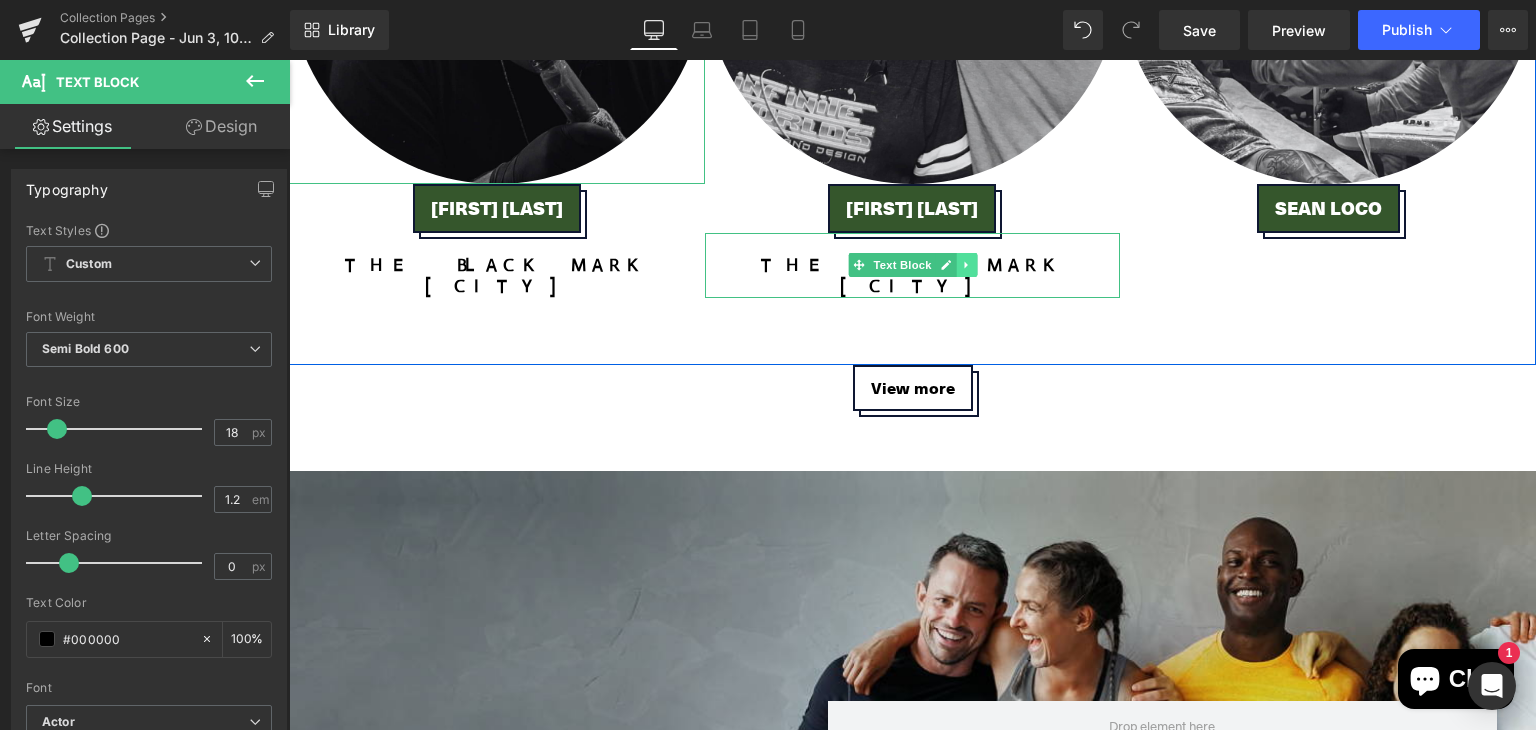 click at bounding box center (966, 265) 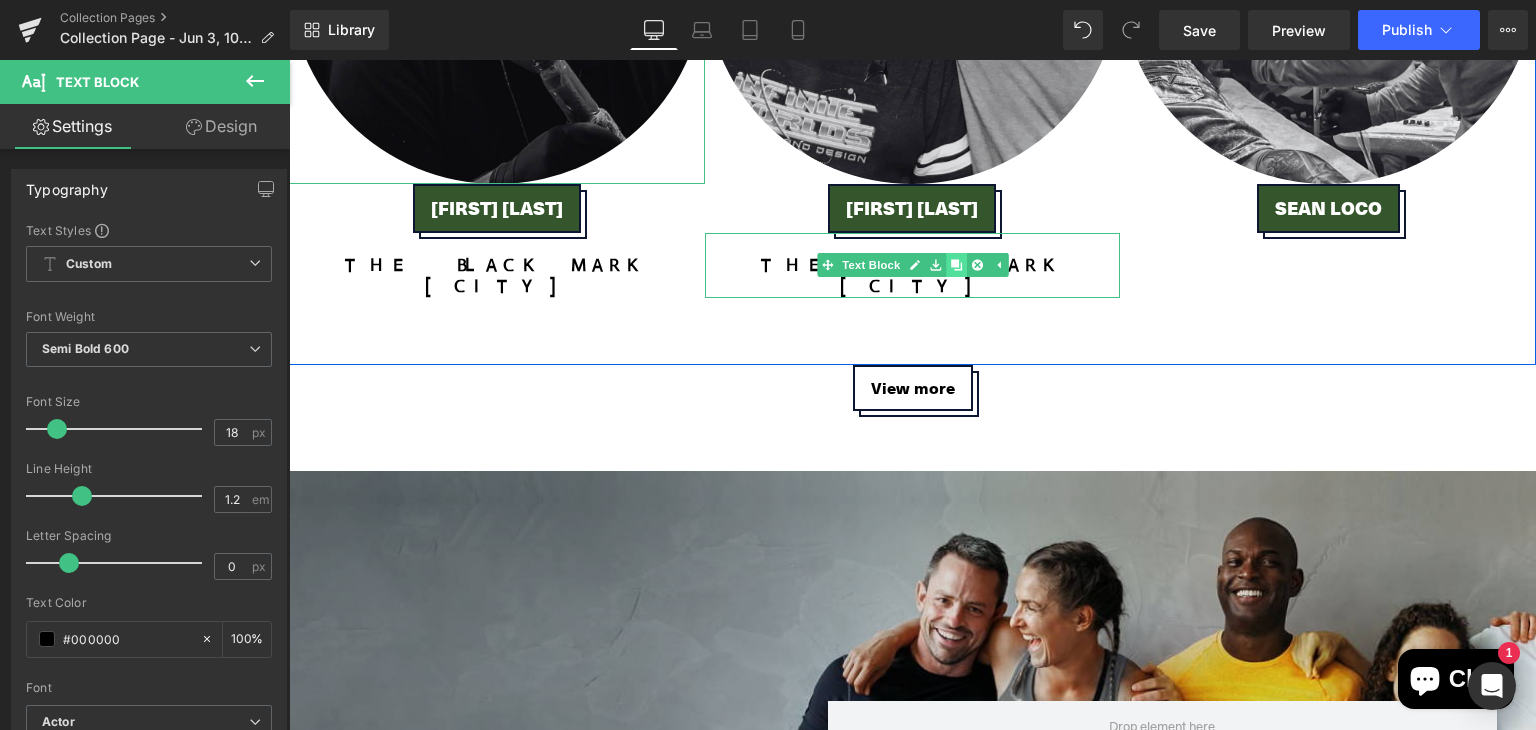 click at bounding box center (956, 265) 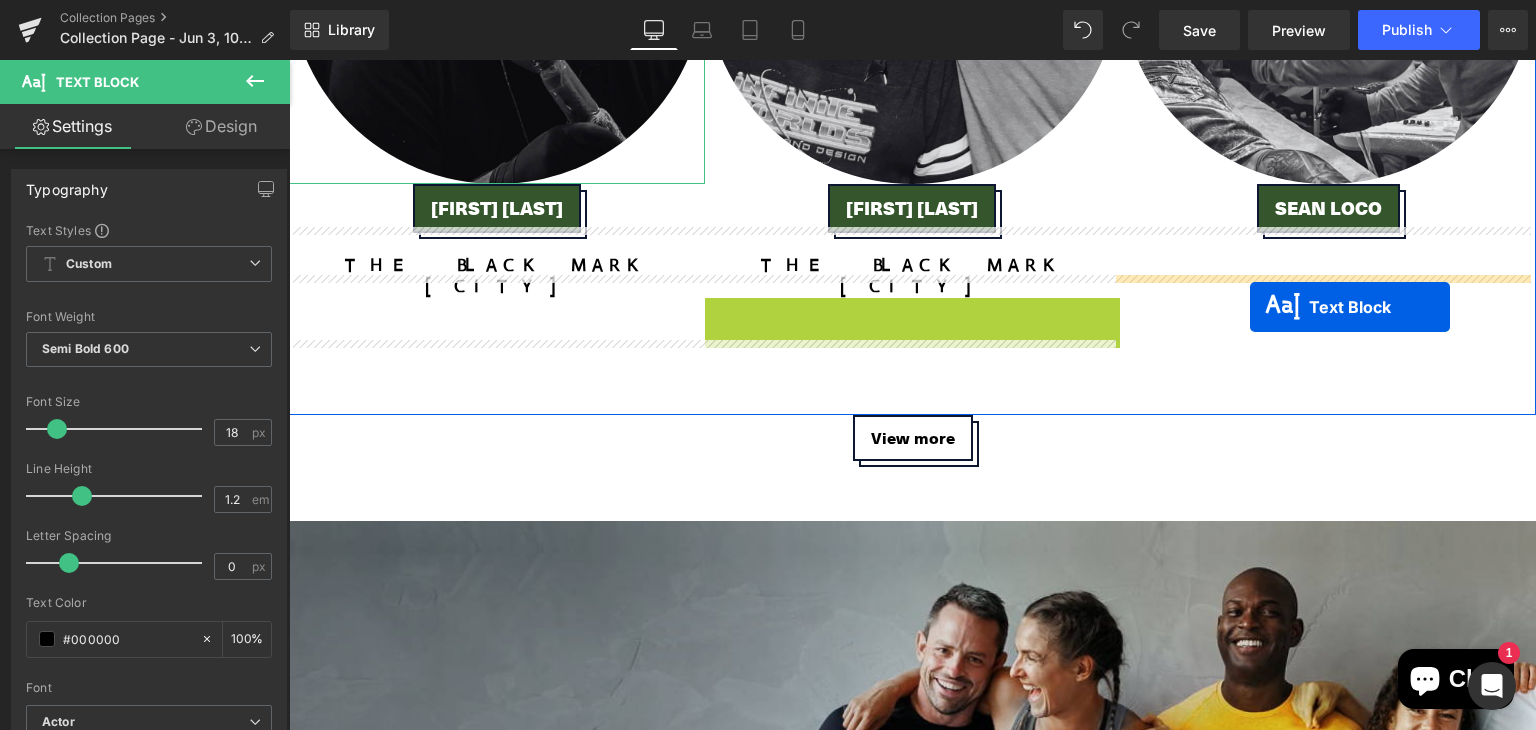 drag, startPoint x: 846, startPoint y: 366, endPoint x: 1250, endPoint y: 307, distance: 408.28543 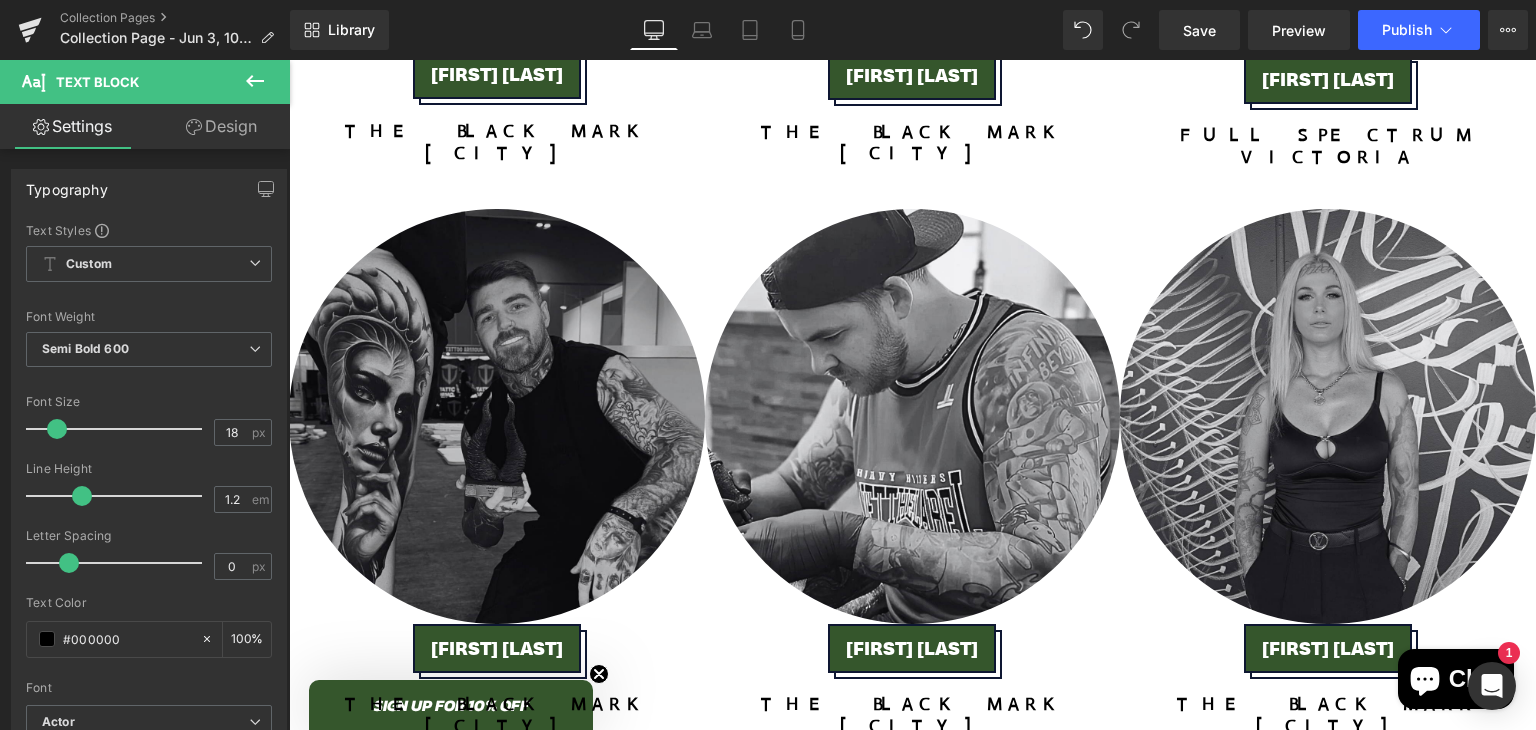 scroll, scrollTop: 1490, scrollLeft: 0, axis: vertical 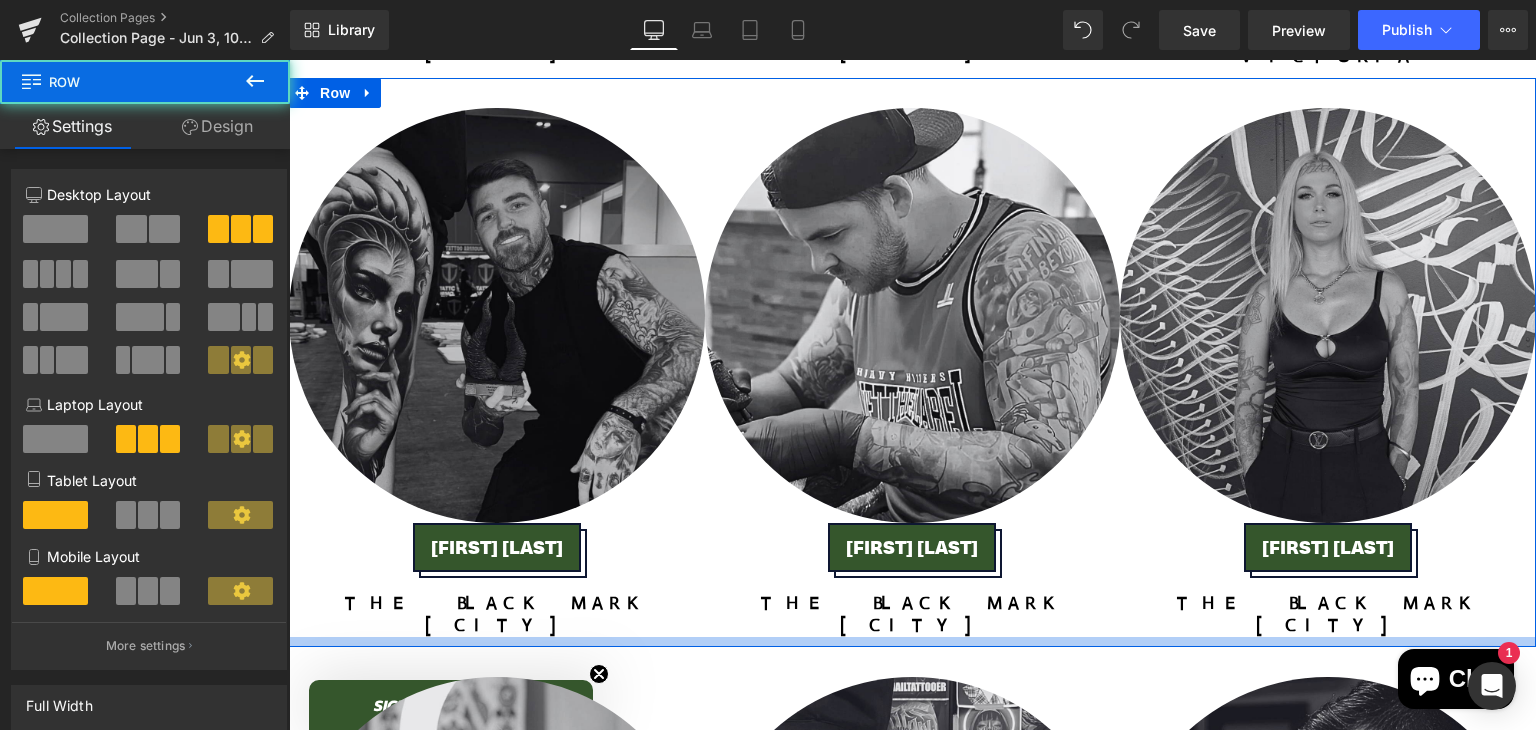 click at bounding box center (912, 642) 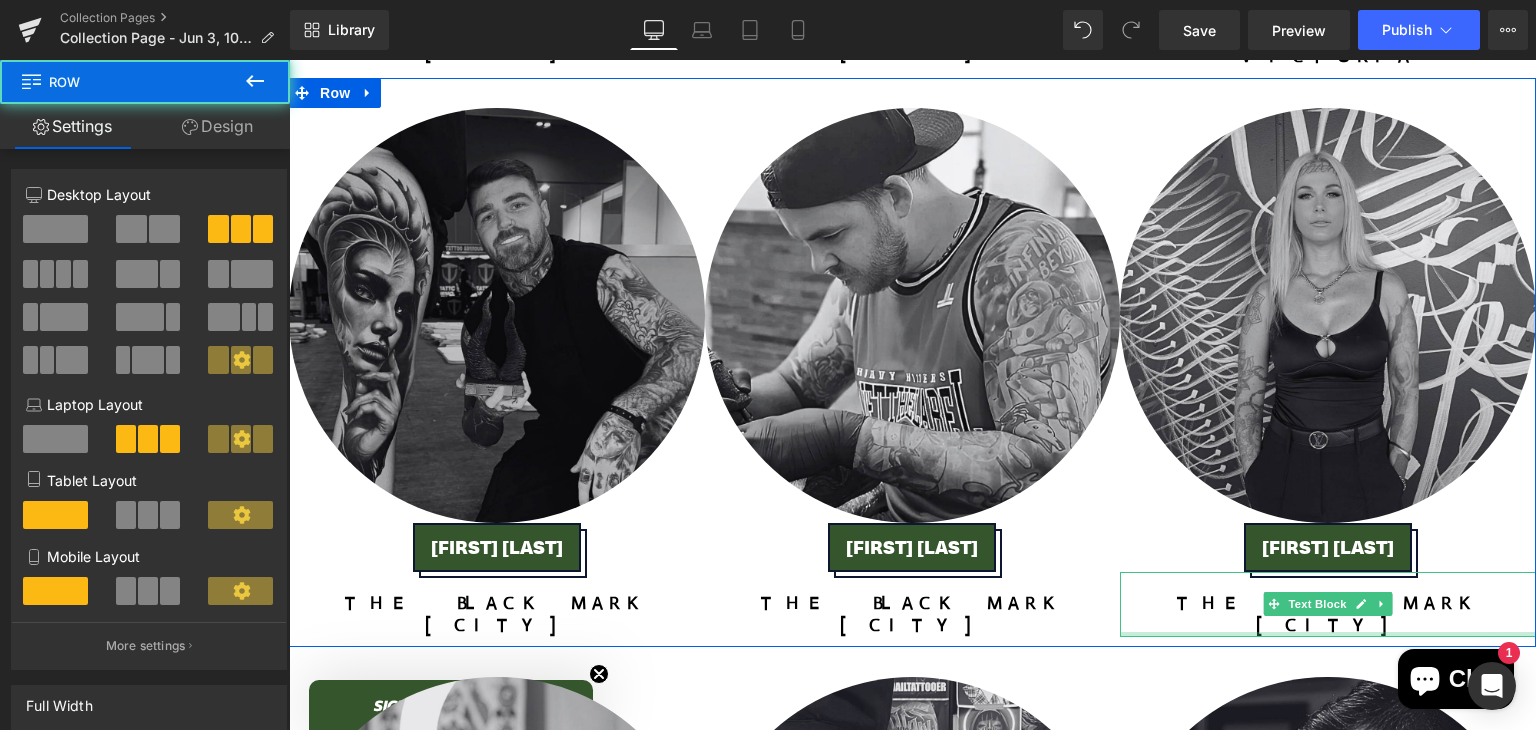 click on "[CITY]" at bounding box center (1328, 626) 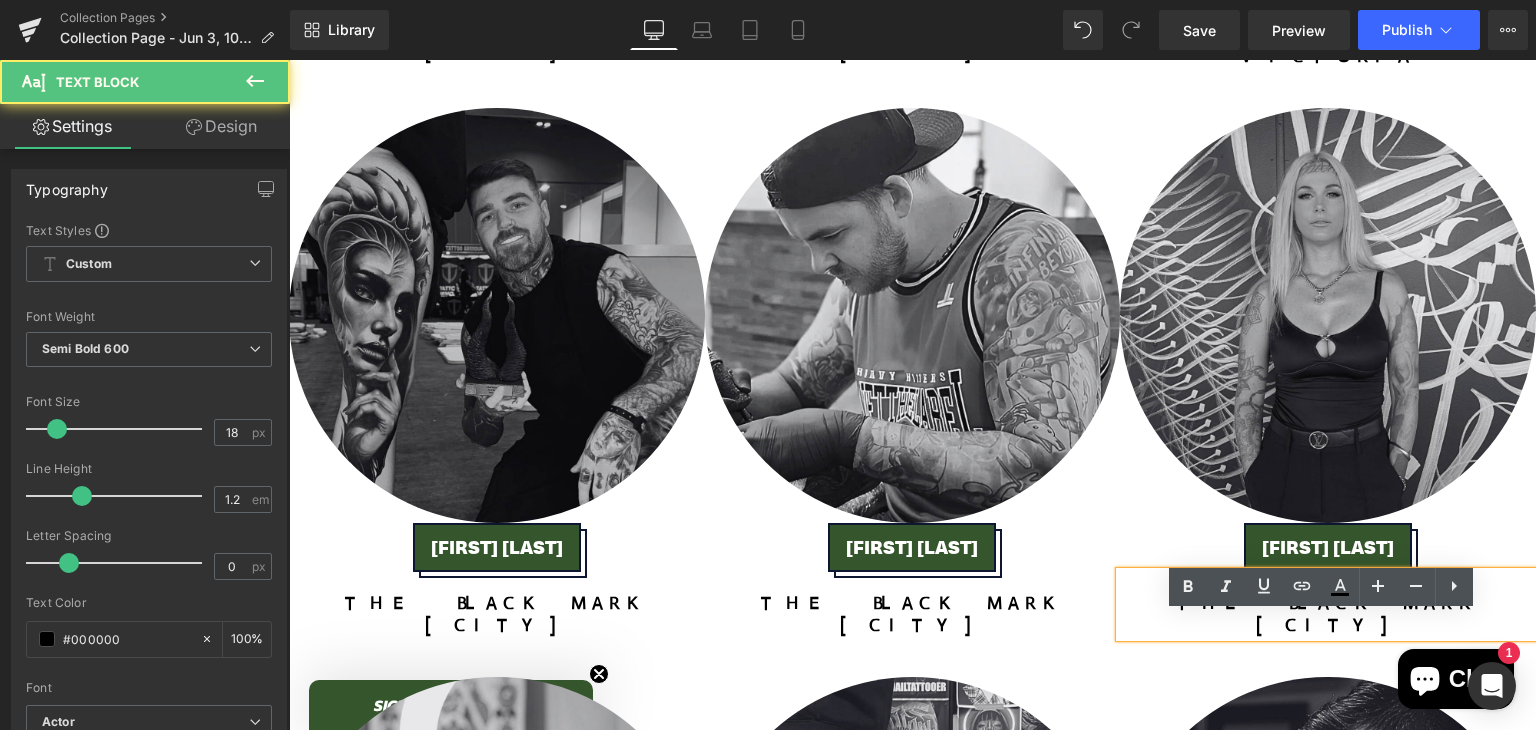 click on "[CITY]" at bounding box center (1328, 626) 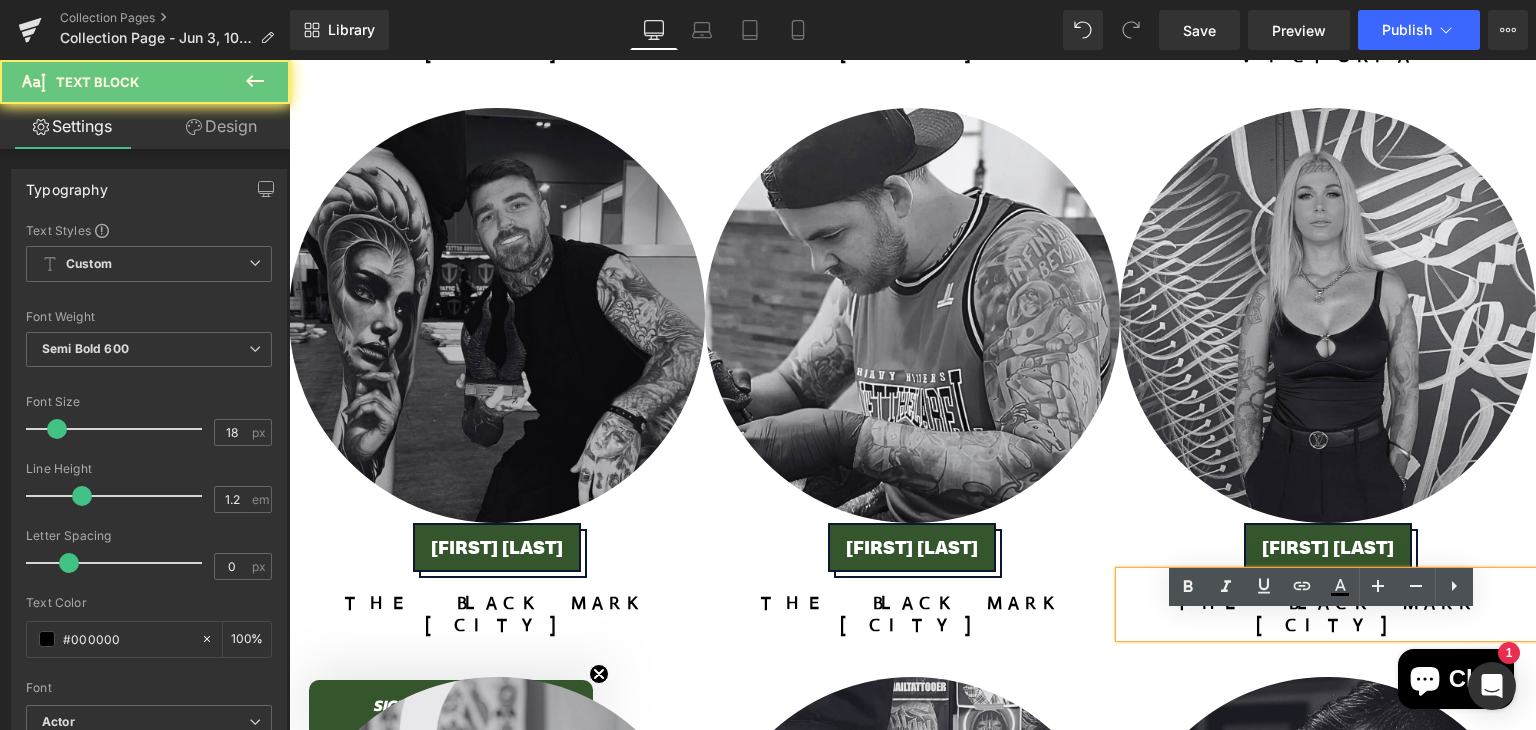 click on "[CITY]" at bounding box center (1328, 626) 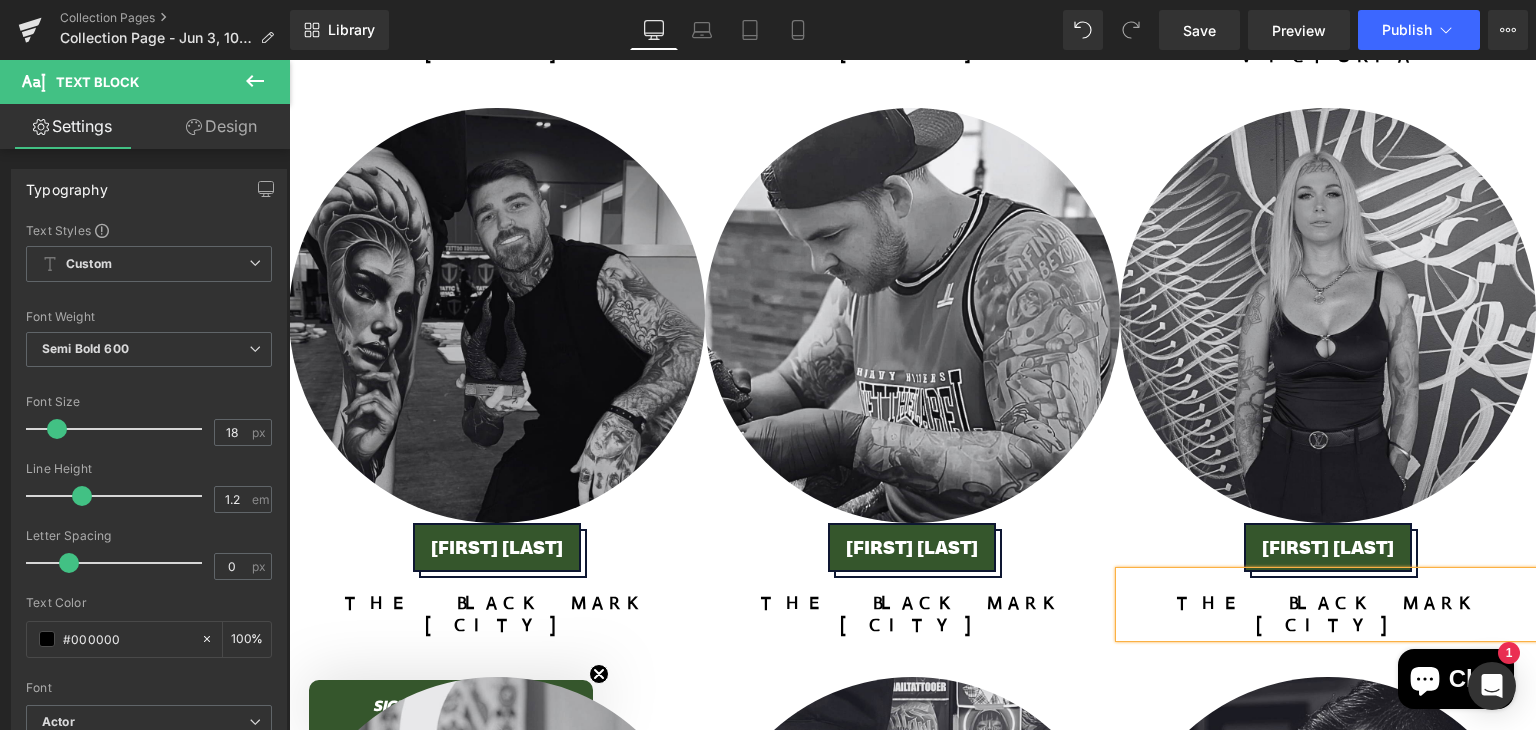 type 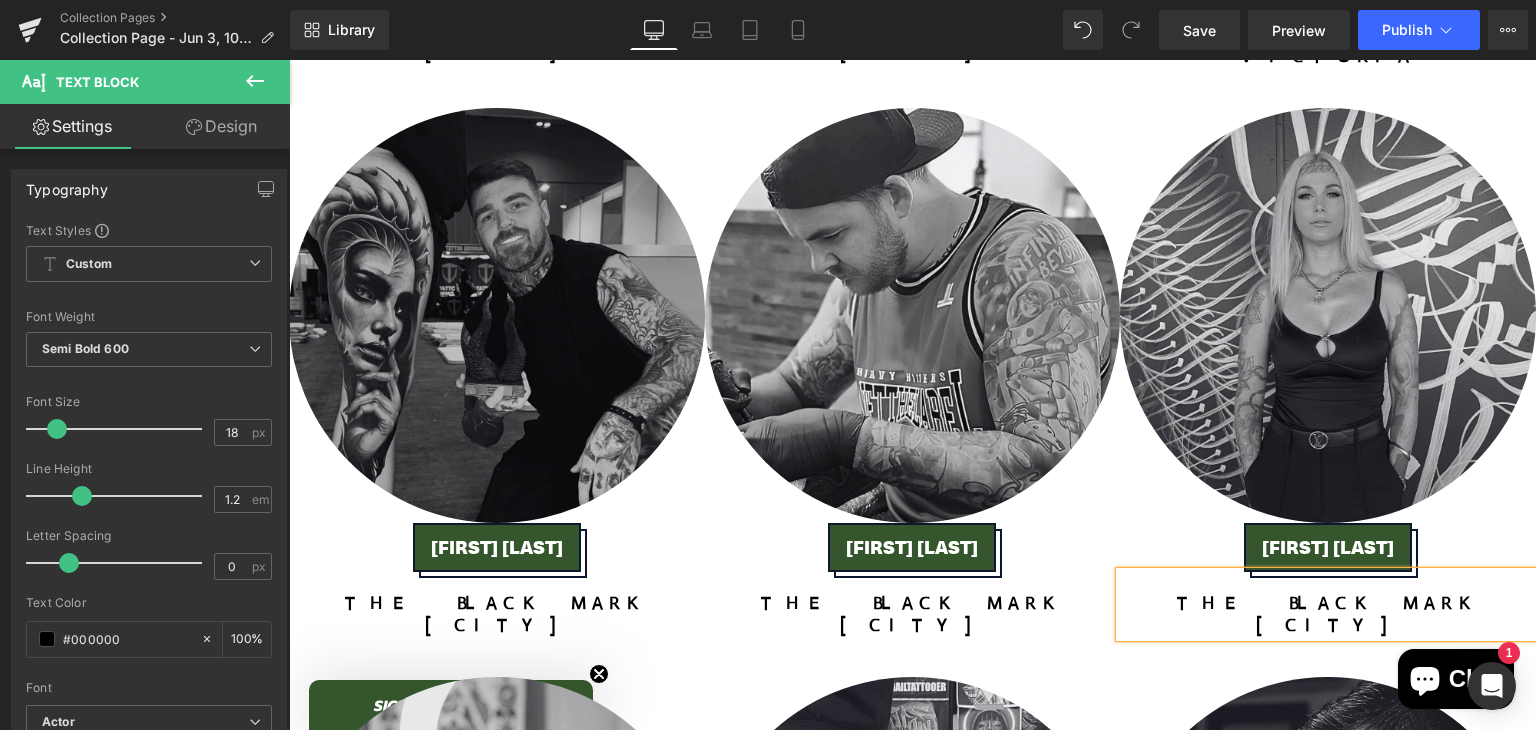 click on "The Black Mark" at bounding box center [1328, 604] 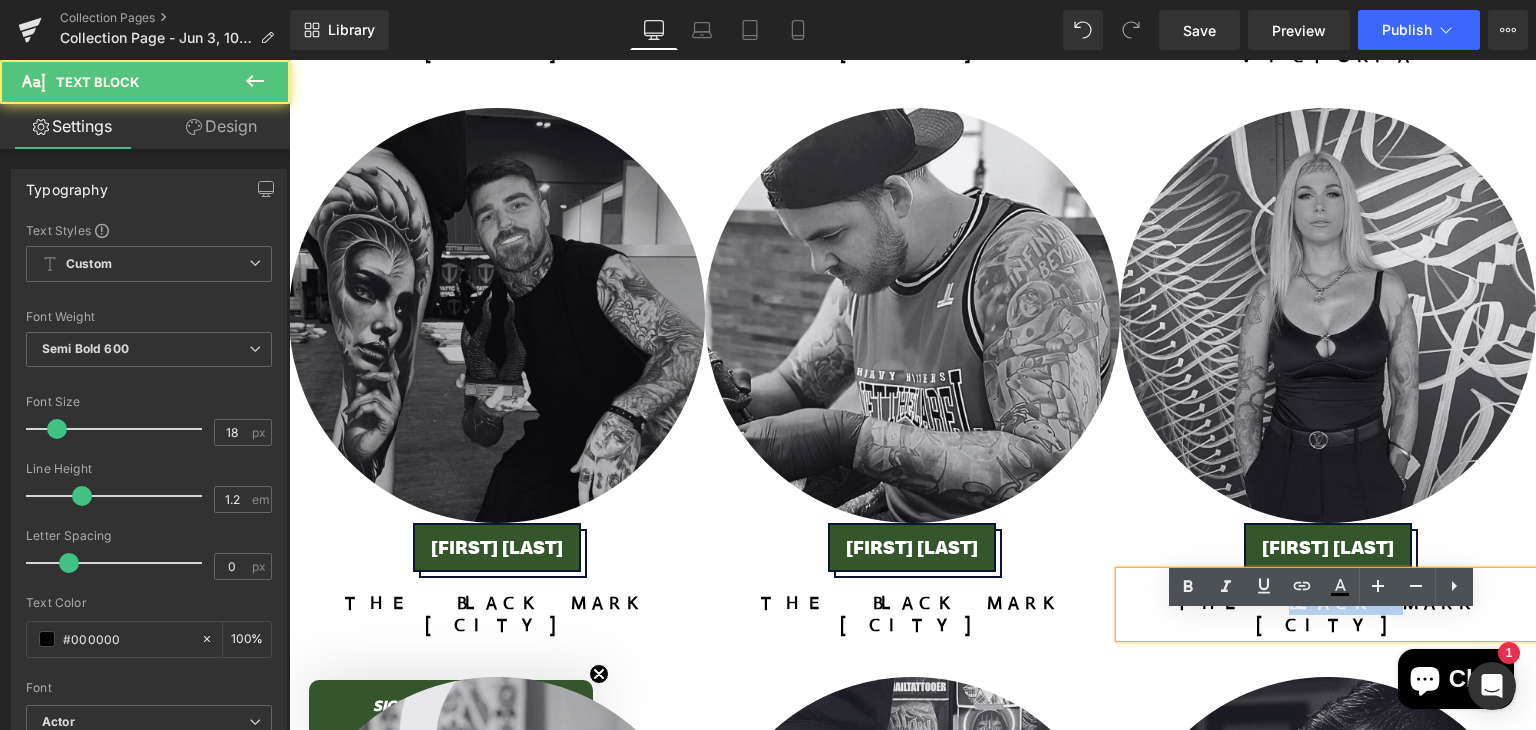 click on "The Black Mark" at bounding box center (1328, 604) 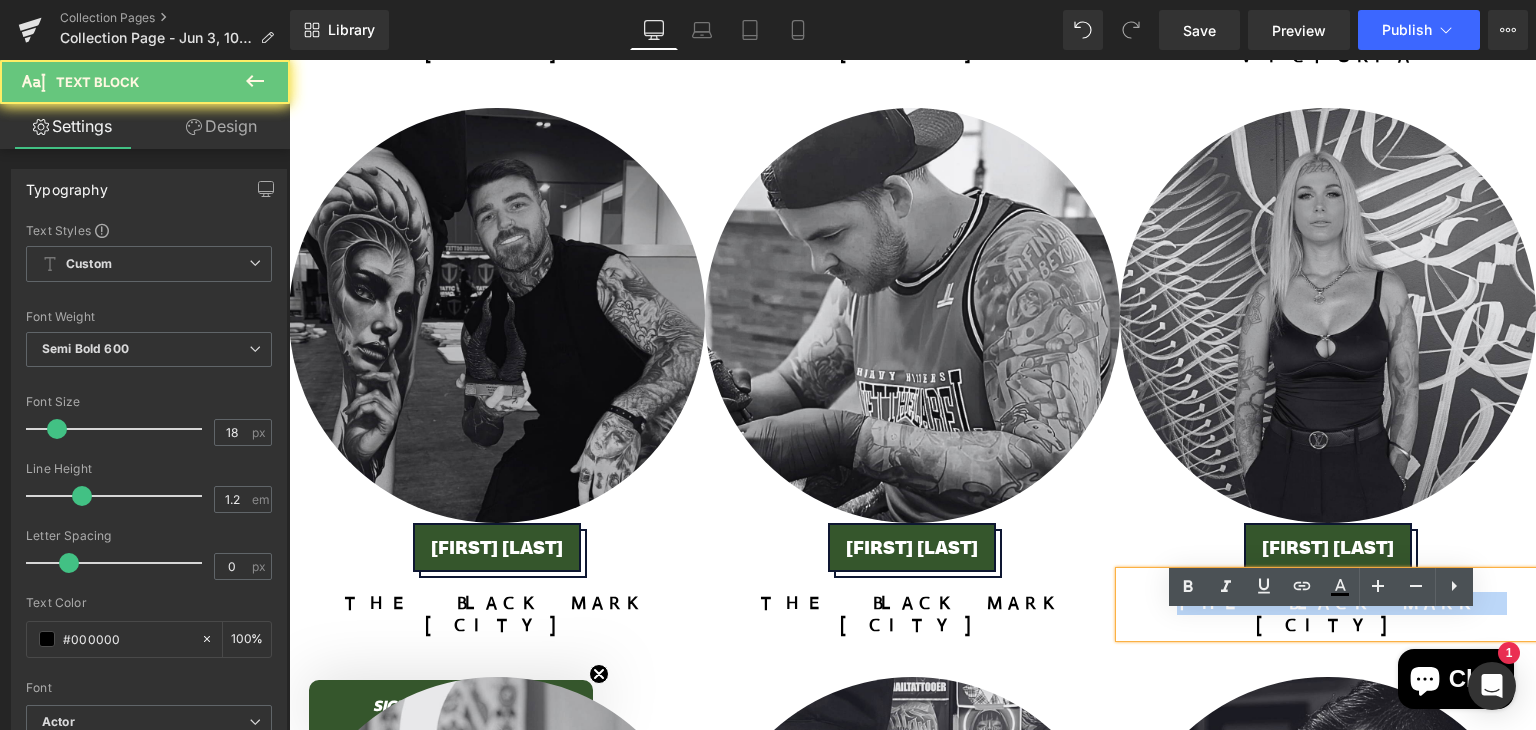 click on "The Black Mark" at bounding box center (1328, 604) 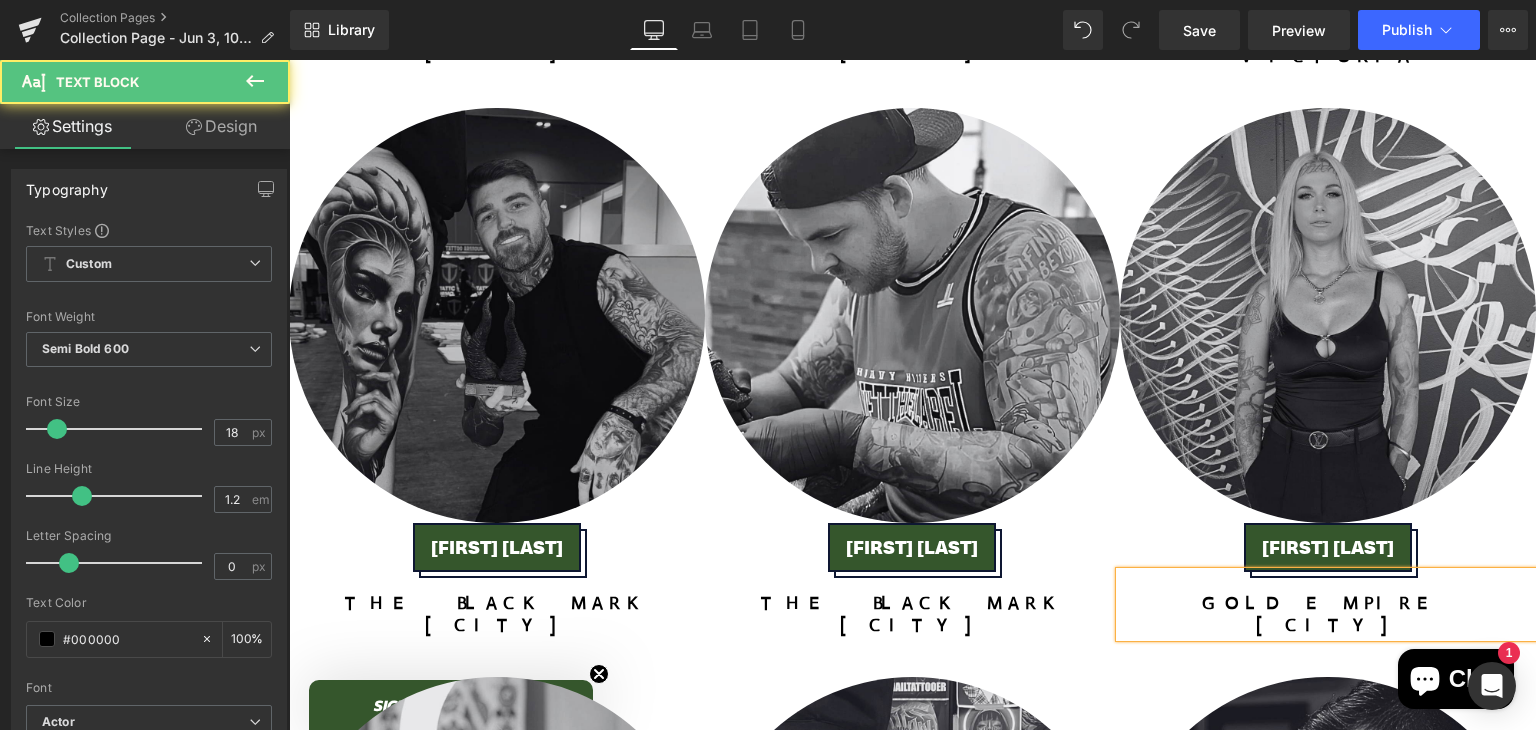 click on "GOLD EMPIRE" at bounding box center (1328, 604) 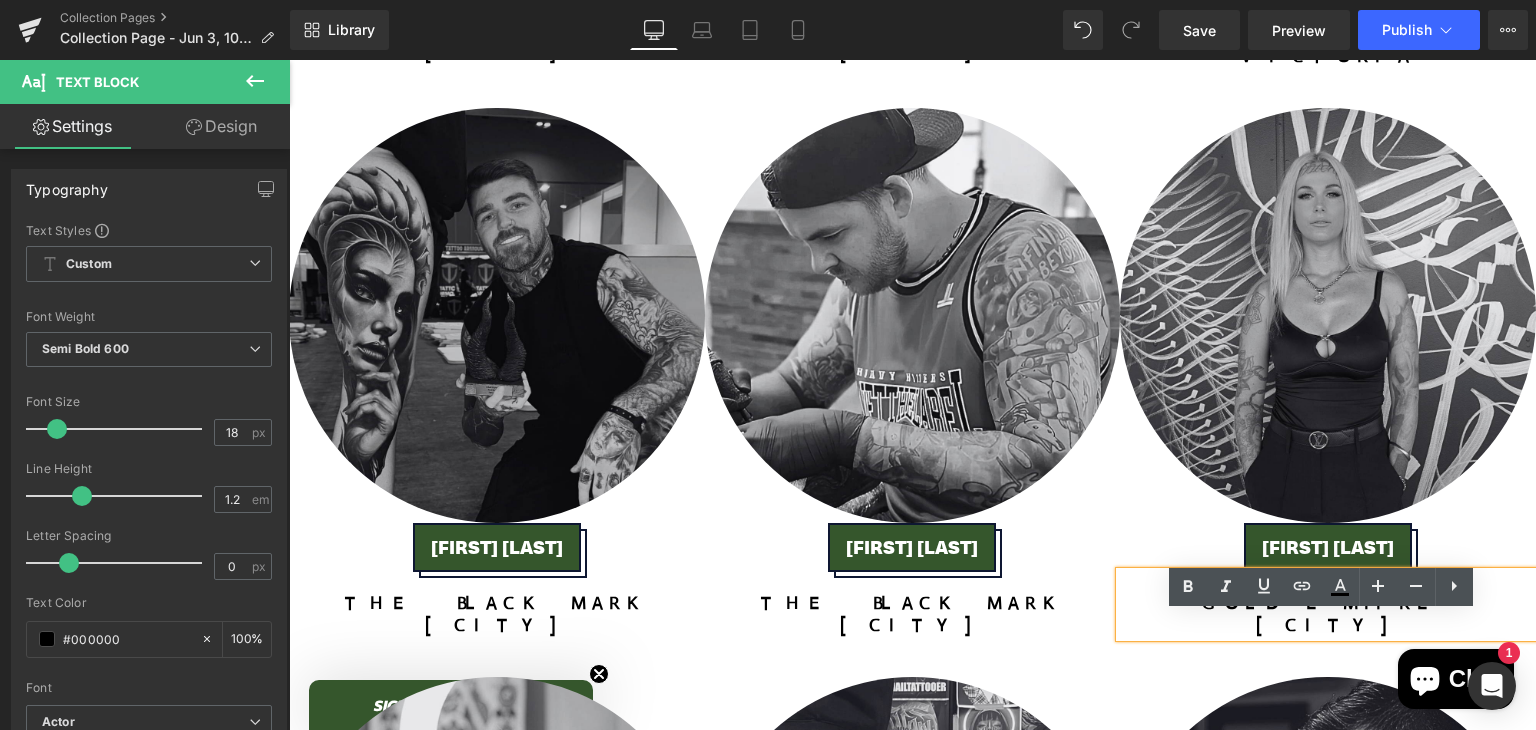 click on "GOLD EMPIRE" at bounding box center [1328, 603] 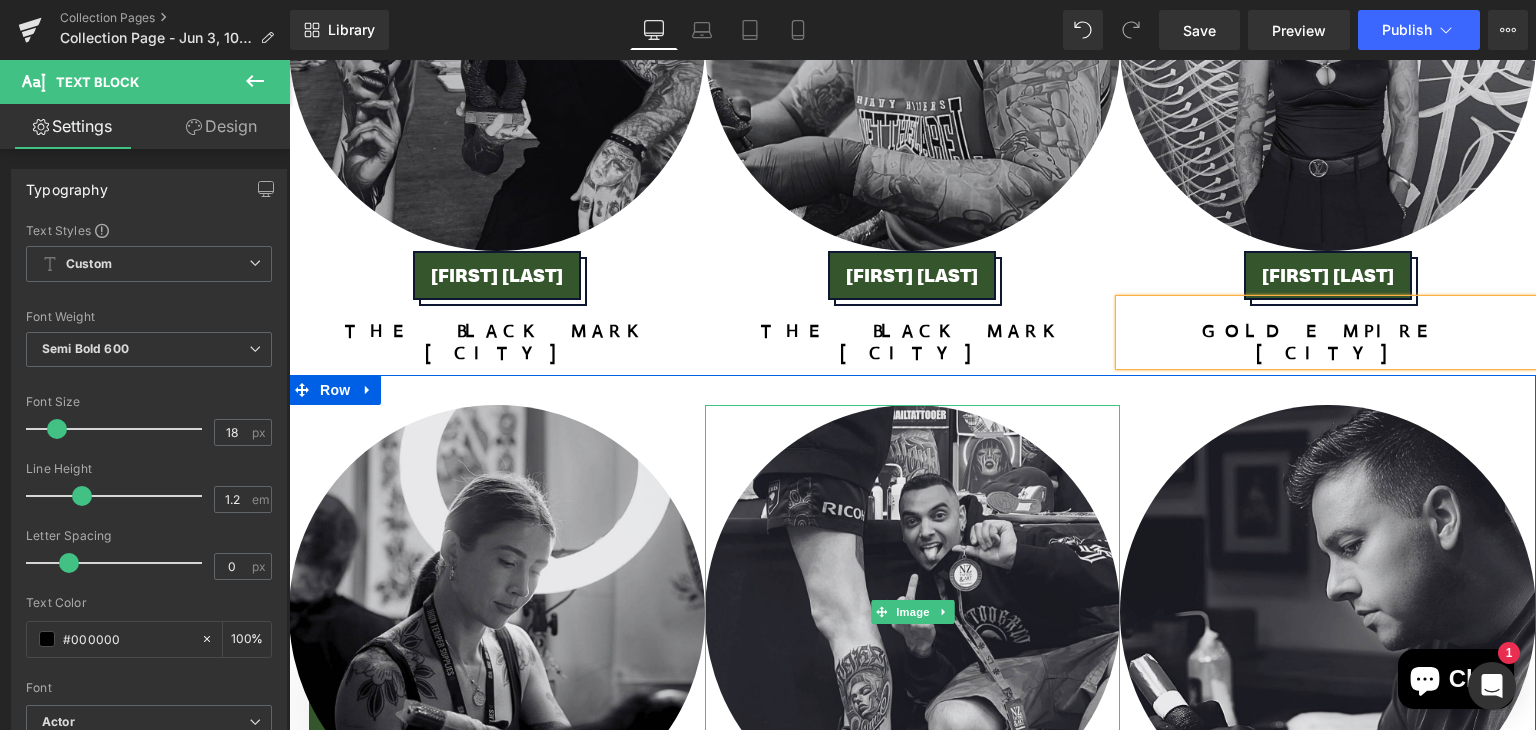 scroll, scrollTop: 1760, scrollLeft: 0, axis: vertical 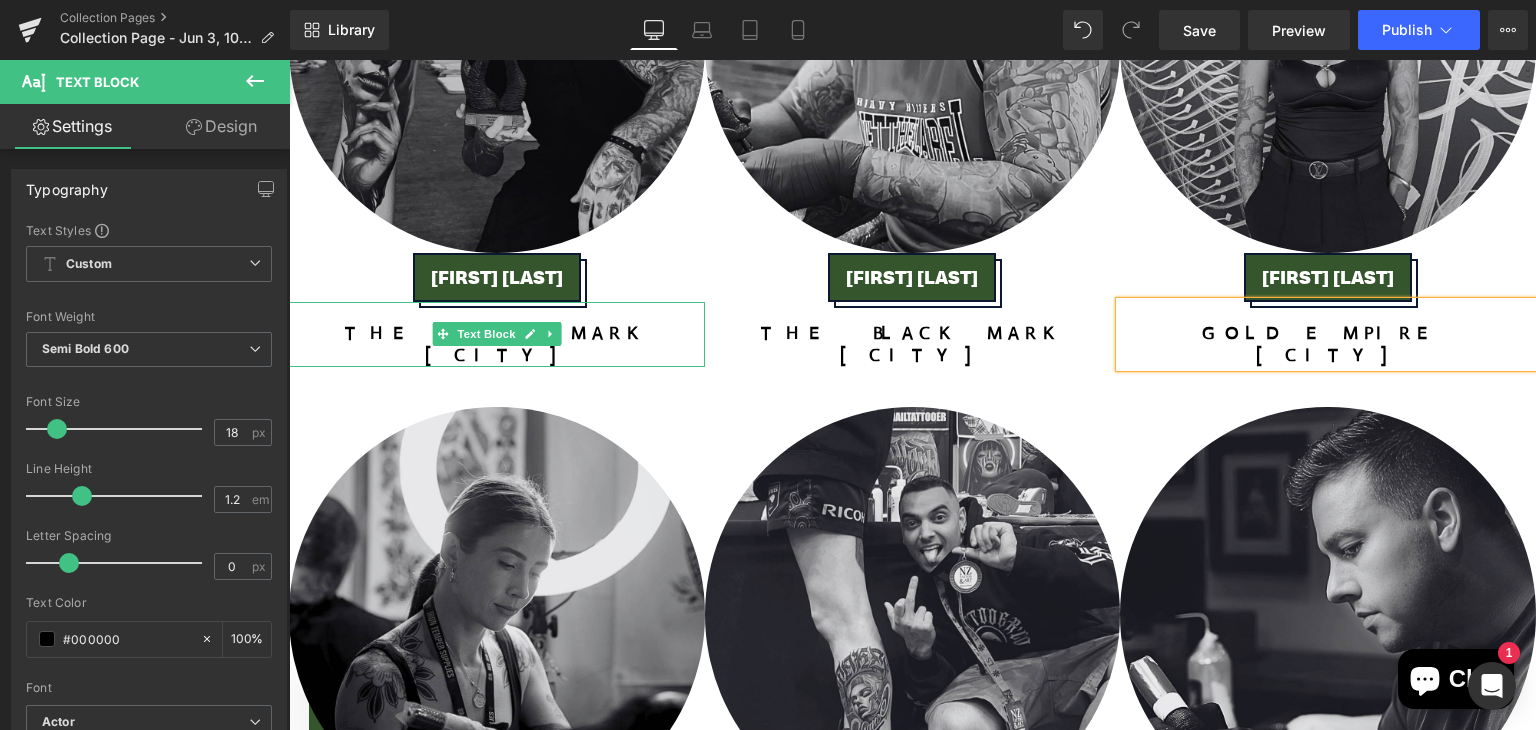 click on "The Black Mark" at bounding box center (497, 334) 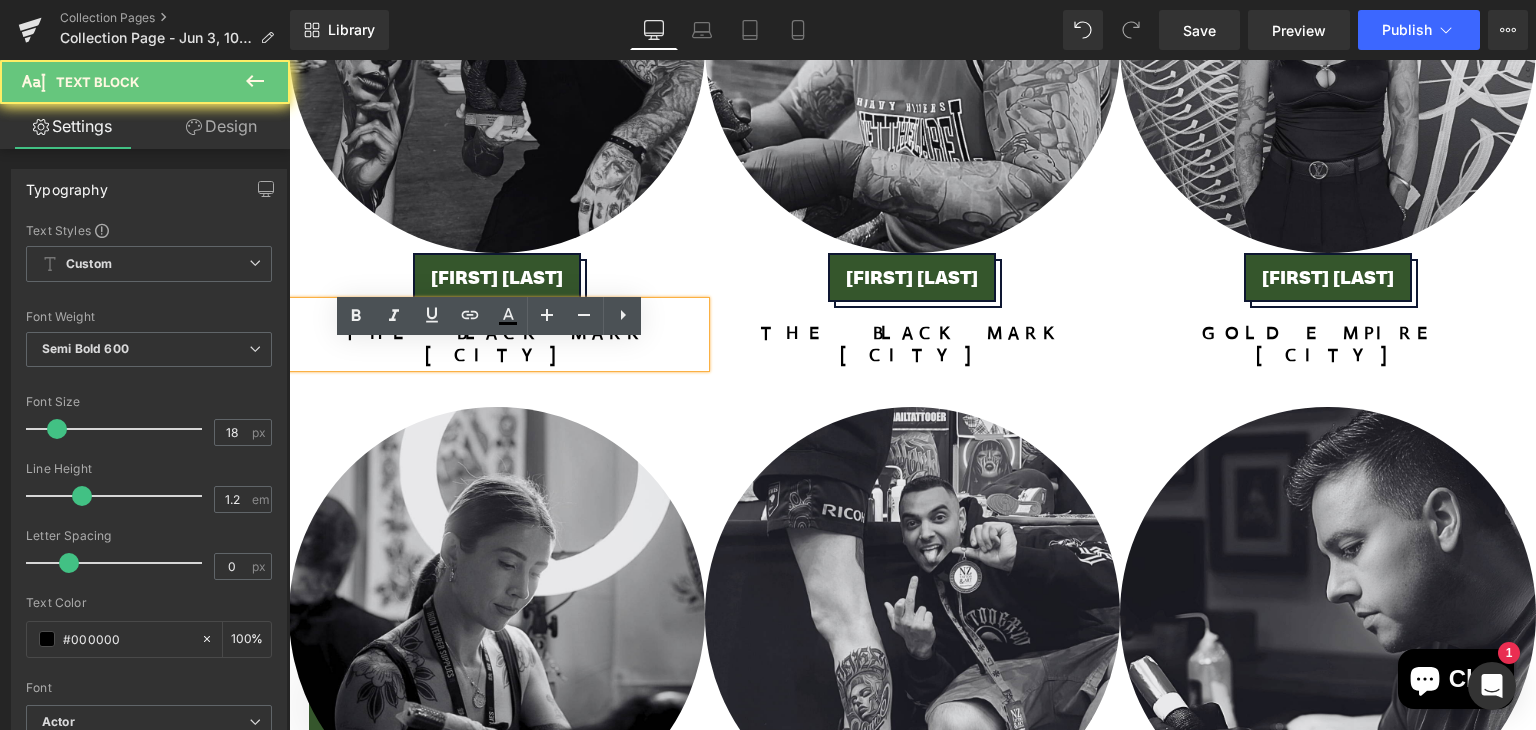 click on "The Black Mark" at bounding box center [497, 334] 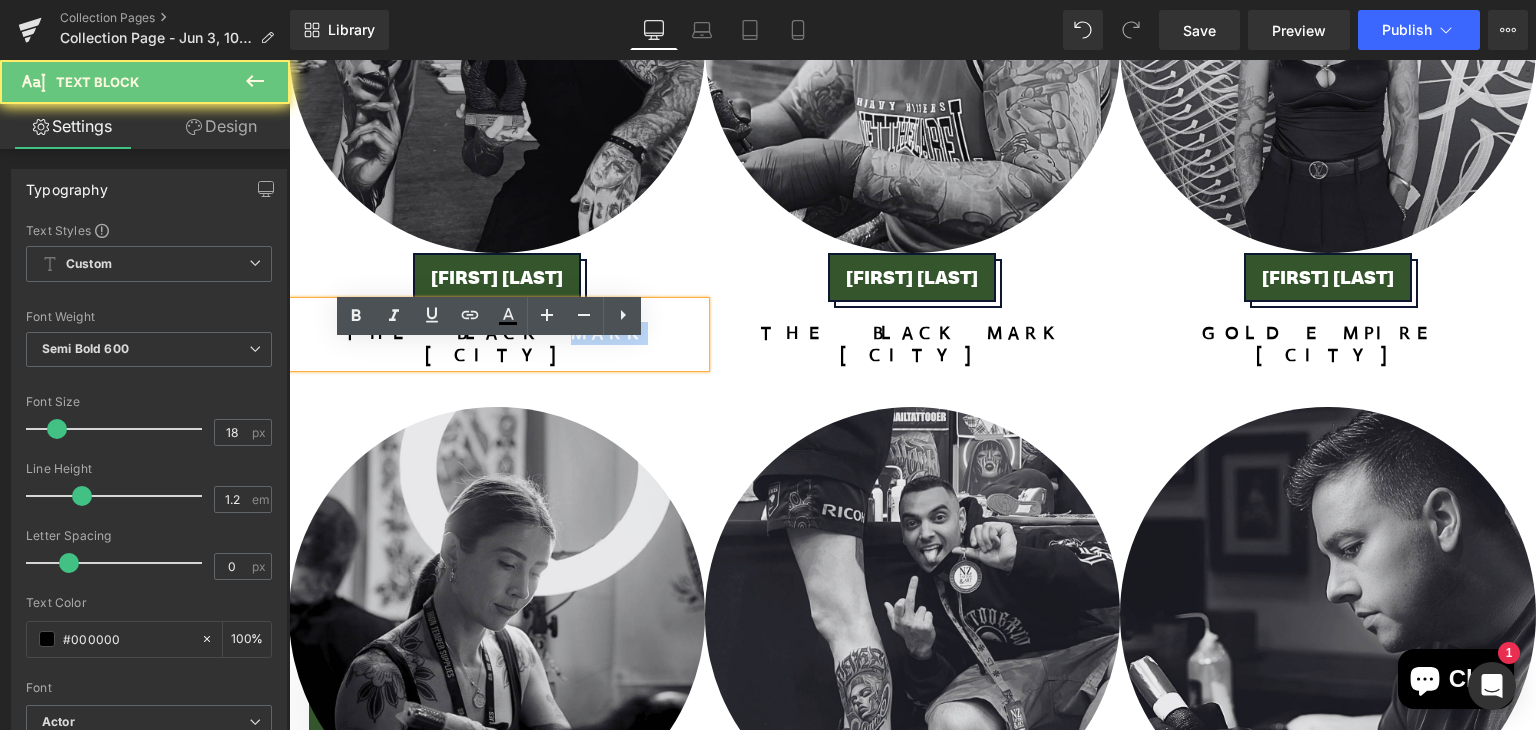 click on "The Black Mark" at bounding box center (497, 334) 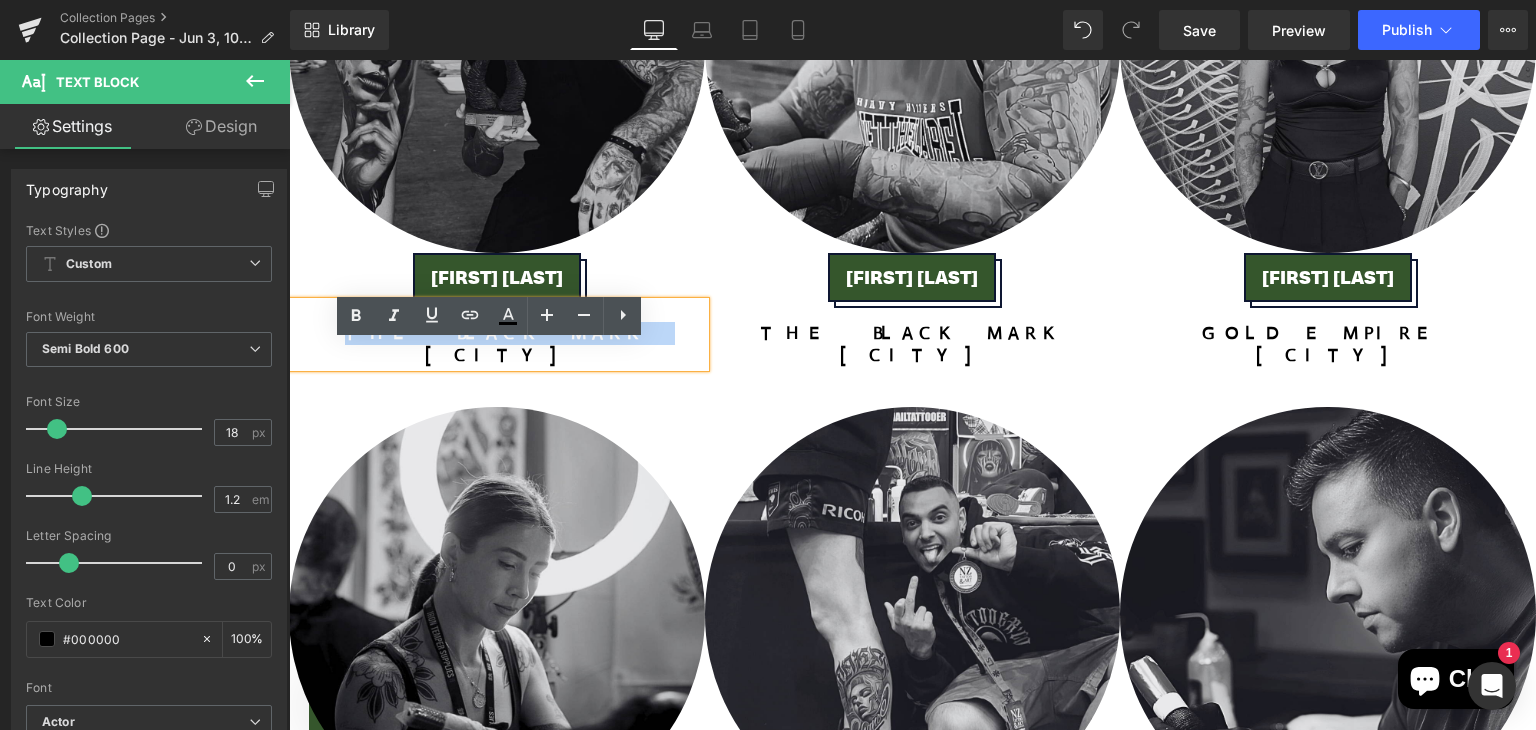 click on "The Black Mark" at bounding box center [497, 334] 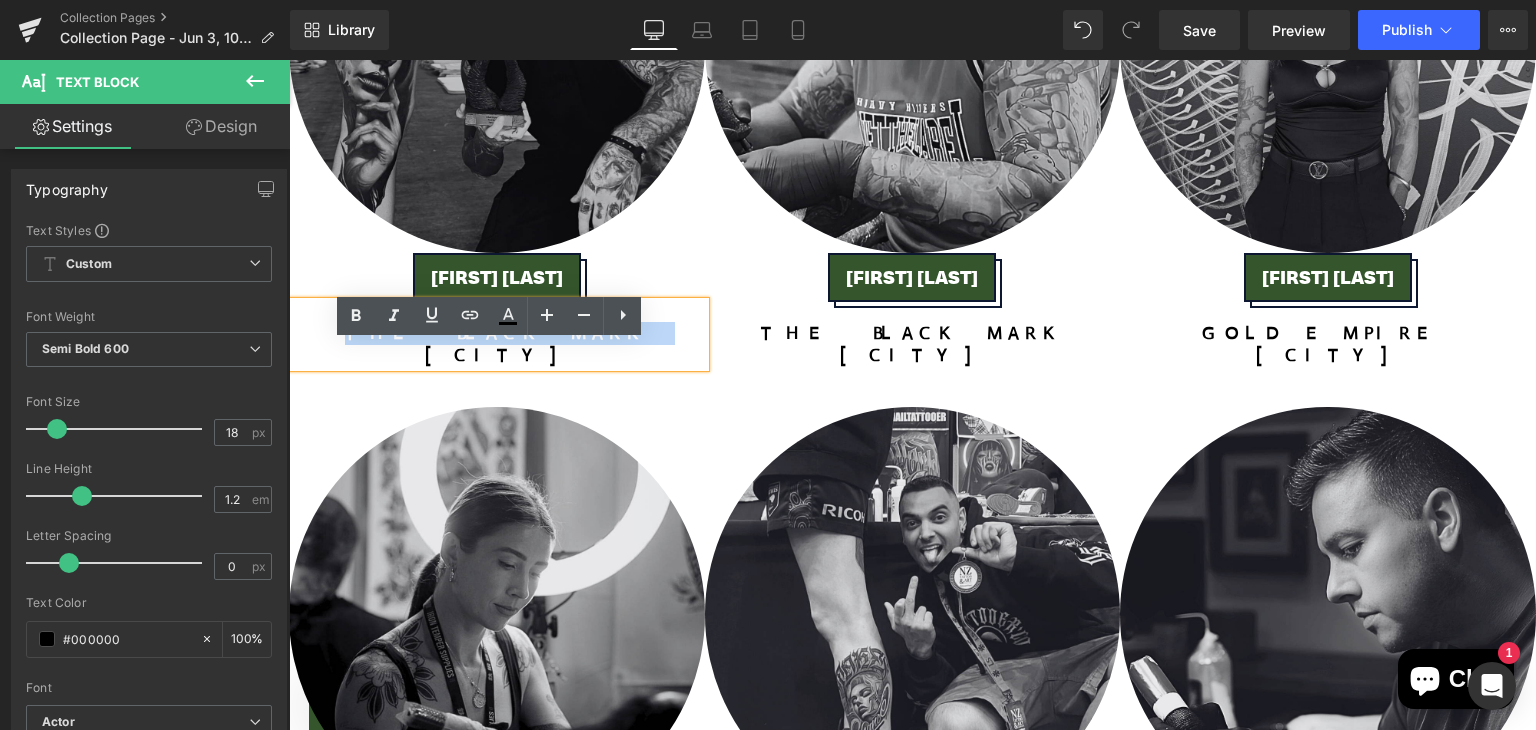 type 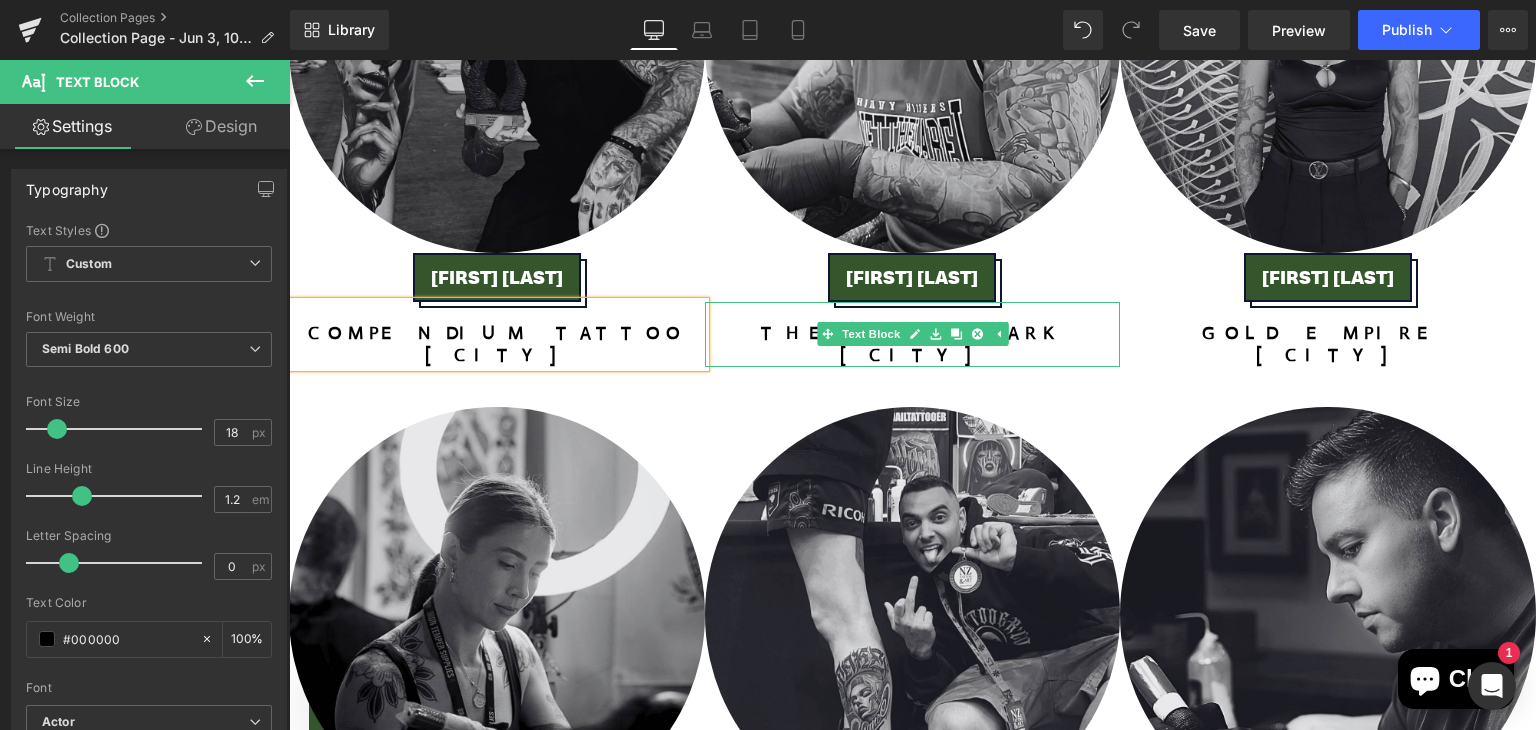 click on "[CITY]" at bounding box center (913, 356) 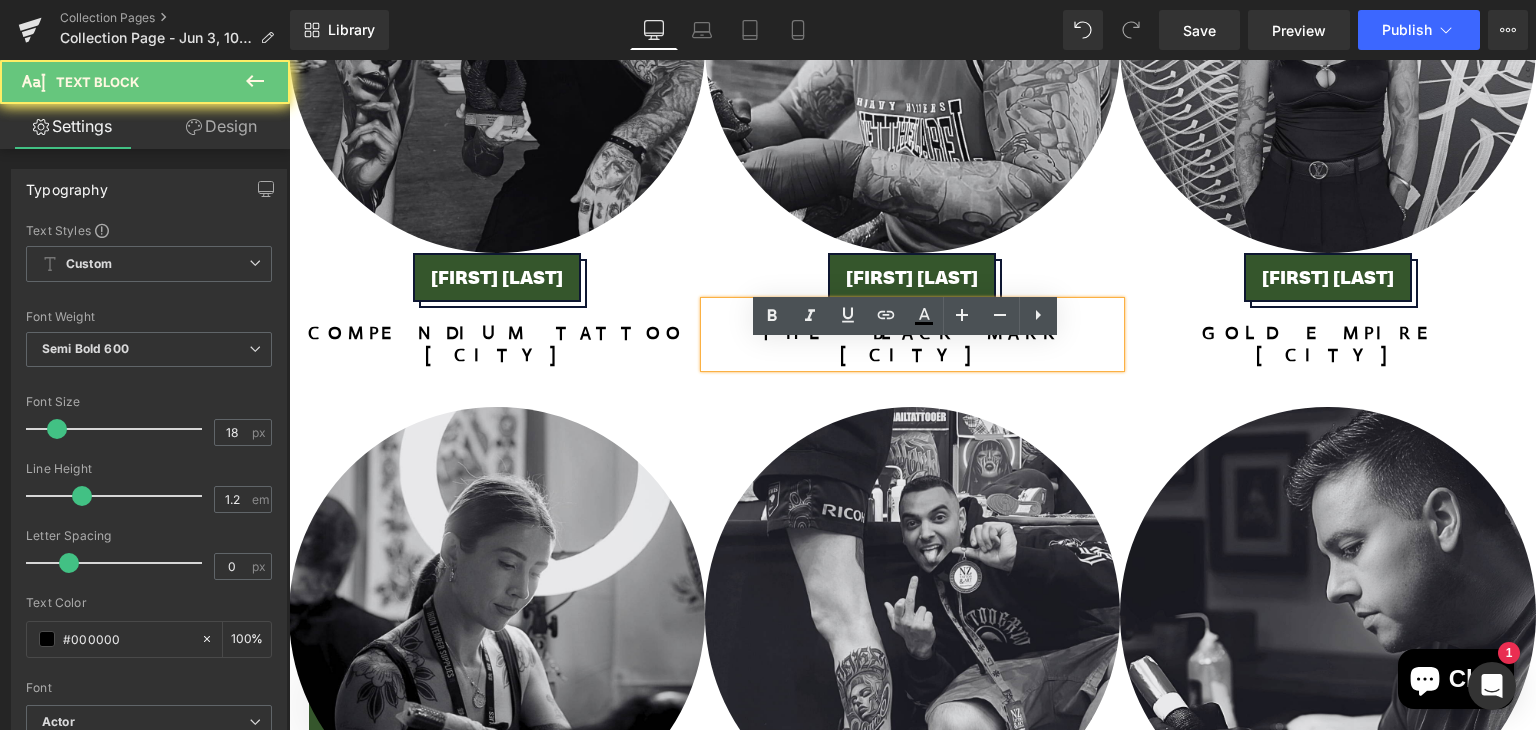 click on "The Black Mark" at bounding box center (913, 334) 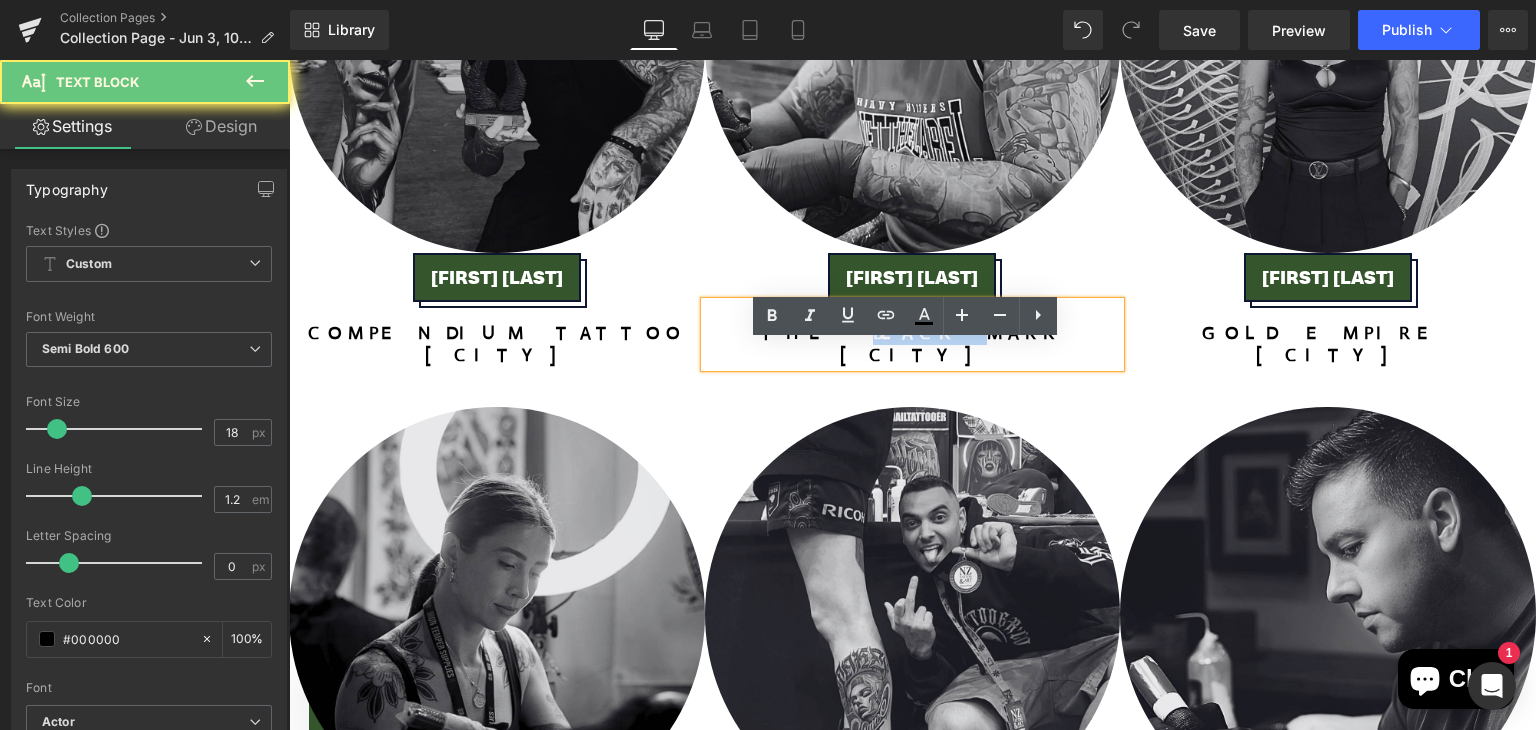 click on "The Black Mark" at bounding box center (913, 334) 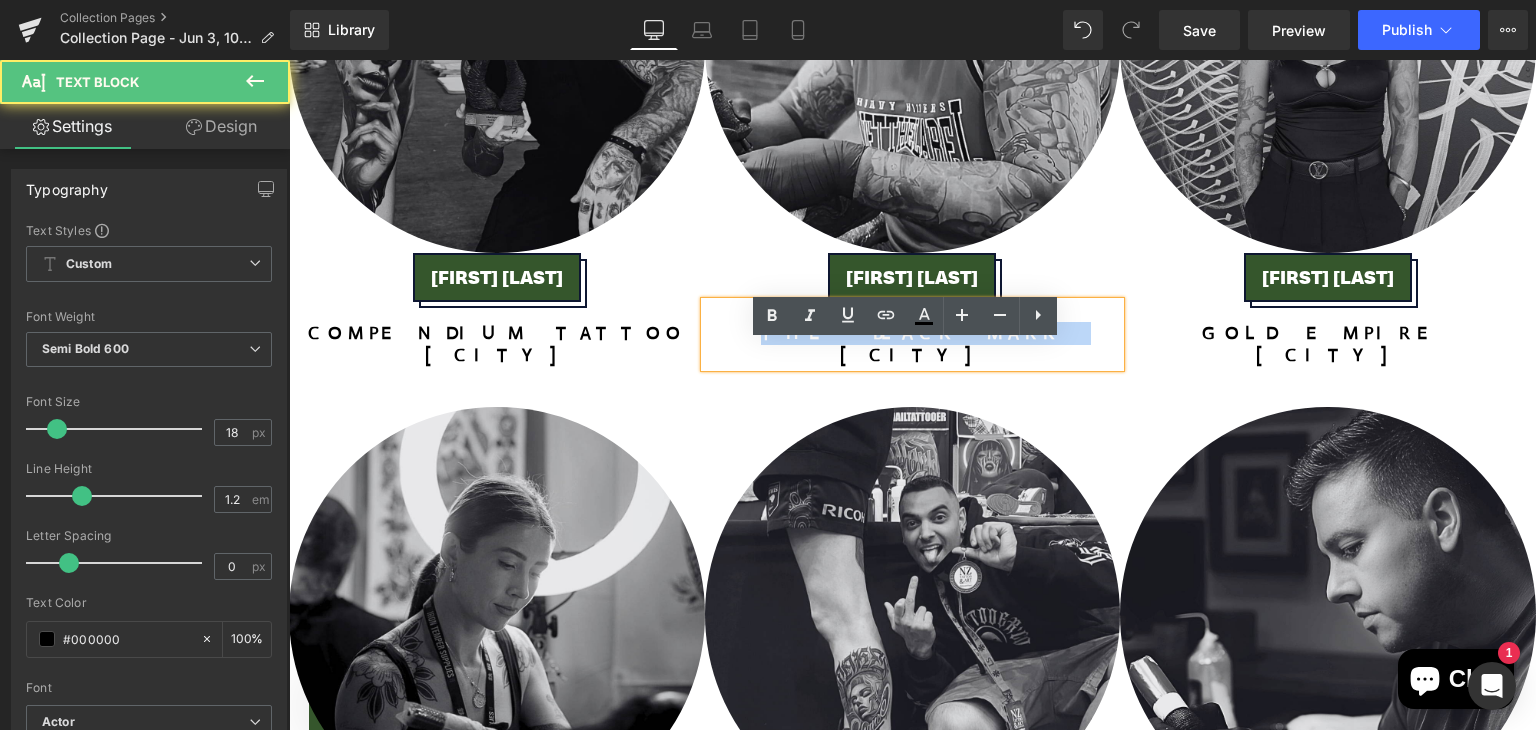 click on "The Black Mark" at bounding box center [913, 334] 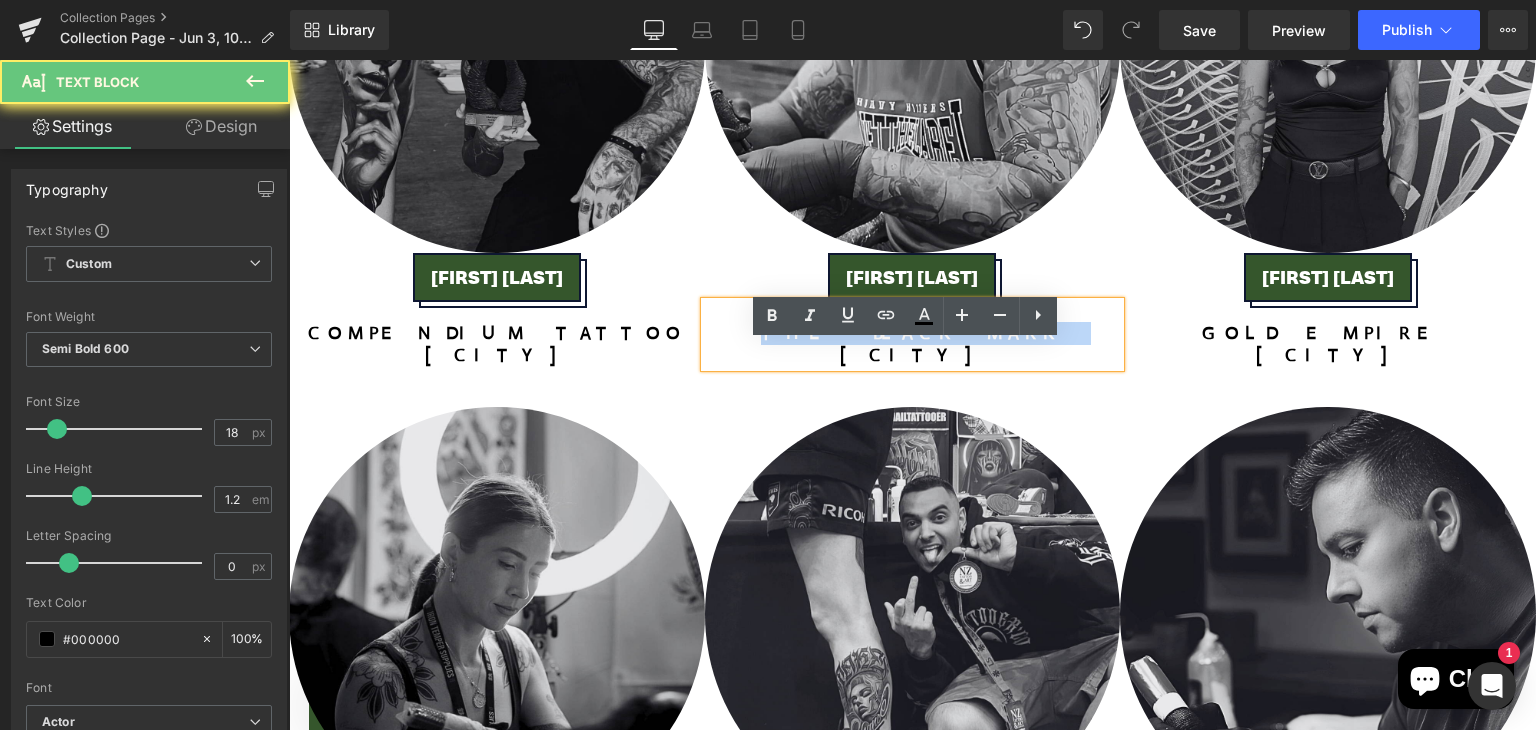 type 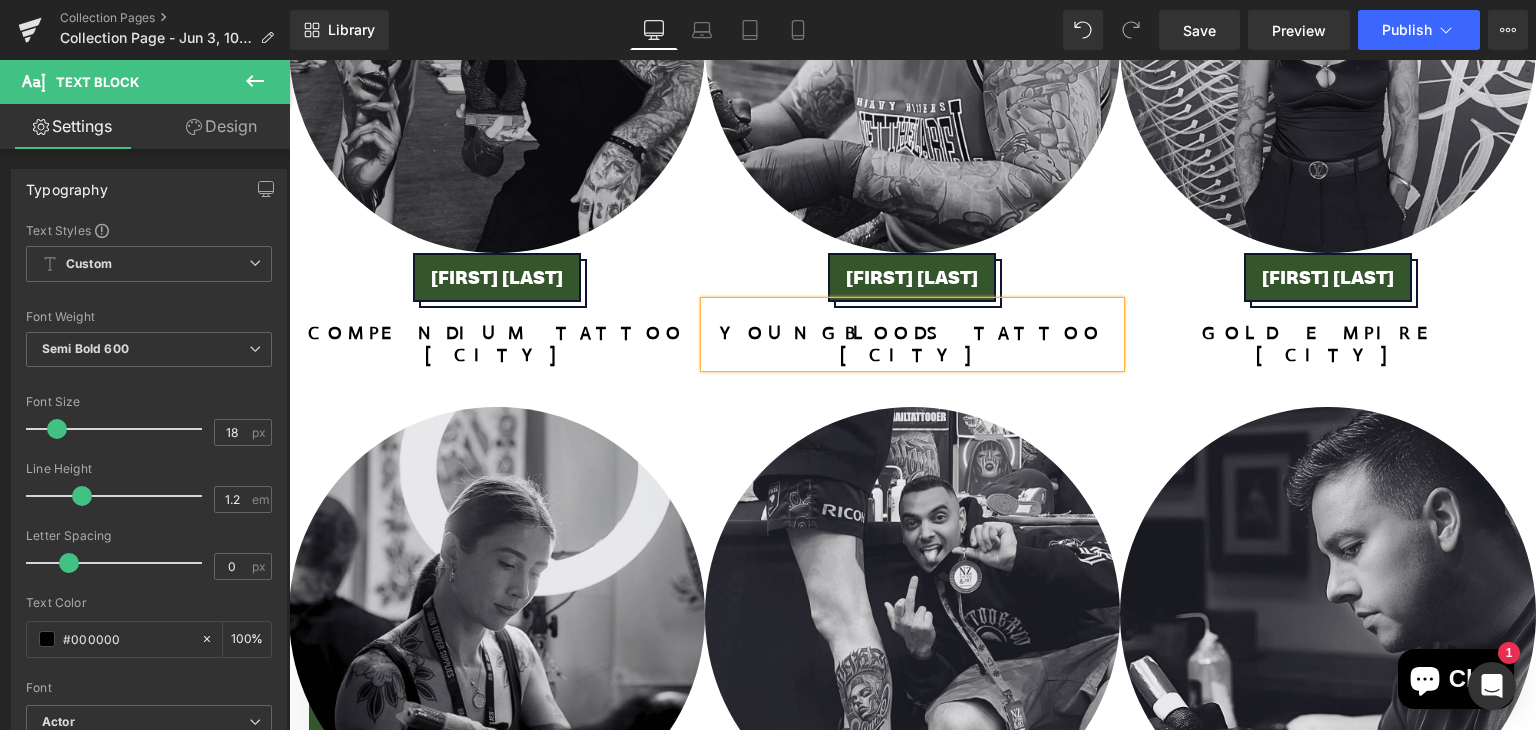 click on "[CITY]" at bounding box center [912, 355] 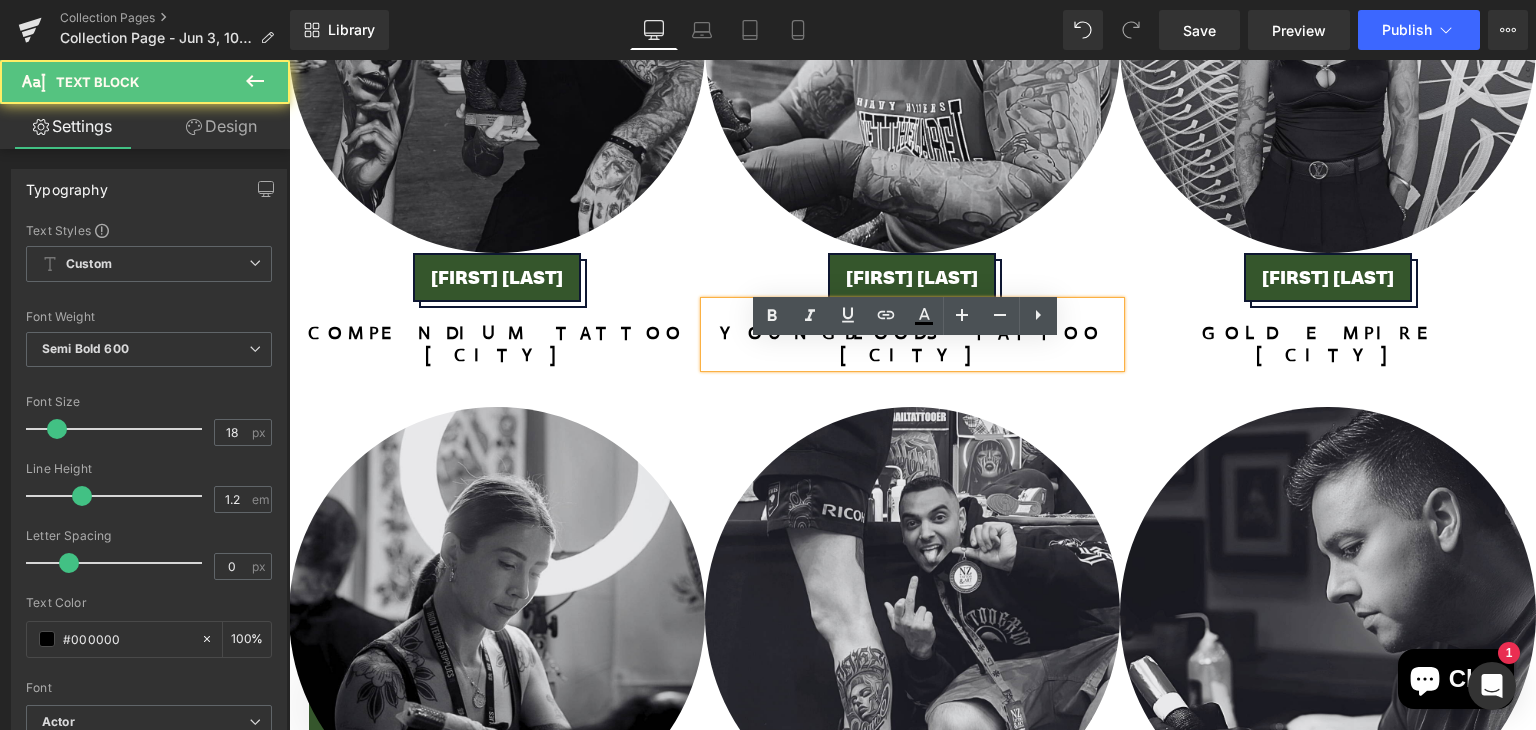 click on "[CITY]" at bounding box center (912, 355) 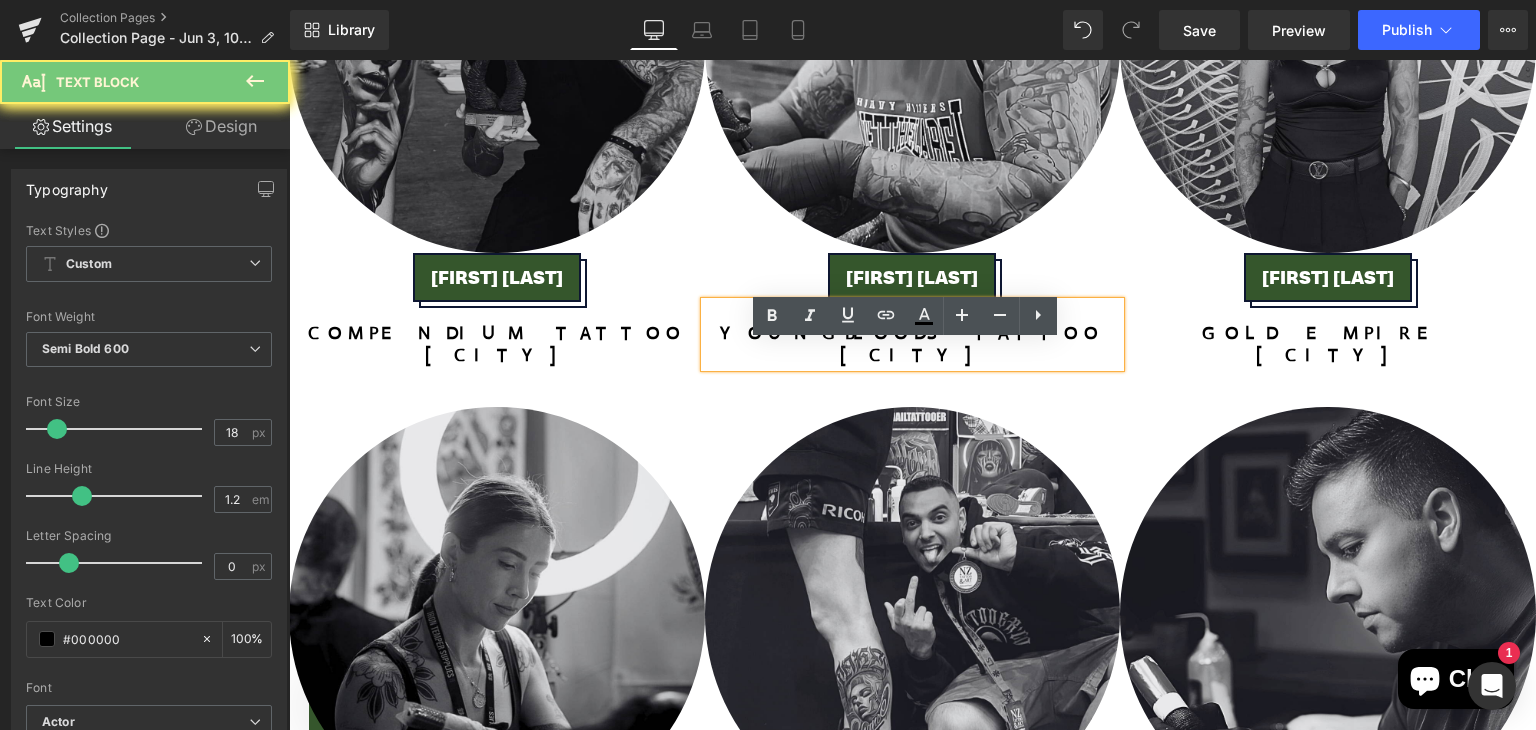 click on "[CITY]" at bounding box center (912, 355) 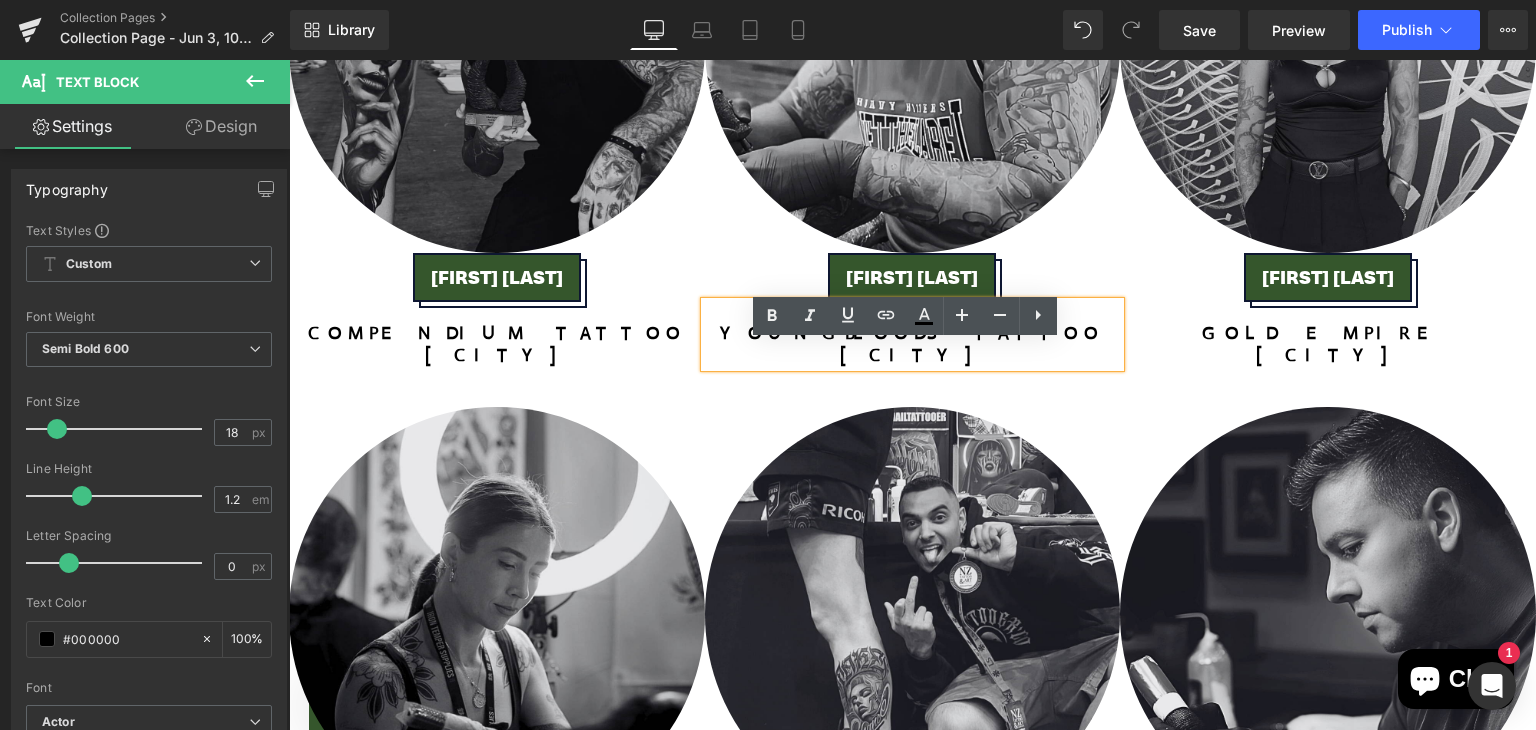 click on "[CITY]" at bounding box center (912, 355) 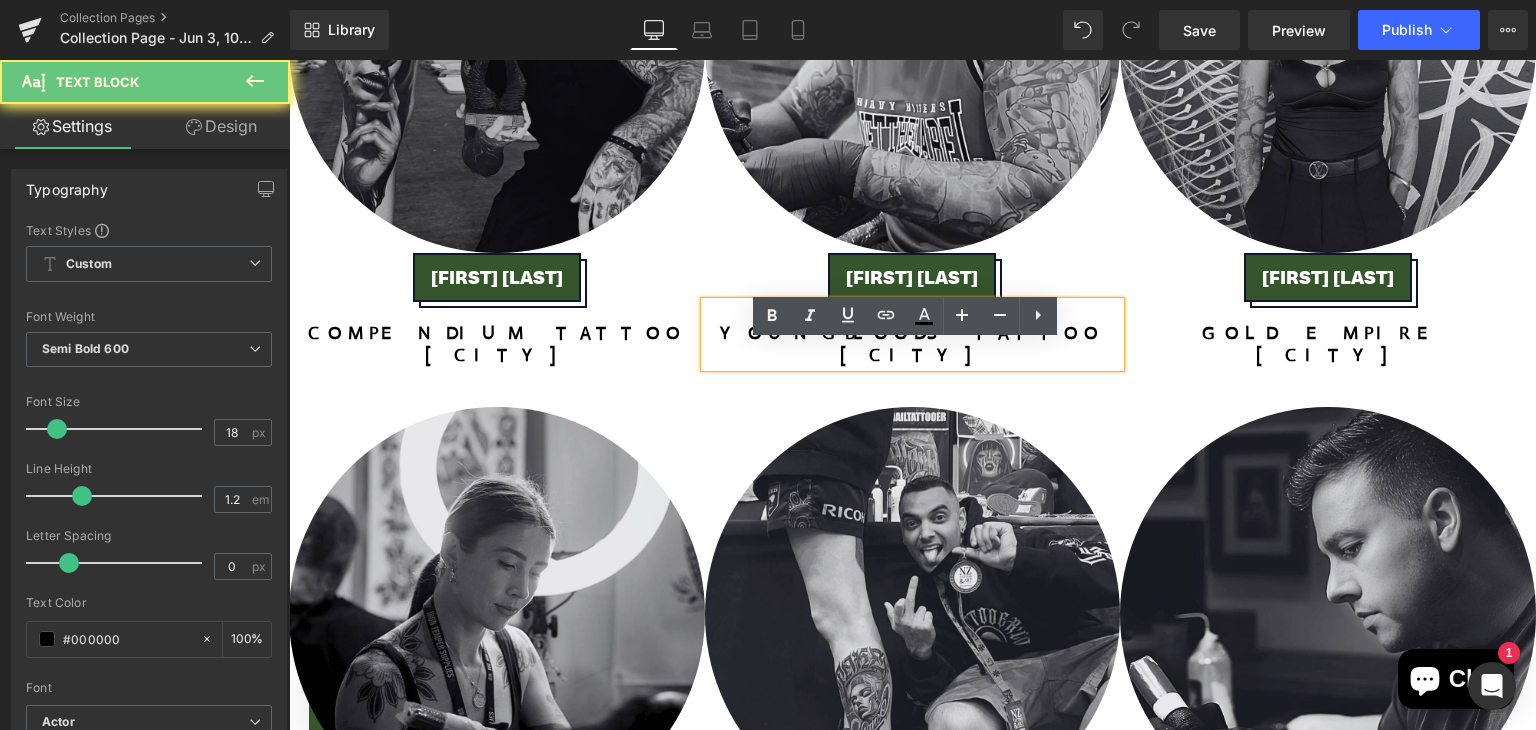 click on "[CITY]" at bounding box center [912, 355] 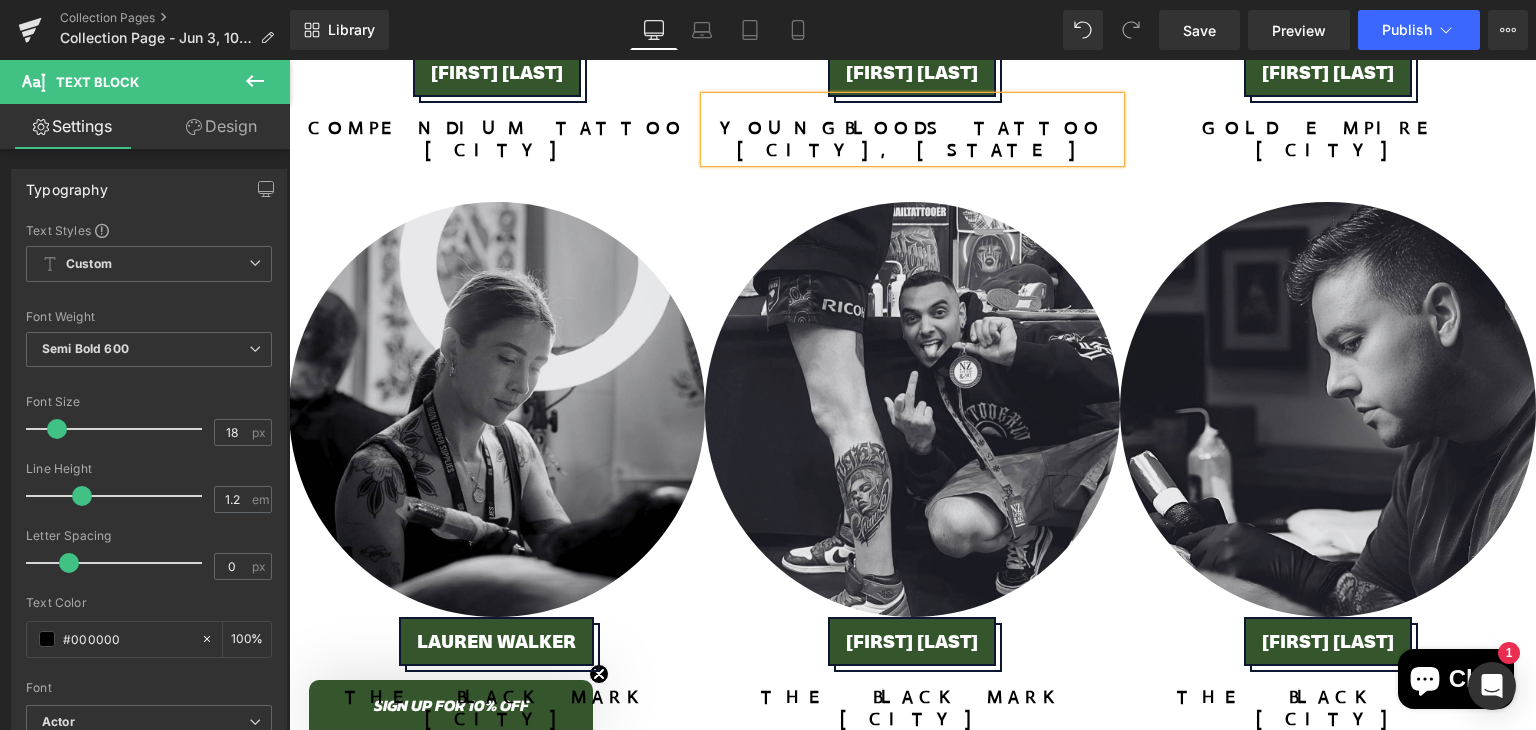 scroll, scrollTop: 1964, scrollLeft: 0, axis: vertical 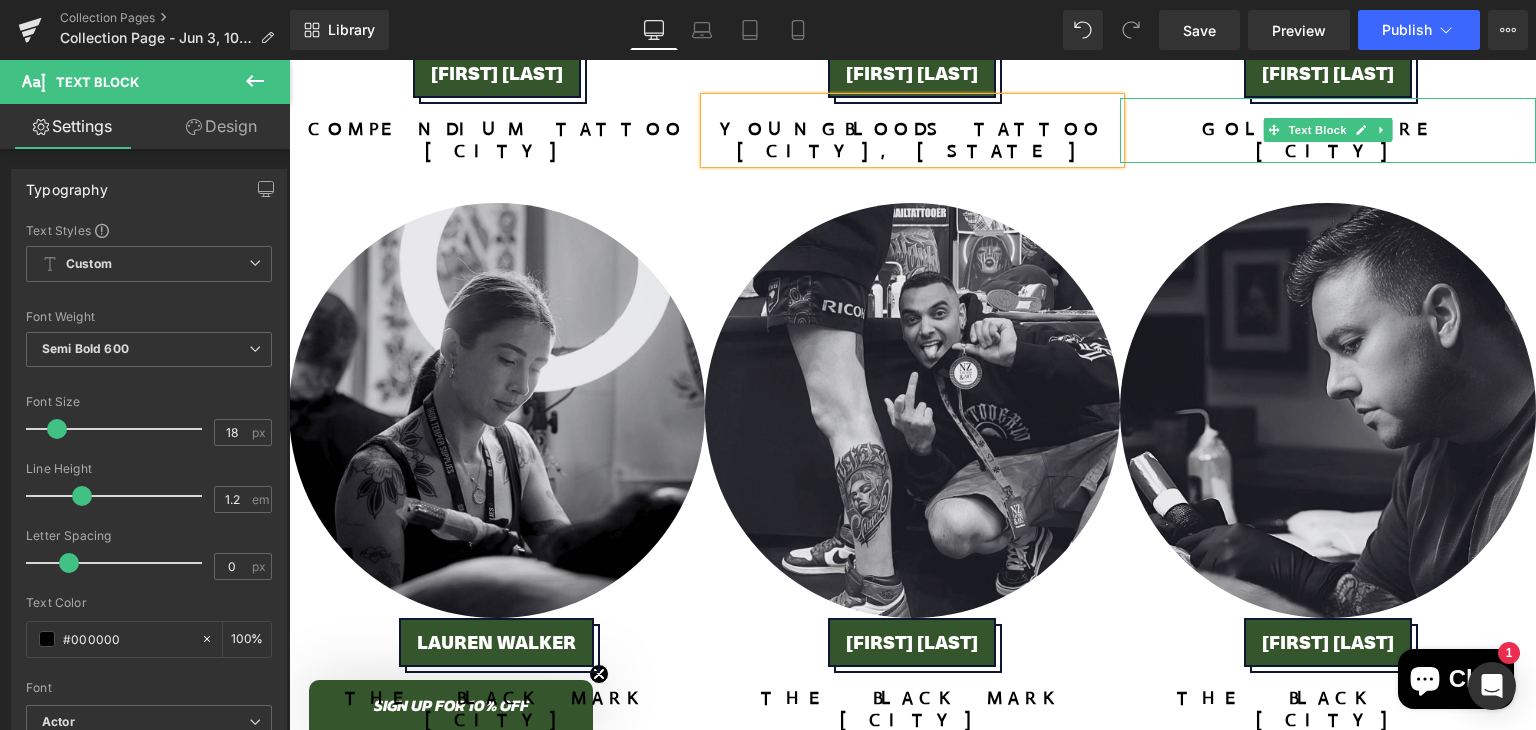 click on "[CITY]" at bounding box center (1328, 151) 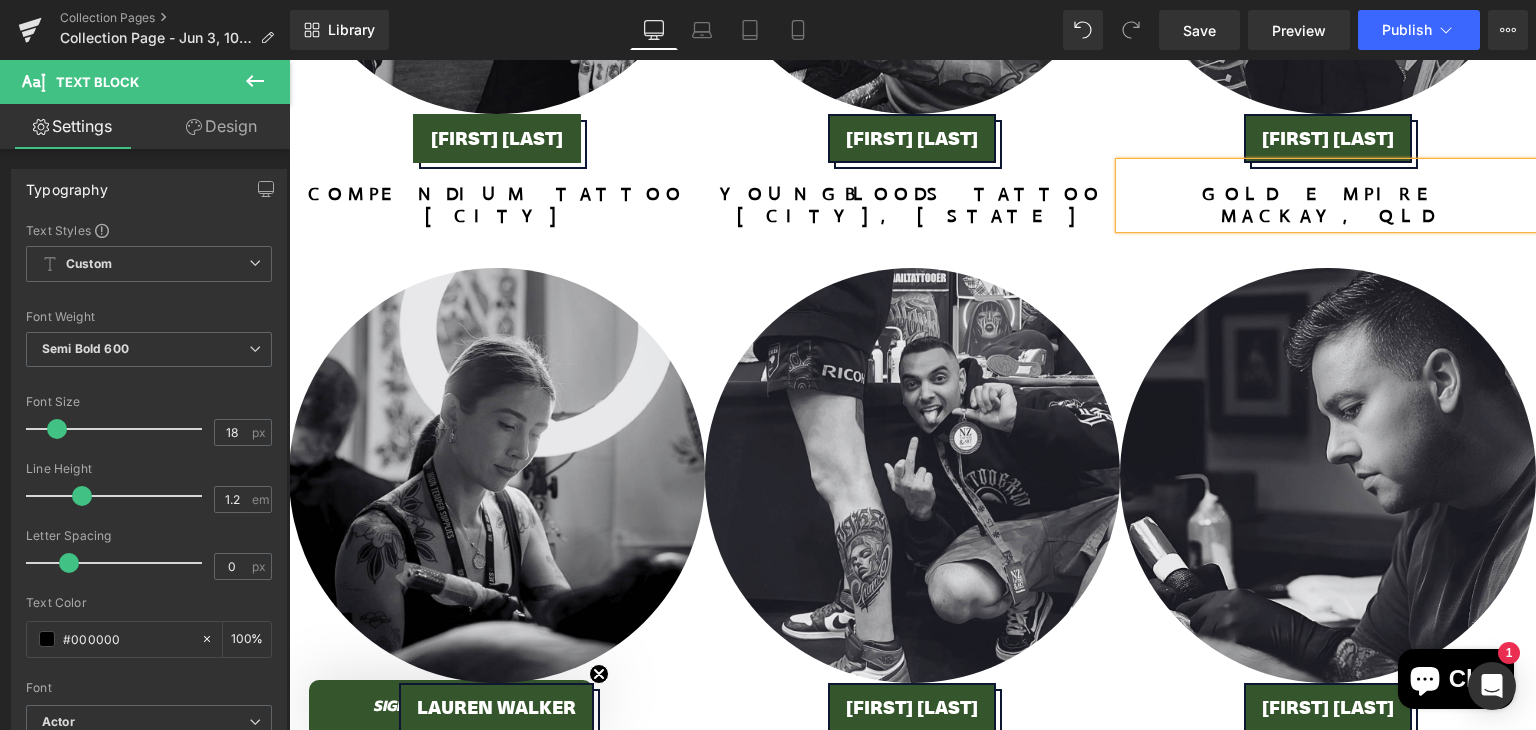 scroll, scrollTop: 1895, scrollLeft: 0, axis: vertical 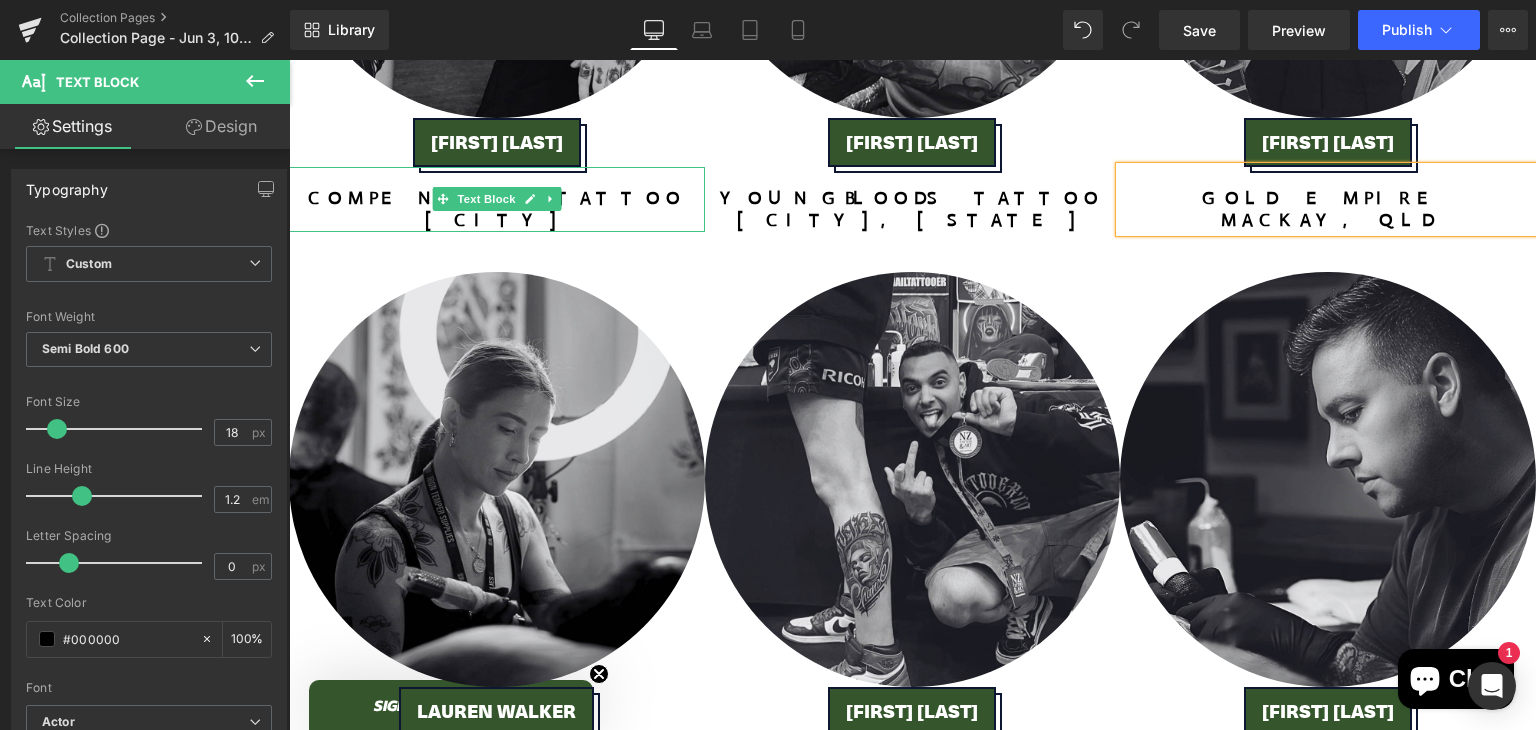 click on "[CITY]" at bounding box center (497, 221) 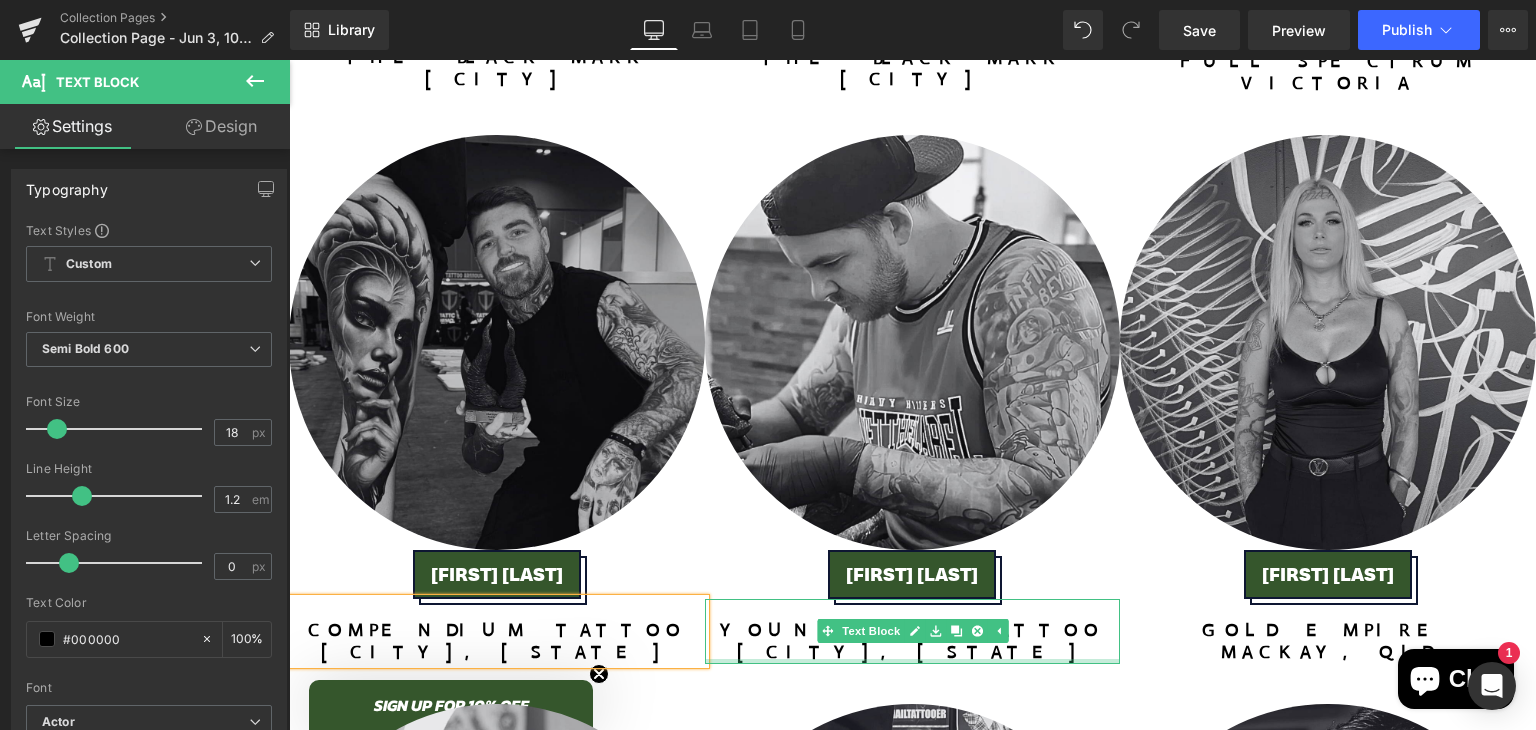 scroll, scrollTop: 1450, scrollLeft: 0, axis: vertical 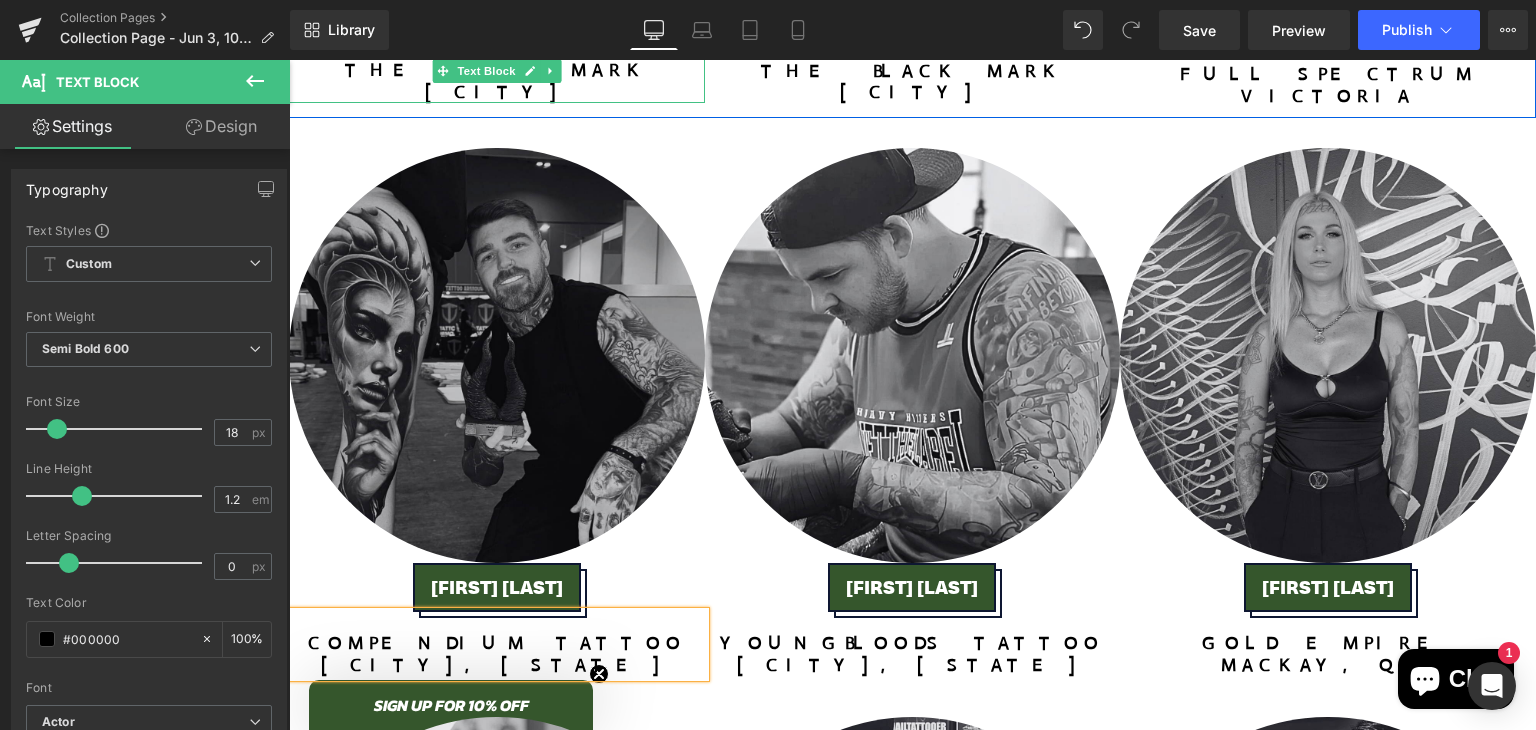 click on "[CITY]" at bounding box center (497, 93) 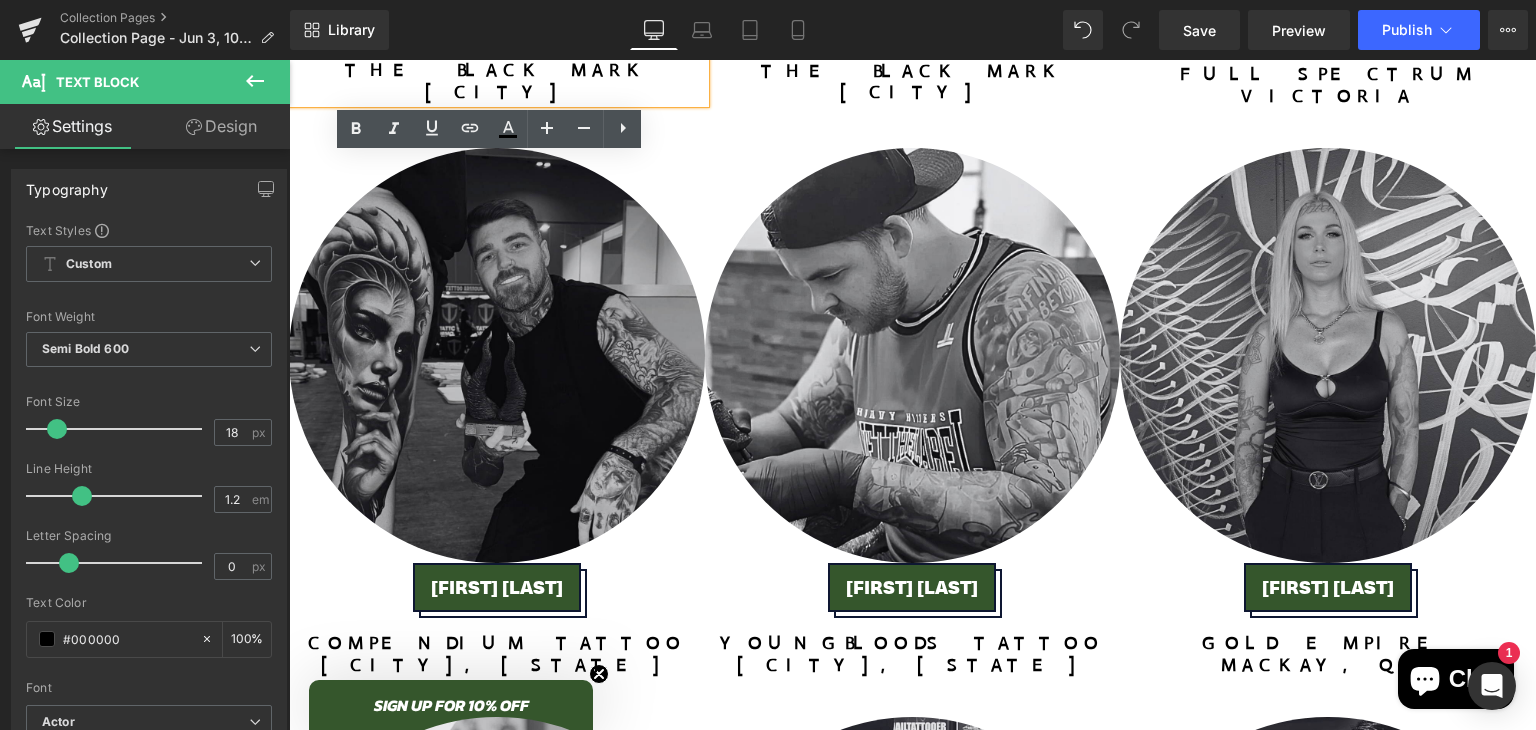 click on "The Black Mark" at bounding box center (497, 71) 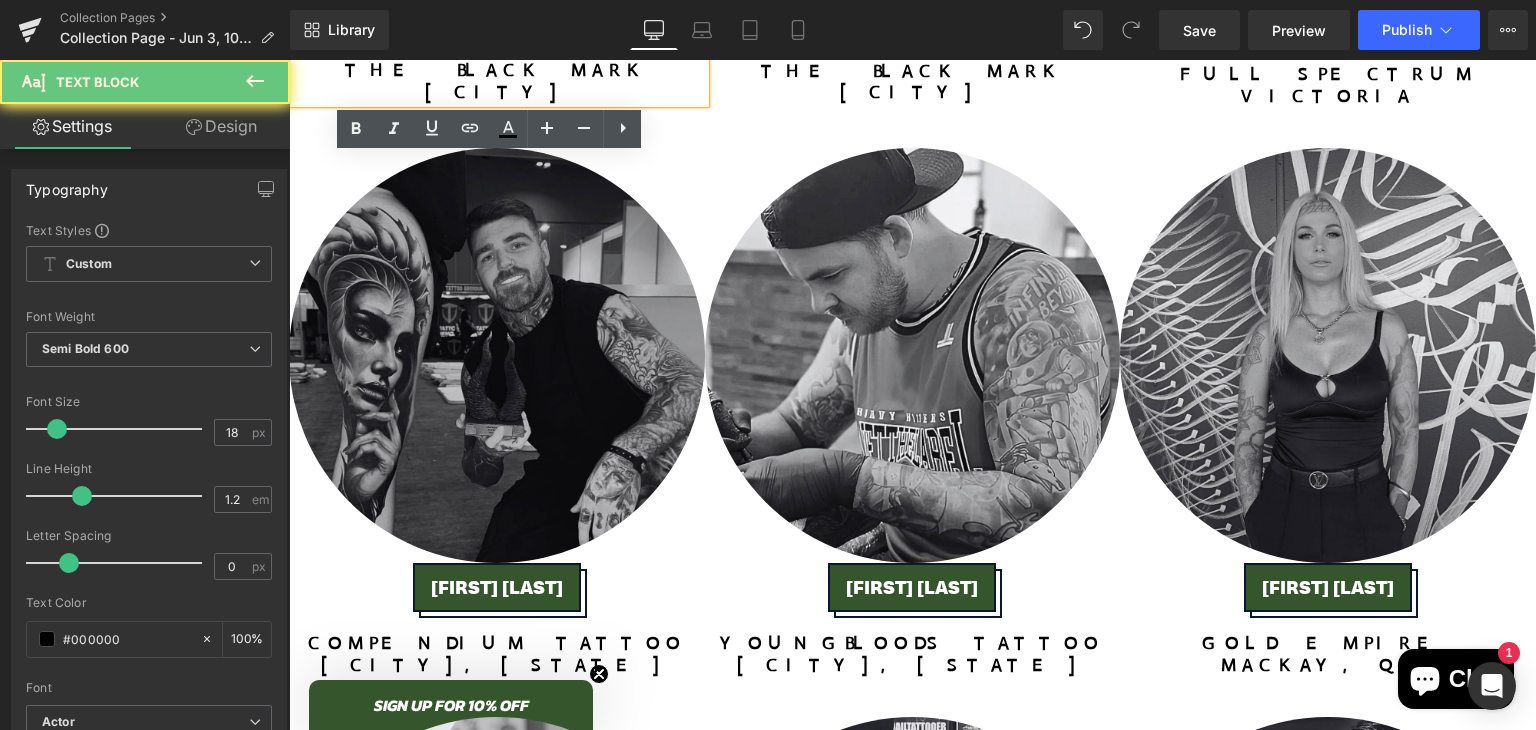 click on "[CITY]" at bounding box center [497, 93] 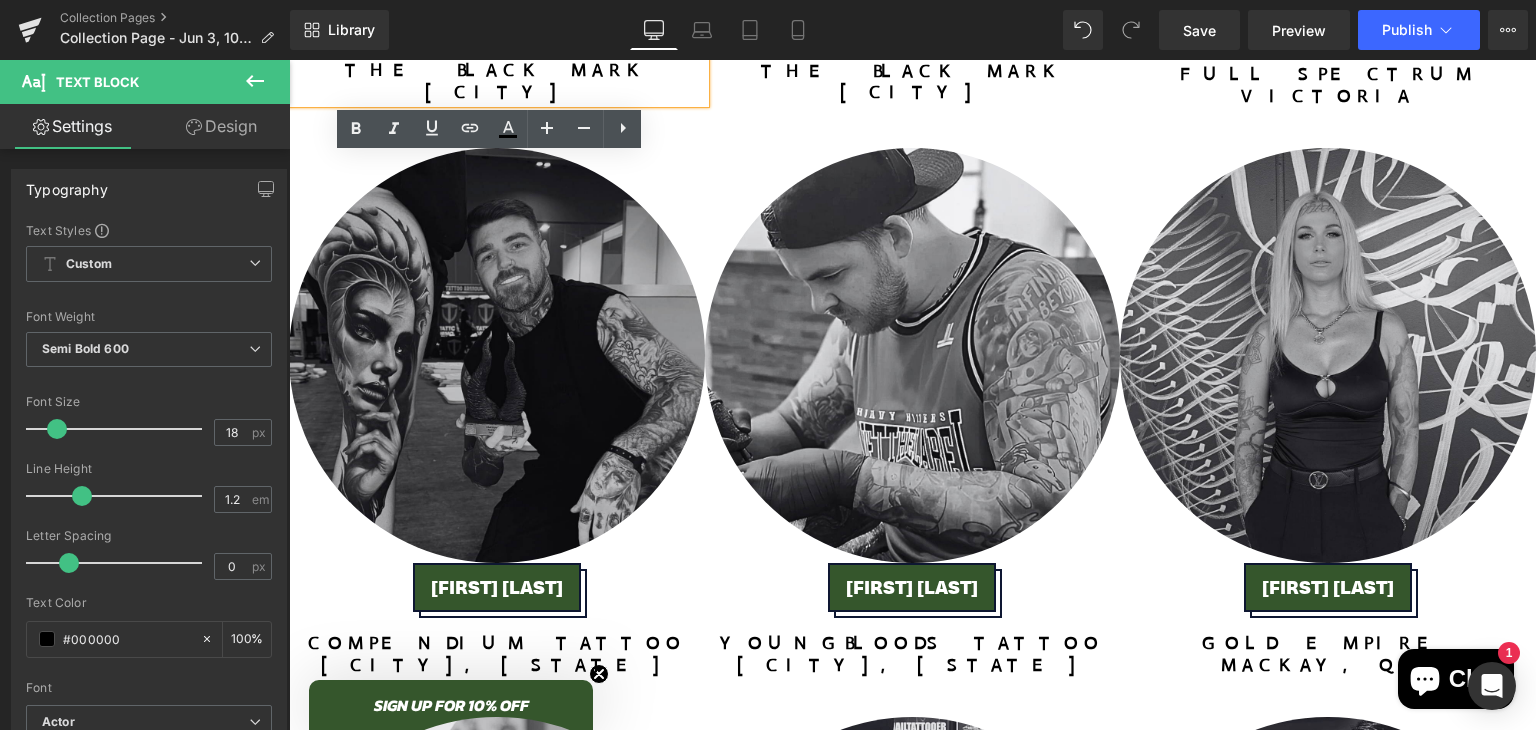 type 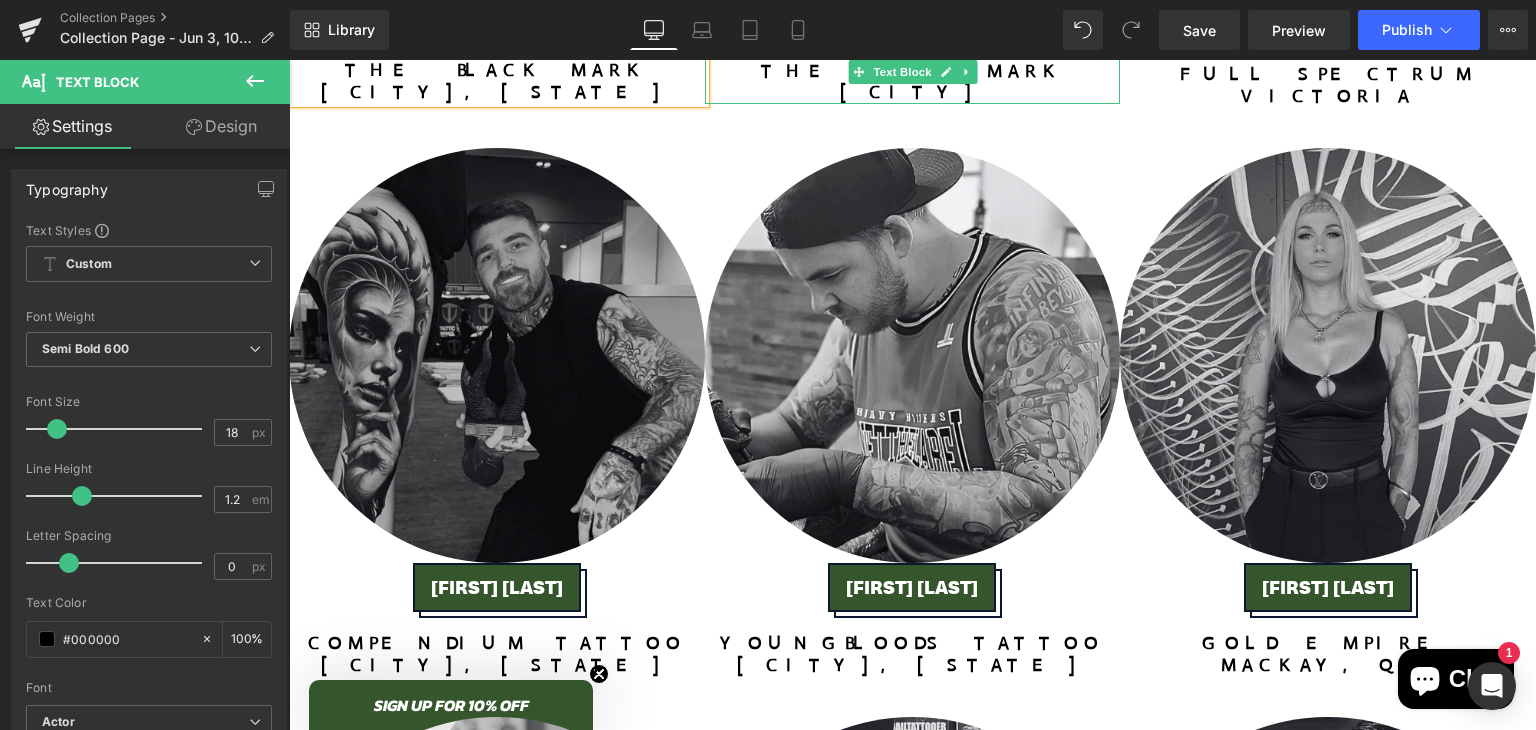 click on "[CITY]" at bounding box center [913, 93] 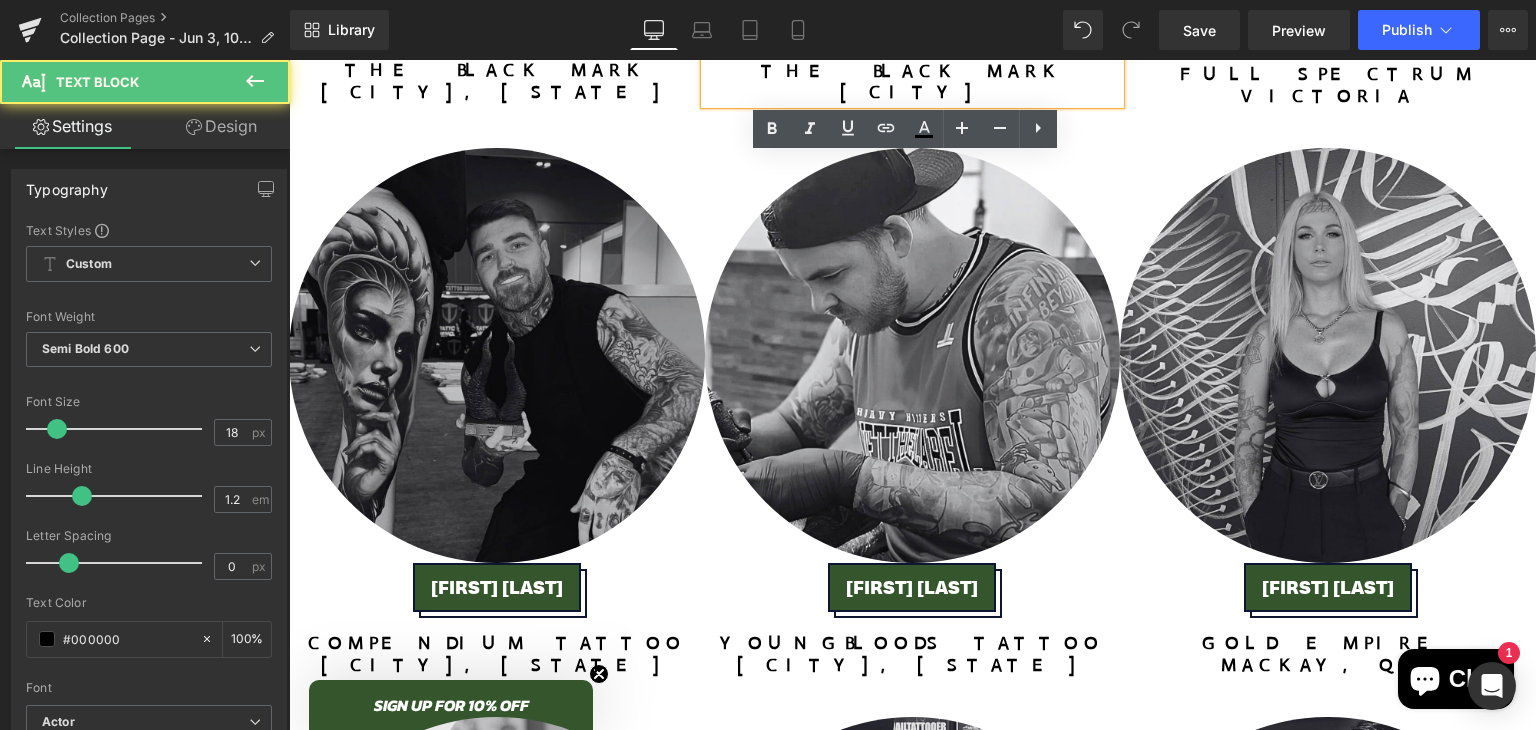 click on "The Black Mark" at bounding box center [913, 72] 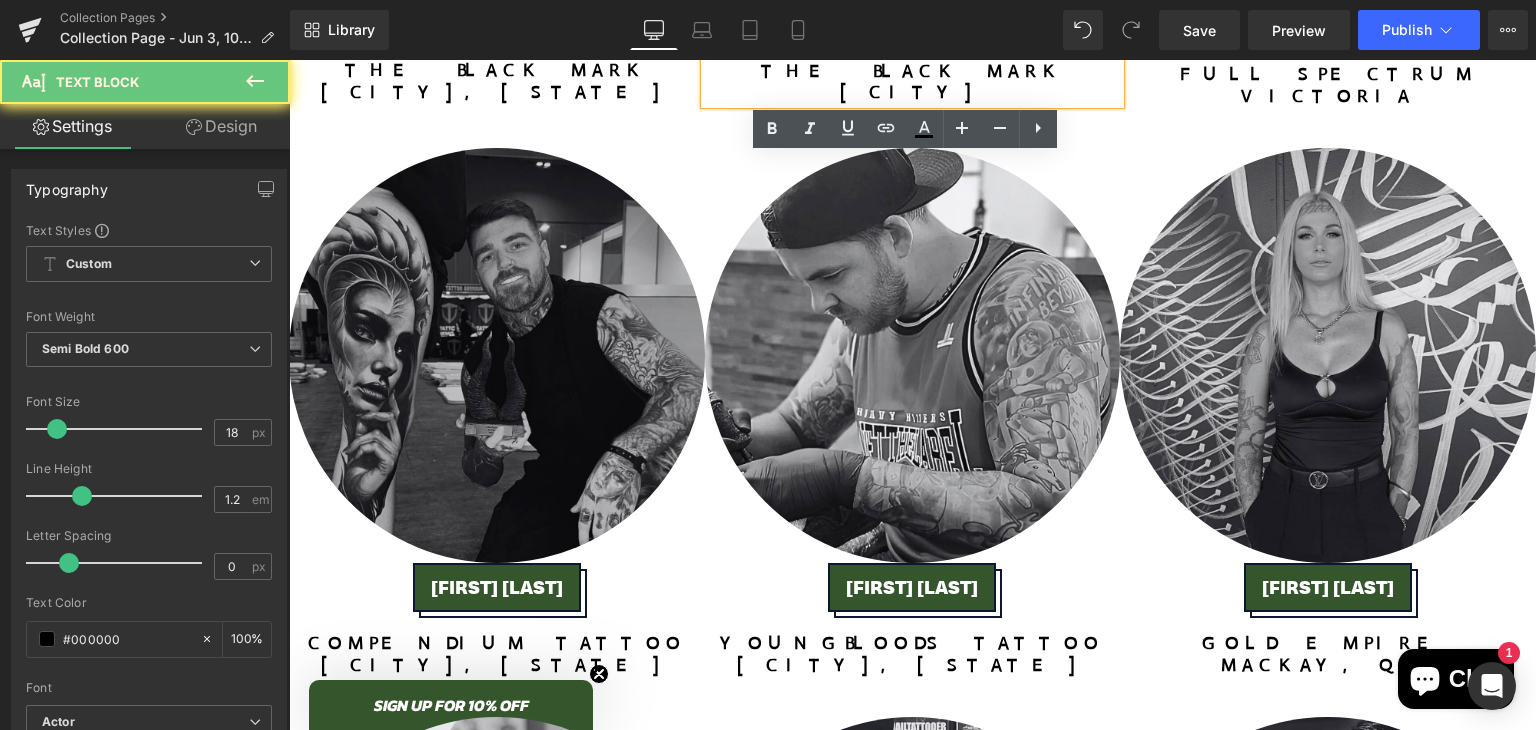 click on "[CITY]" at bounding box center [913, 93] 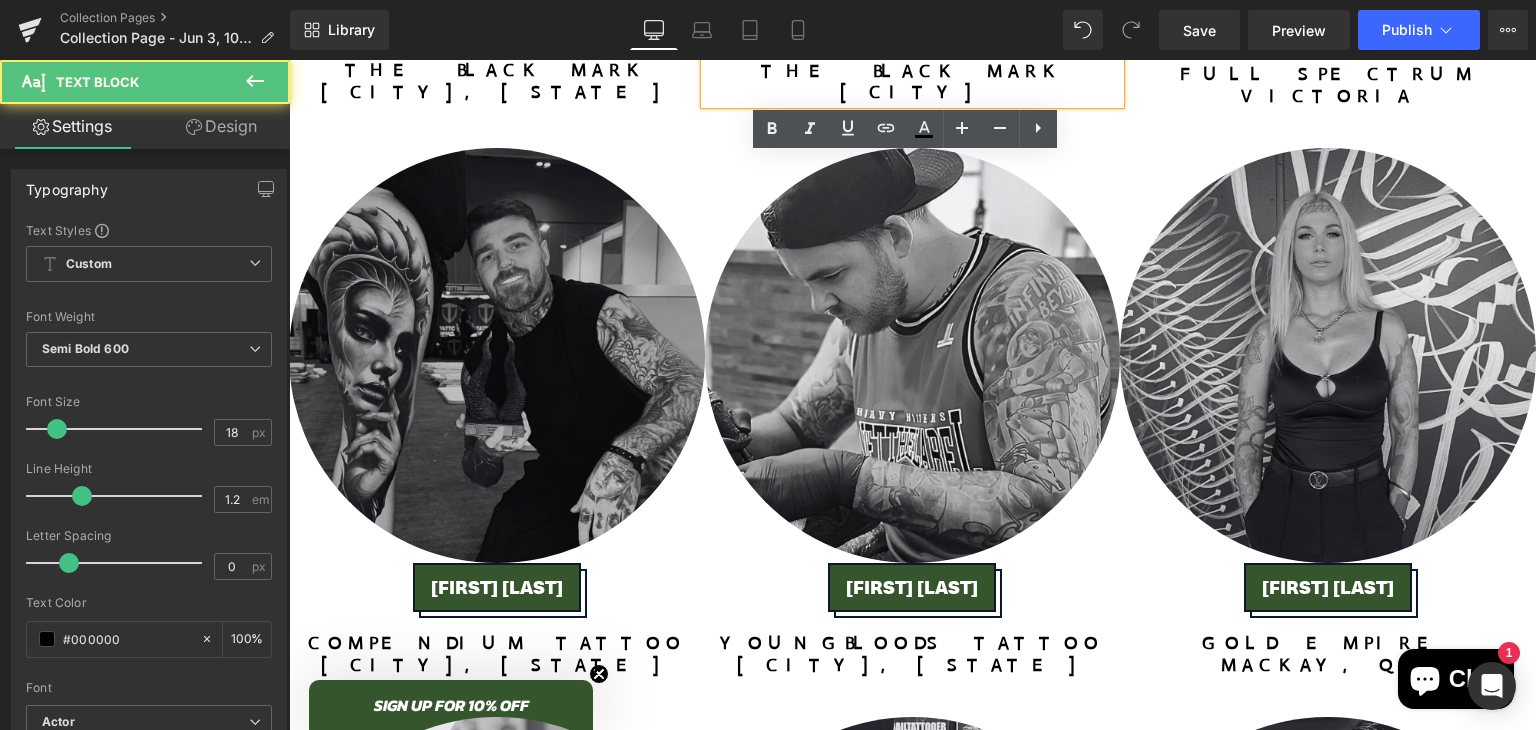 click on "[CITY]" at bounding box center (913, 93) 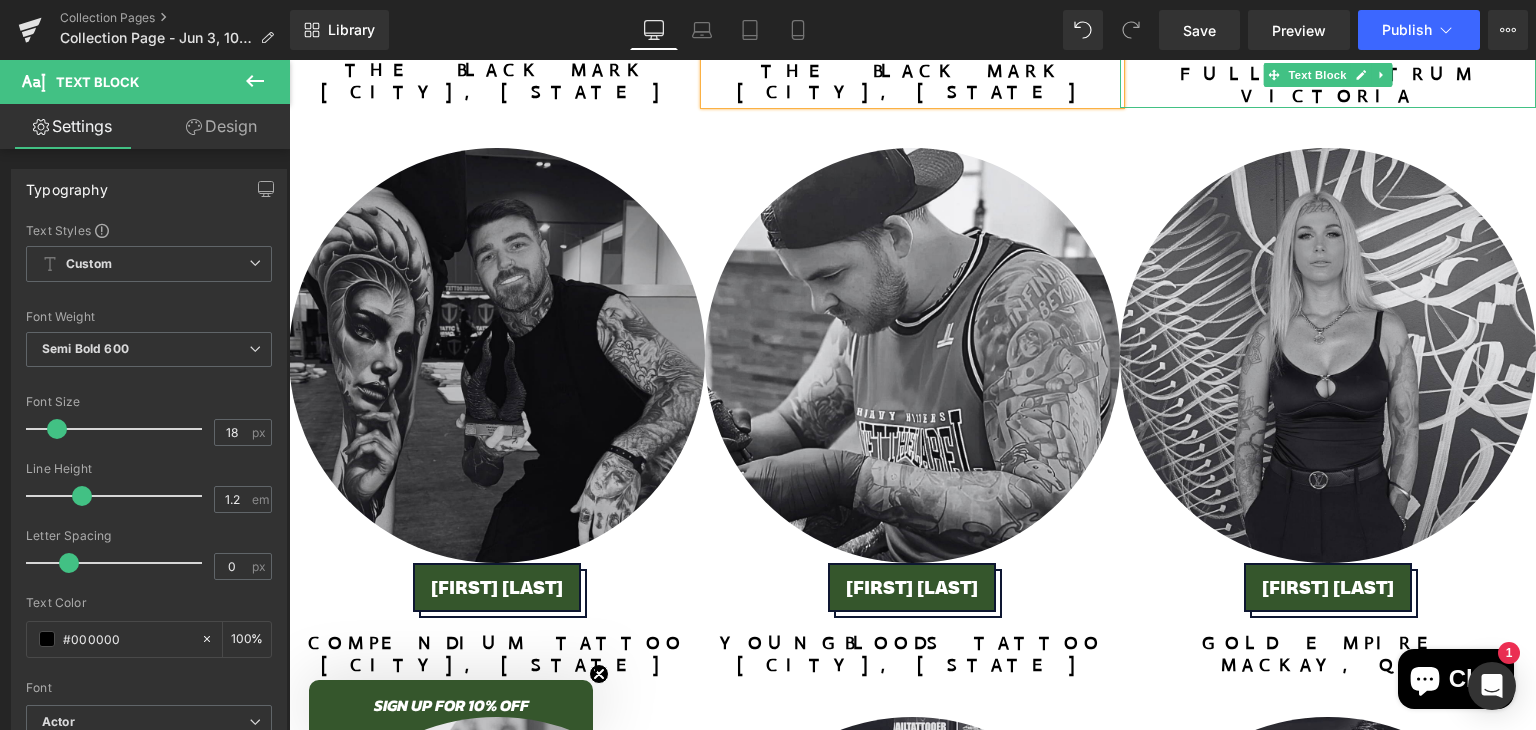 click on "VICTORIA" at bounding box center [1328, 97] 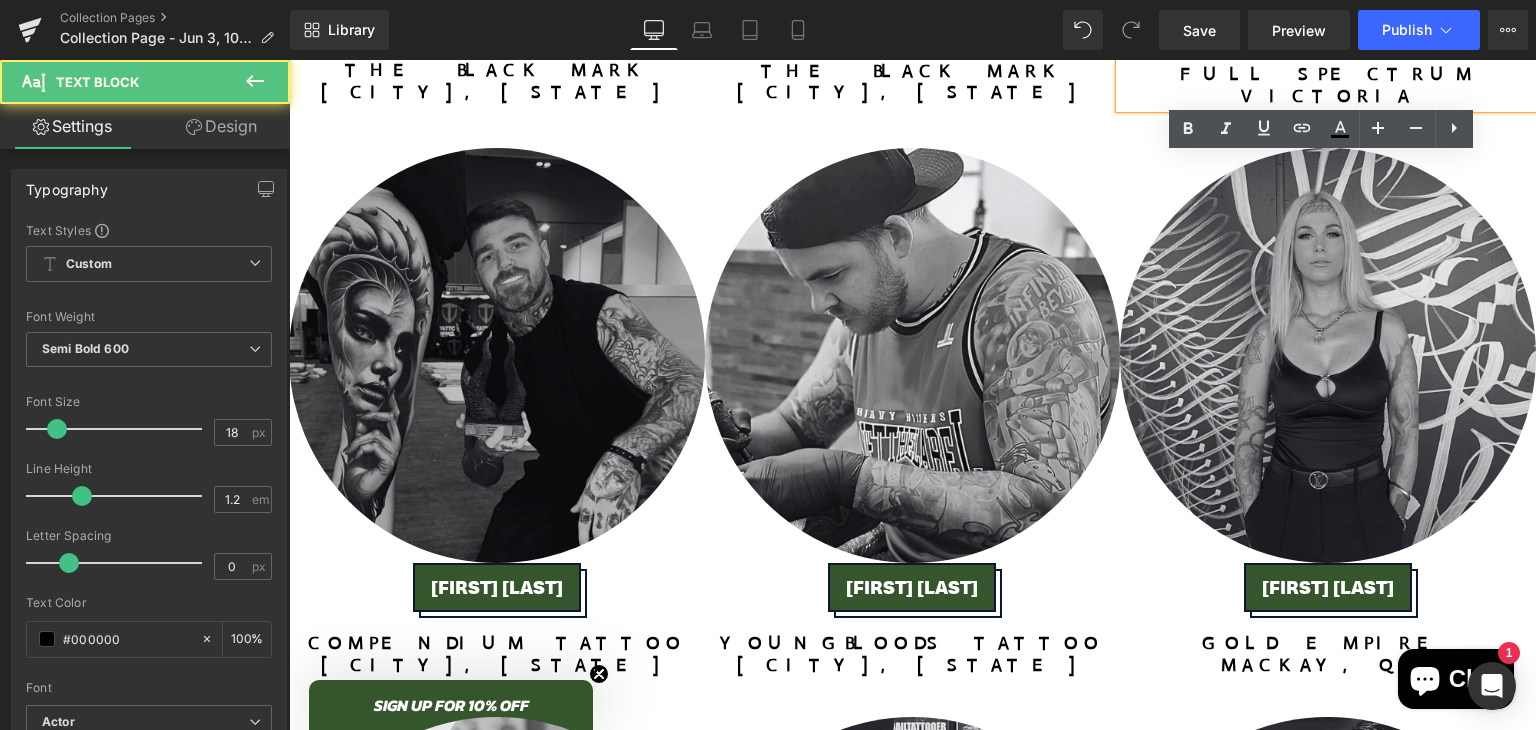 click on "VICTORIA" at bounding box center [1328, 97] 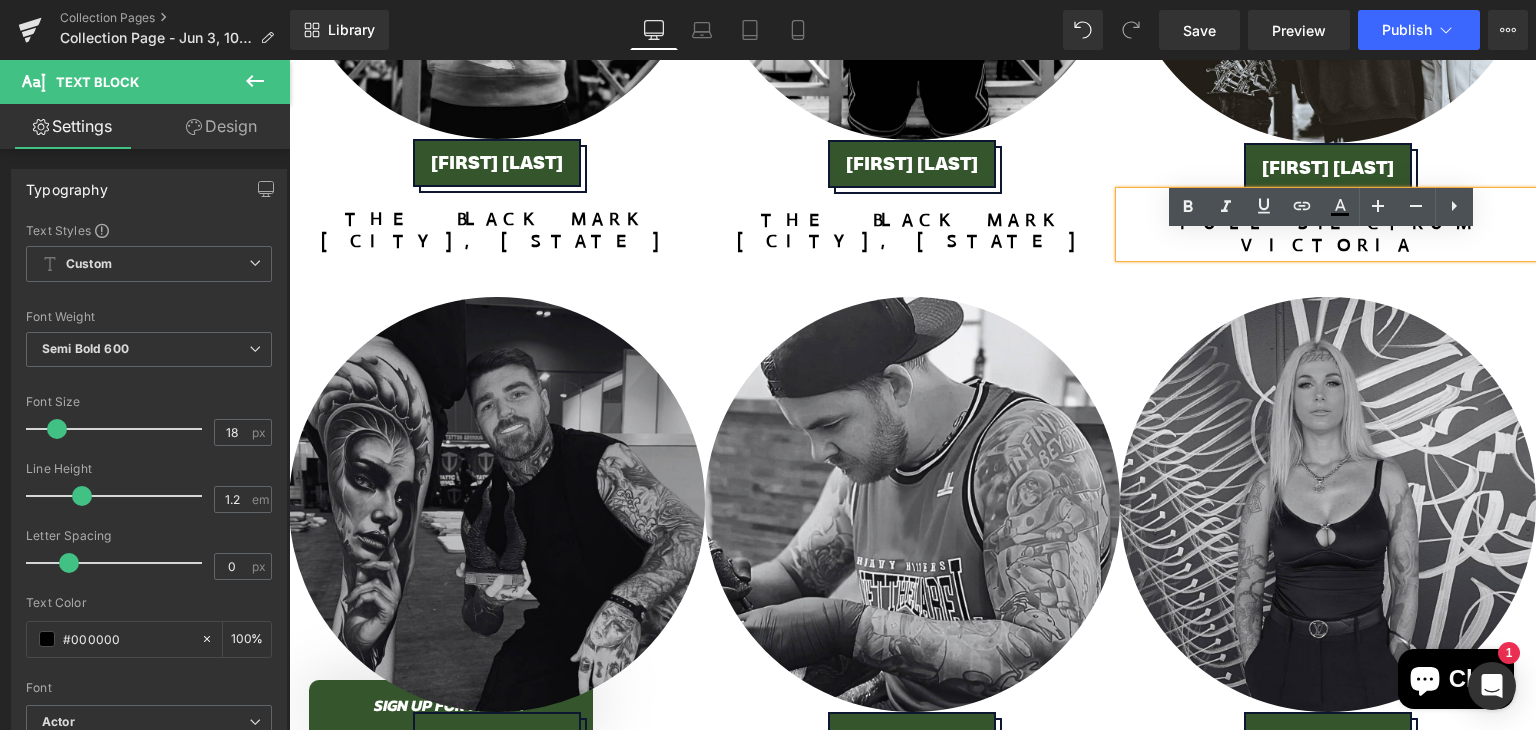 scroll, scrollTop: 1299, scrollLeft: 0, axis: vertical 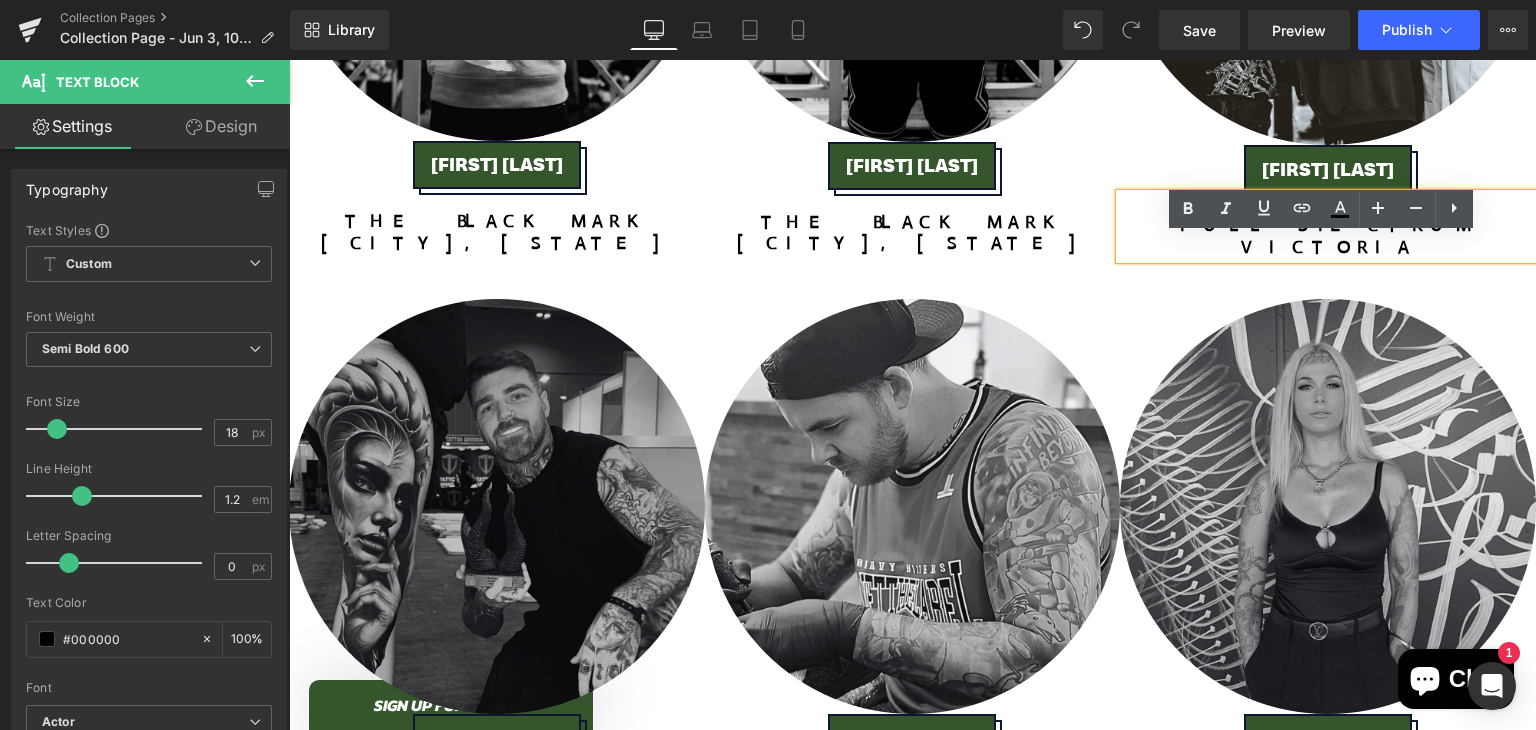 click on "VICTORIA" at bounding box center (1328, 248) 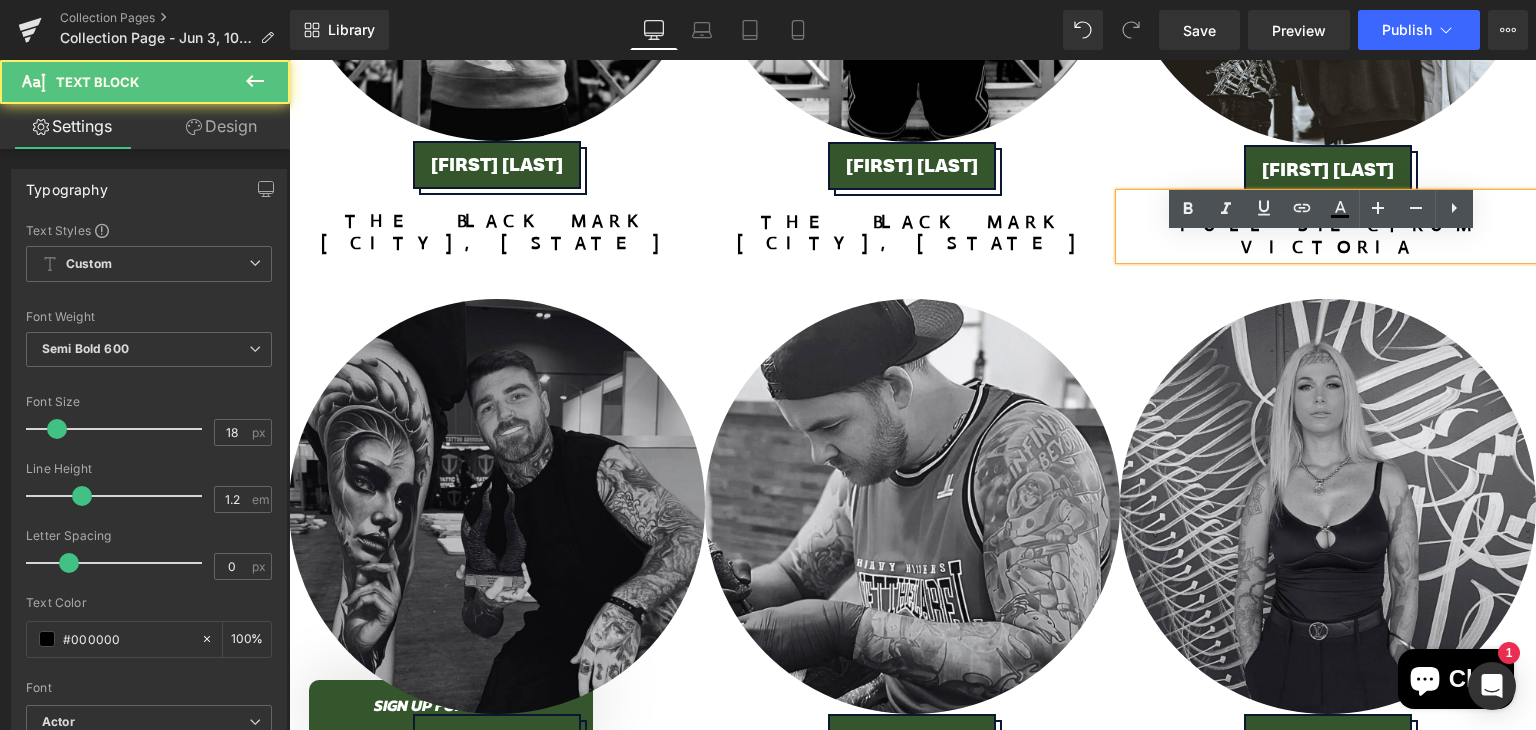 type 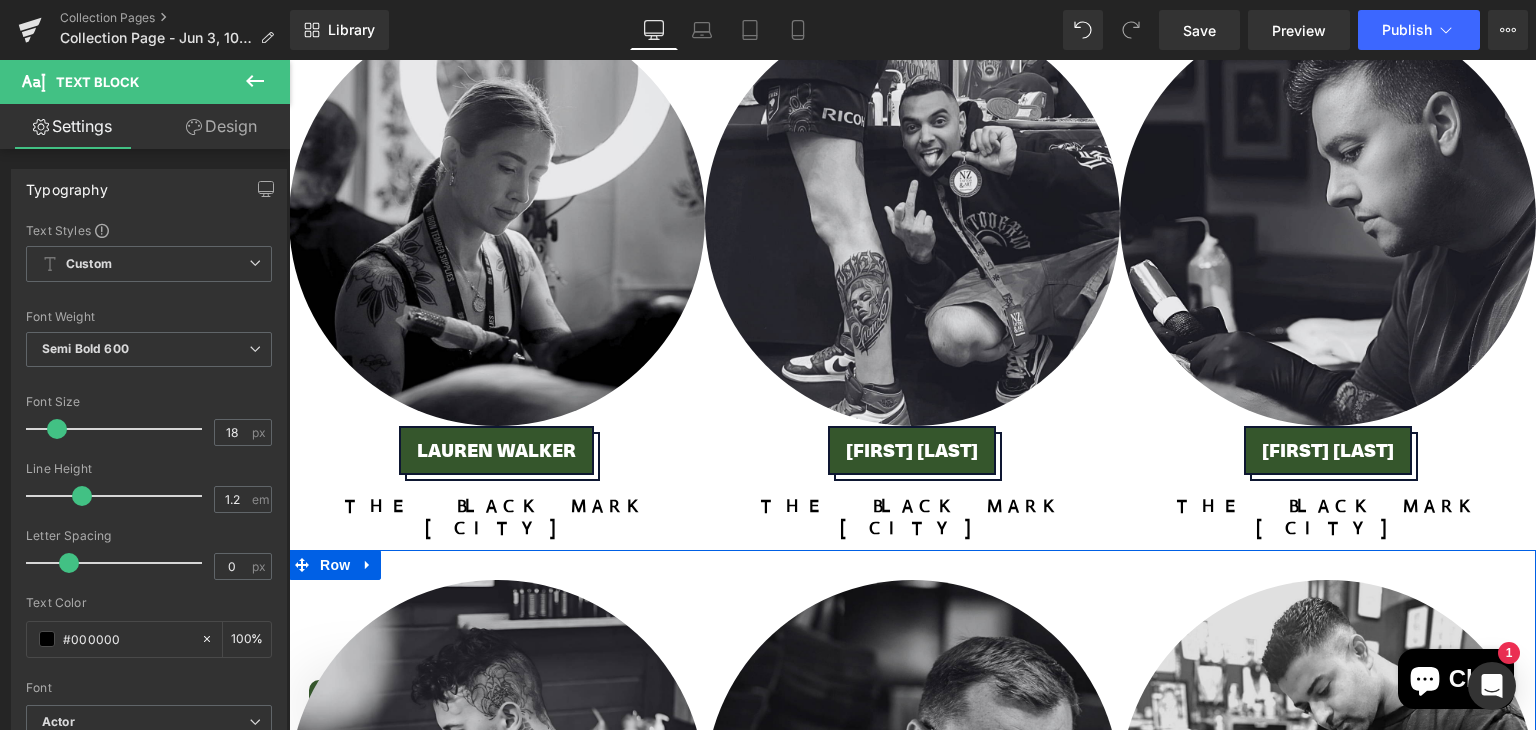 scroll, scrollTop: 2159, scrollLeft: 0, axis: vertical 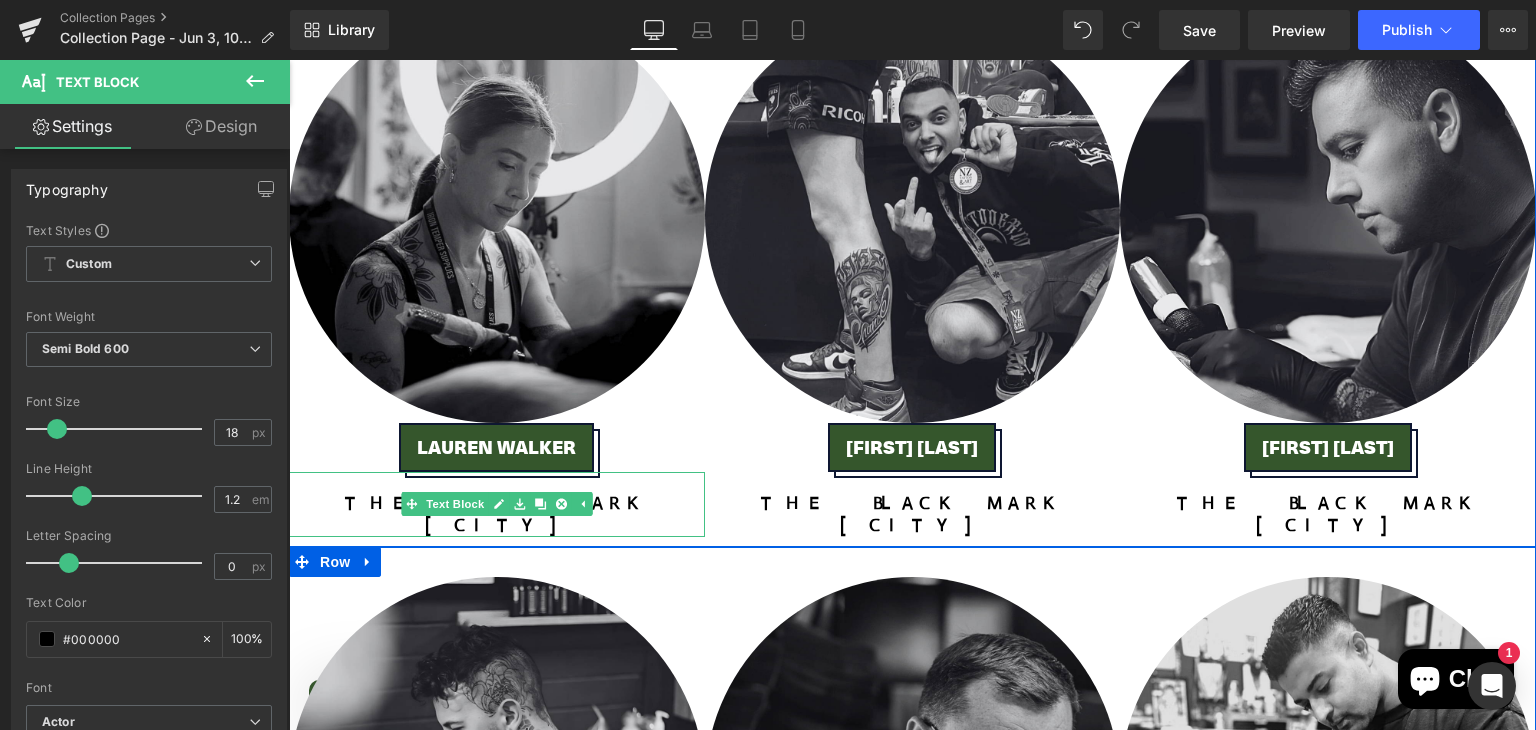 click on "[CITY]" at bounding box center (497, 526) 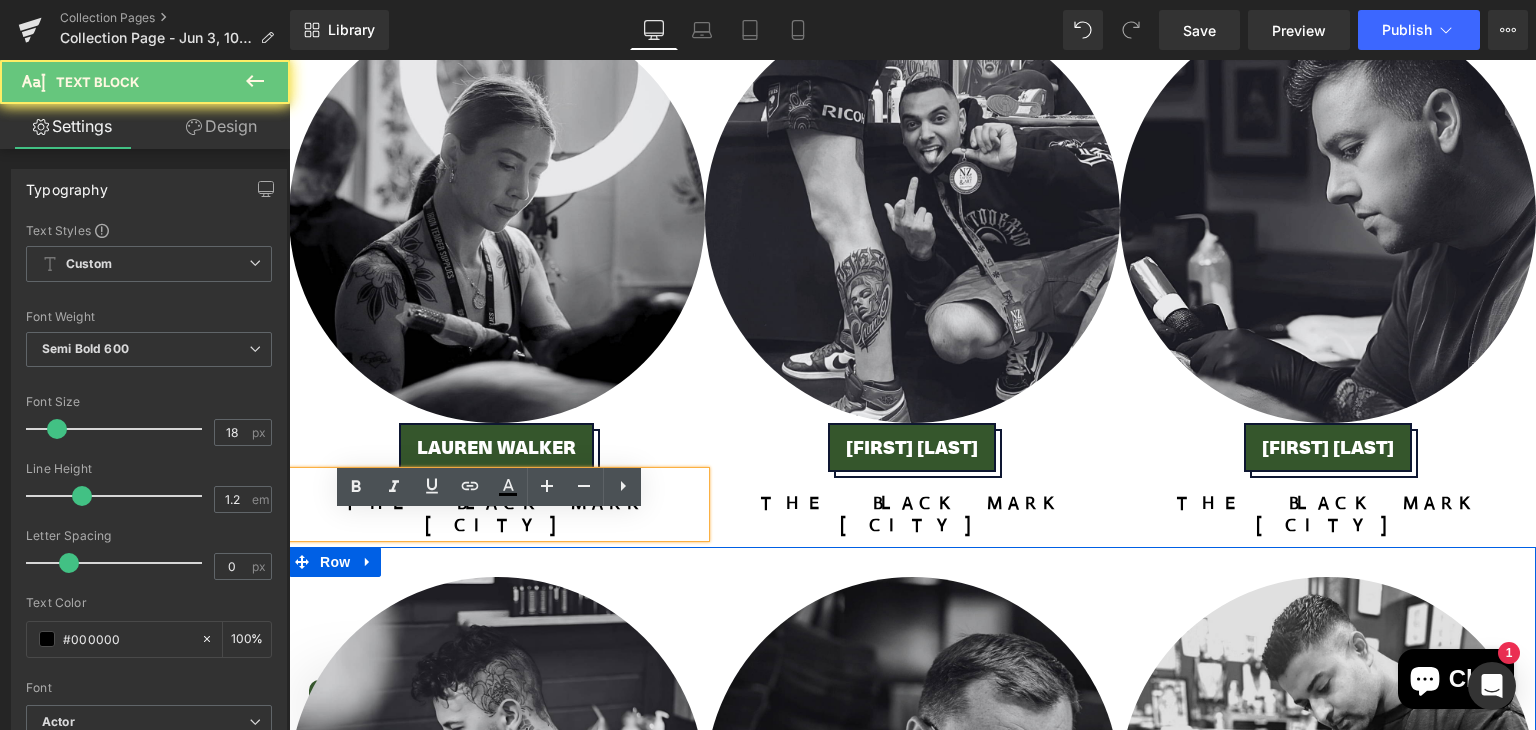 click on "The Black Mark" at bounding box center [497, 504] 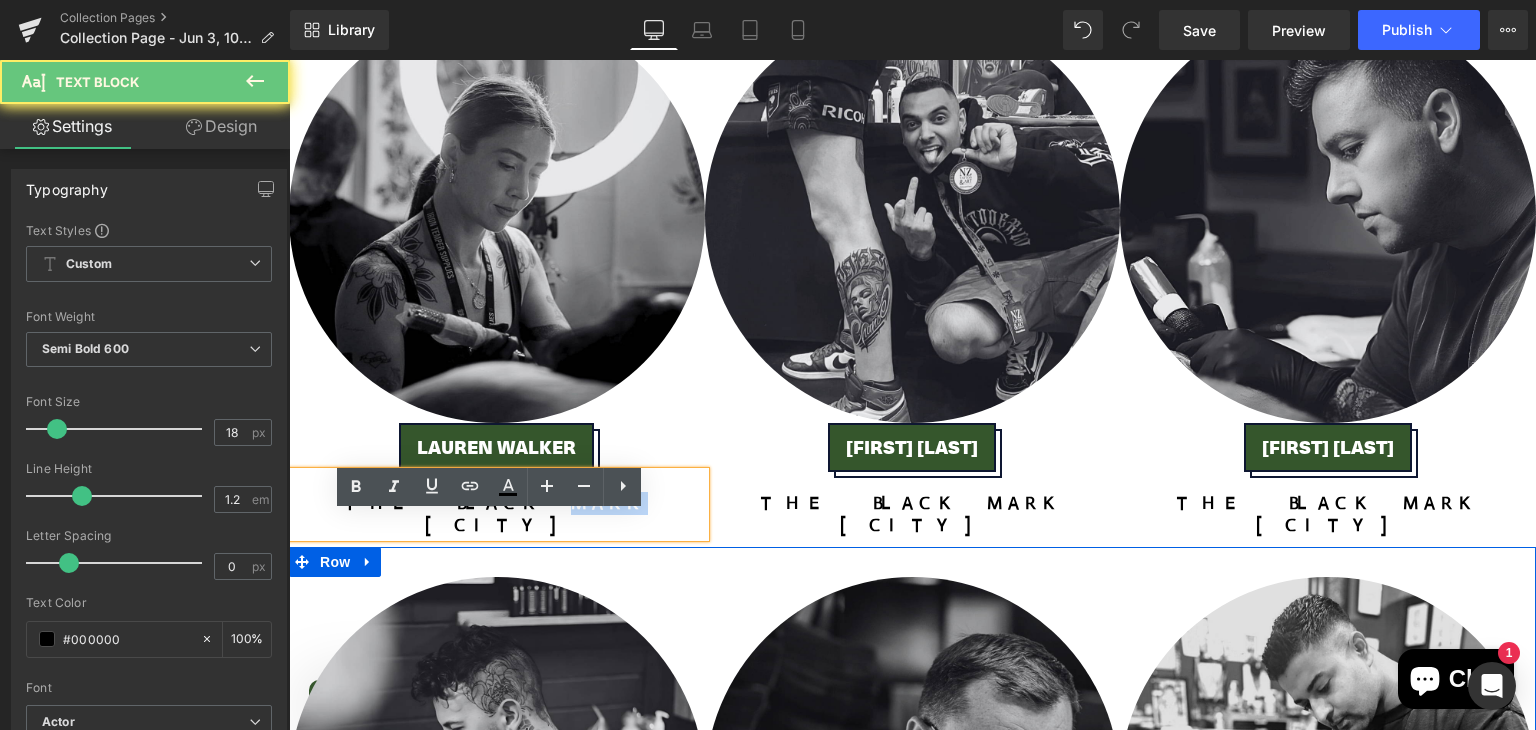 click on "The Black Mark" at bounding box center (497, 504) 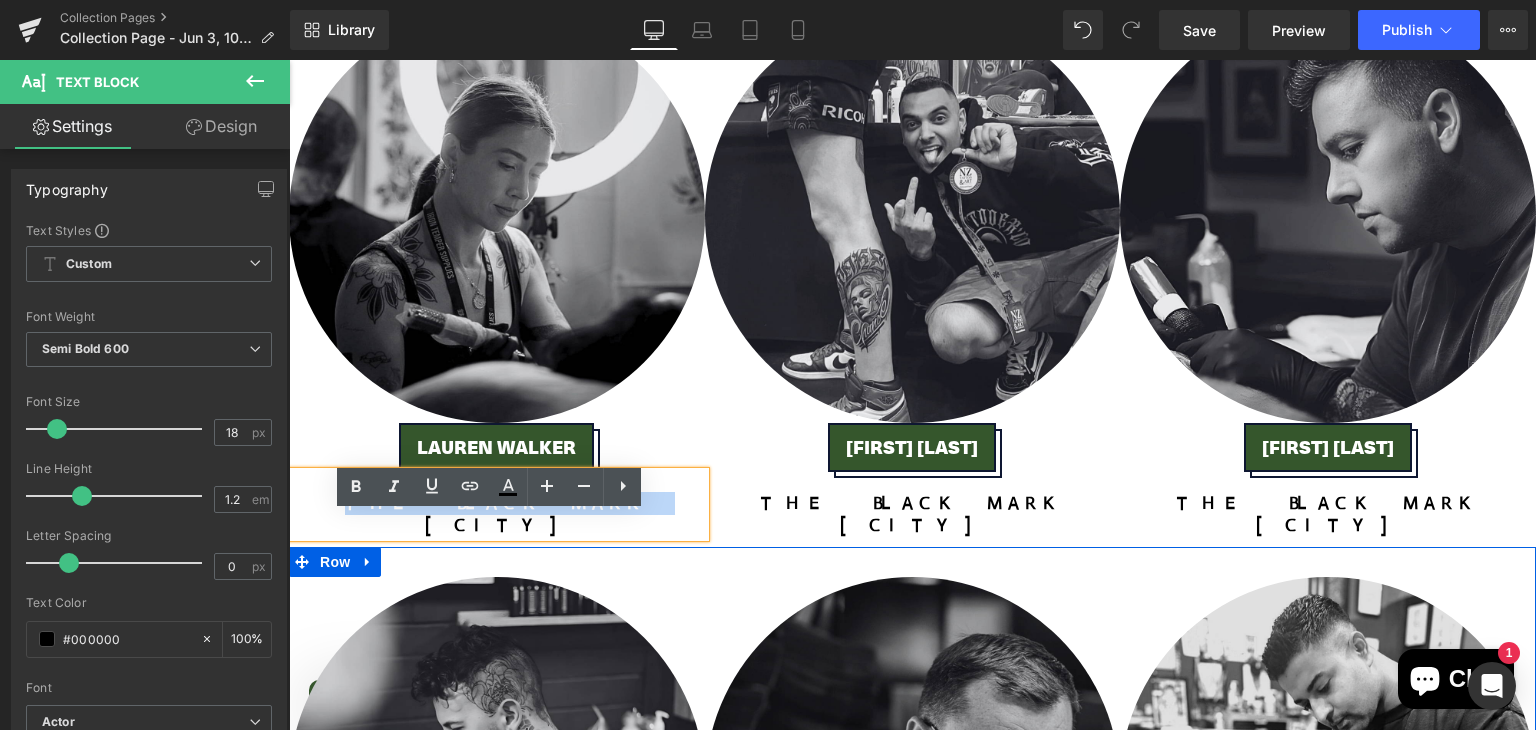 click on "The Black Mark" at bounding box center [497, 504] 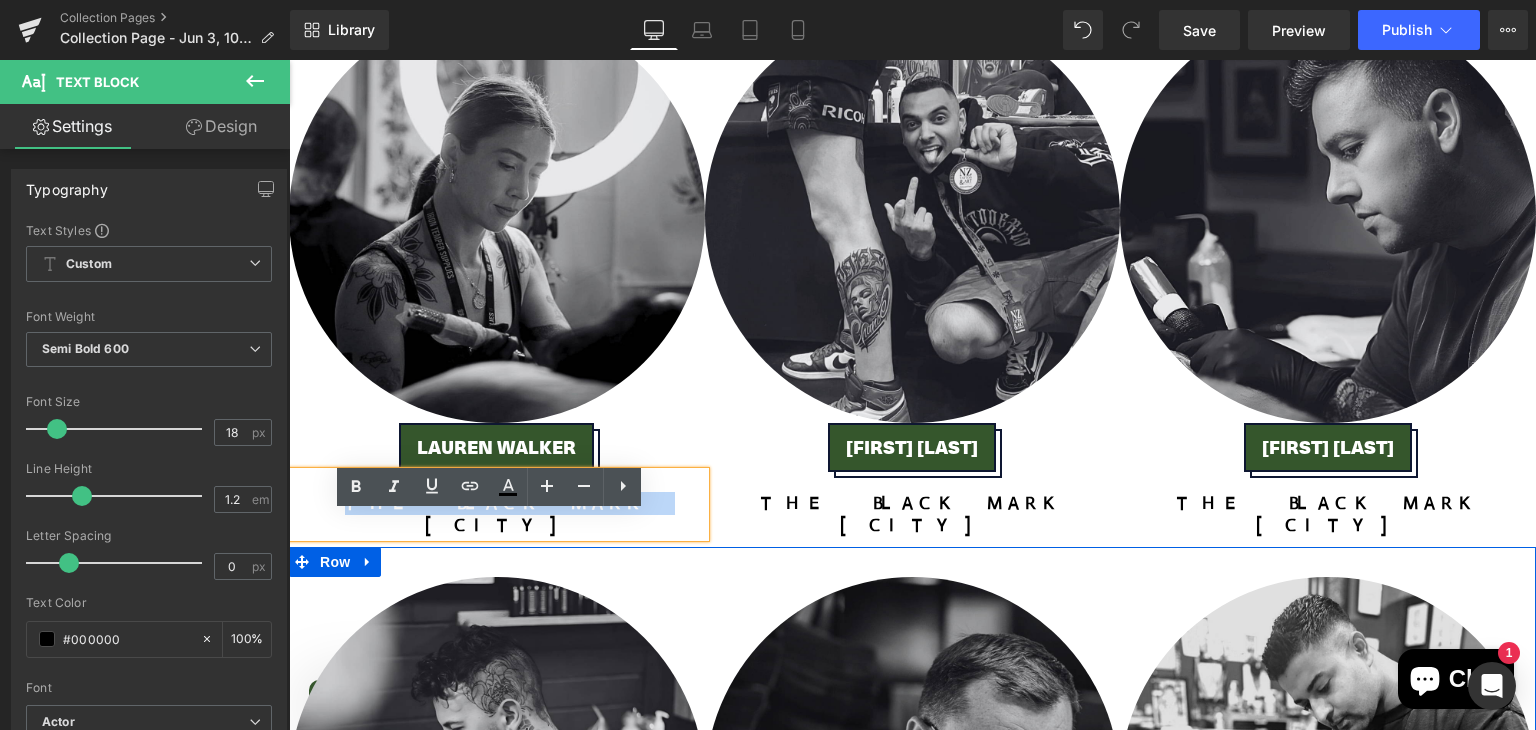 type 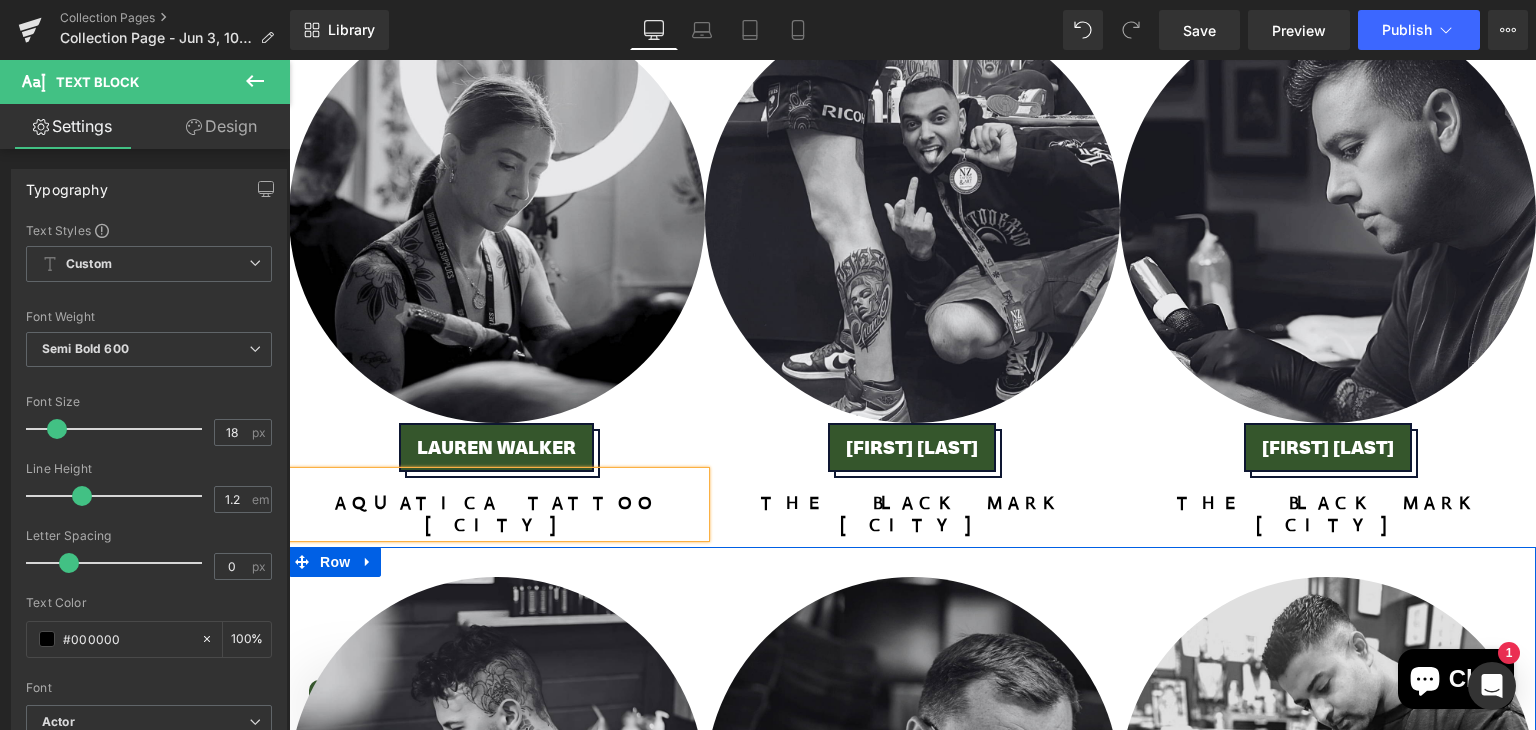 click on "[CITY]" at bounding box center (497, 525) 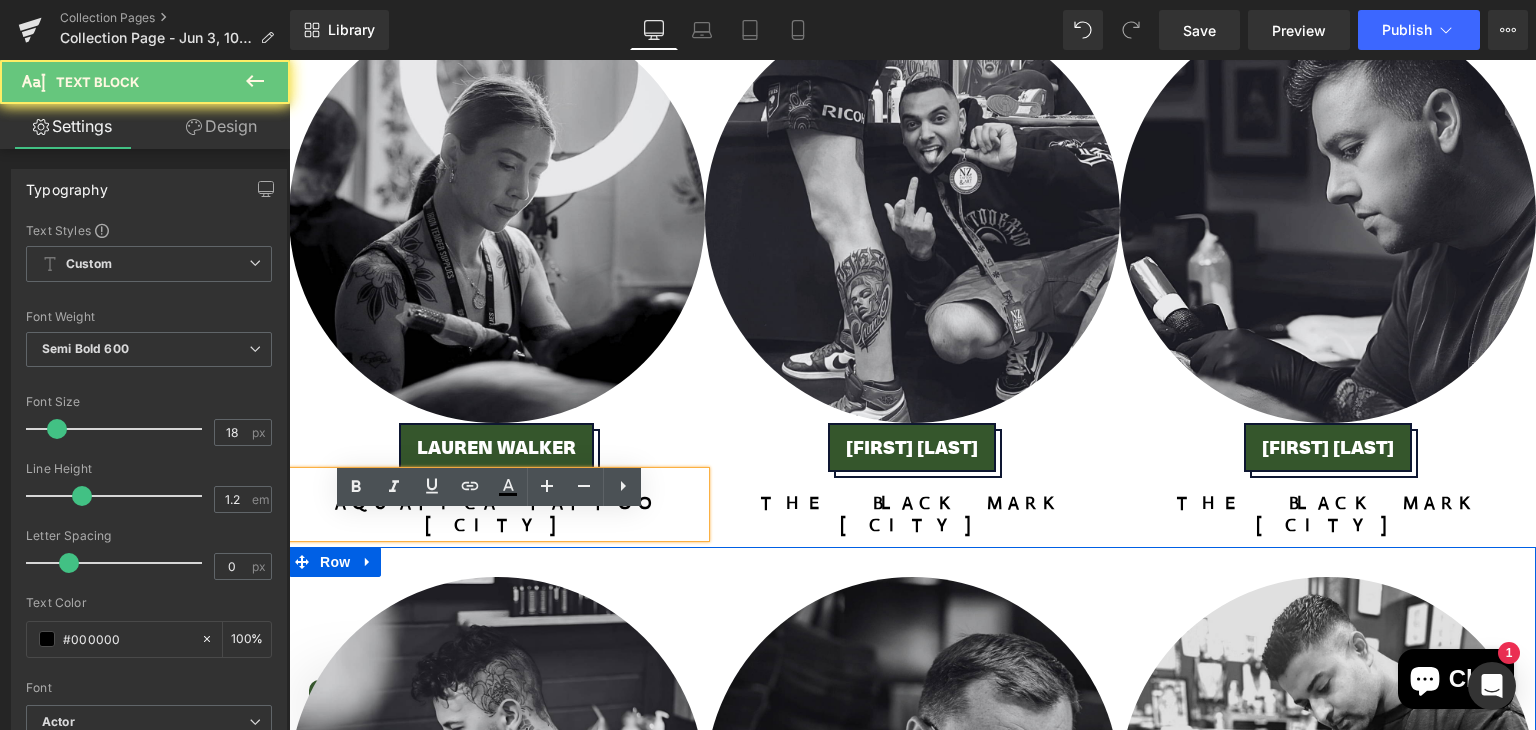 click on "[CITY]" at bounding box center [497, 525] 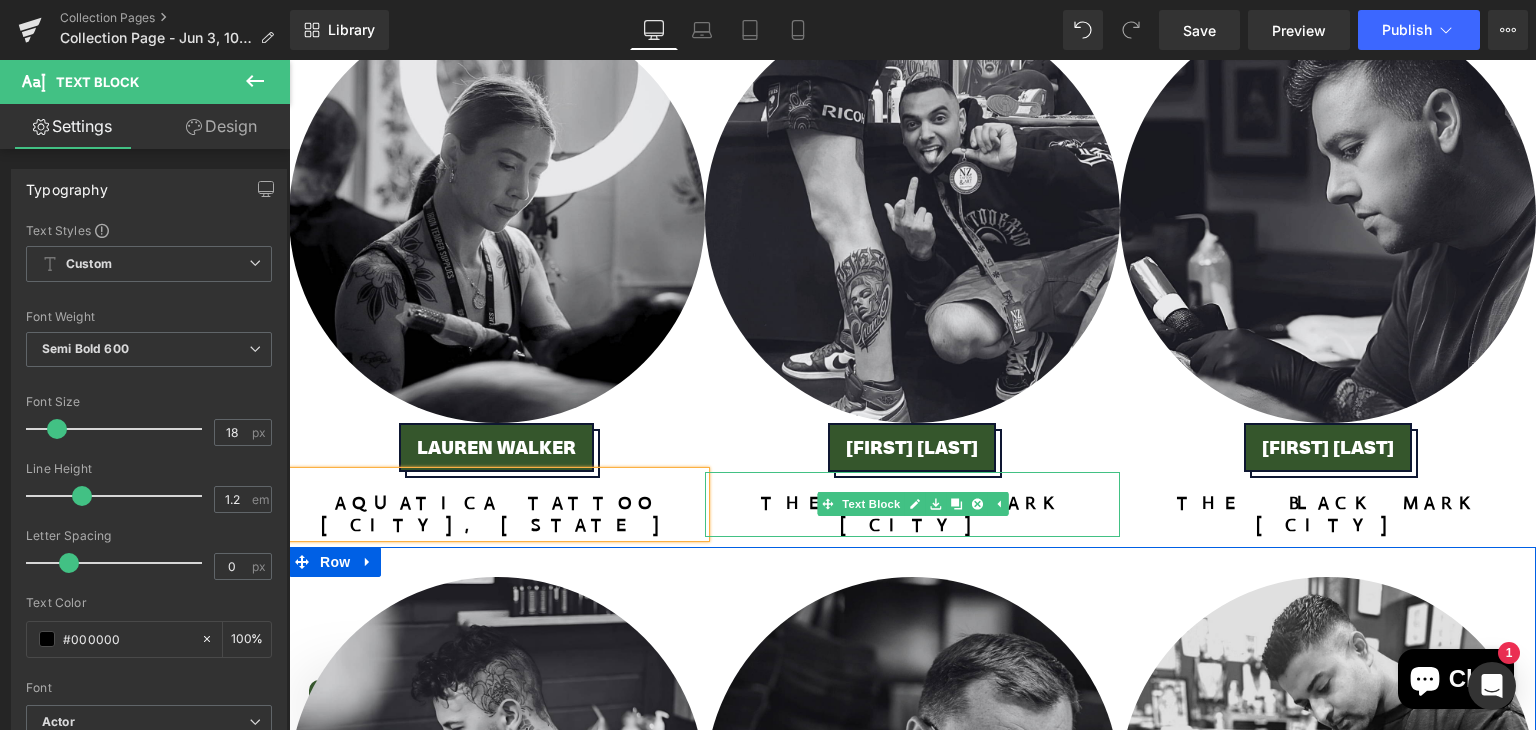 click on "The Black Mark" at bounding box center (913, 504) 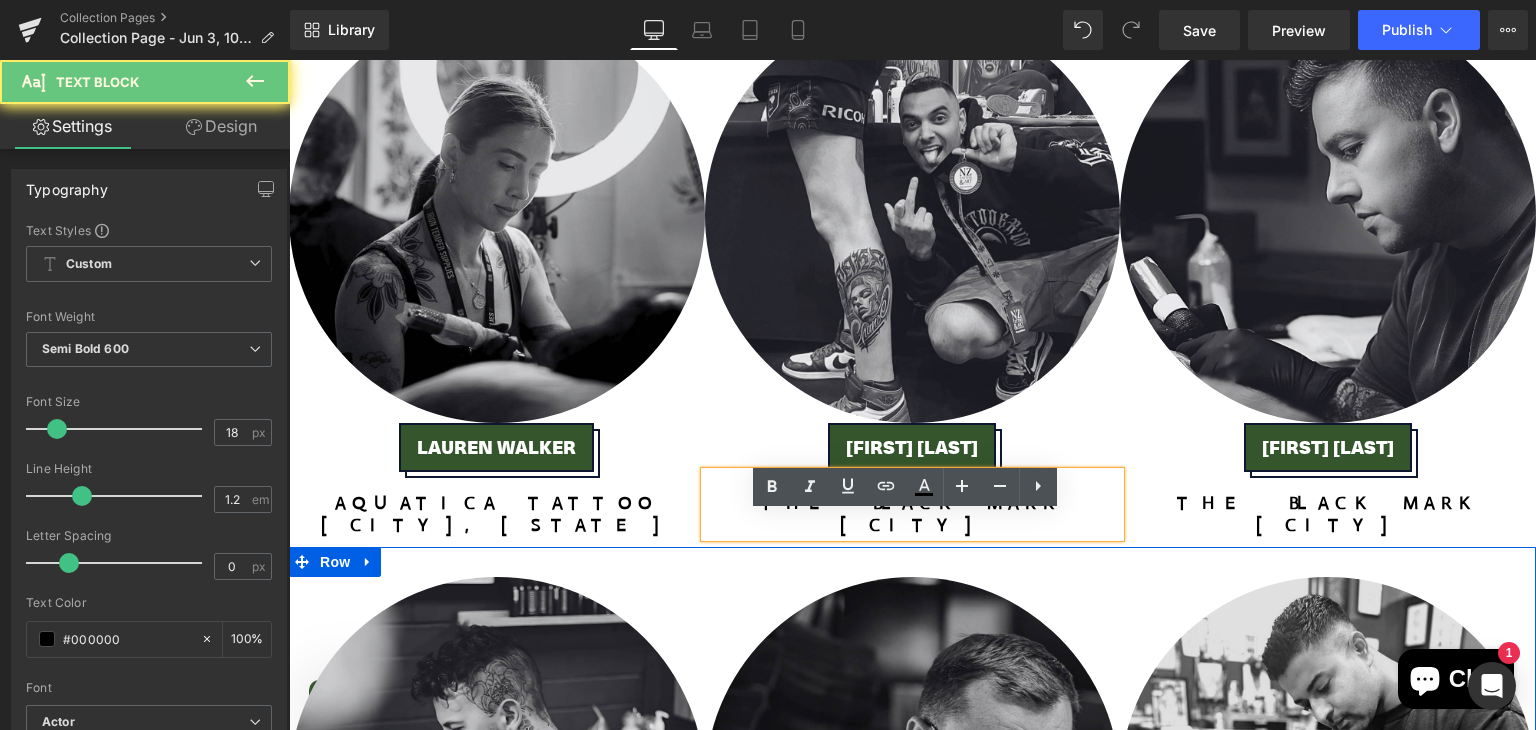 click on "The Black Mark" at bounding box center (913, 504) 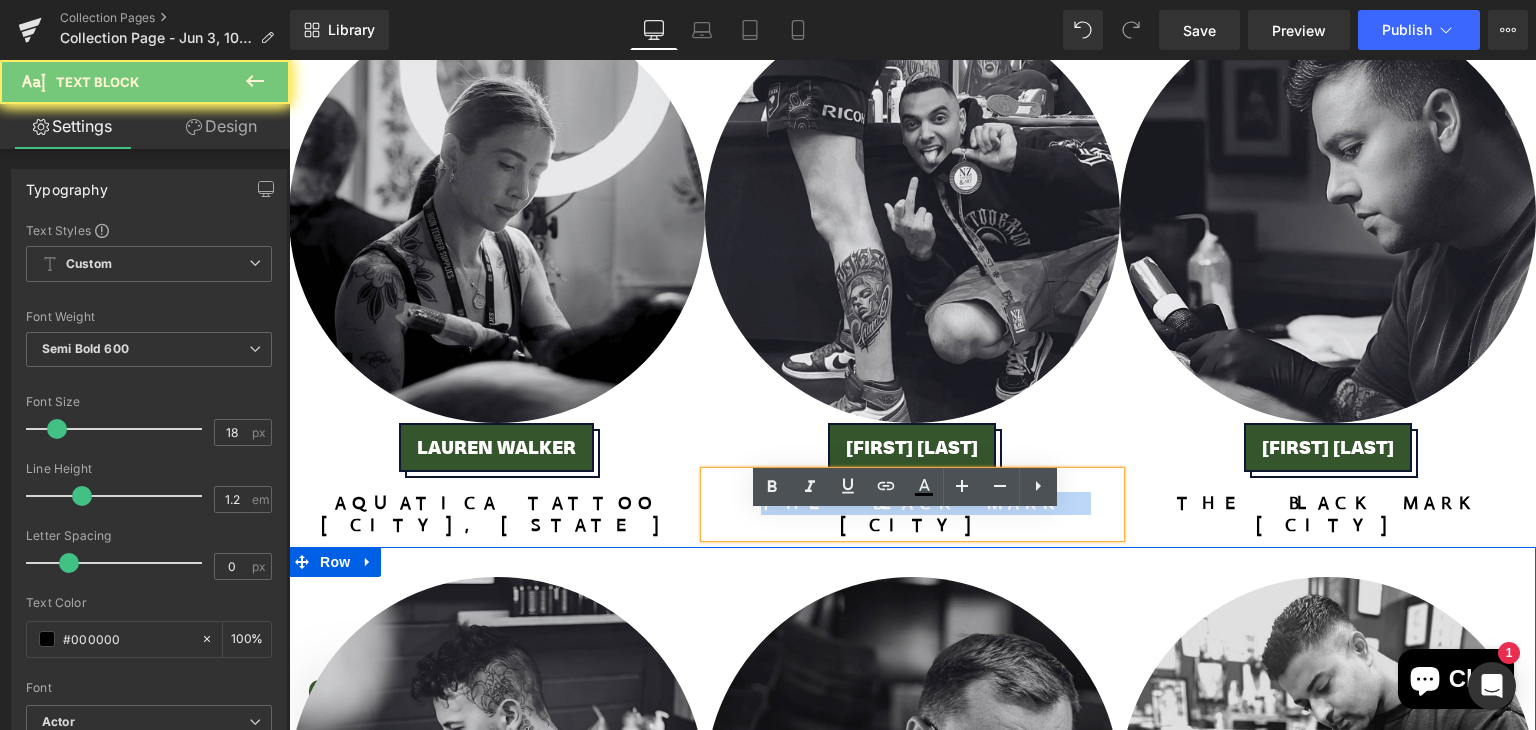 click on "The Black Mark" at bounding box center (913, 504) 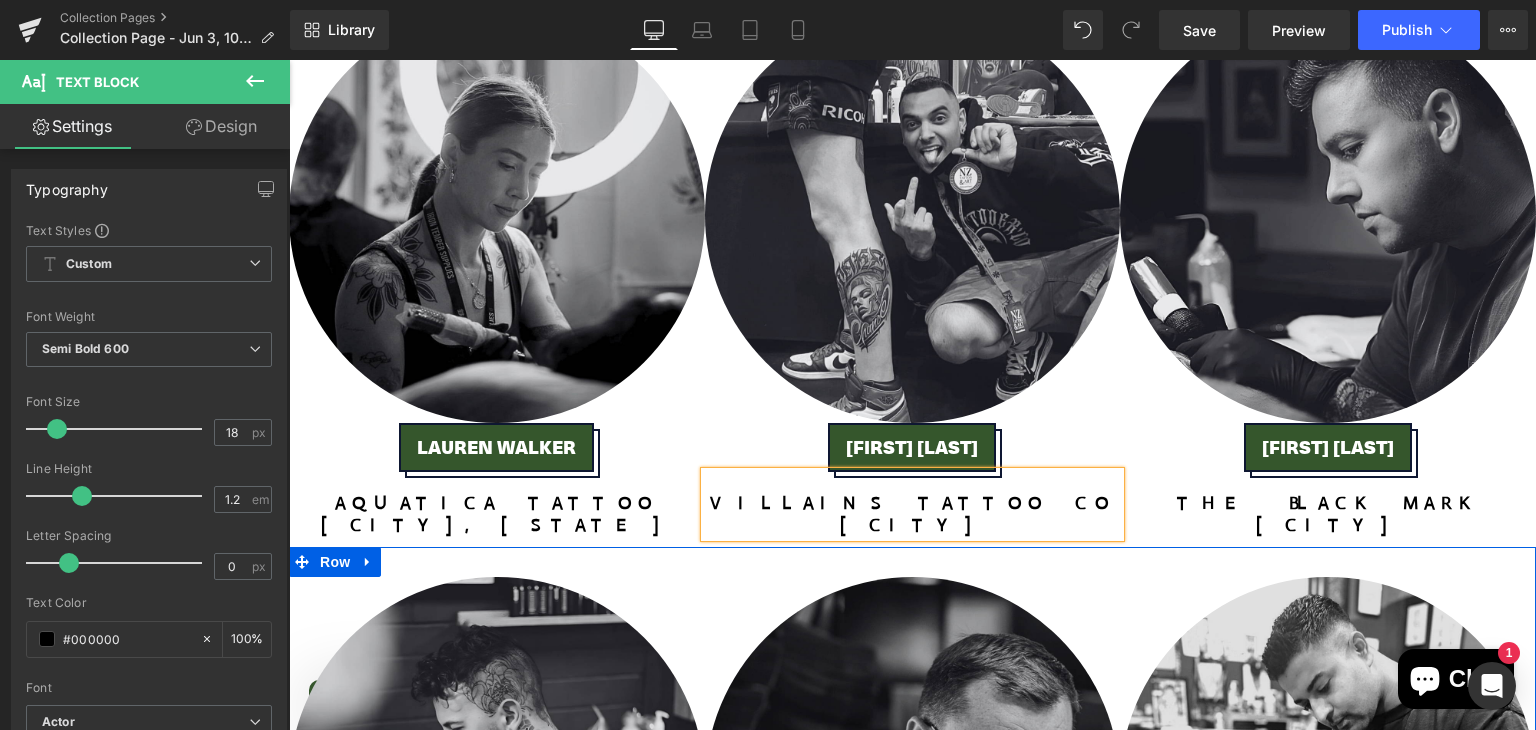 click on "[CITY]" at bounding box center (912, 525) 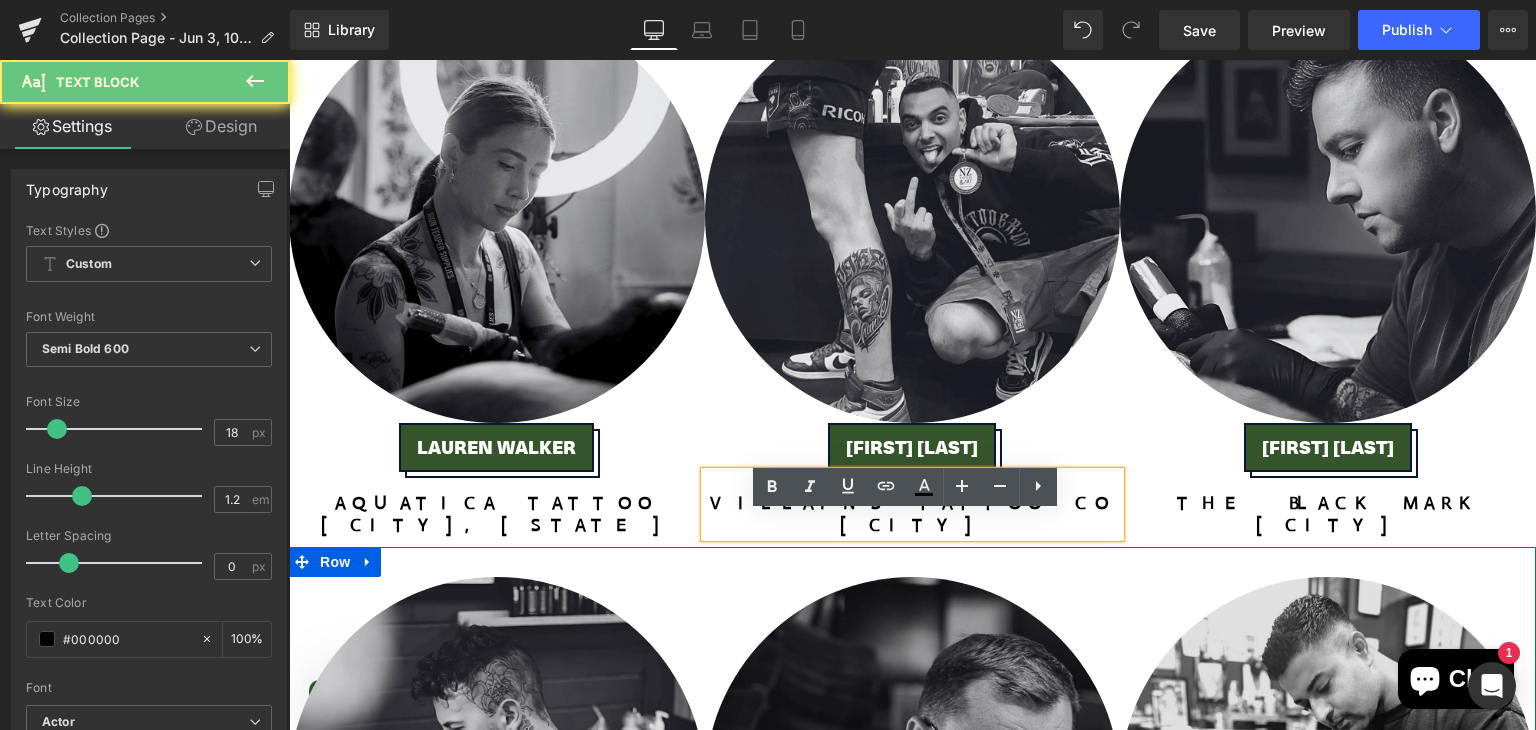 click on "[CITY]" at bounding box center [912, 525] 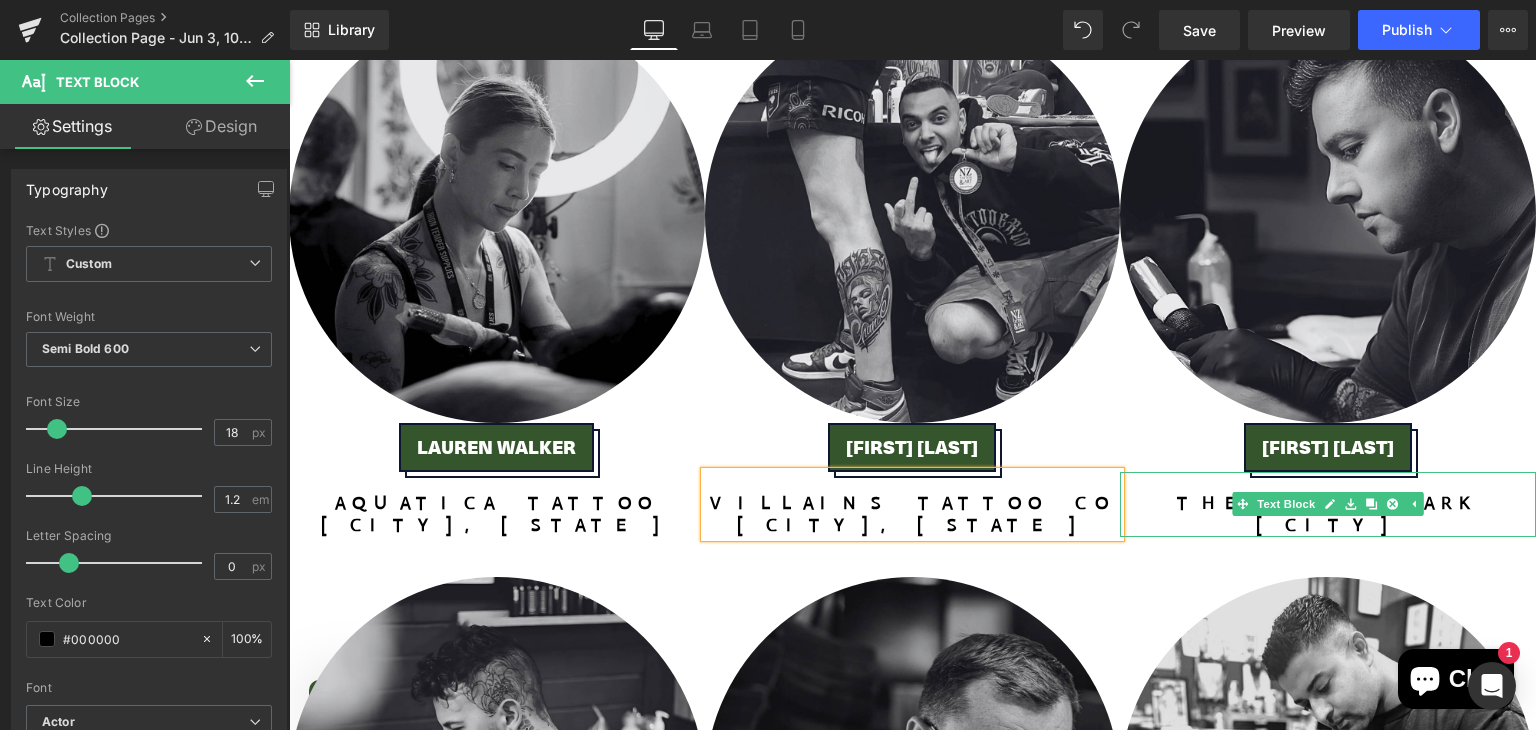 click on "[CITY]" at bounding box center (1328, 526) 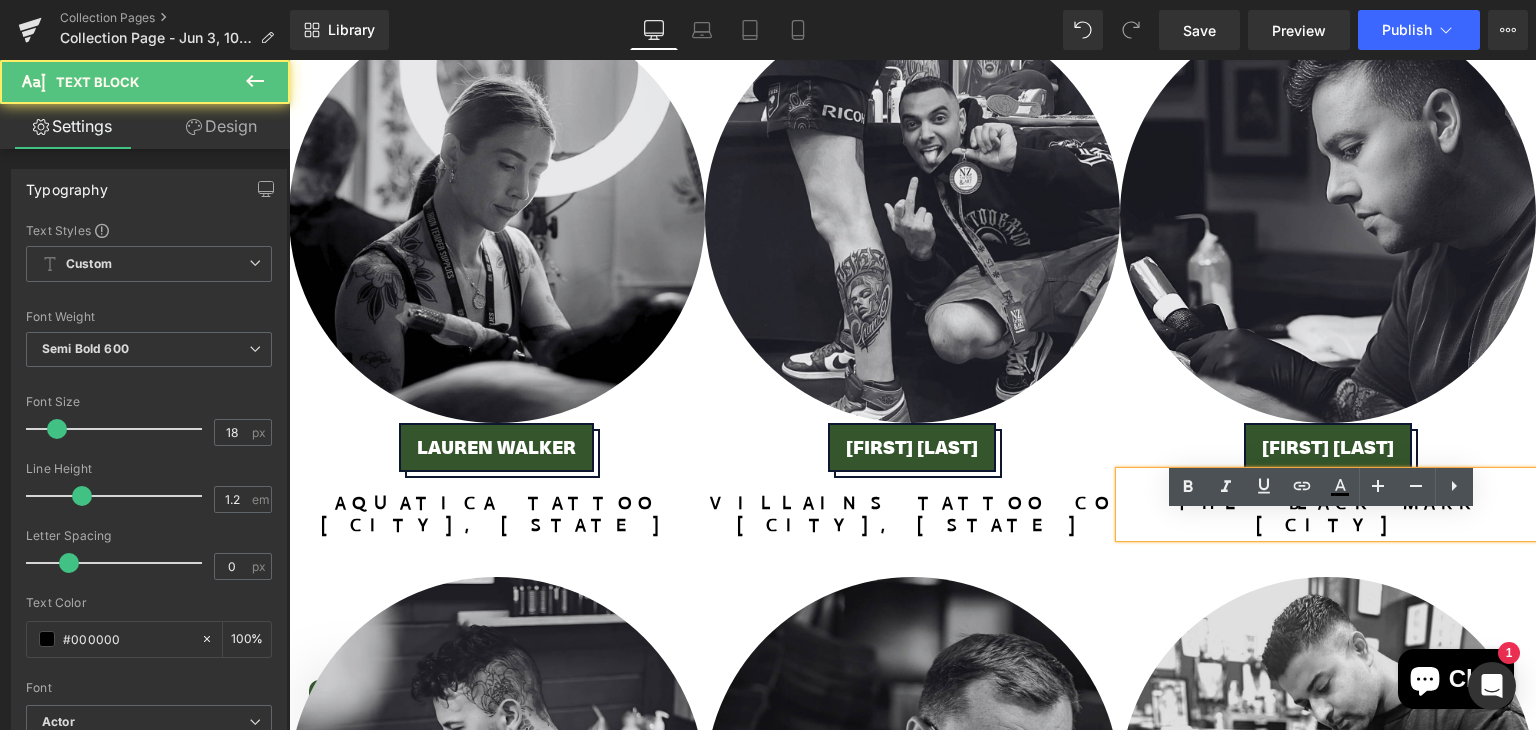 click on "The Black Mark" at bounding box center [1328, 504] 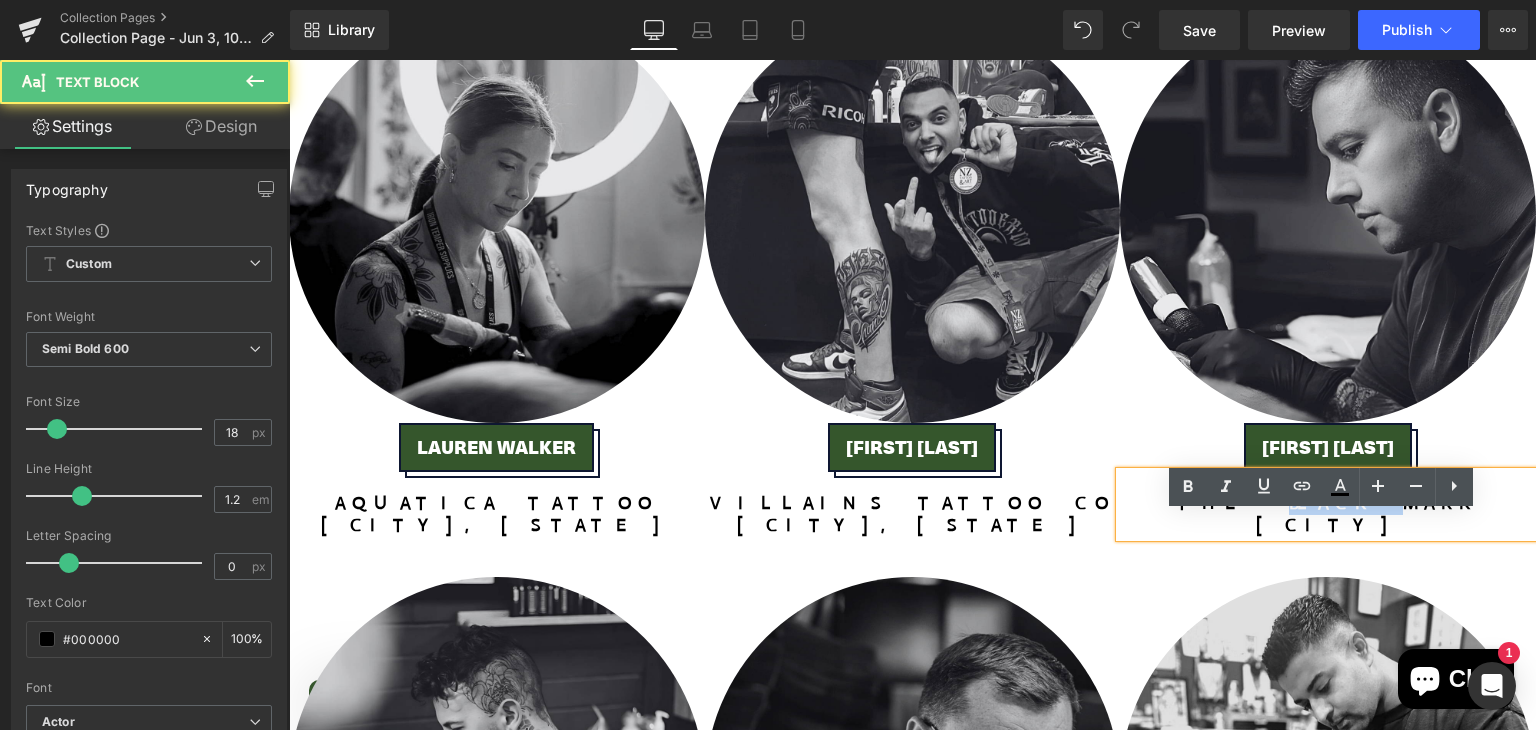 click on "The Black Mark" at bounding box center (1328, 504) 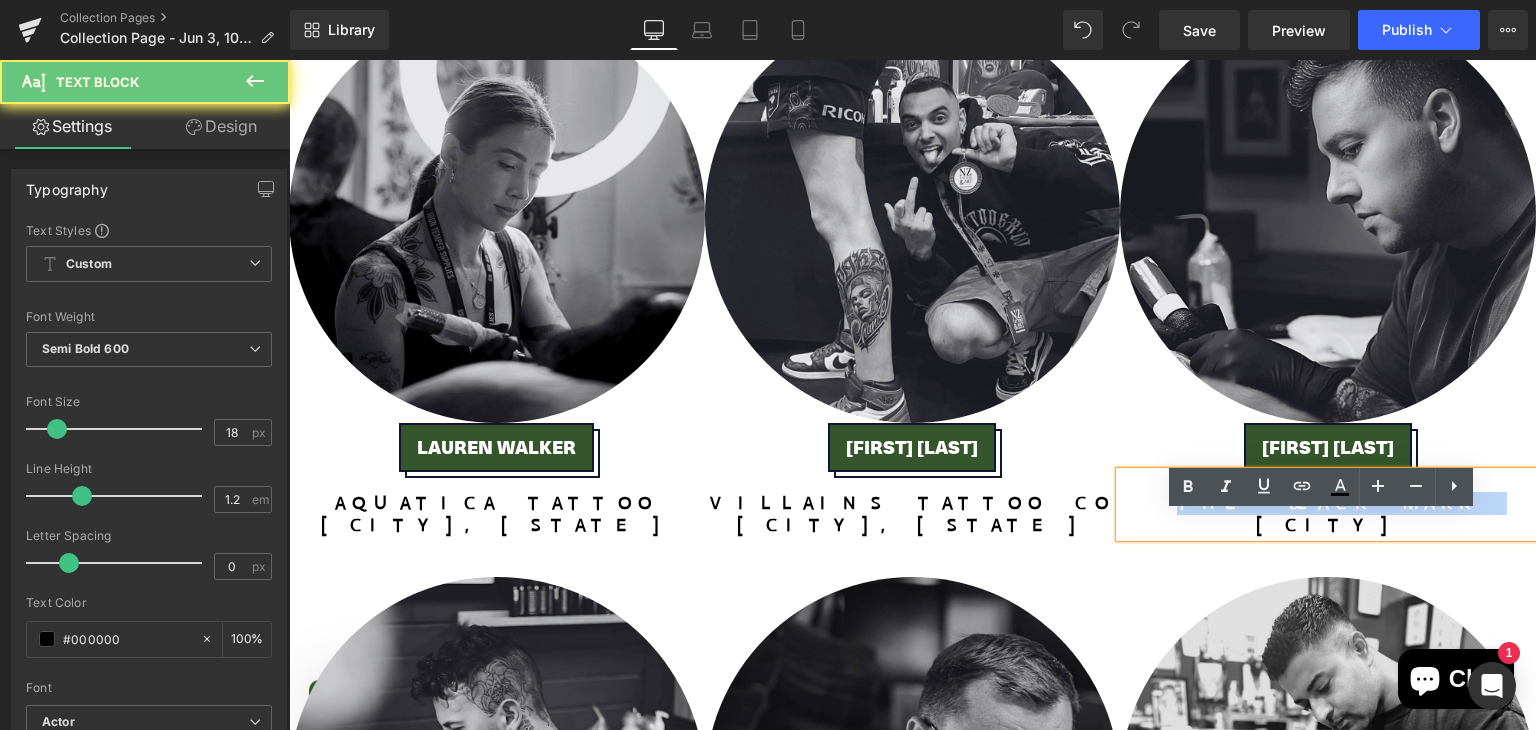 click on "The Black Mark" at bounding box center (1328, 504) 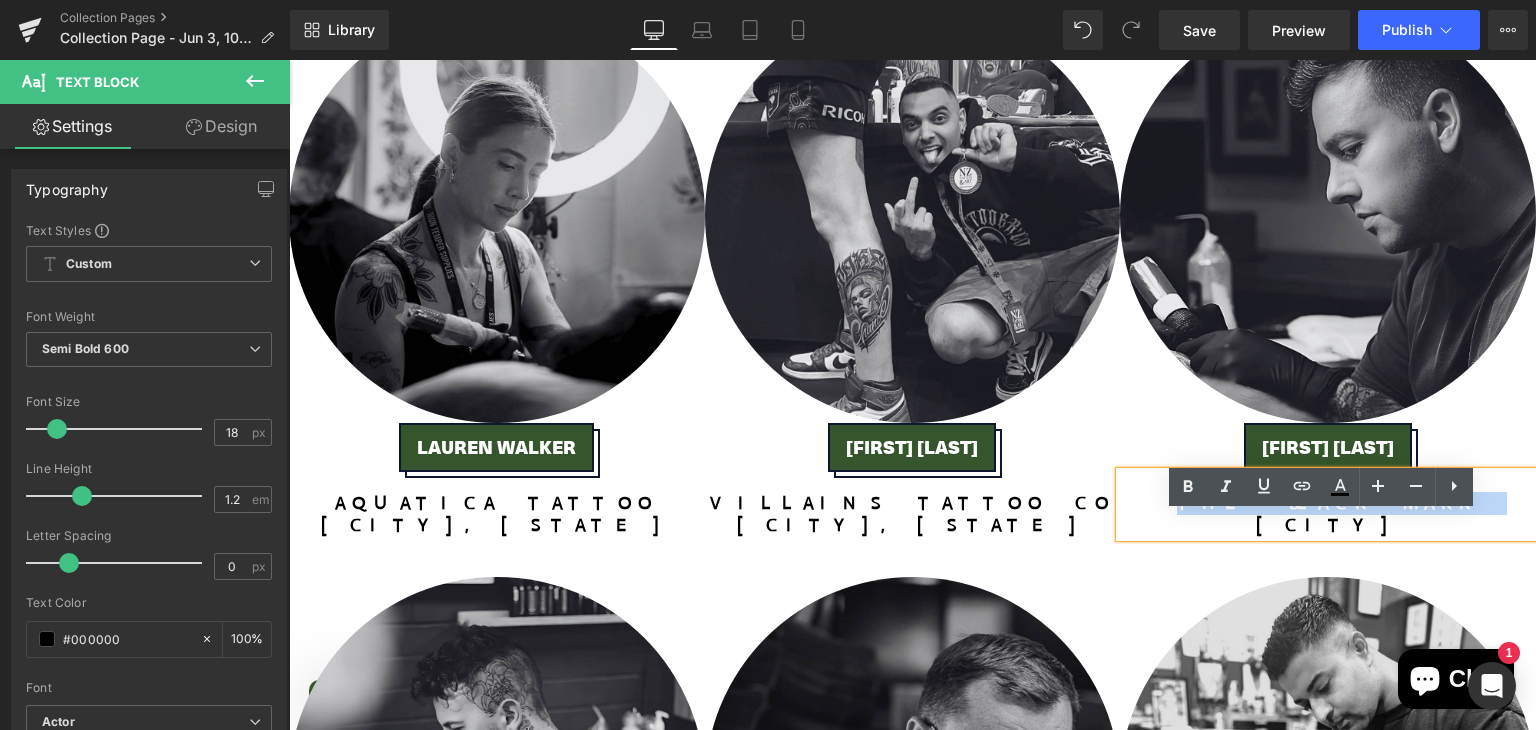 type 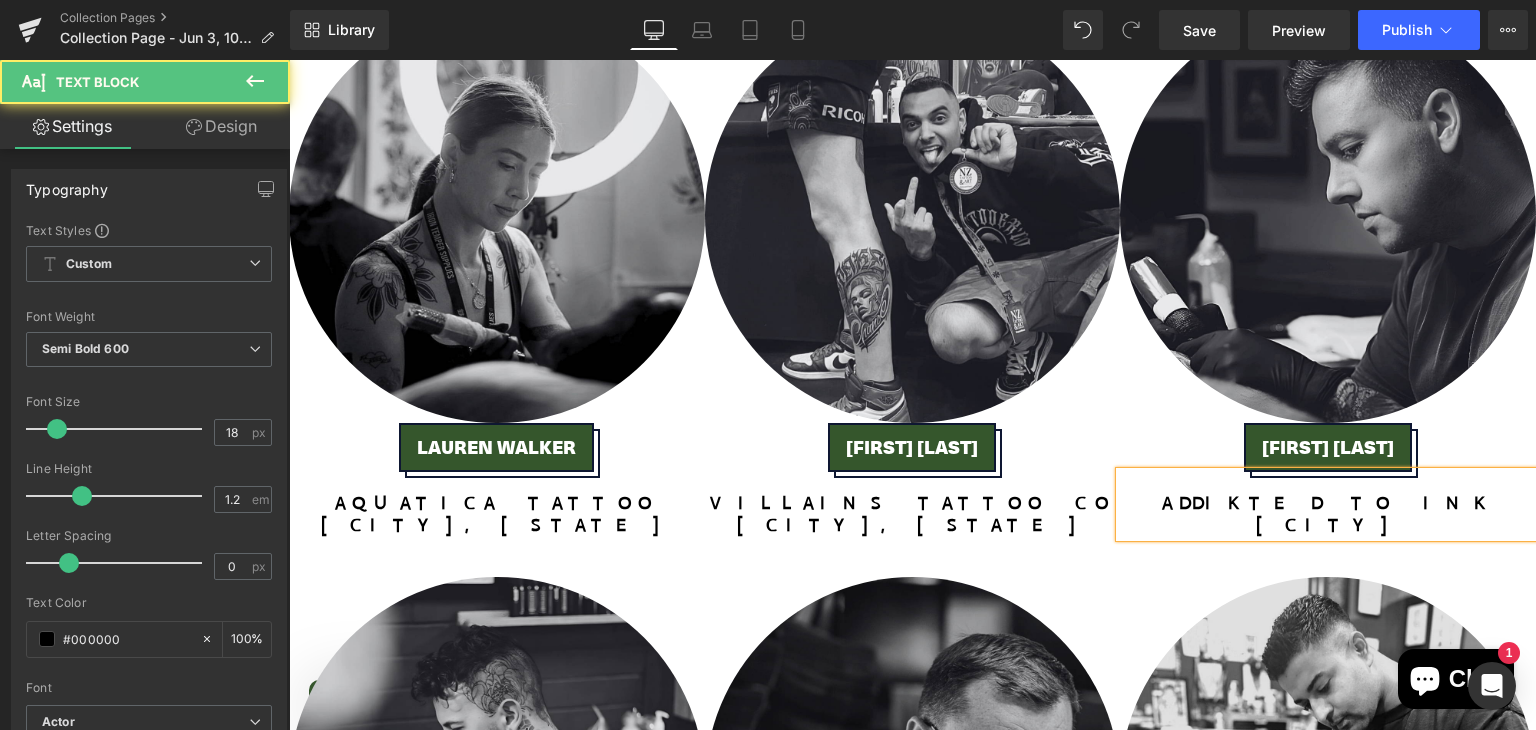 click on "ADDIKTED TO INK" at bounding box center [1328, 503] 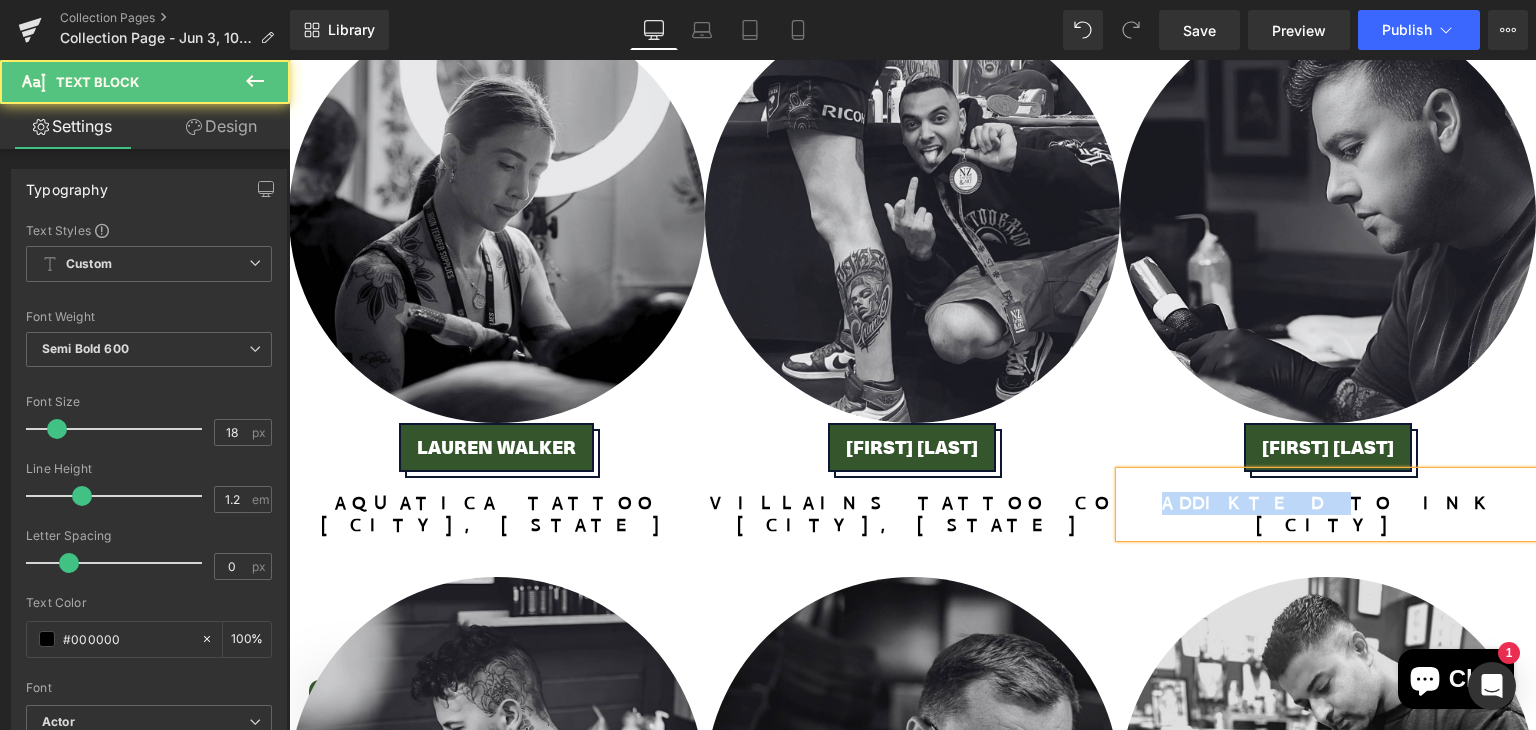 click on "ADDIKTED TO INK" at bounding box center [1328, 503] 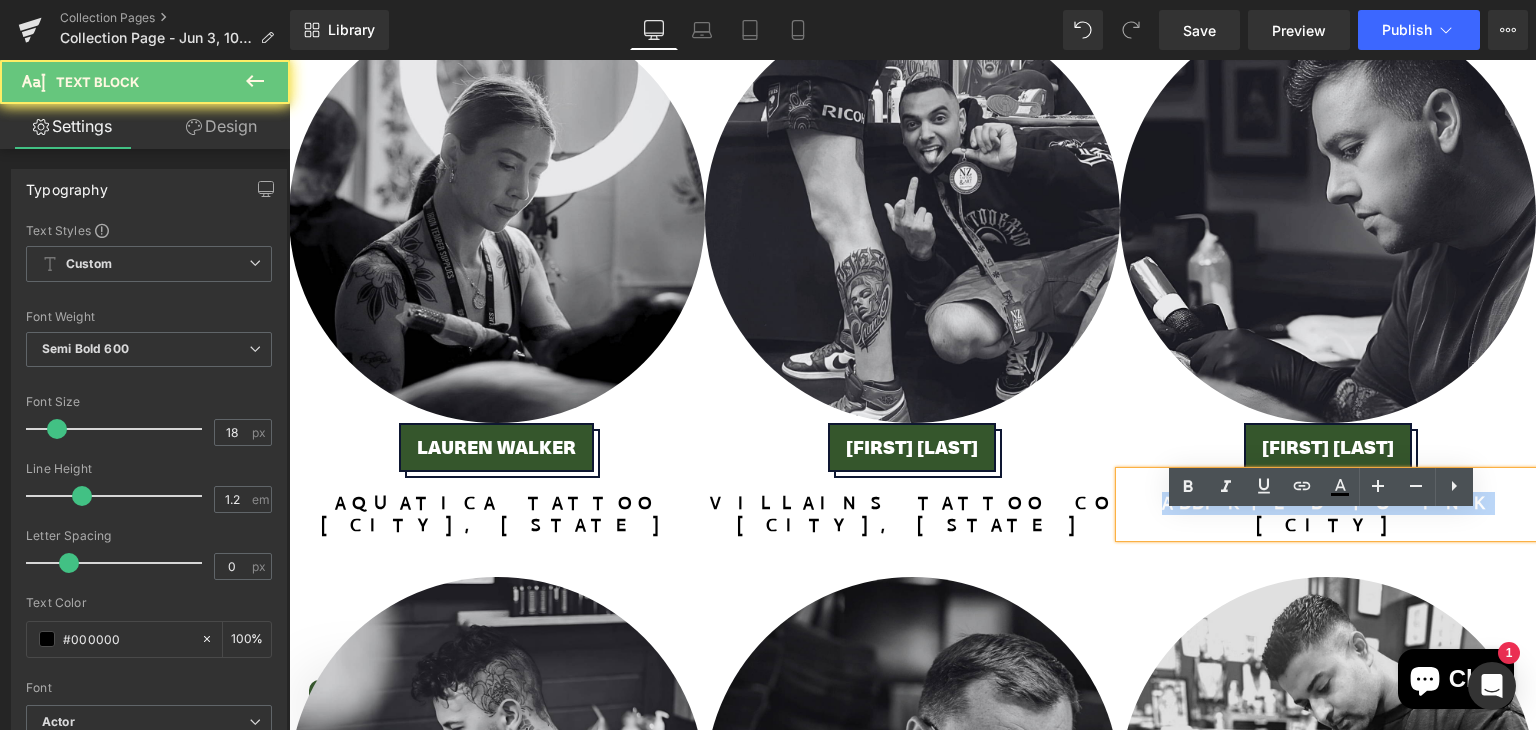 click on "ADDIKTED TO INK" at bounding box center [1328, 503] 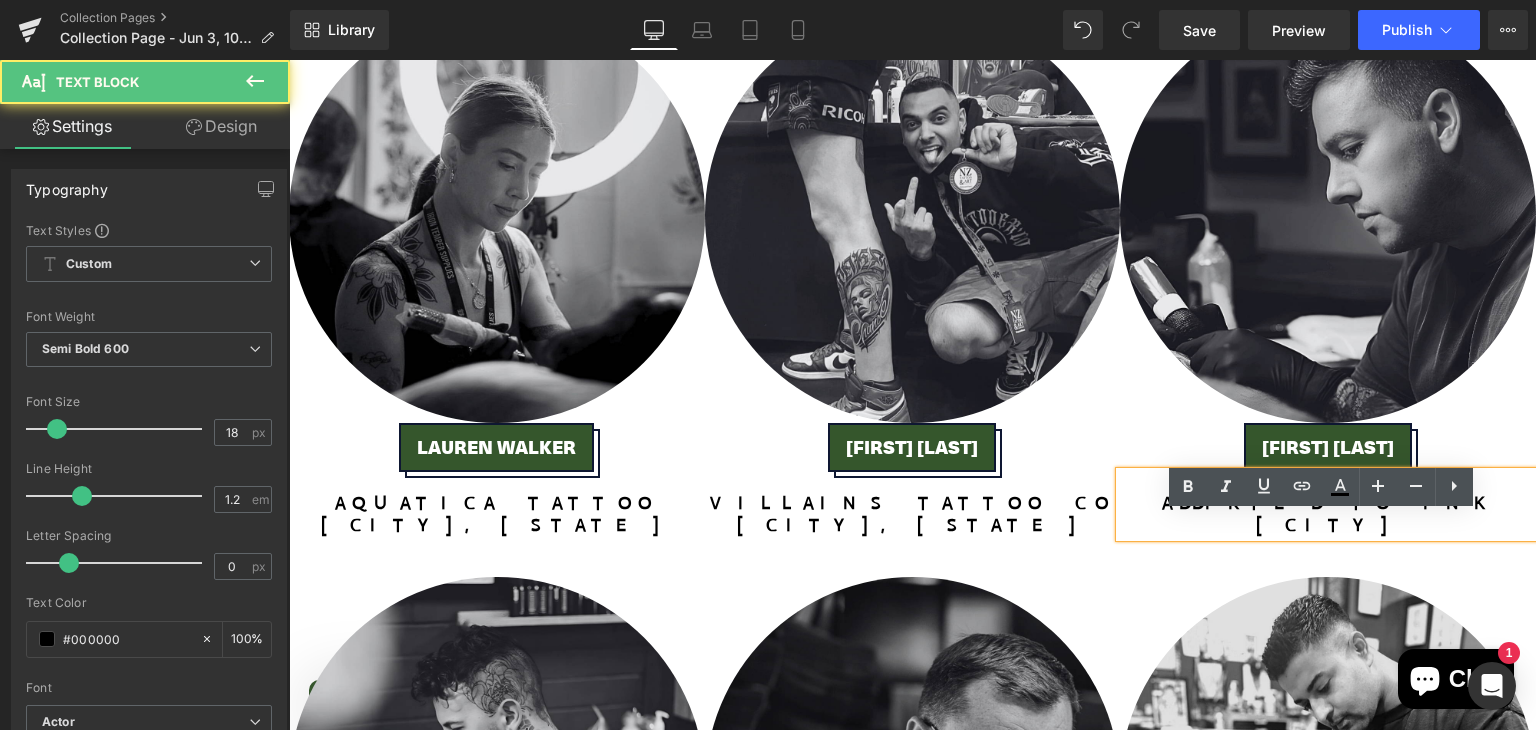 click on "[CITY]" at bounding box center [1328, 525] 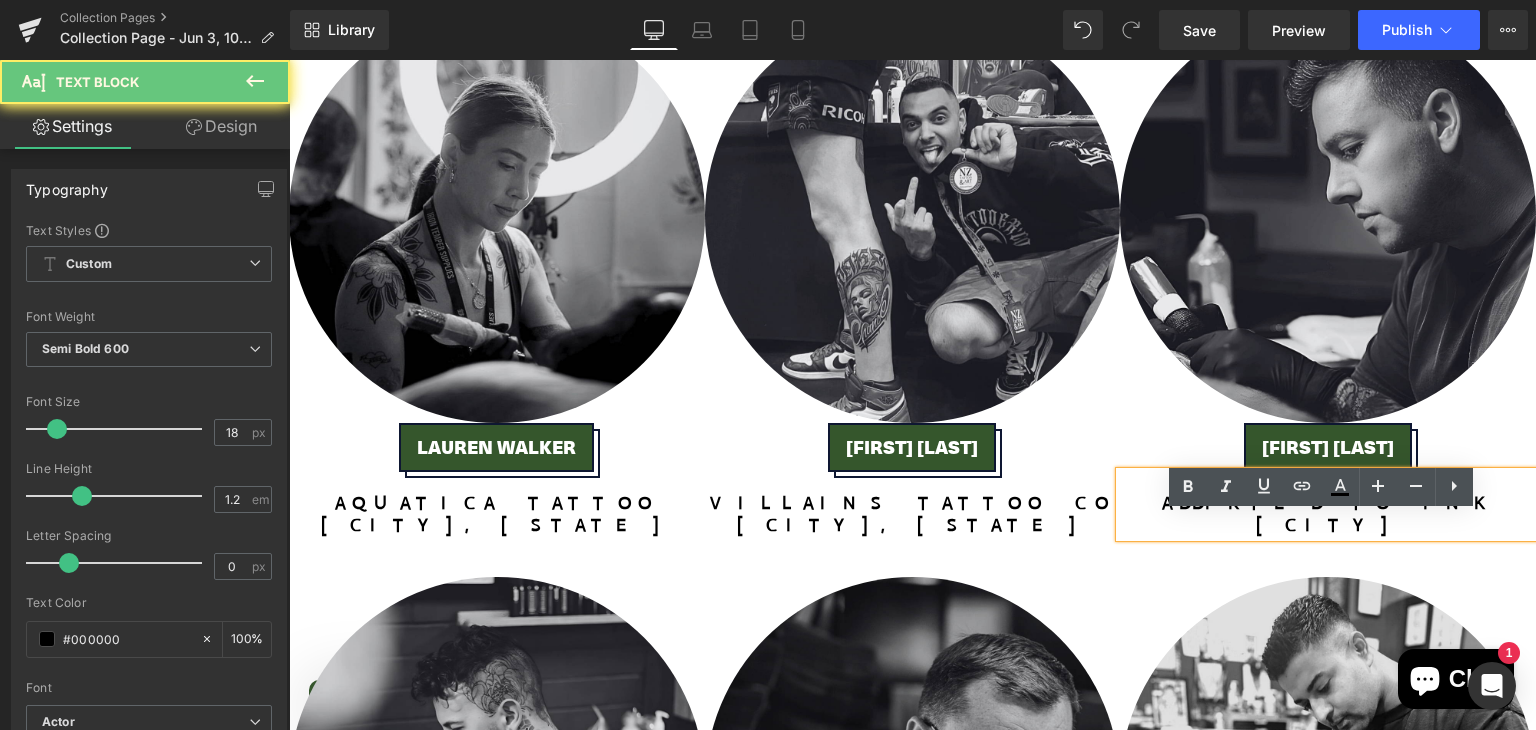 click on "[CITY]" at bounding box center [1328, 525] 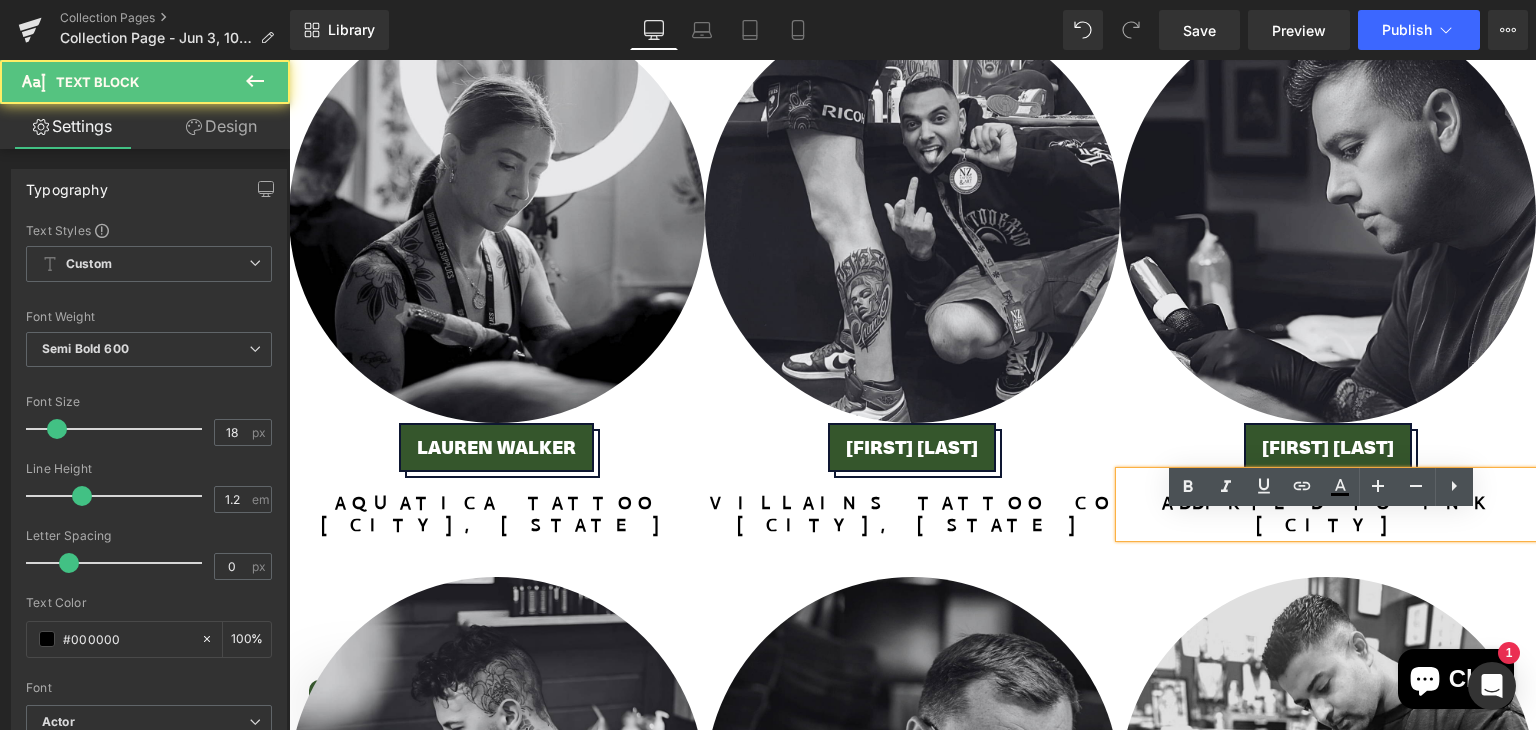 click on "[CITY]" at bounding box center (1328, 526) 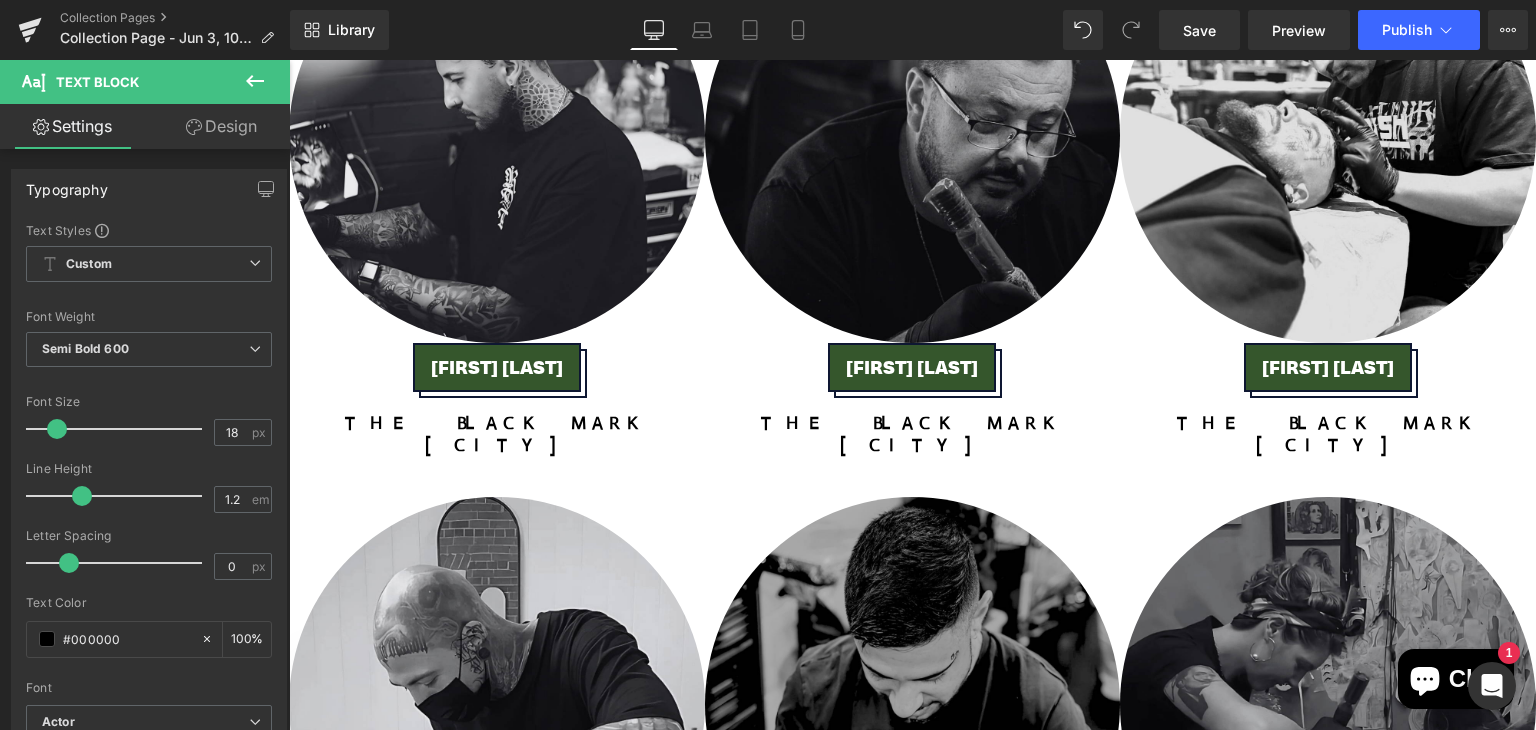 scroll, scrollTop: 2807, scrollLeft: 0, axis: vertical 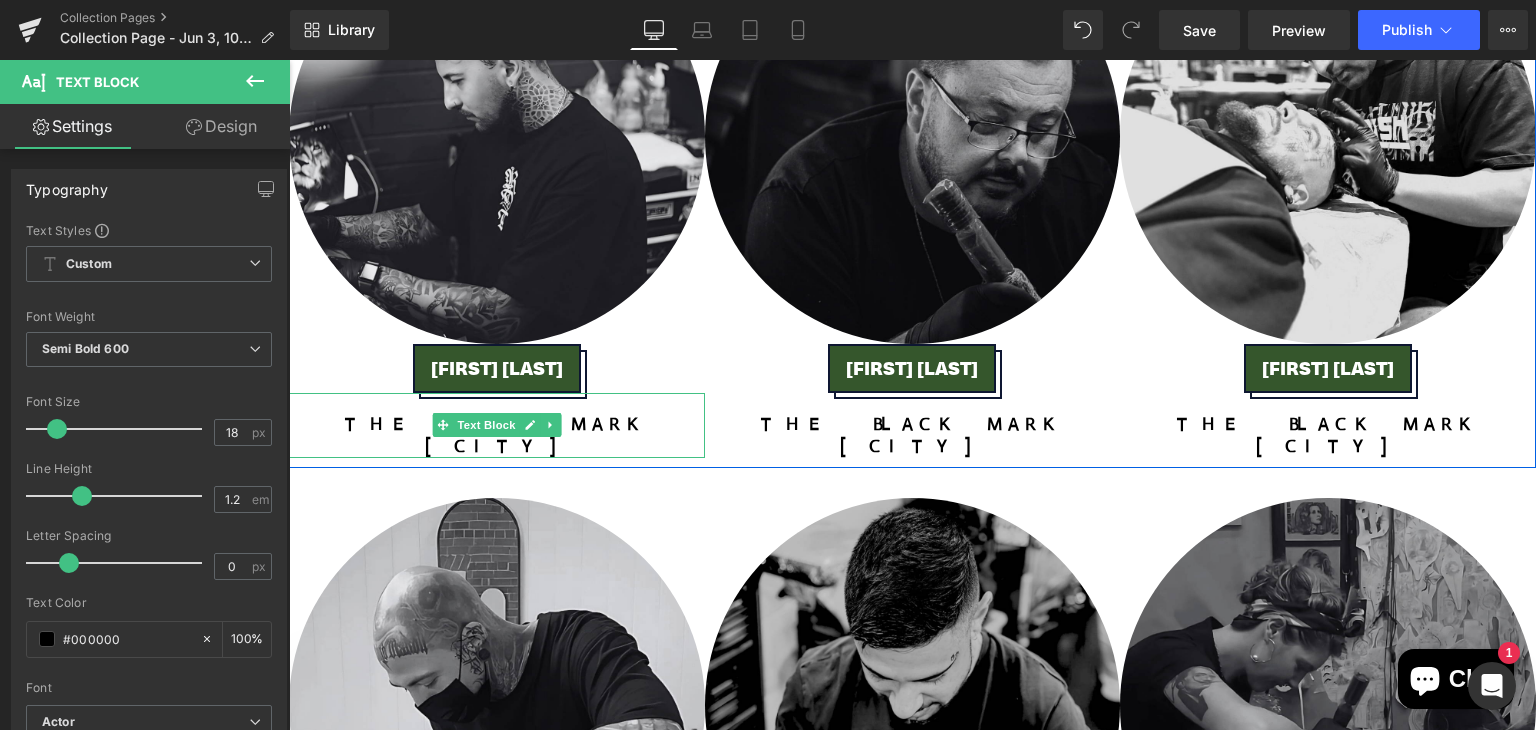 click on "The Black Mark" at bounding box center [497, 425] 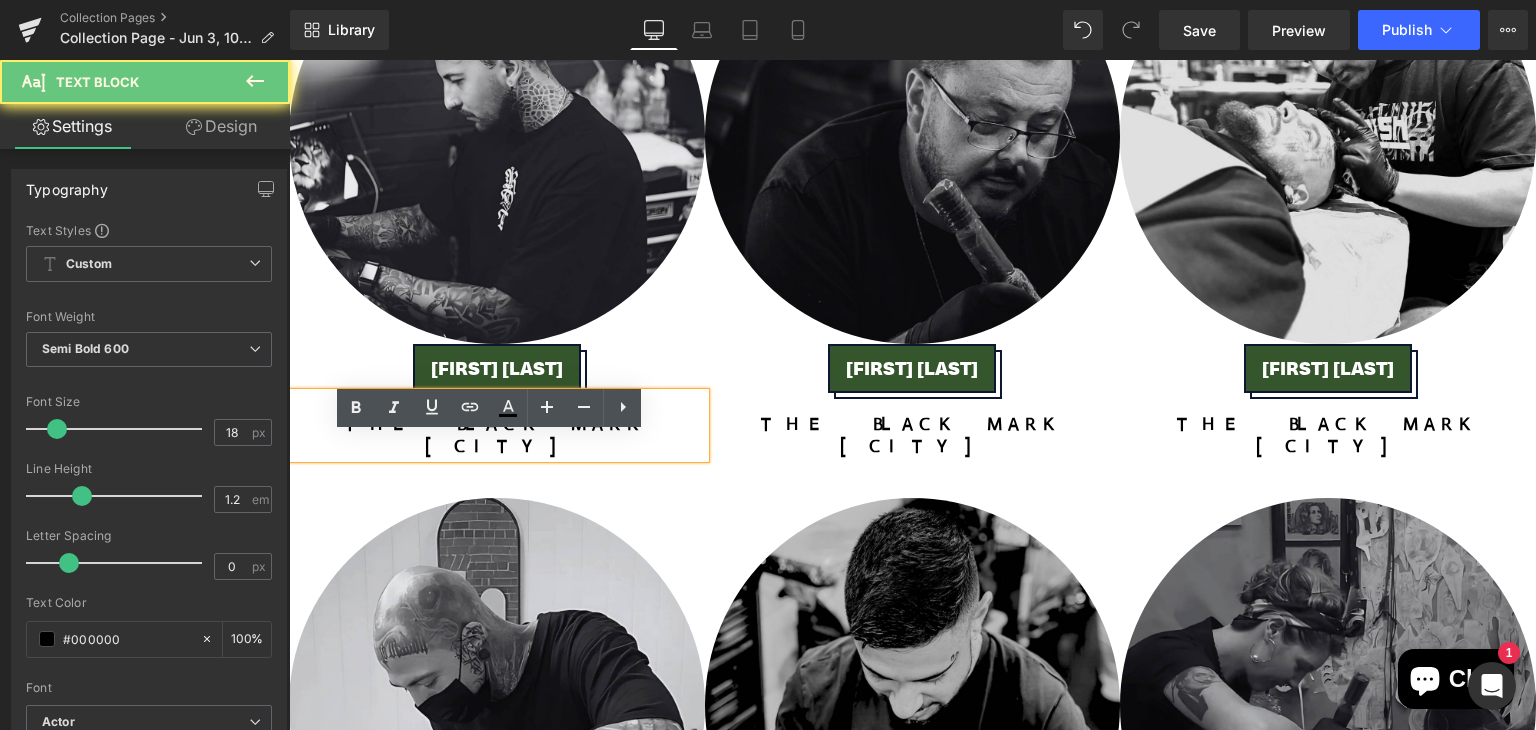click on "The Black Mark" at bounding box center [497, 425] 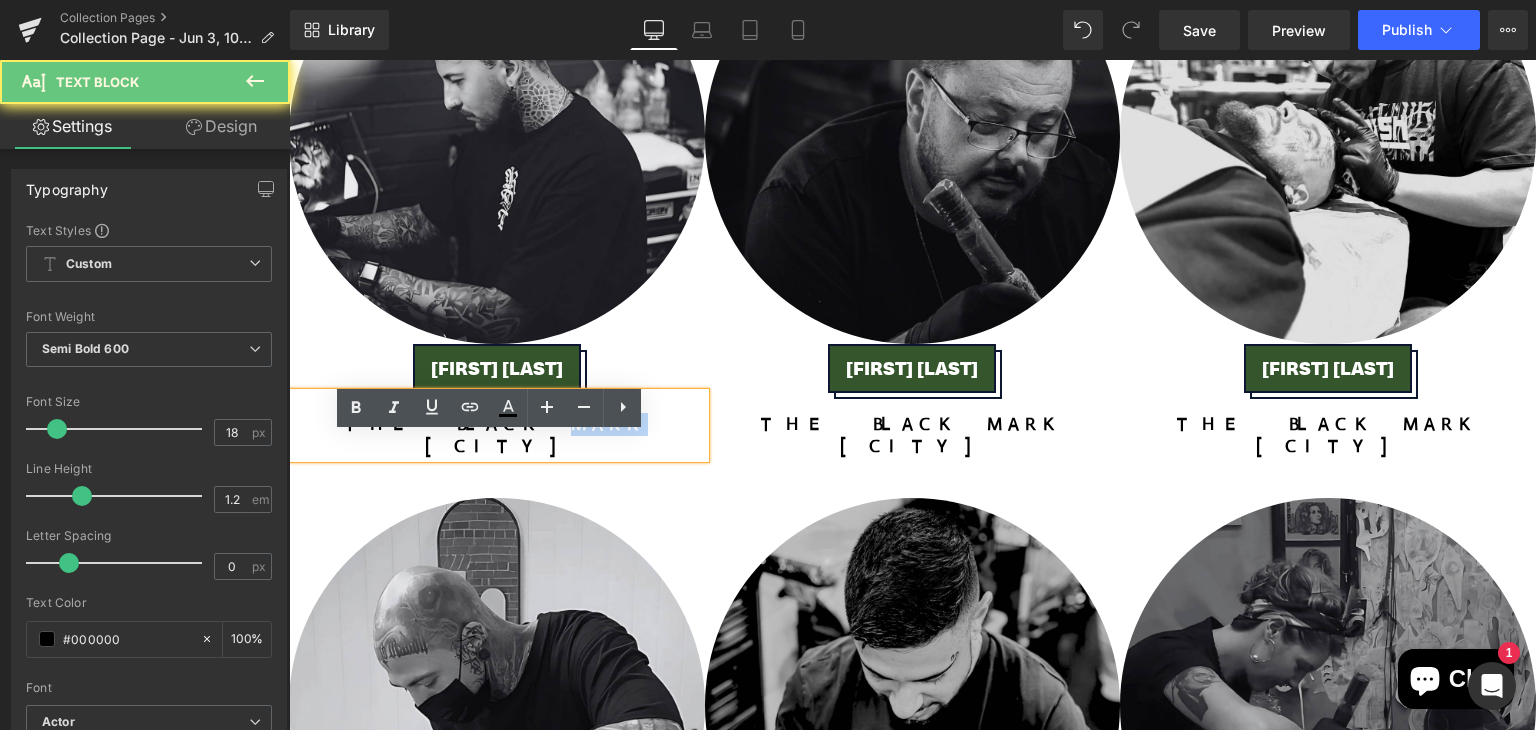 click on "The Black Mark" at bounding box center [497, 425] 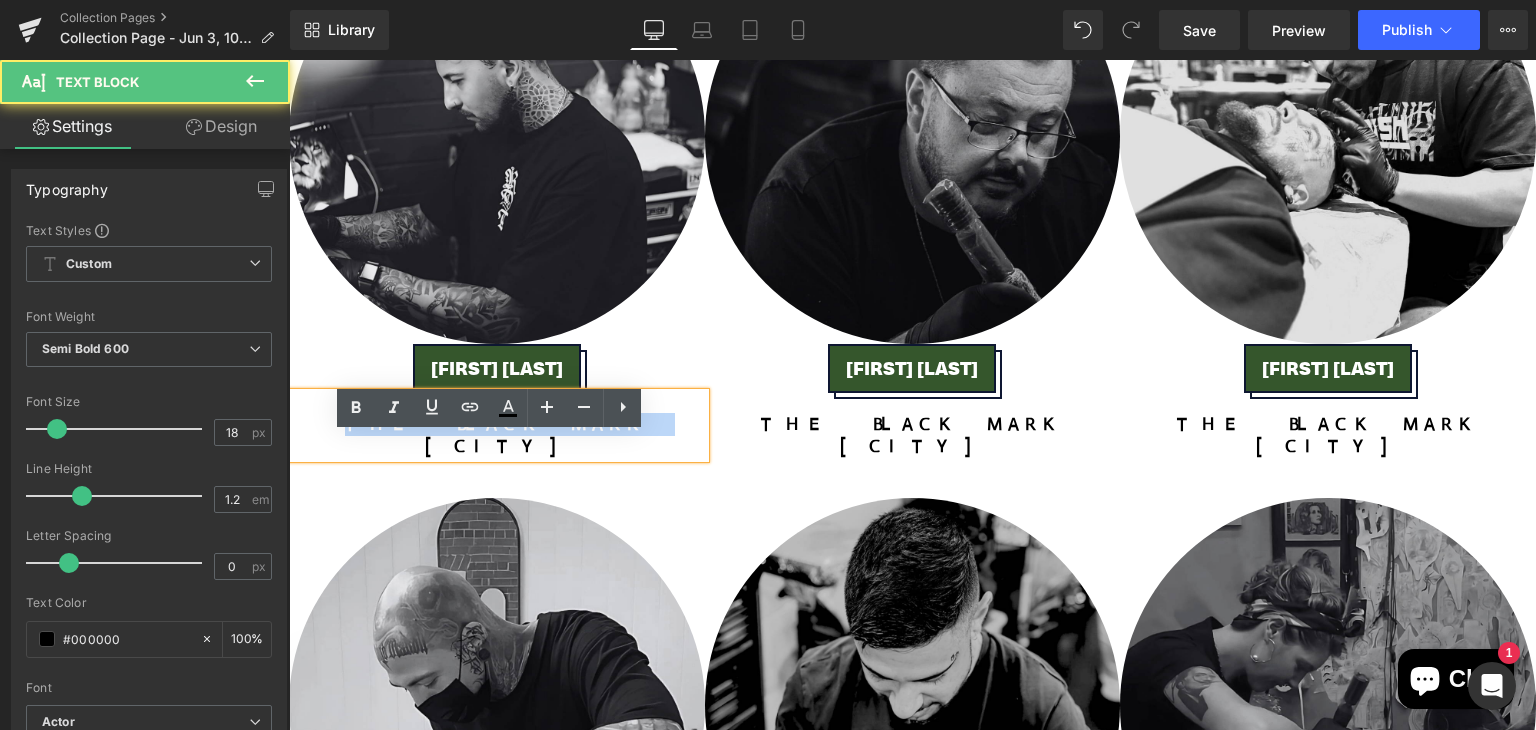 click on "The Black Mark" at bounding box center (497, 425) 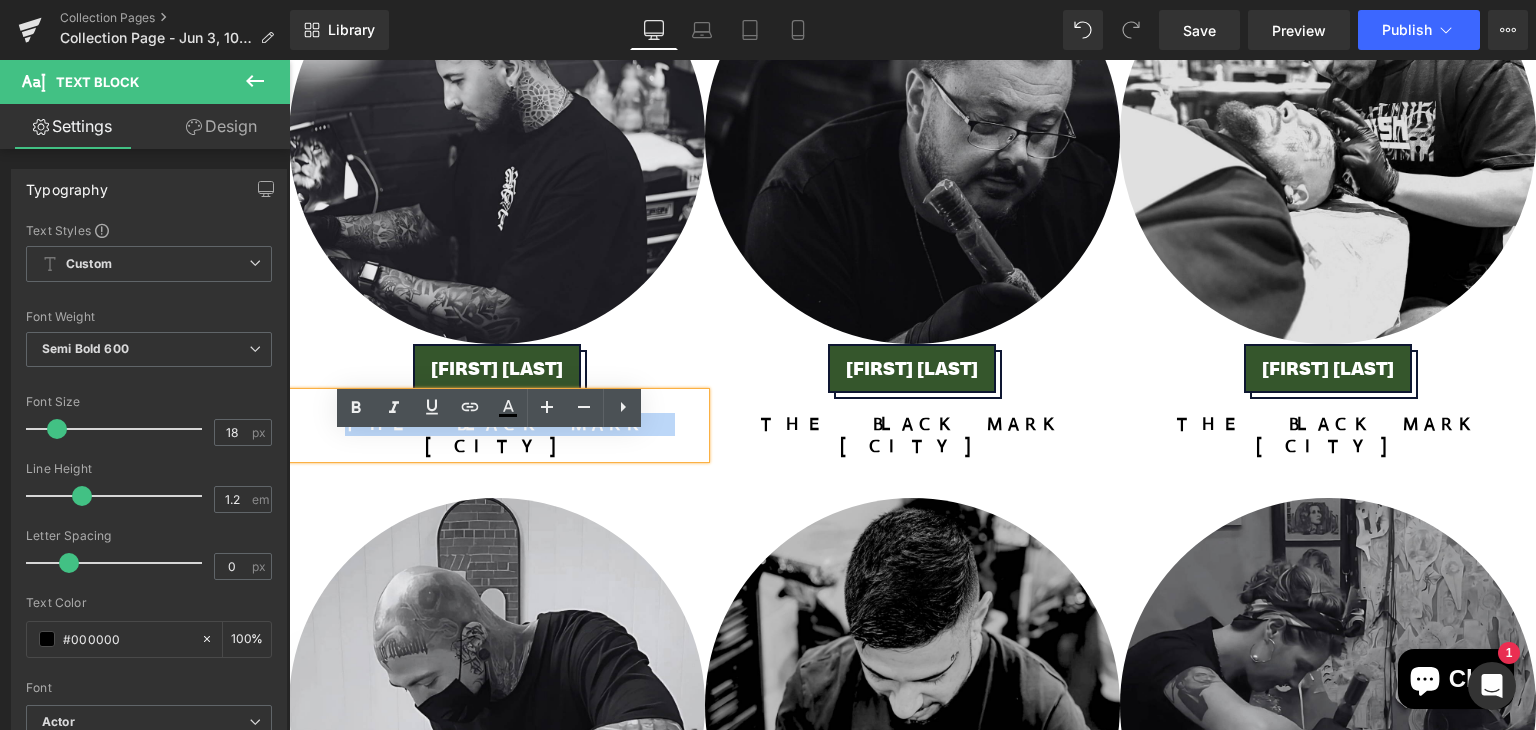 type 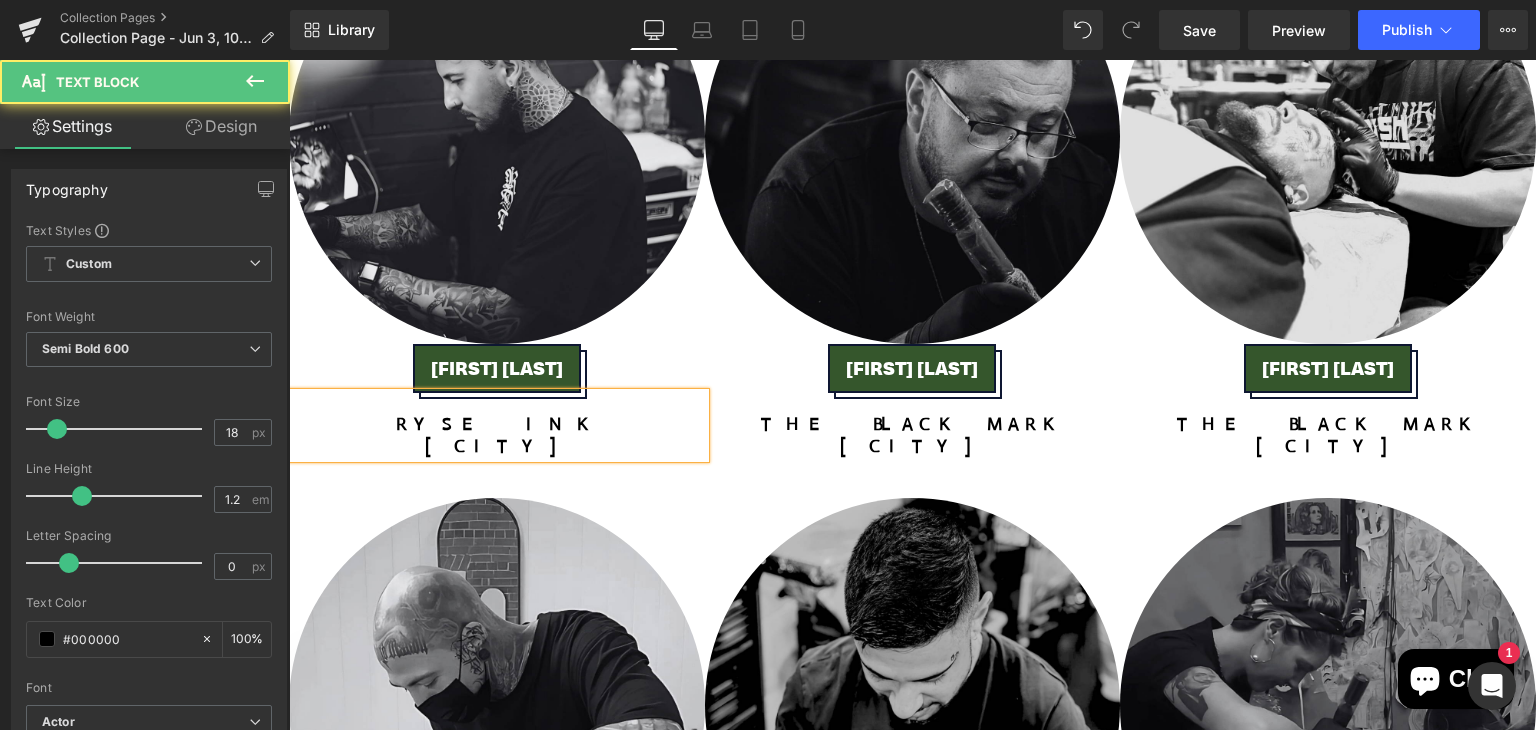 click on "[CITY]" at bounding box center [497, 446] 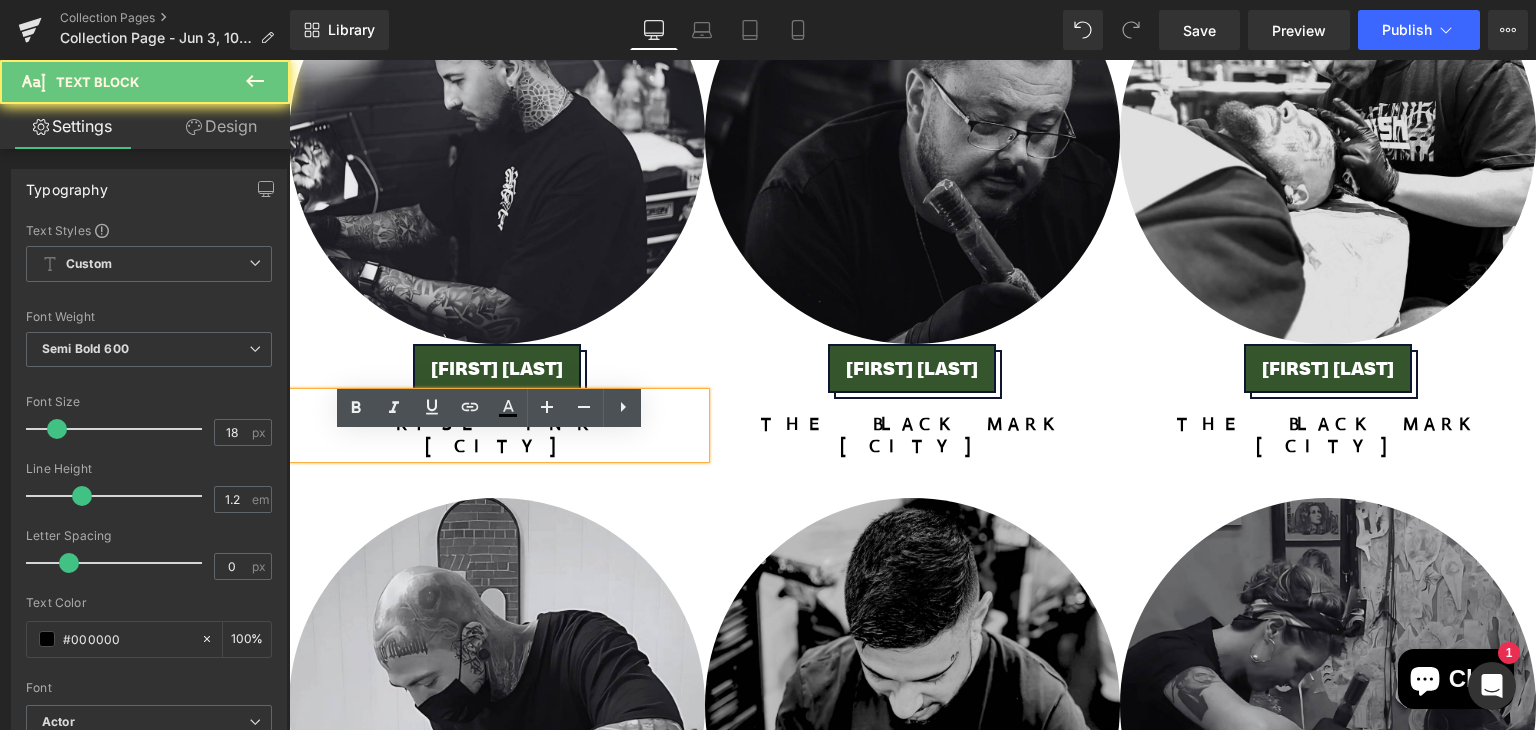 click on "[CITY]" at bounding box center (497, 446) 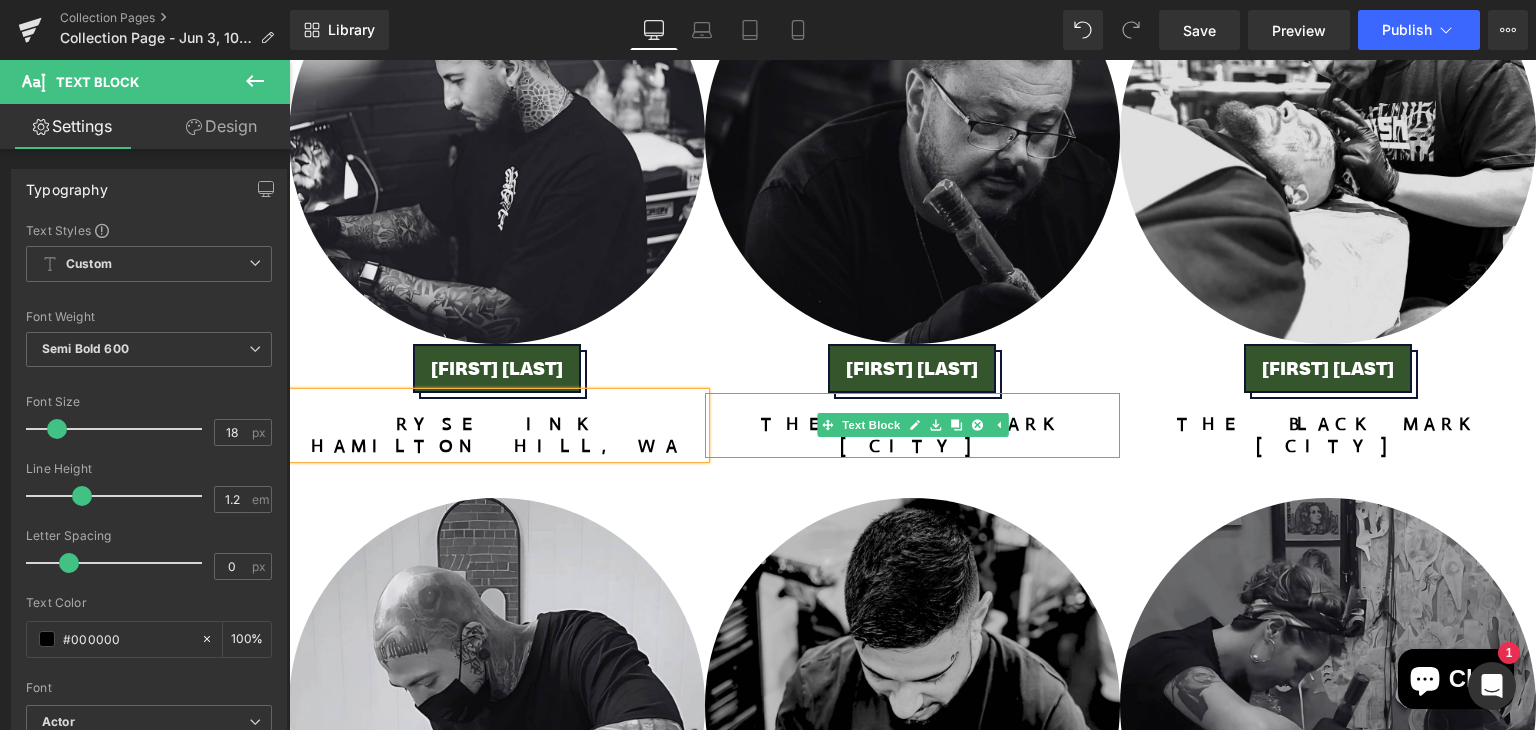 click on "[CITY]" at bounding box center (913, 447) 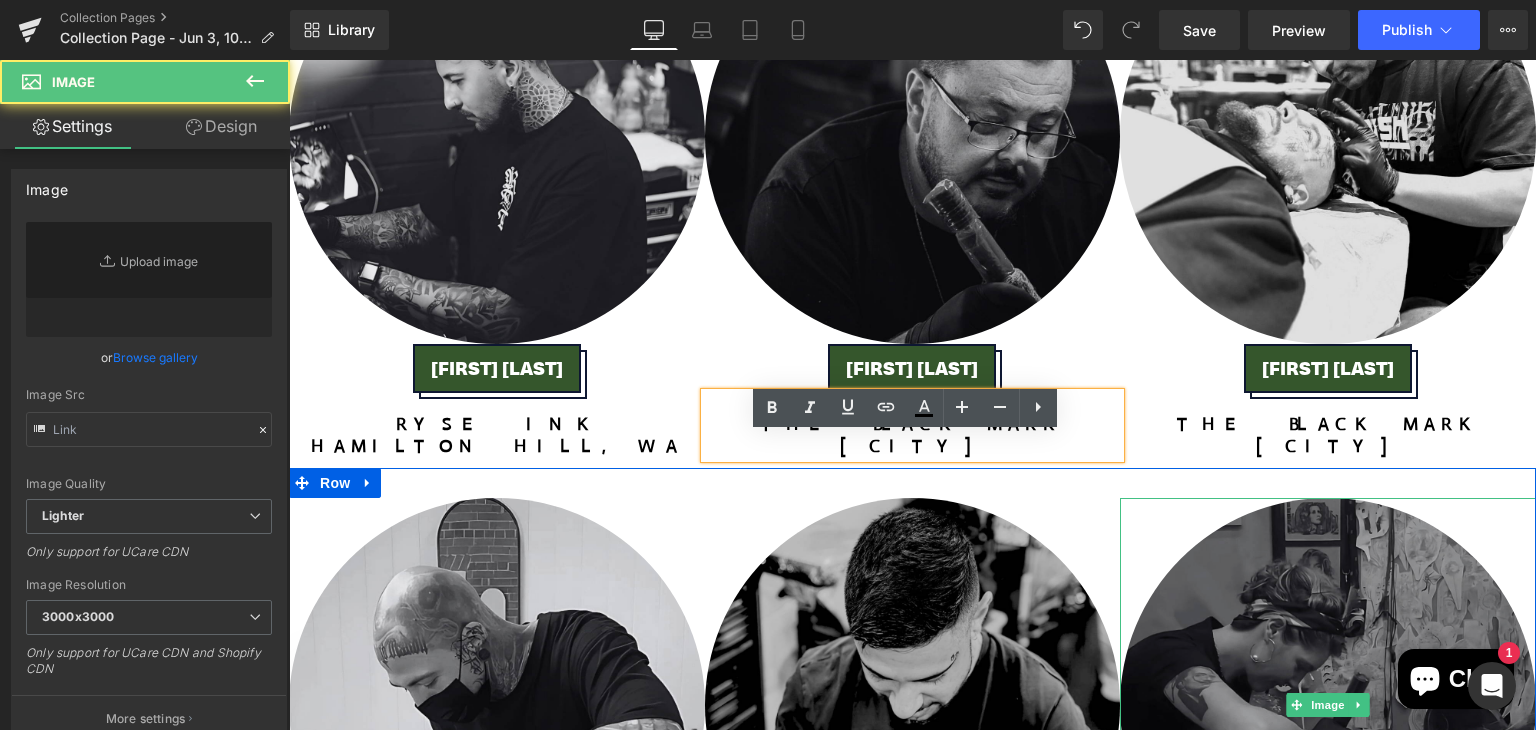 click at bounding box center (1328, 706) 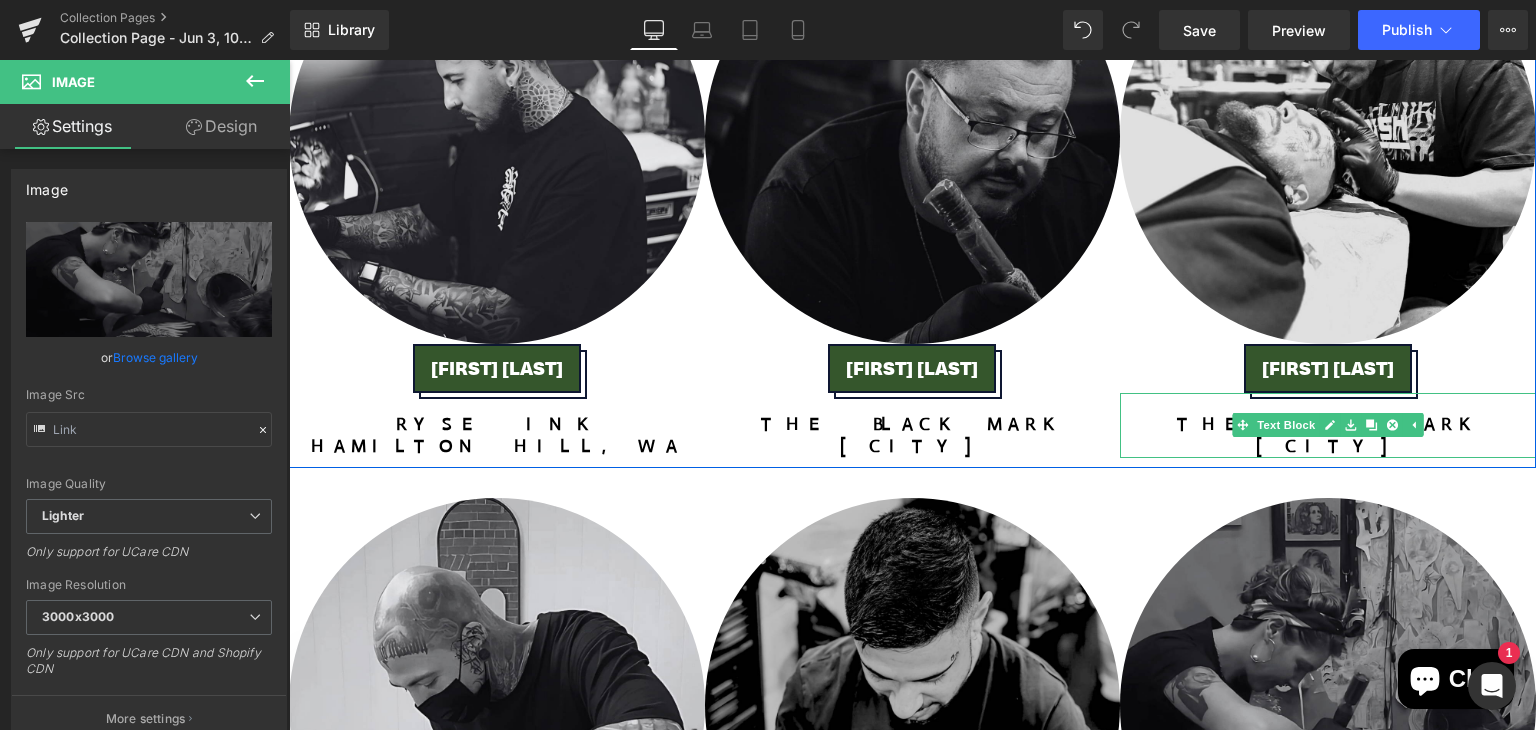 click on "[CITY]" at bounding box center [1328, 447] 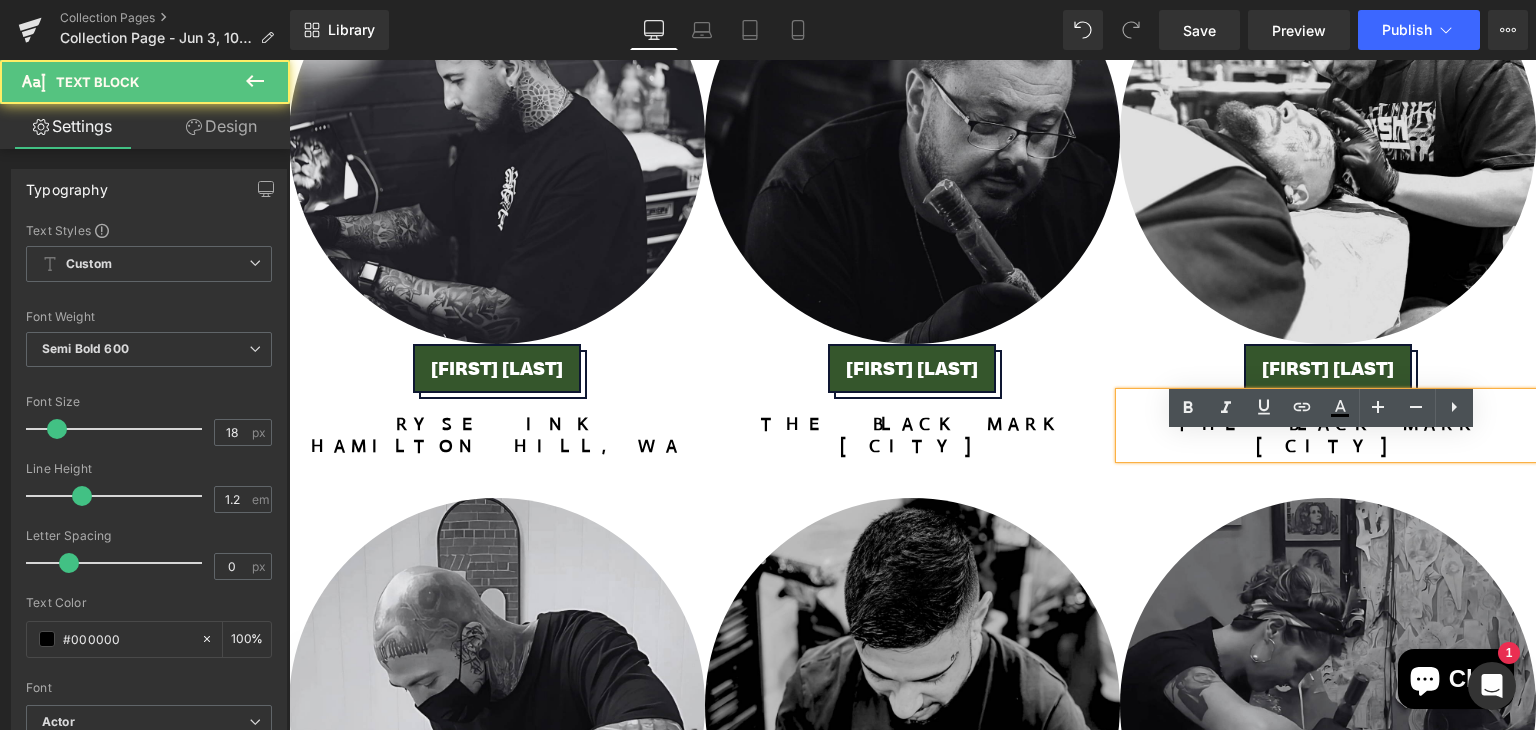 click on "The Black Mark" at bounding box center [1328, 425] 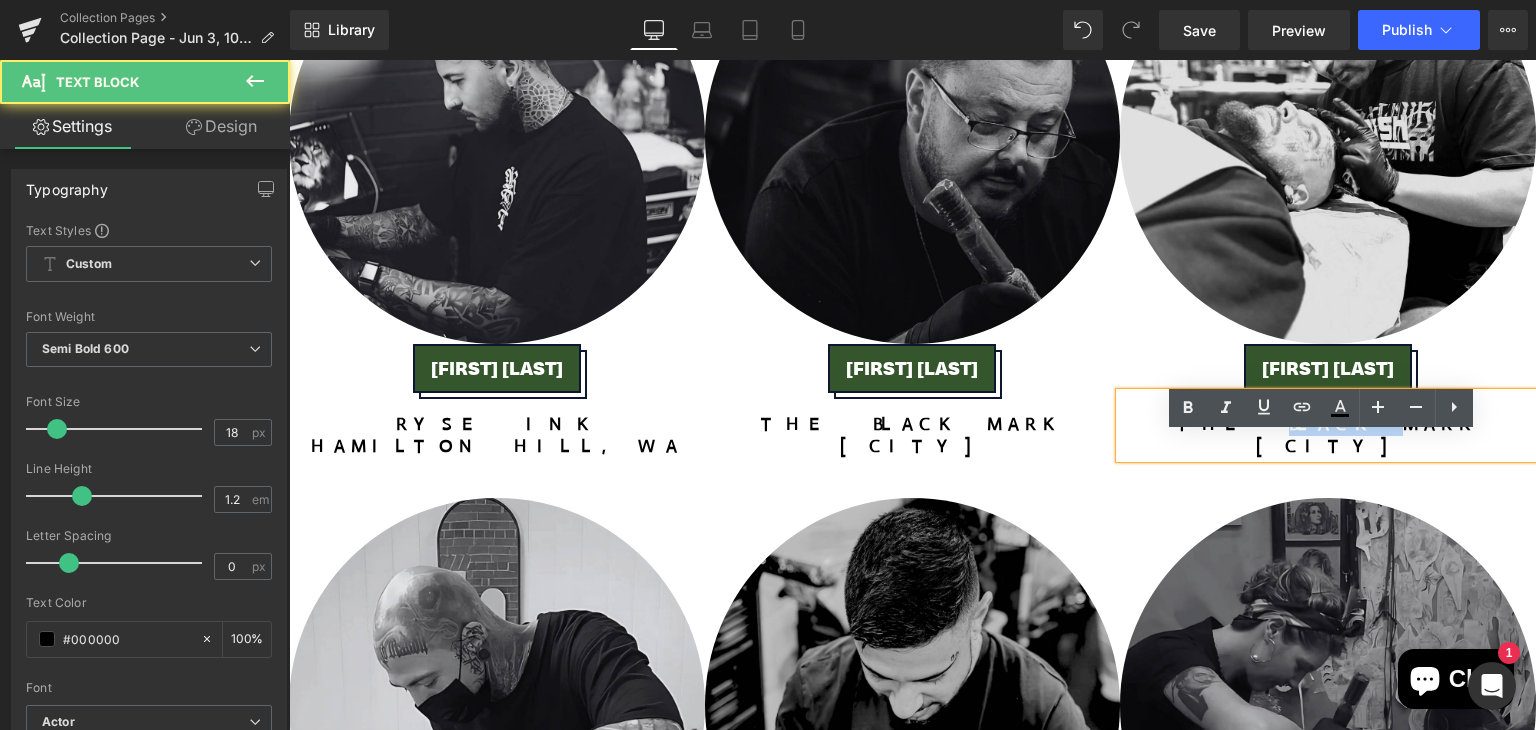 click on "The Black Mark" at bounding box center [1328, 425] 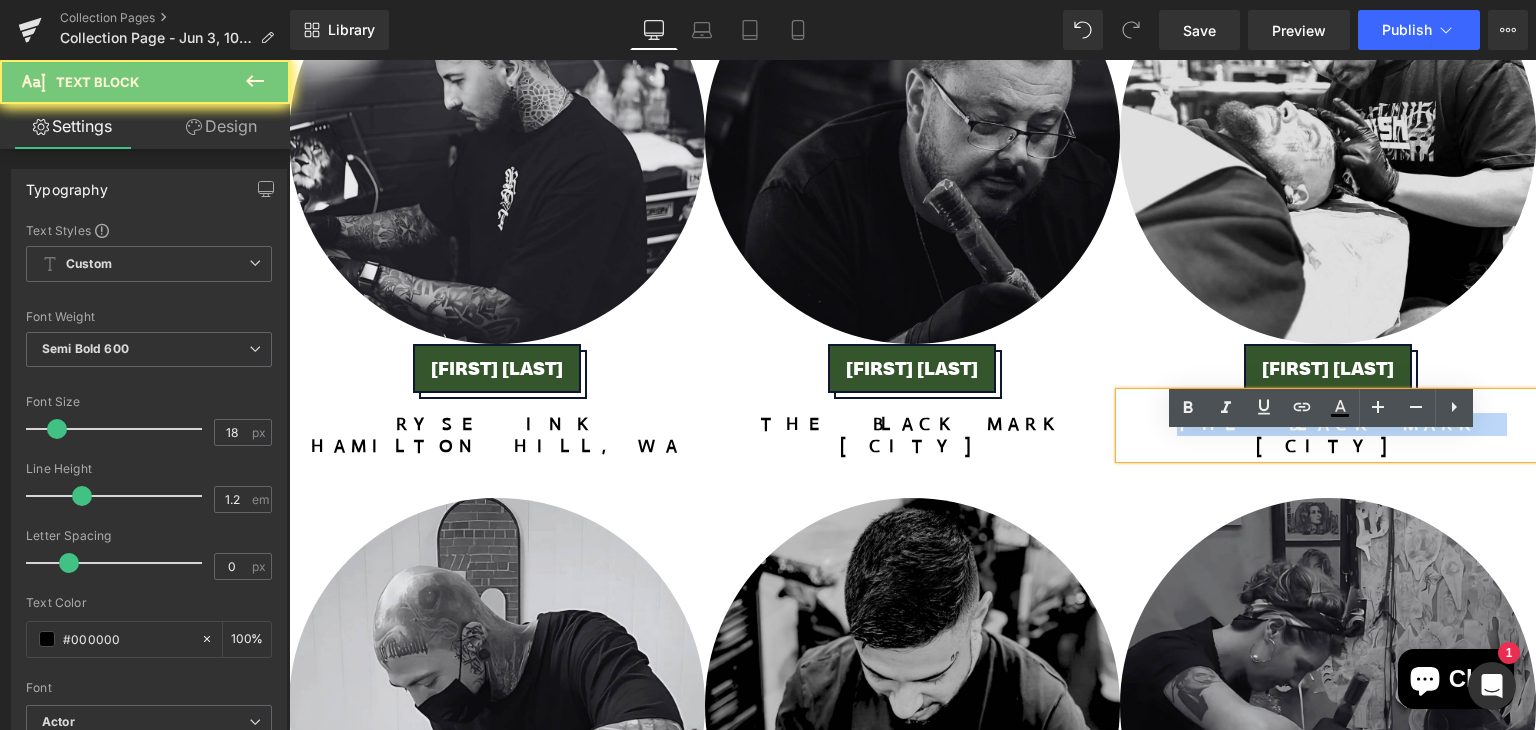 click on "The Black Mark" at bounding box center (1328, 425) 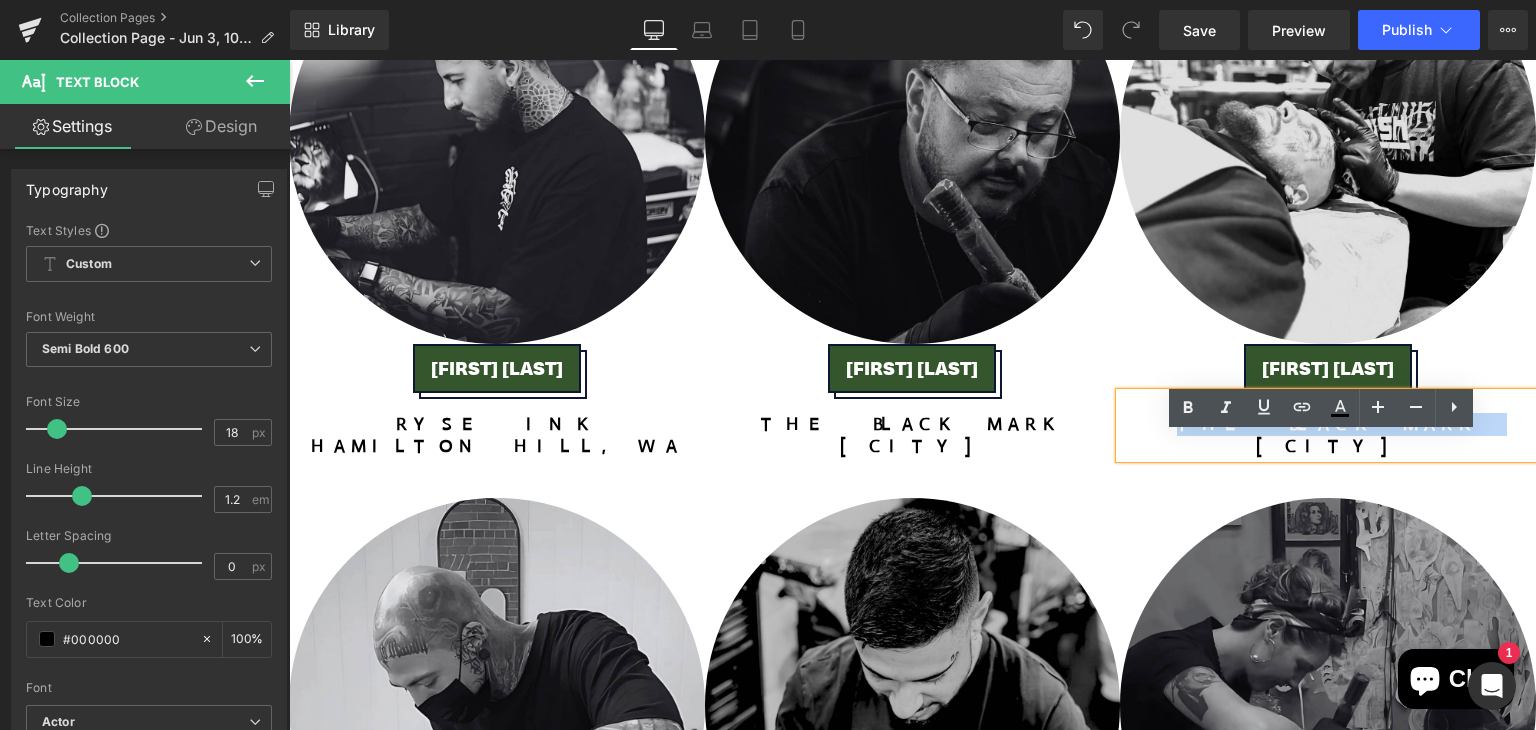 type 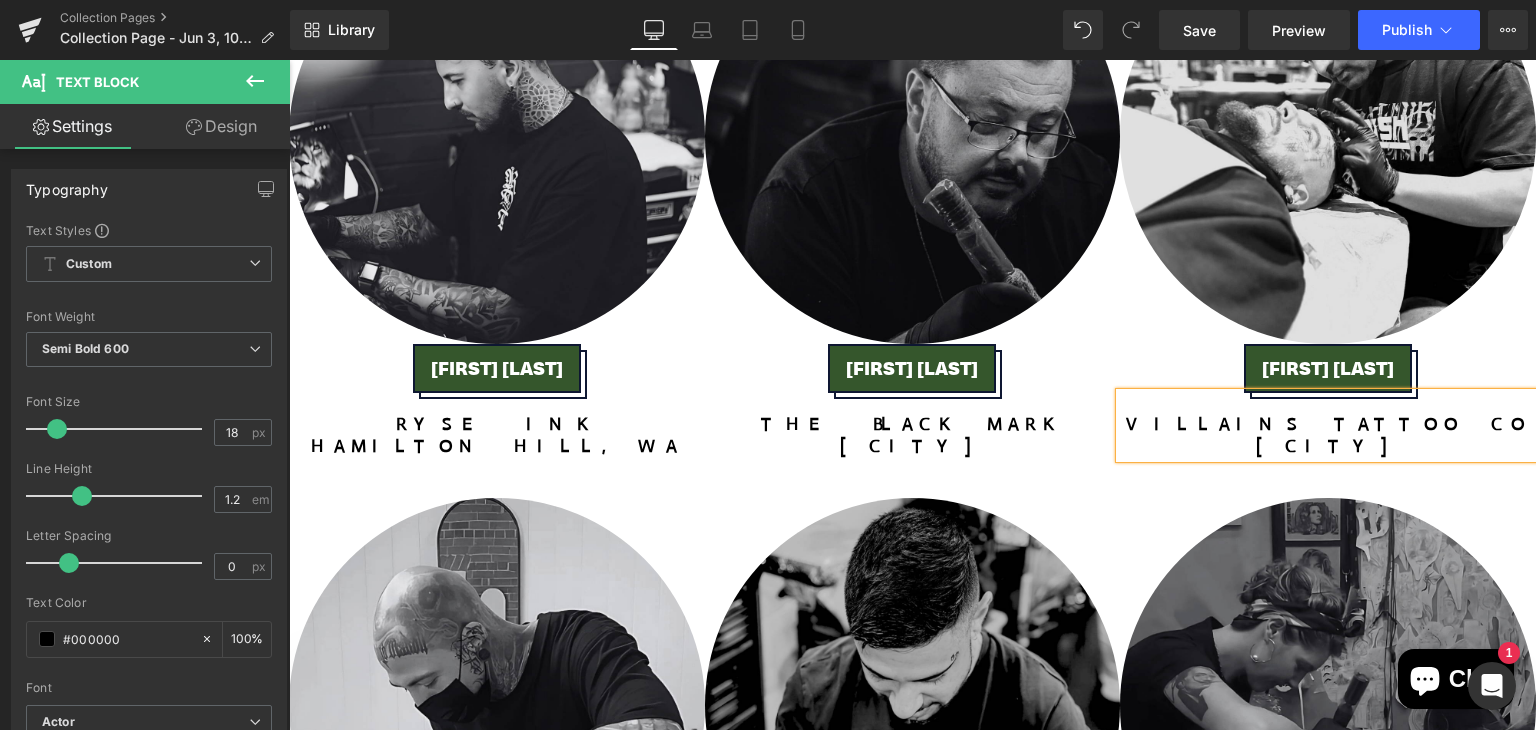 click on "[CITY]" at bounding box center (1328, 446) 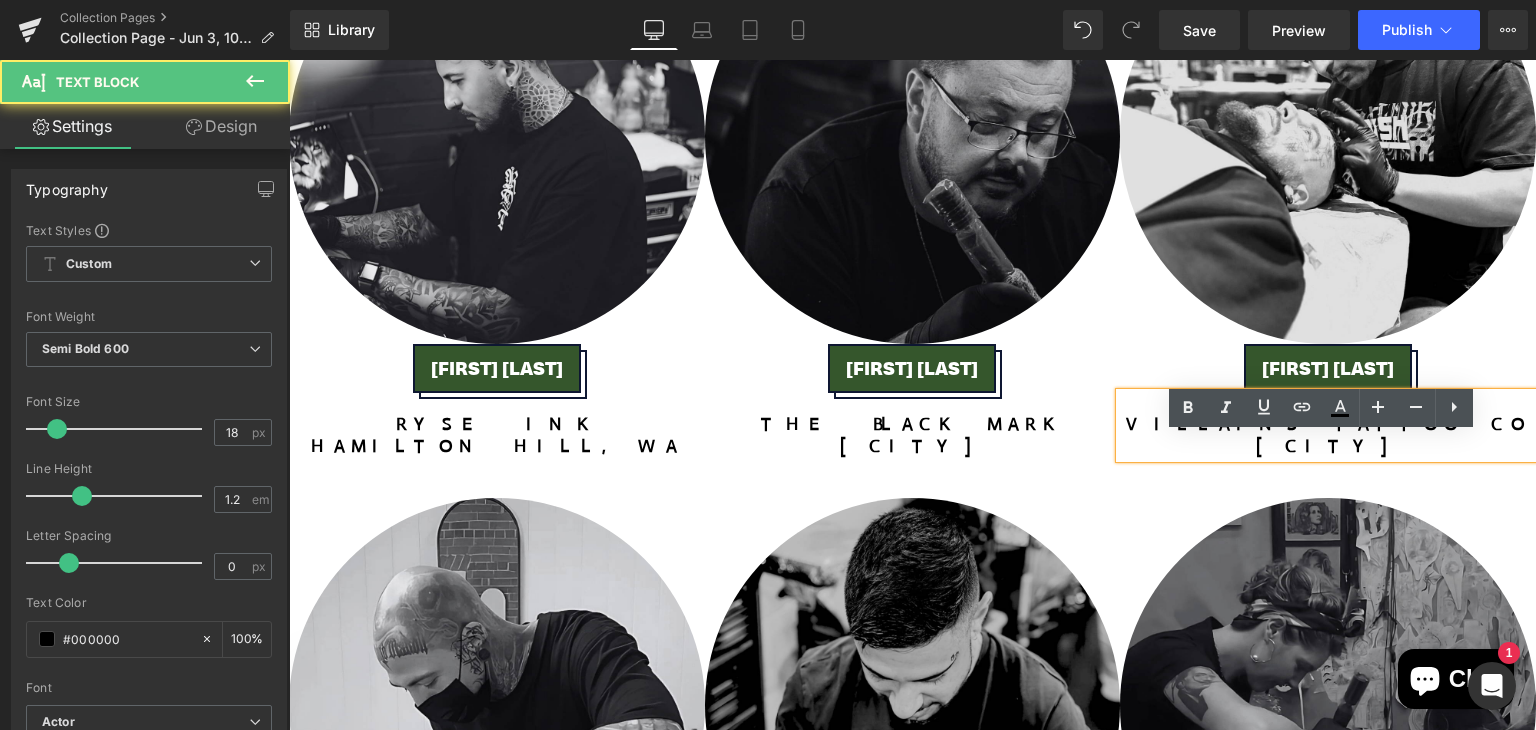 click on "[CITY]" at bounding box center [1328, 446] 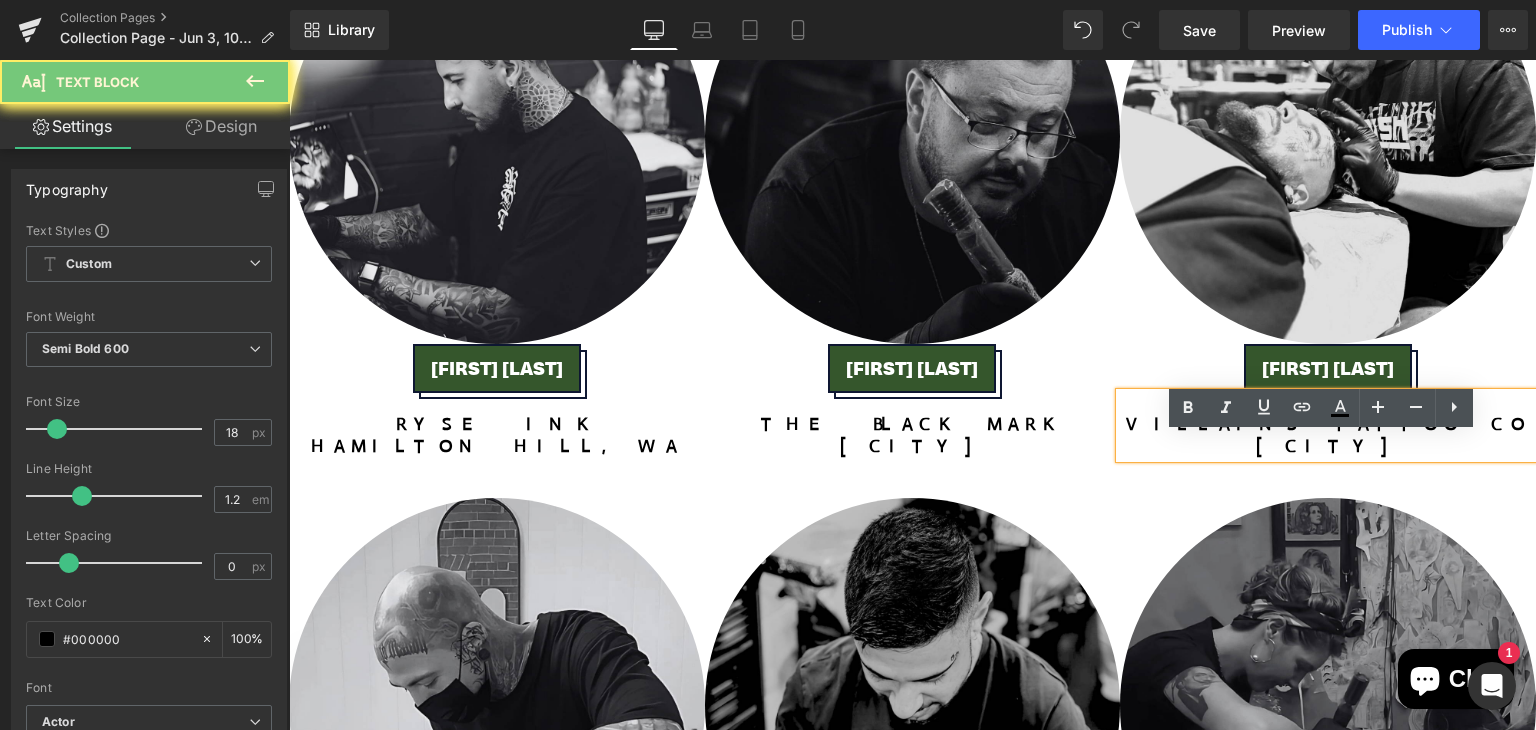 click on "[CITY]" at bounding box center [1328, 446] 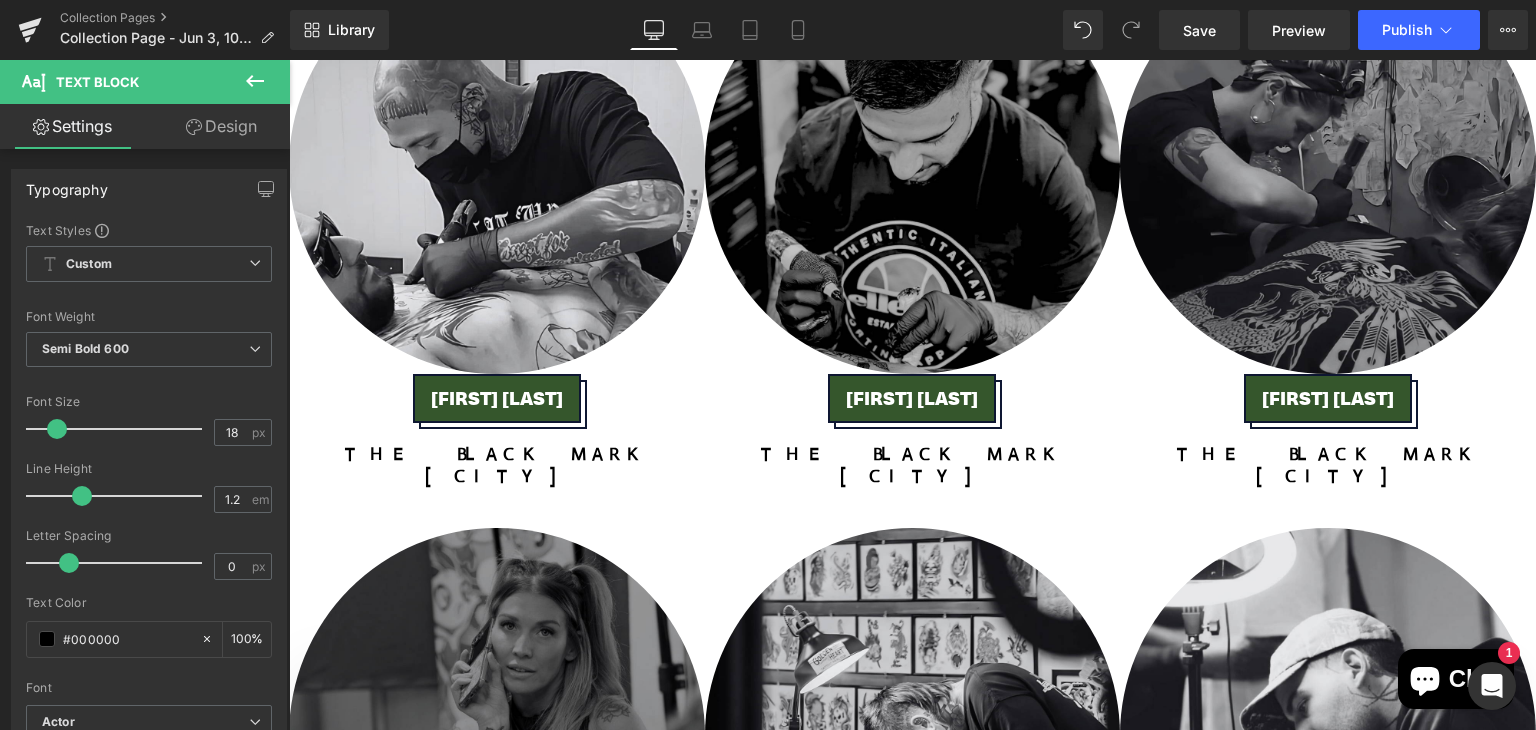 scroll, scrollTop: 3344, scrollLeft: 0, axis: vertical 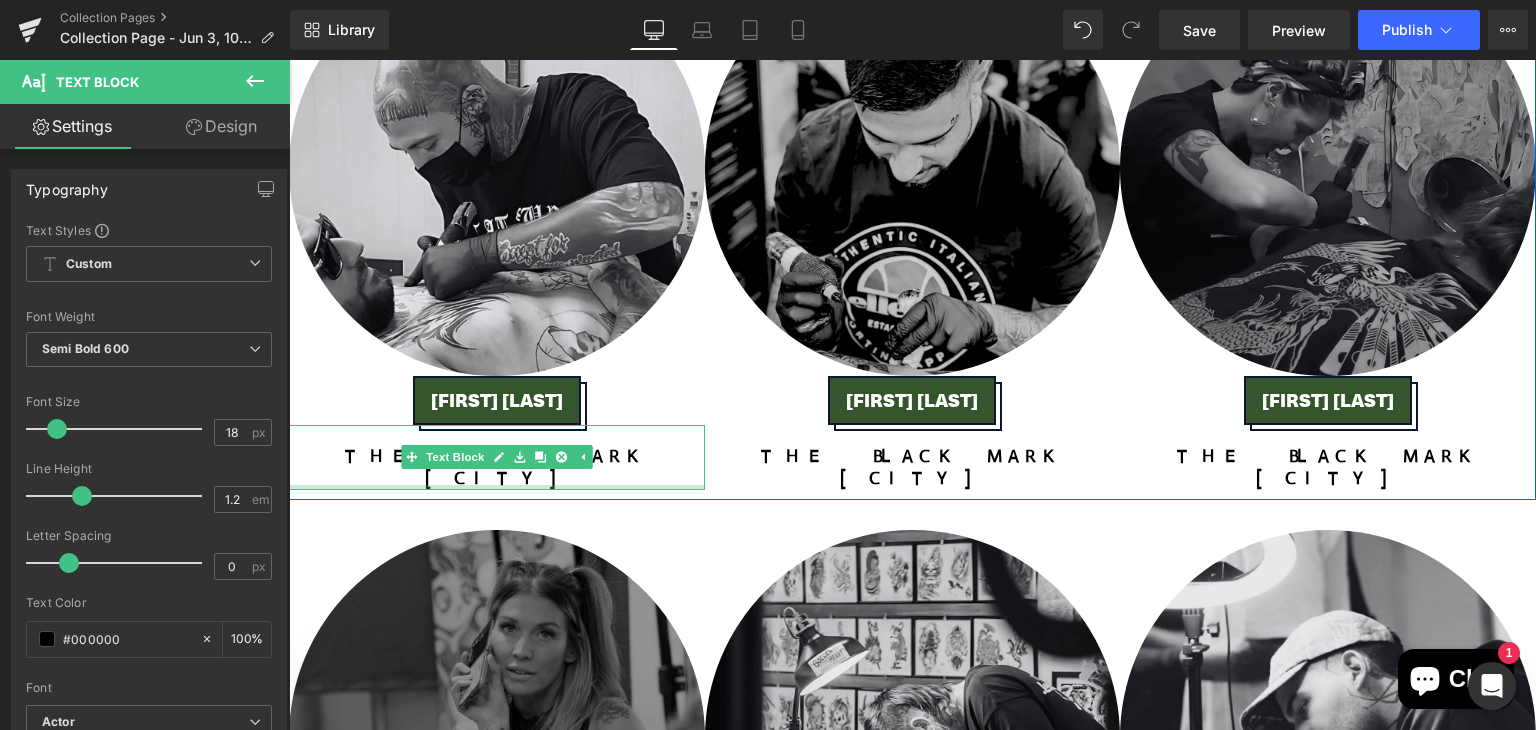 click at bounding box center (497, 487) 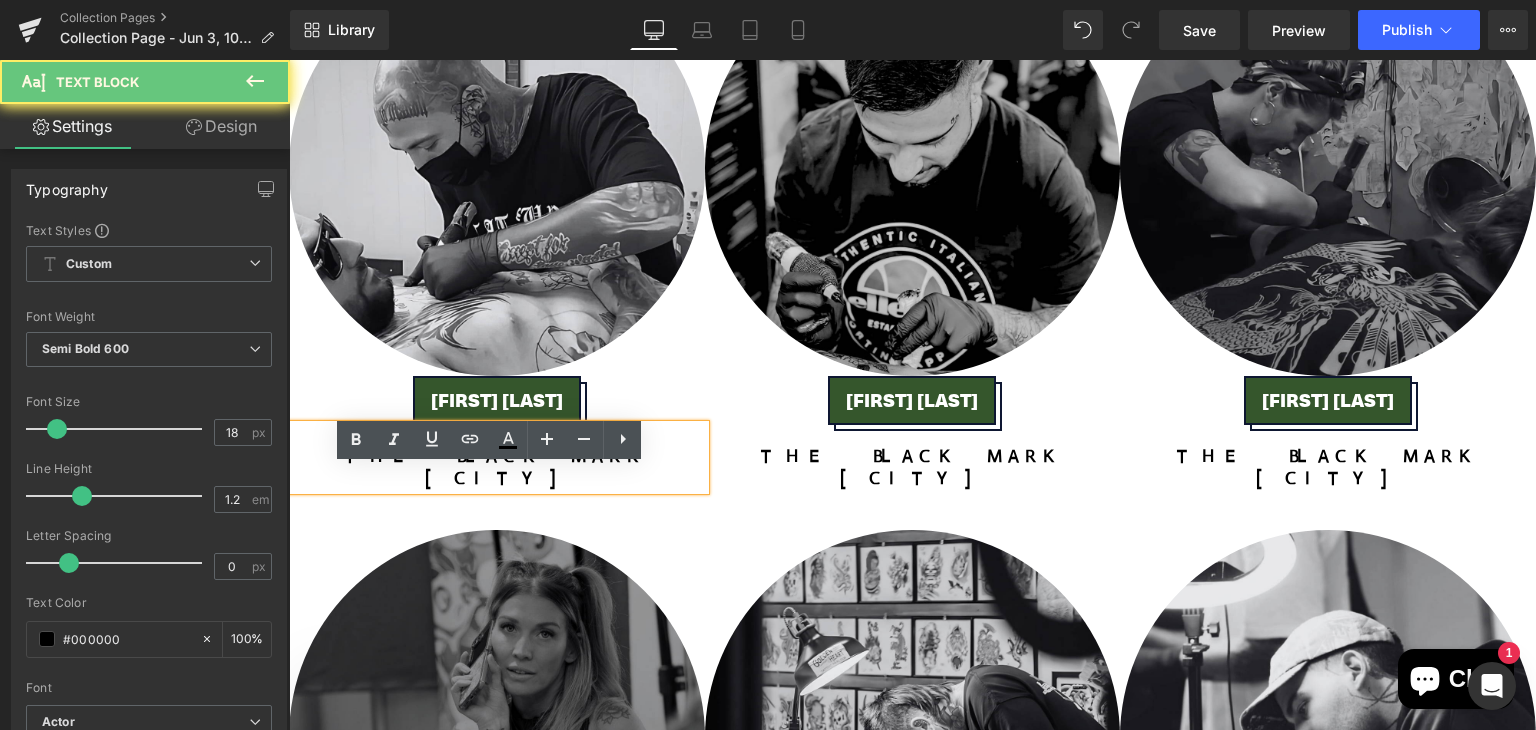 click on "The Black Mark" at bounding box center [497, 457] 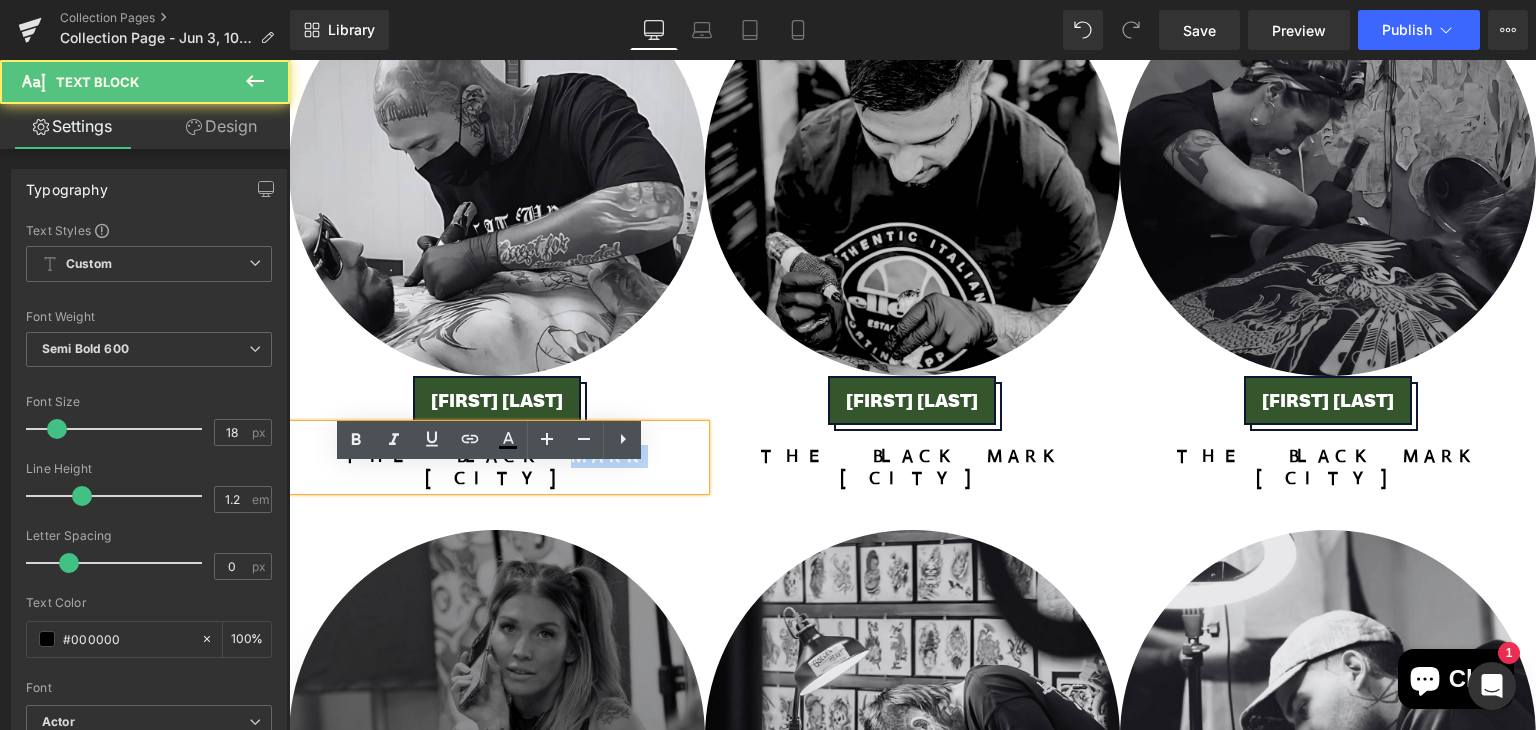click on "The Black Mark" at bounding box center [497, 457] 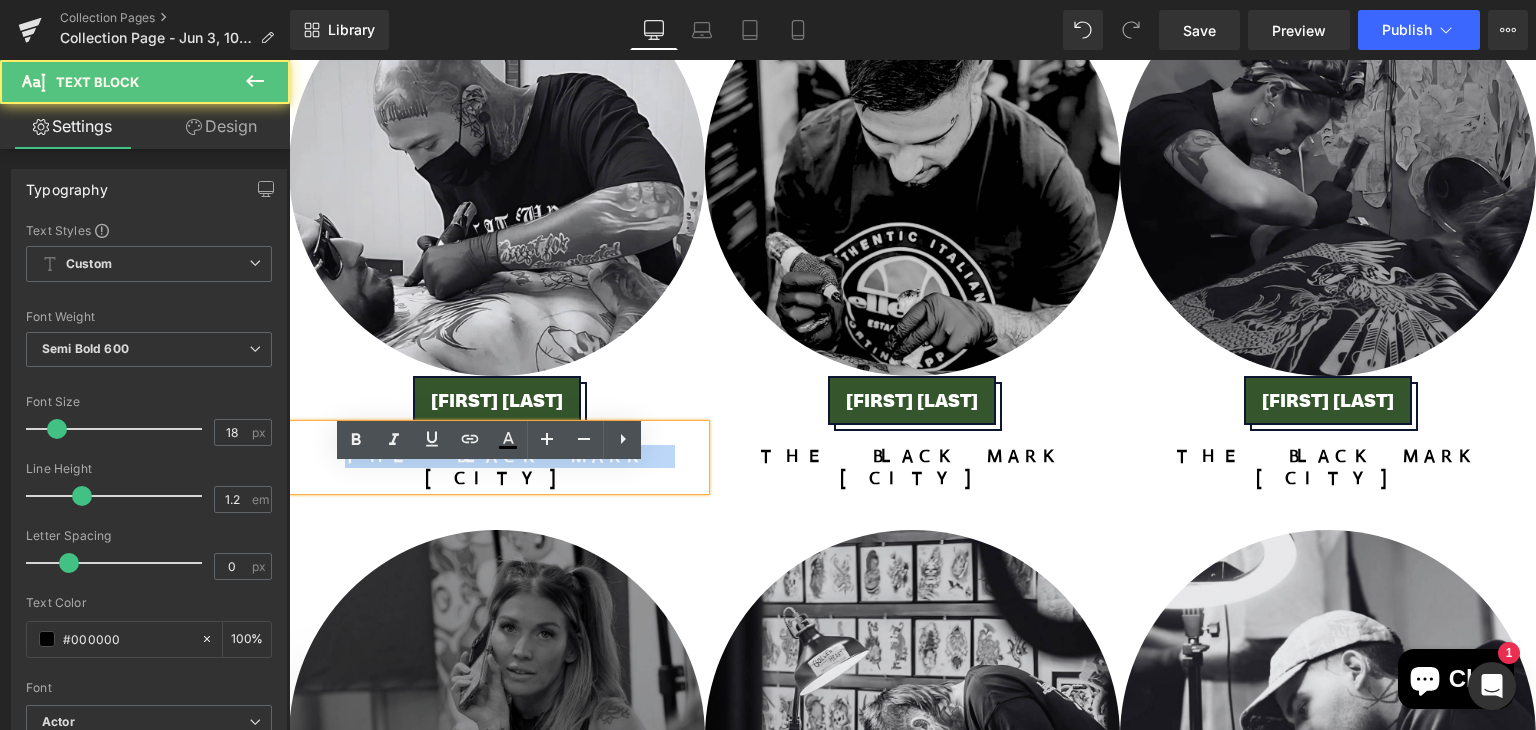 click on "The Black Mark" at bounding box center (497, 457) 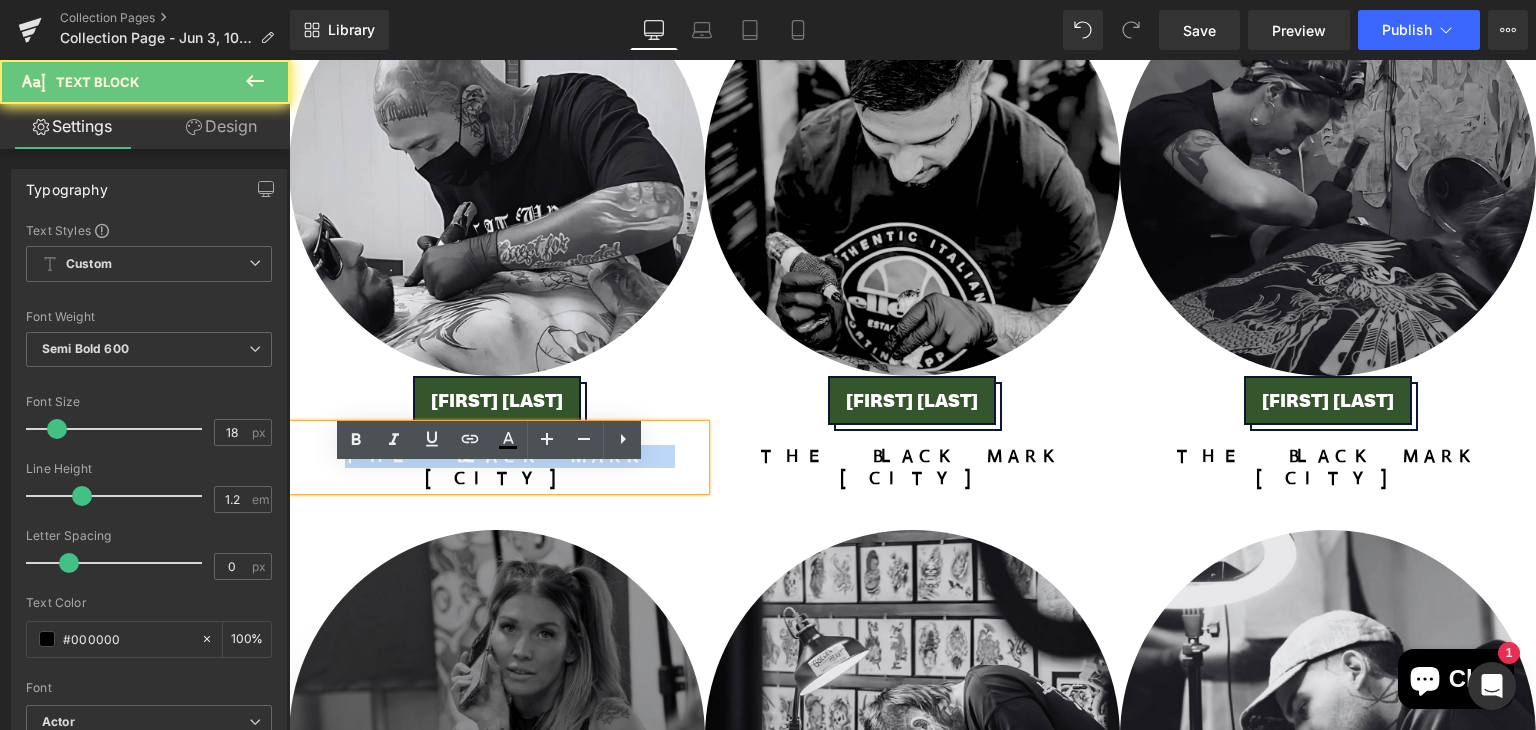 type 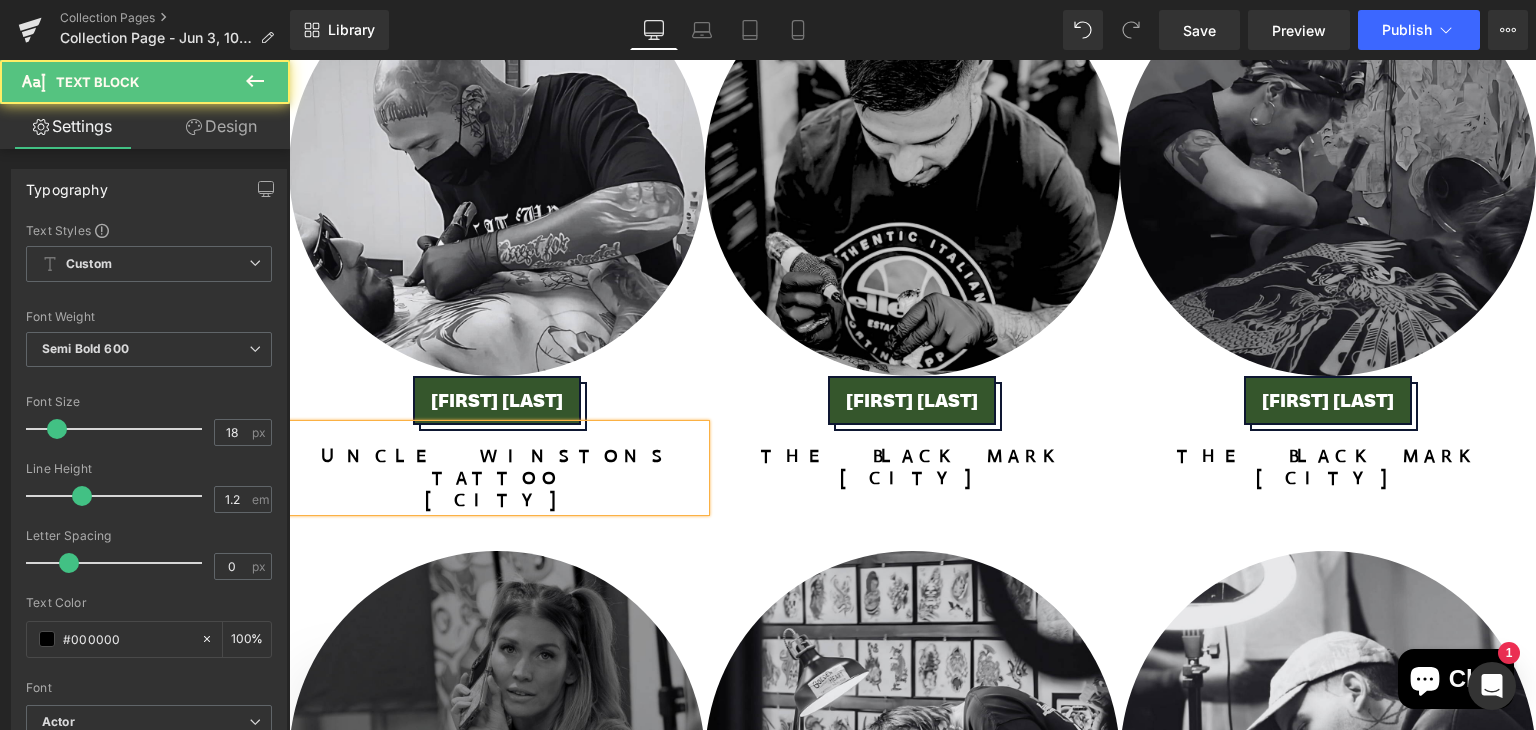 click on "[CITY]" at bounding box center [497, 500] 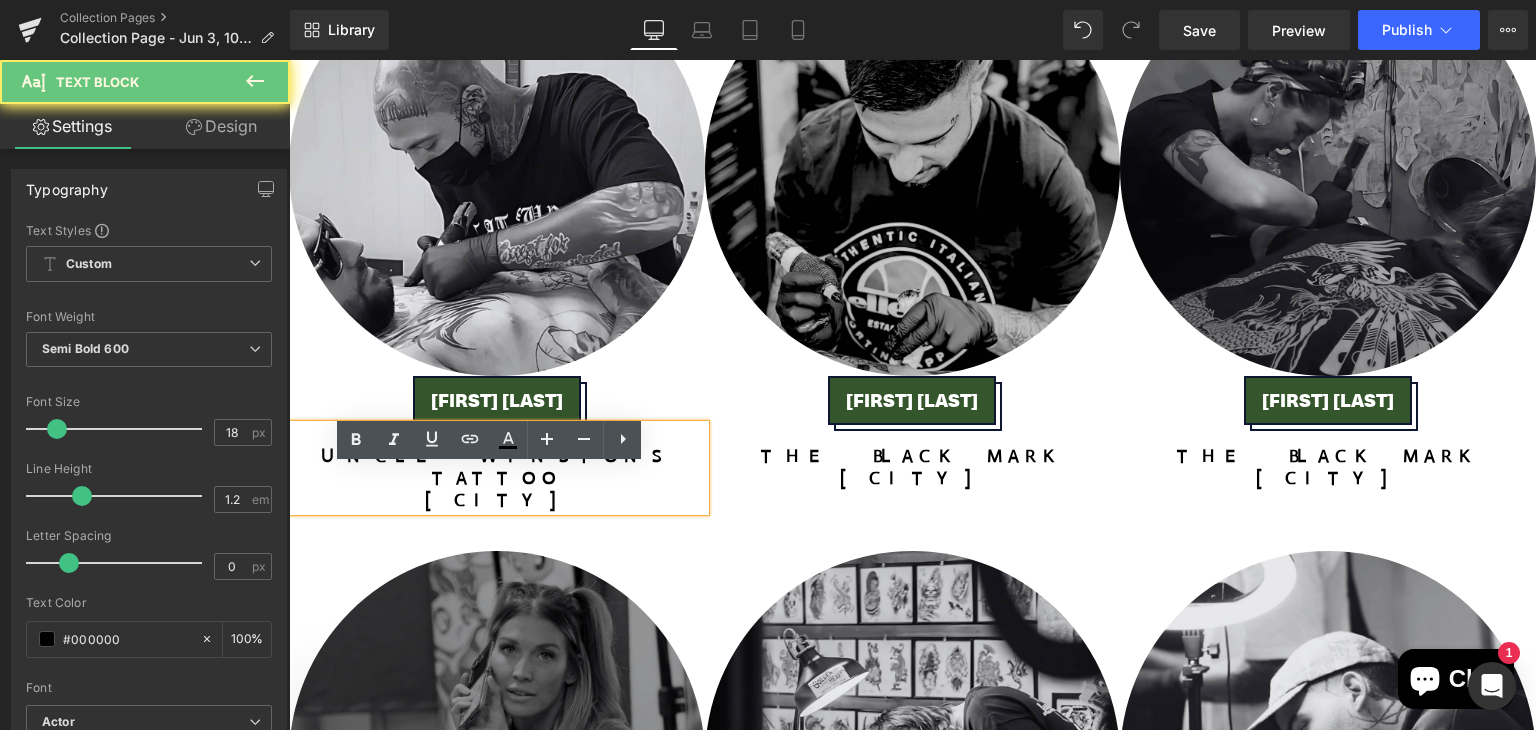 click on "[CITY]" at bounding box center (497, 500) 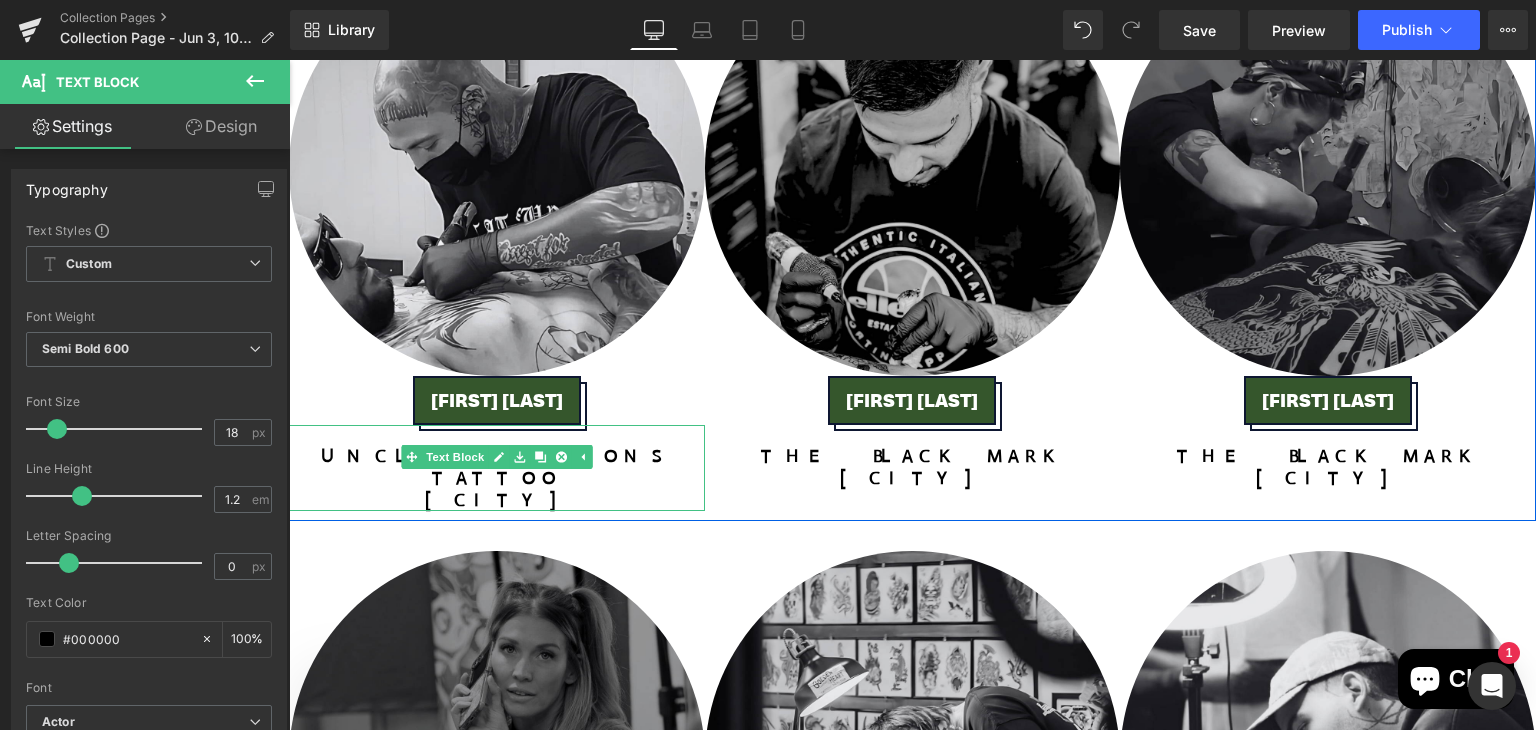 click on "[CITY]" at bounding box center [497, 500] 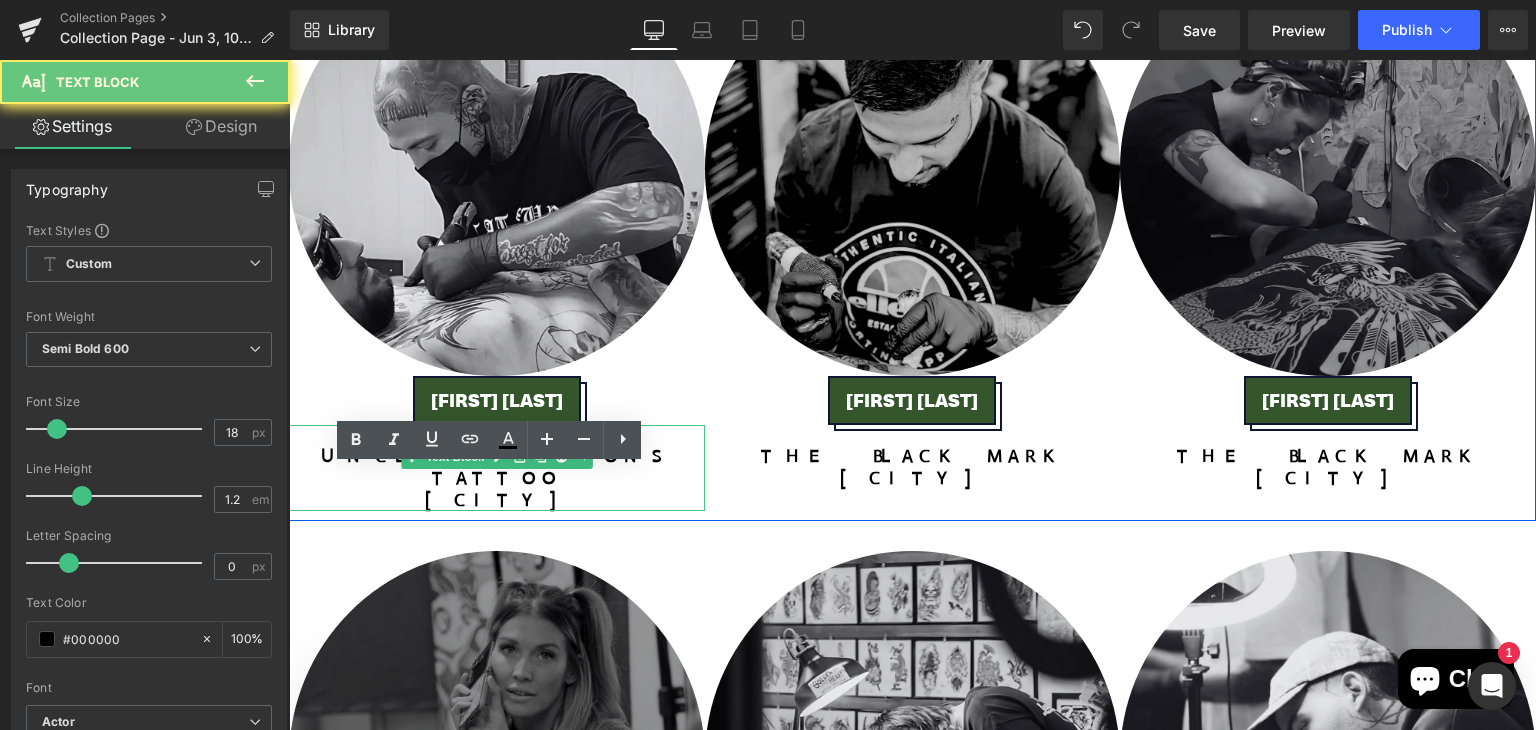 click on "[CITY]" at bounding box center [497, 500] 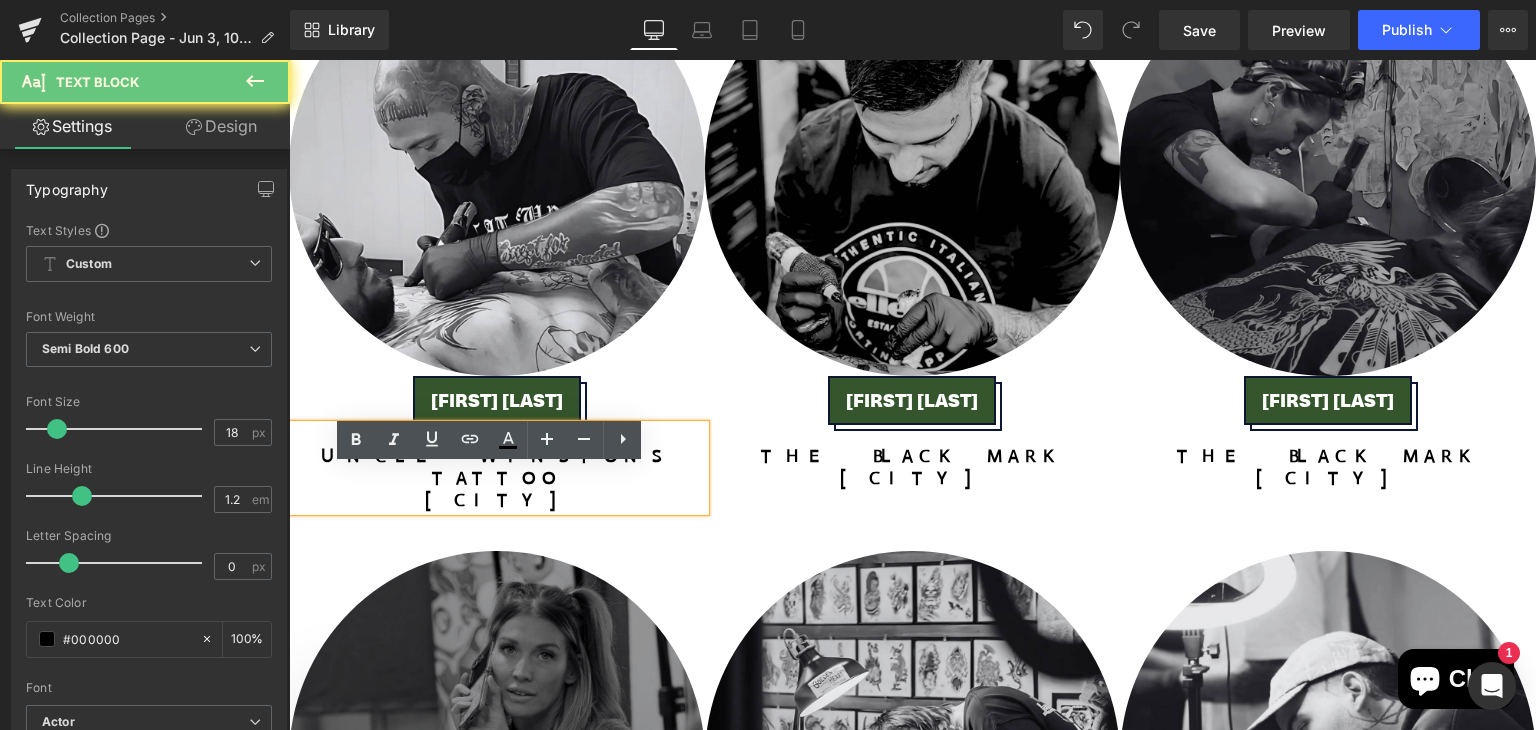 click on "[CITY]" at bounding box center (497, 500) 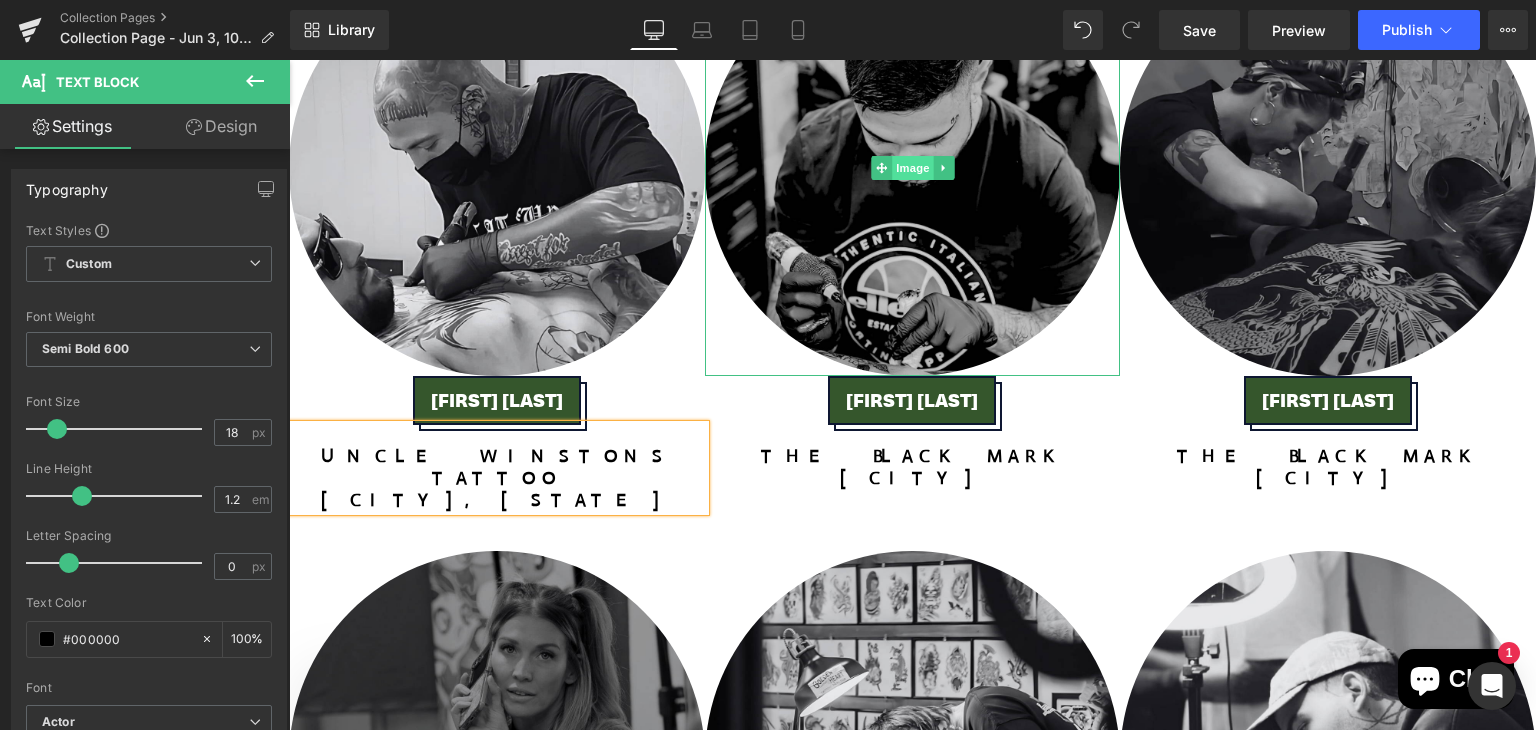 click on "Image" at bounding box center [913, 168] 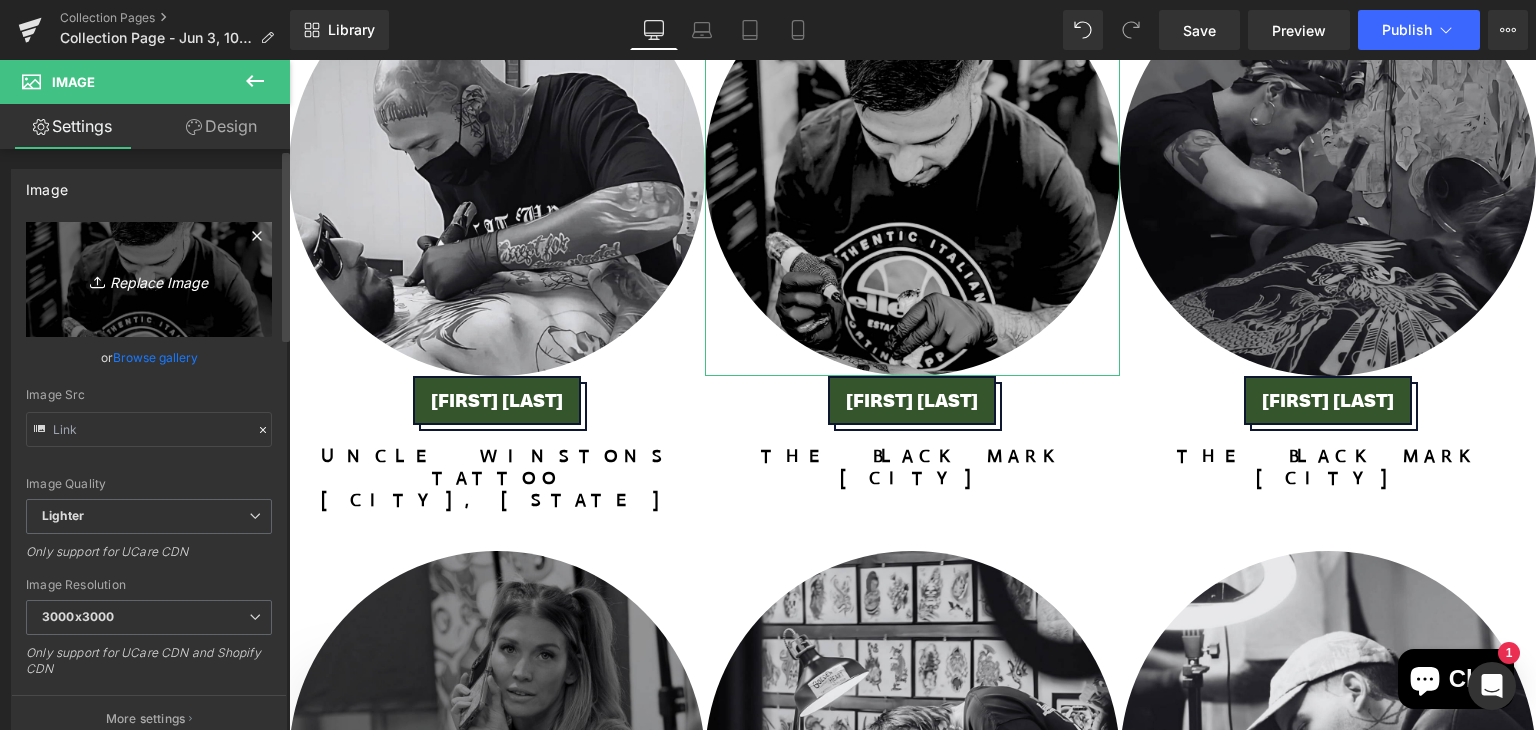 click on "Replace Image" at bounding box center (149, 279) 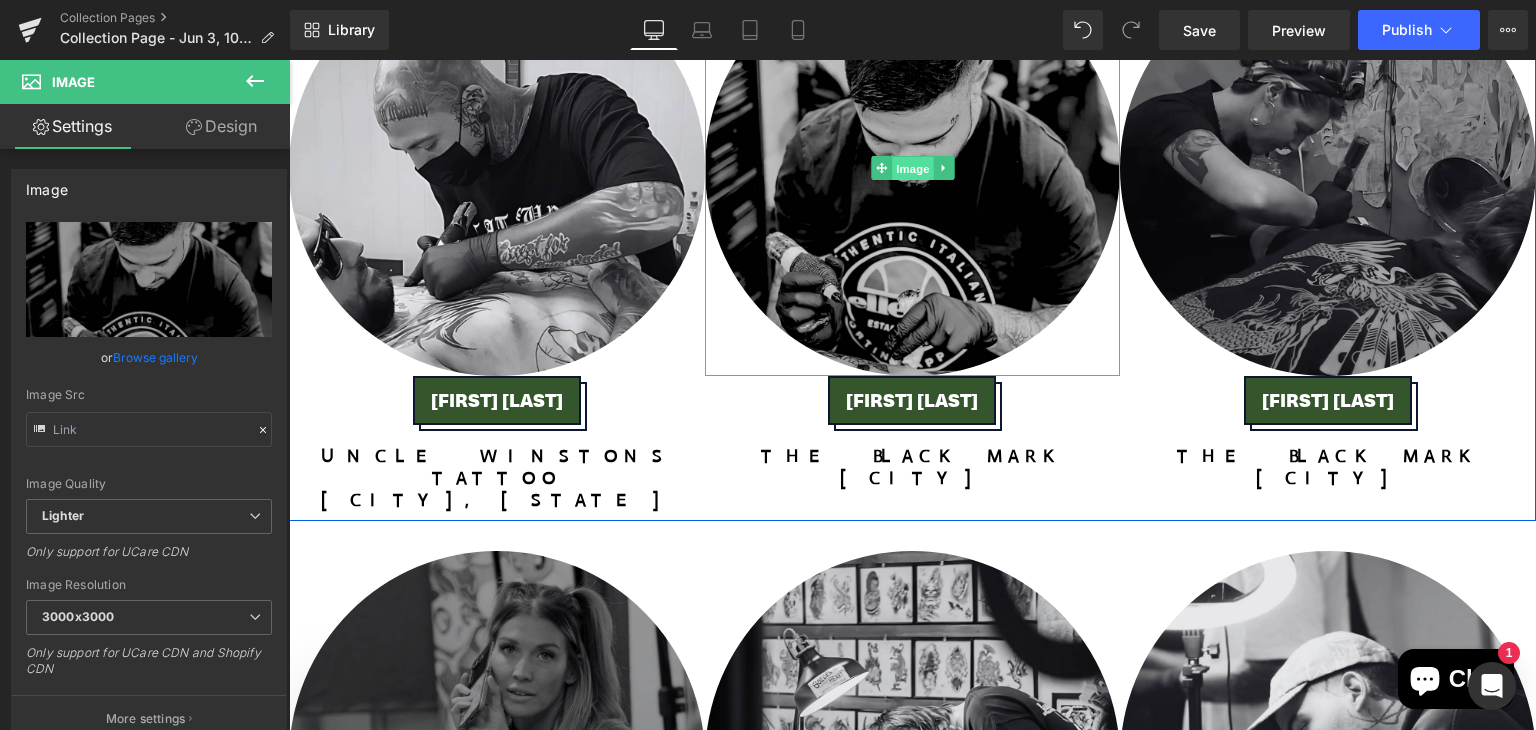 click on "Image" at bounding box center (913, 169) 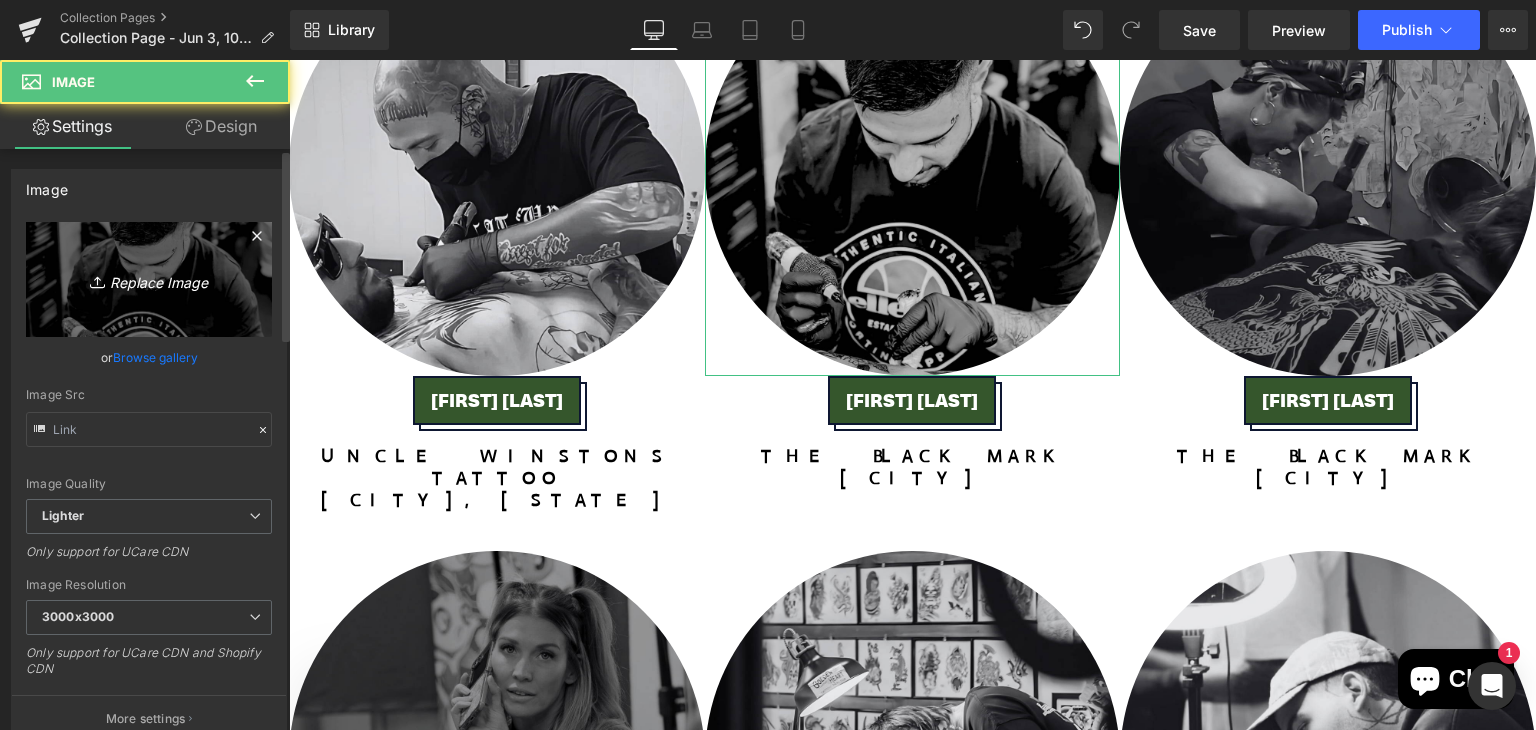 click on "Replace Image" at bounding box center (149, 279) 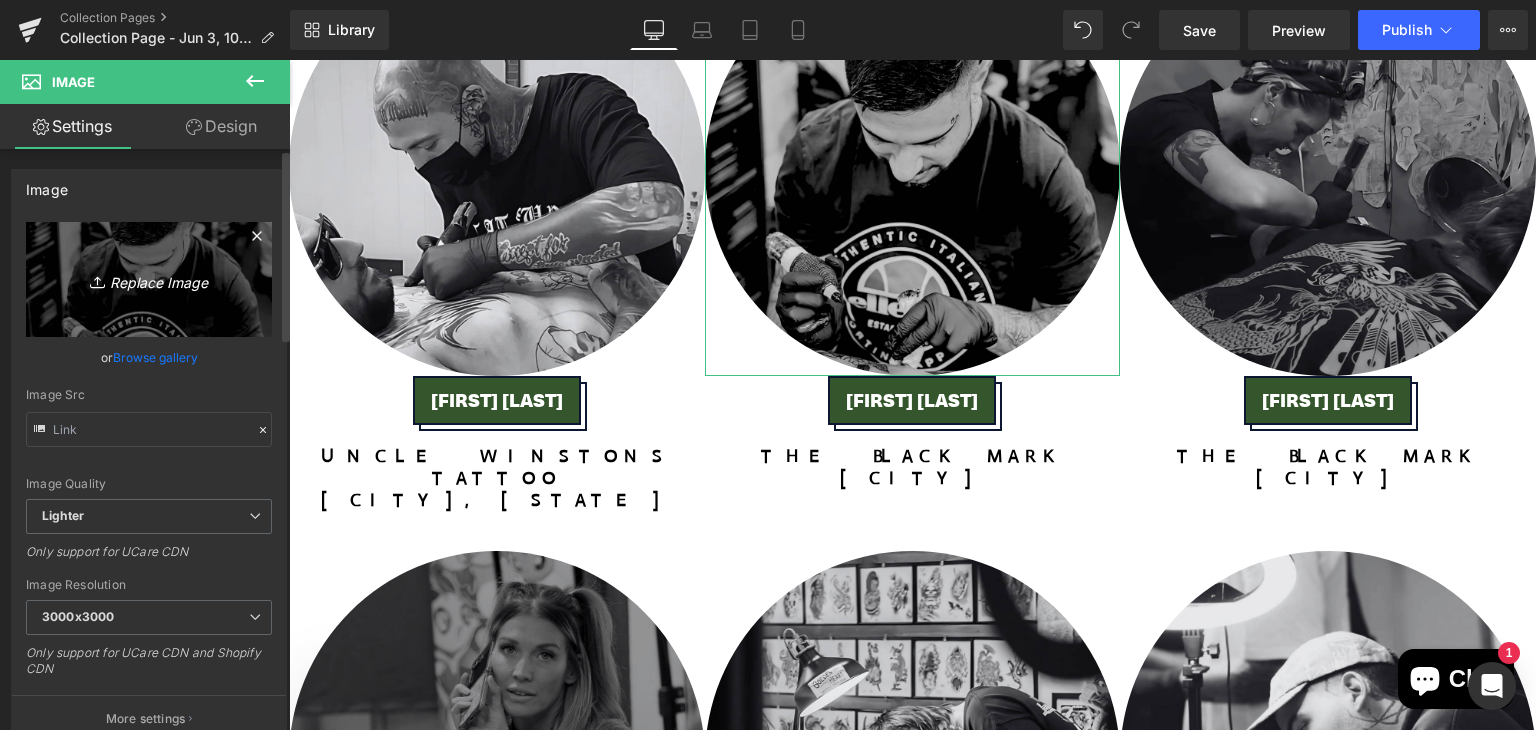 type on "C:\fakepath\Untitled design (14).png" 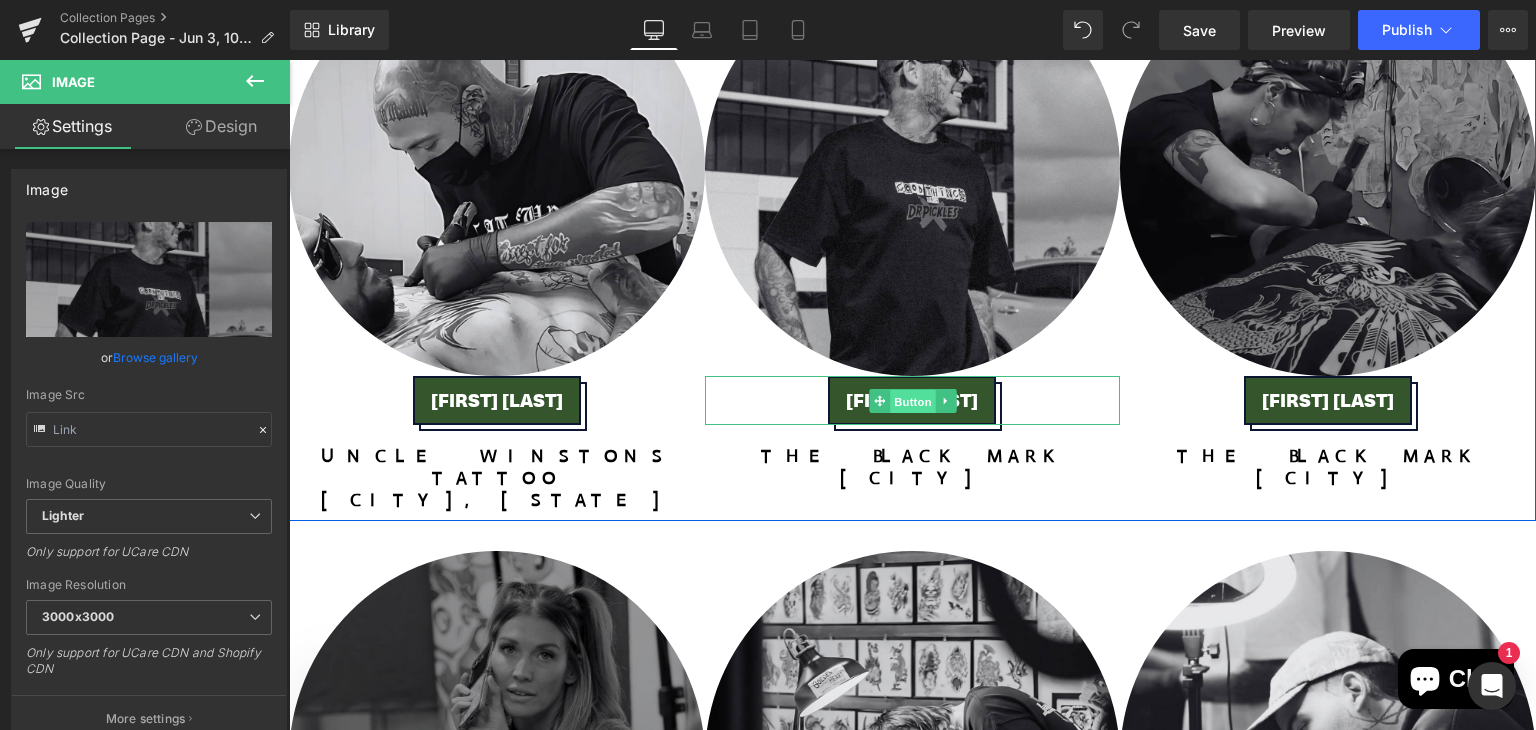 click on "Button" at bounding box center (913, 401) 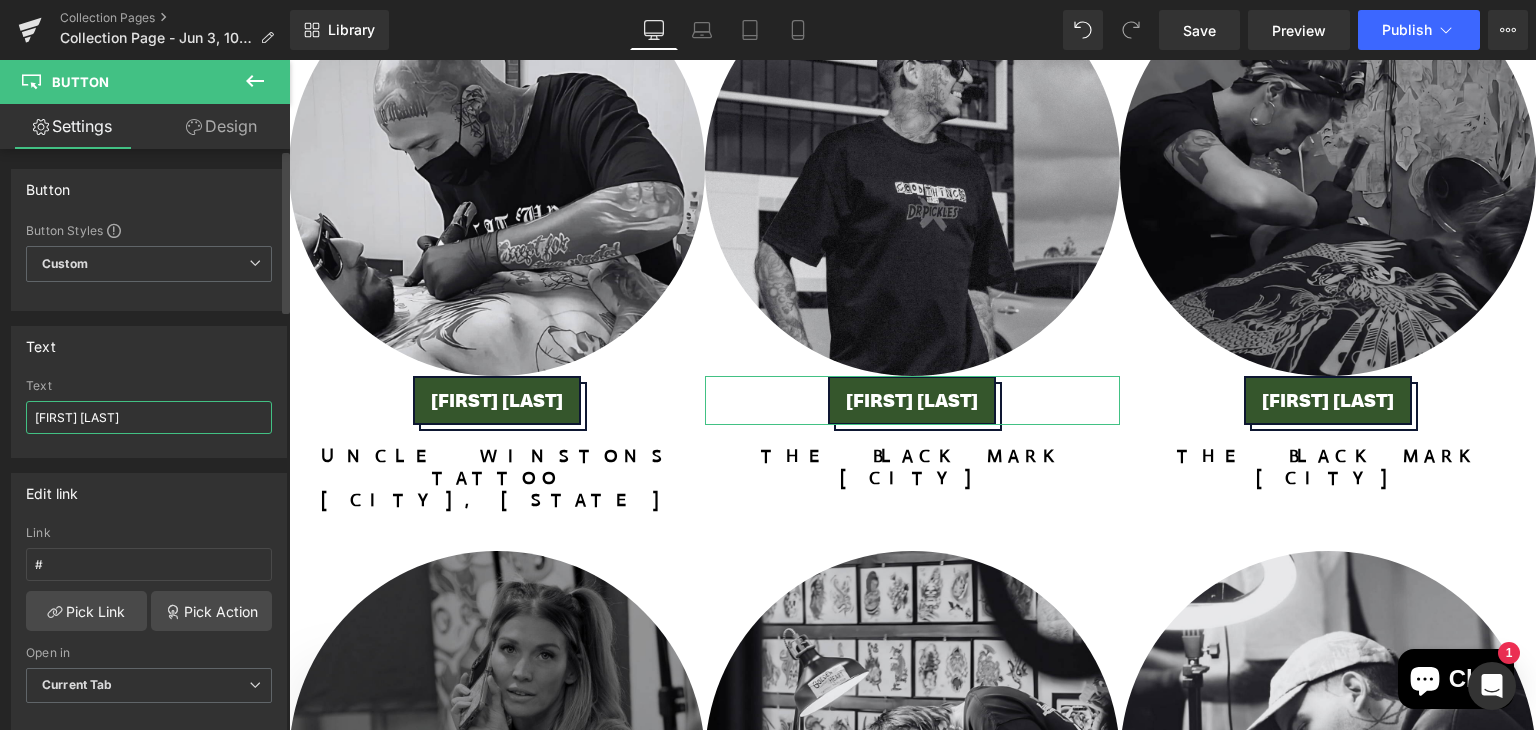 click on "[FIRST] [LAST]" at bounding box center [149, 417] 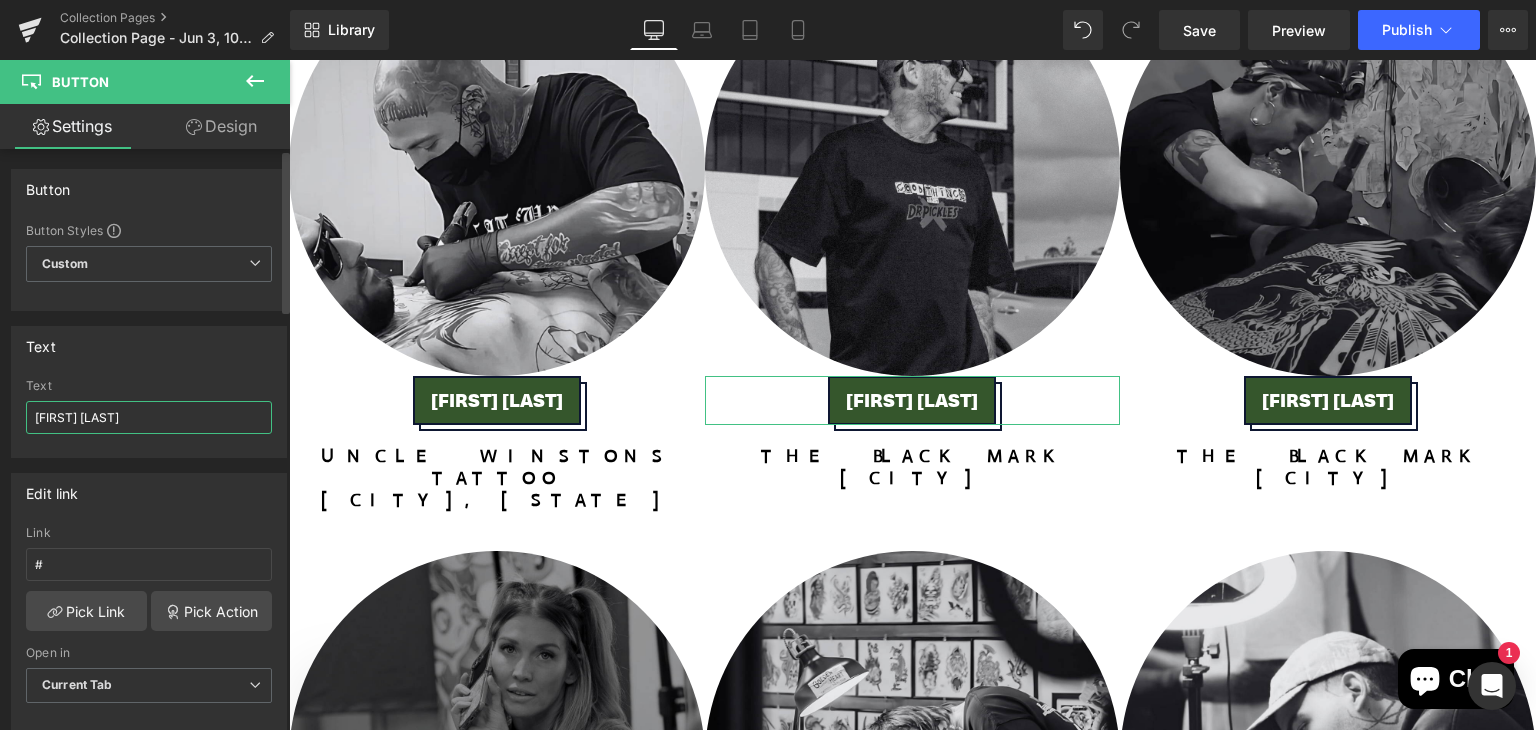 click on "[FIRST] [LAST]" at bounding box center (149, 417) 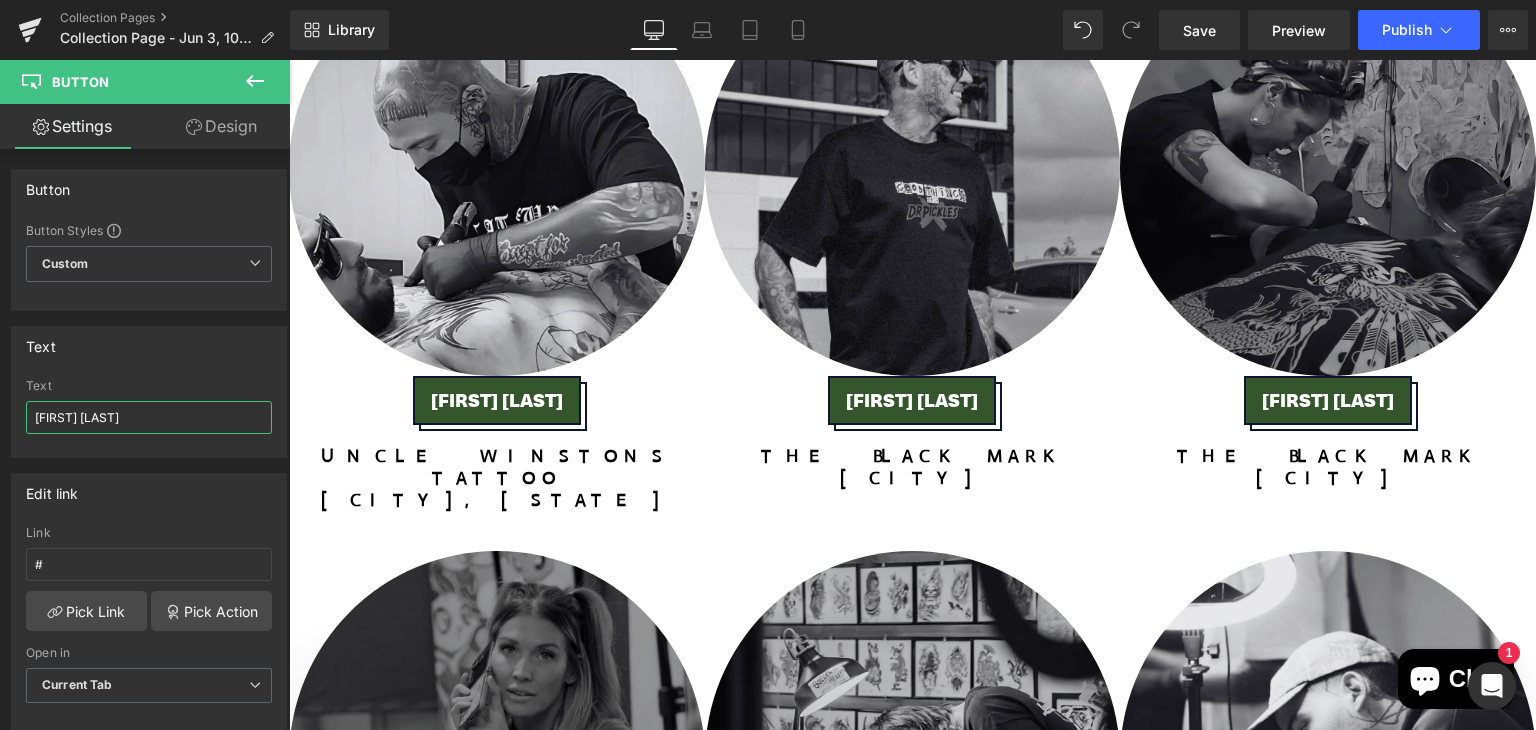 type on "[FIRST] [LAST]" 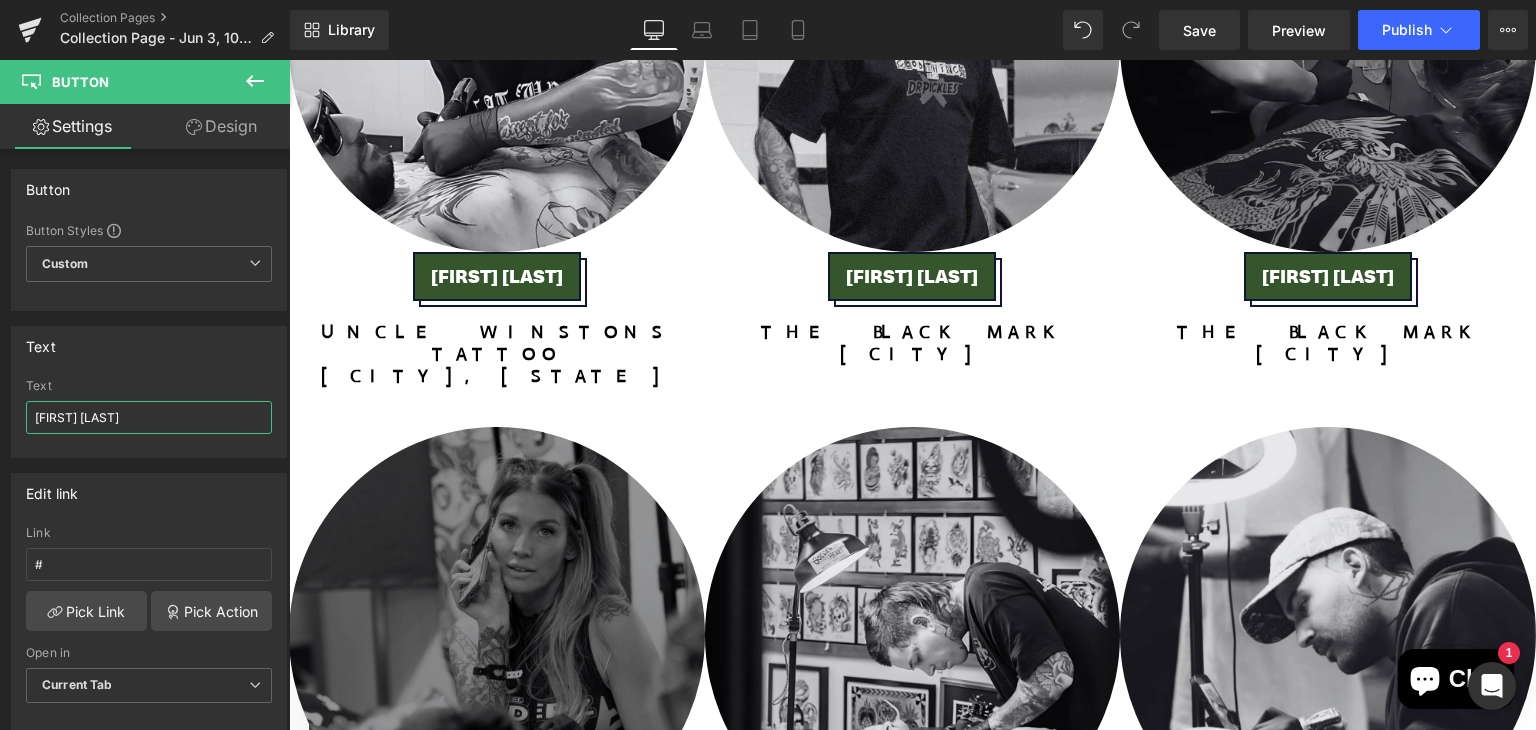 scroll, scrollTop: 3472, scrollLeft: 0, axis: vertical 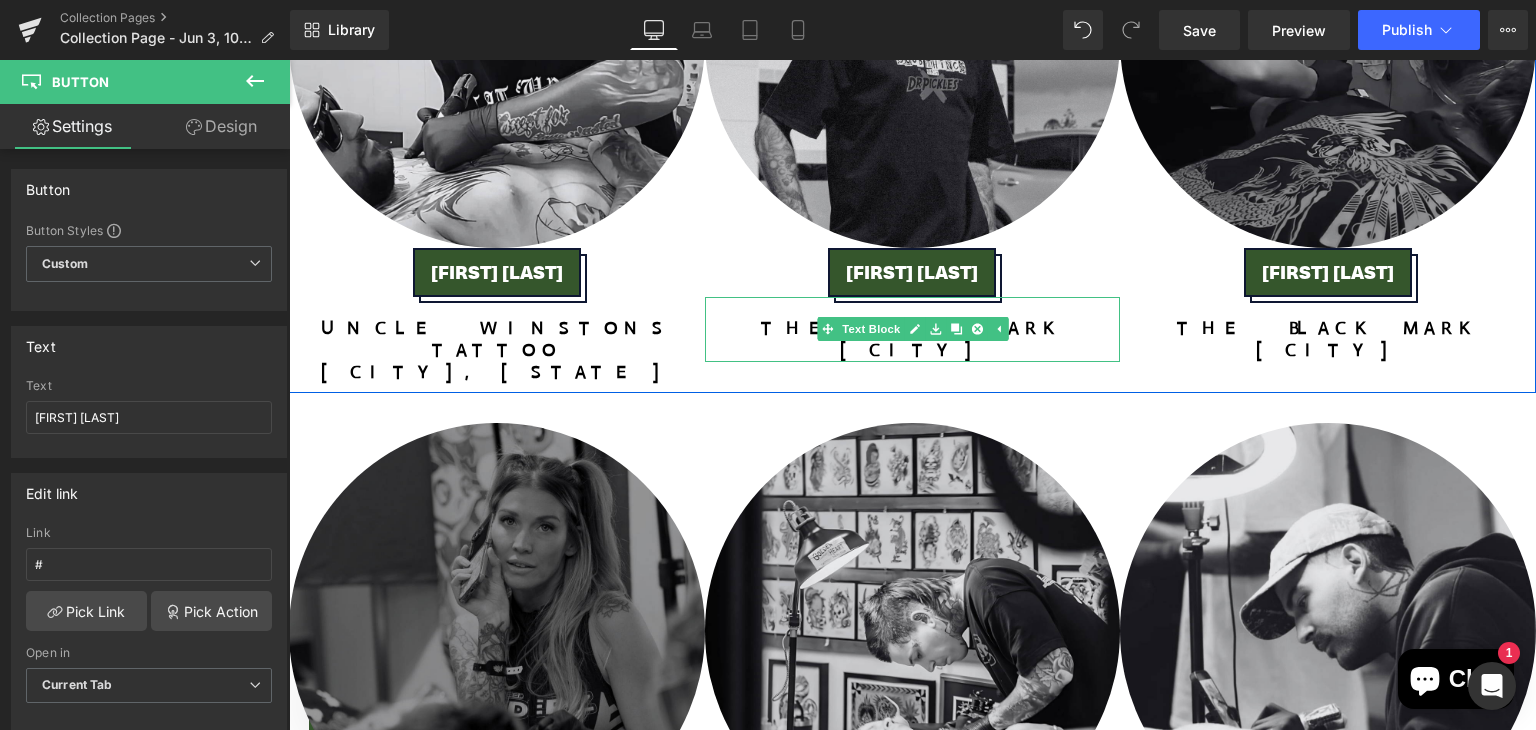 click at bounding box center [913, 359] 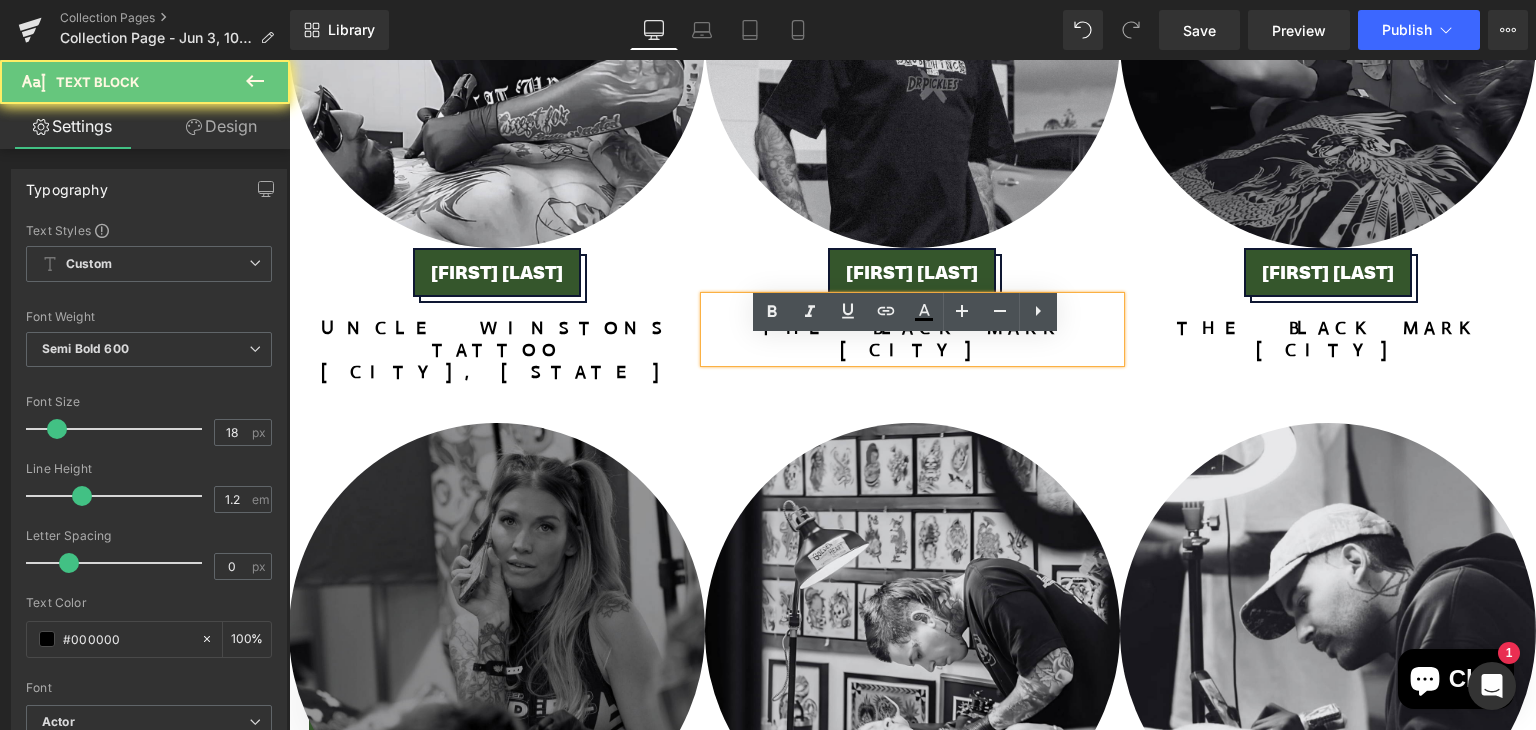 click on "[CITY]" at bounding box center (913, 351) 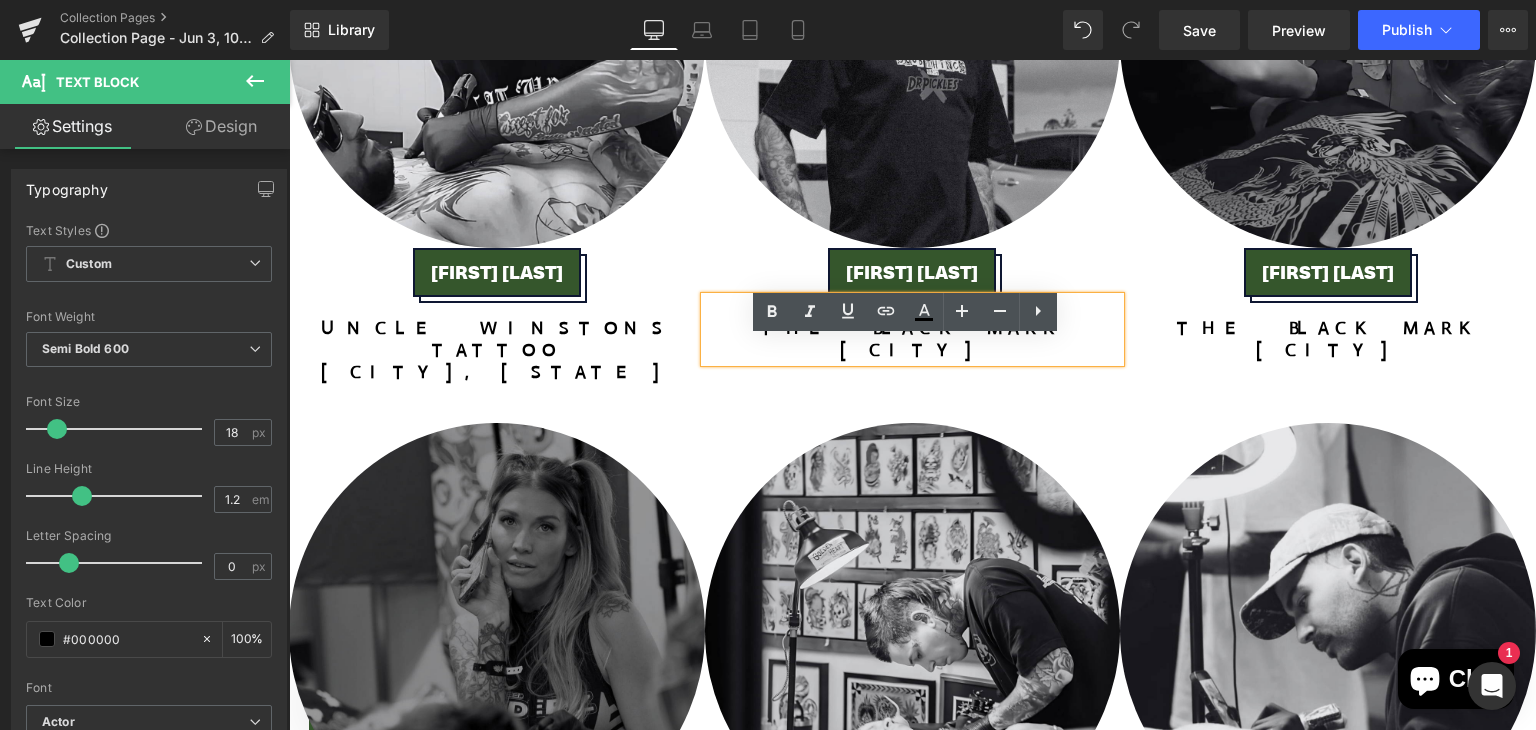 type 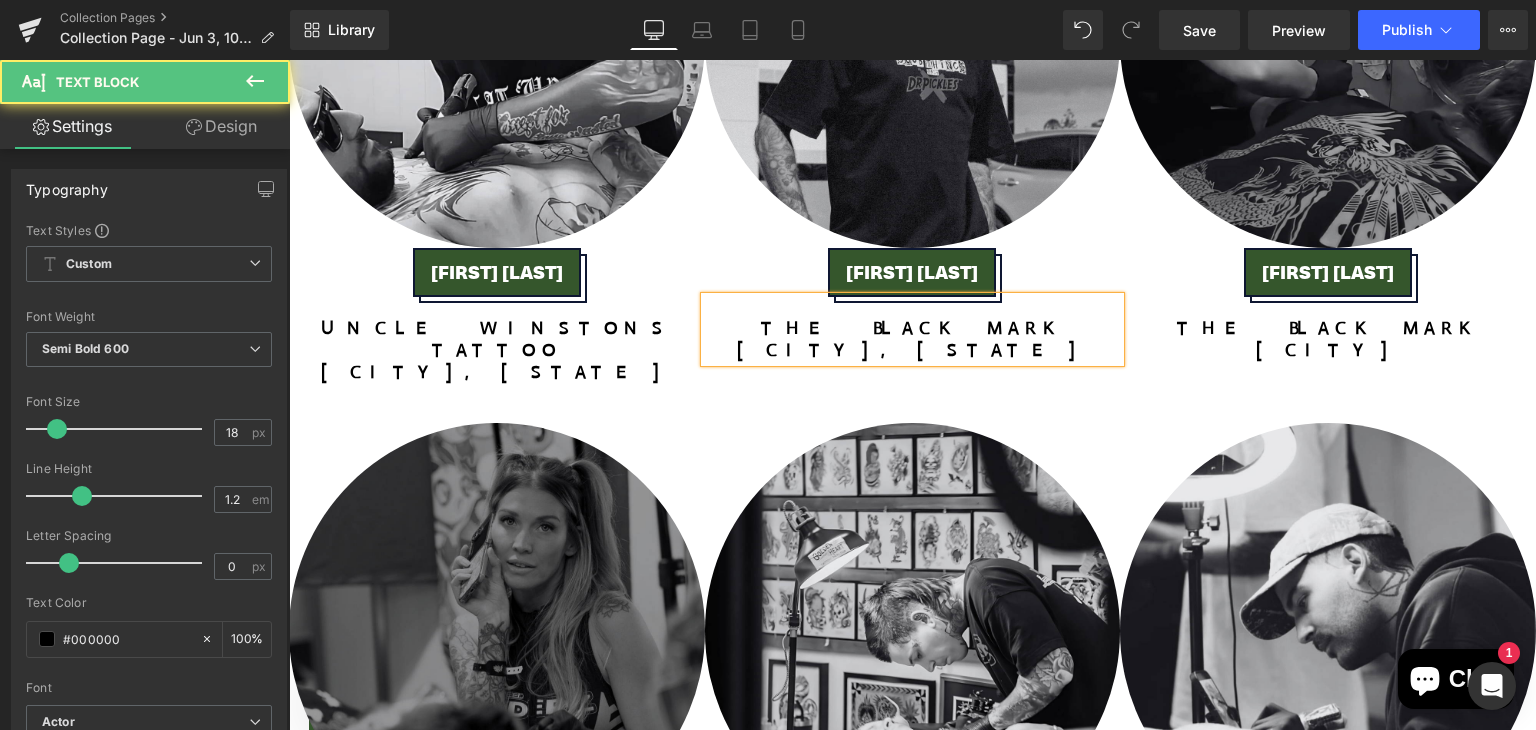 click on "The Black Mark" at bounding box center (913, 329) 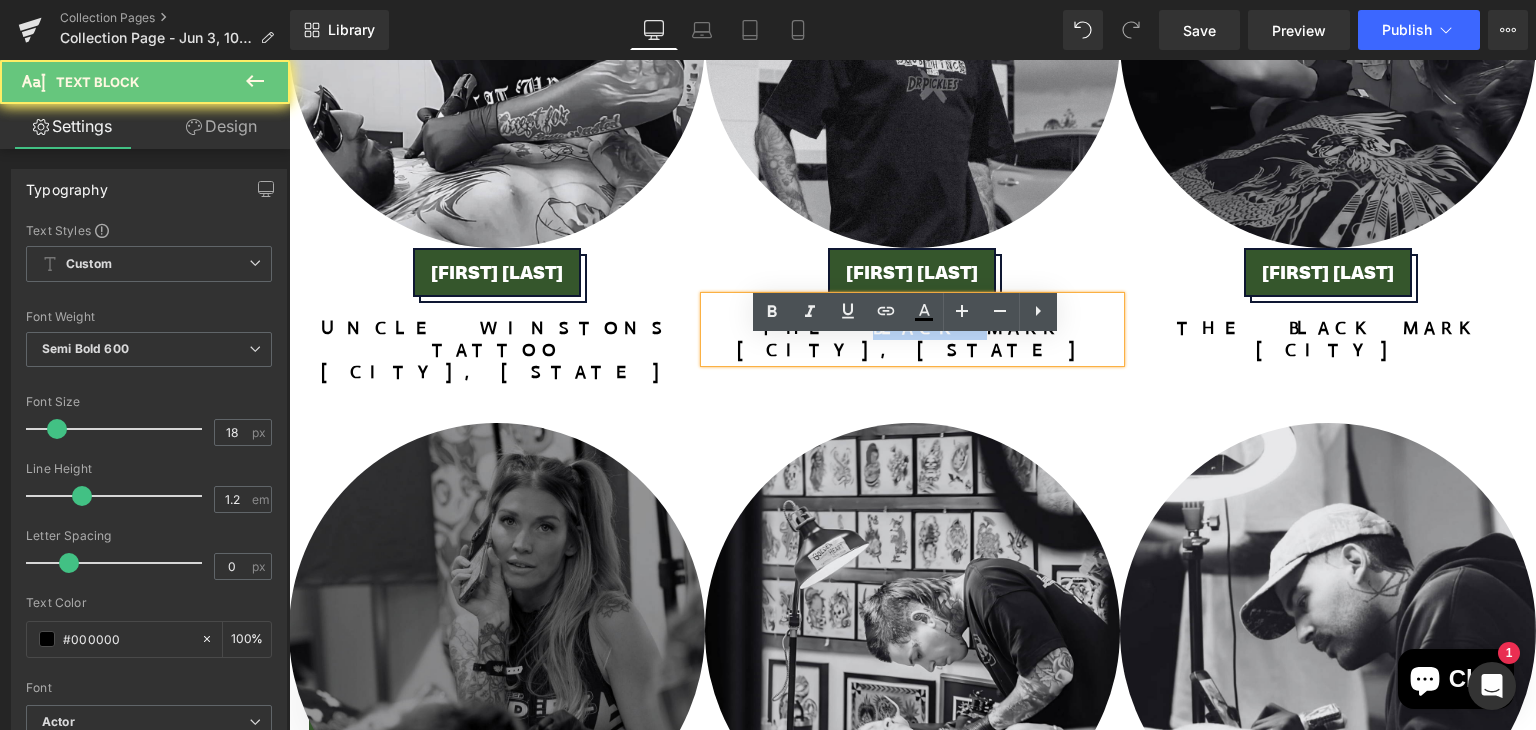 click on "The Black Mark" at bounding box center [913, 329] 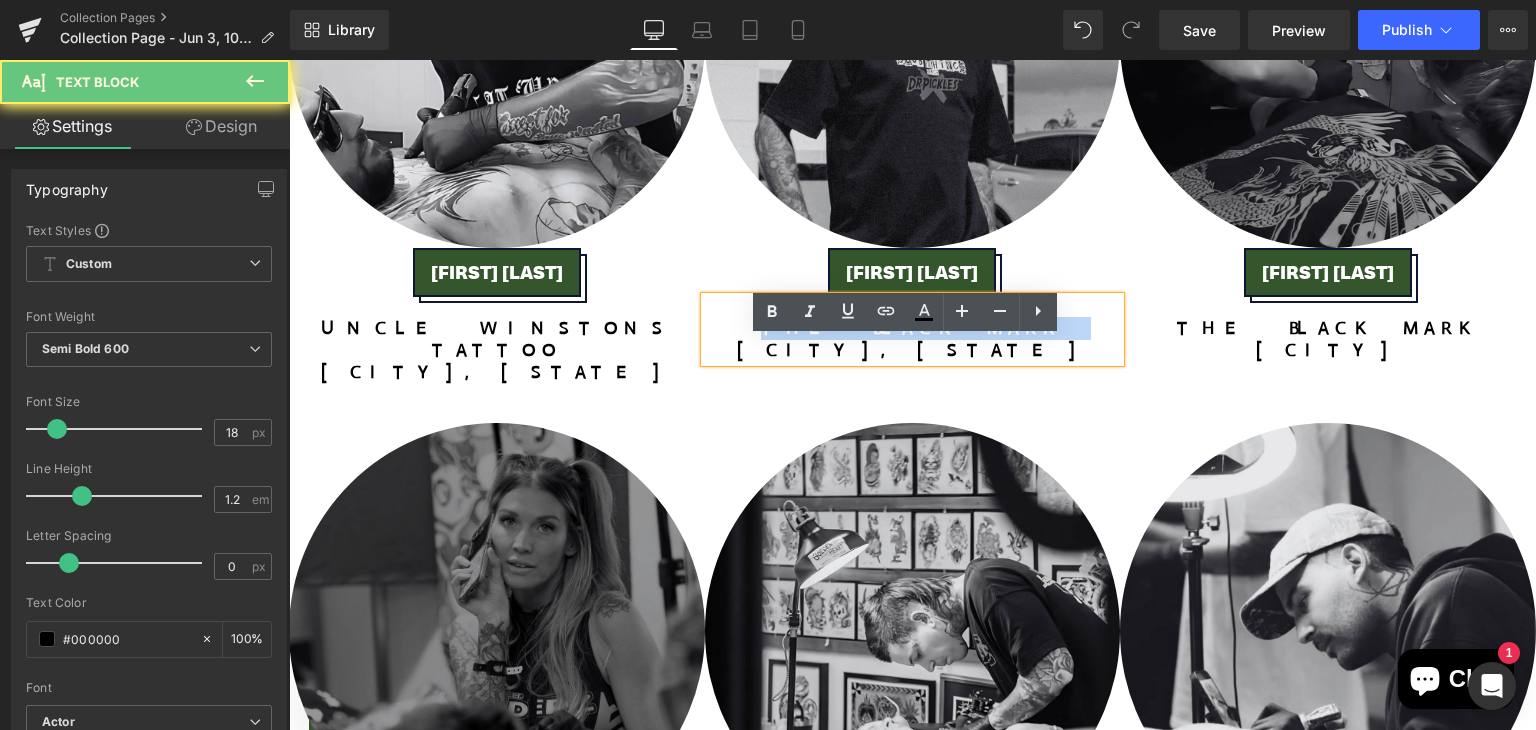 click on "The Black Mark" at bounding box center (913, 329) 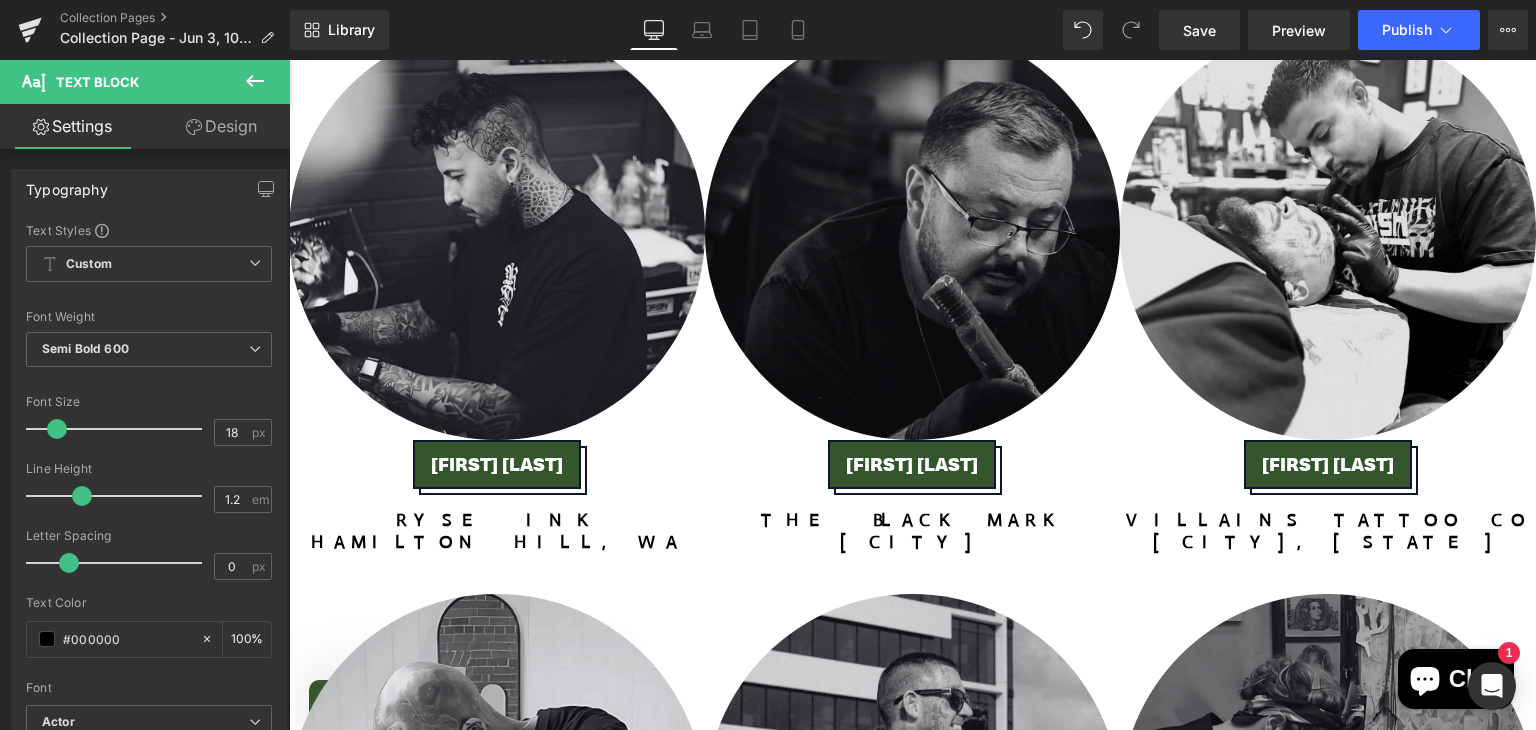 scroll, scrollTop: 2709, scrollLeft: 0, axis: vertical 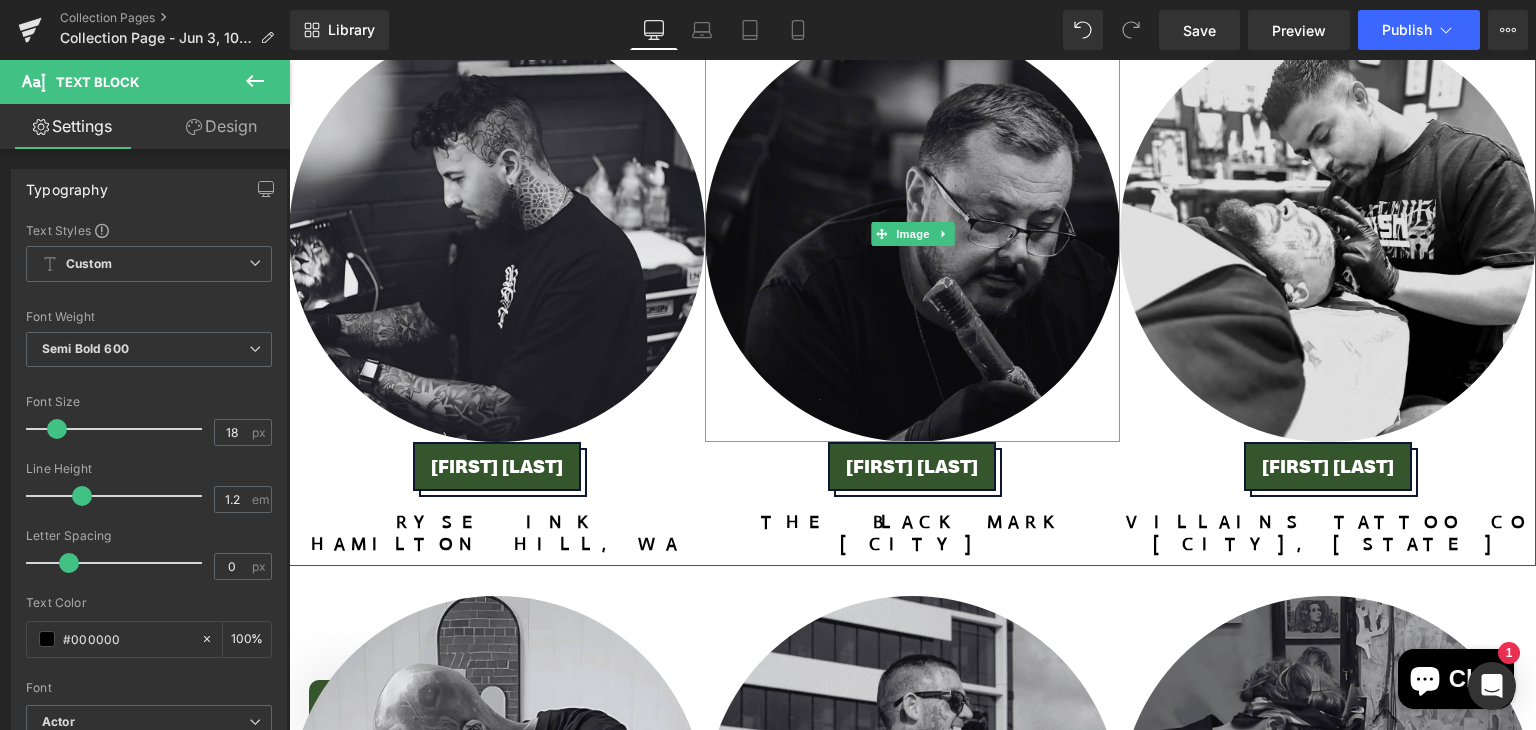 click at bounding box center (913, 235) 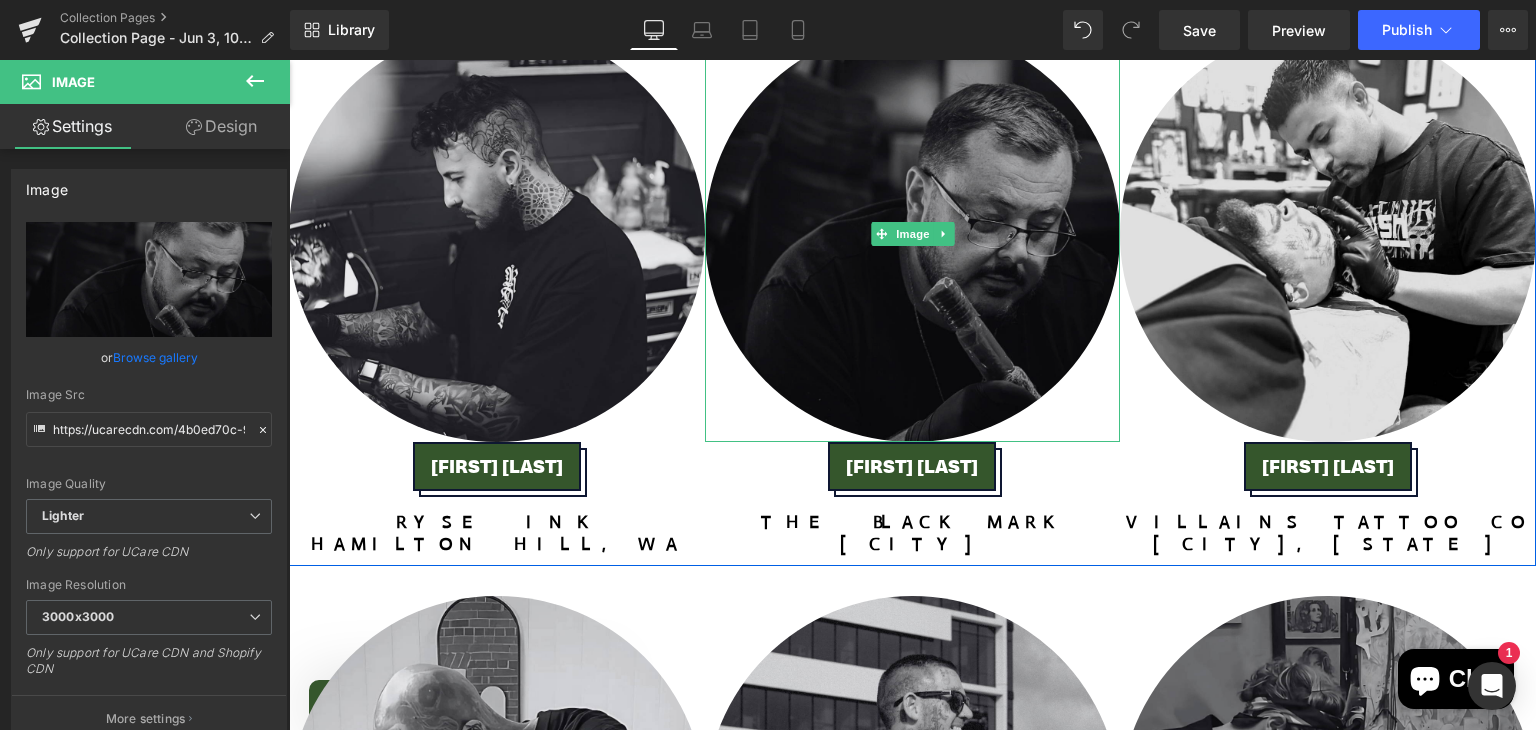 click at bounding box center (913, 235) 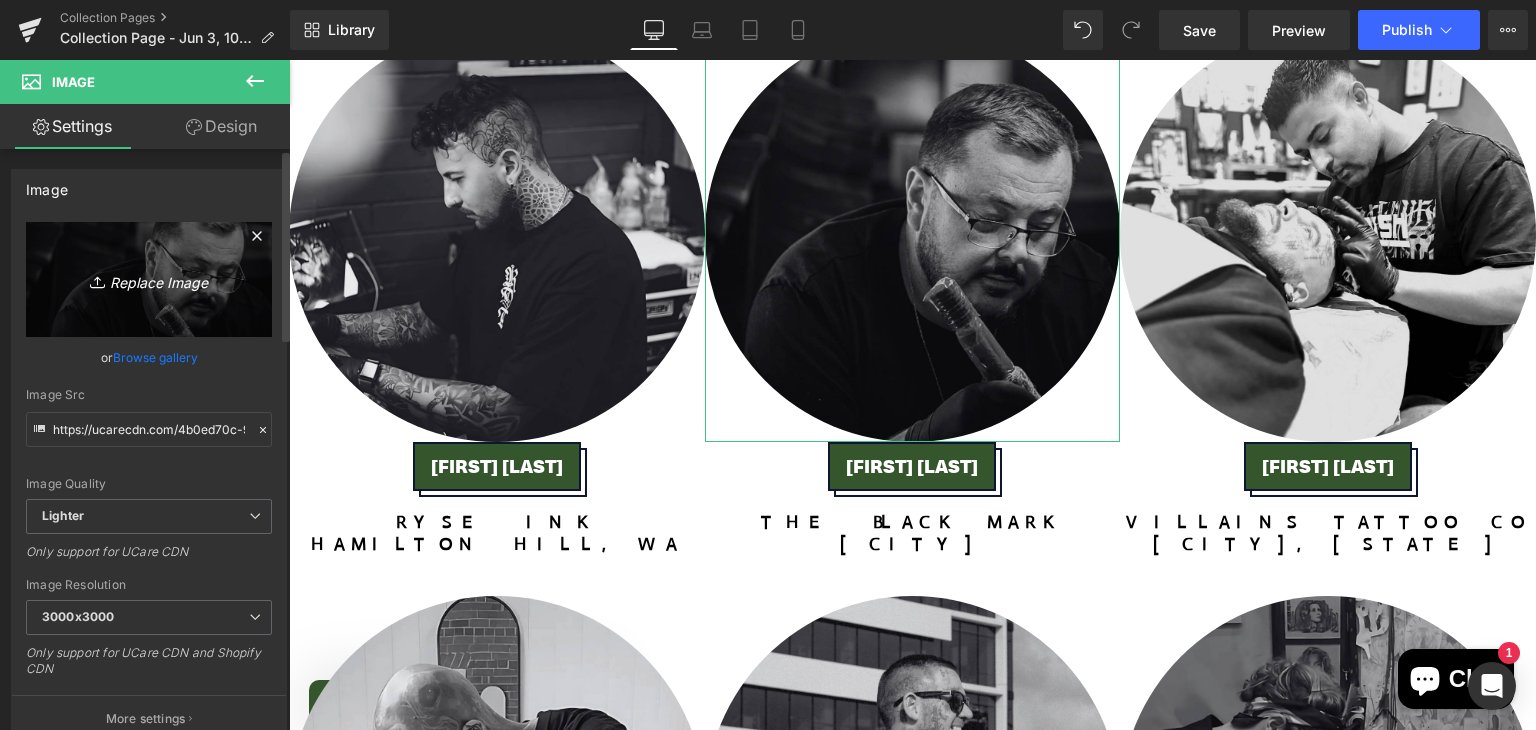 click on "Replace Image" at bounding box center [149, 279] 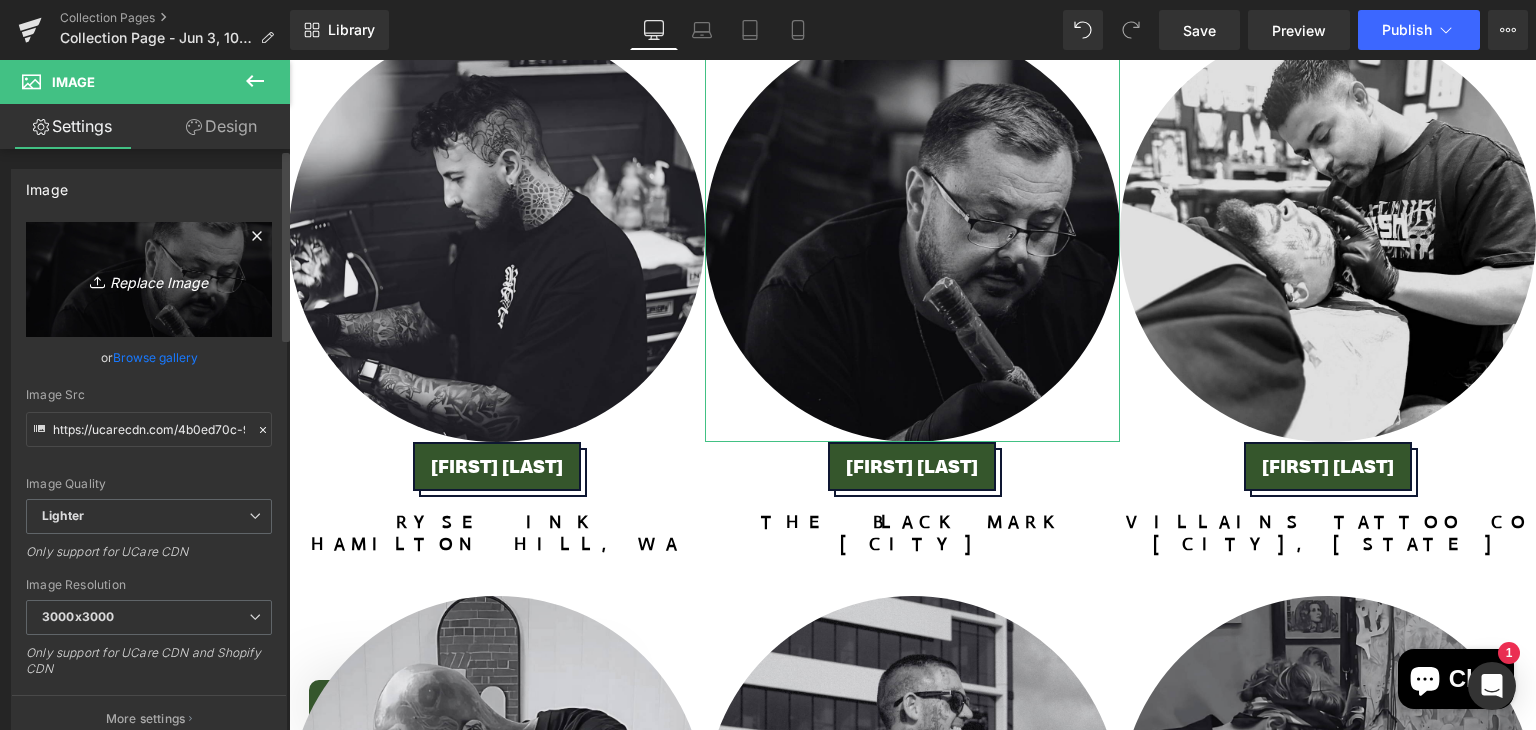 type on "C:\fakepath\IMG_6158.jpg" 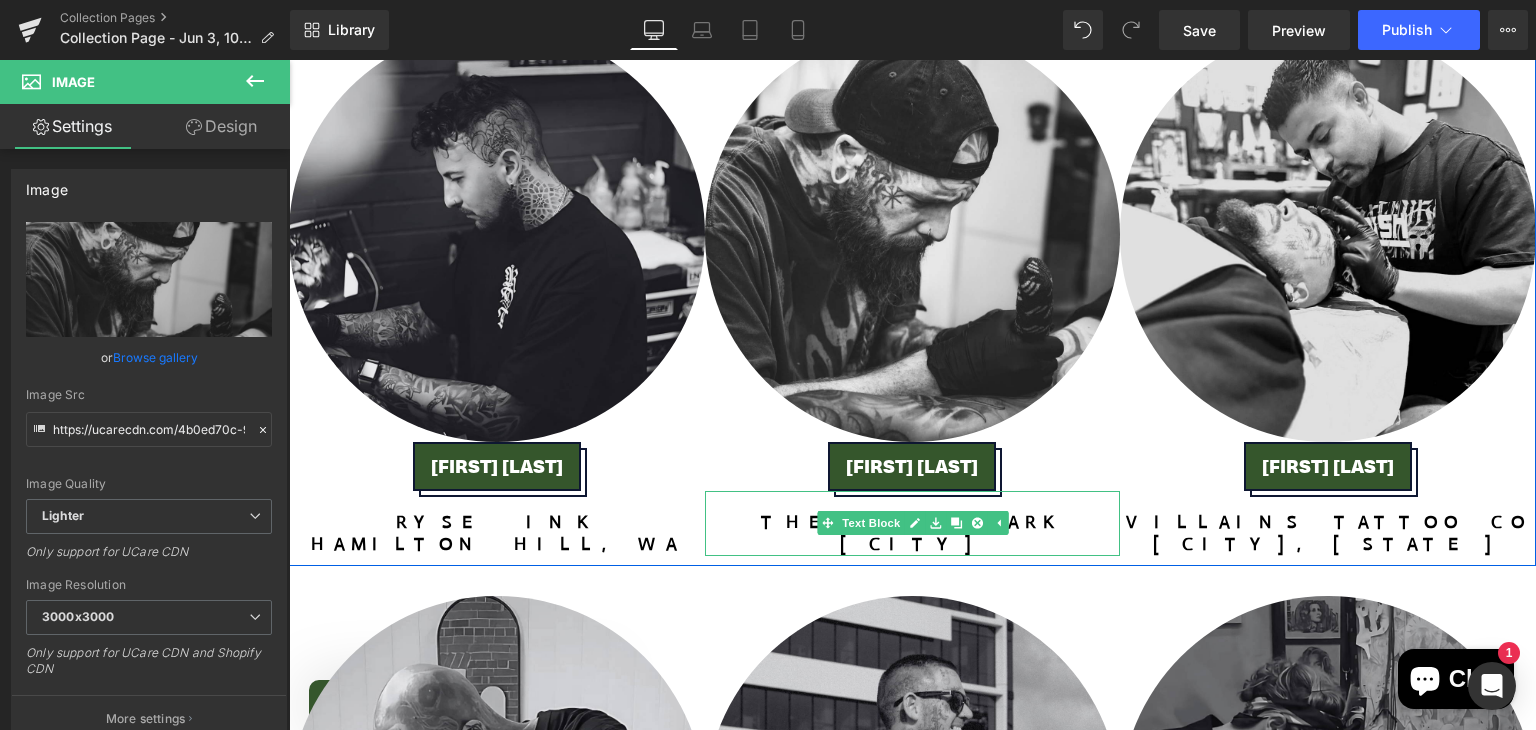 click on "The Black Mark" at bounding box center (913, 523) 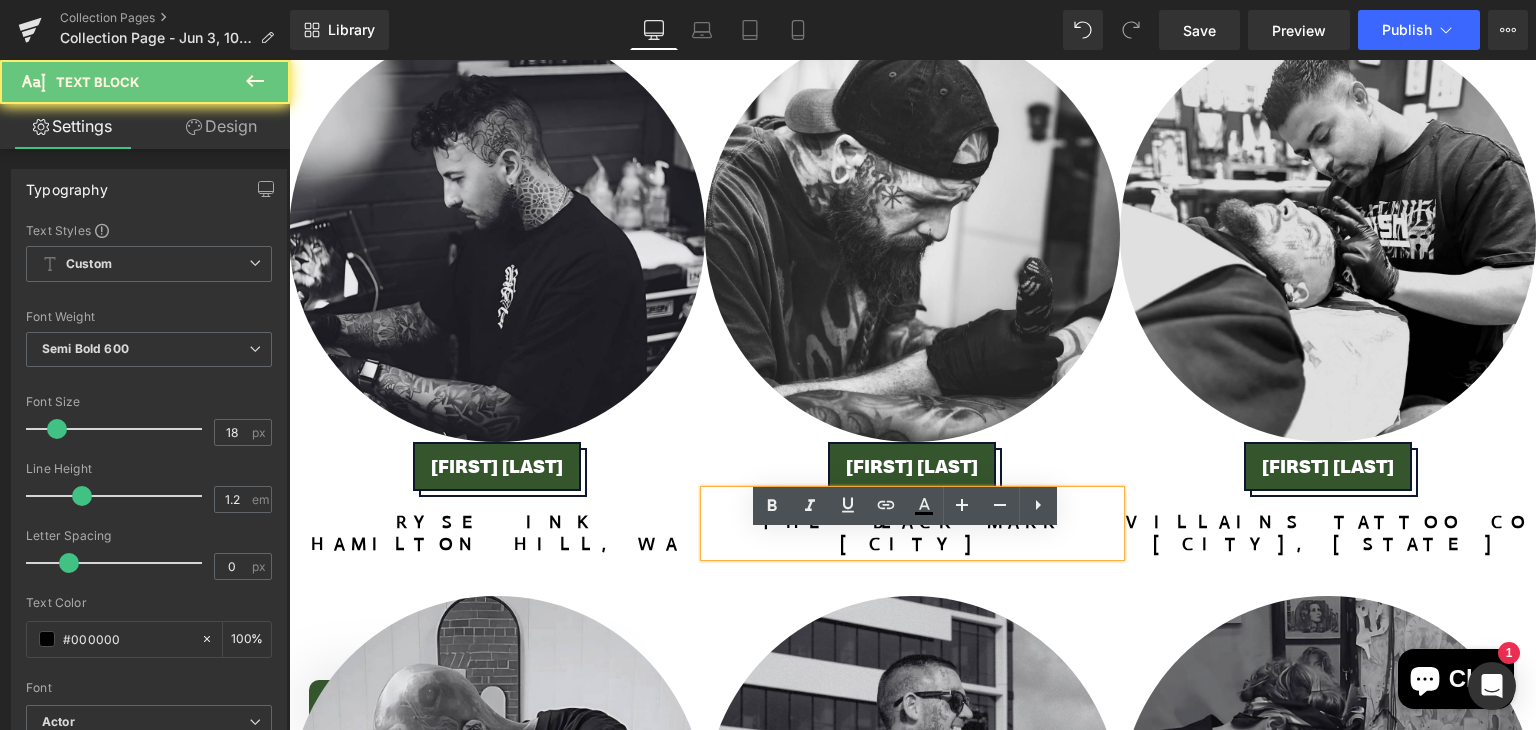 click on "The Black Mark" at bounding box center (913, 523) 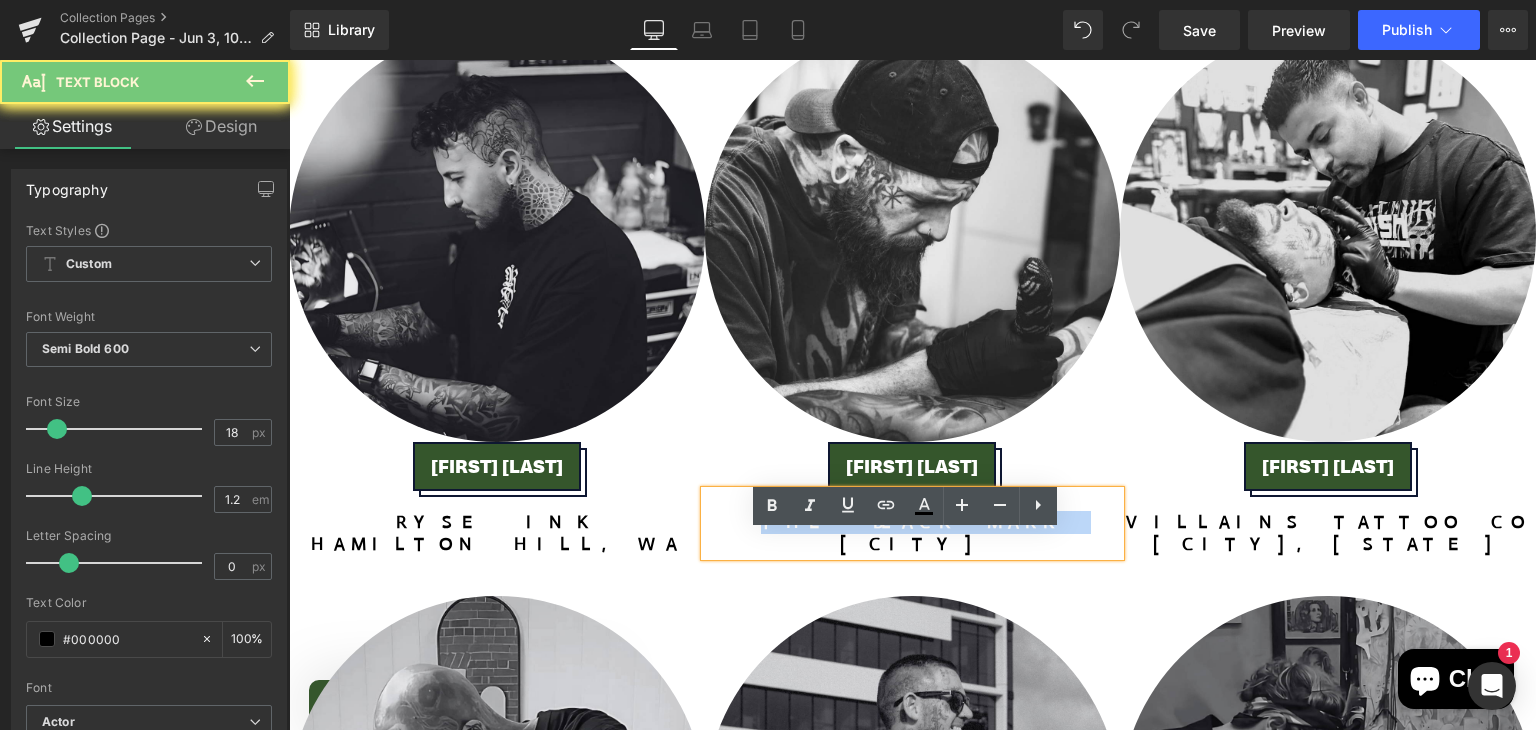 click on "The Black Mark" at bounding box center [913, 523] 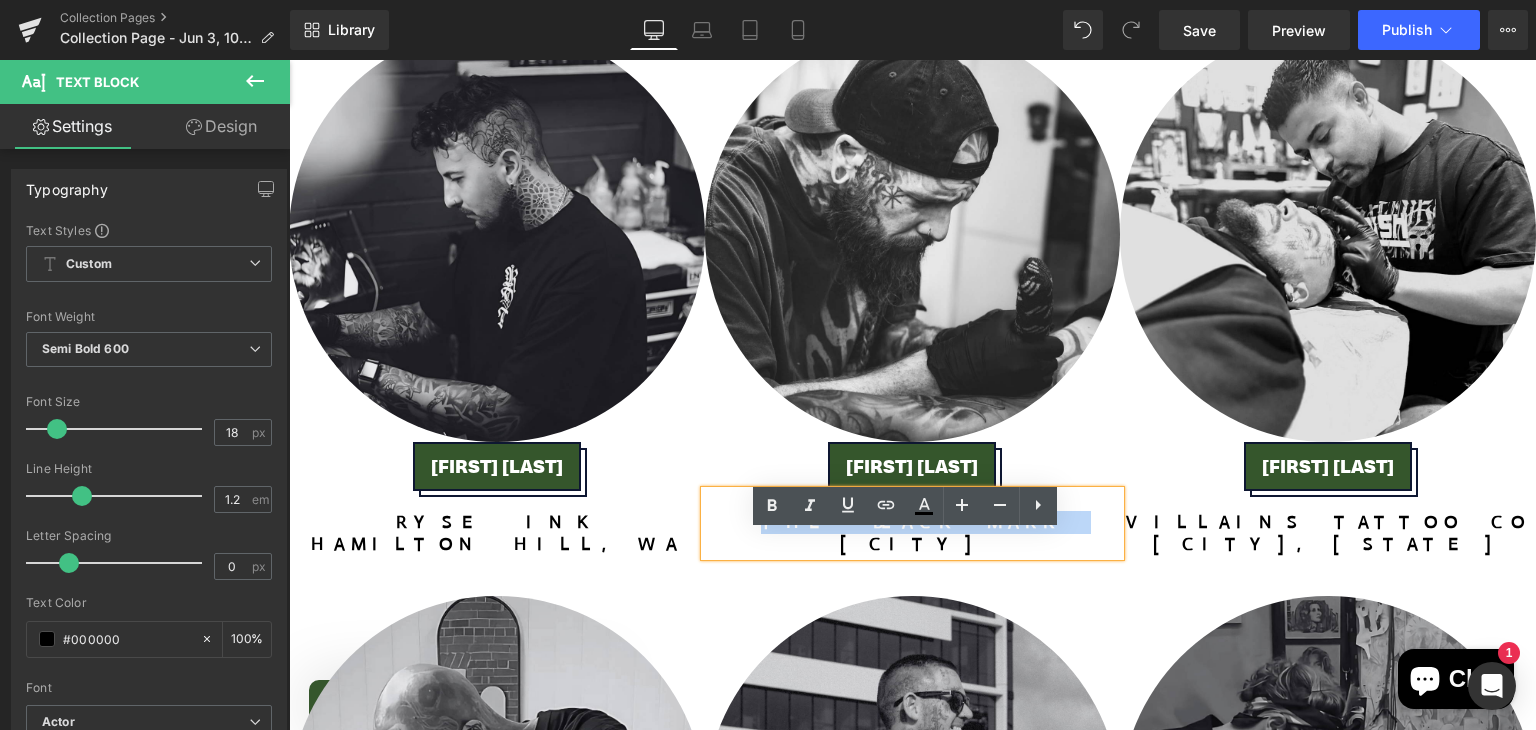 type 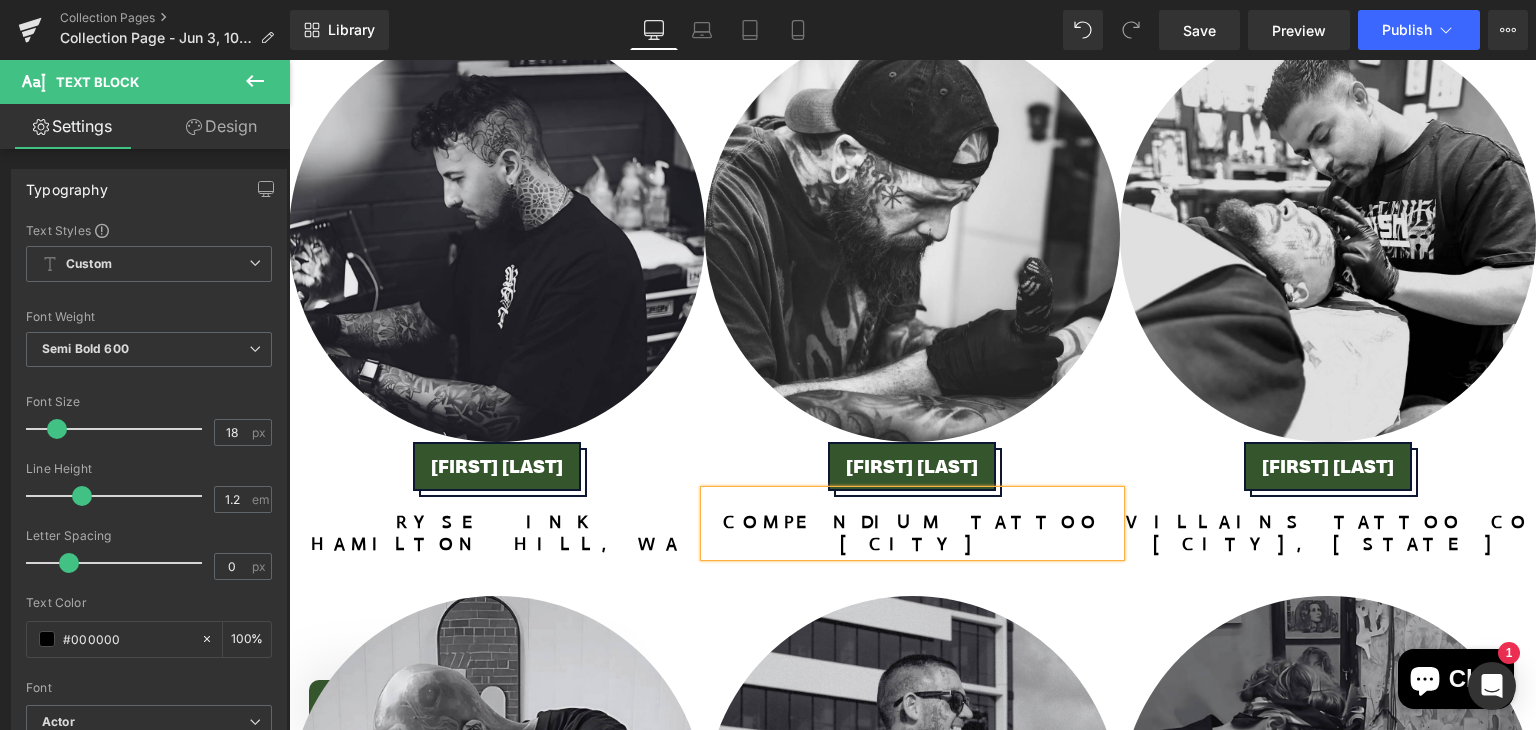 click on "[CITY]" at bounding box center [913, 545] 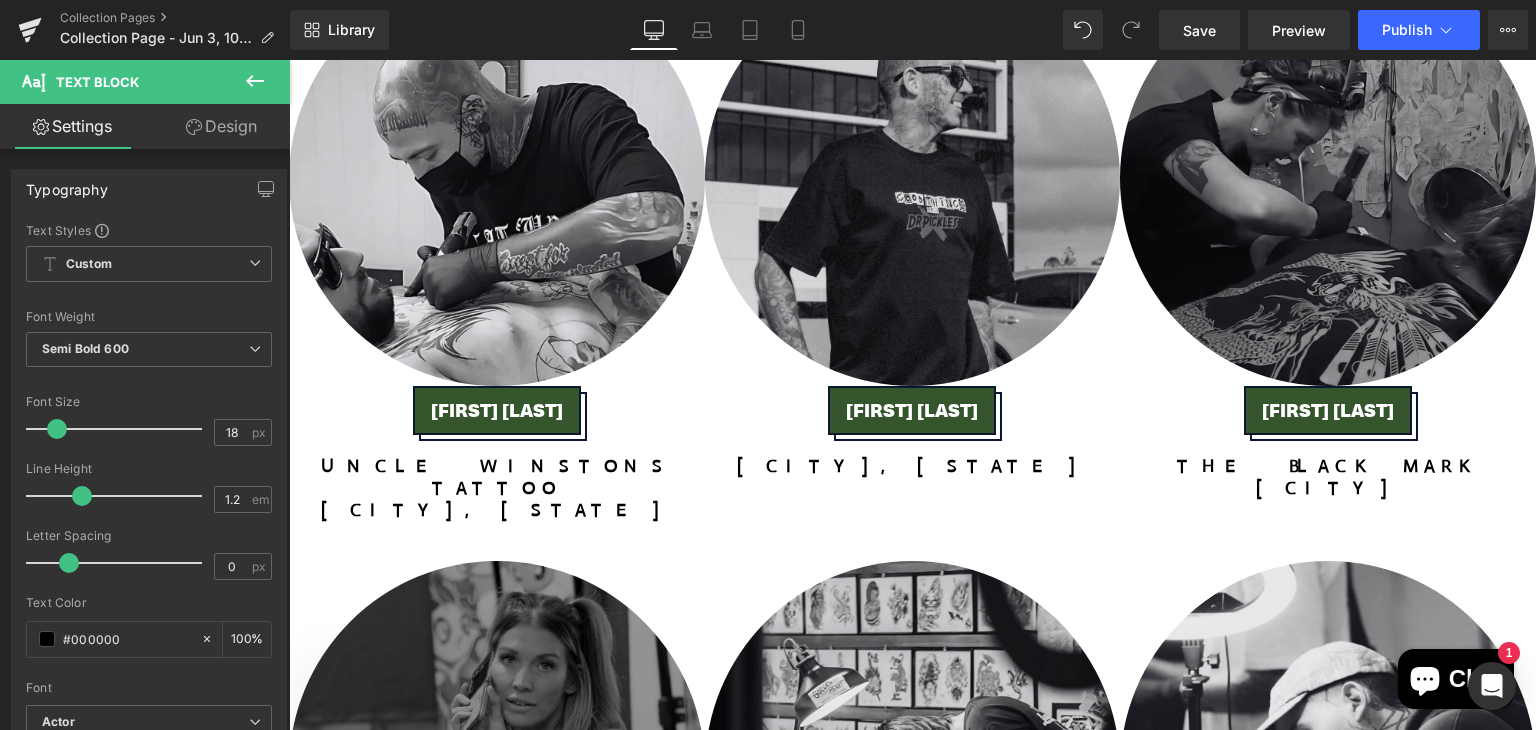 scroll, scrollTop: 3333, scrollLeft: 0, axis: vertical 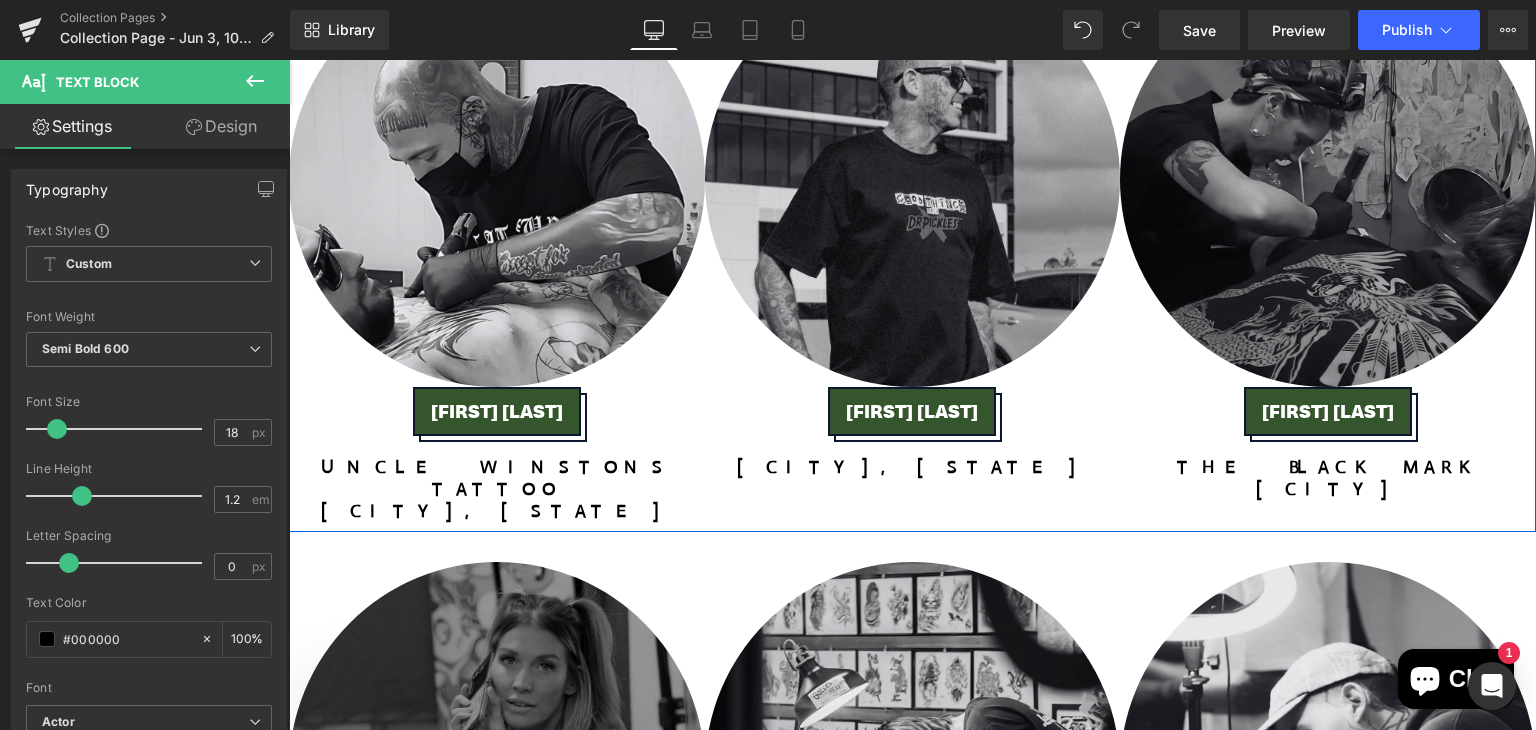 click at bounding box center [289, 60] 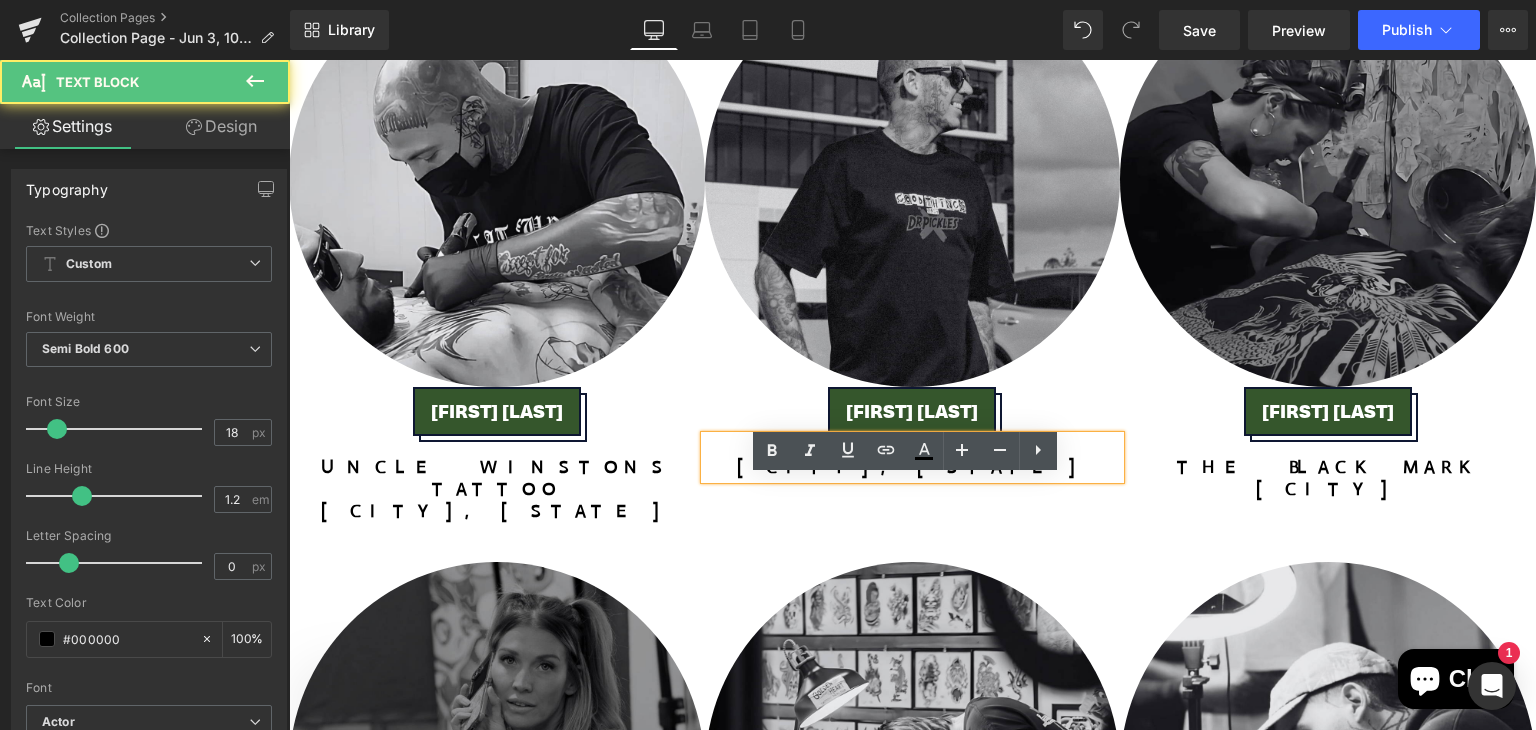 click on "[CITY], [STATE]" at bounding box center [913, 468] 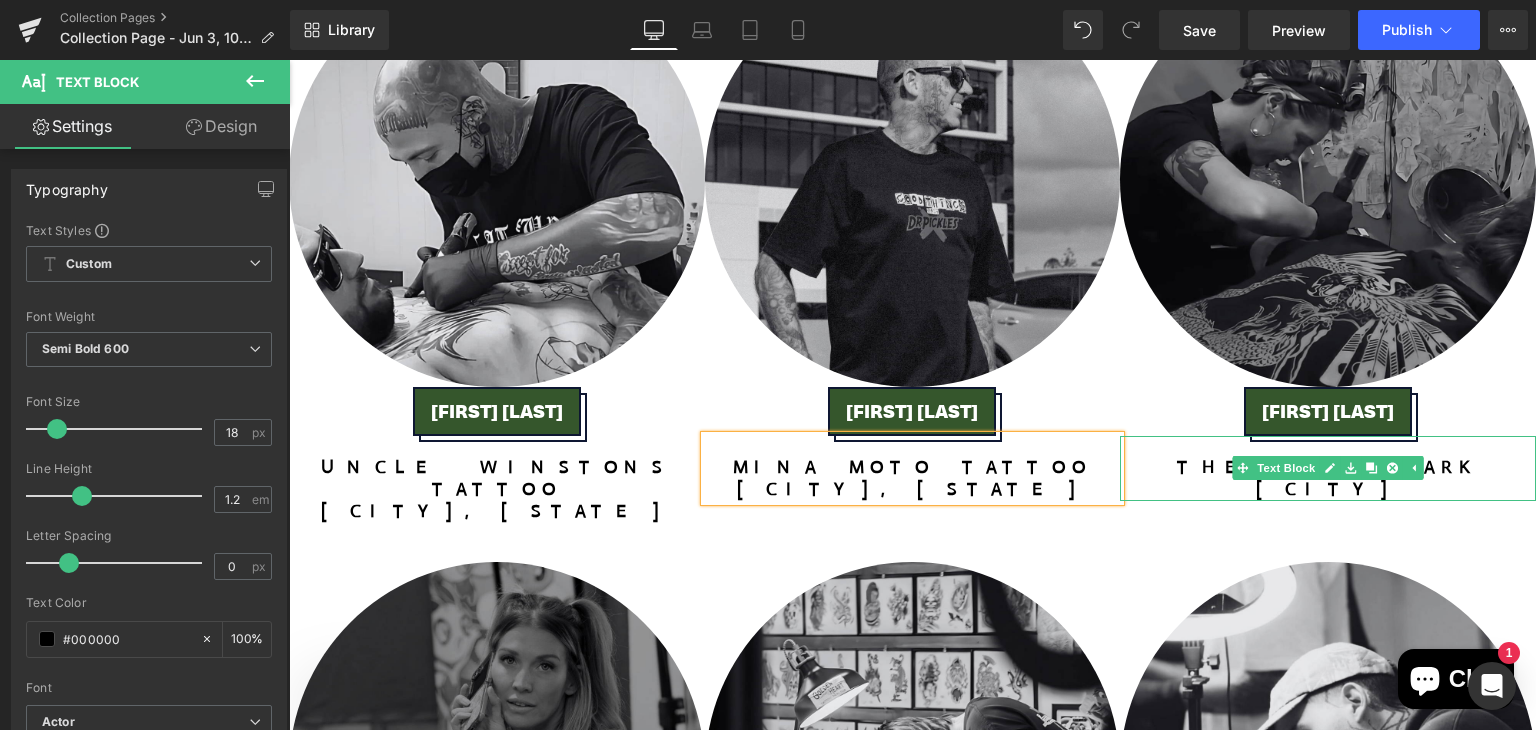 click on "[CITY]" at bounding box center (1328, 490) 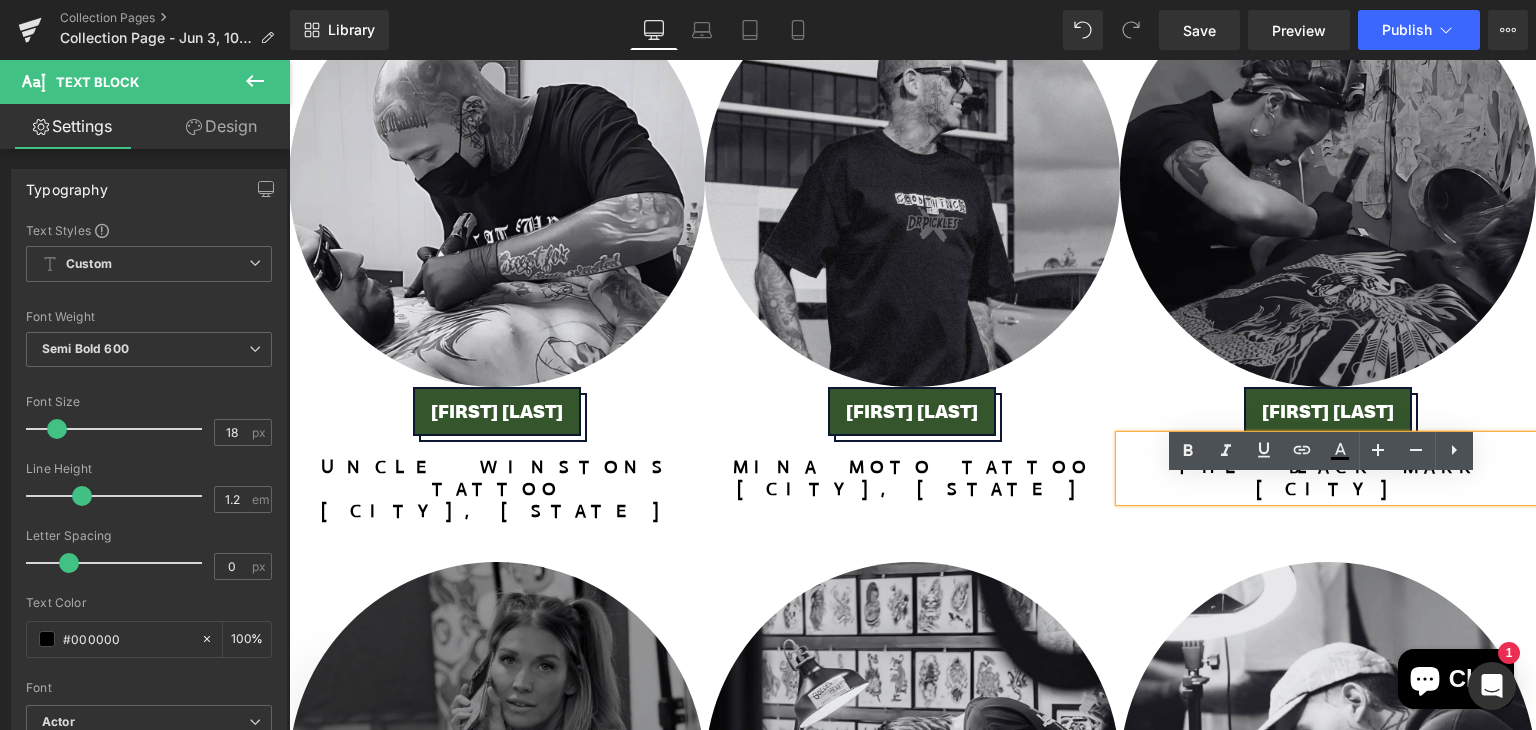 click on "The Black Mark" at bounding box center (1328, 468) 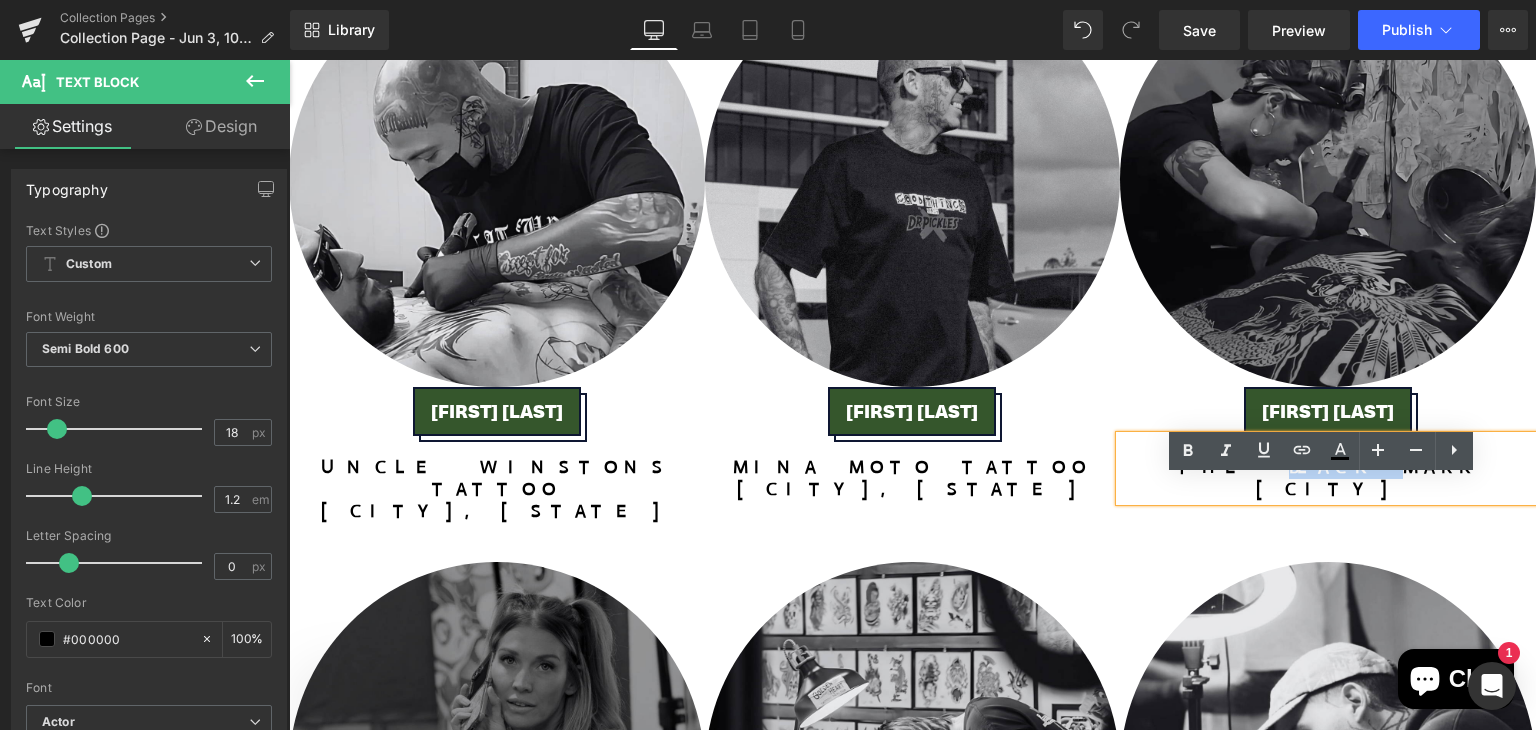 click on "The Black Mark" at bounding box center [1328, 468] 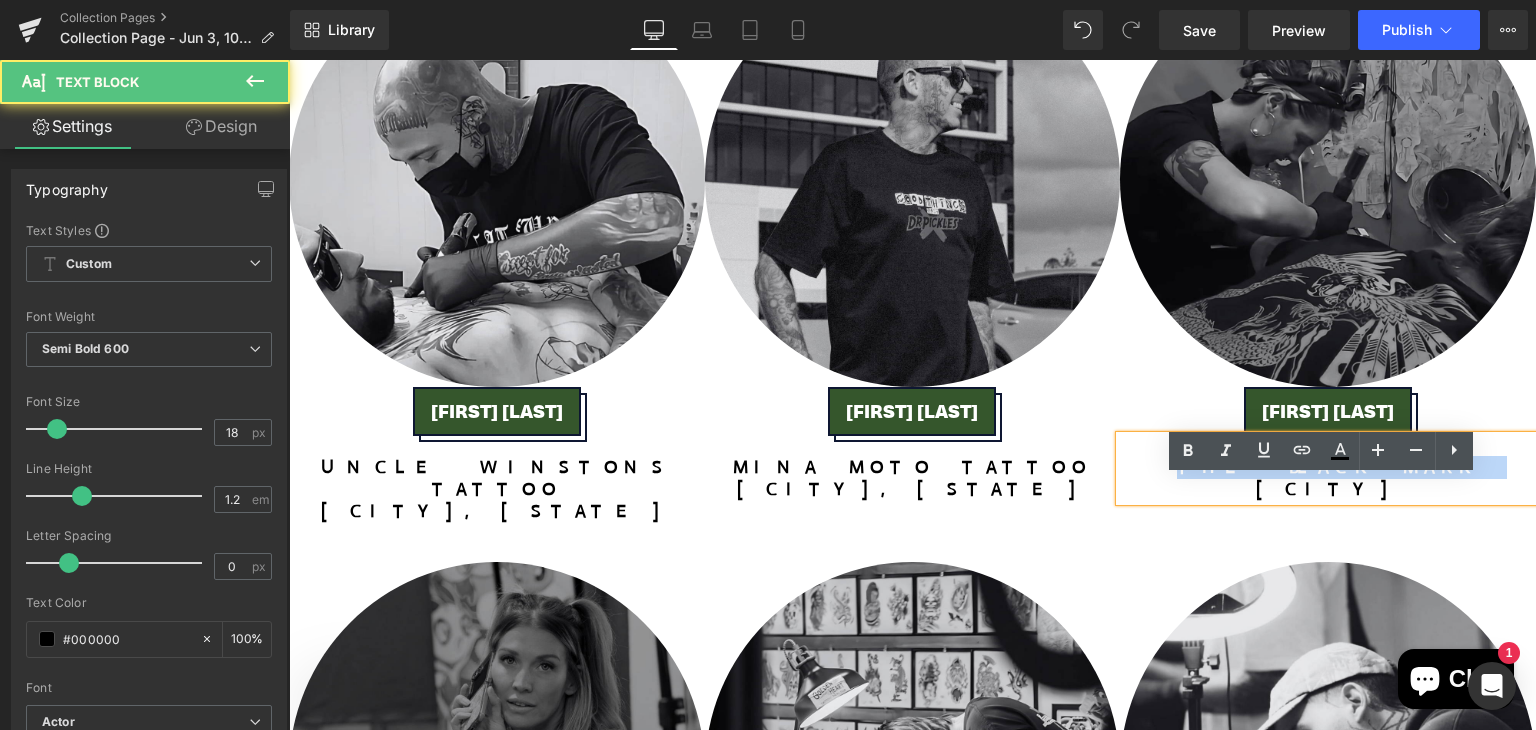 click on "The Black Mark" at bounding box center [1328, 468] 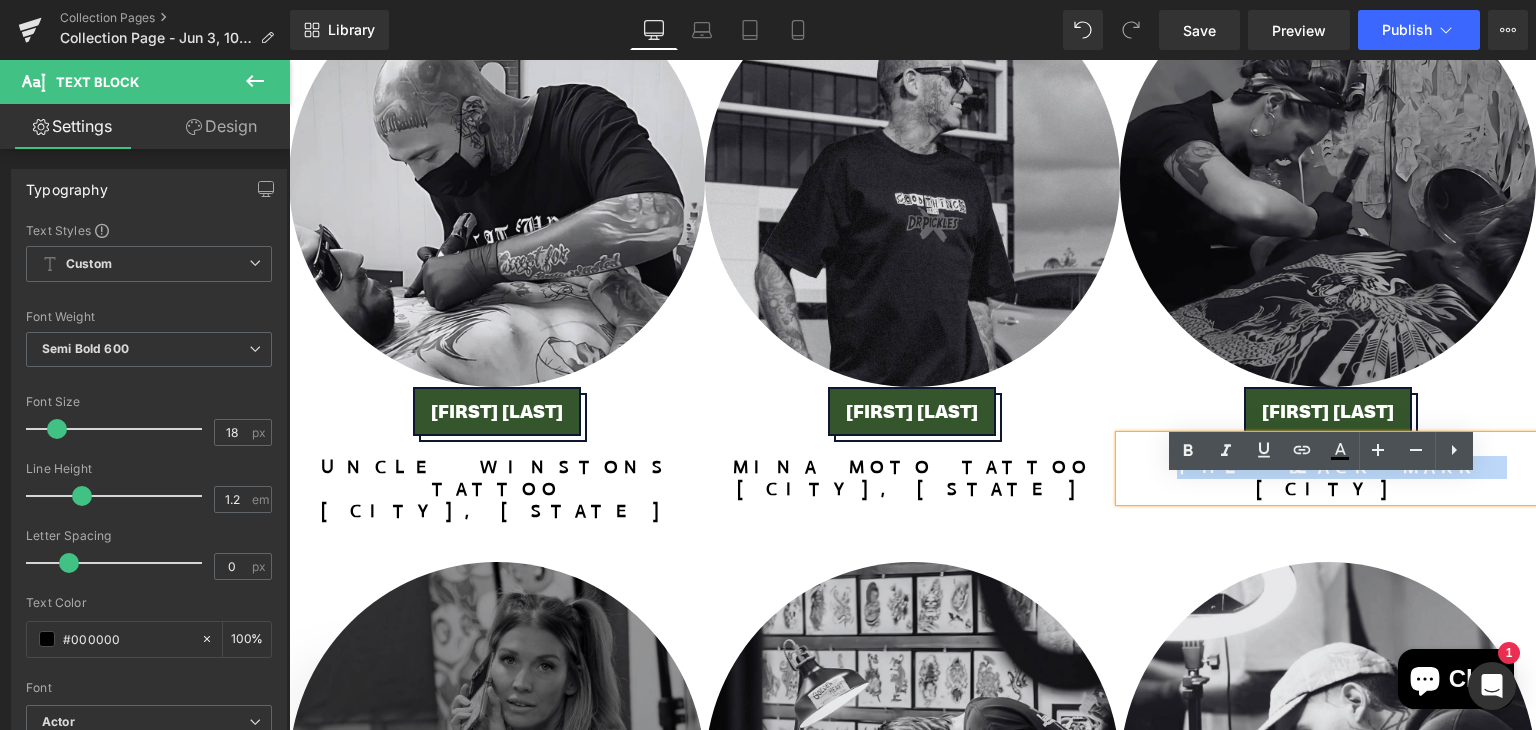 type 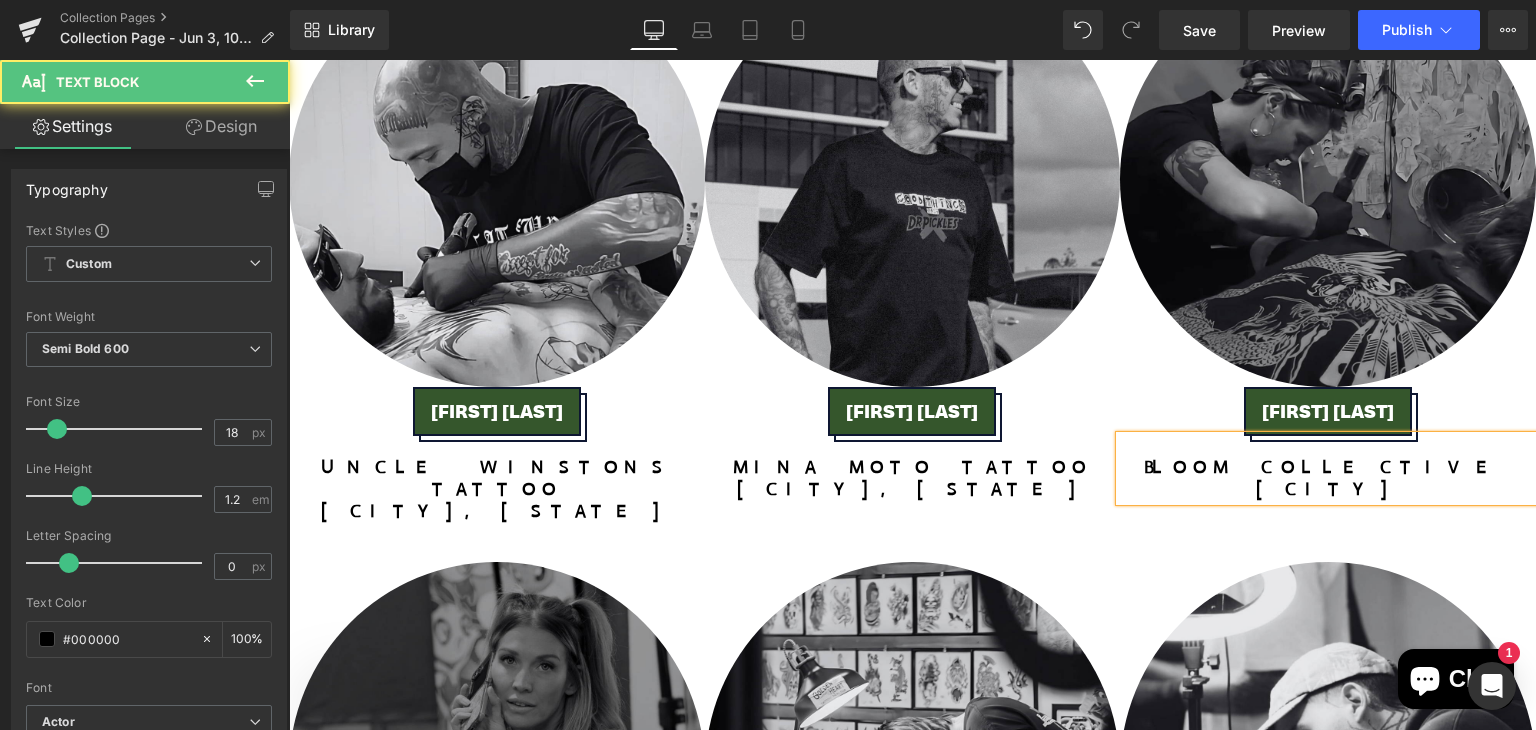 click on "[CITY]" at bounding box center (1328, 490) 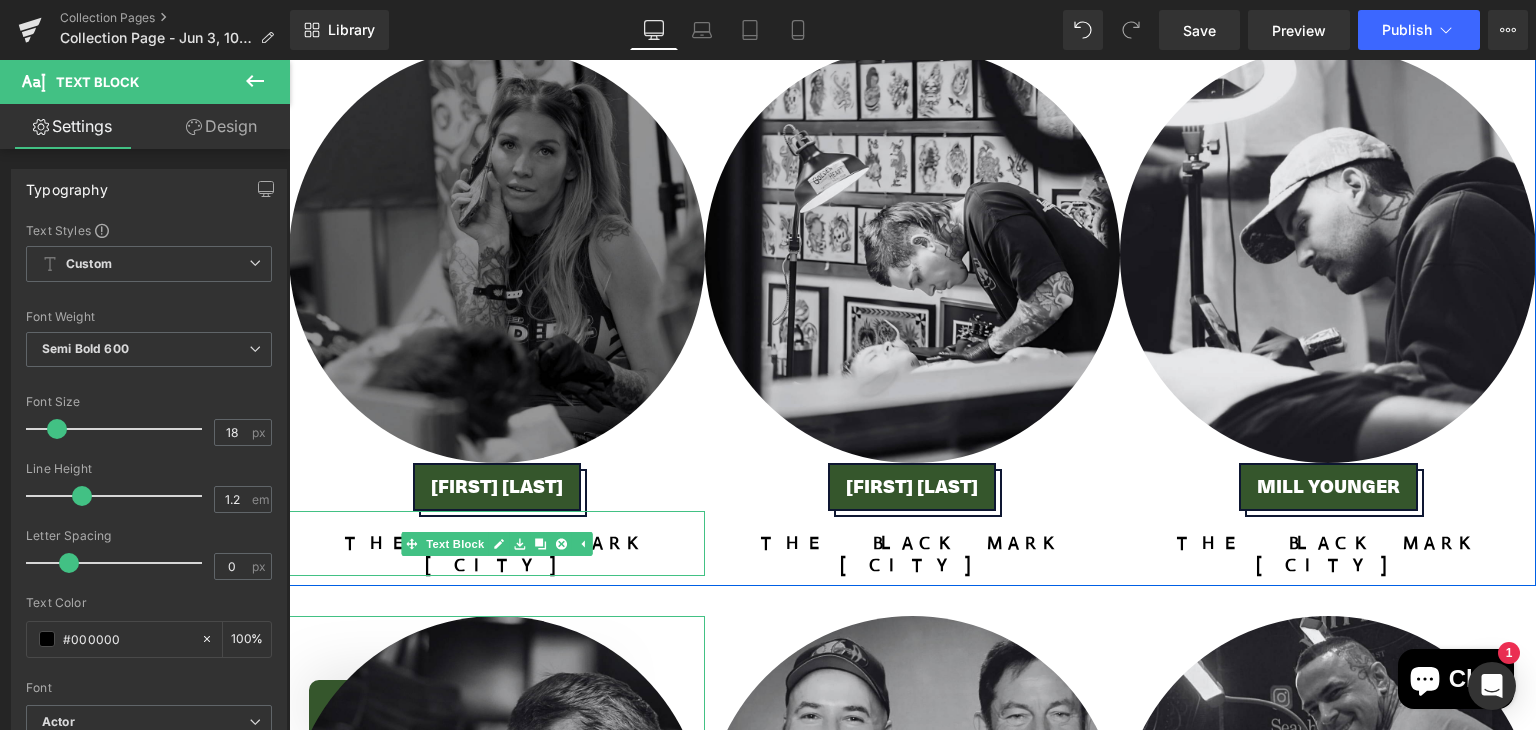 scroll, scrollTop: 3849, scrollLeft: 0, axis: vertical 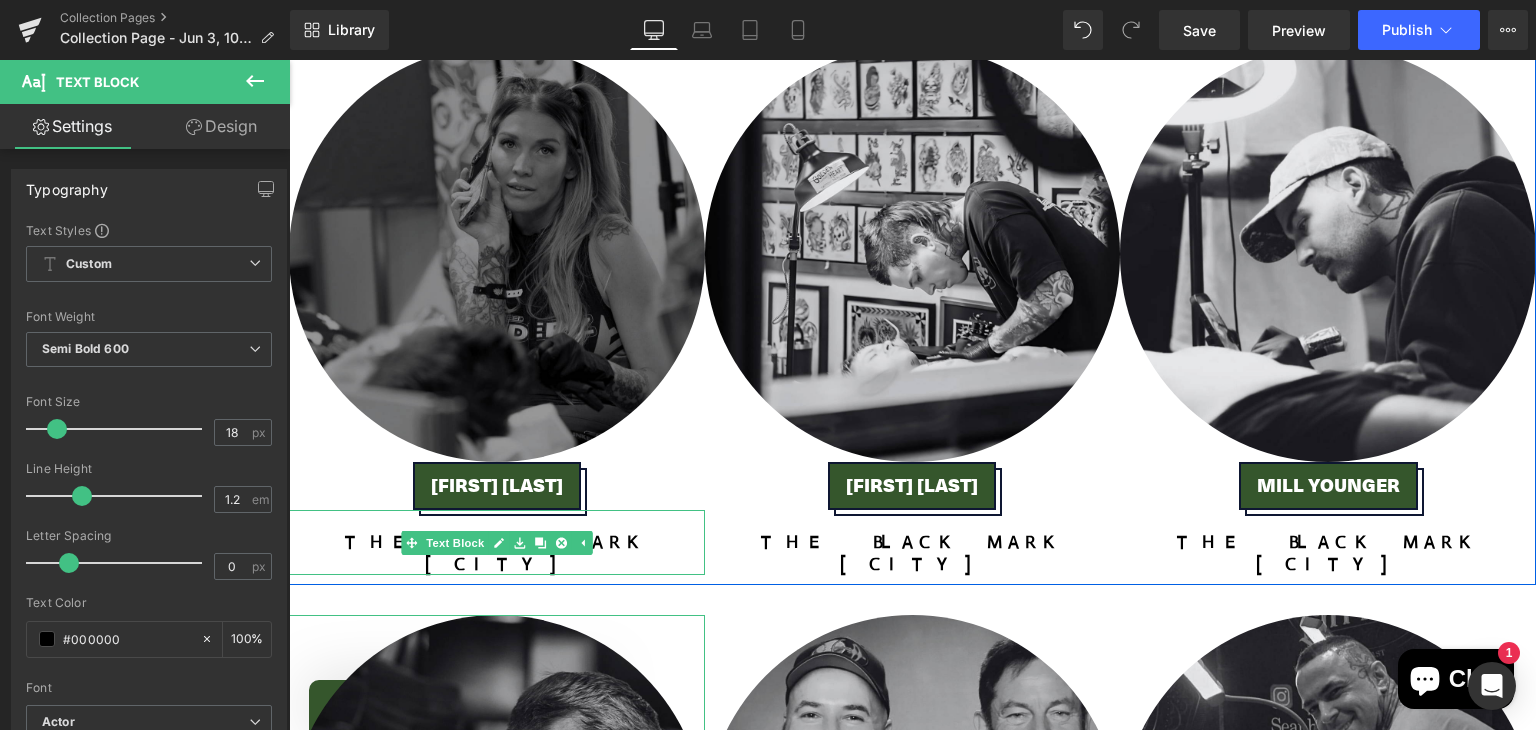 click on "[CITY]" at bounding box center (497, 565) 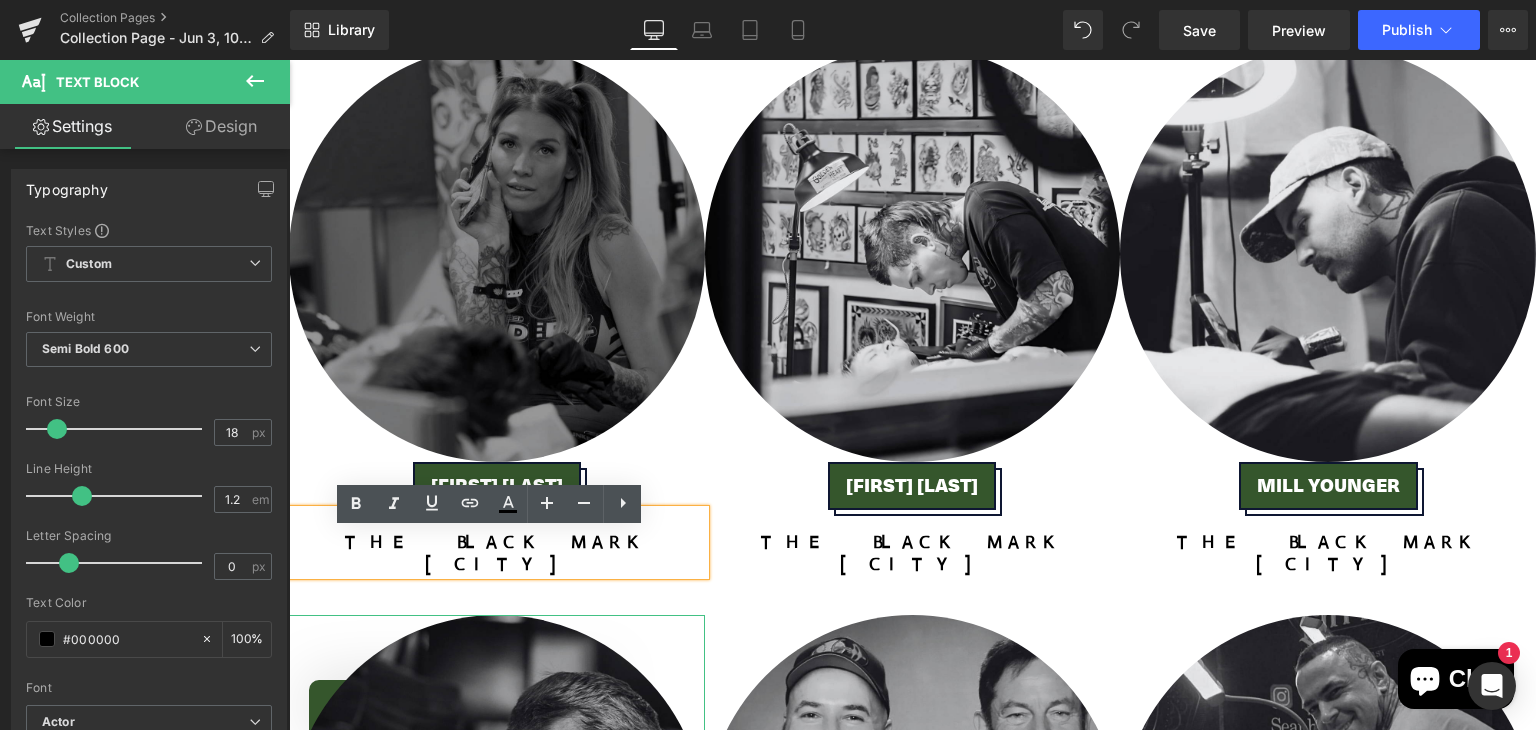 click on "The Black Mark" at bounding box center (497, 543) 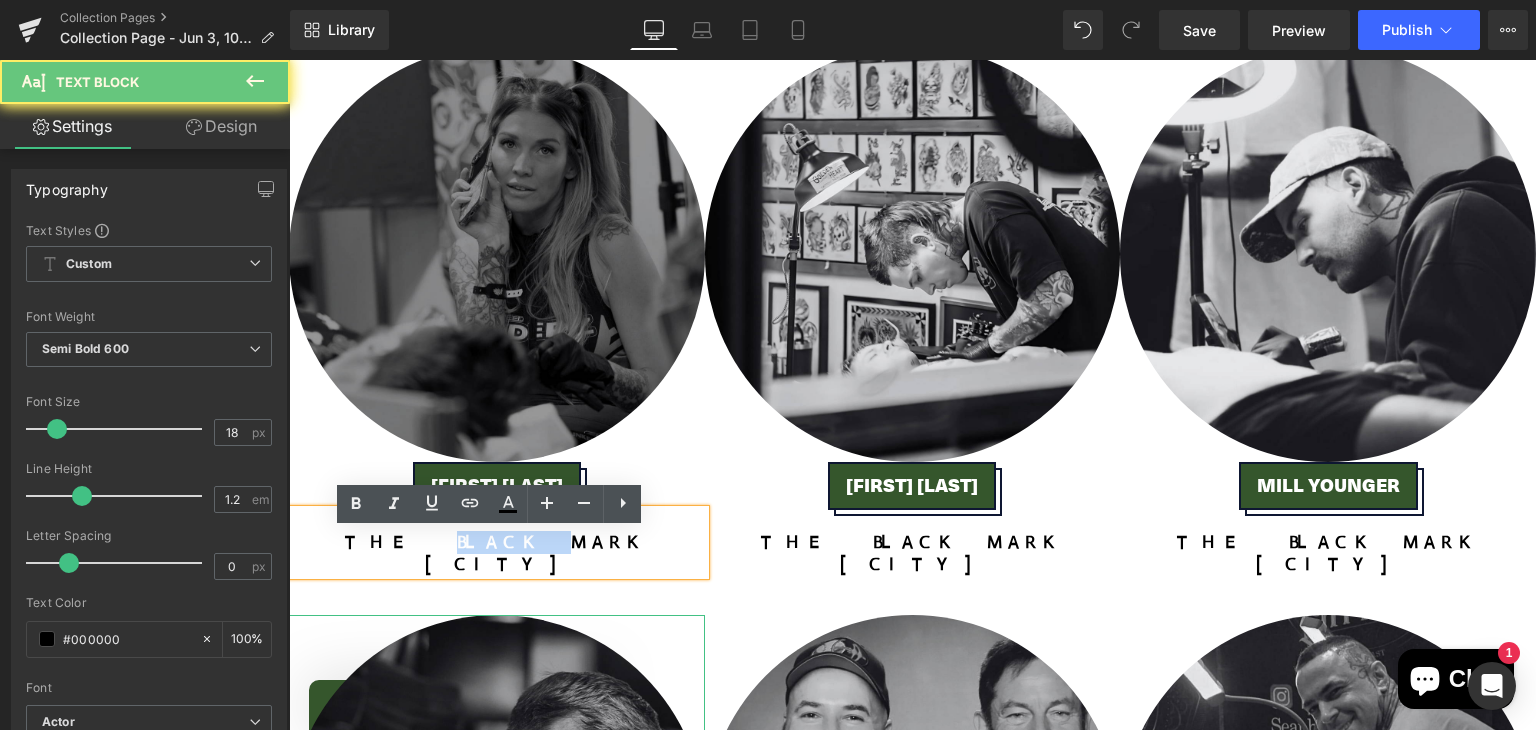 click on "The Black Mark" at bounding box center (497, 543) 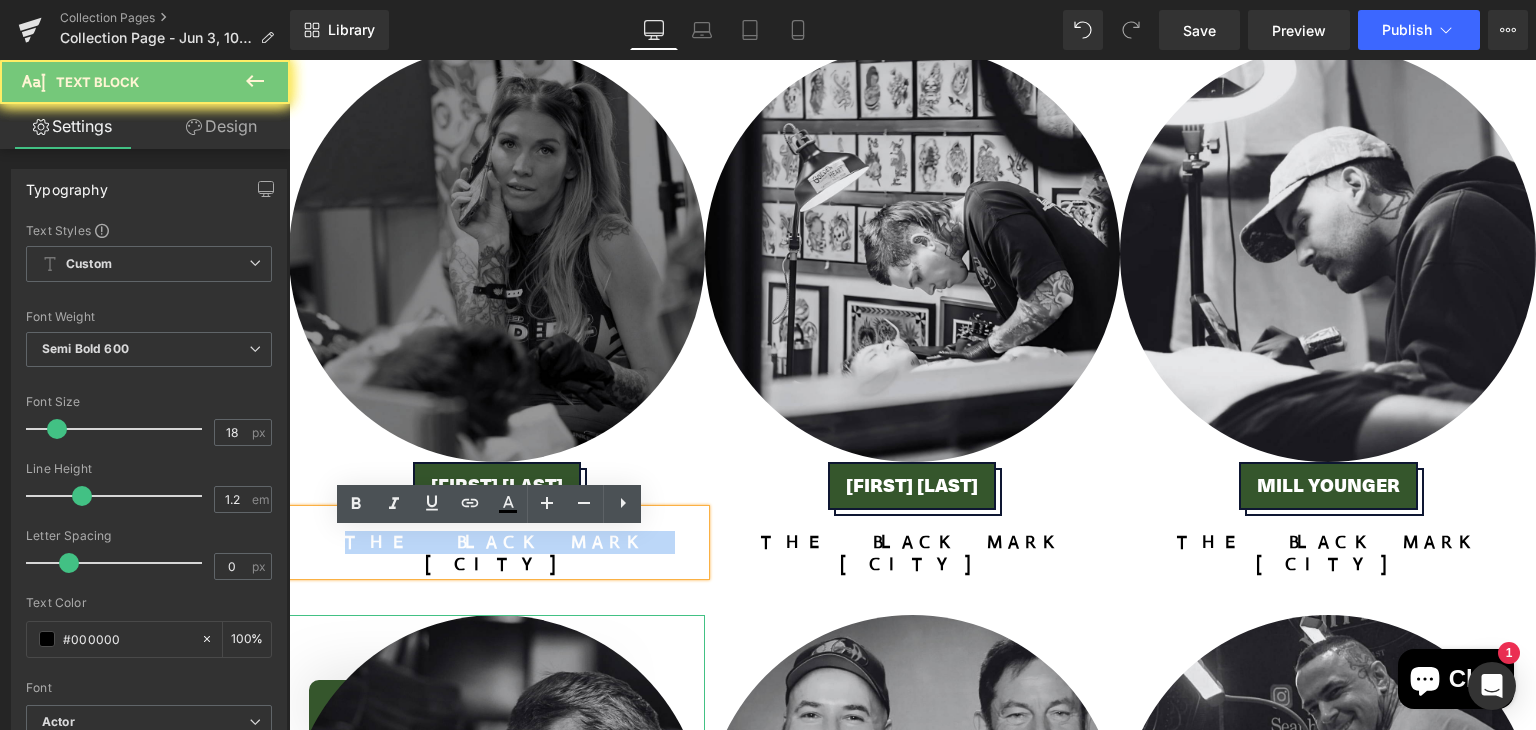 click on "The Black Mark" at bounding box center [497, 543] 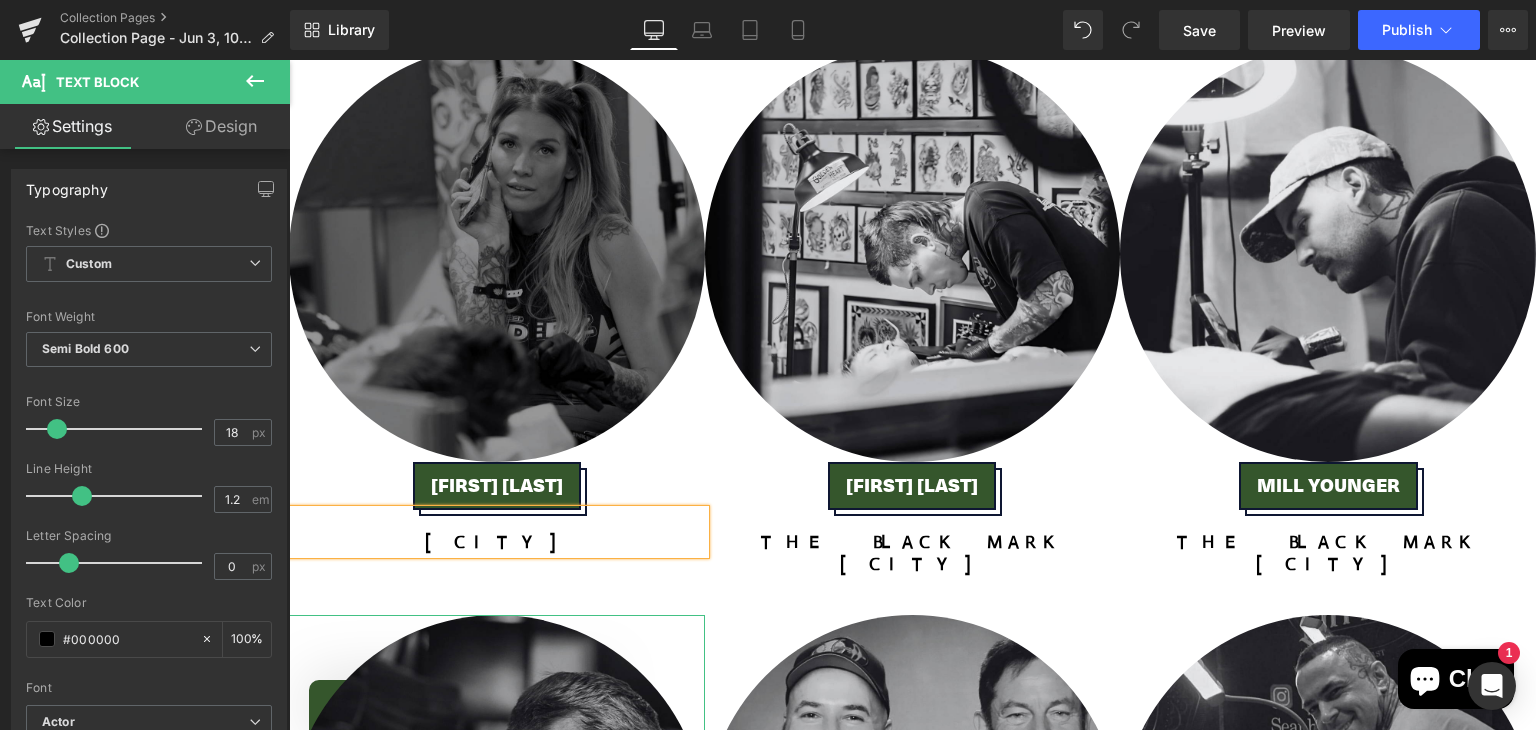 click on "[CITY]" at bounding box center [497, 543] 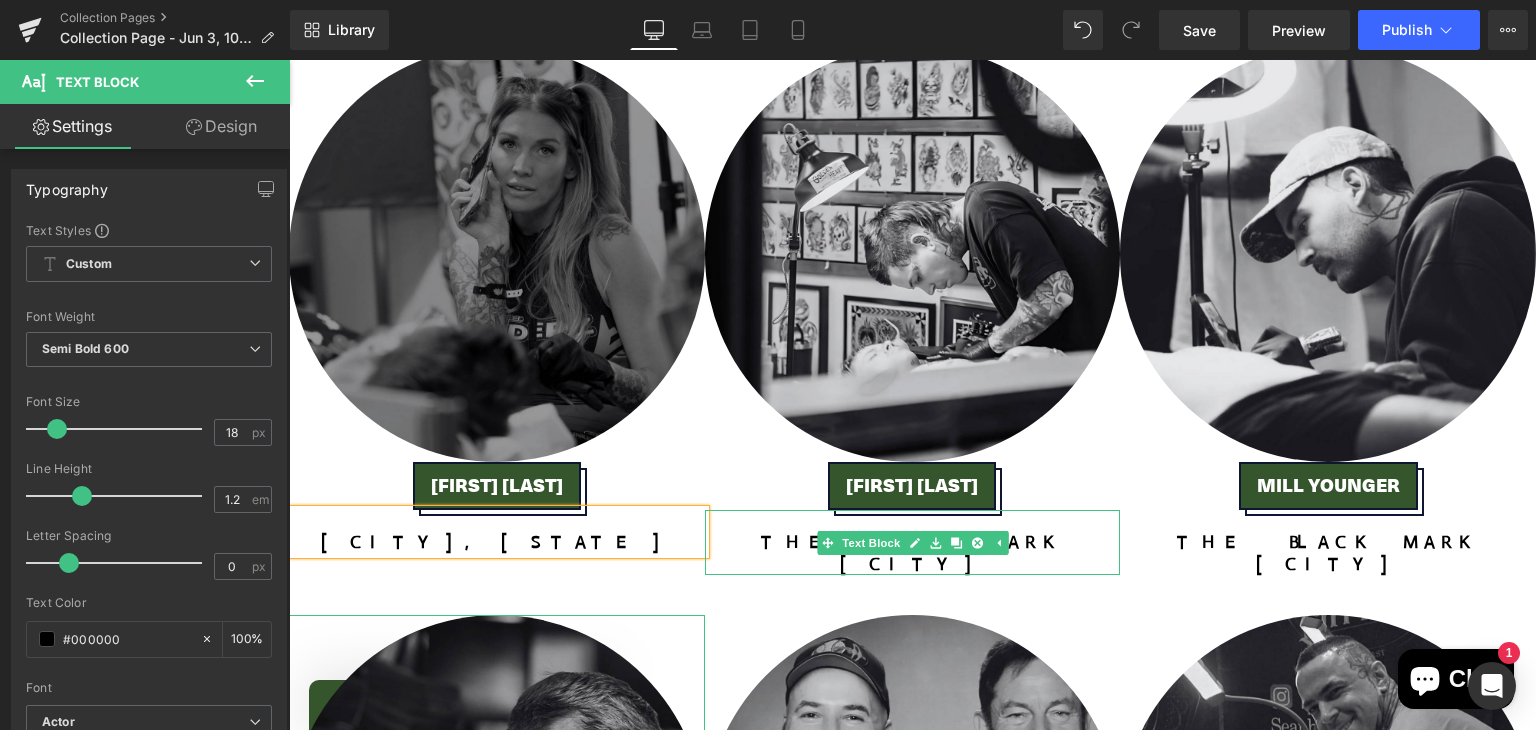 click on "[CITY]" at bounding box center [913, 565] 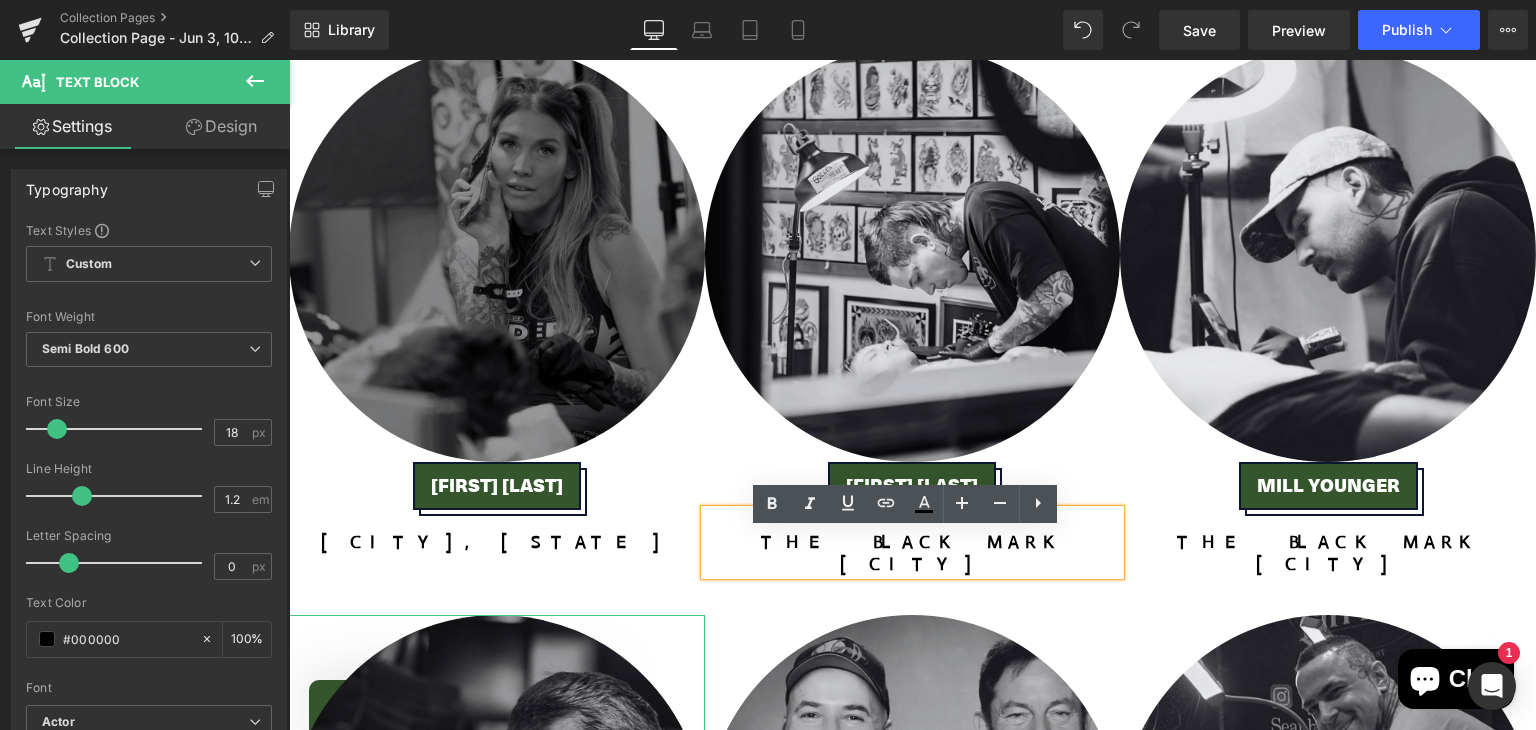 click on "The Black Mark" at bounding box center (913, 543) 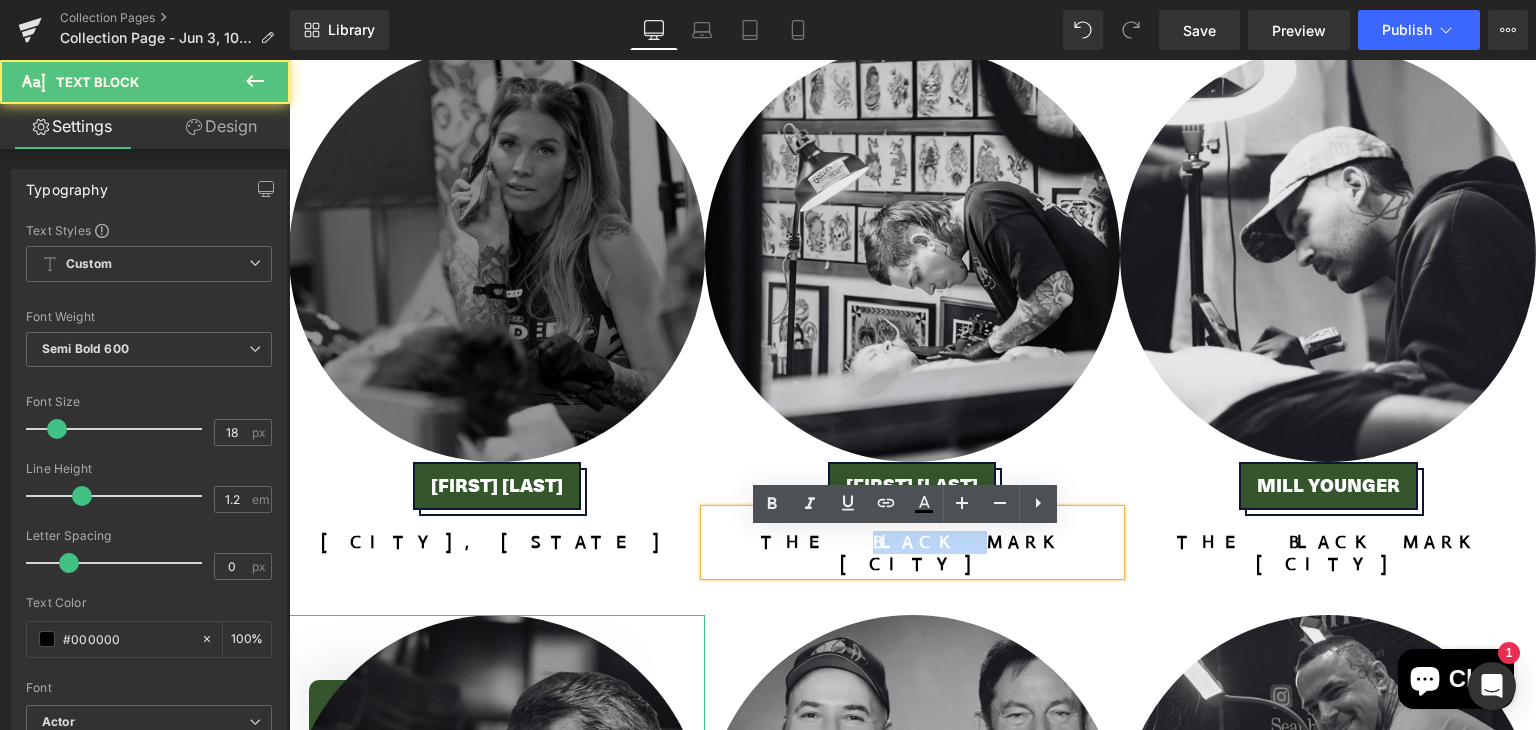 click on "The Black Mark" at bounding box center (913, 543) 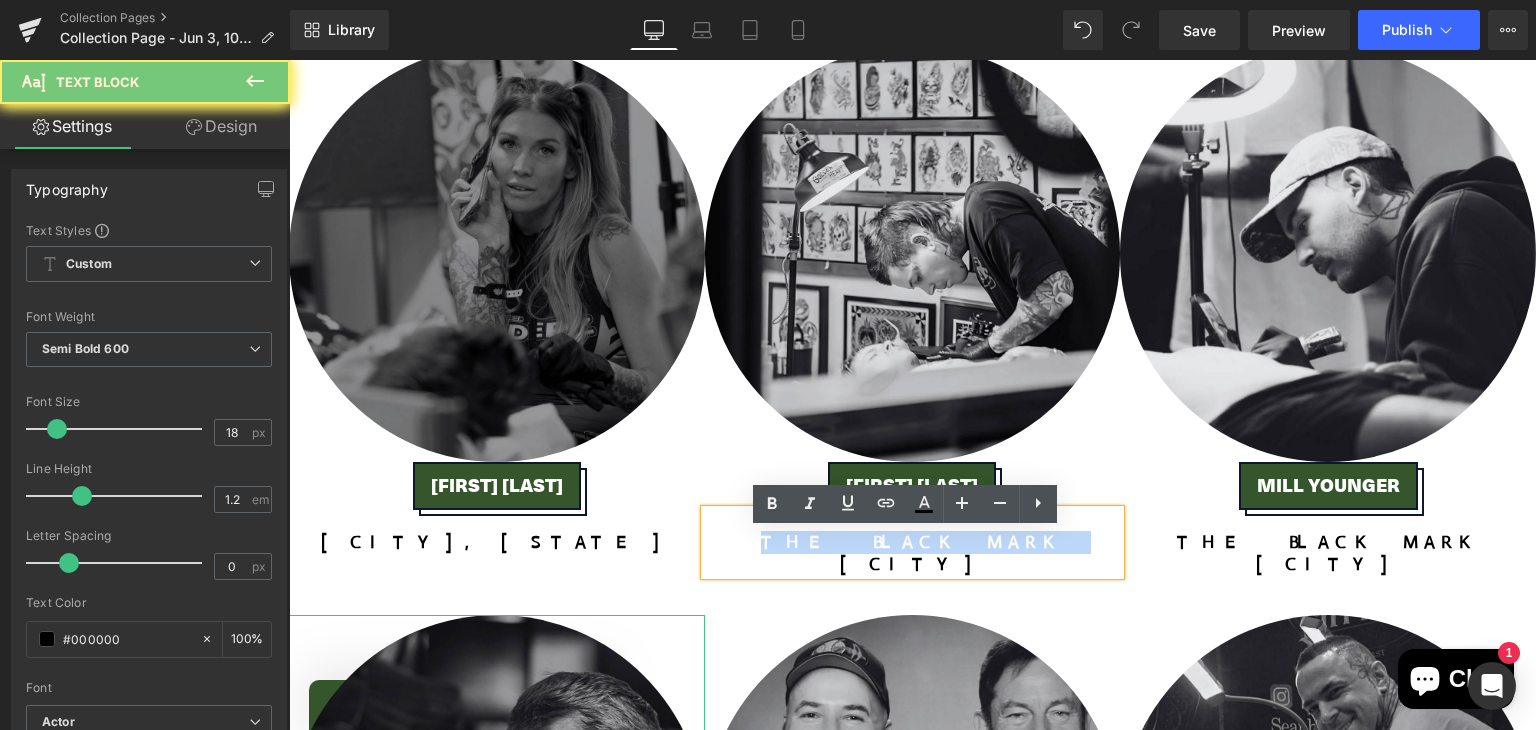 click on "The Black Mark" at bounding box center (913, 543) 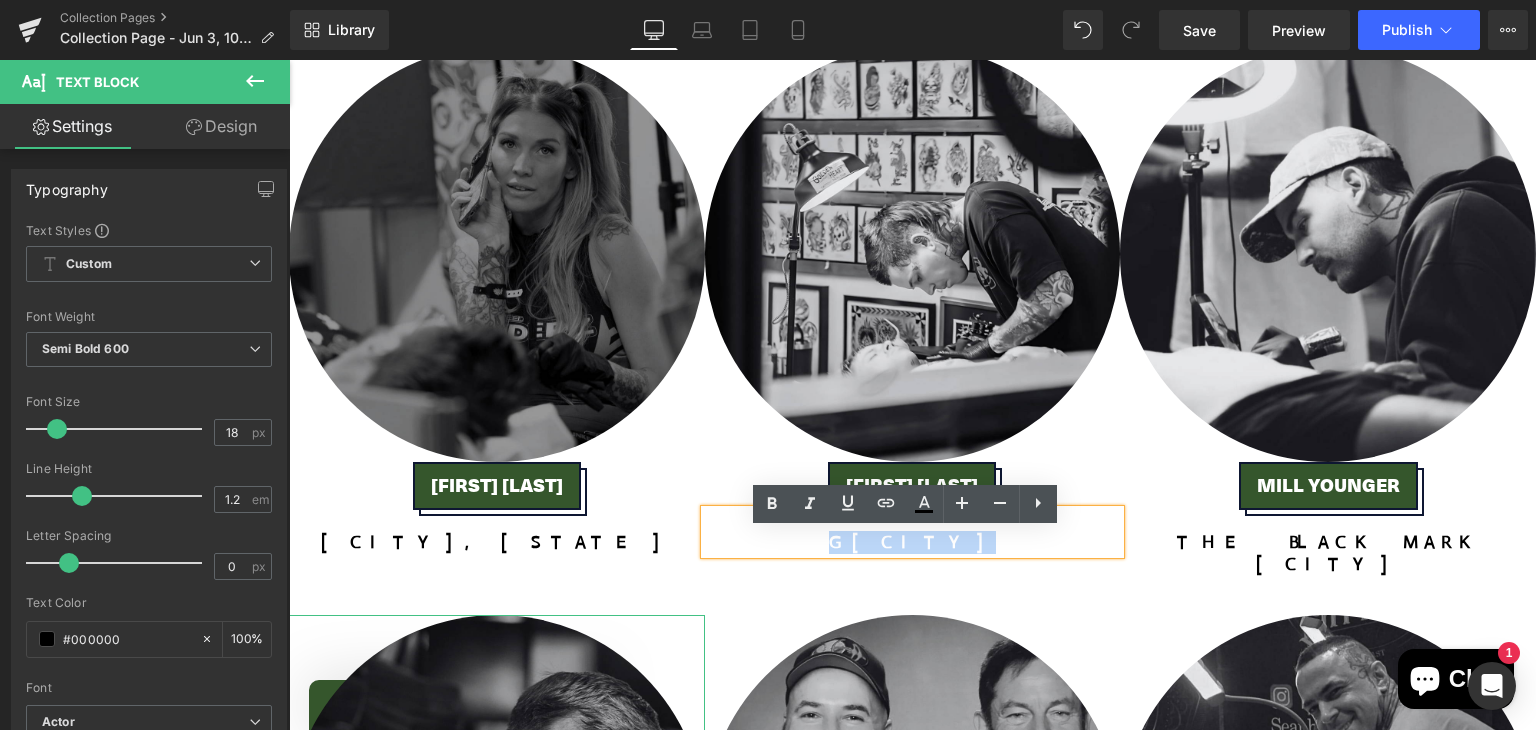 type 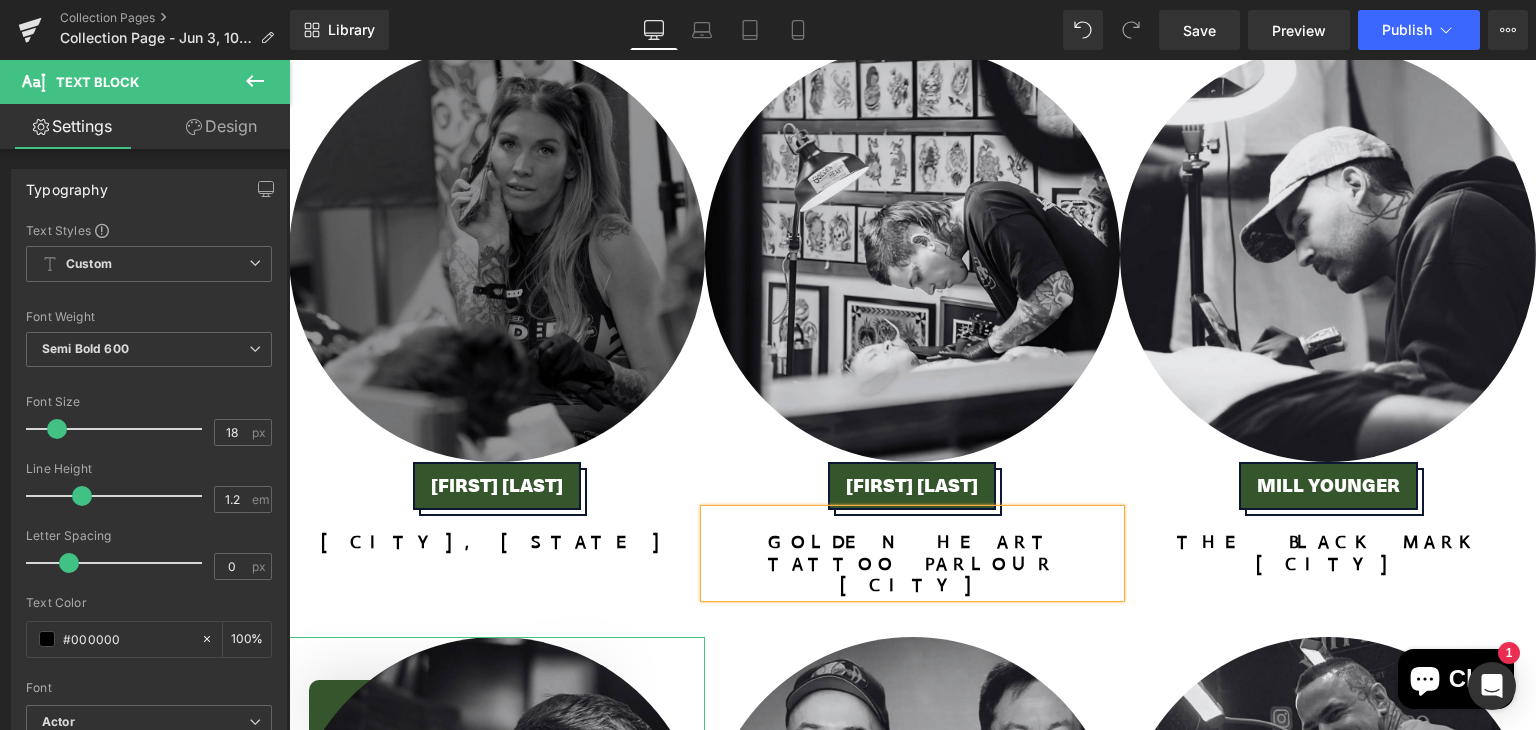 click on "[CITY]" at bounding box center (912, 585) 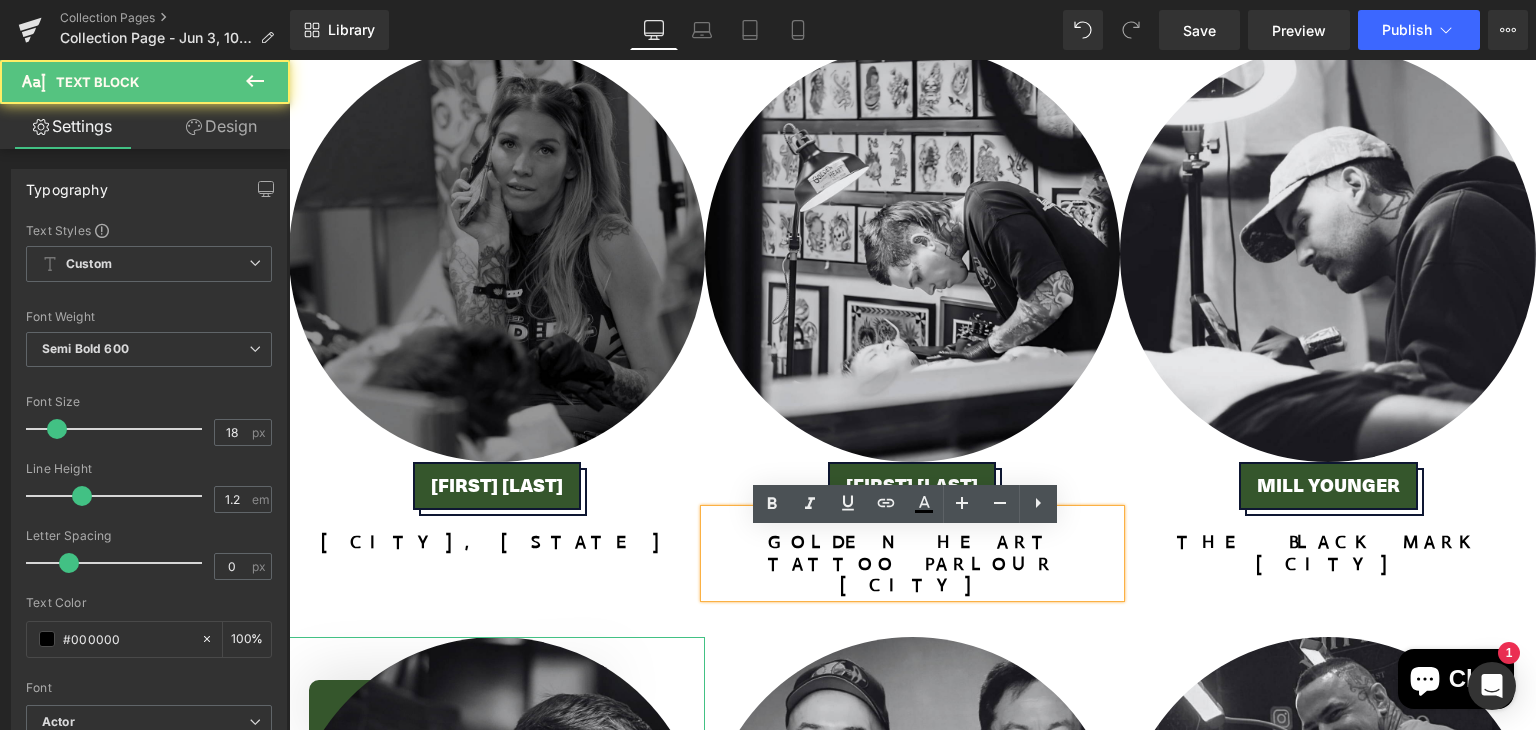 click on "[CITY]" at bounding box center [912, 585] 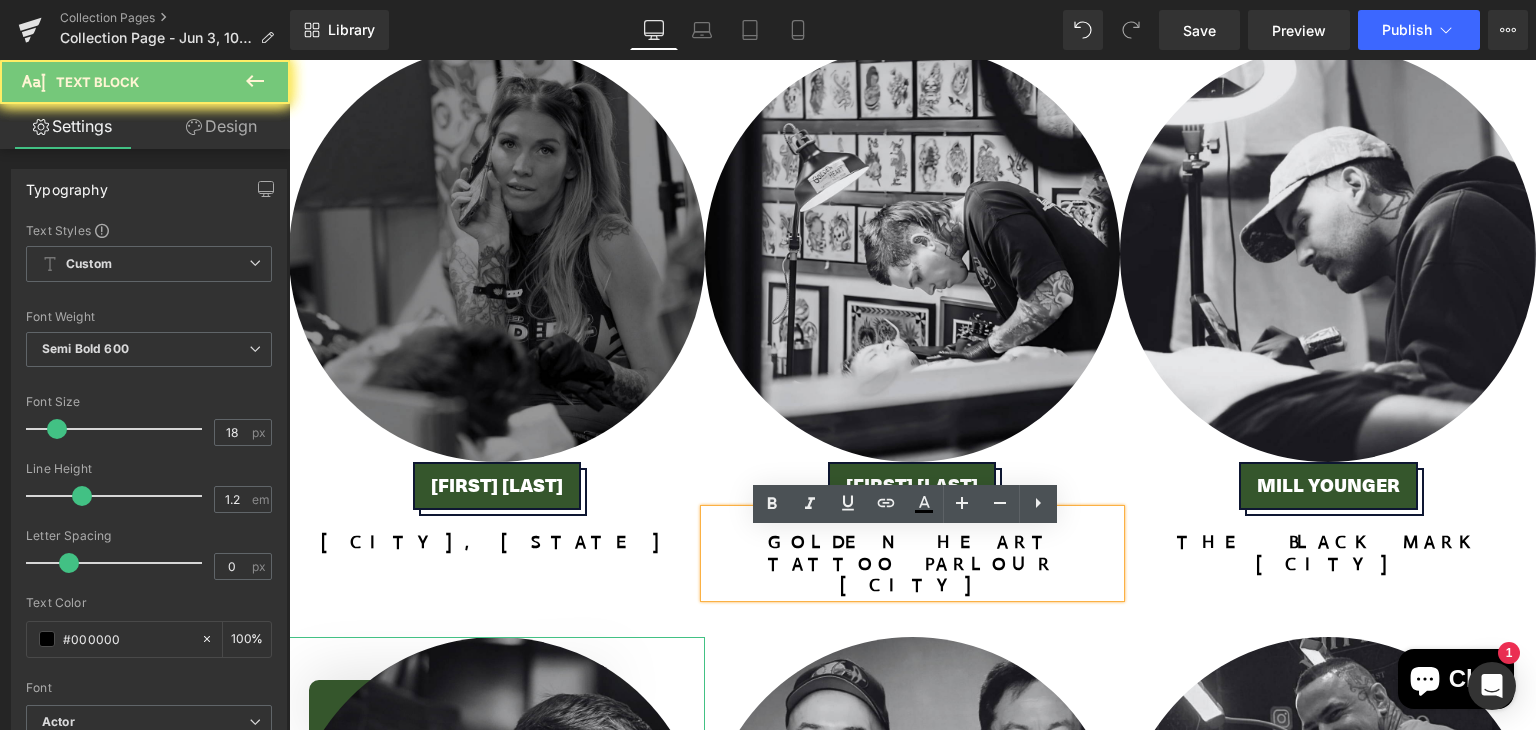 click on "[CITY]" at bounding box center (912, 585) 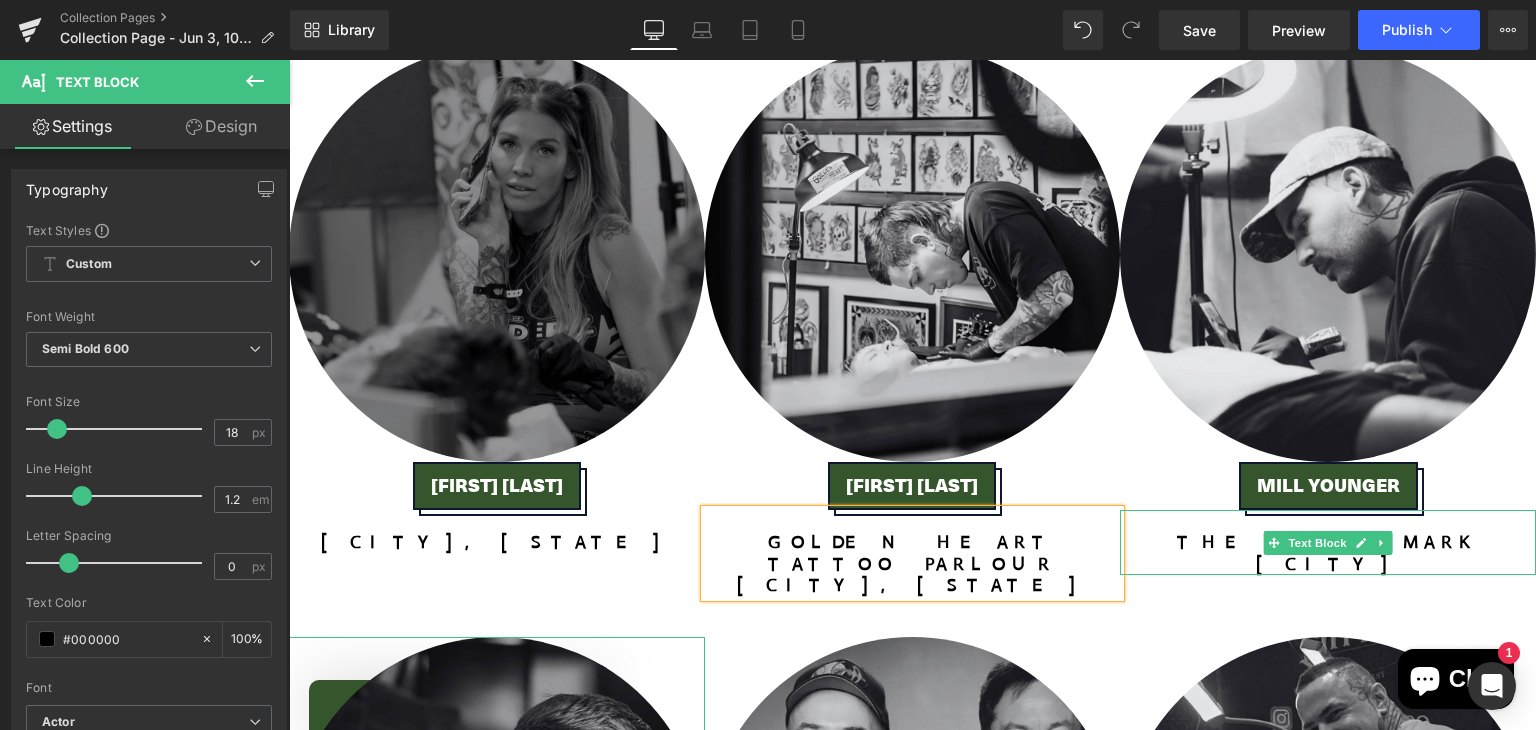 click on "[CITY]" at bounding box center (1328, 565) 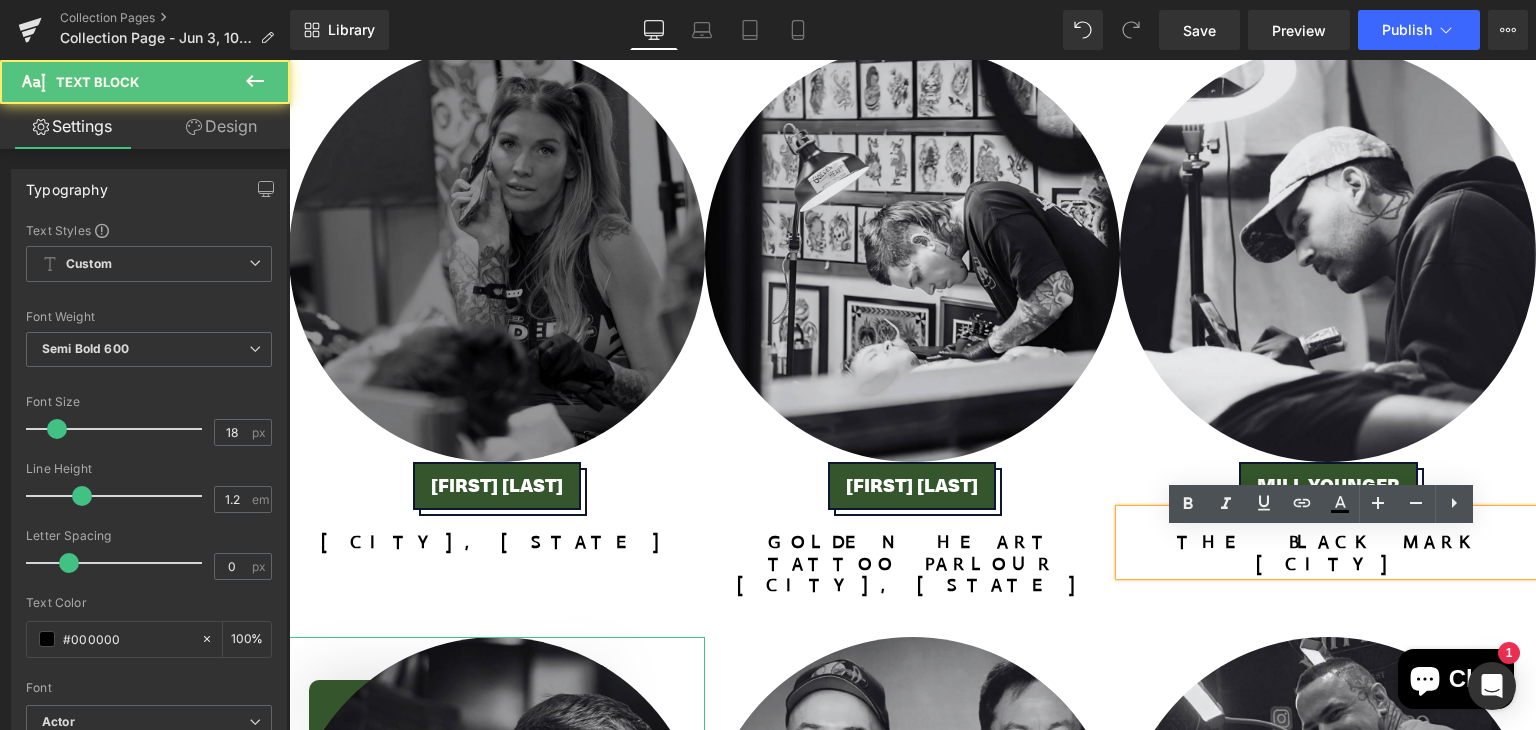 click on "The Black Mark" at bounding box center (1328, 543) 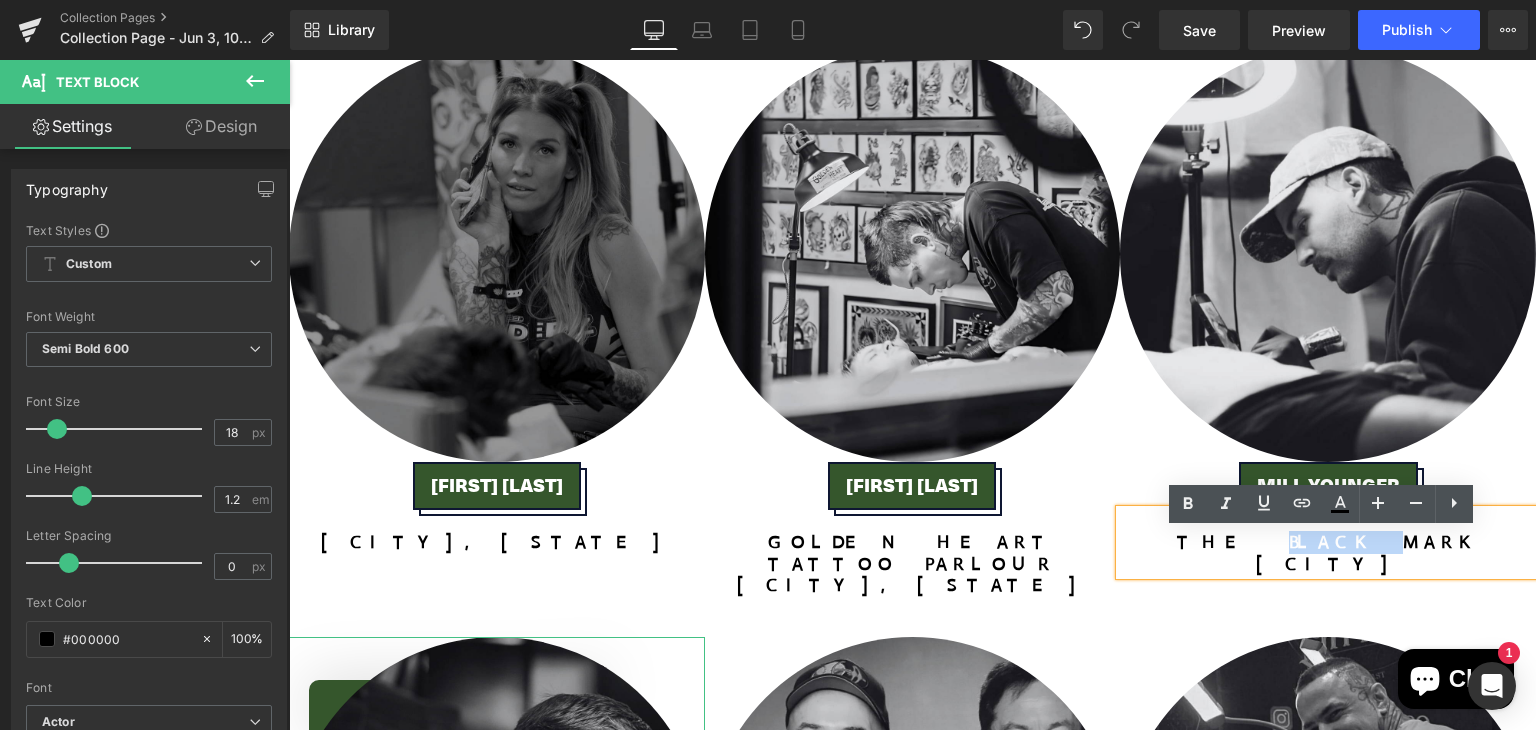 click on "The Black Mark" at bounding box center [1328, 543] 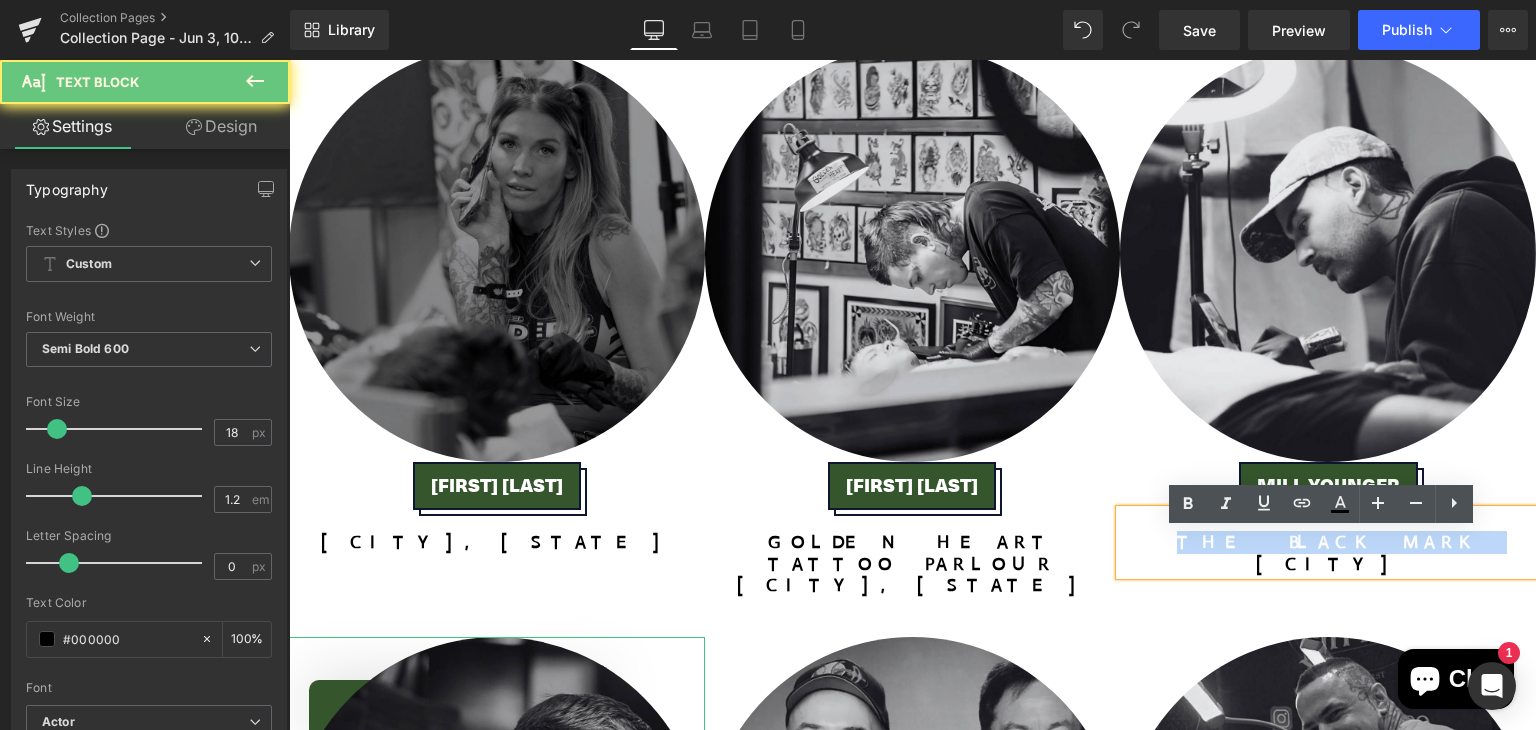 click on "The Black Mark" at bounding box center [1328, 543] 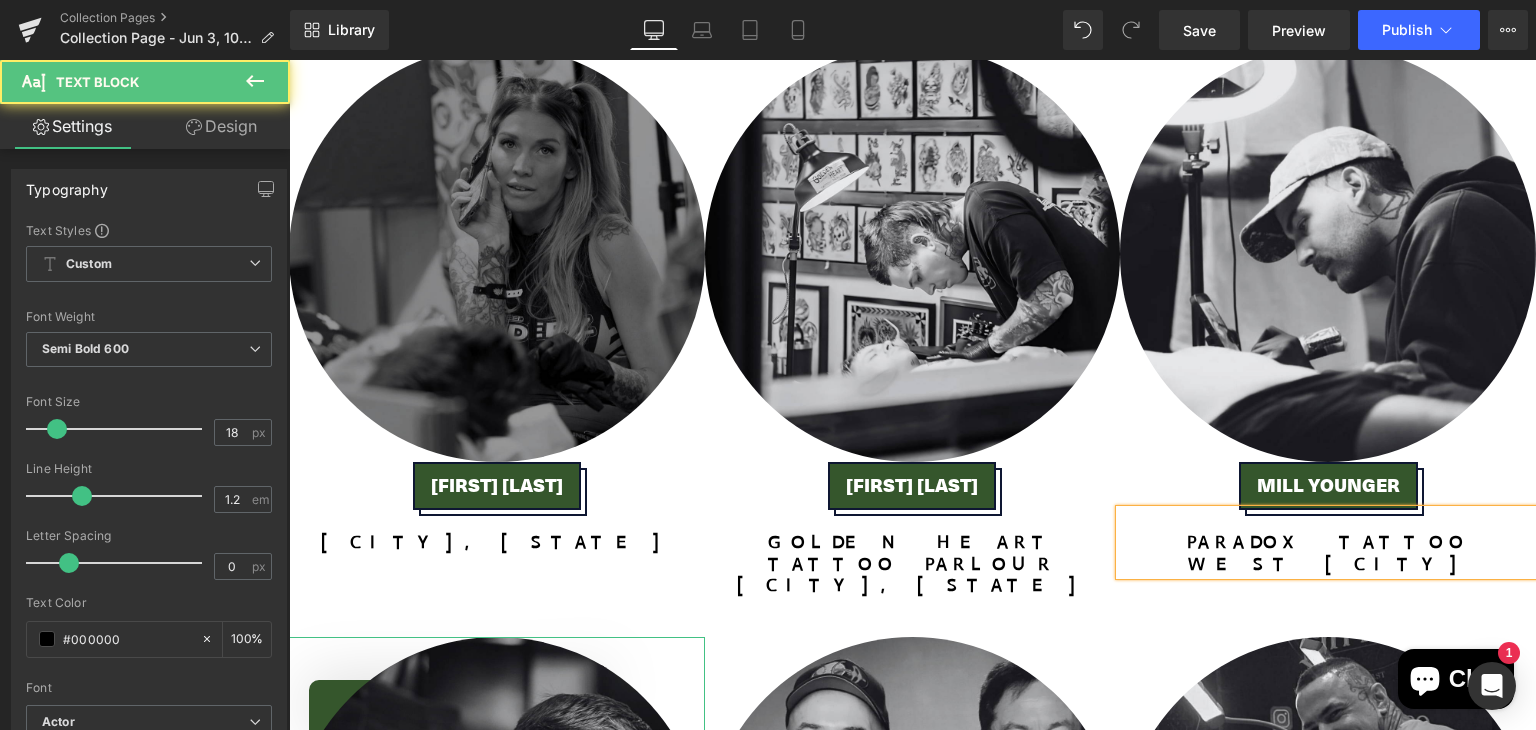click on "west [CITY]" at bounding box center (1328, 565) 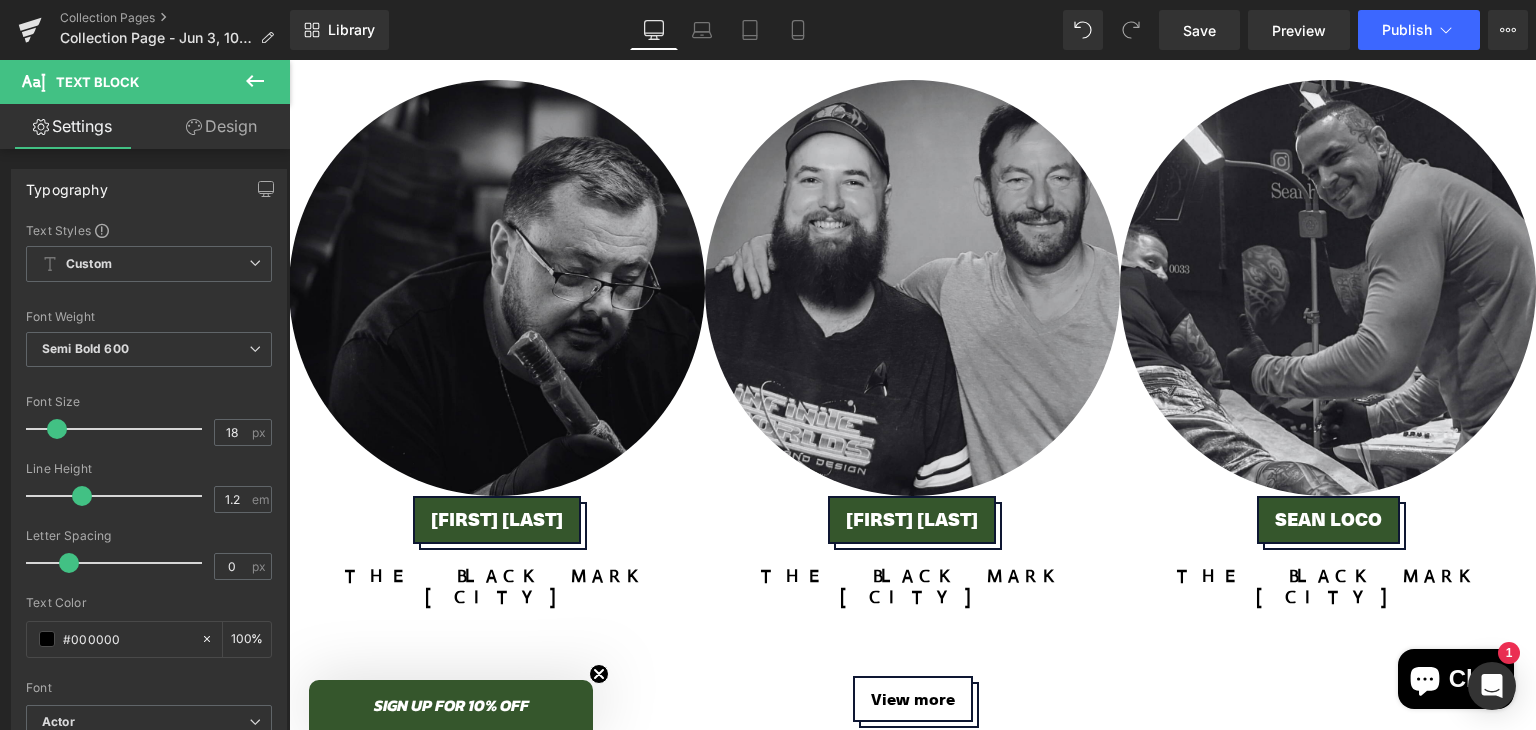 scroll, scrollTop: 4405, scrollLeft: 0, axis: vertical 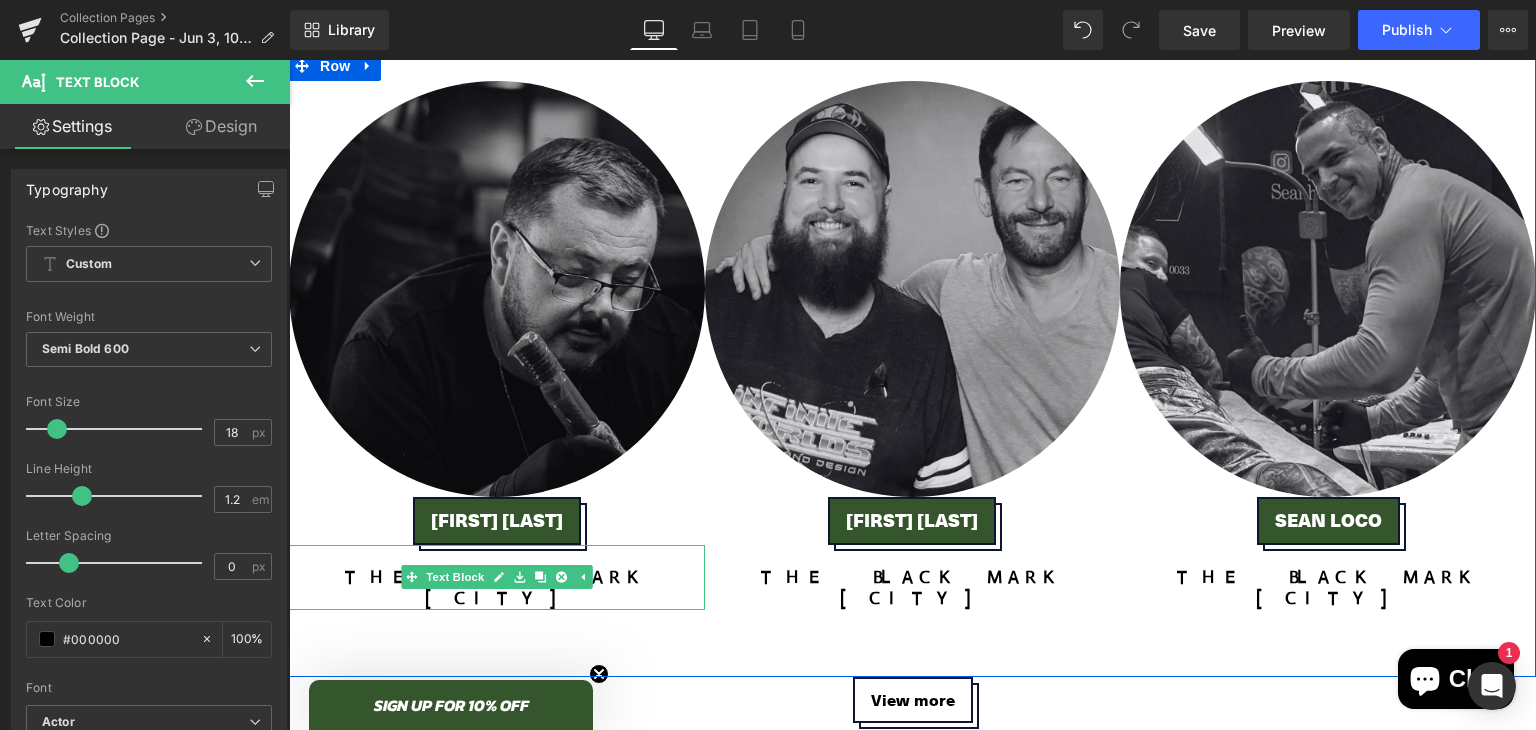 click on "[CITY]" at bounding box center [497, 599] 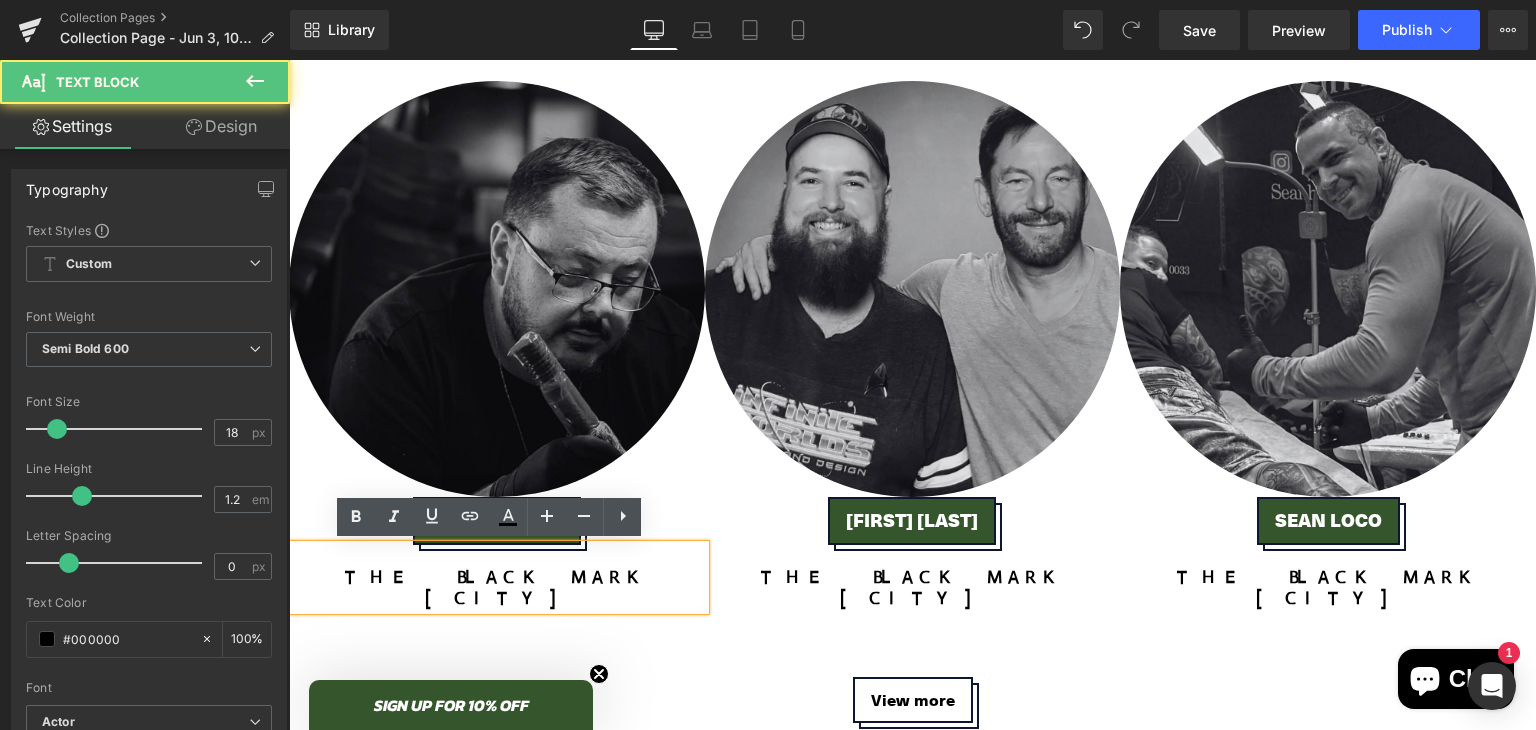 click on "The Black Mark" at bounding box center [497, 578] 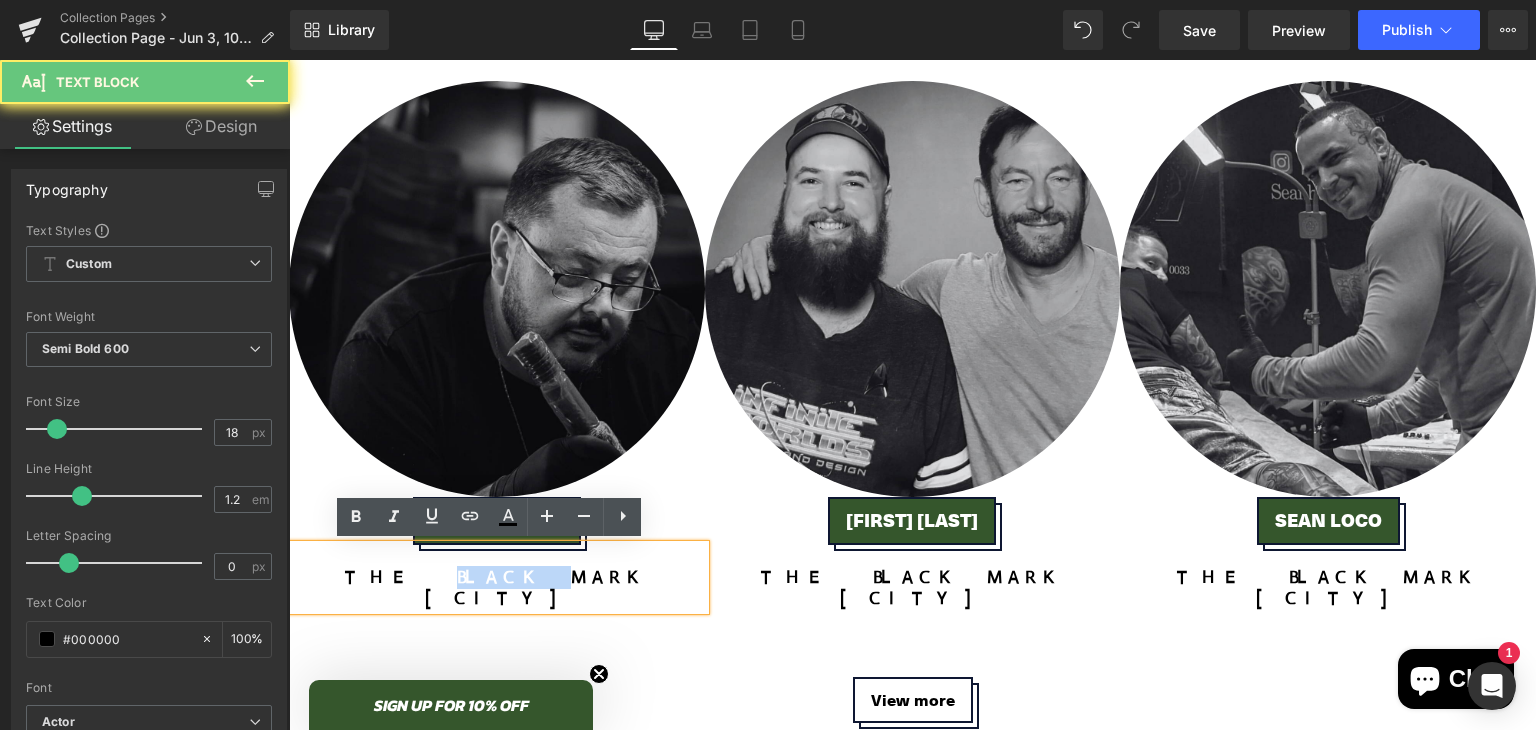 click on "The Black Mark" at bounding box center (497, 578) 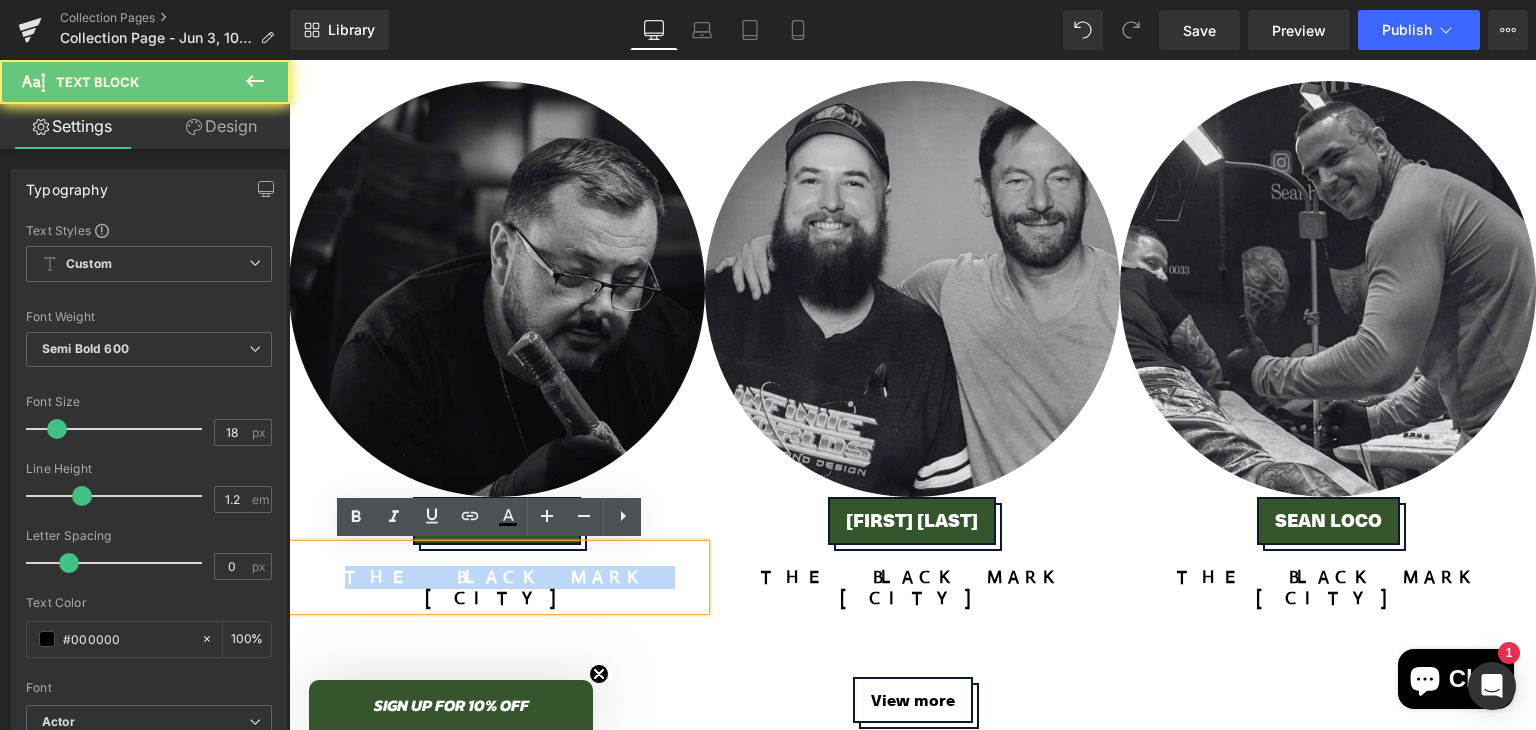 click on "The Black Mark" at bounding box center (497, 578) 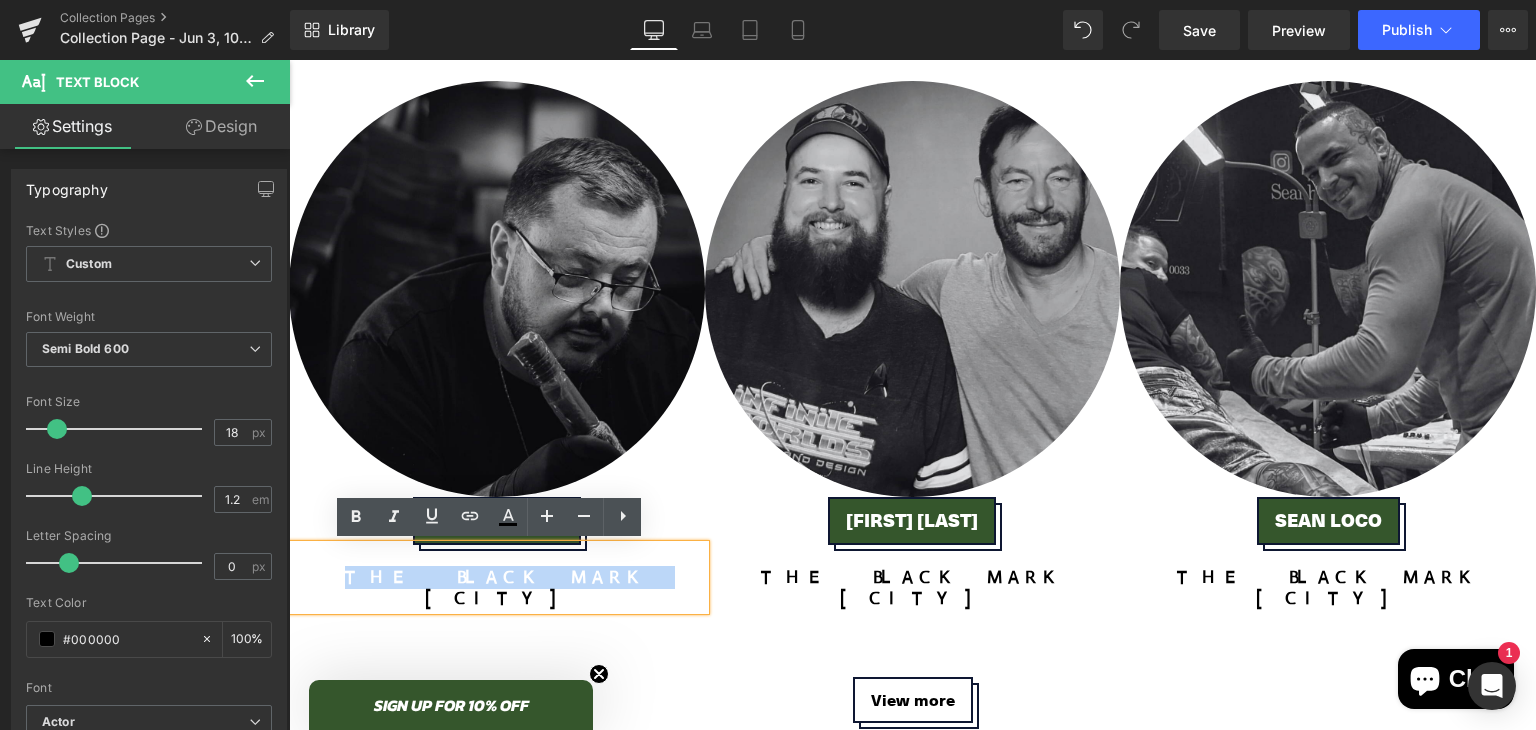 type 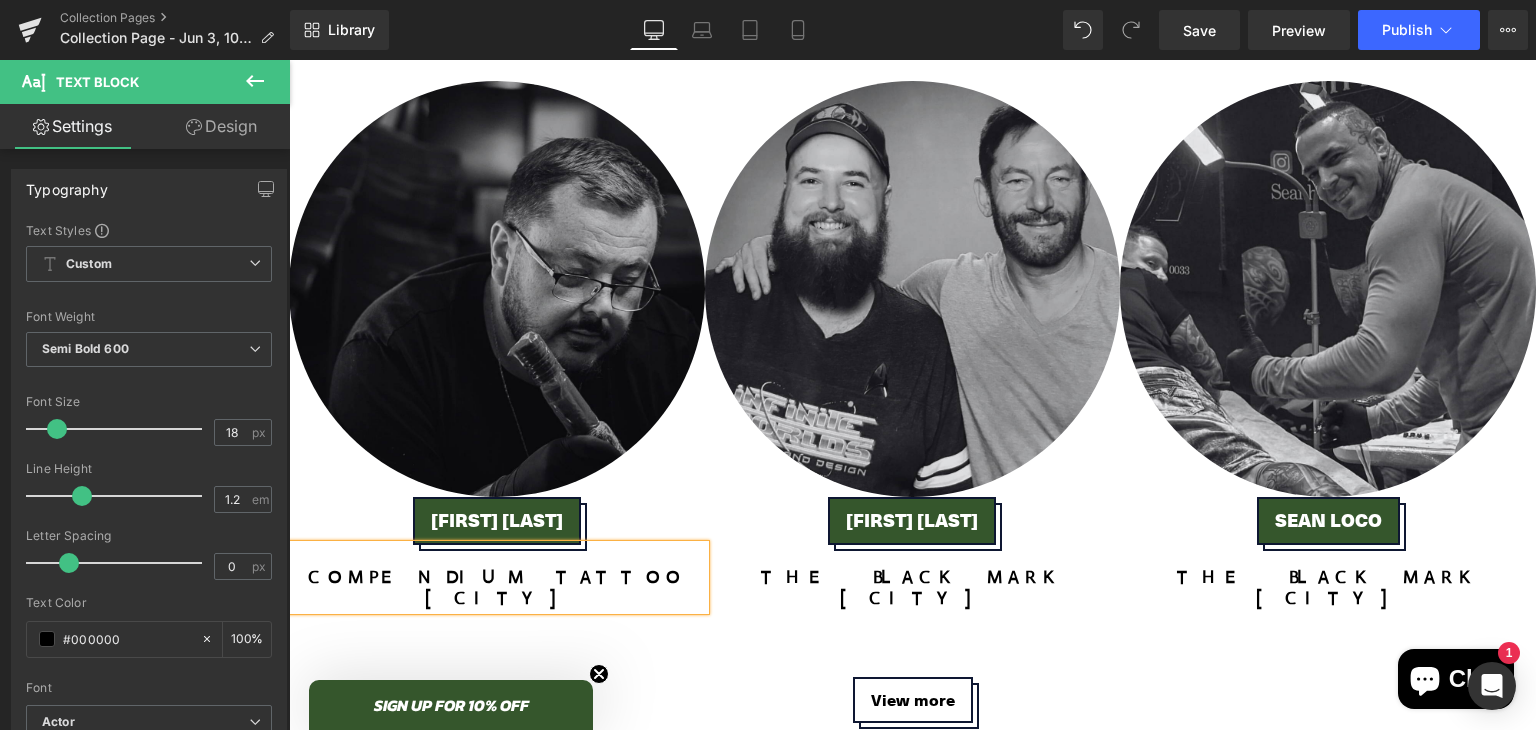 click on "[CITY]" at bounding box center [497, 598] 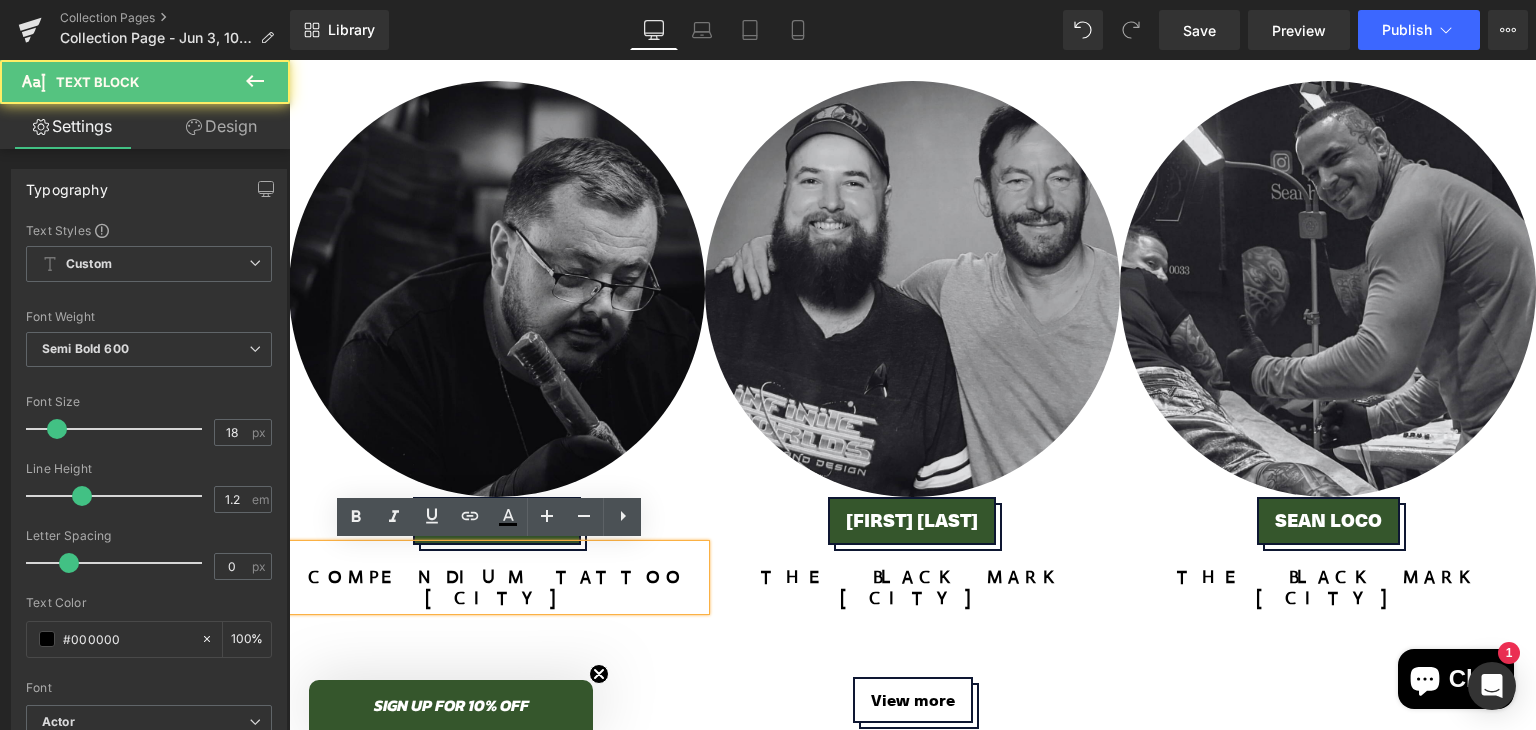 click on "[CITY]" at bounding box center (497, 598) 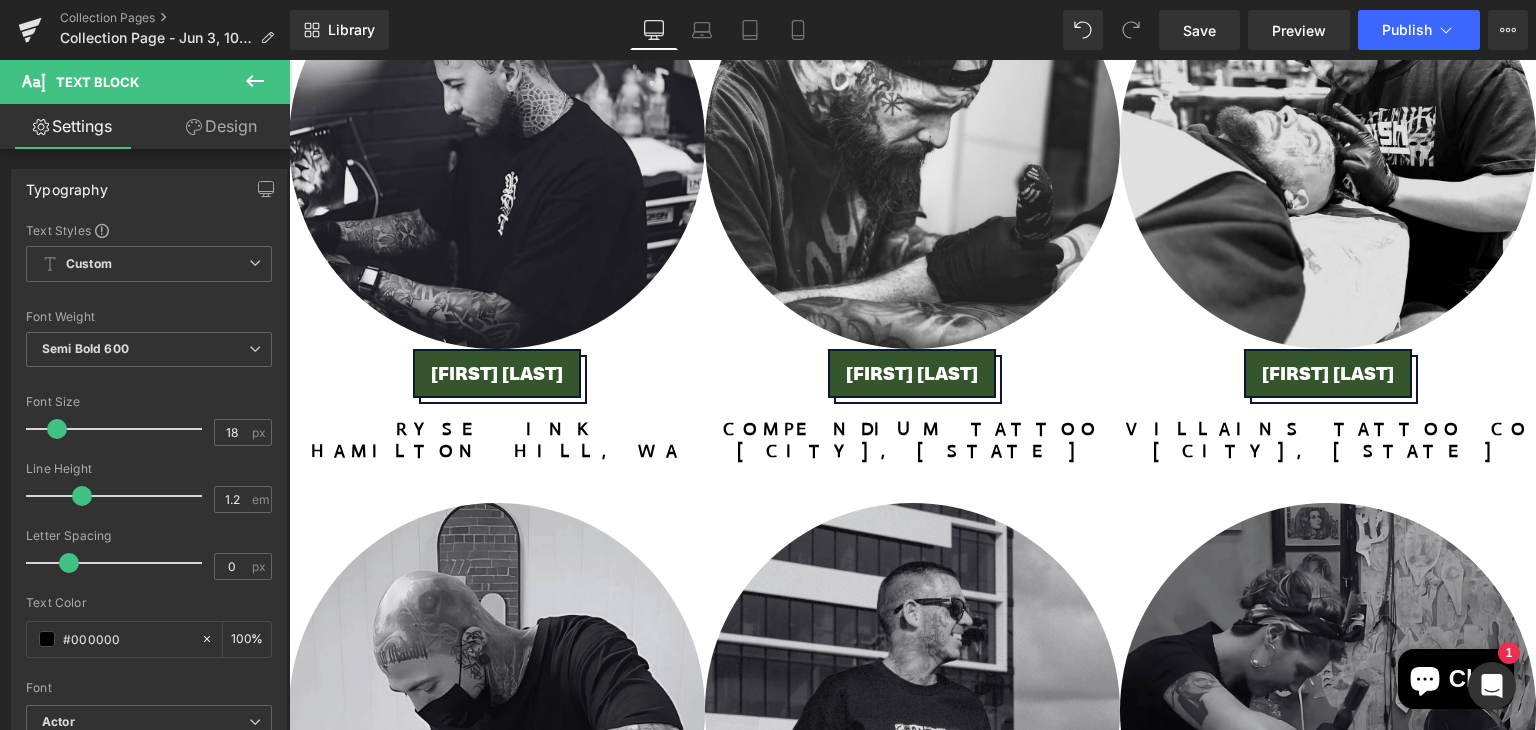 scroll, scrollTop: 2801, scrollLeft: 0, axis: vertical 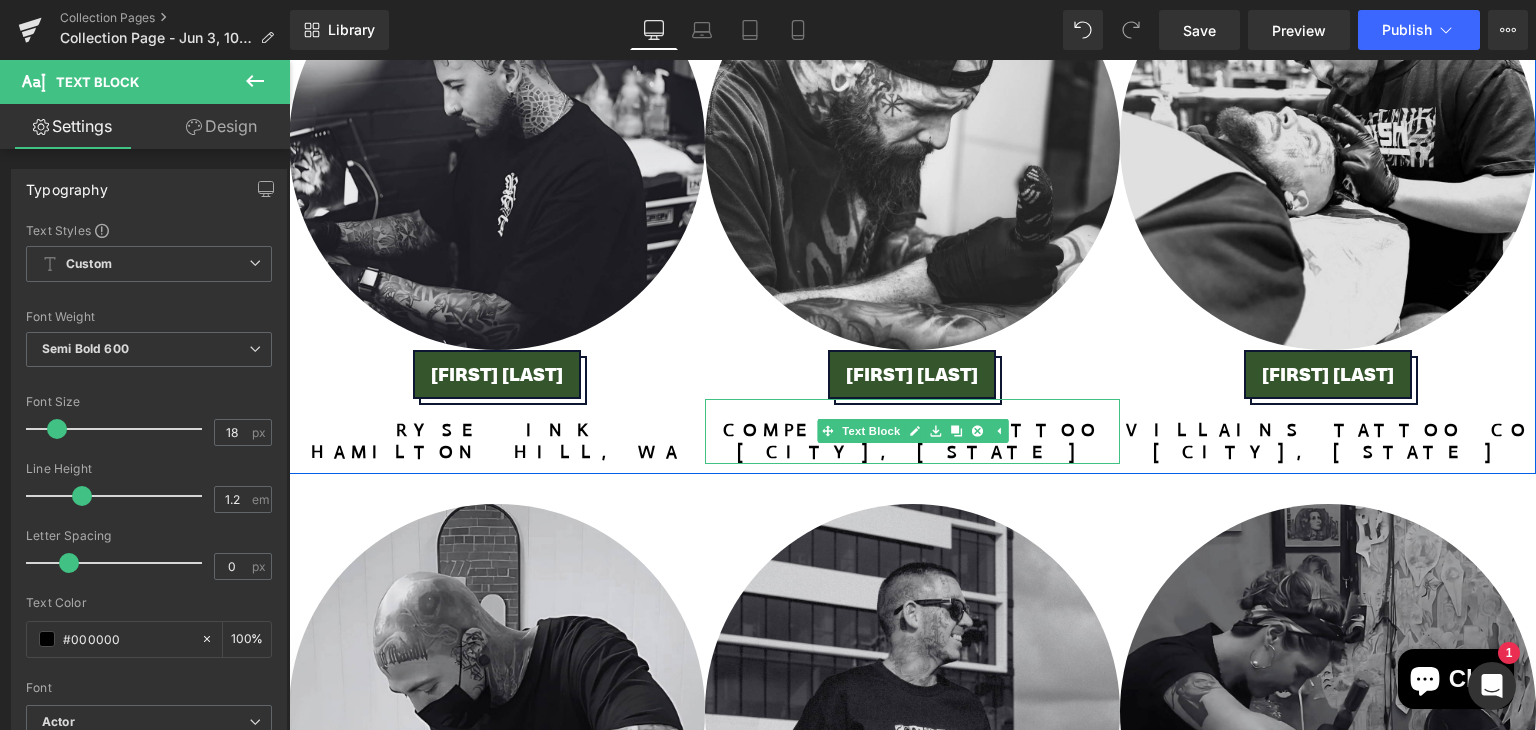click on "[CITY], [STATE]" at bounding box center (912, 452) 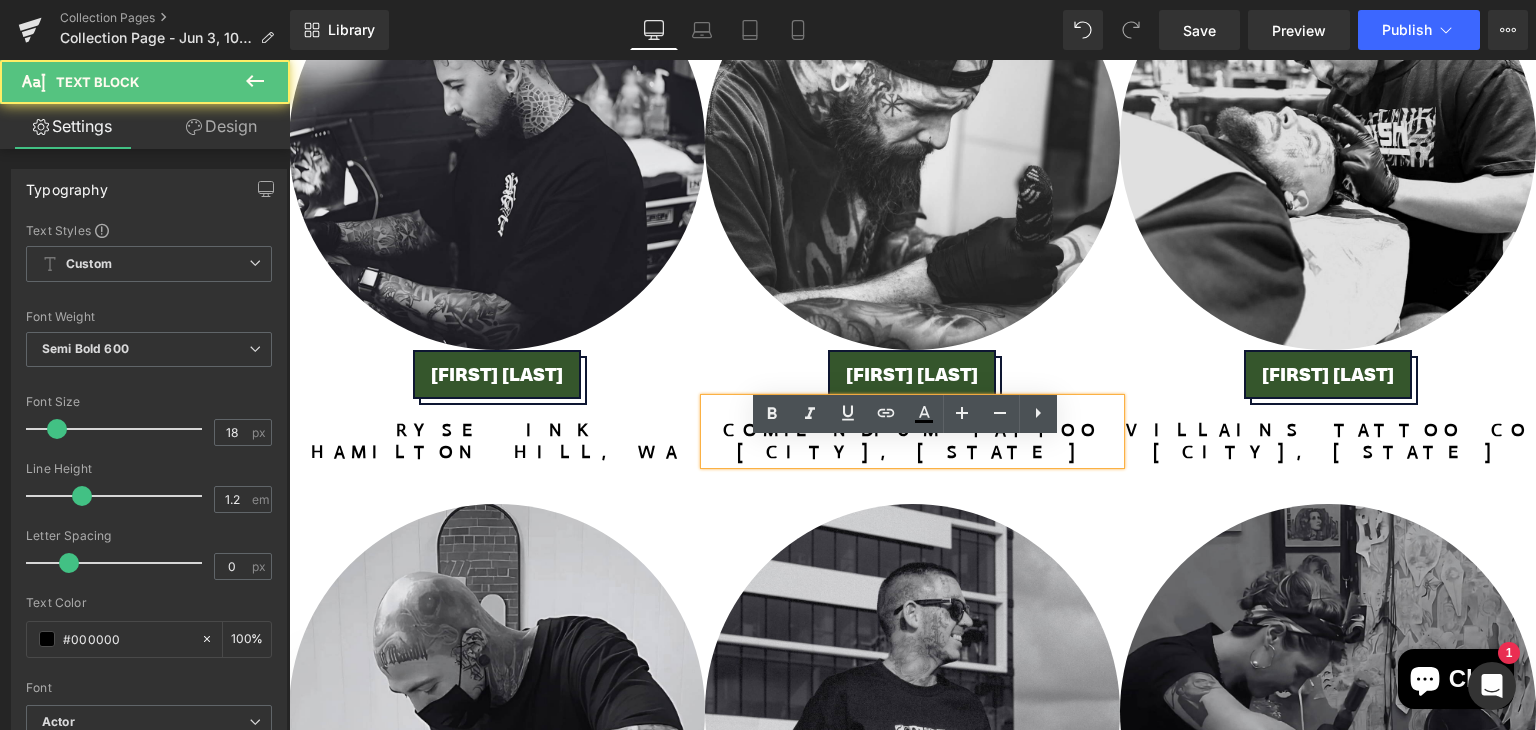 click on "[CITY], [STATE]" at bounding box center (912, 452) 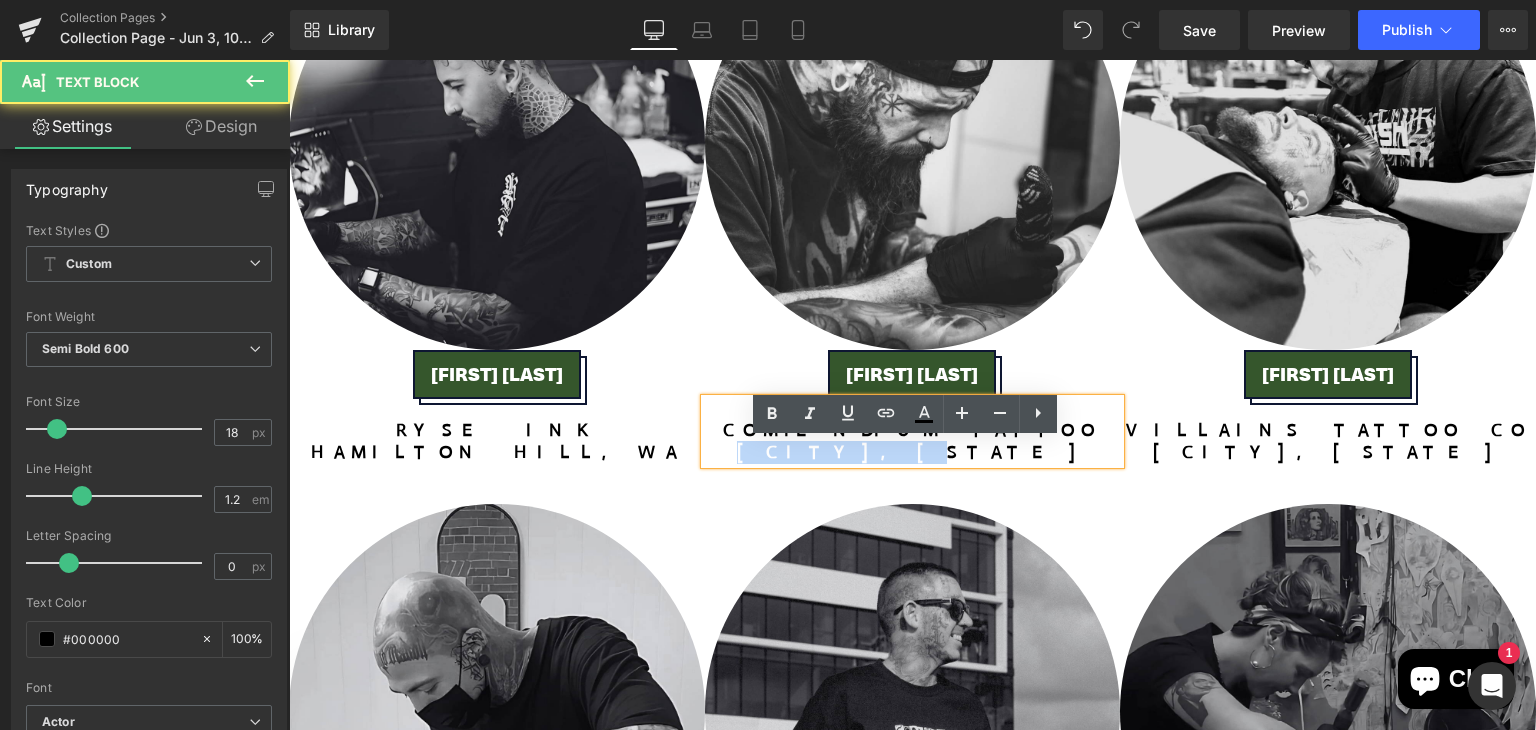 click on "[CITY], [STATE]" at bounding box center (912, 452) 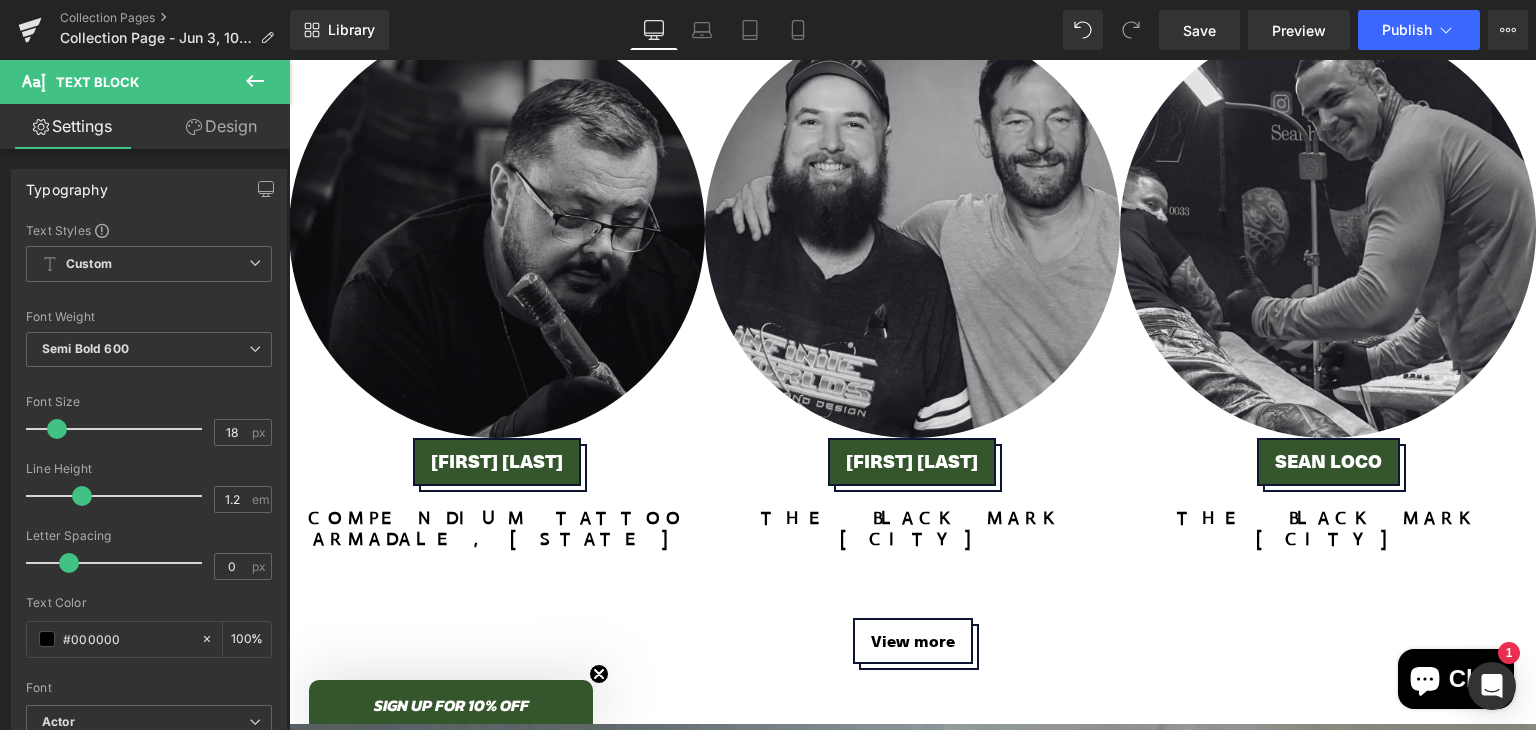 scroll, scrollTop: 4478, scrollLeft: 0, axis: vertical 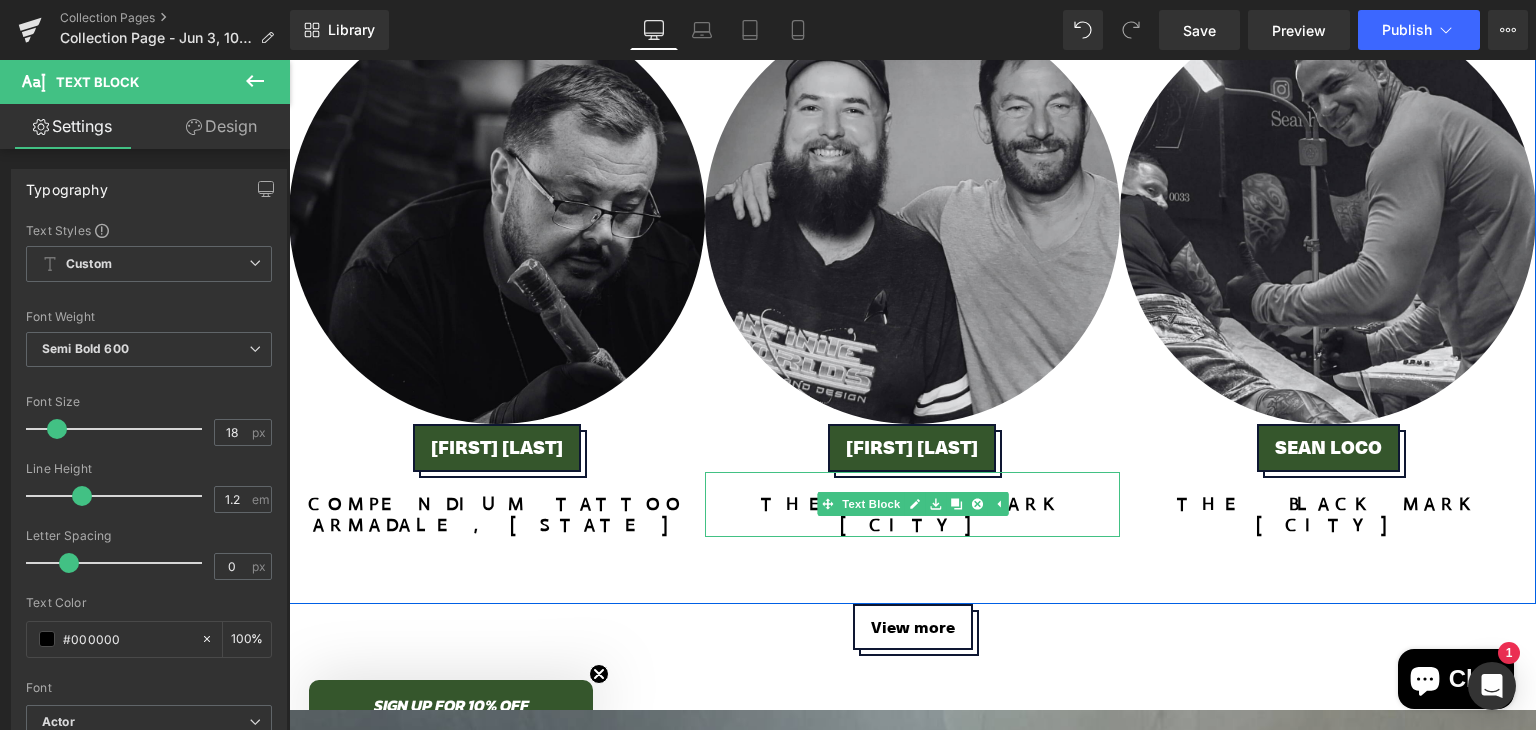 click on "[CITY]" at bounding box center (913, 526) 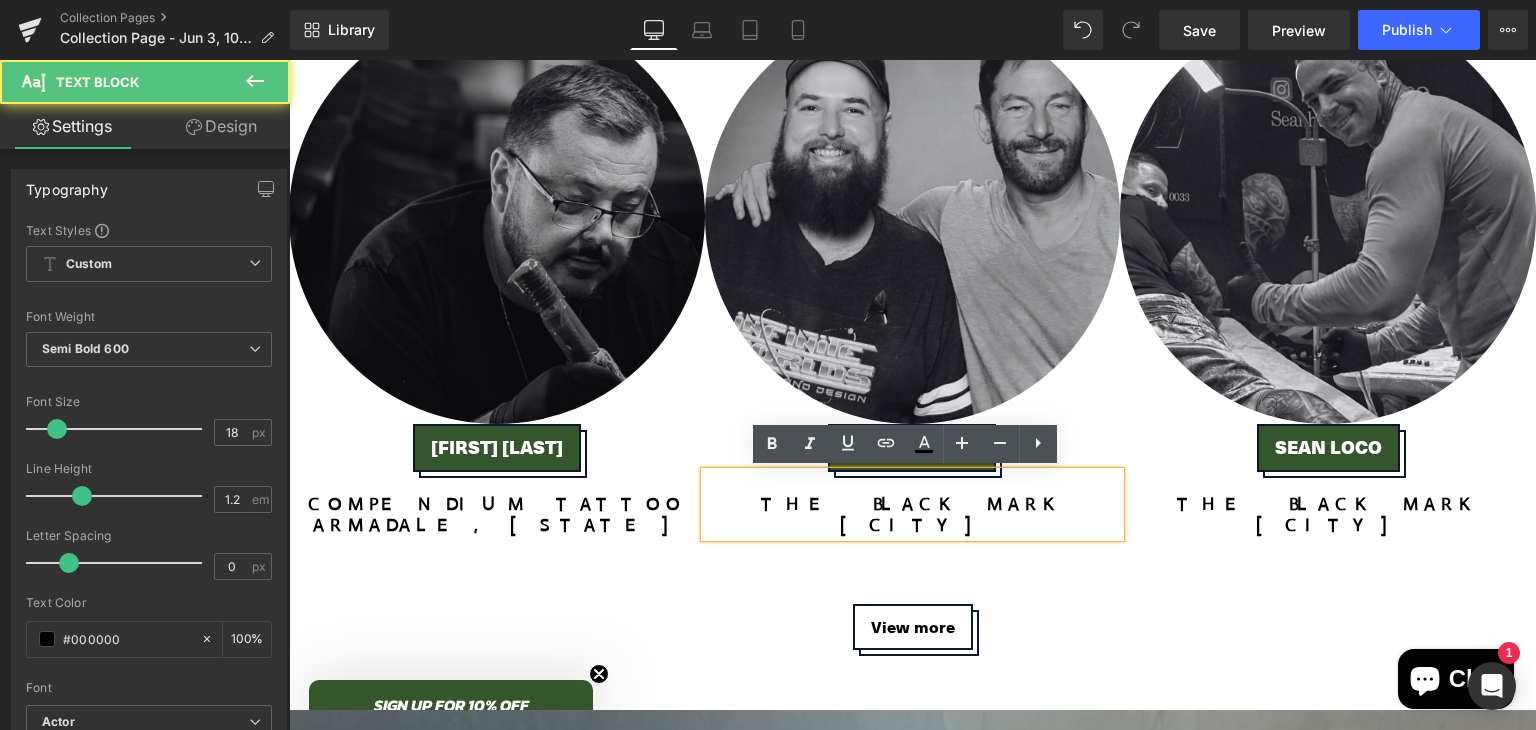 click on "The Black Mark" at bounding box center (913, 505) 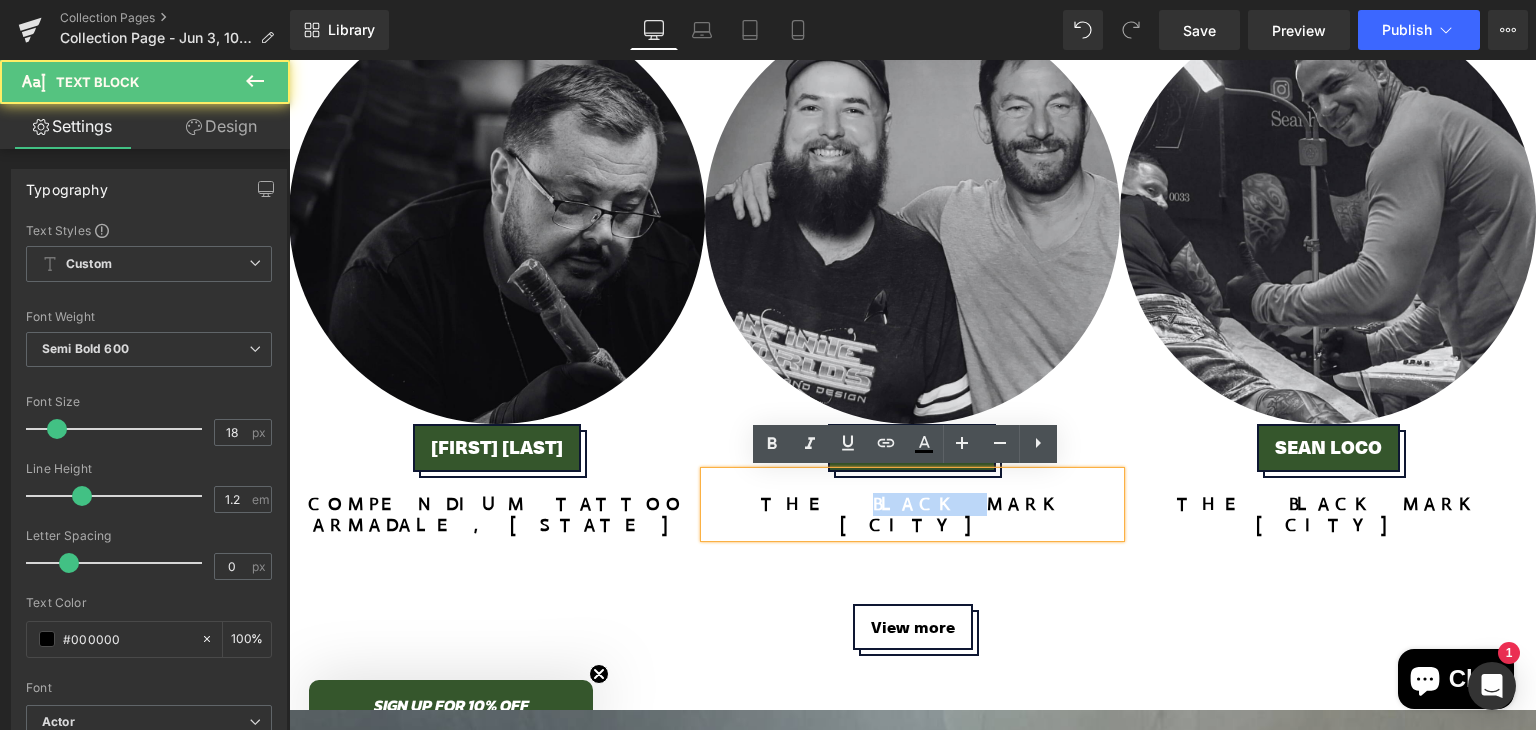 click on "The Black Mark" at bounding box center [913, 505] 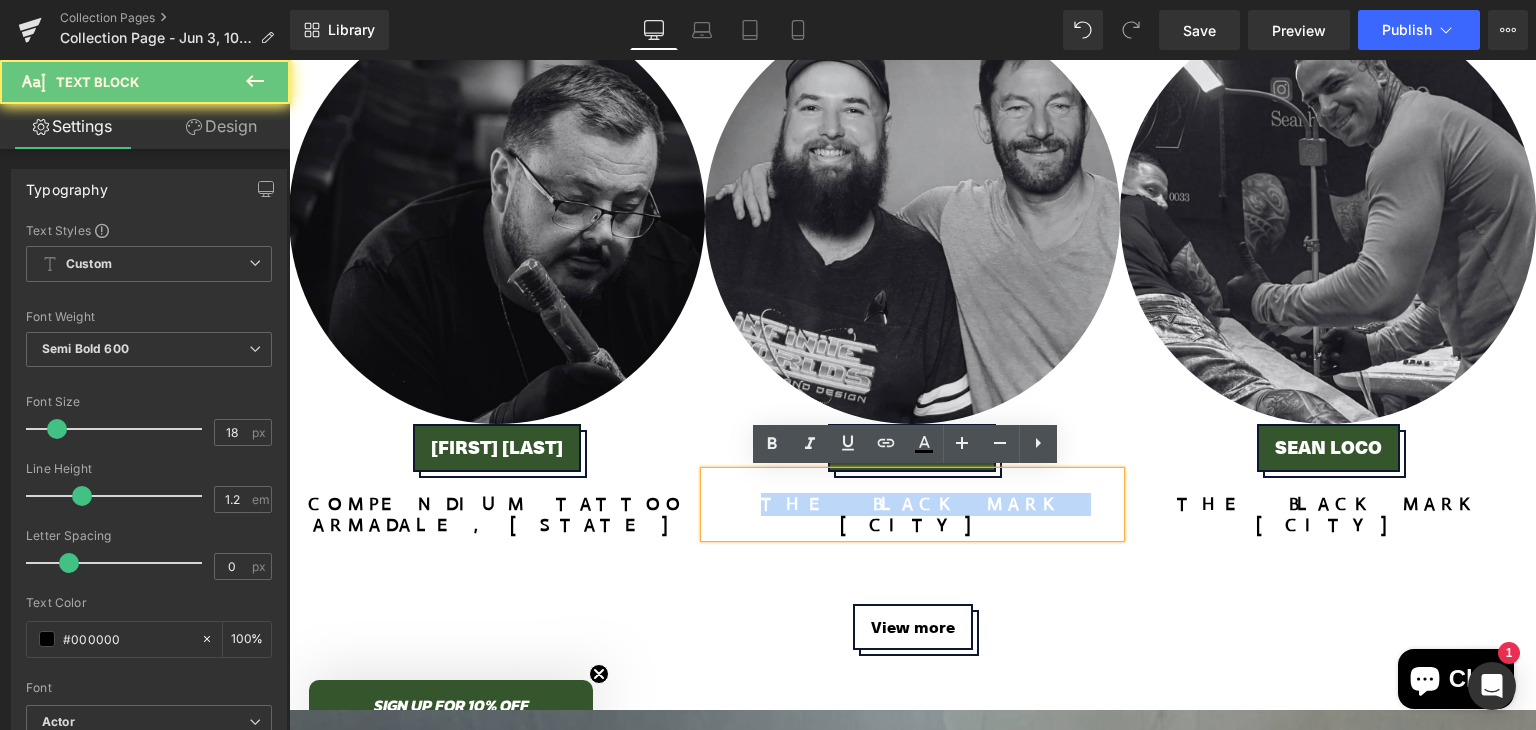 click on "The Black Mark" at bounding box center (913, 505) 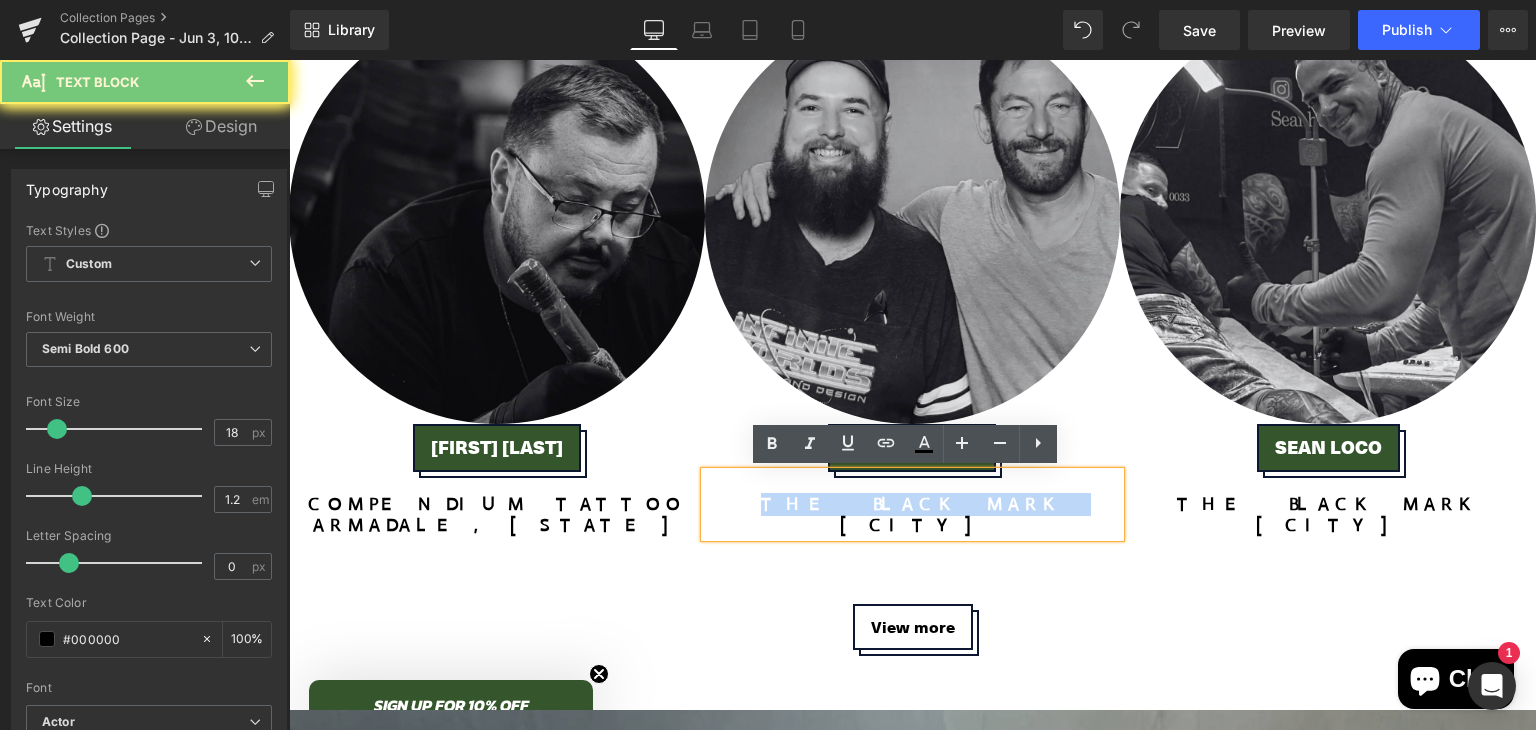type 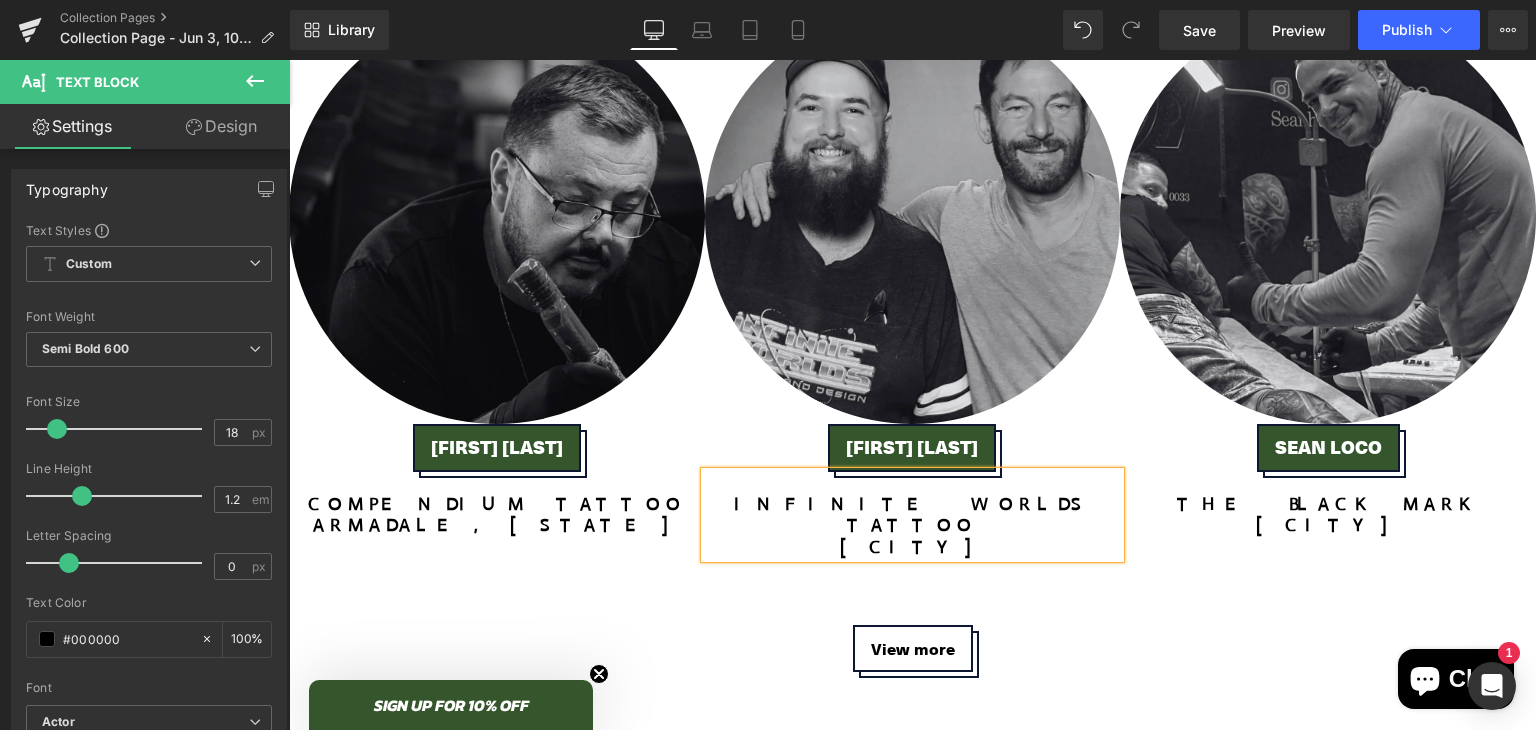 click on "[CITY]" at bounding box center [912, 547] 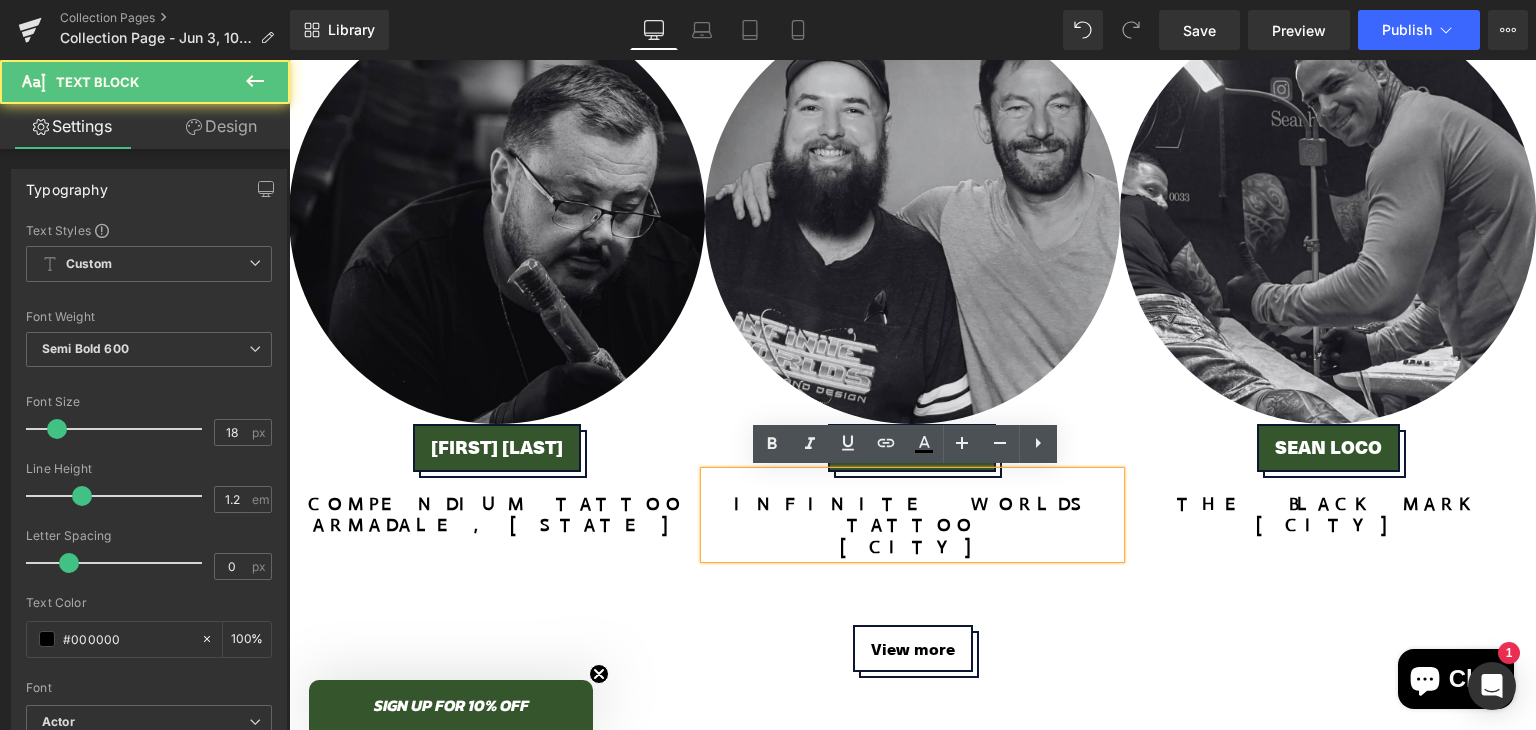 click on "[CITY]" at bounding box center [912, 547] 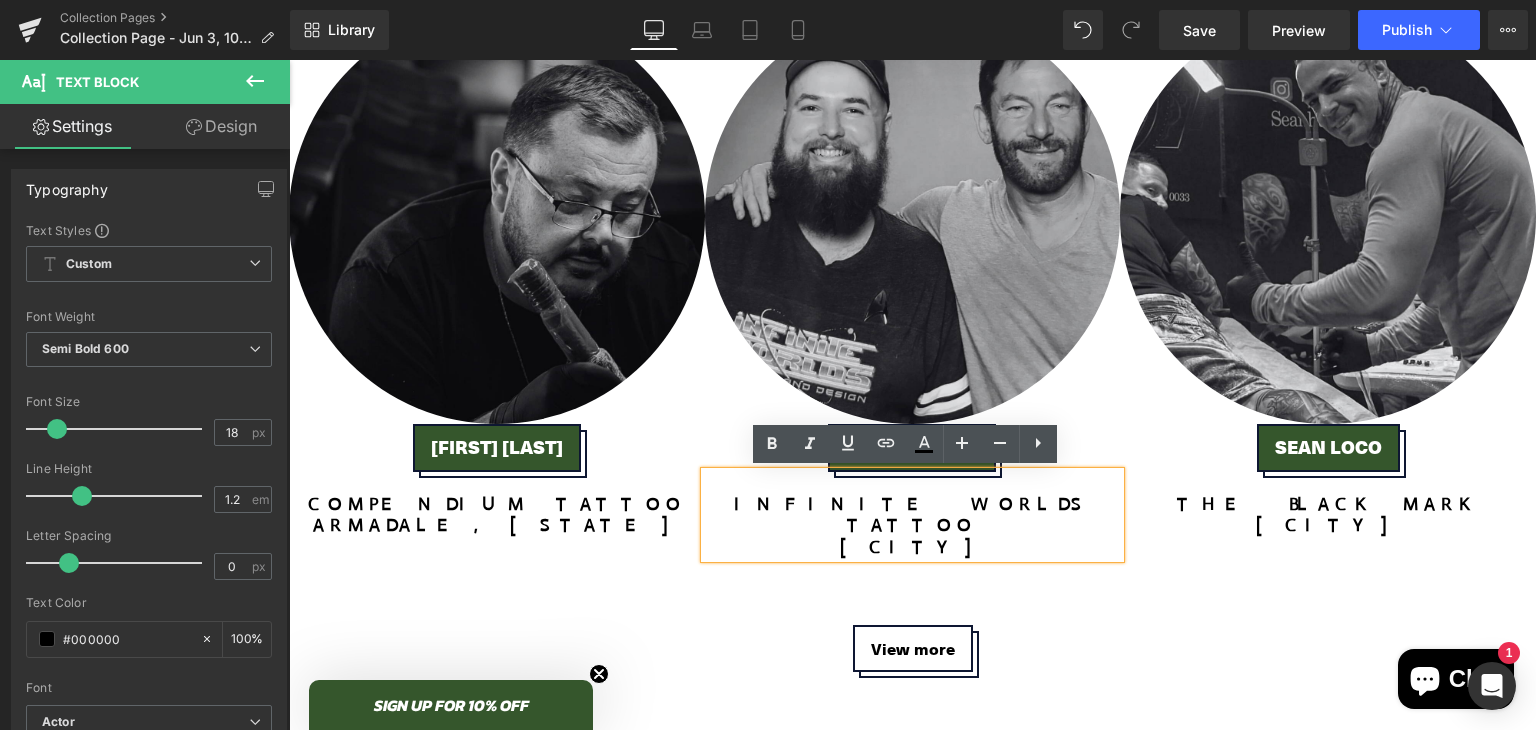 click on "[CITY]" at bounding box center [912, 547] 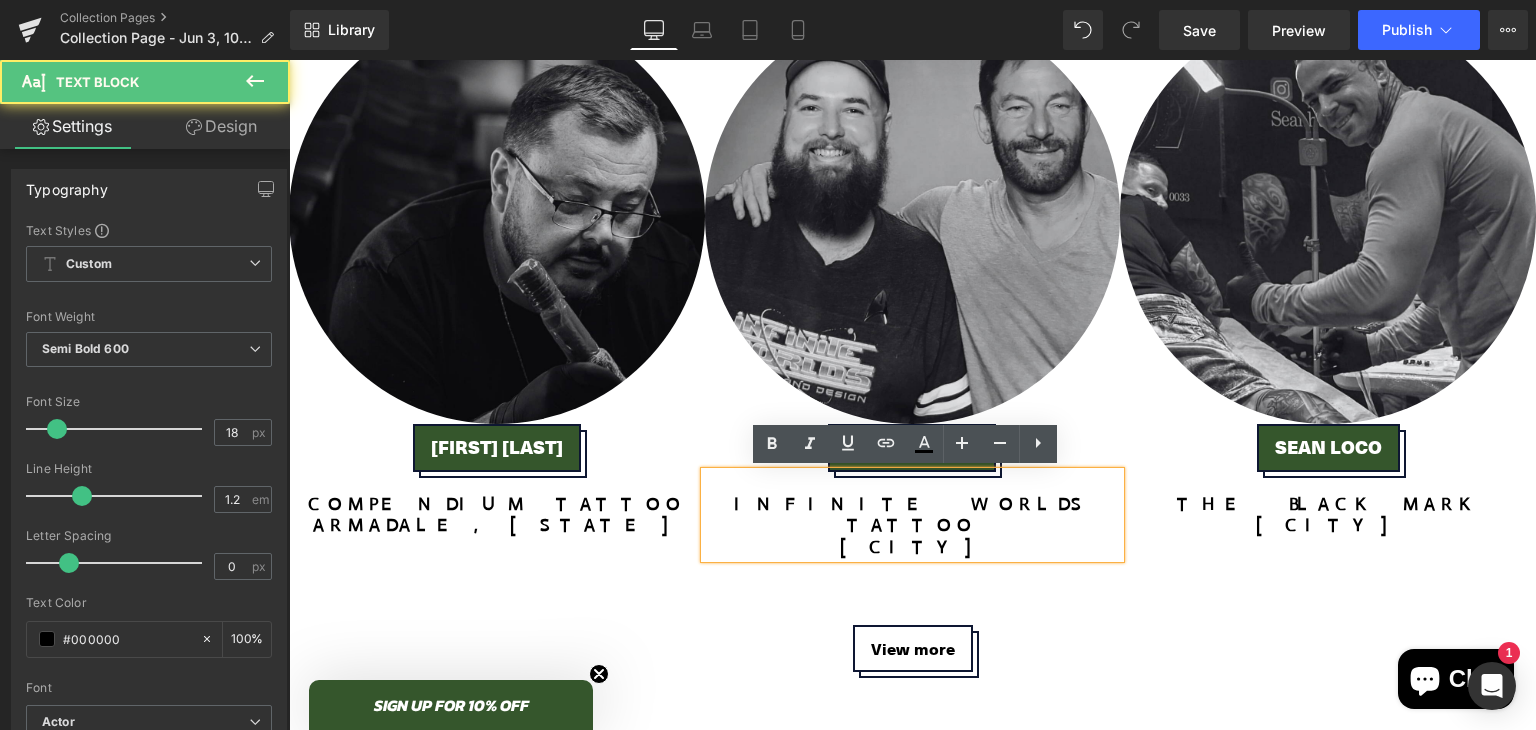 click on "[CITY]" at bounding box center [912, 547] 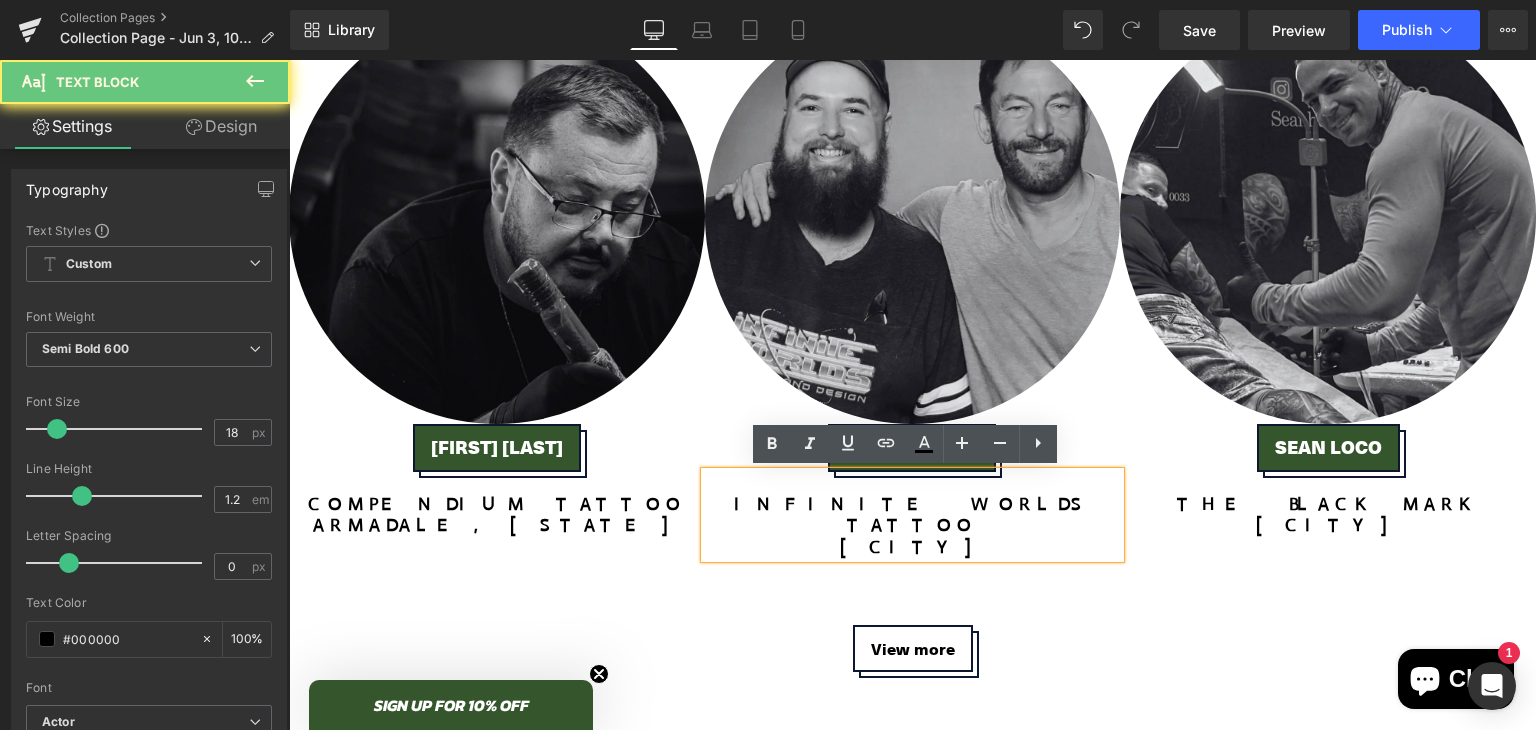 click on "[CITY]" at bounding box center [912, 547] 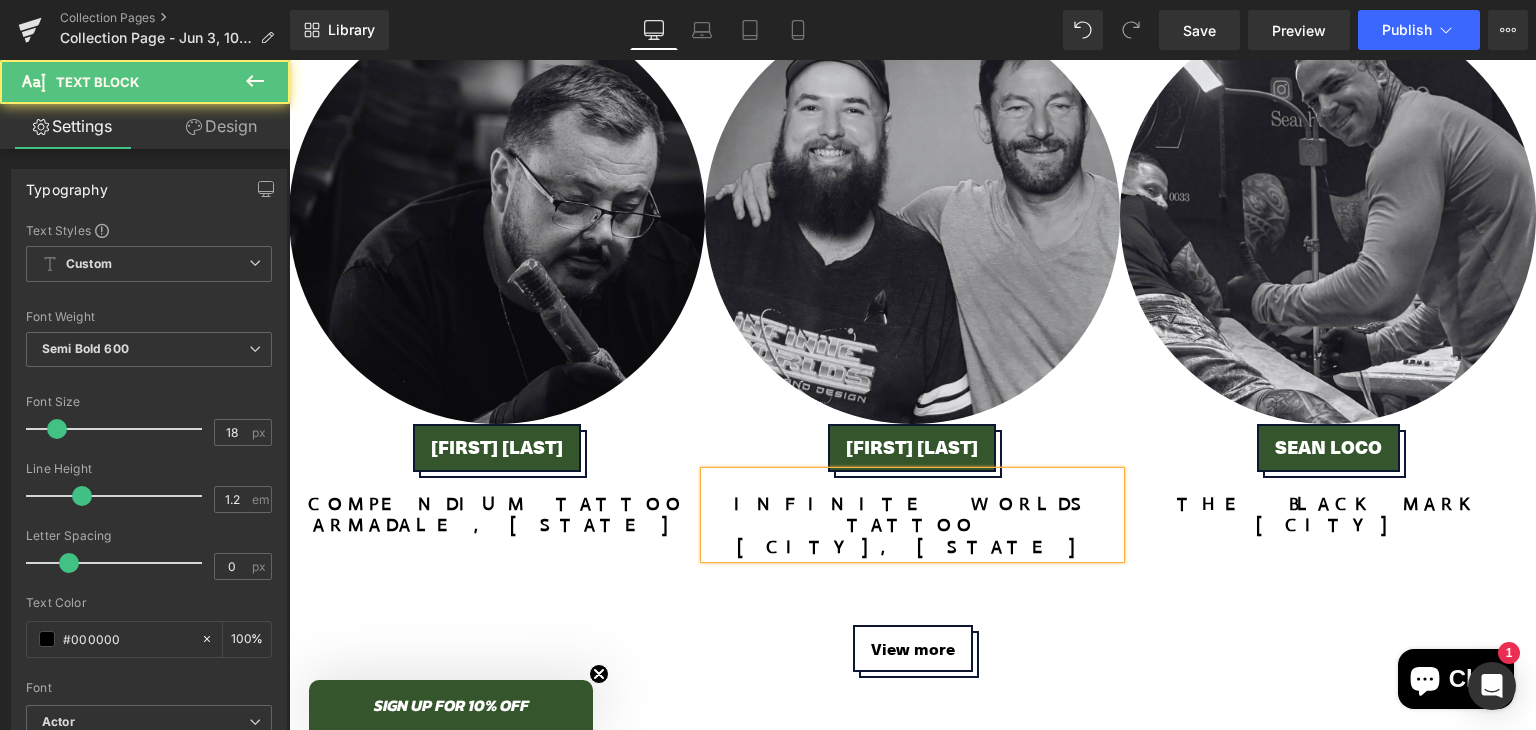 click on "[CITY], [STATE]" at bounding box center [912, 547] 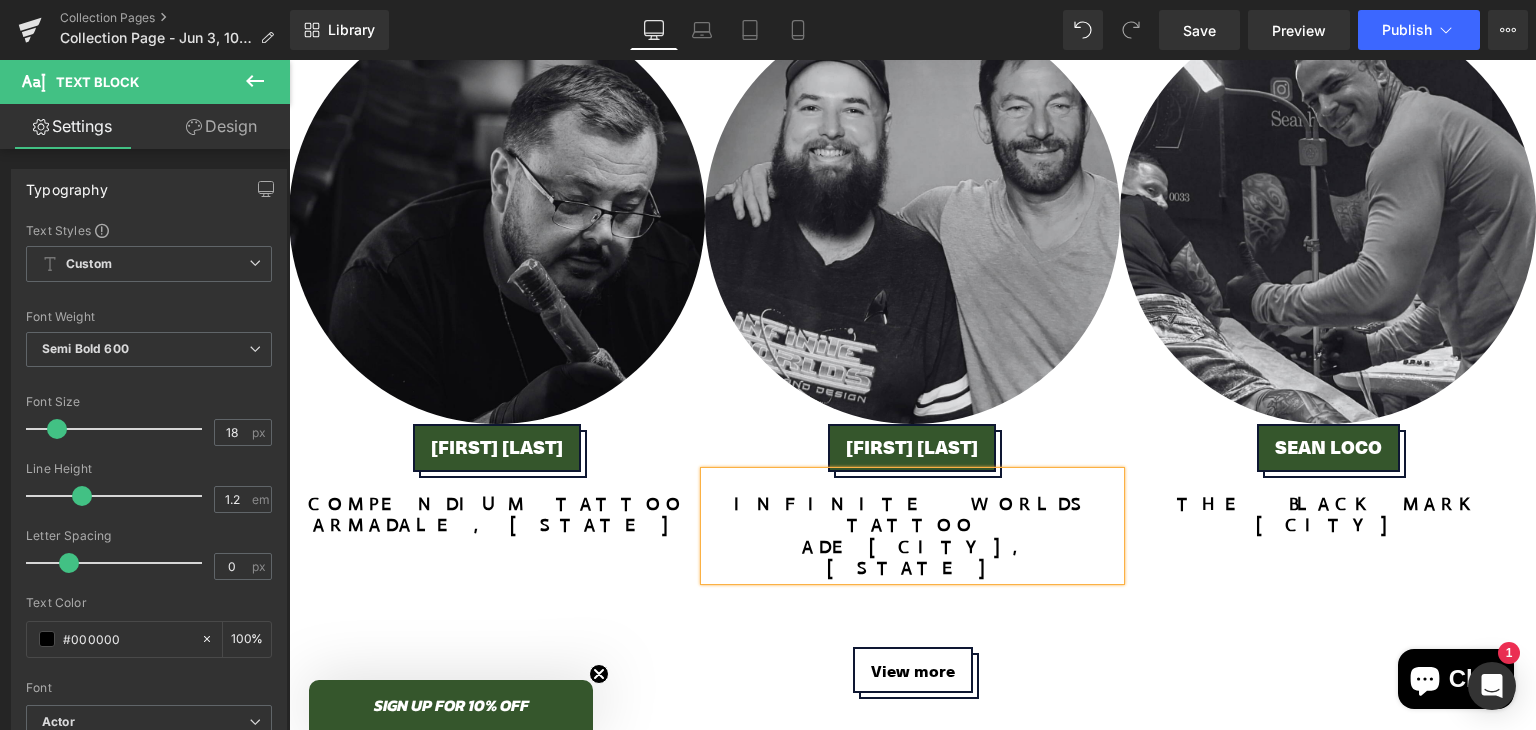 click on "ade[CITY], [STATE]" at bounding box center (912, 558) 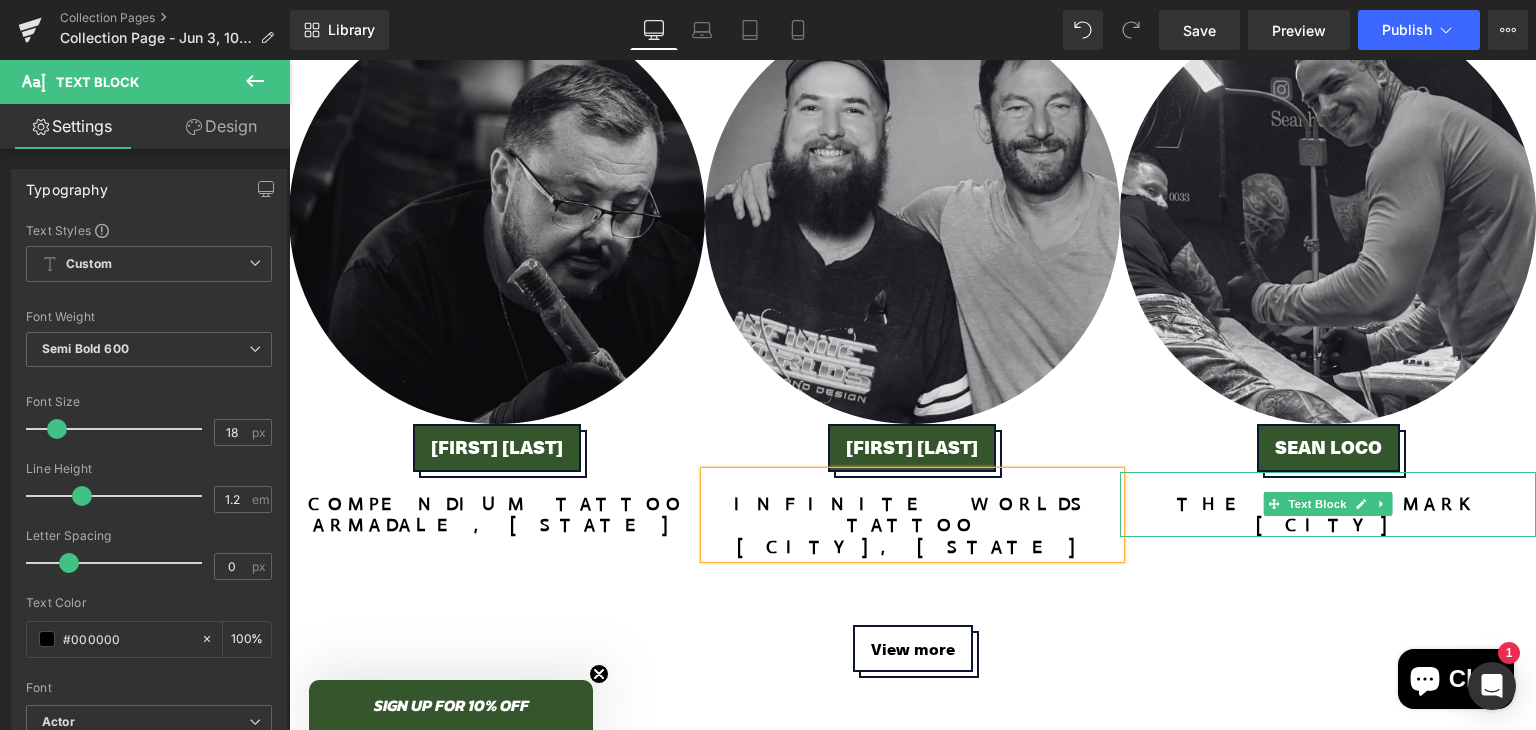 click on "[CITY]" at bounding box center [1328, 526] 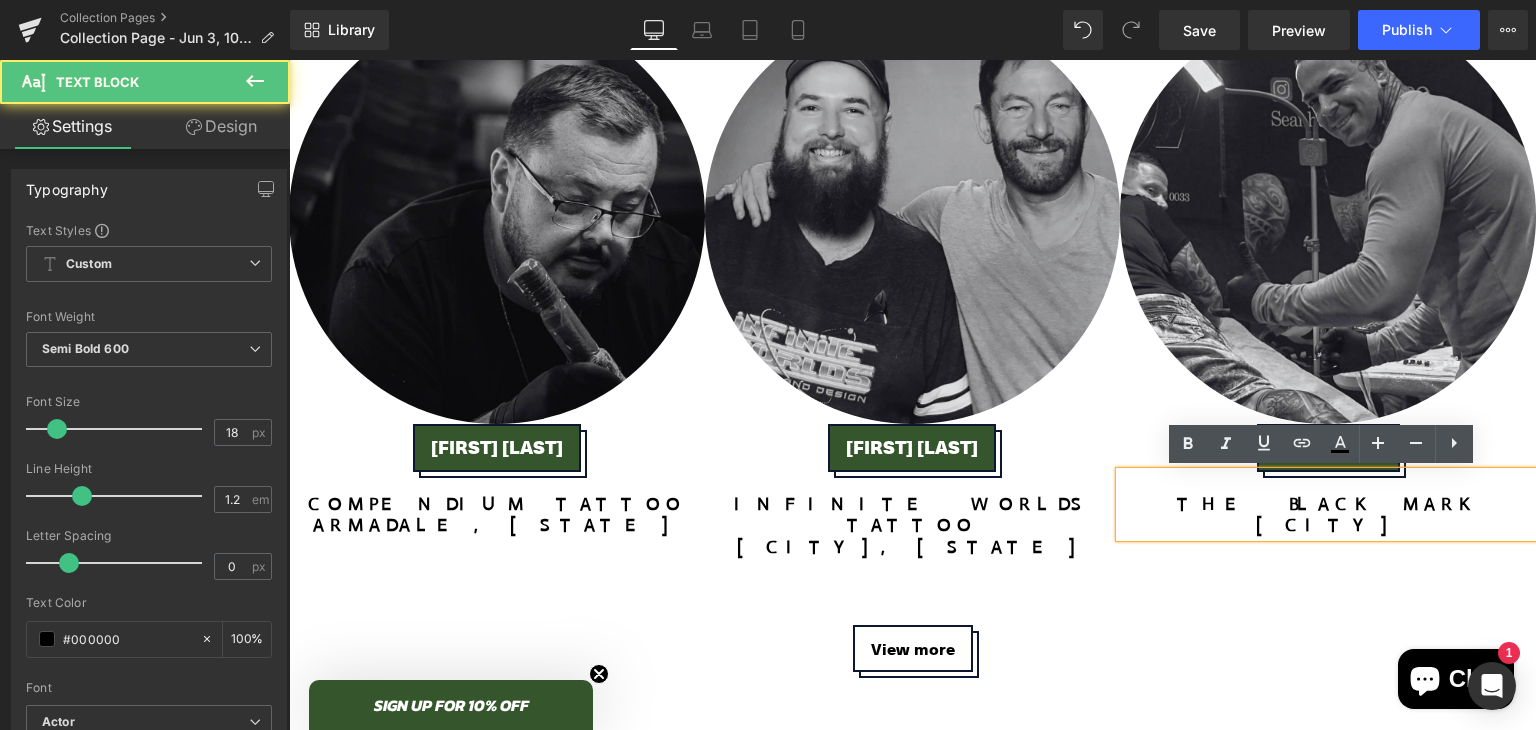 click on "The Black Mark" at bounding box center (1328, 505) 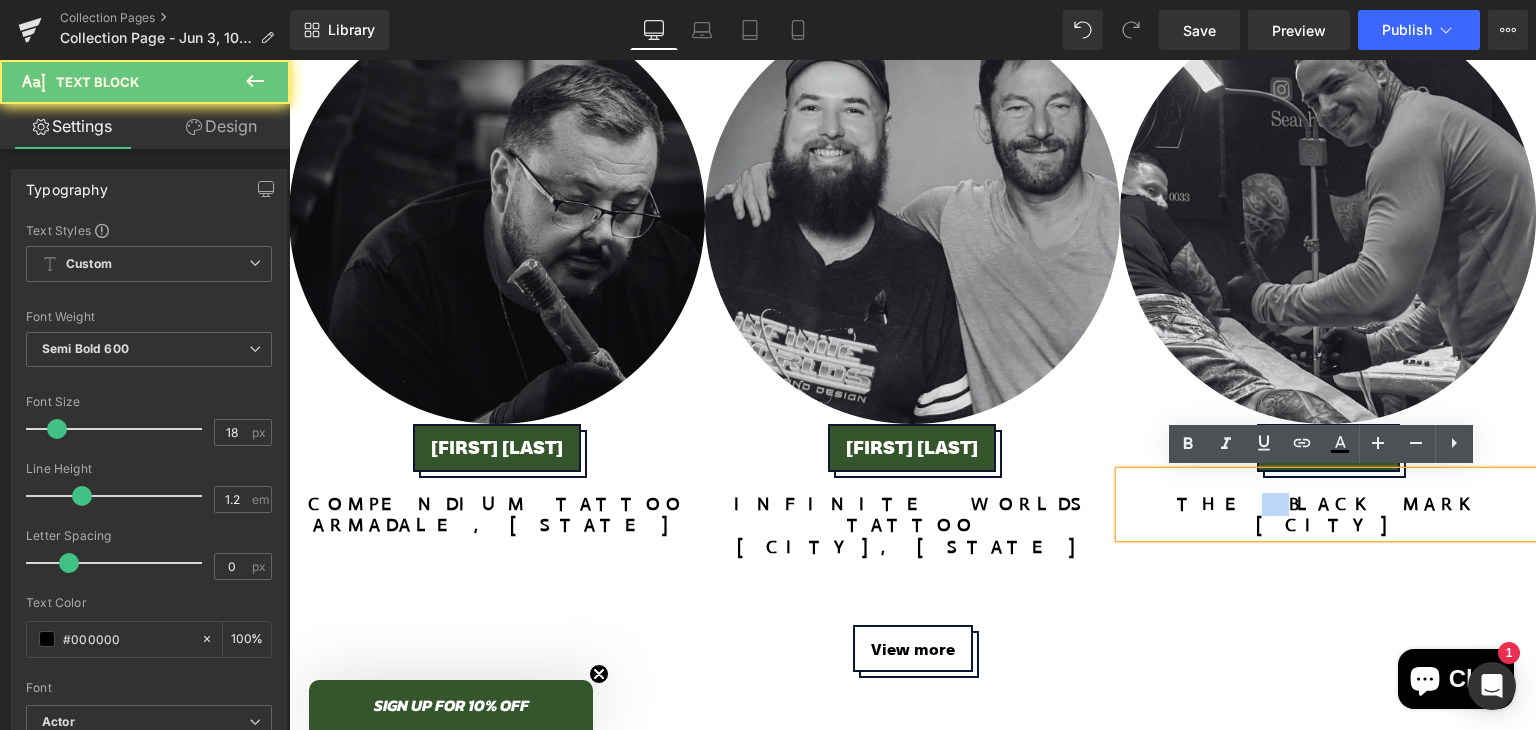 click on "The Black Mark" at bounding box center (1328, 505) 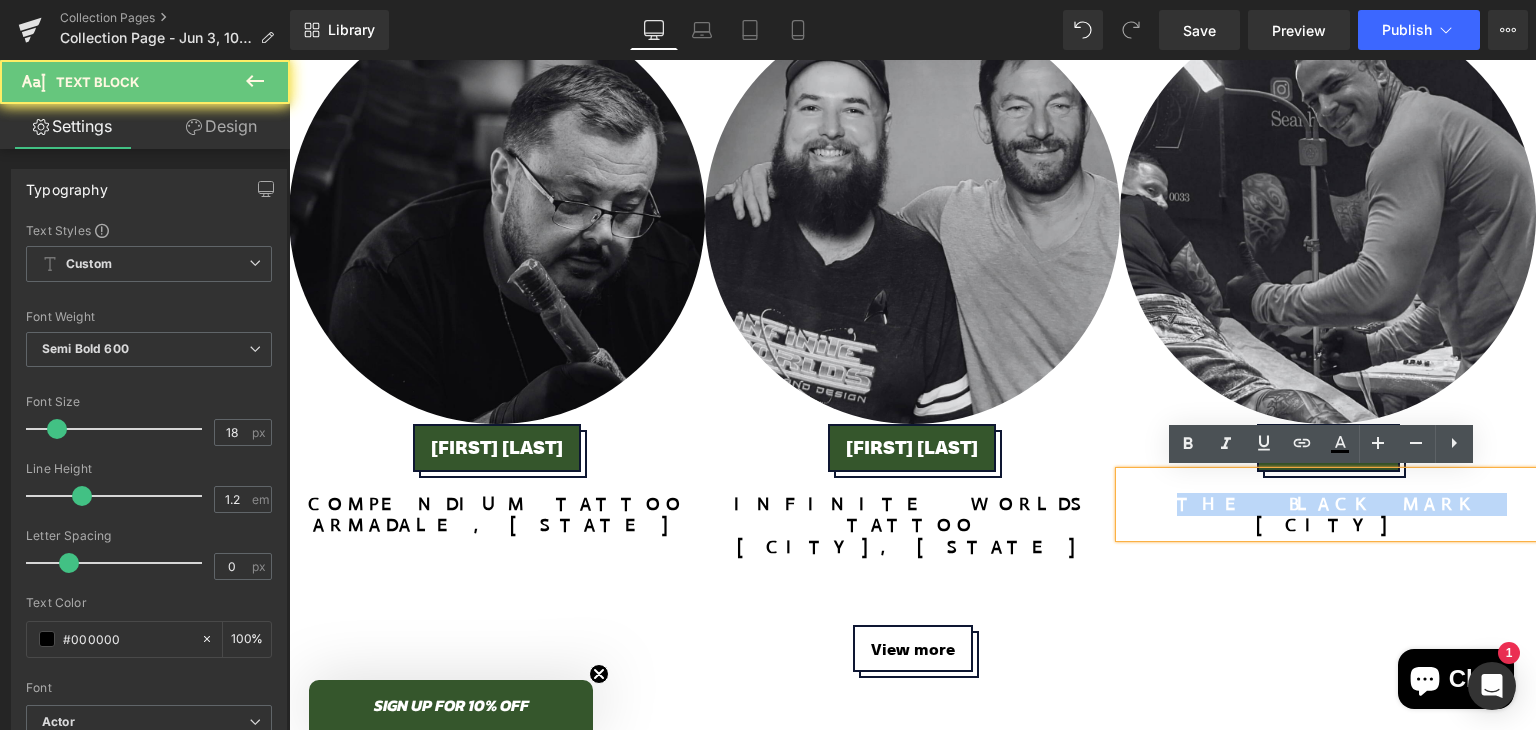 click on "The Black Mark" at bounding box center [1328, 505] 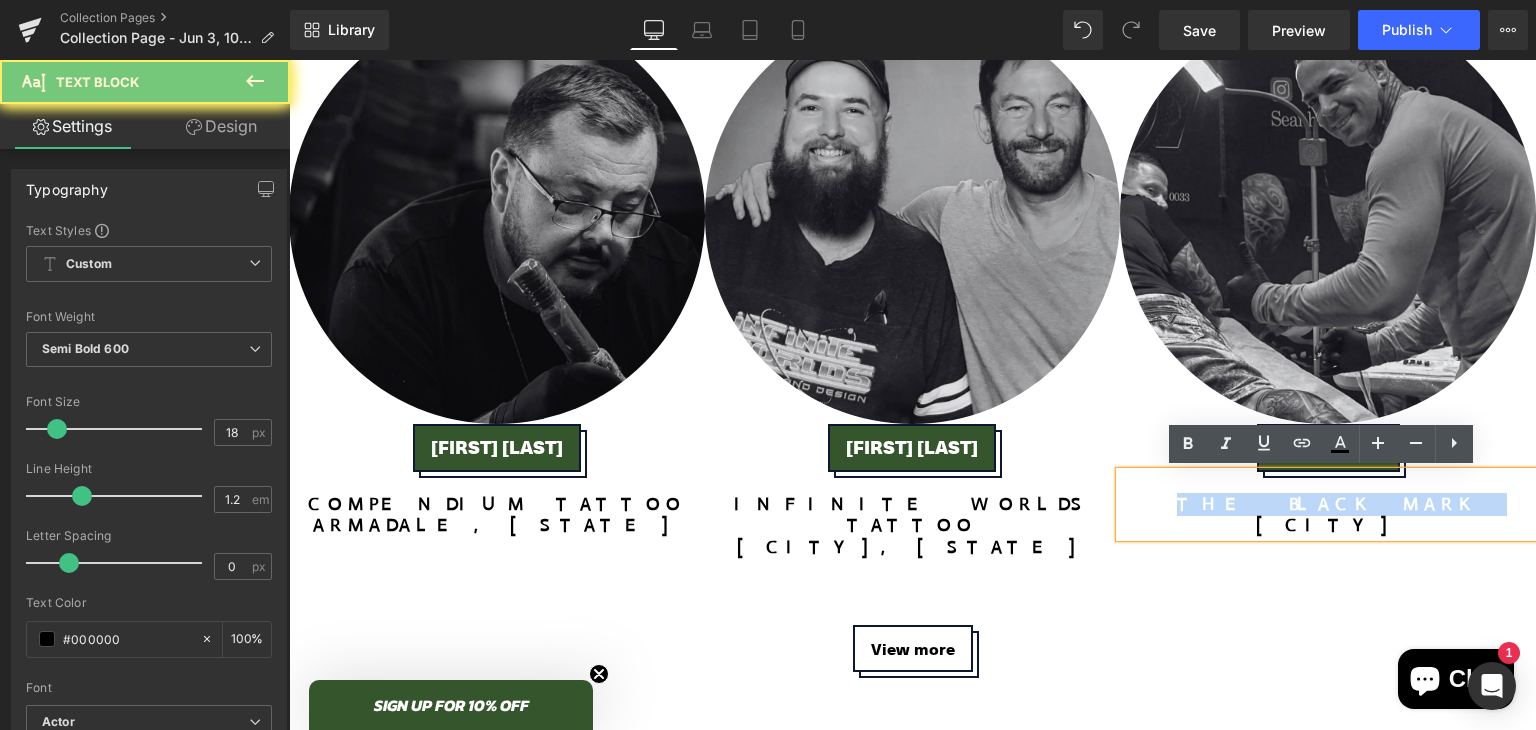 type 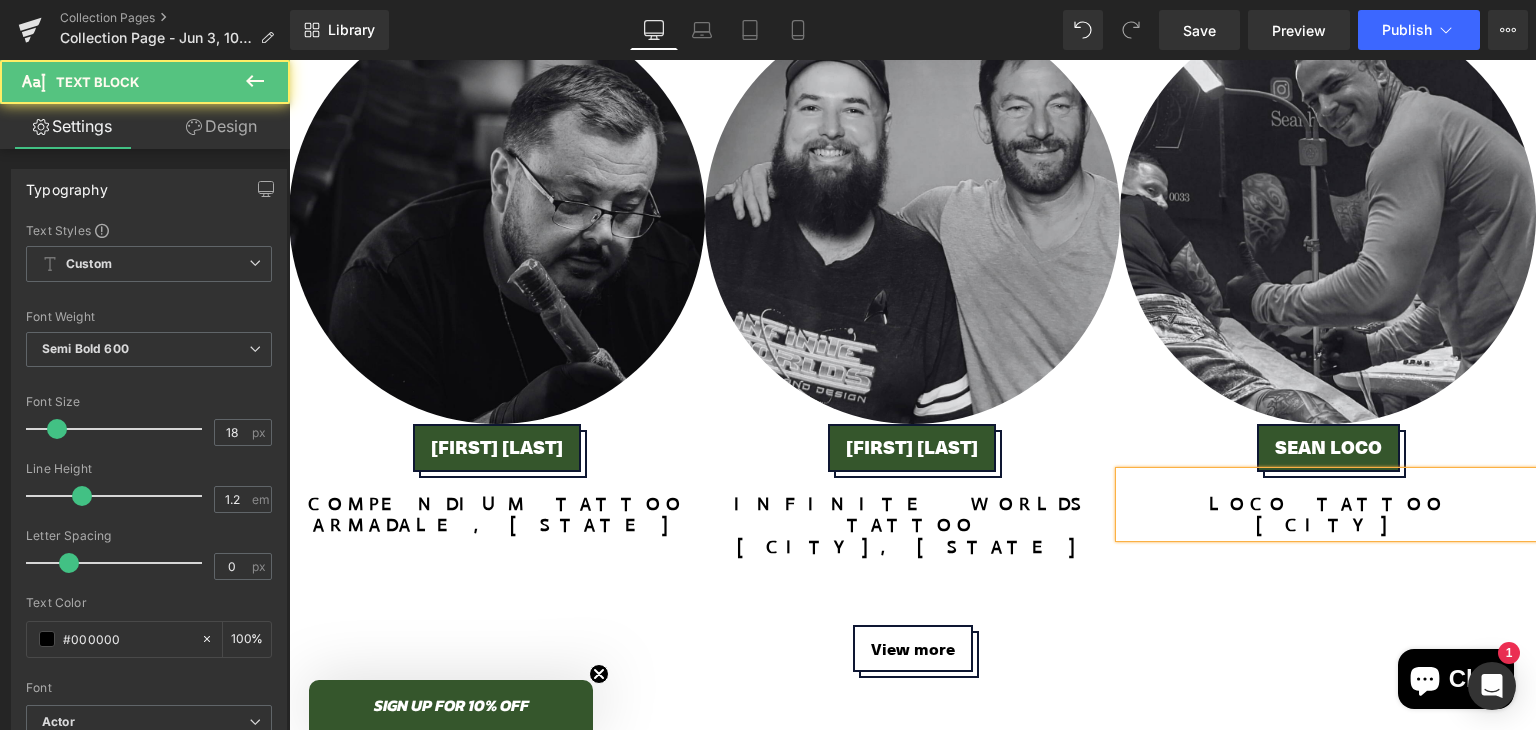 click on "[CITY]" at bounding box center (1328, 525) 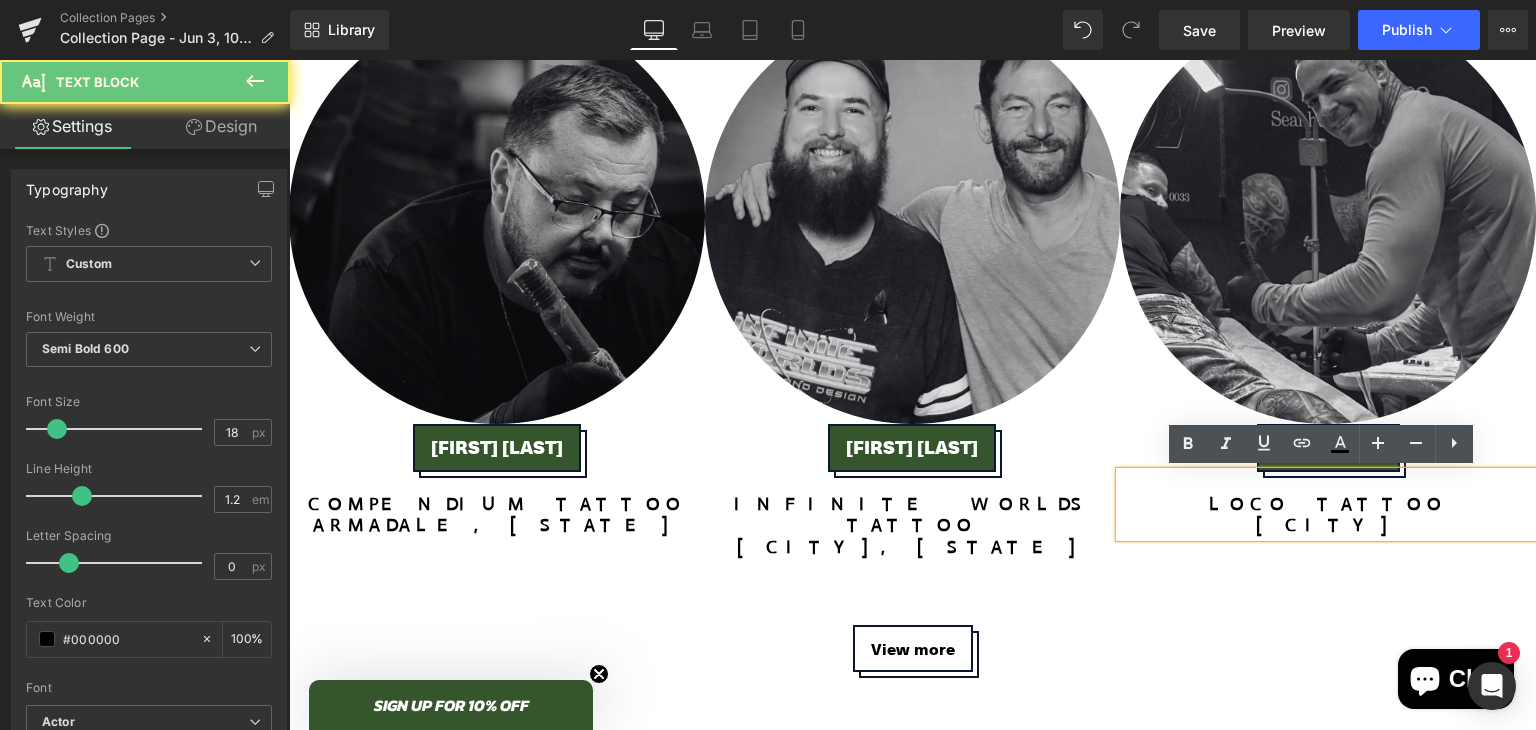 click on "[CITY]" at bounding box center (1328, 525) 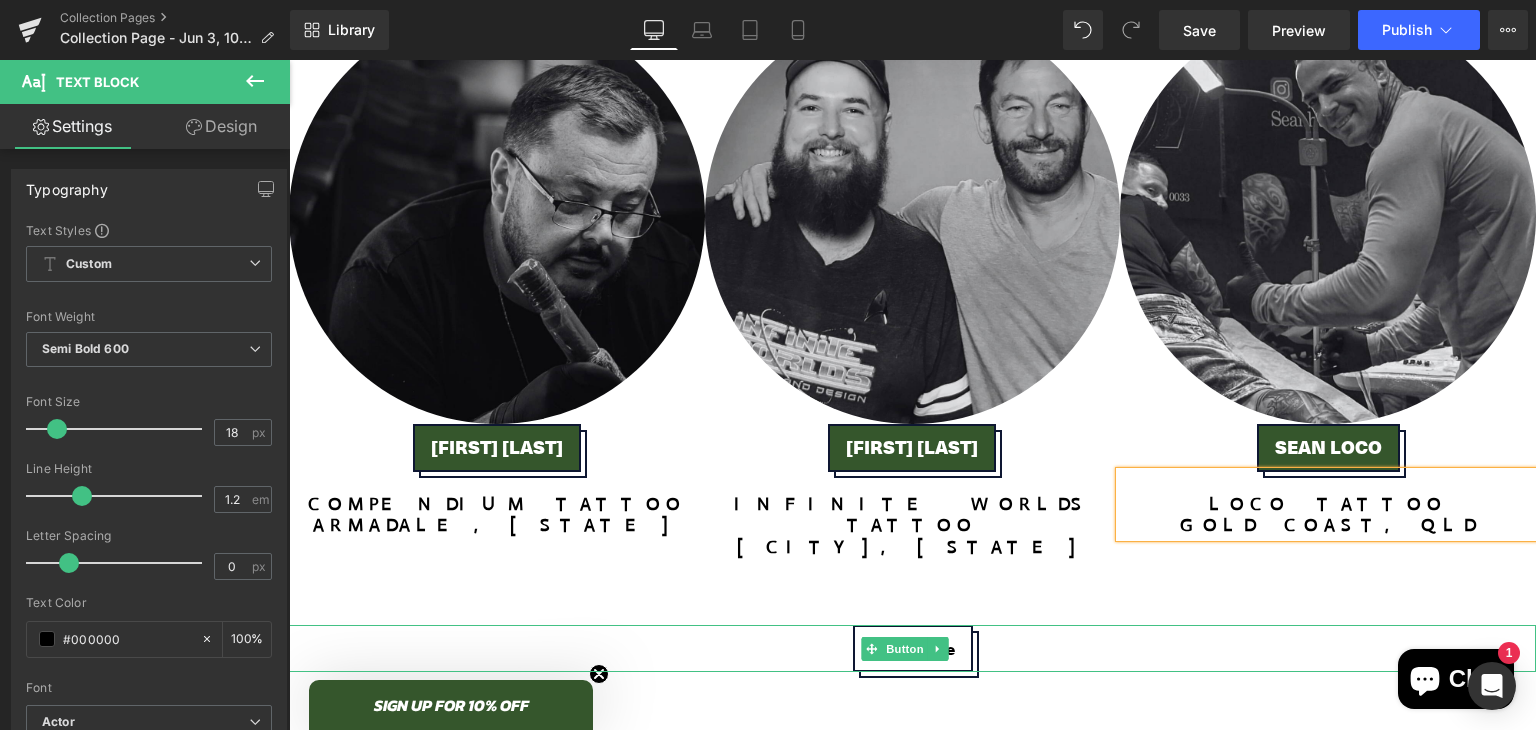click on "View more" at bounding box center [912, 648] 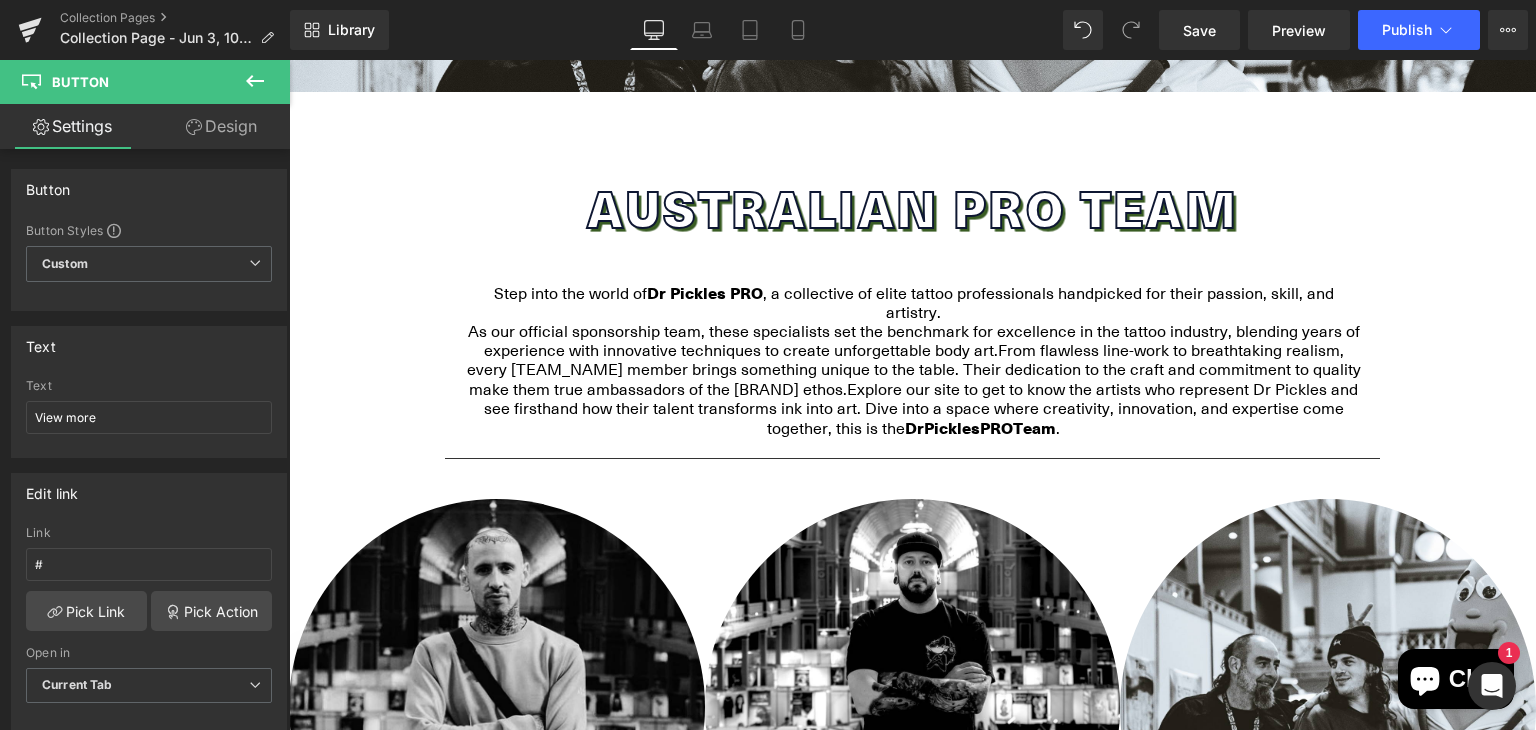 scroll, scrollTop: 502, scrollLeft: 0, axis: vertical 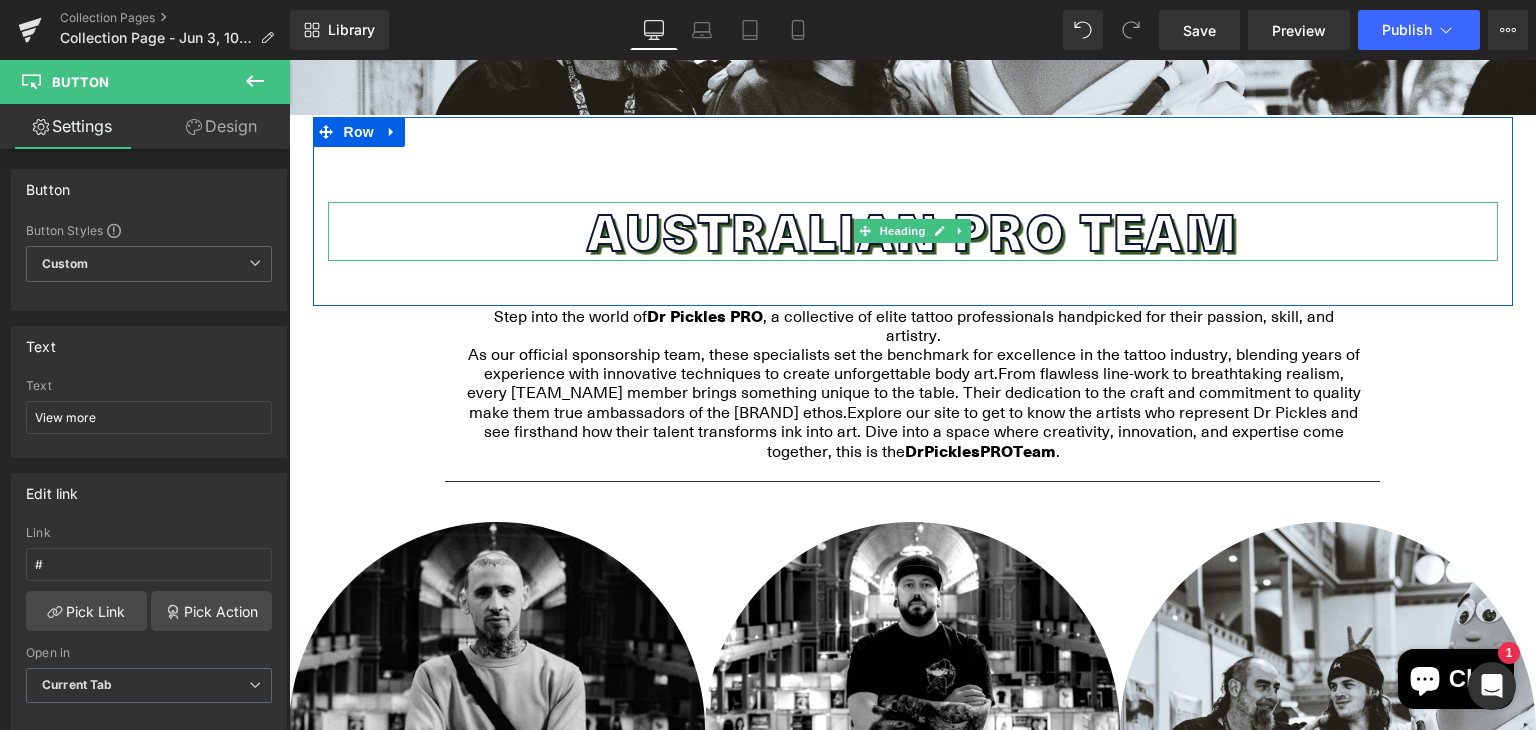click on "AUSTRALIAN PRO TEAM" at bounding box center (913, 231) 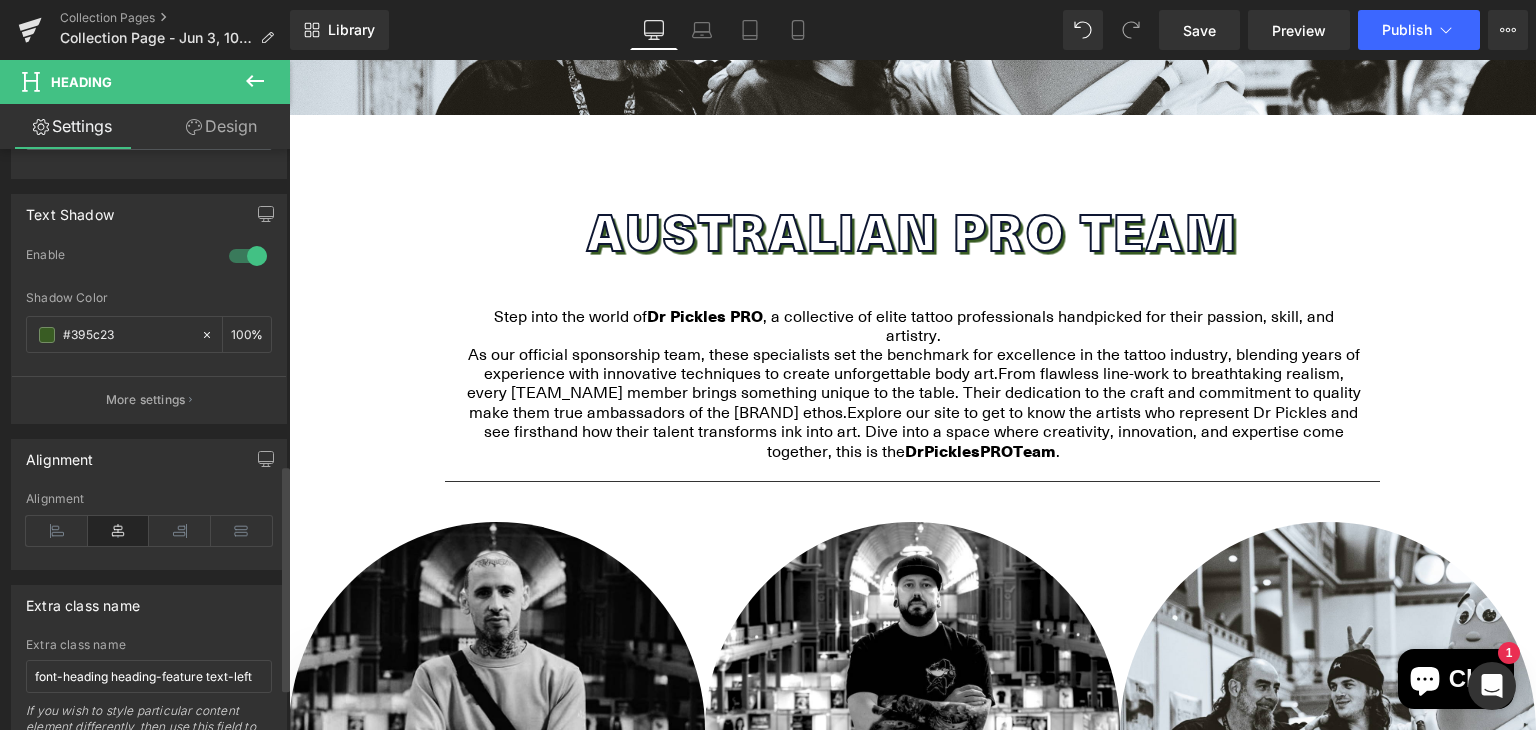 scroll, scrollTop: 819, scrollLeft: 0, axis: vertical 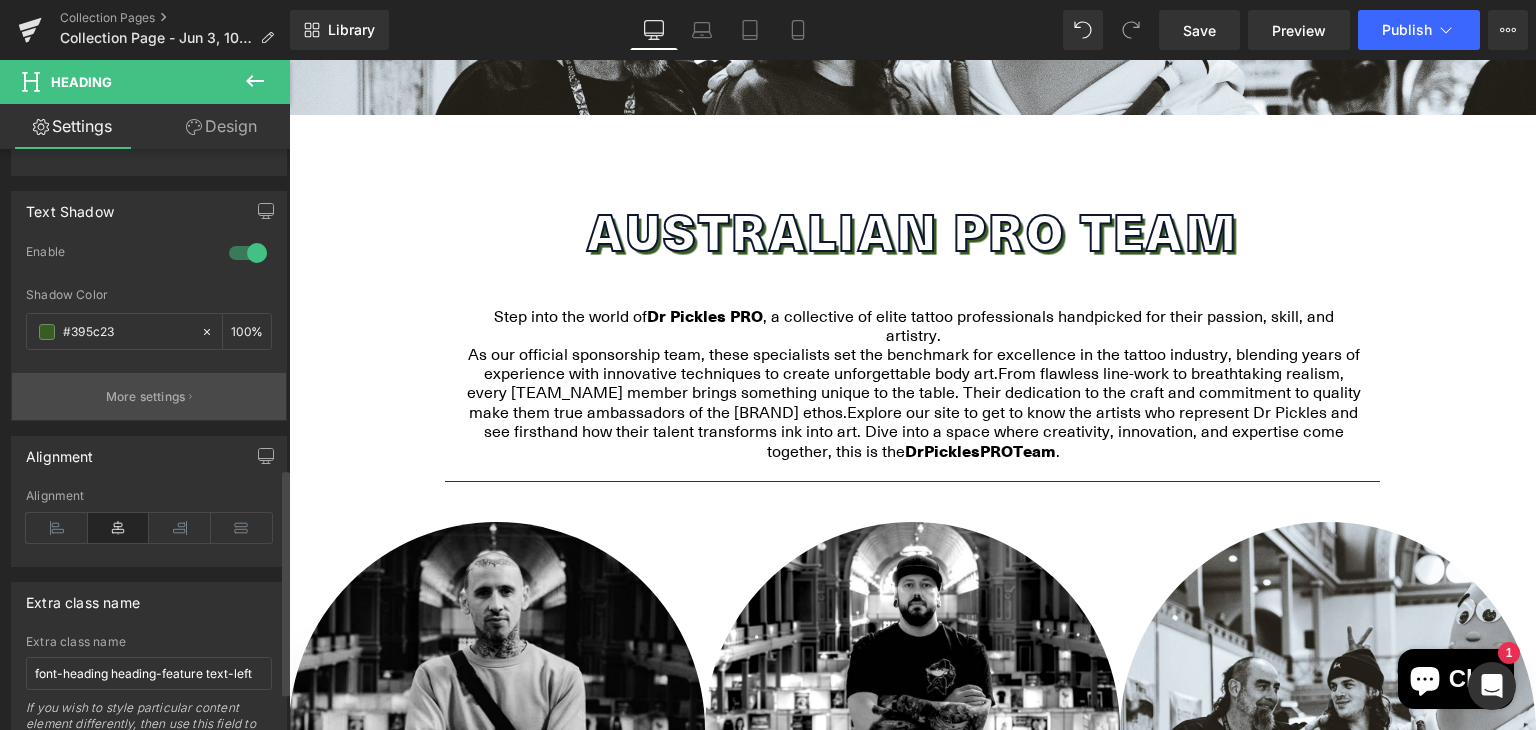 click on "More settings" at bounding box center [146, 397] 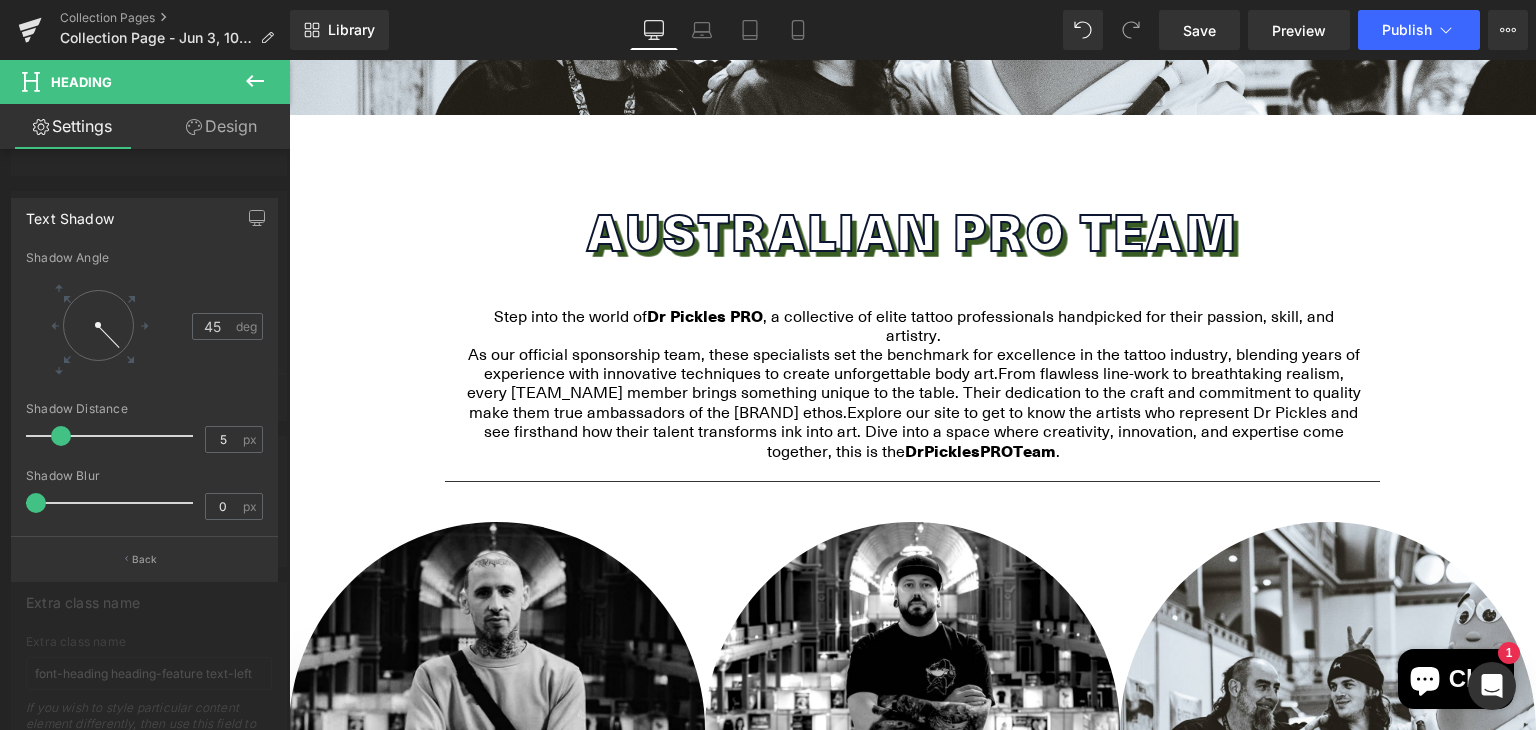 drag, startPoint x: 56, startPoint y: 433, endPoint x: 66, endPoint y: 439, distance: 11.661903 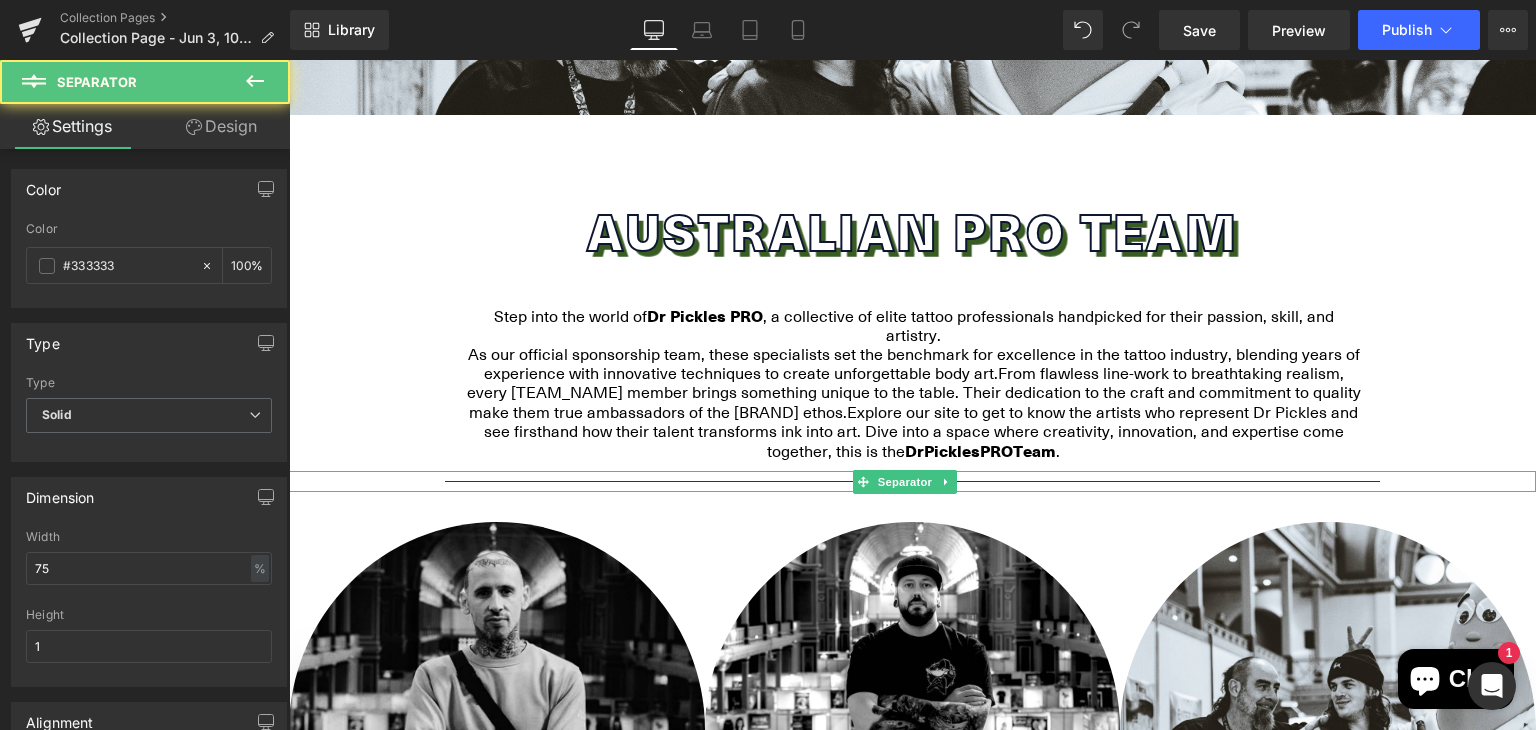 click at bounding box center [912, 481] 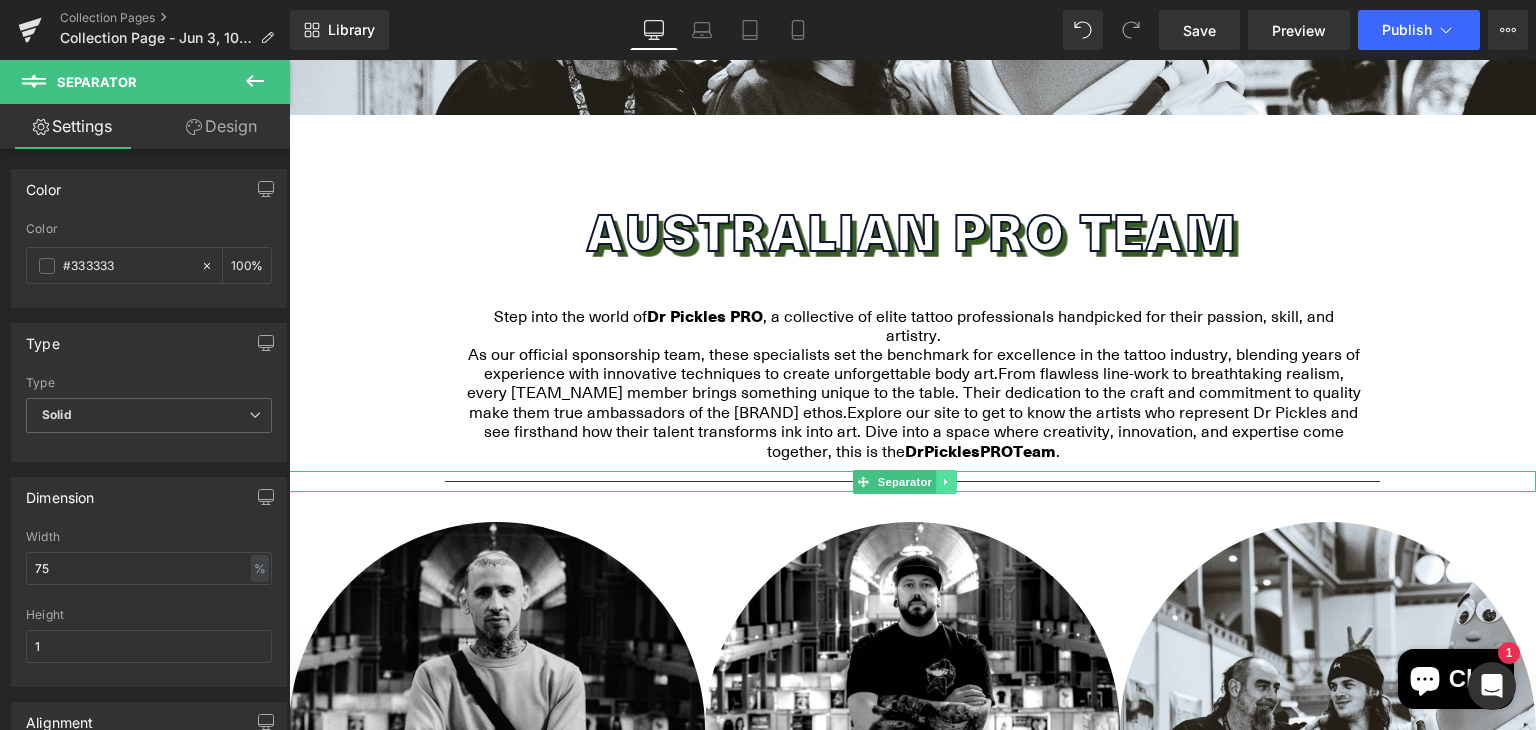 click 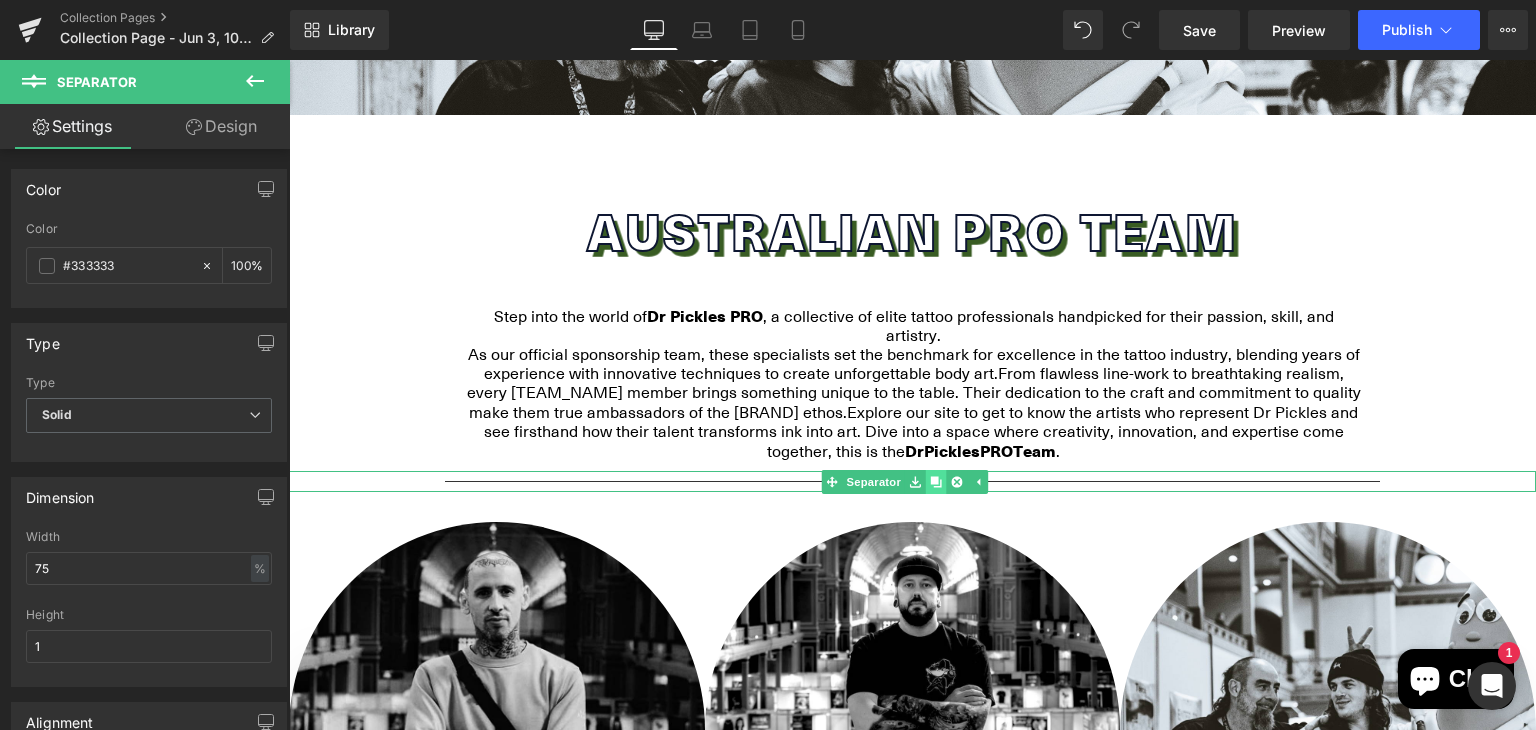 click 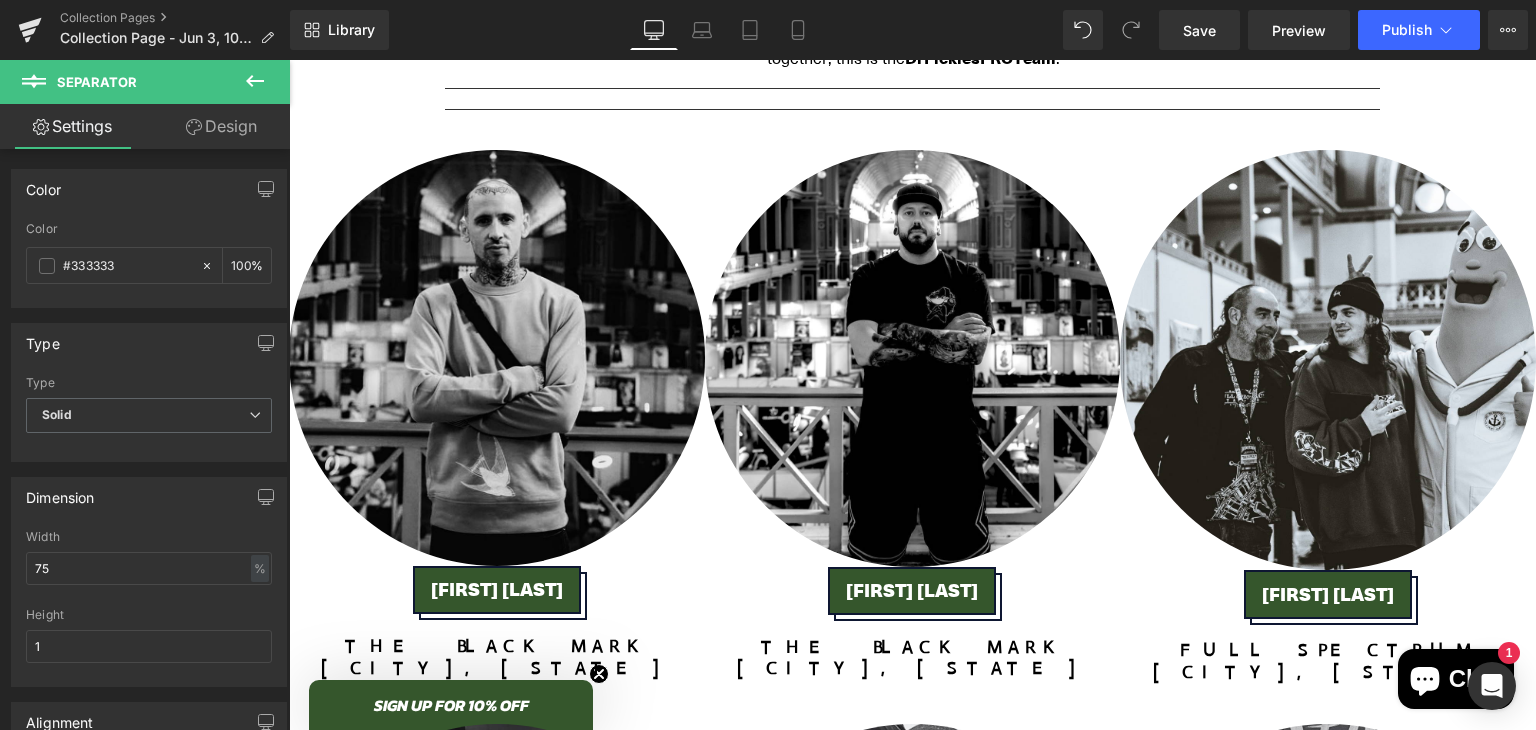 scroll, scrollTop: 896, scrollLeft: 0, axis: vertical 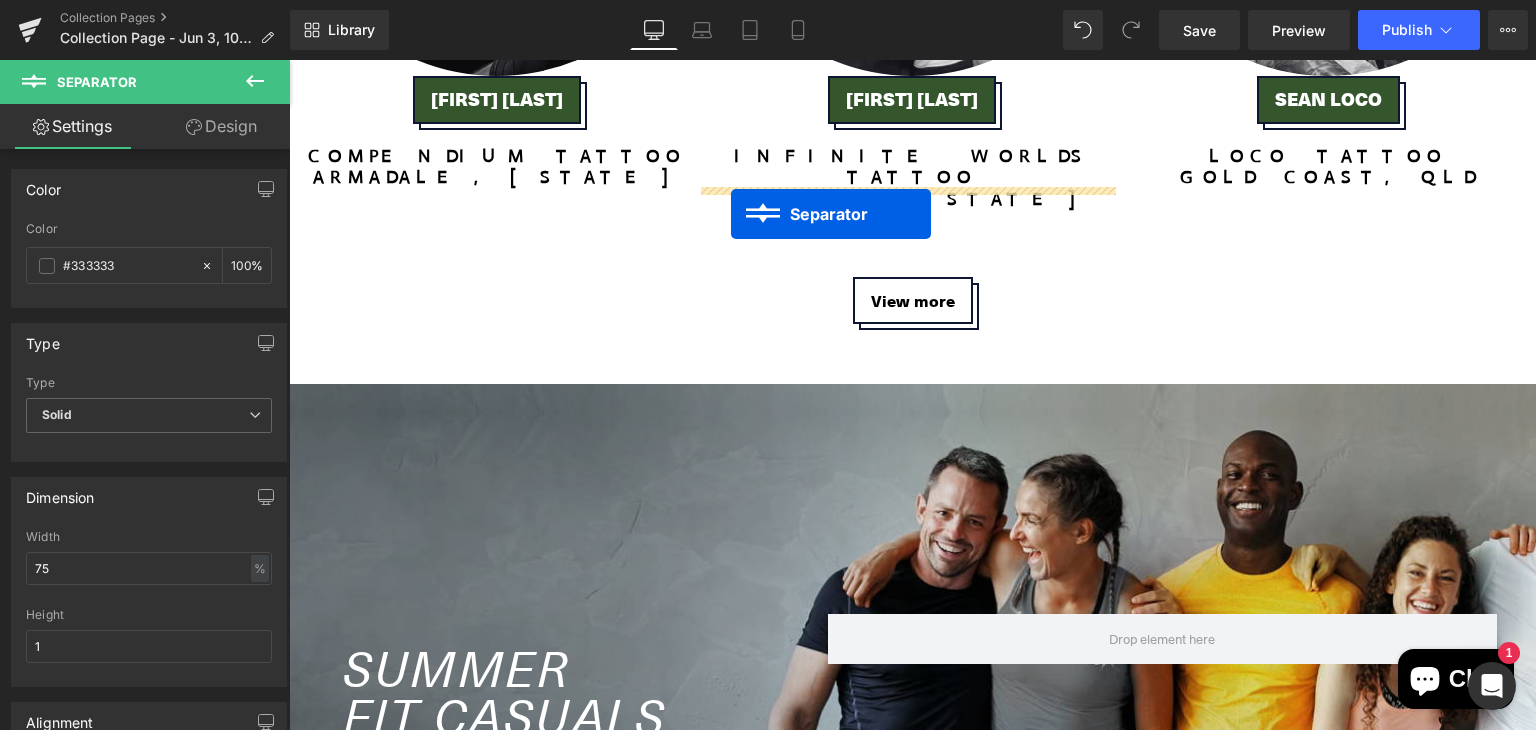 drag, startPoint x: 861, startPoint y: 149, endPoint x: 731, endPoint y: 214, distance: 145.34442 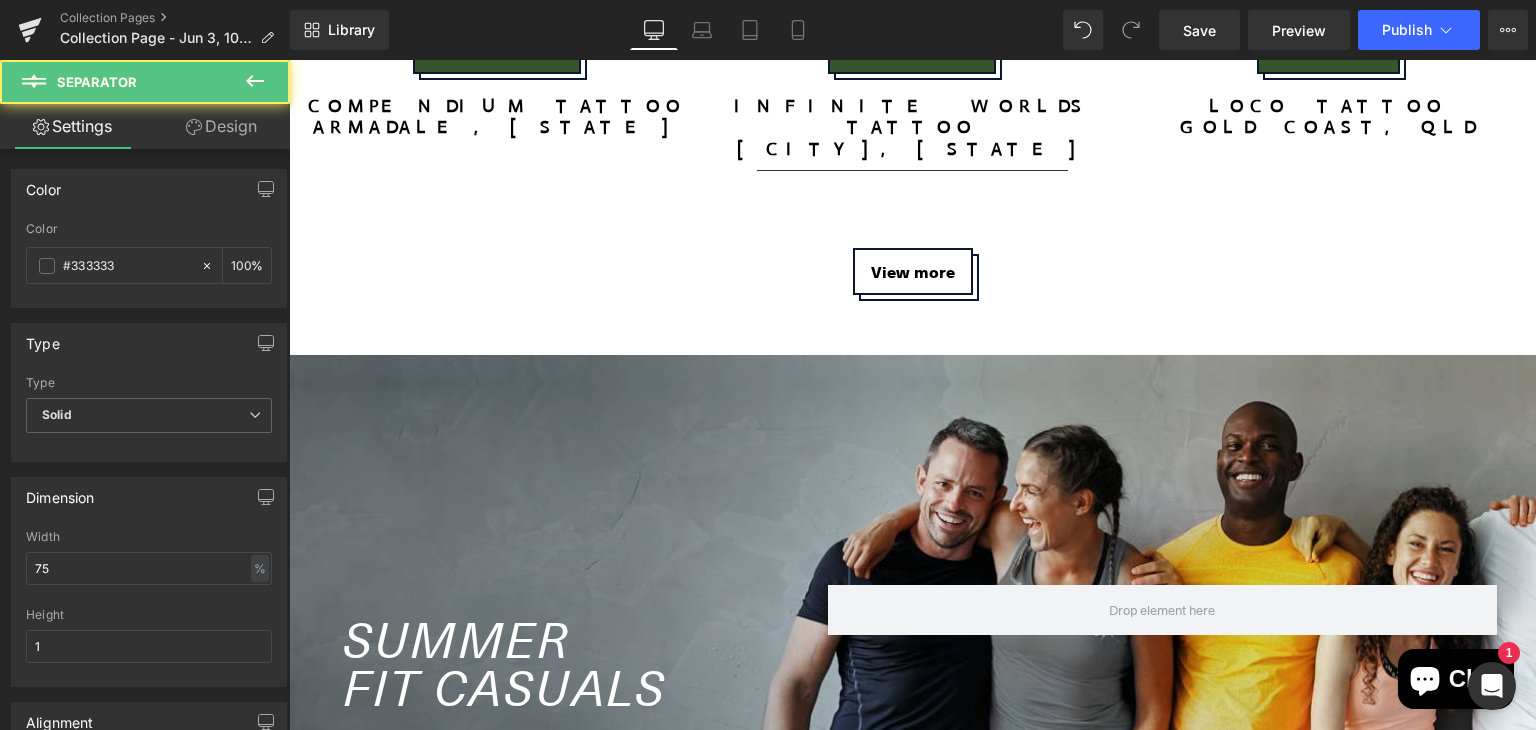 scroll, scrollTop: 4827, scrollLeft: 0, axis: vertical 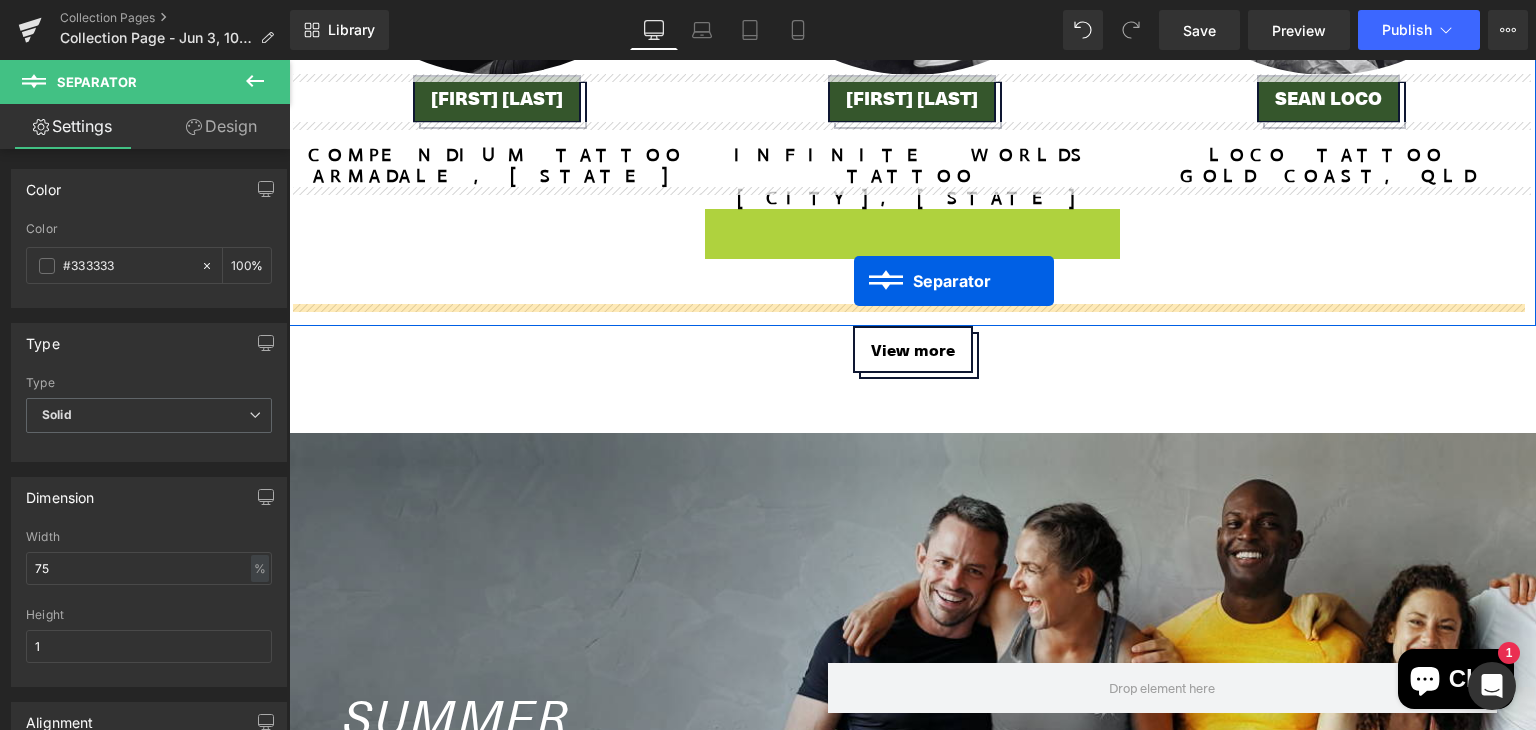 drag, startPoint x: 861, startPoint y: 197, endPoint x: 854, endPoint y: 281, distance: 84.29116 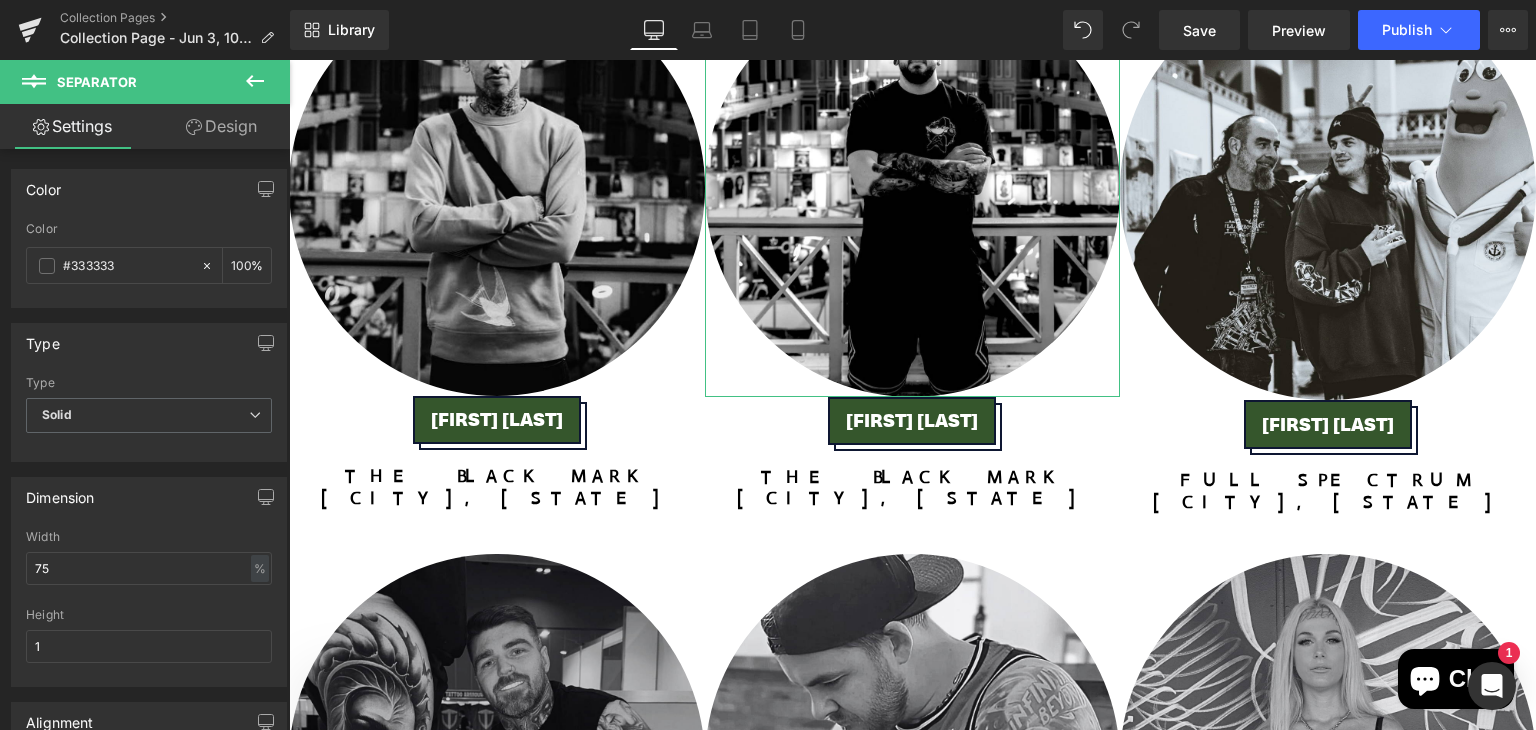scroll, scrollTop: 207, scrollLeft: 0, axis: vertical 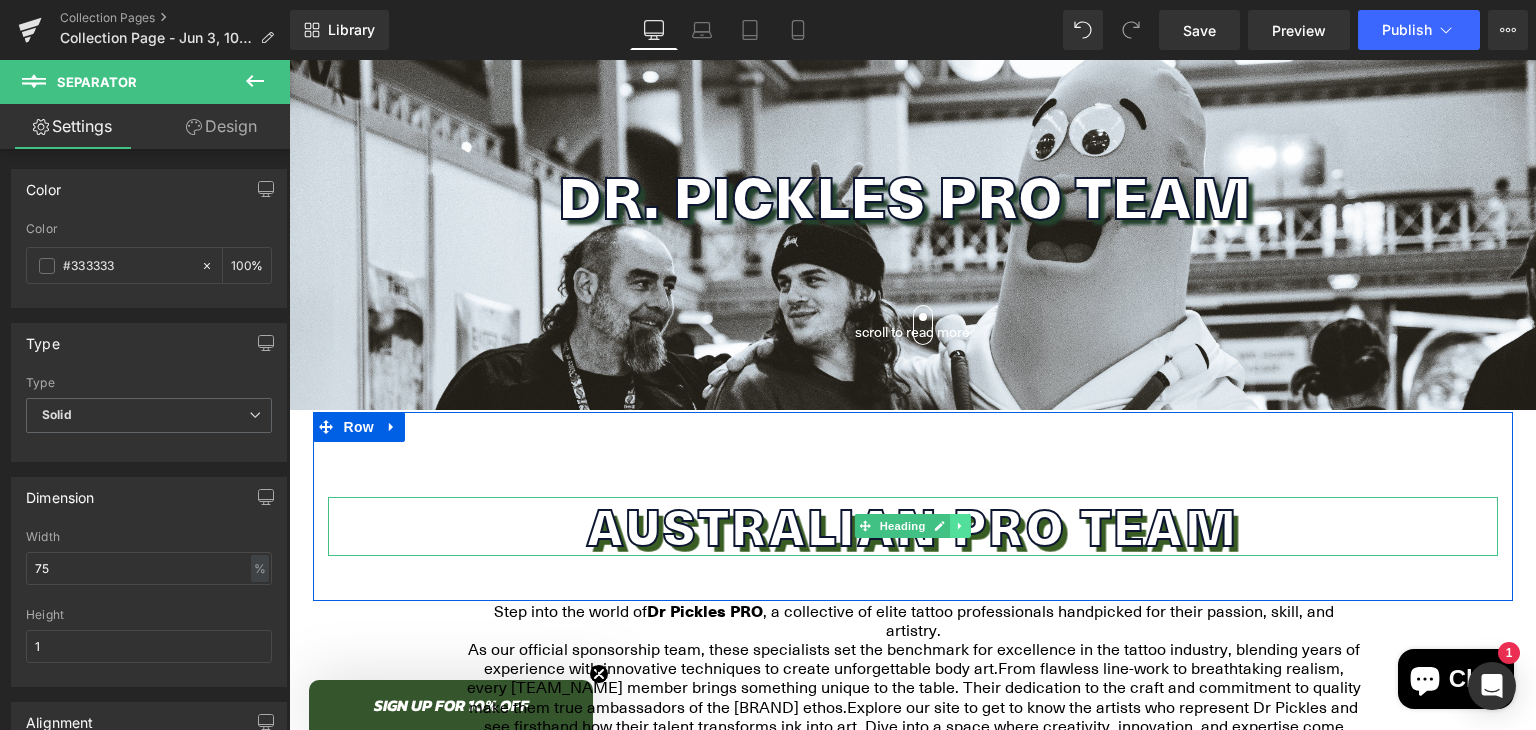click at bounding box center [960, 526] 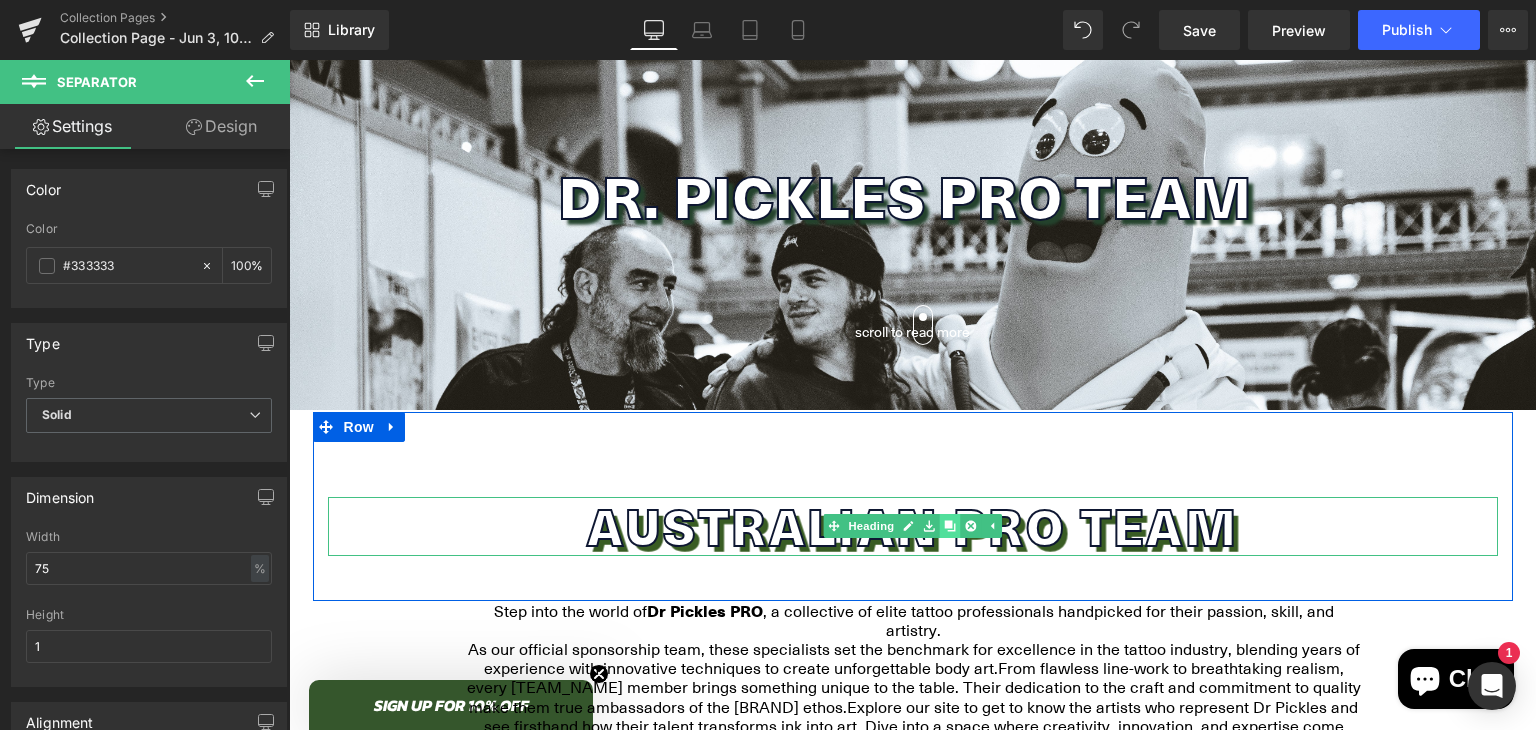 click at bounding box center (949, 526) 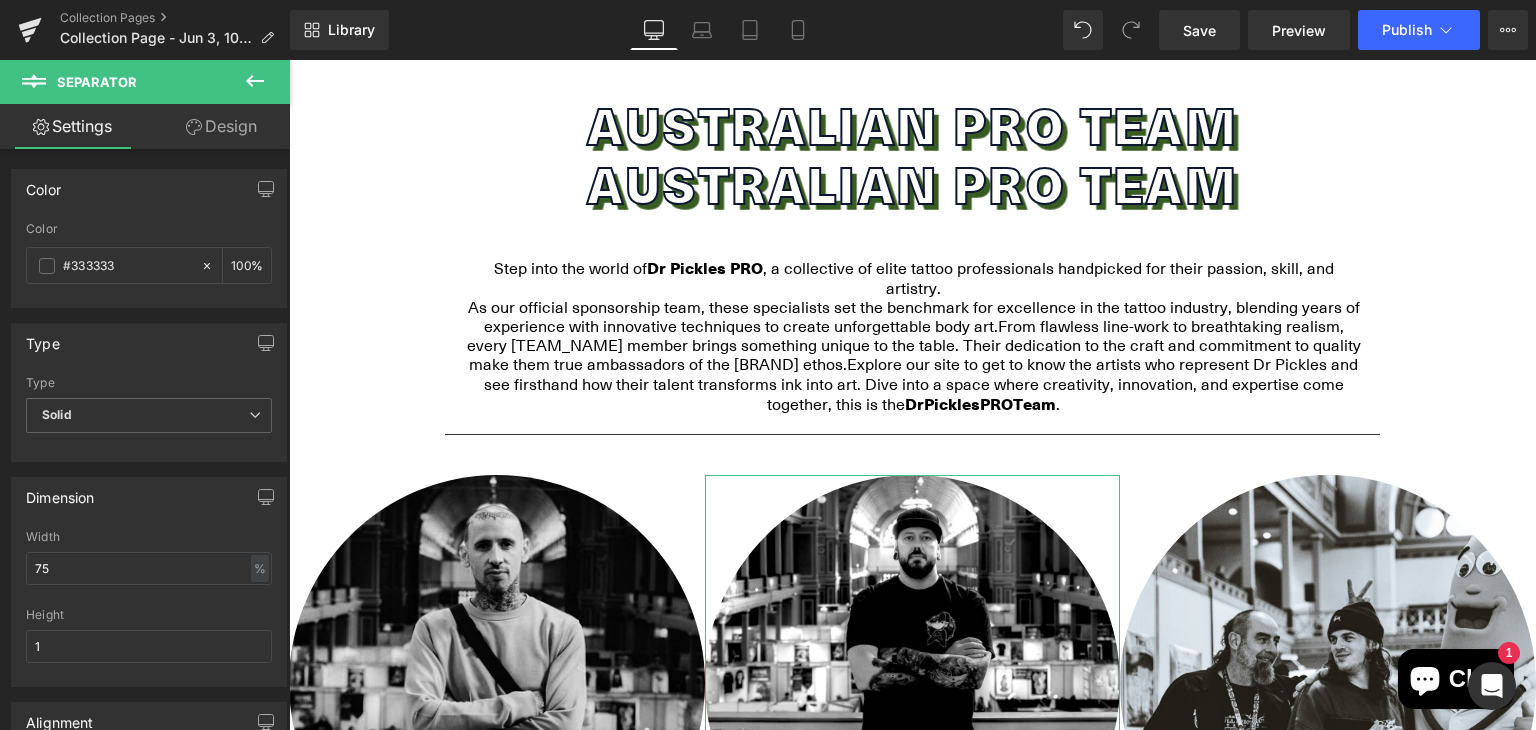 scroll, scrollTop: 686, scrollLeft: 0, axis: vertical 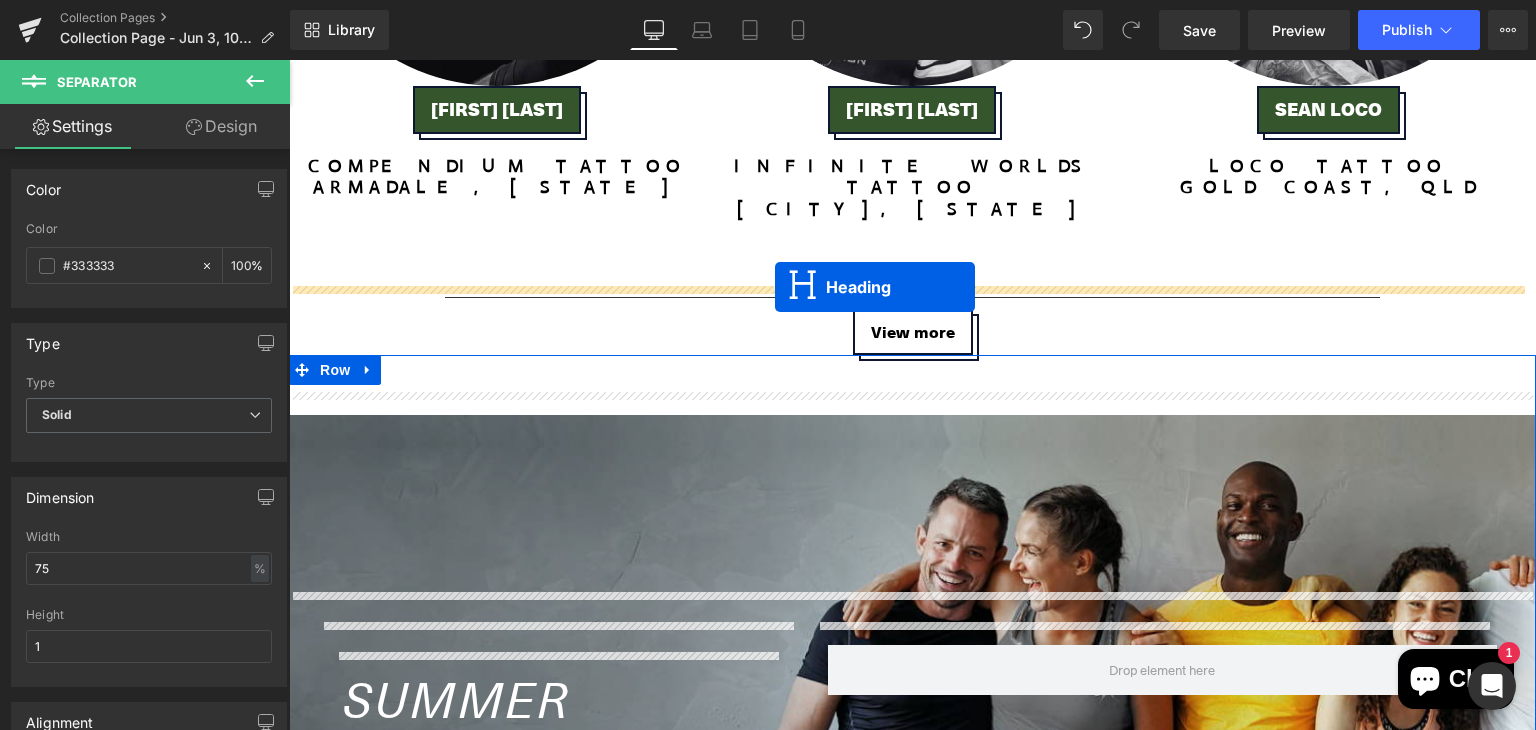 drag, startPoint x: 861, startPoint y: 176, endPoint x: 775, endPoint y: 287, distance: 140.41724 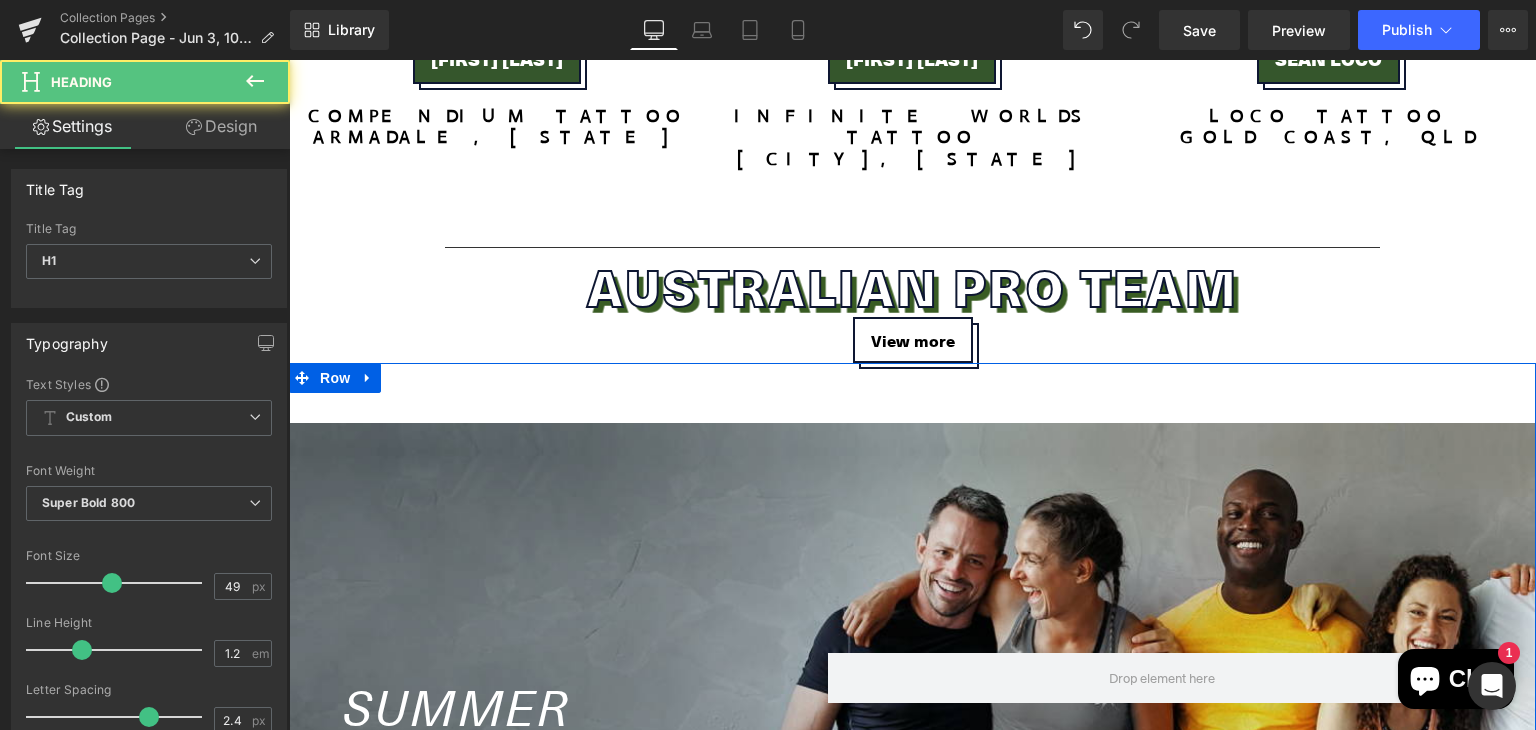 scroll, scrollTop: 4816, scrollLeft: 0, axis: vertical 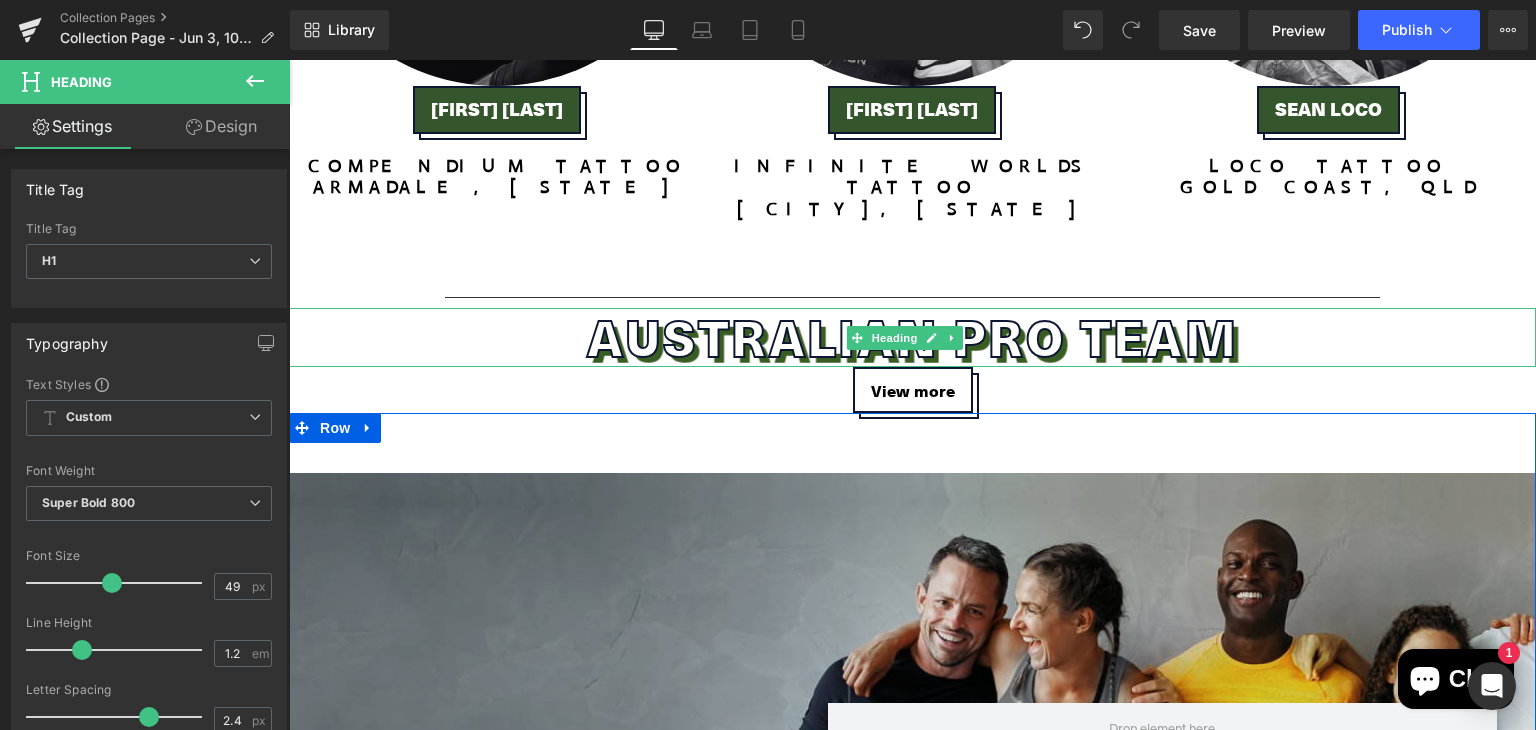 click on "AUSTRALIAN PRO TEAM" at bounding box center (912, 337) 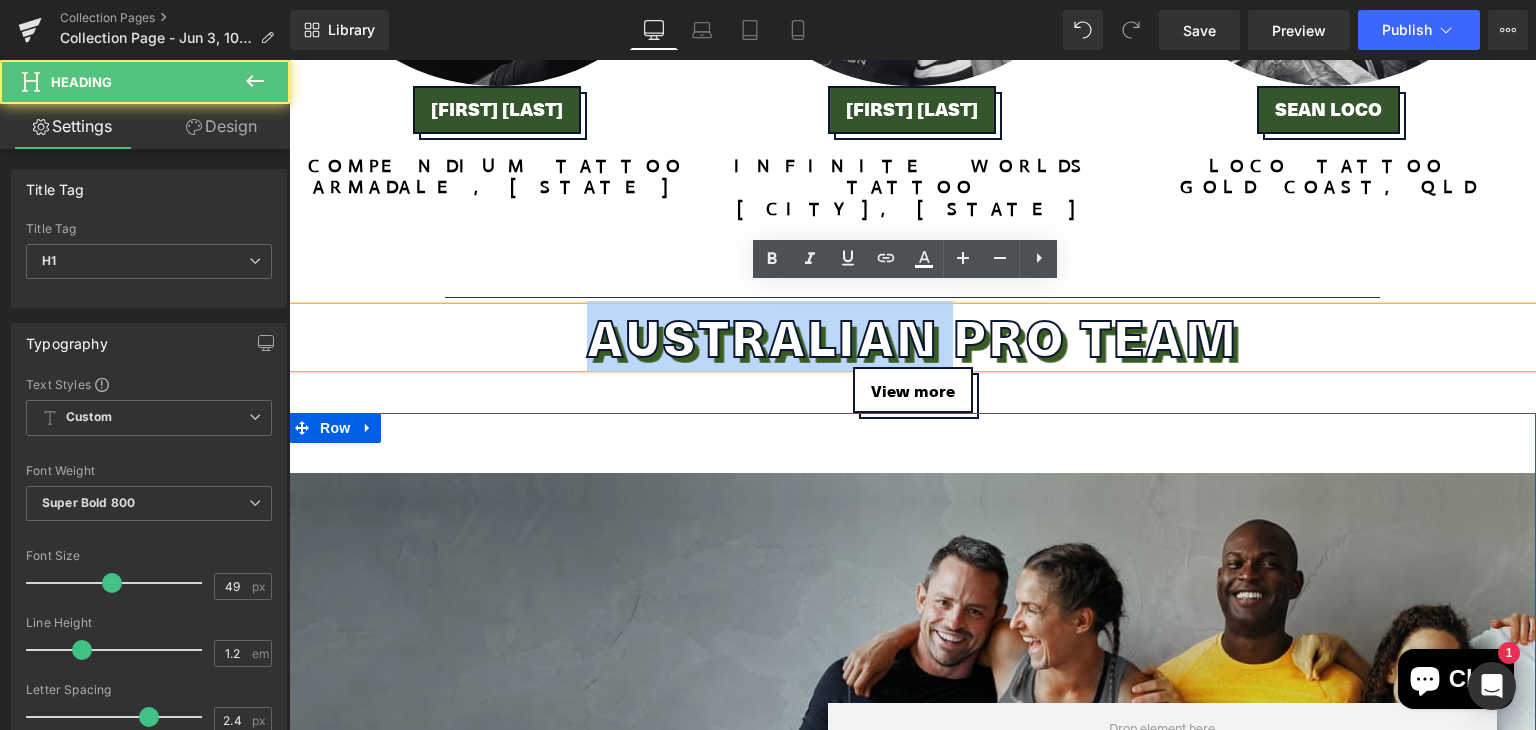 click on "AUSTRALIAN PRO TEAM" at bounding box center (912, 337) 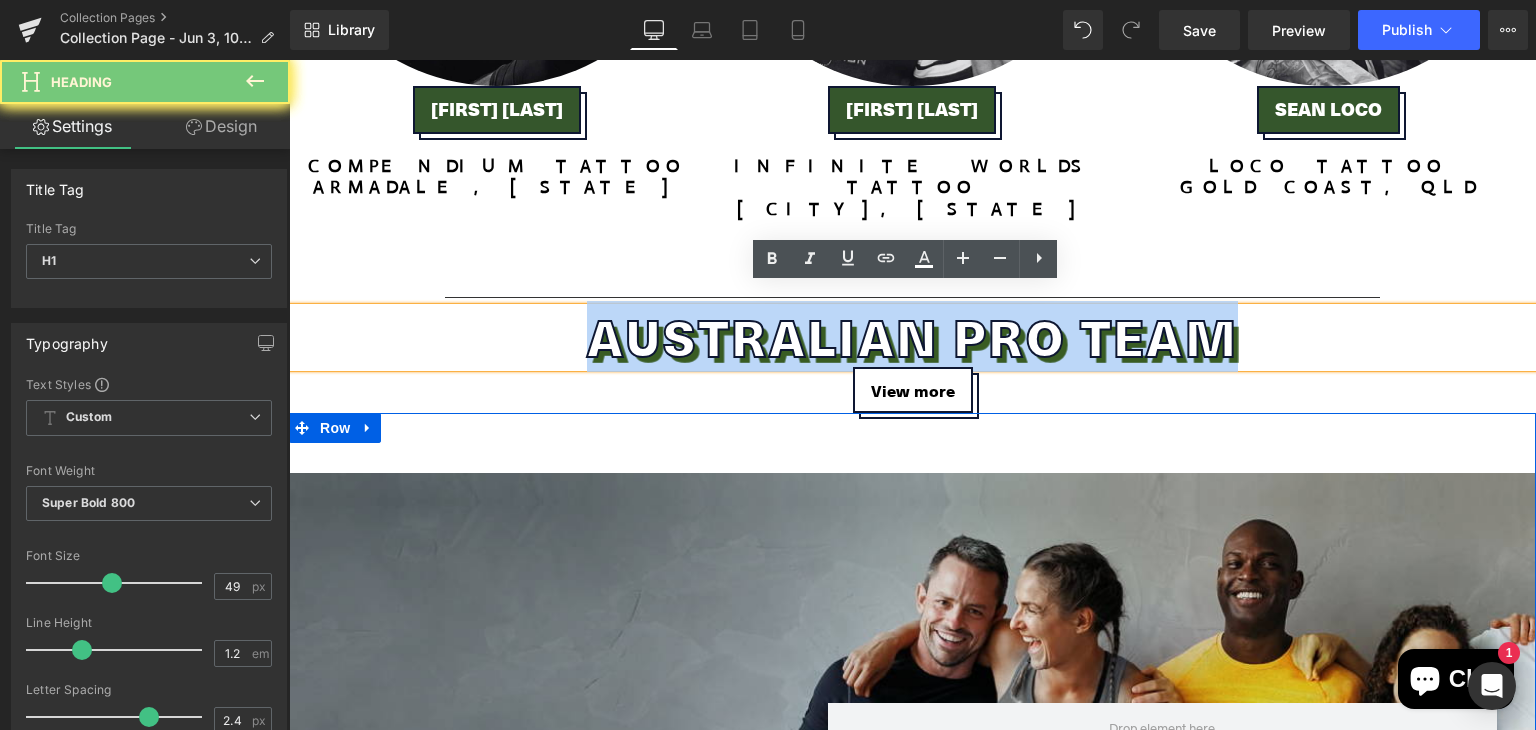 click on "AUSTRALIAN PRO TEAM" at bounding box center [912, 337] 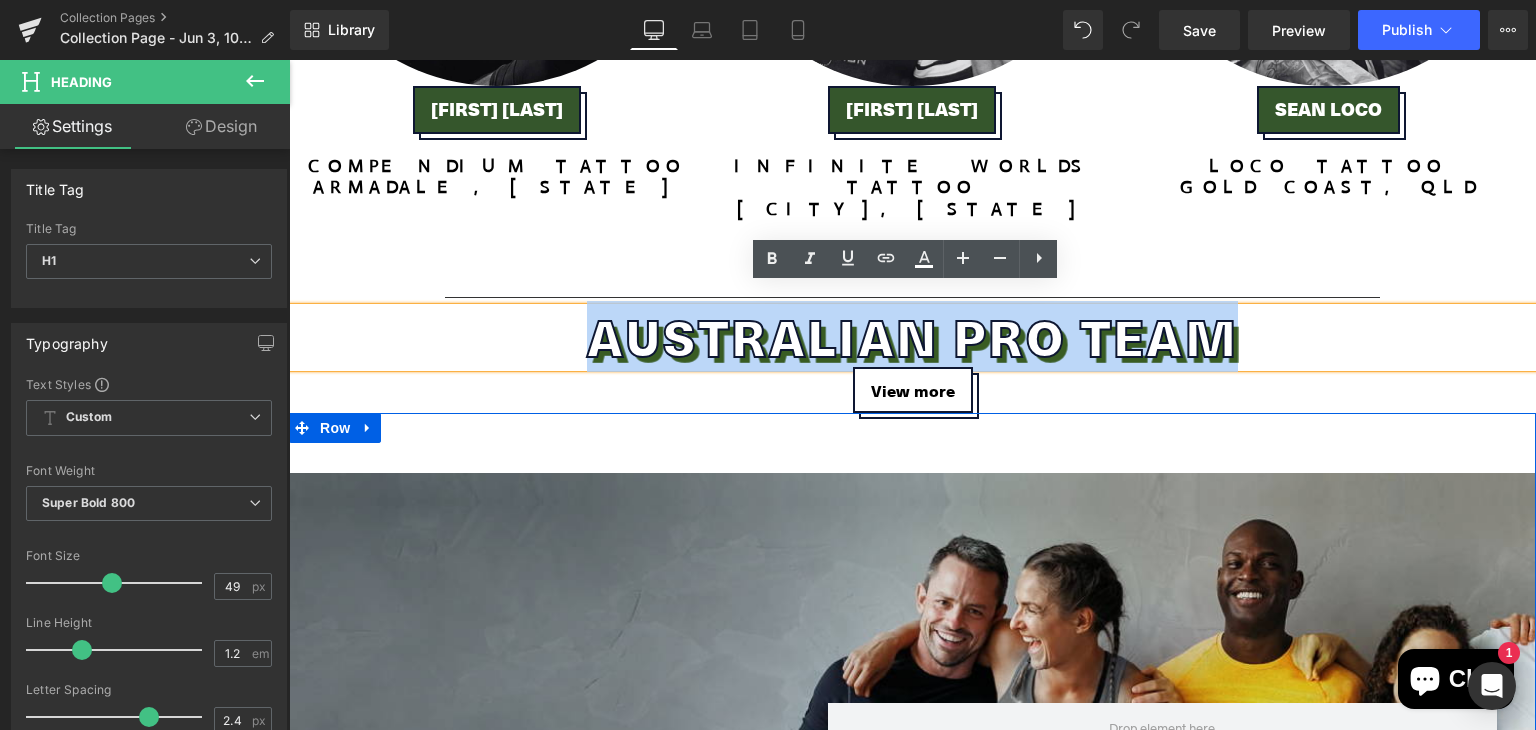 click on "AUSTRALIAN PRO TEAM" at bounding box center (912, 337) 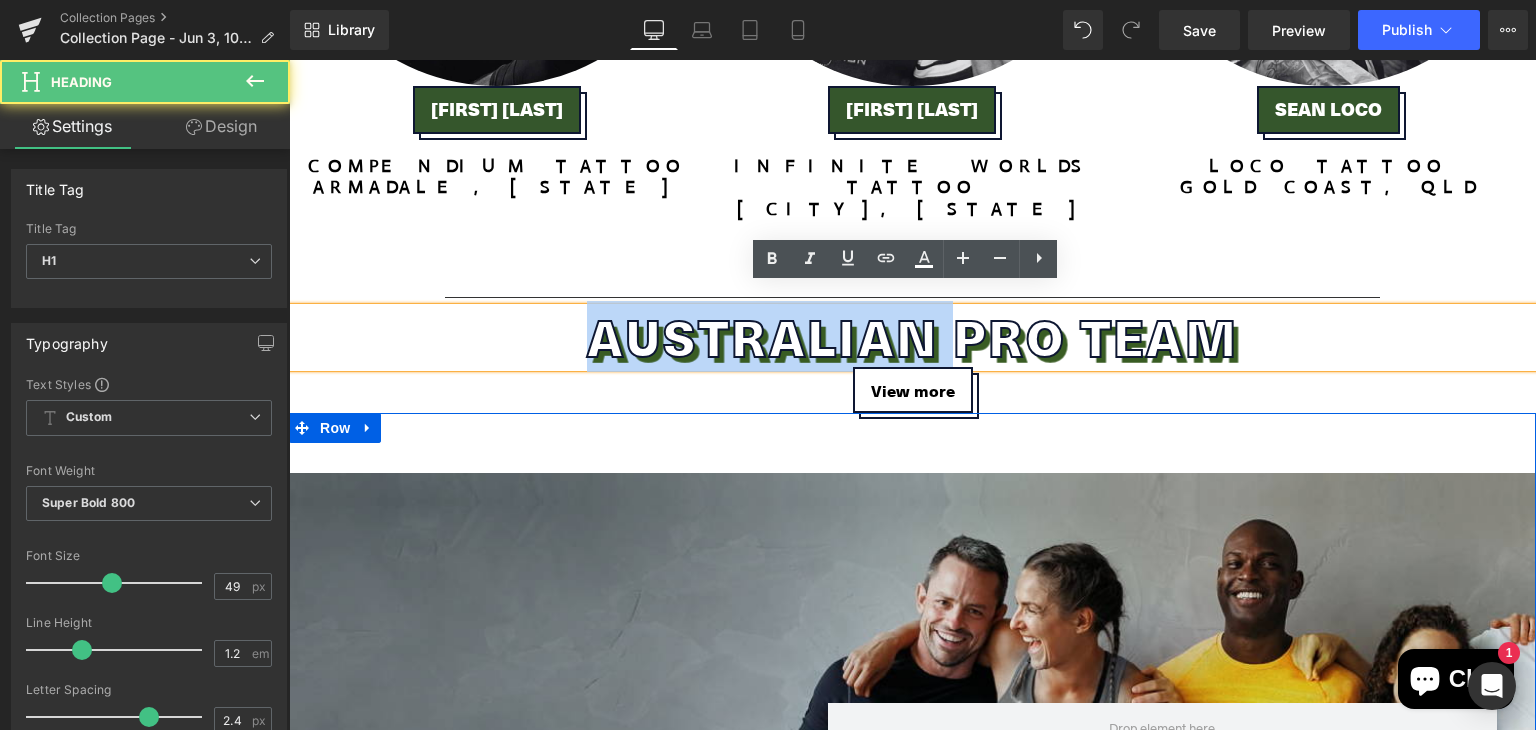 click on "AUSTRALIAN PRO TEAM" at bounding box center [912, 337] 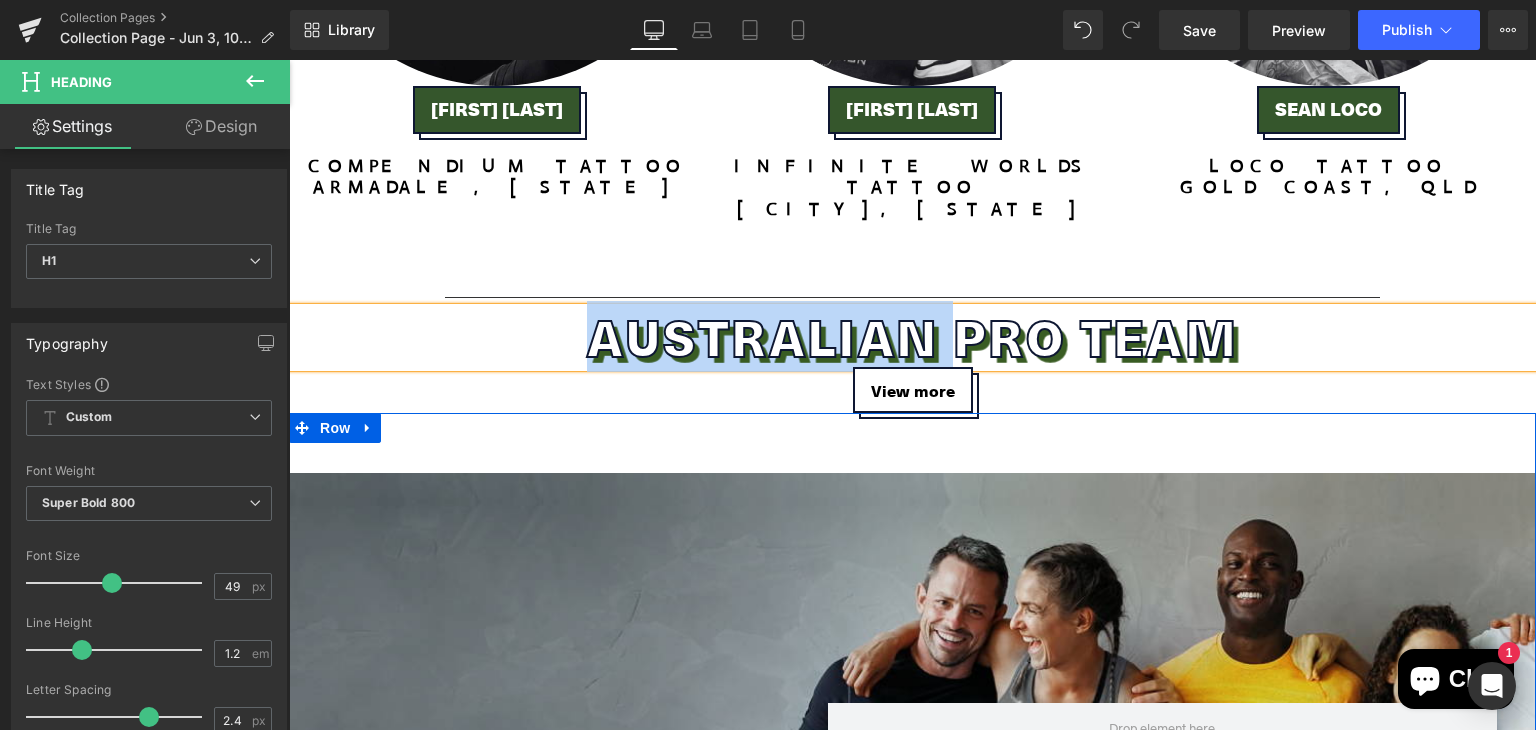 type 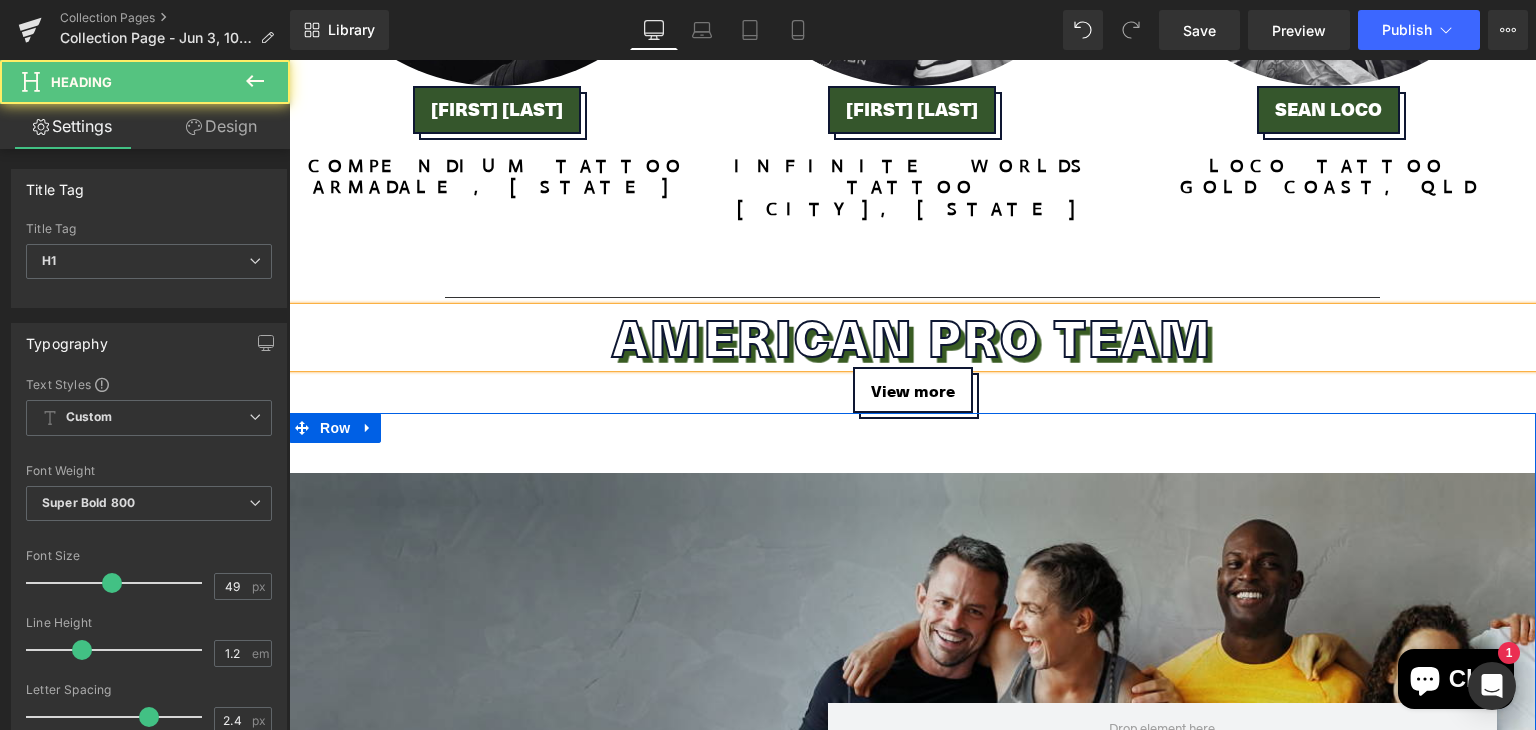 click on "AMERICAN PRO TEAM" at bounding box center [912, 337] 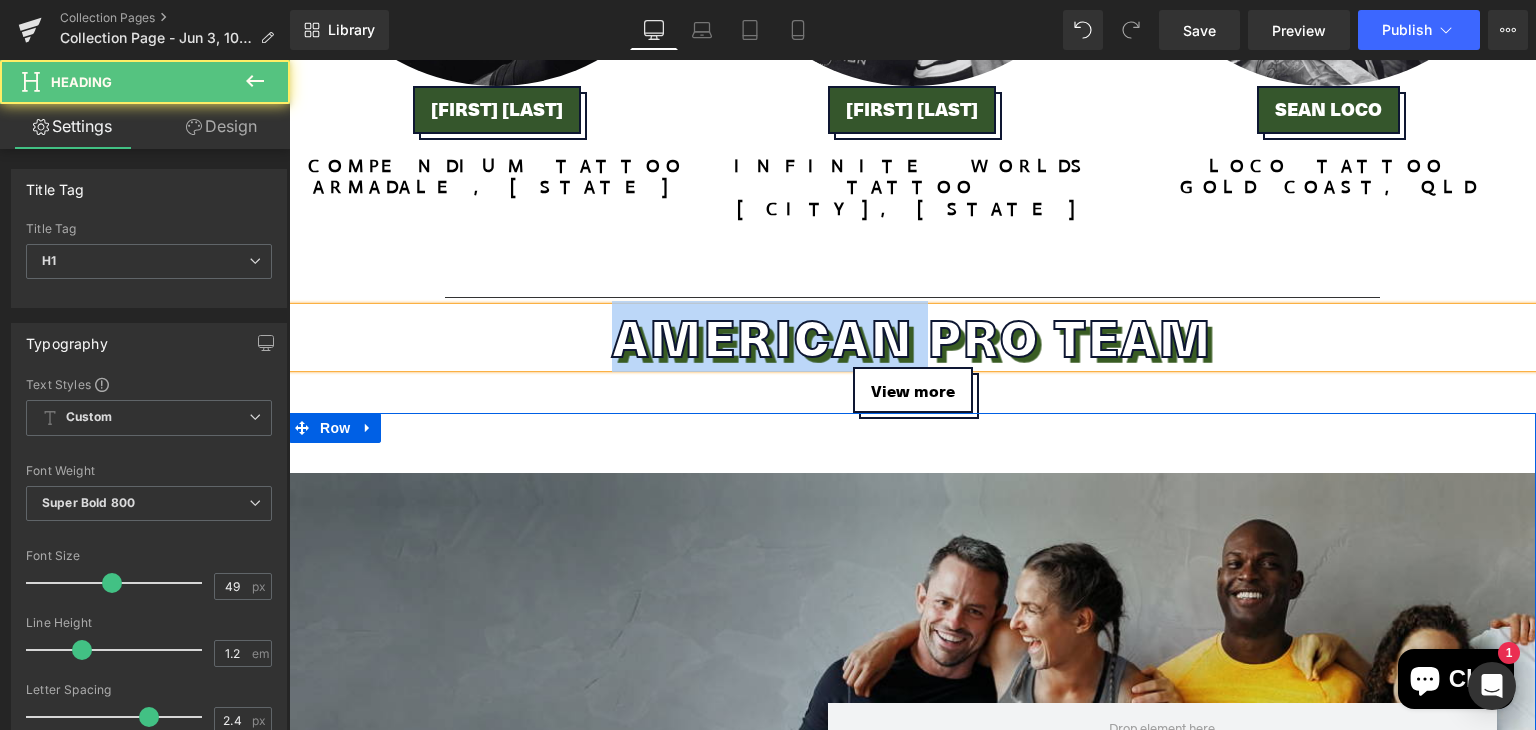 click on "AMERICAN PRO TEAM" at bounding box center [912, 337] 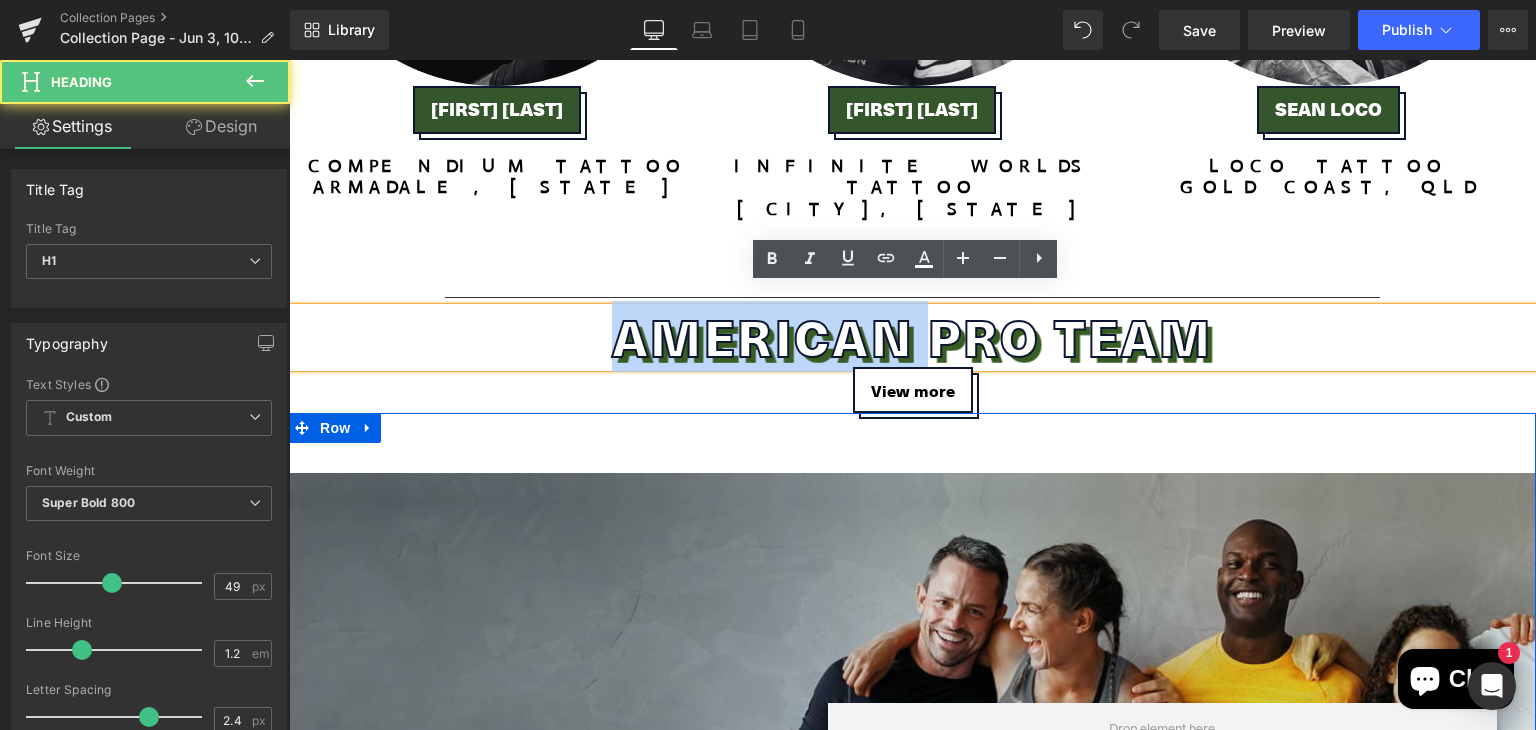 click on "AMERICAN PRO TEAM" at bounding box center (912, 337) 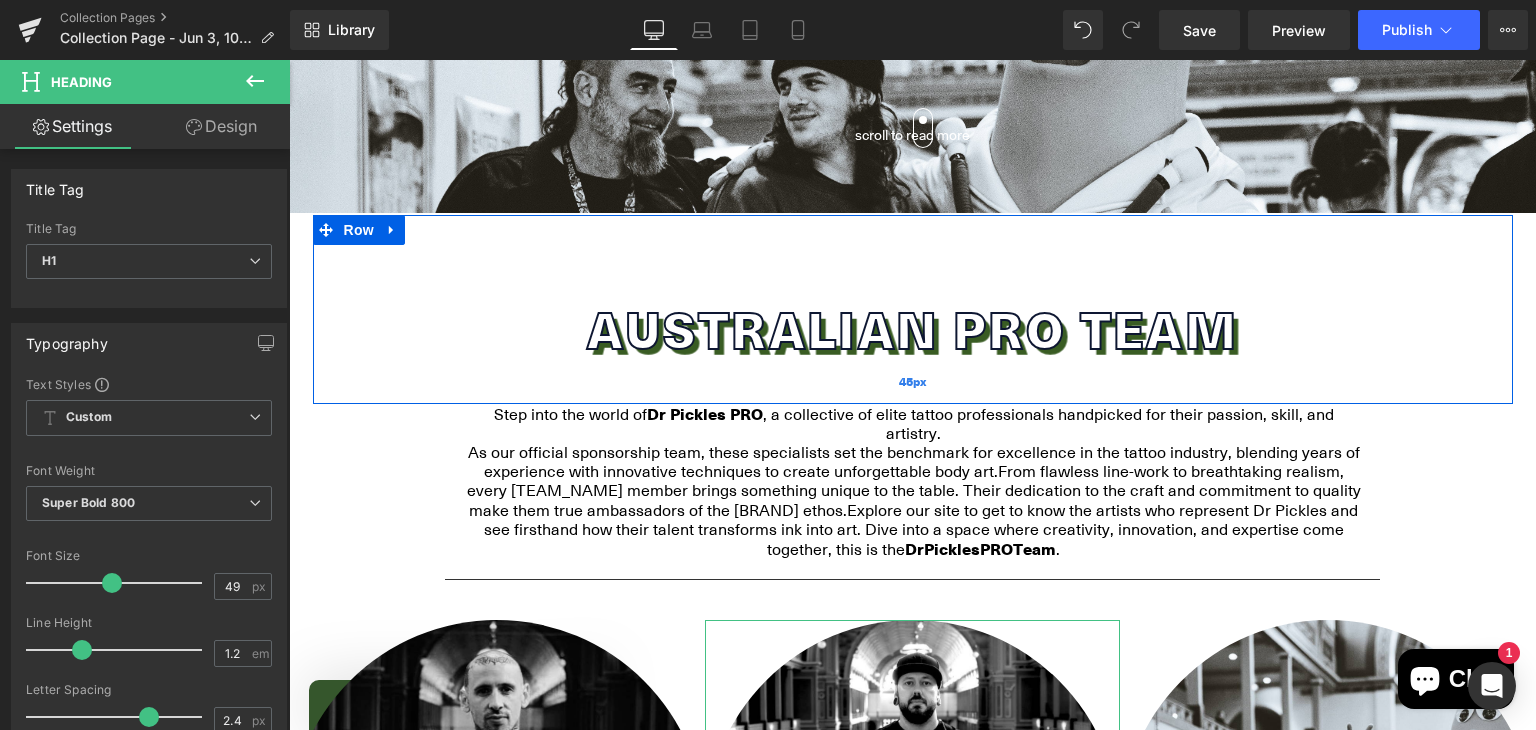 scroll, scrollTop: 393, scrollLeft: 0, axis: vertical 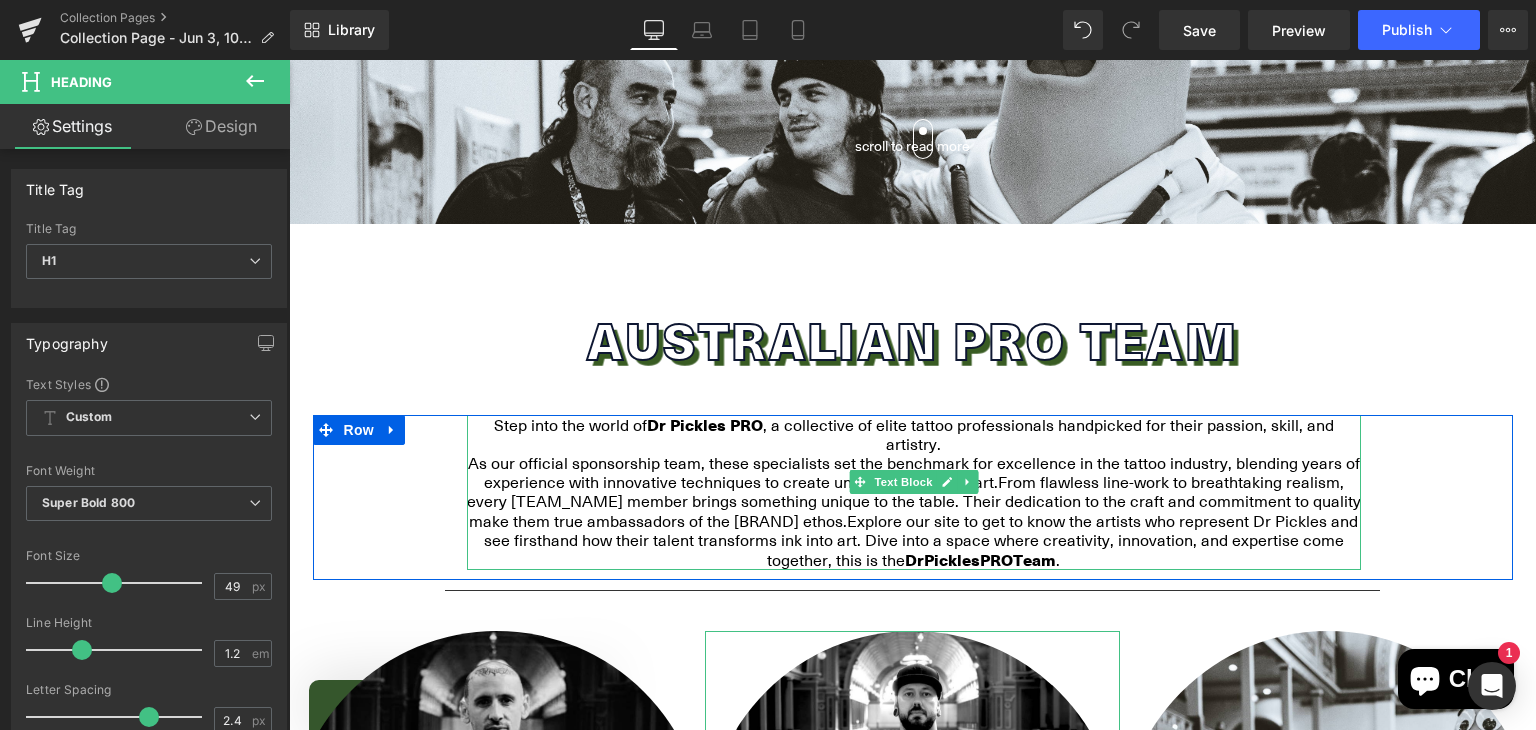 click on "From flawless line-work to breathtaking realism, every [TEAM_NAME] member brings something unique to the table. Their dedication to the craft and commitment to quality make them true ambassadors of the [BRAND] ethos." at bounding box center [914, 501] 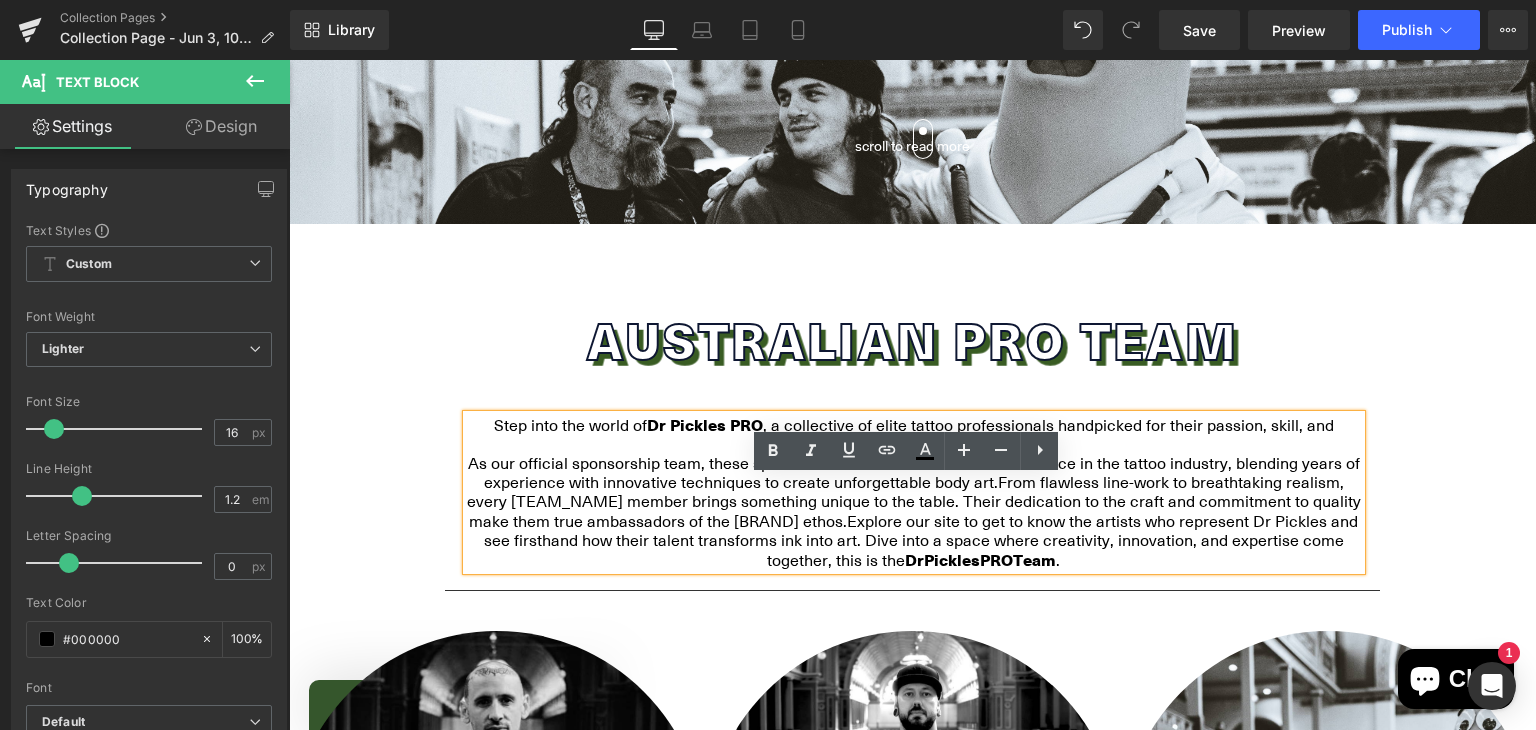 click on "Step into the world of [BRAND] [TEAM_NAME] , a collective of elite tattoo professionals handpicked for their passion, skill, and artistry." at bounding box center (914, 434) 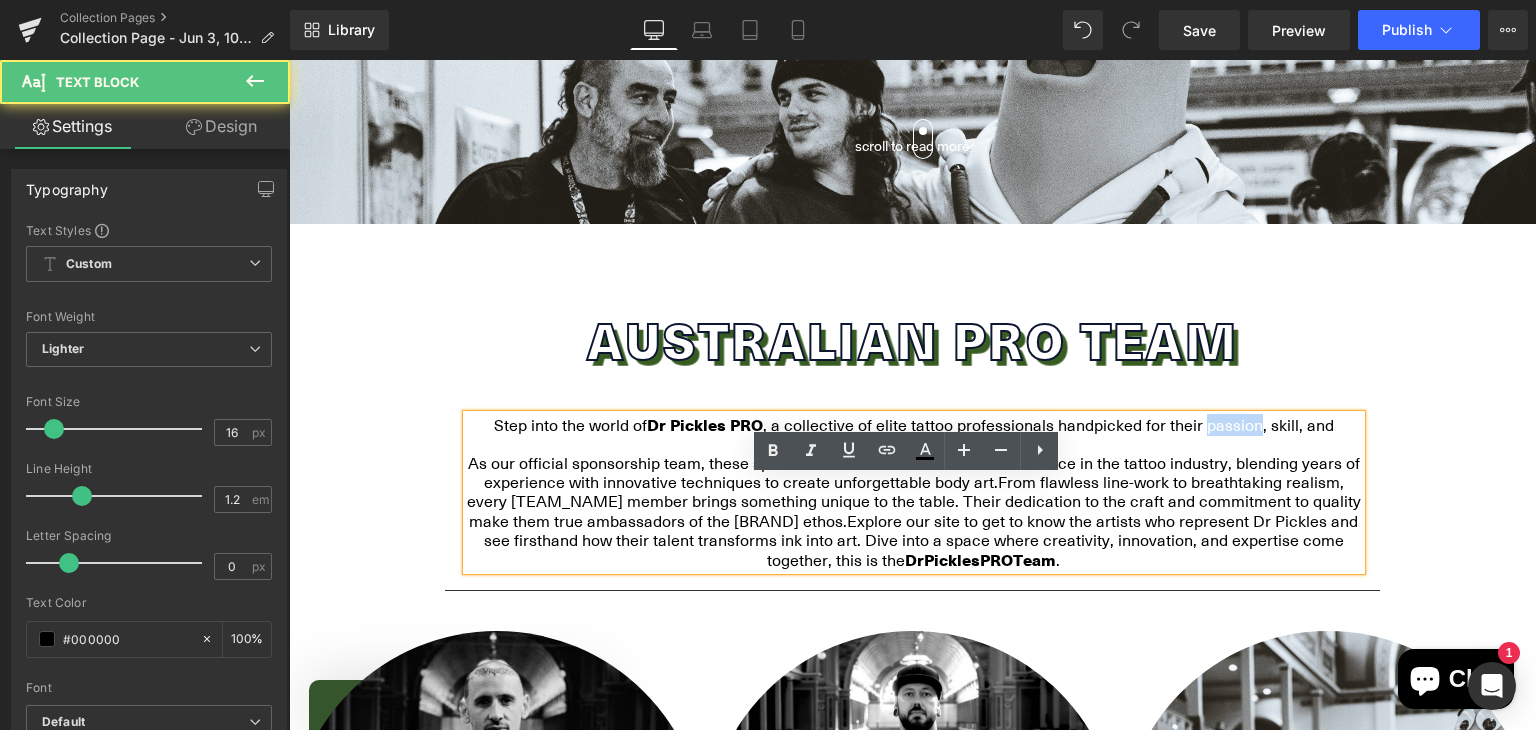 click on "Step into the world of [BRAND] [TEAM_NAME] , a collective of elite tattoo professionals handpicked for their passion, skill, and artistry." at bounding box center [914, 434] 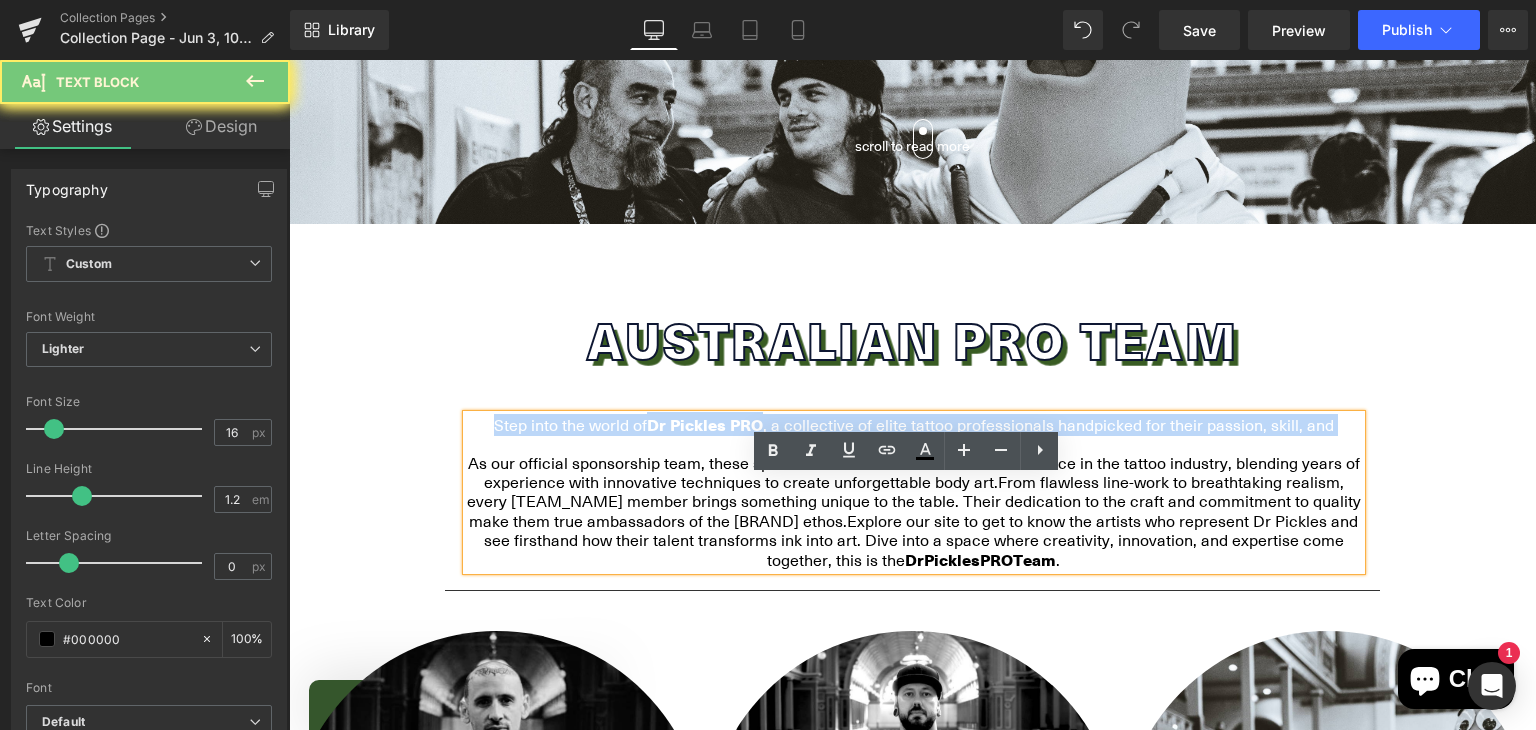 click on "Step into the world of [BRAND] [TEAM_NAME] , a collective of elite tattoo professionals handpicked for their passion, skill, and artistry." at bounding box center [914, 434] 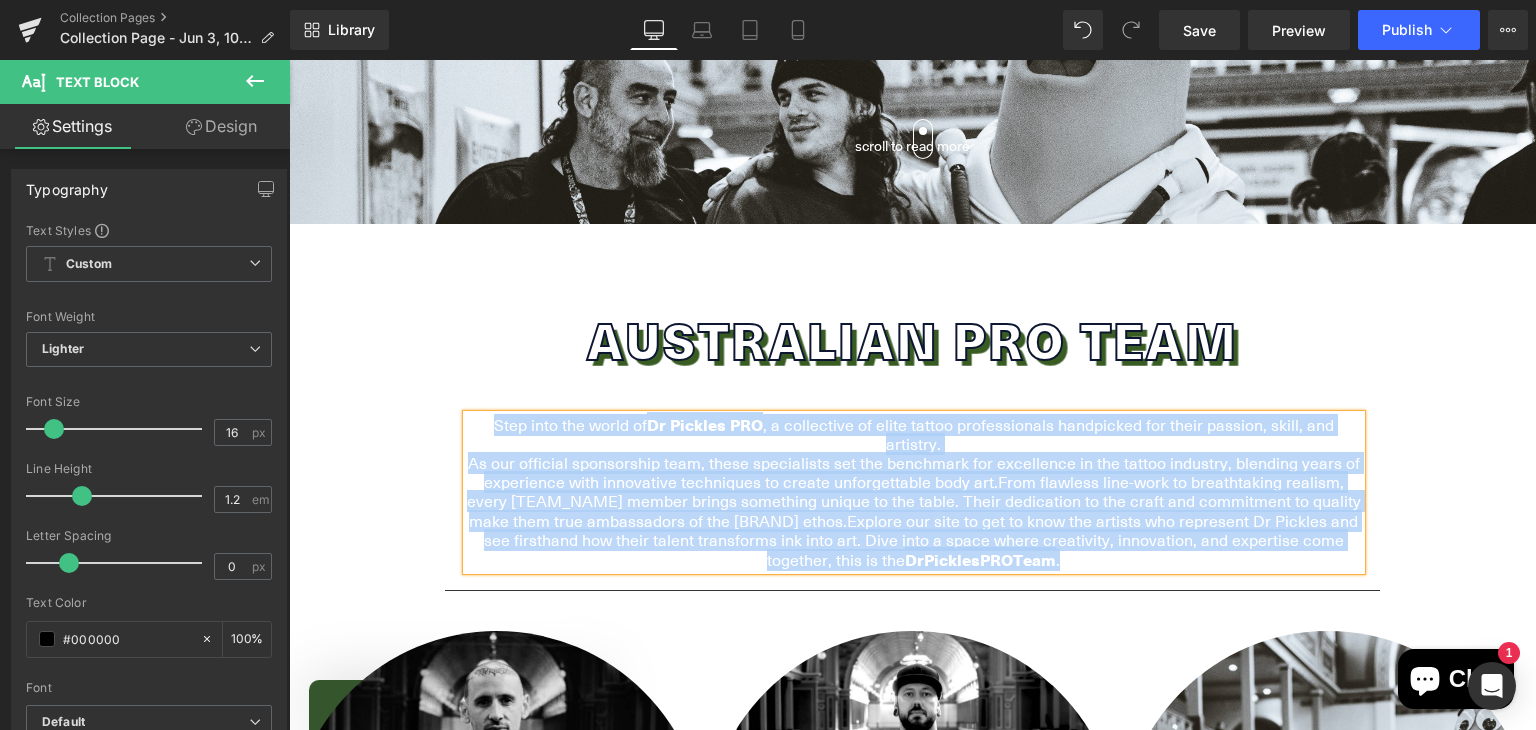 copy on "Step into the world of Dr Pickles PRO , a collective of elite tattoo professionals handpicked for their passion, skill, and artistry. As our official sponsorship team, these specialists set the benchmark for excellence in the tattoo industry, blending years of experience with innovative techniques to create unforgettable body art. From flawless line-work to breathtaking realism, every PRO Team member brings something unique to the table. Their dedication to the craft and commitment to quality make them true ambassadors of the Dr Pickles ethos. Explore our site to get to know the artists who represent Dr Pickles and see firsthand how their talent transforms ink into art. Dive into a space where creativity, innovation, and expertise come together, this is the Dr Pickles PRO Team ." 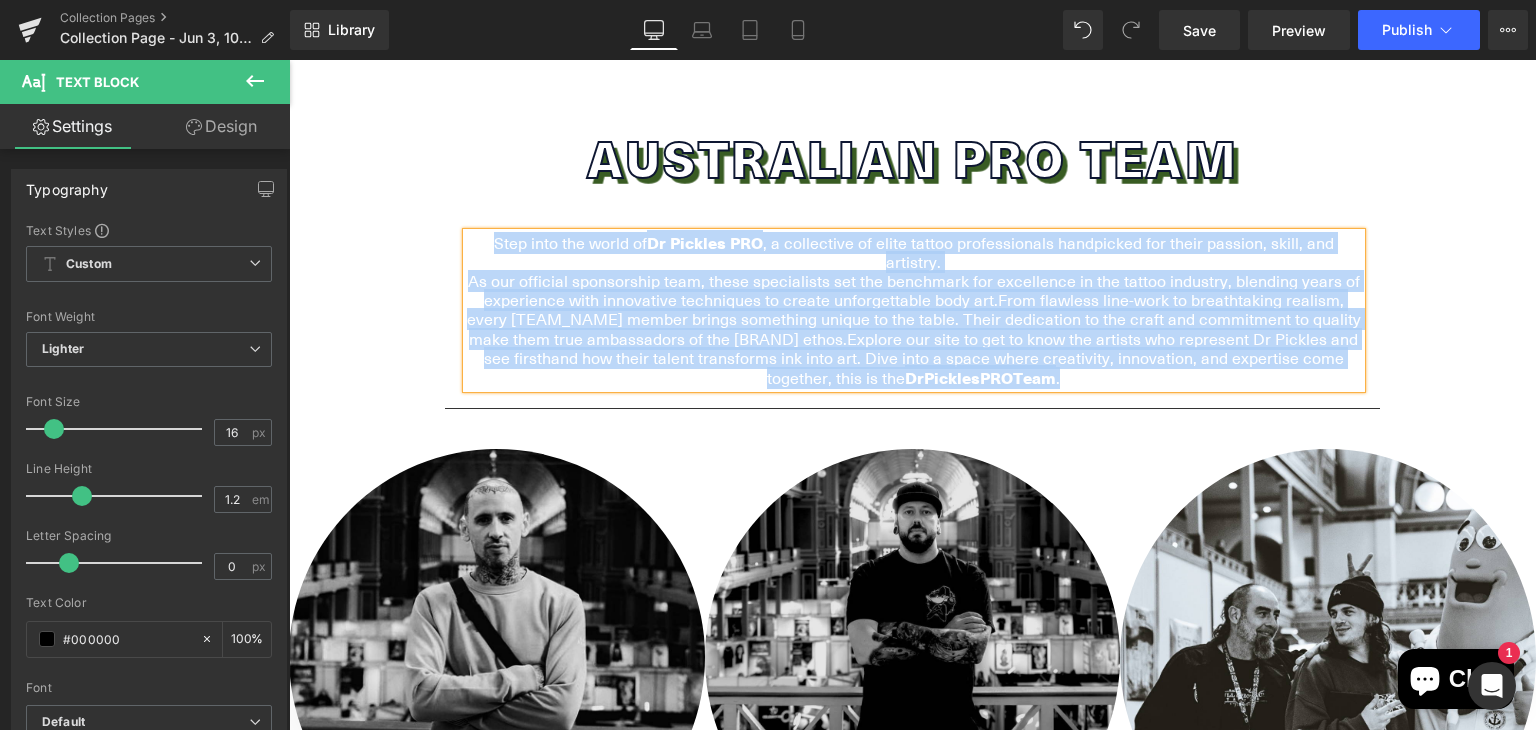 scroll, scrollTop: 485, scrollLeft: 0, axis: vertical 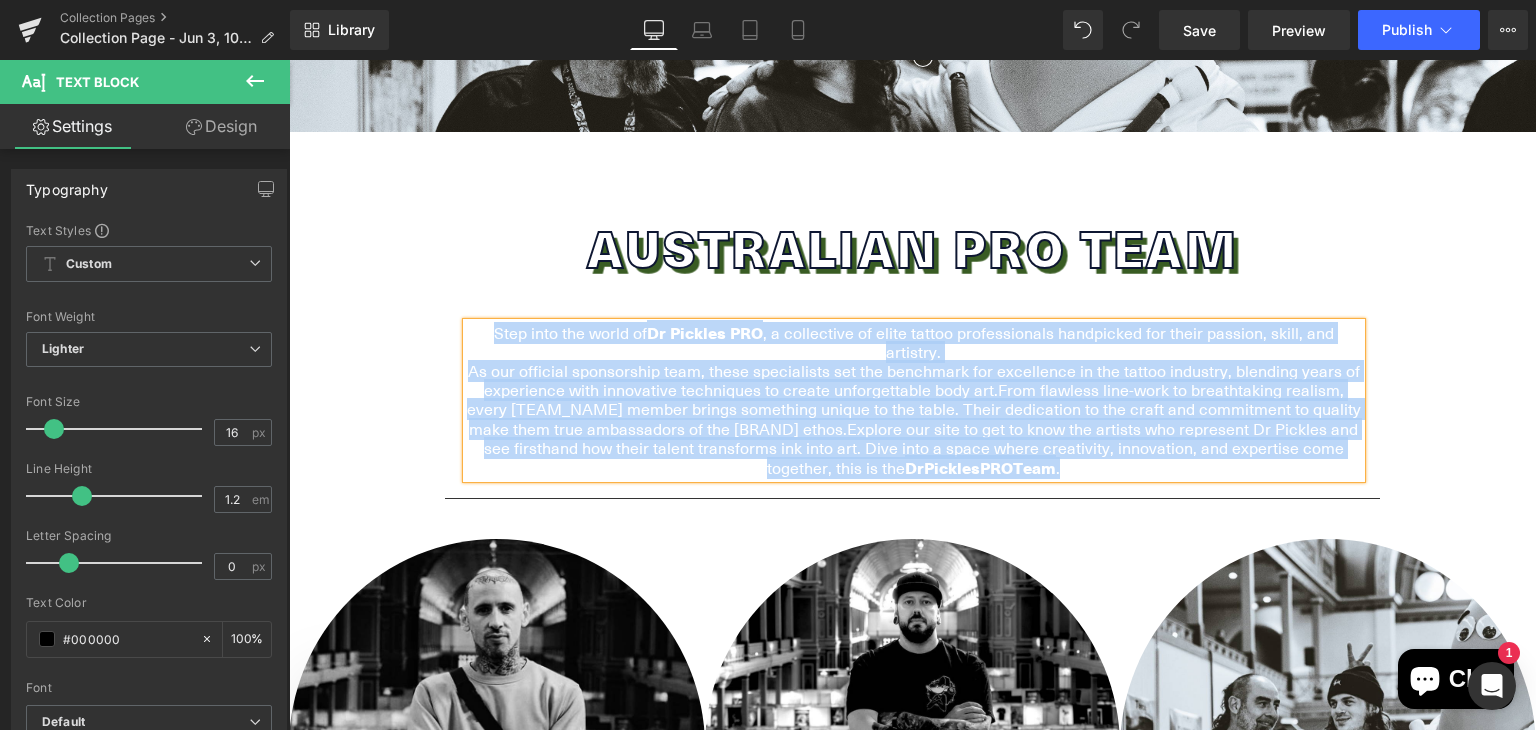 click on "From flawless line-work to breathtaking realism, every [TEAM_NAME] member brings something unique to the table. Their dedication to the craft and commitment to quality make them true ambassadors of the [BRAND] ethos." at bounding box center [914, 409] 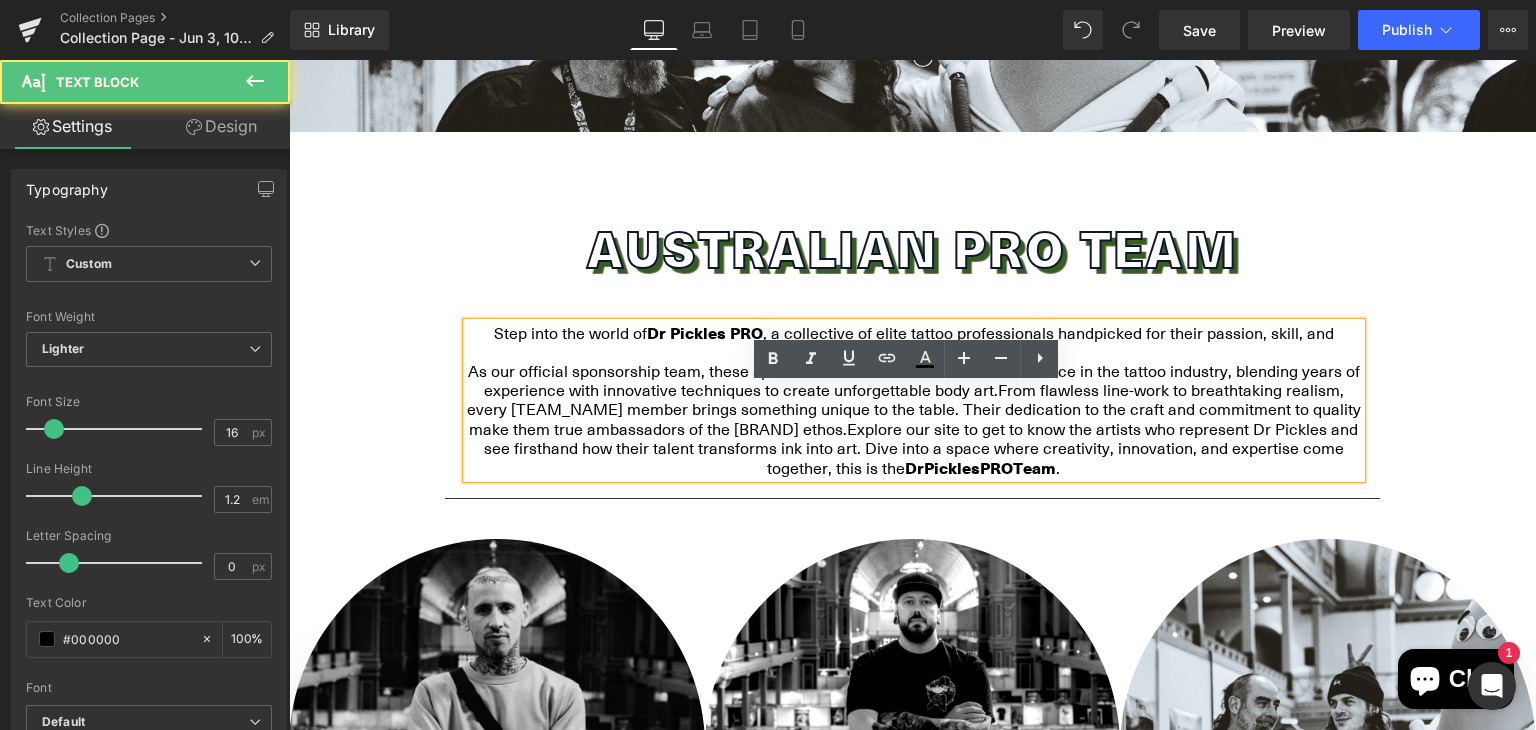 click on "Image         [FIRST] [LAST] Button         The Black Mark [CITY], [STATE] Text Block         Image         [FIRST] [LAST] Button         The Black Mark [CITY], [STATE] Text Block         Image         [FIRST] [LAST] Button         FULL SPECTRUM BON[CITY], [STATE] Text Block         Row" at bounding box center (912, 795) 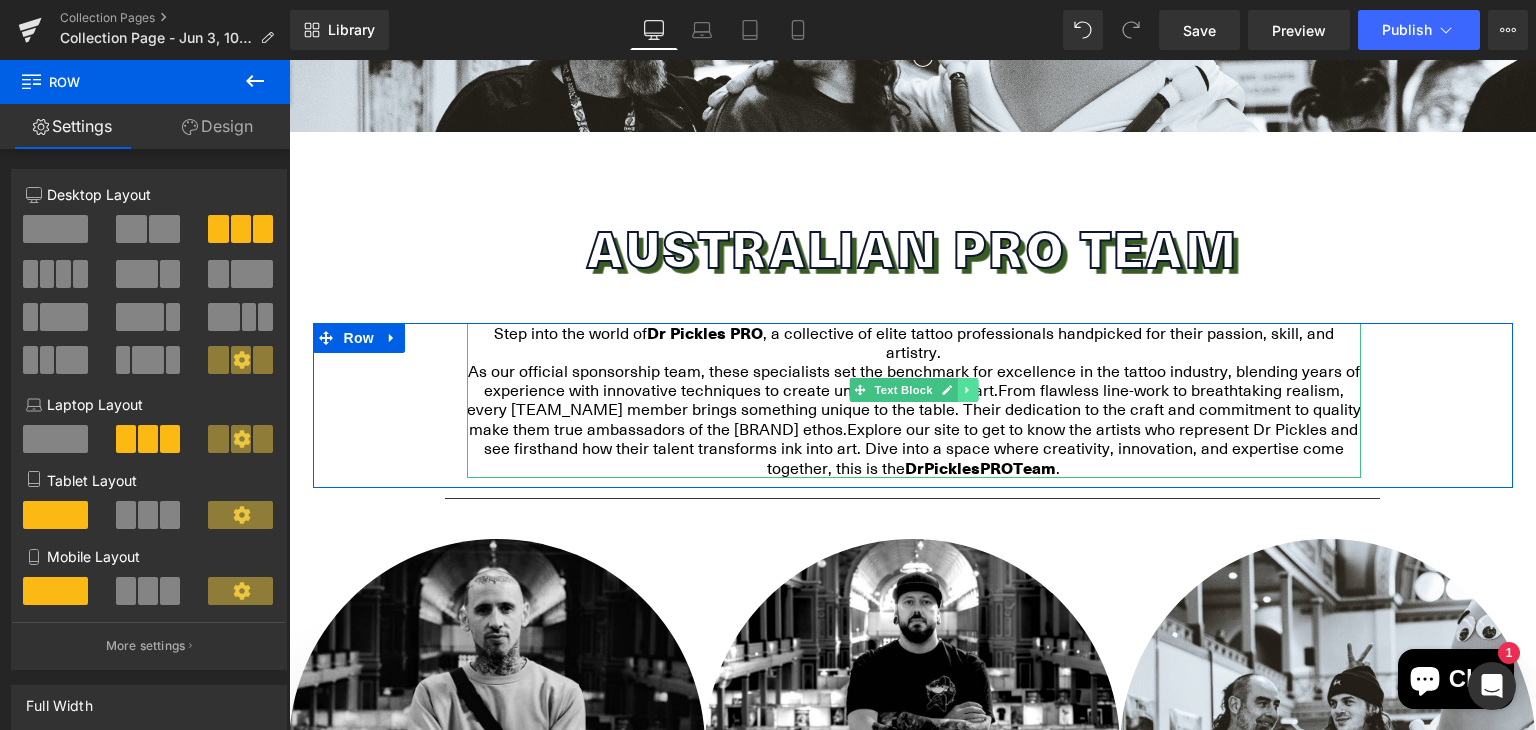 click at bounding box center (967, 390) 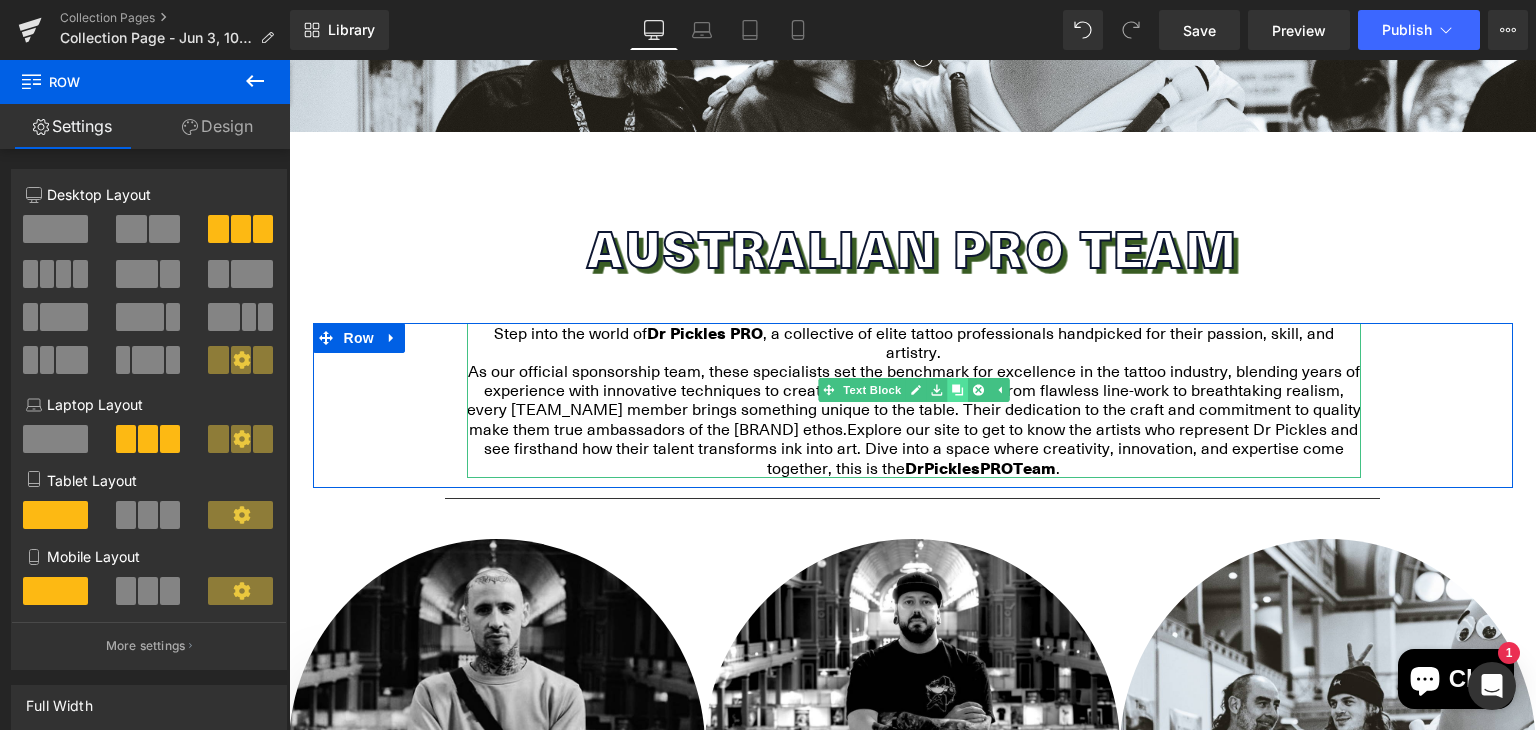 click 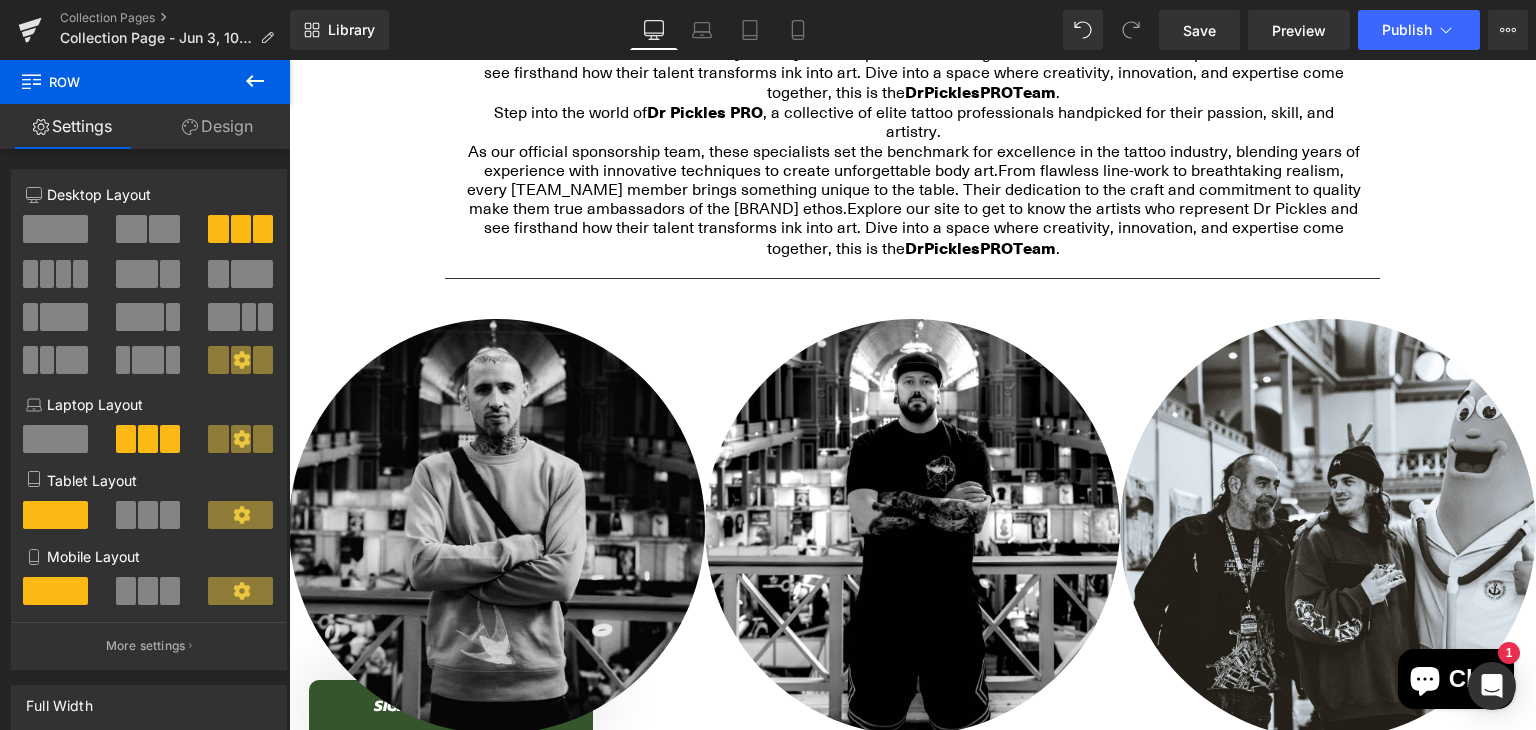 scroll, scrollTop: 865, scrollLeft: 0, axis: vertical 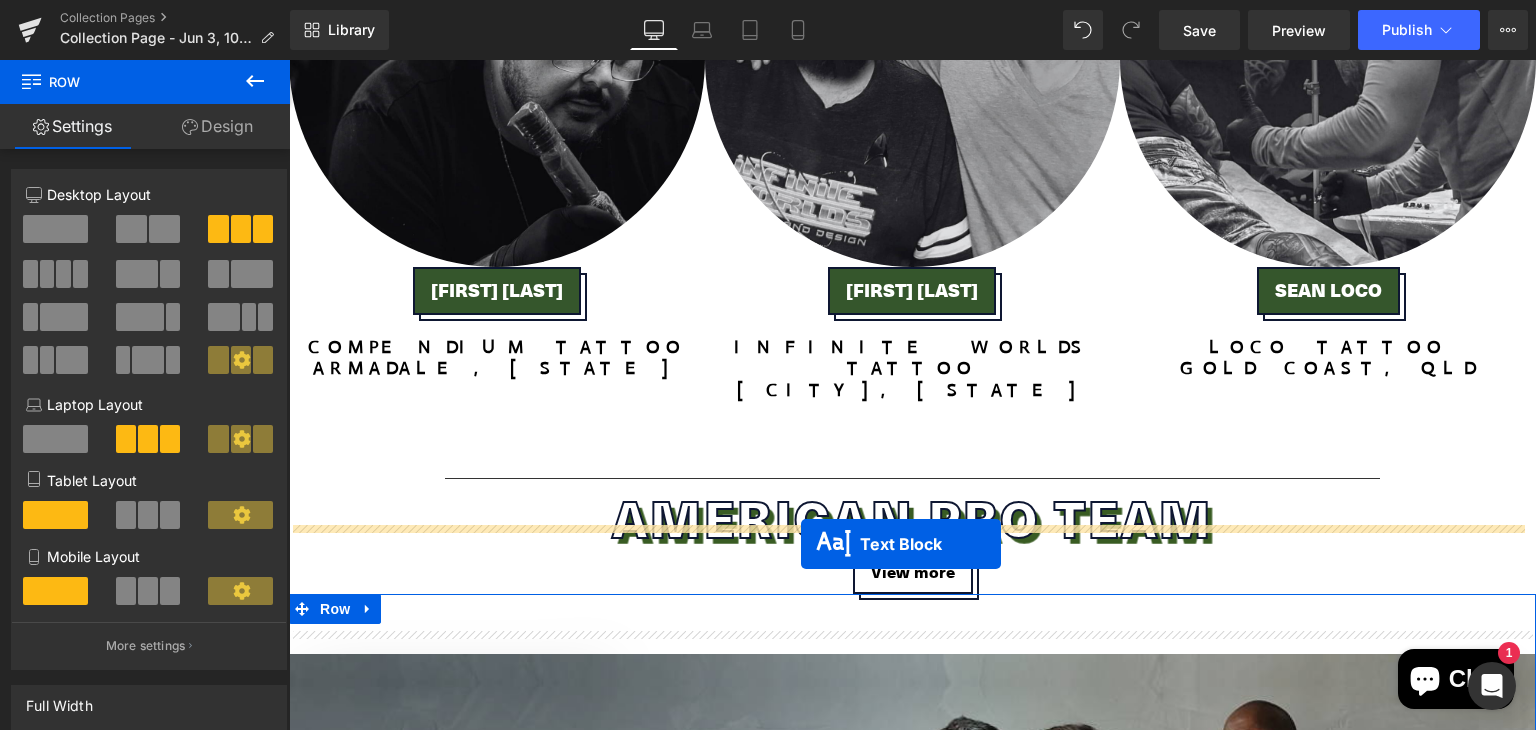 drag, startPoint x: 854, startPoint y: 205, endPoint x: 801, endPoint y: 545, distance: 344.10608 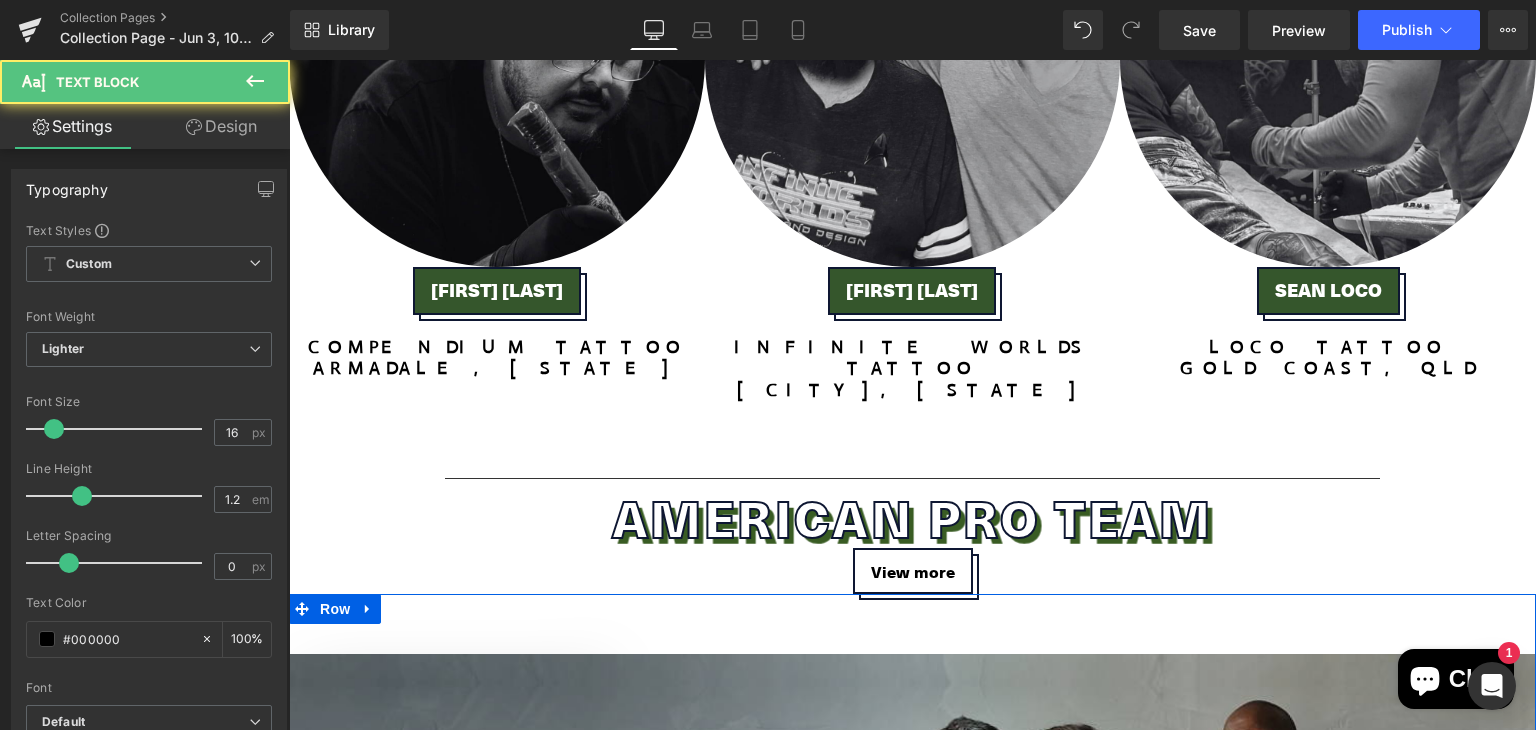 scroll, scrollTop: 4636, scrollLeft: 0, axis: vertical 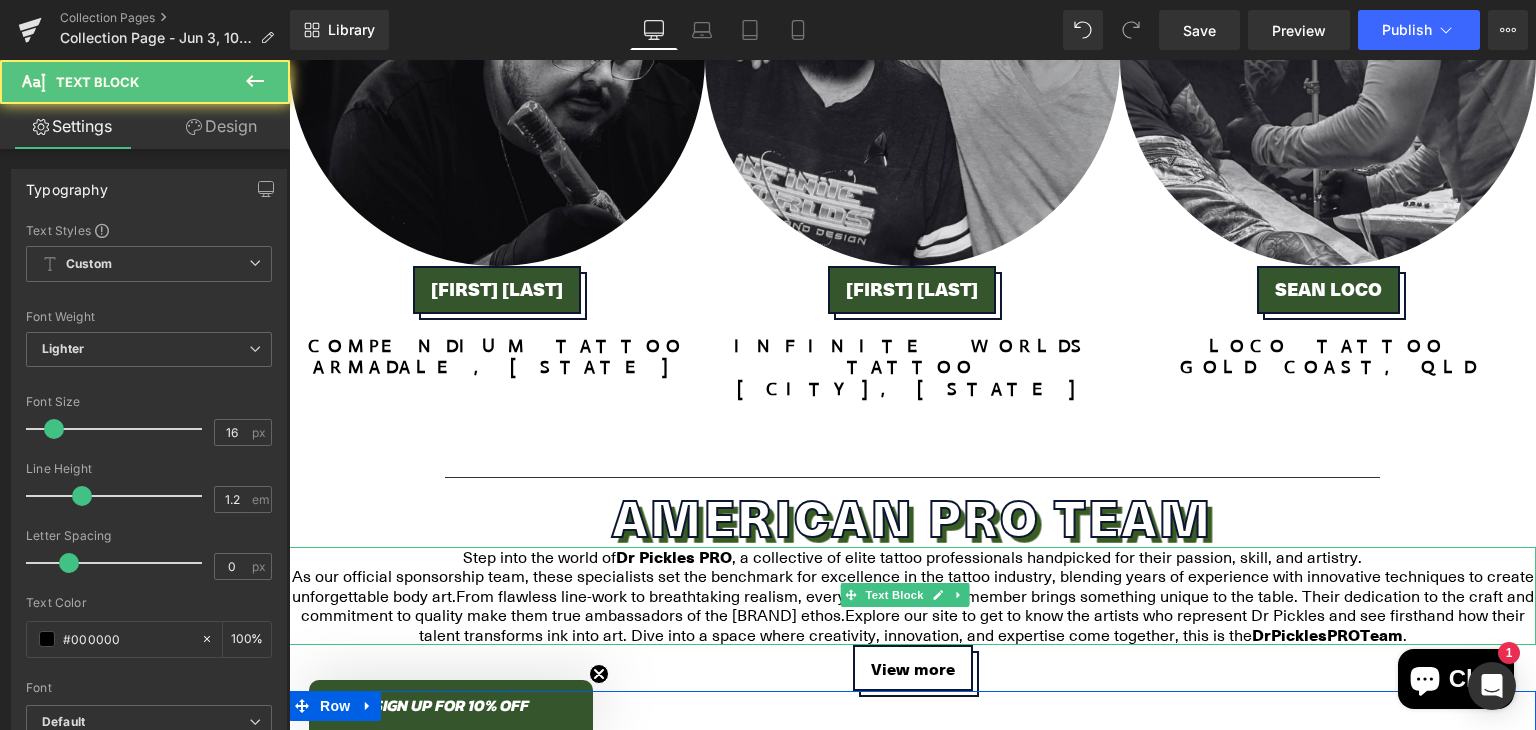 click on "As our official sponsorship team, these specialists set the benchmark for excellence in the tattoo industry, blending years of experience with innovative techniques to create unforgettable body art. From flawless line-work to breathtaking realism, every [TEAM_NAME] member brings something unique to the table. Their dedication to the craft and commitment to quality make them true ambassadors of the [BRAND] ethos. Explore our site to get to know the artists who represent [BRAND] and see firsthand how their talent transforms ink into art. Dive into a space where creativity, innovation, and expertise come together, this is the [BRAND] [TEAM_NAME] ." at bounding box center (912, 606) 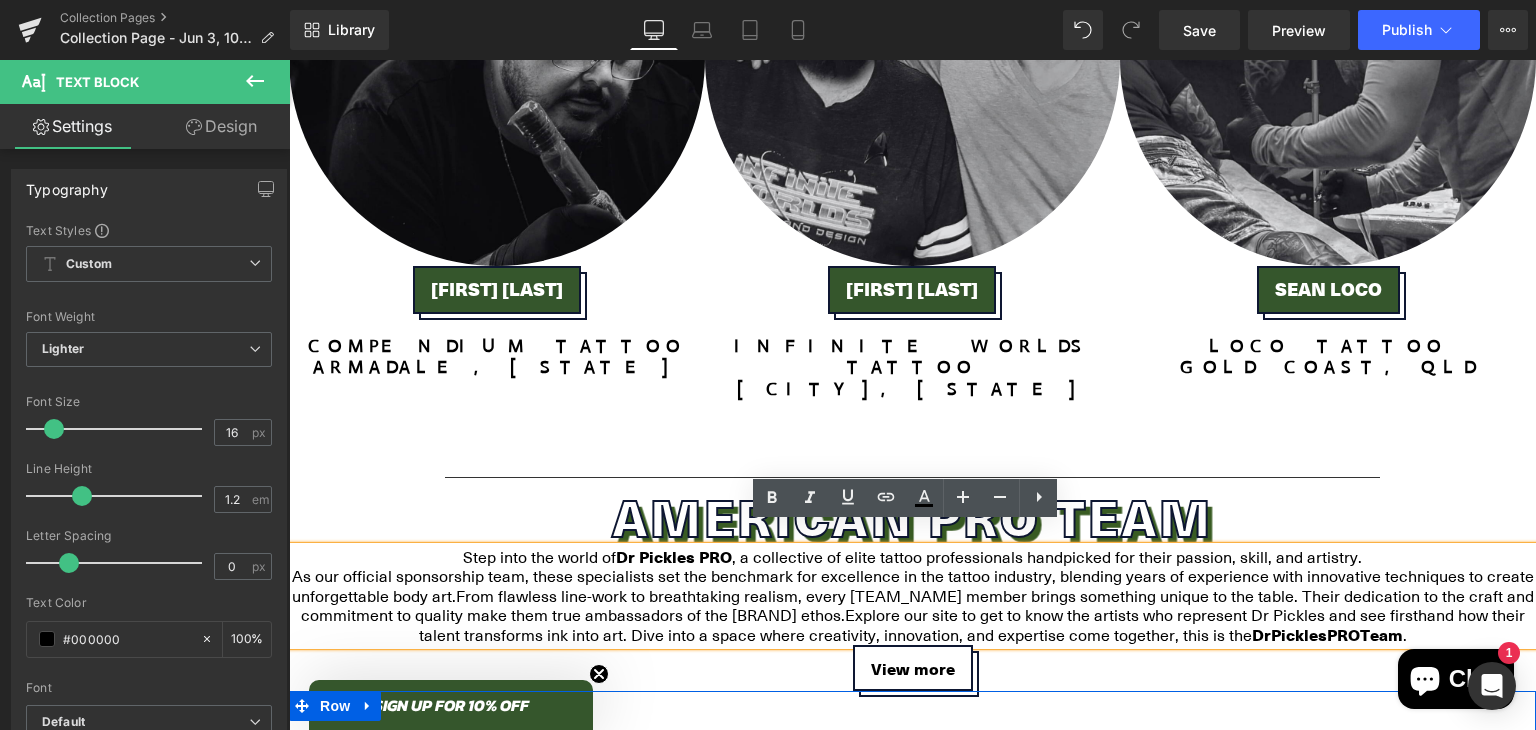 click on "As our official sponsorship team, these specialists set the benchmark for excellence in the tattoo industry, blending years of experience with innovative techniques to create unforgettable body art. From flawless line-work to breathtaking realism, every [TEAM_NAME] member brings something unique to the table. Their dedication to the craft and commitment to quality make them true ambassadors of the [BRAND] ethos. Explore our site to get to know the artists who represent [BRAND] and see firsthand how their talent transforms ink into art. Dive into a space where creativity, innovation, and expertise come together, this is the [BRAND] [TEAM_NAME] ." at bounding box center (912, 606) 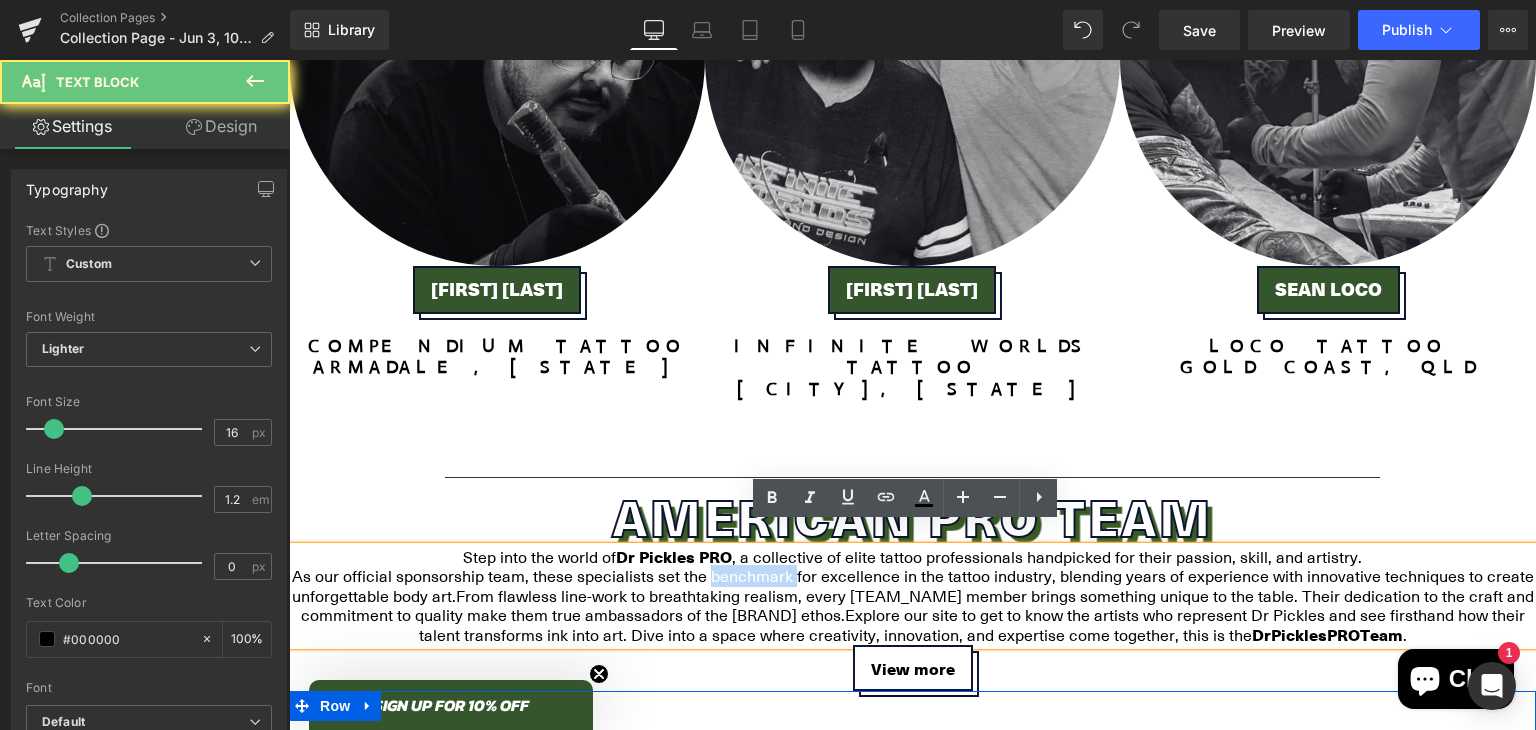 click on "As our official sponsorship team, these specialists set the benchmark for excellence in the tattoo industry, blending years of experience with innovative techniques to create unforgettable body art. From flawless line-work to breathtaking realism, every [TEAM_NAME] member brings something unique to the table. Their dedication to the craft and commitment to quality make them true ambassadors of the [BRAND] ethos. Explore our site to get to know the artists who represent [BRAND] and see firsthand how their talent transforms ink into art. Dive into a space where creativity, innovation, and expertise come together, this is the [BRAND] [TEAM_NAME] ." at bounding box center [912, 606] 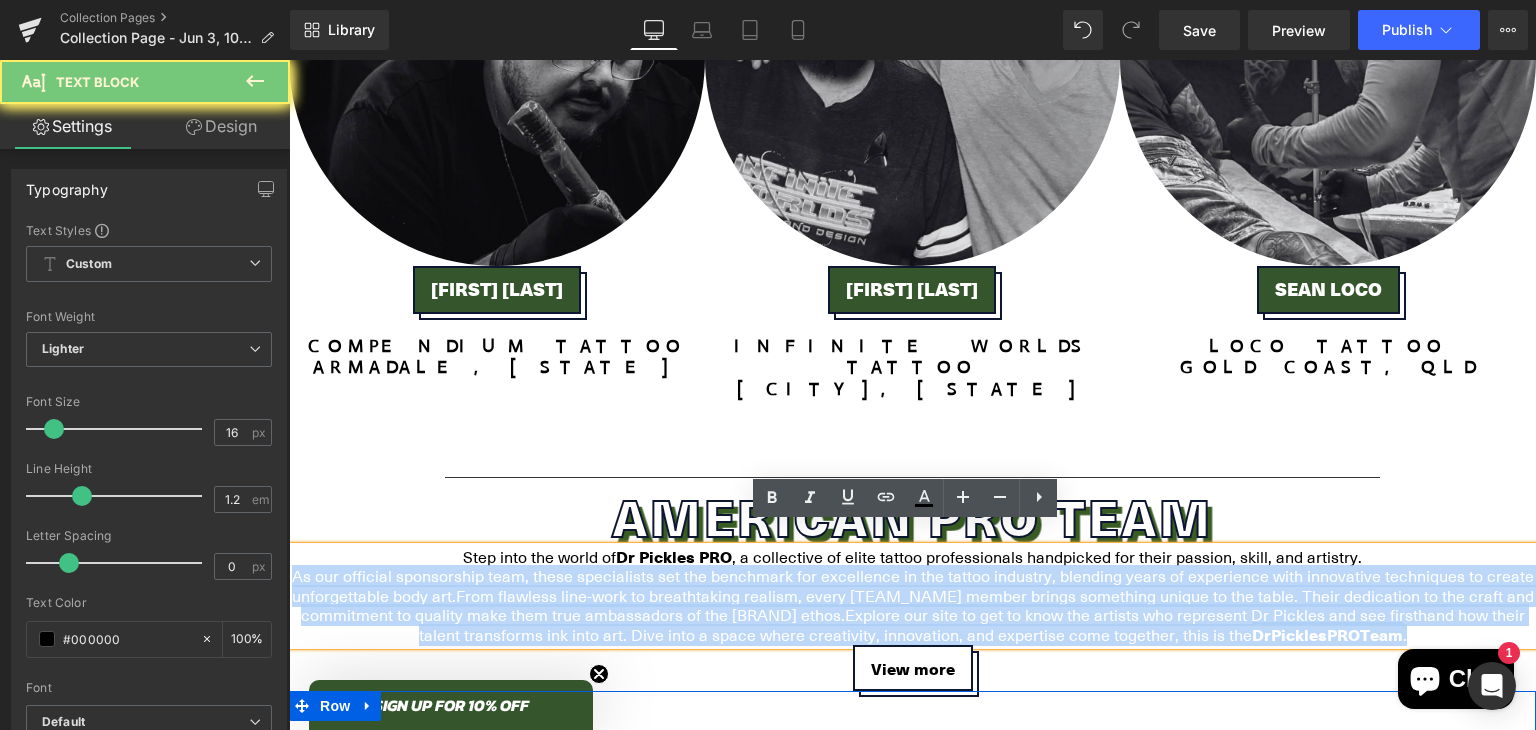 click on "As our official sponsorship team, these specialists set the benchmark for excellence in the tattoo industry, blending years of experience with innovative techniques to create unforgettable body art. From flawless line-work to breathtaking realism, every [TEAM_NAME] member brings something unique to the table. Their dedication to the craft and commitment to quality make them true ambassadors of the [BRAND] ethos. Explore our site to get to know the artists who represent [BRAND] and see firsthand how their talent transforms ink into art. Dive into a space where creativity, innovation, and expertise come together, this is the [BRAND] [TEAM_NAME] ." at bounding box center [912, 606] 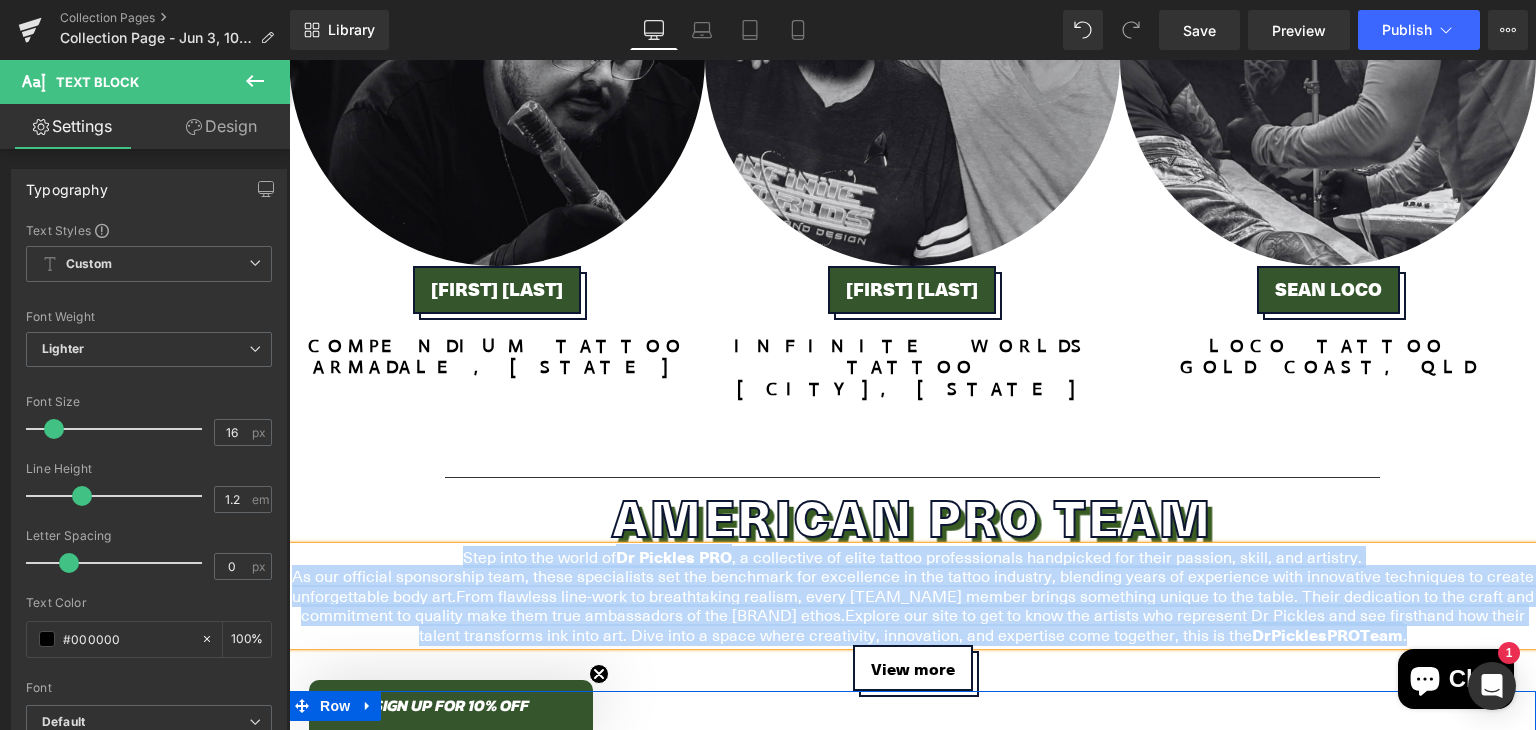 paste 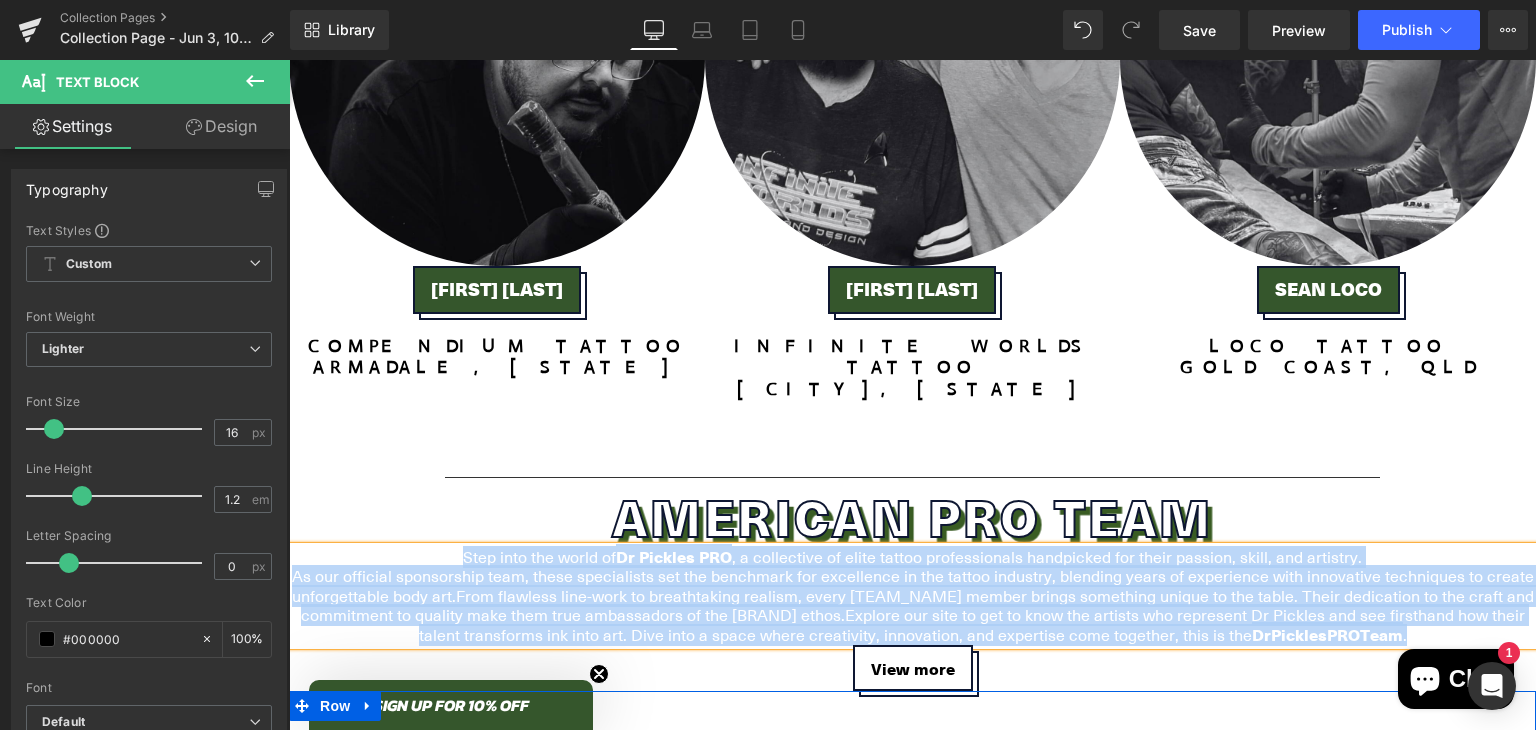 type 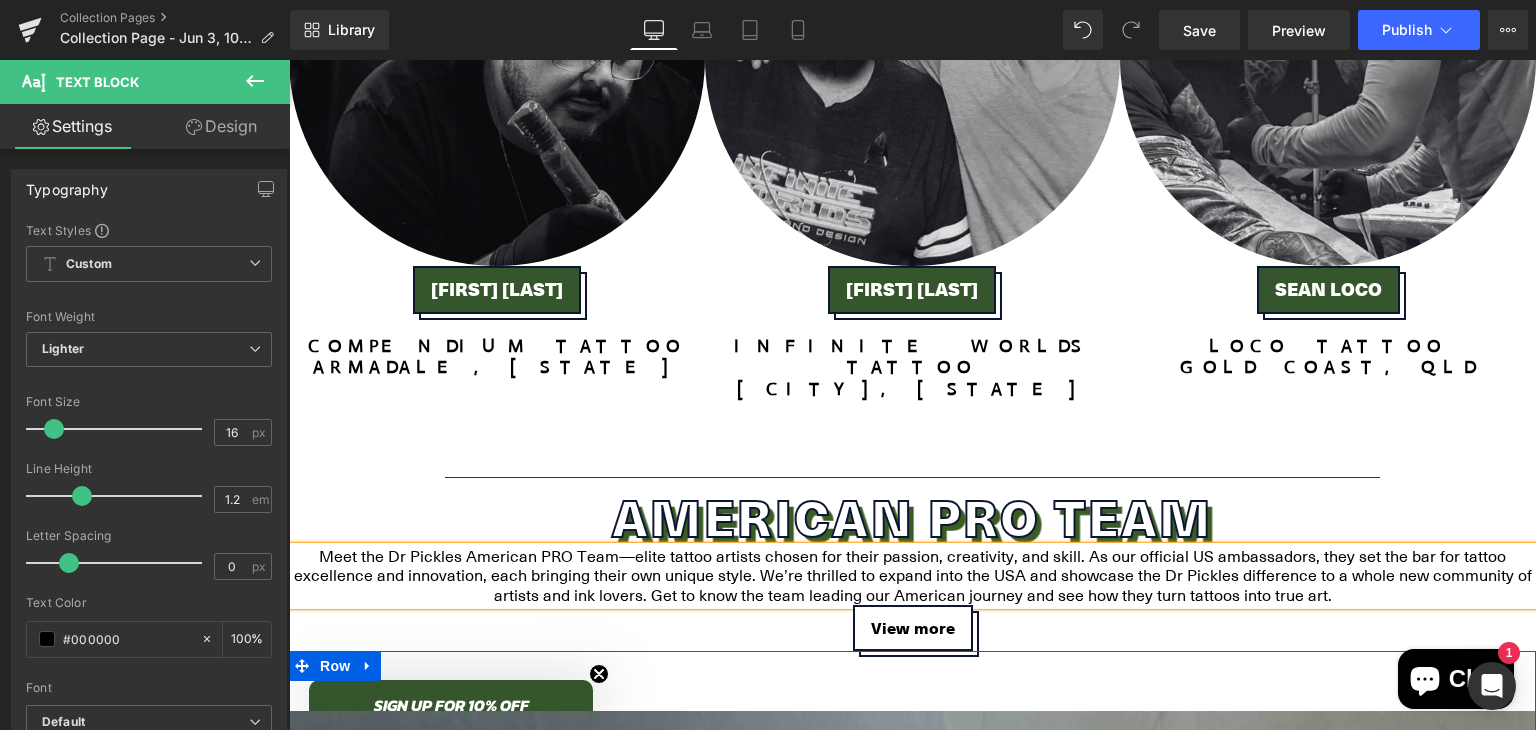 click on "Meet the Dr Pickles American PRO Team—elite tattoo artists chosen for their passion, creativity, and skill. As our official US ambassadors, they set the bar for tattoo excellence and innovation, each bringing their own unique style. We’re thrilled to expand into the USA and showcase the Dr Pickles difference to a whole new community of artists and ink lovers. Get to know the team leading our American journey and see how they turn tattoos into true art." at bounding box center [912, 576] 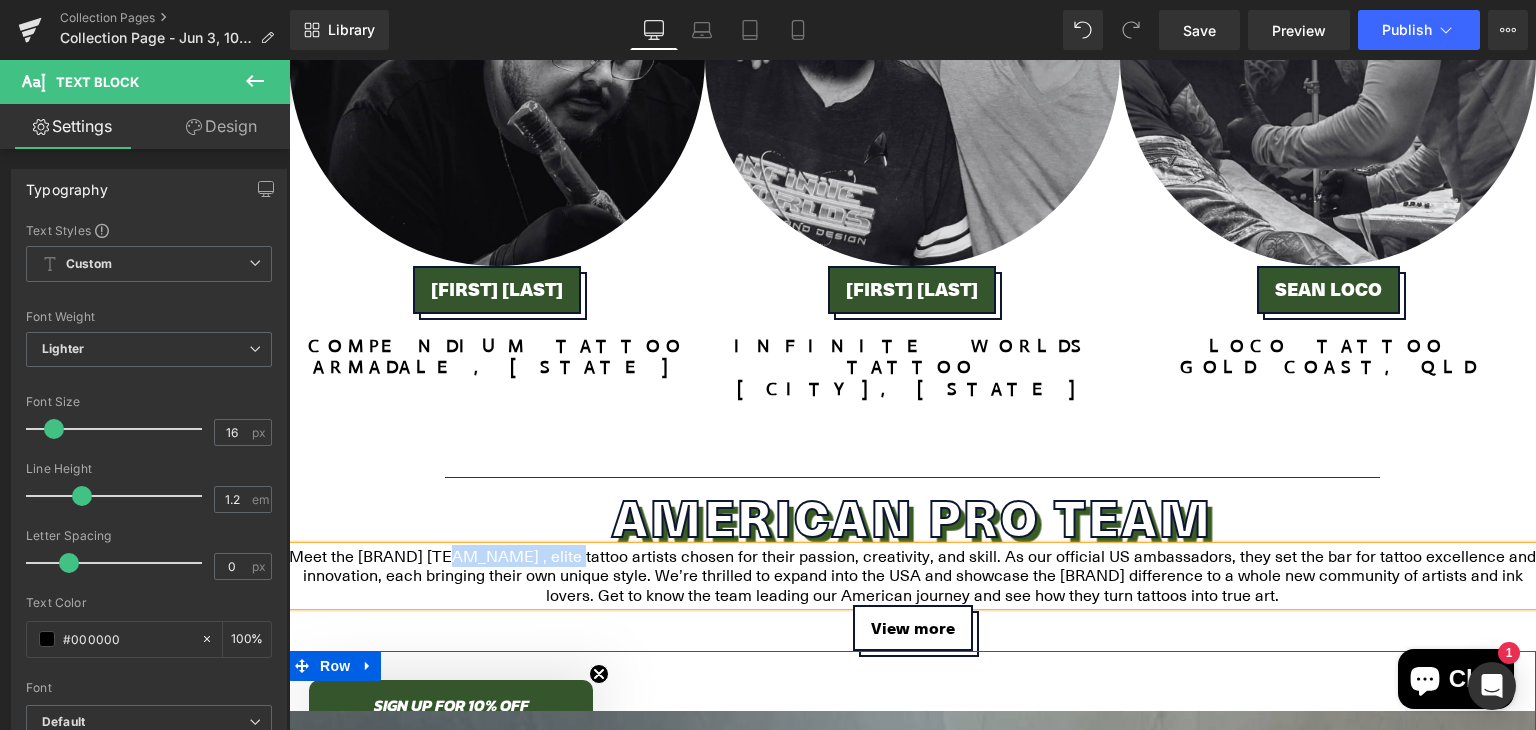 drag, startPoint x: 431, startPoint y: 531, endPoint x: 576, endPoint y: 530, distance: 145.00345 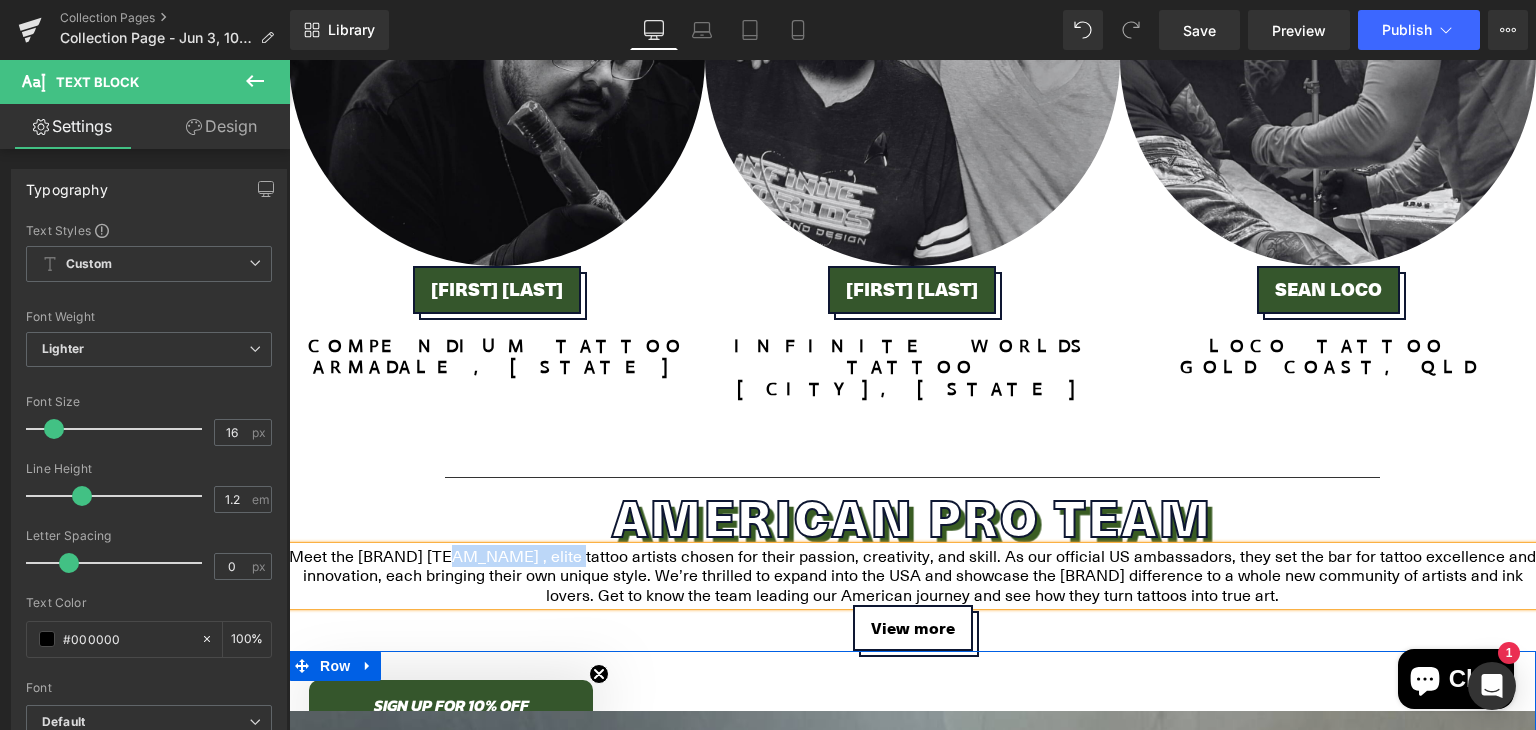 click on "Meet the [BRAND] [TEAM_NAME] , elite tattoo artists chosen for their passion, creativity, and skill. As our official US ambassadors, they set the bar for tattoo excellence and innovation, each bringing their own unique style. We’re thrilled to expand into the USA and showcase the [BRAND] difference to a whole new community of artists and ink lovers. Get to know the team leading our American journey and see how they turn tattoos into true art." at bounding box center (912, 576) 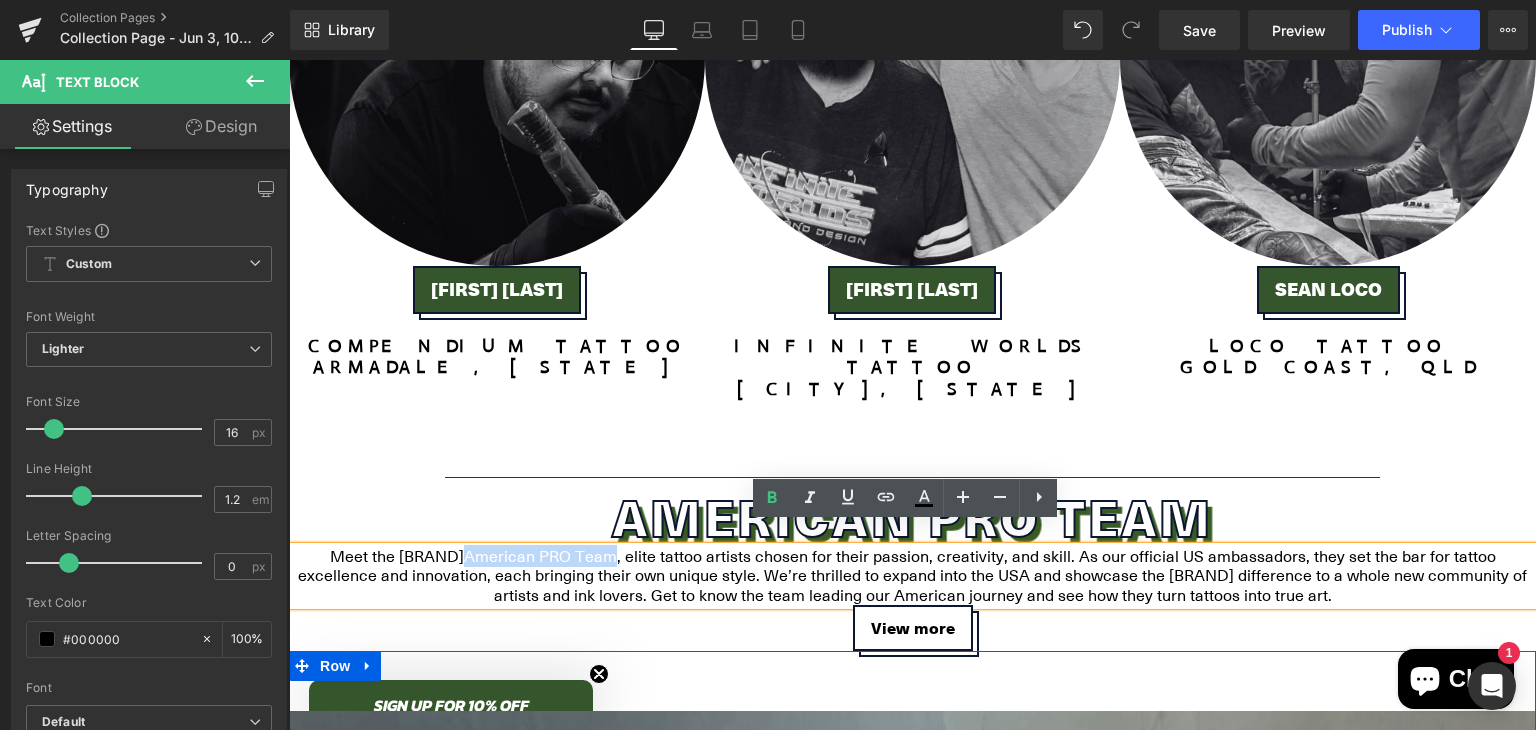 drag, startPoint x: 430, startPoint y: 532, endPoint x: 576, endPoint y: 535, distance: 146.03082 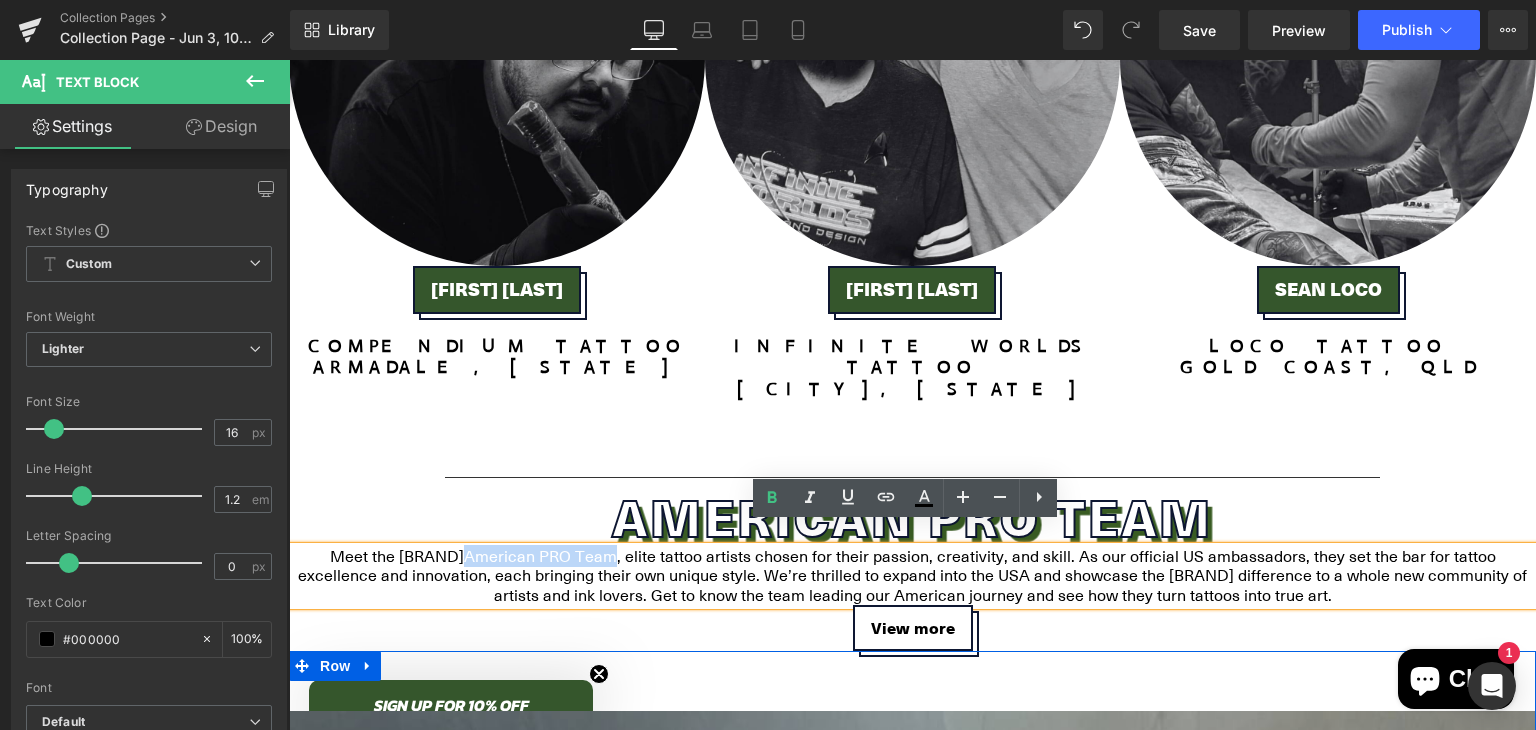 click on "Meet the Dr Pickles  American PRO Team , elite tattoo artists chosen for their passion, creativity, and skill. As our official US ambassadors, they set the bar for tattoo excellence and innovation, each bringing their own unique style. We’re thrilled to expand into the USA and showcase the Dr Pickles difference to a whole new community of artists and ink lovers. Get to know the team leading our American journey and see how they turn tattoos into true art." at bounding box center [912, 576] 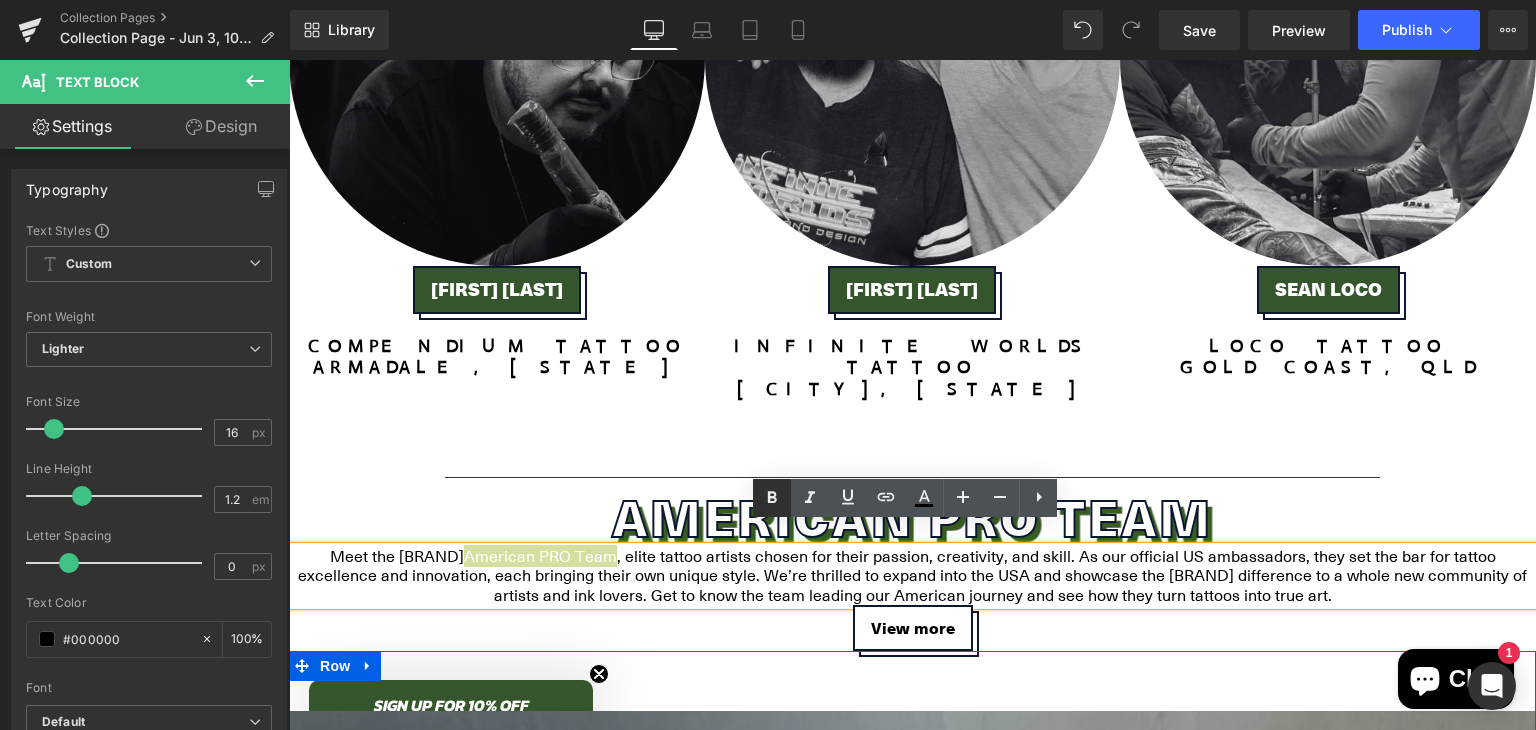 click 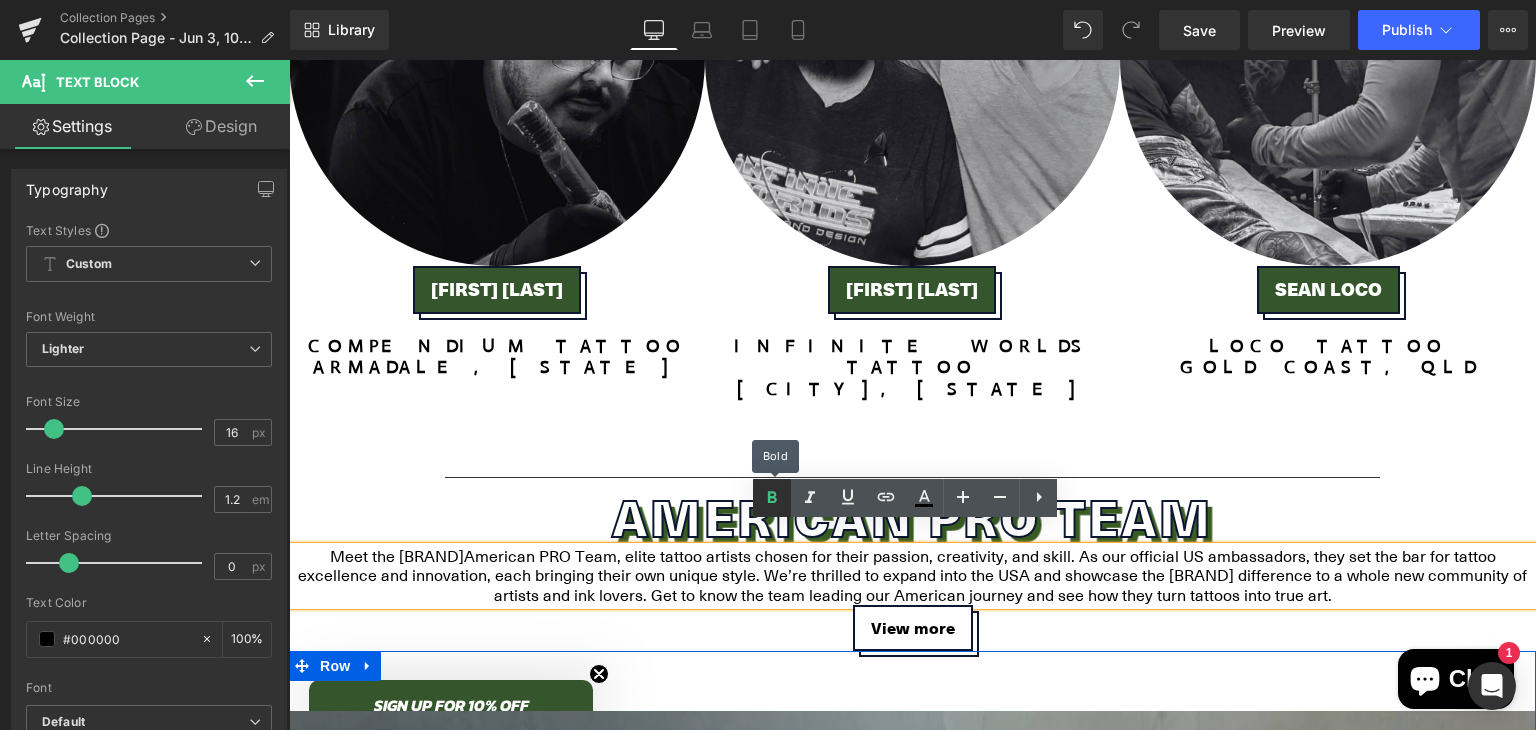 click 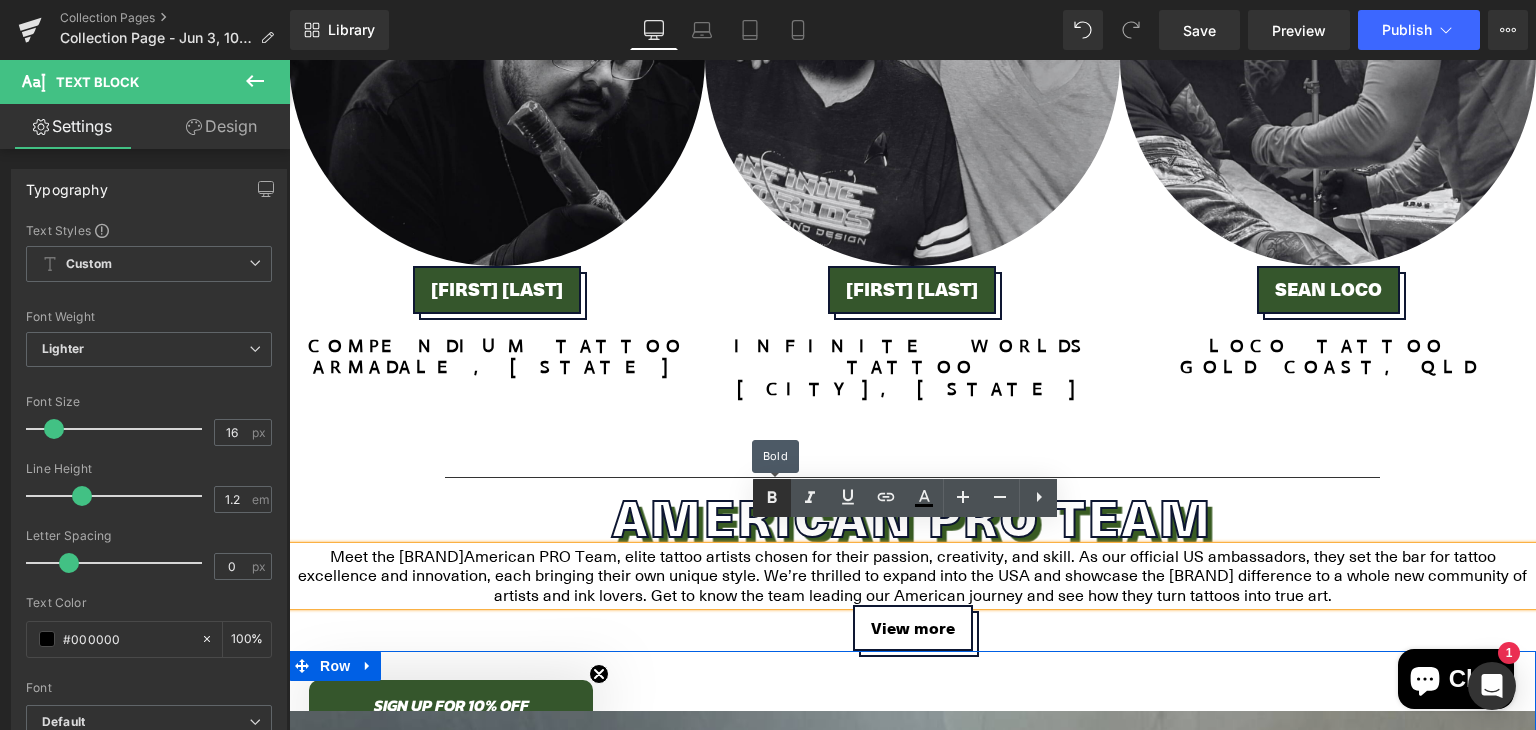 click 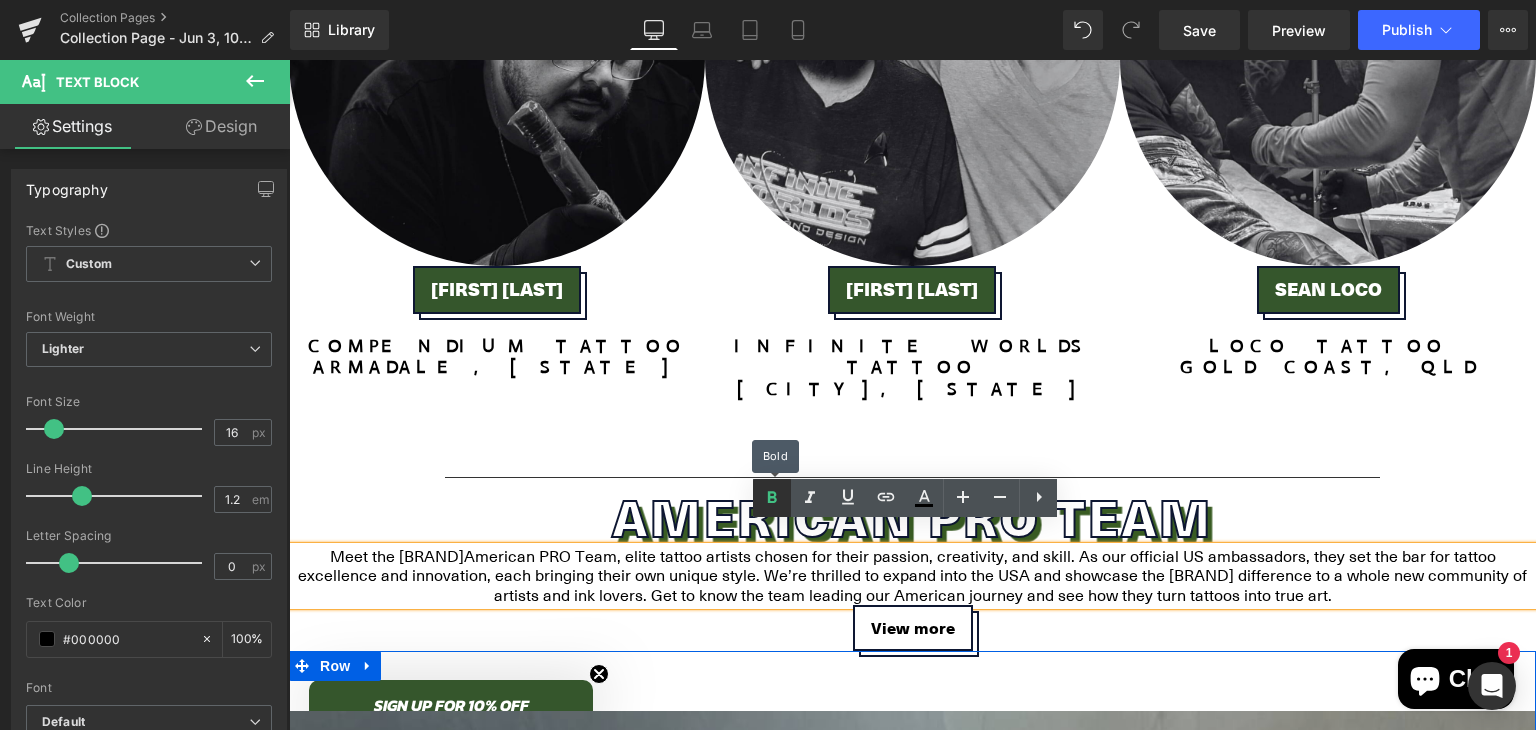 click 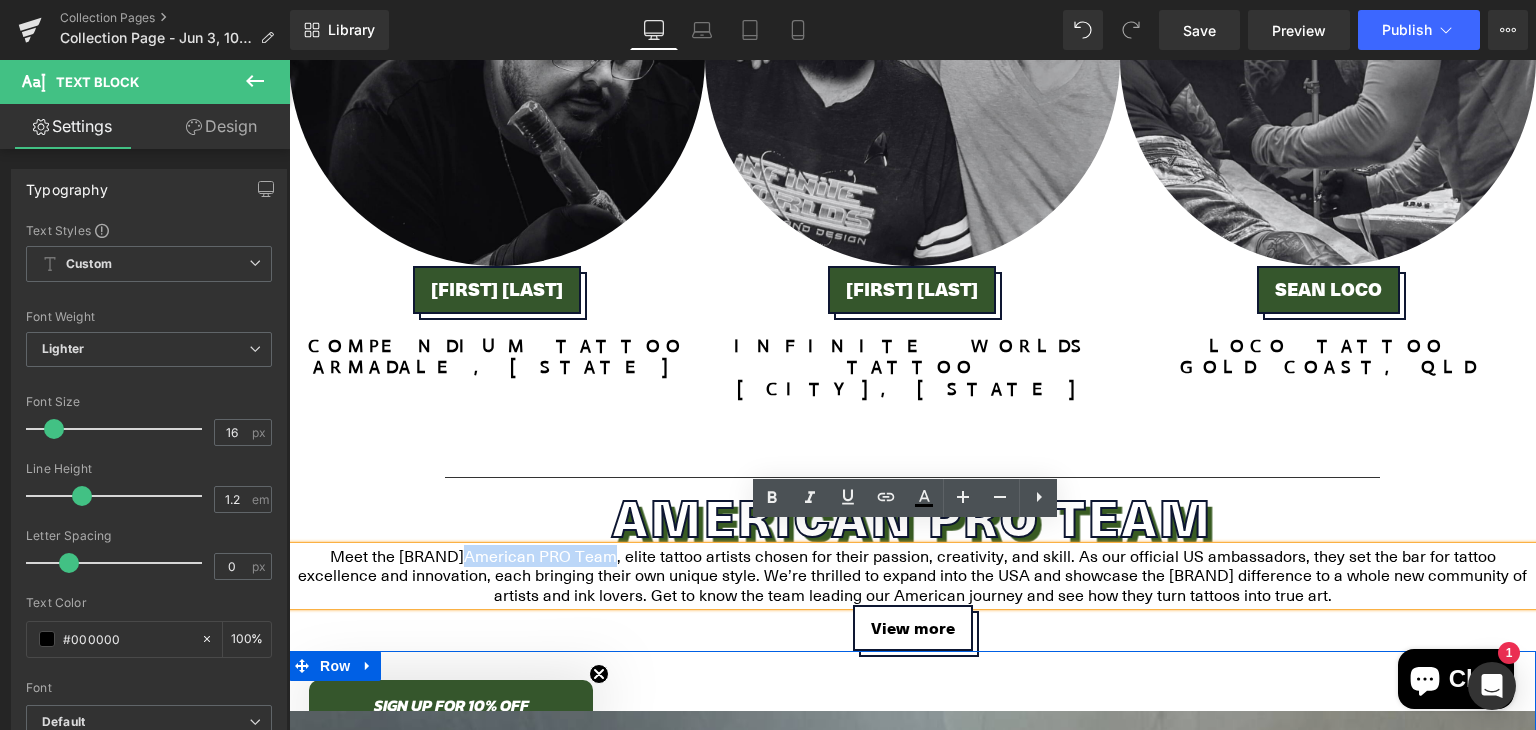 drag, startPoint x: 472, startPoint y: 534, endPoint x: 620, endPoint y: 540, distance: 148.12157 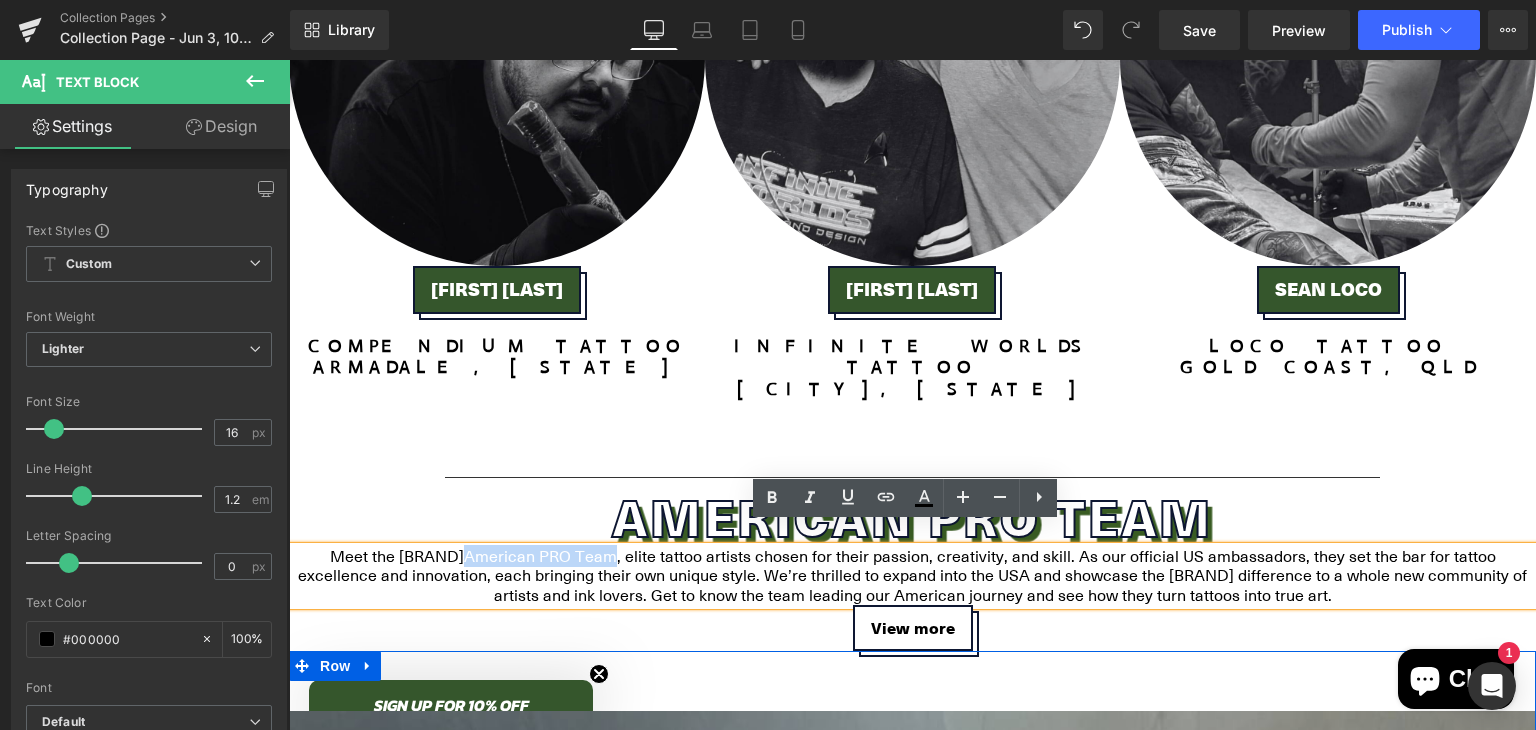 click on "American PRO Team" at bounding box center (540, 556) 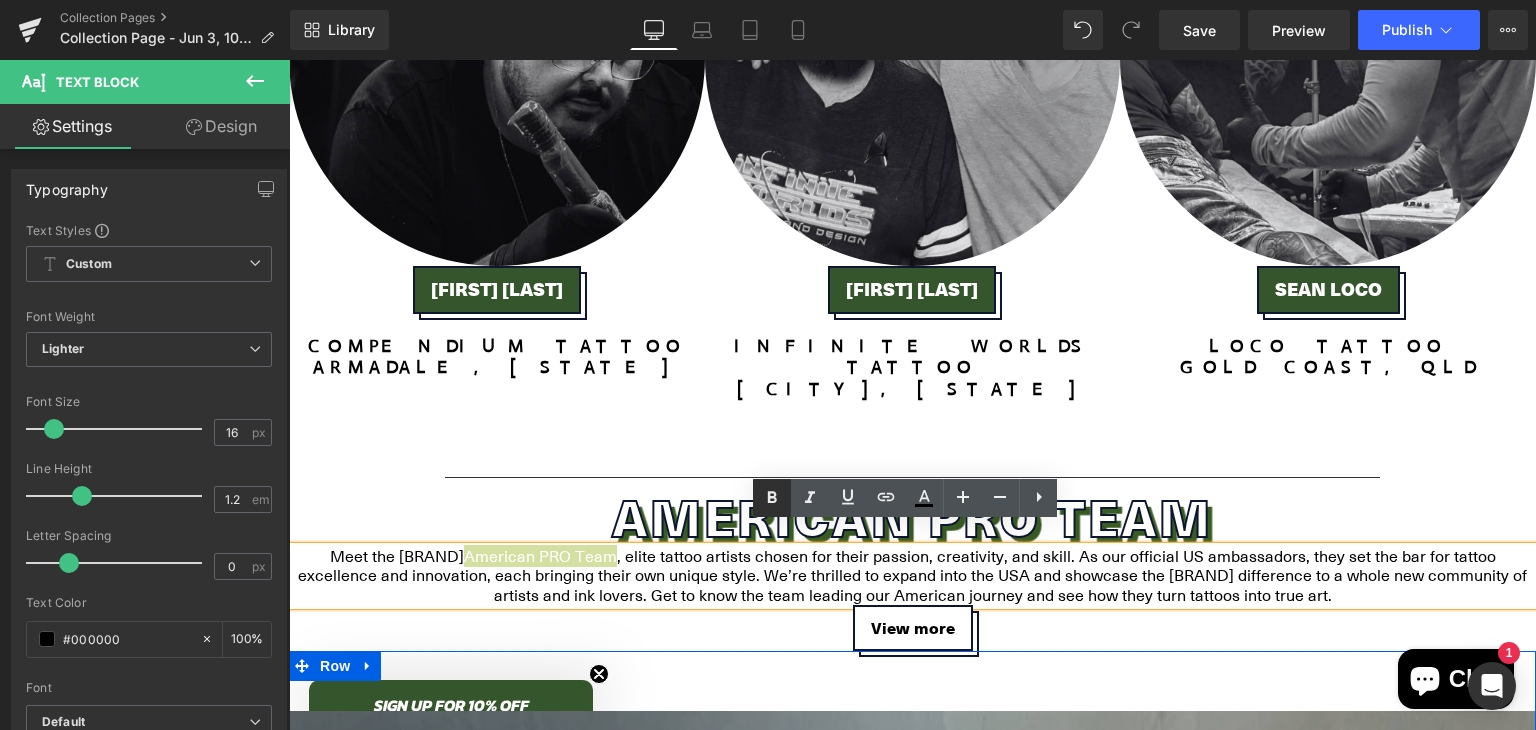 click 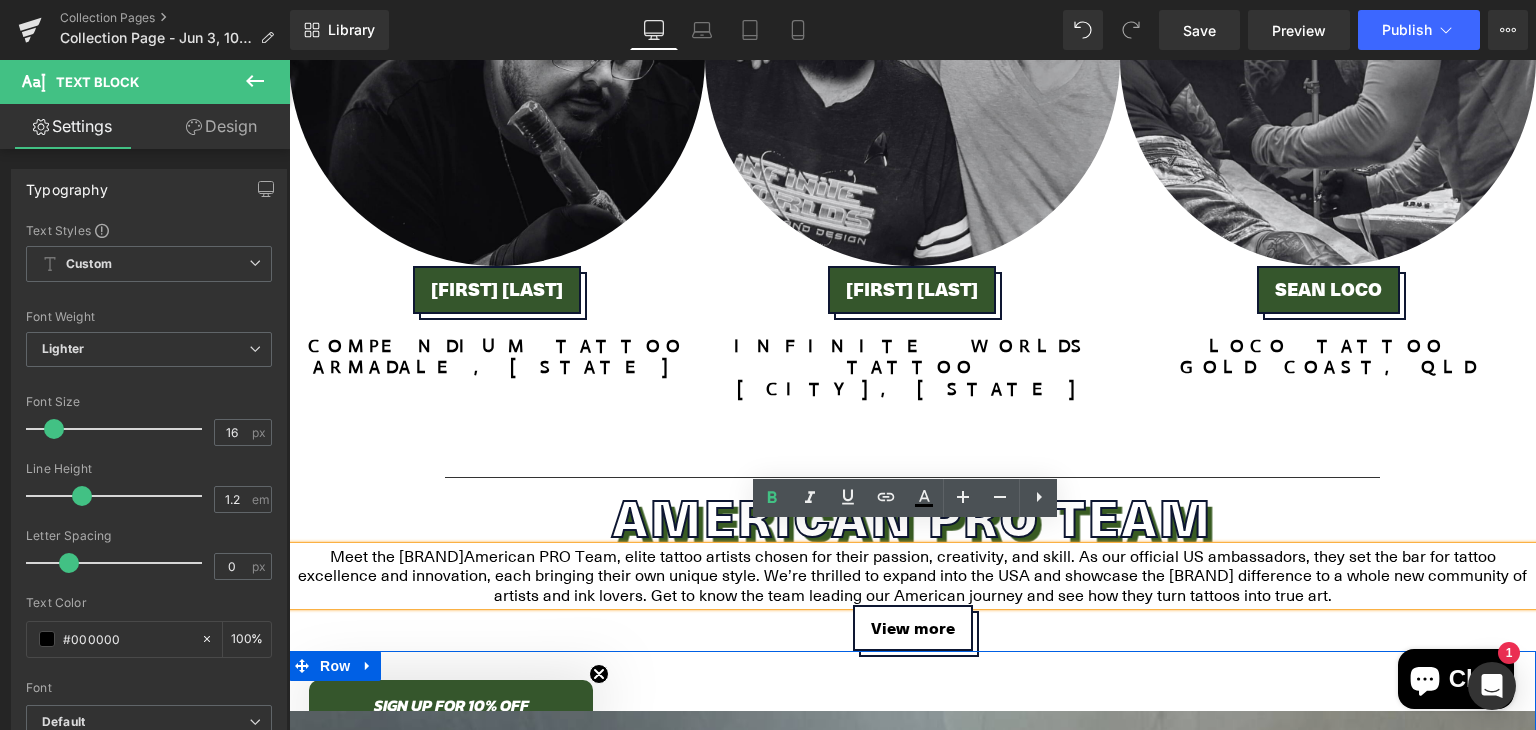 click on "AMERICAN PRO TEAM" at bounding box center (912, 517) 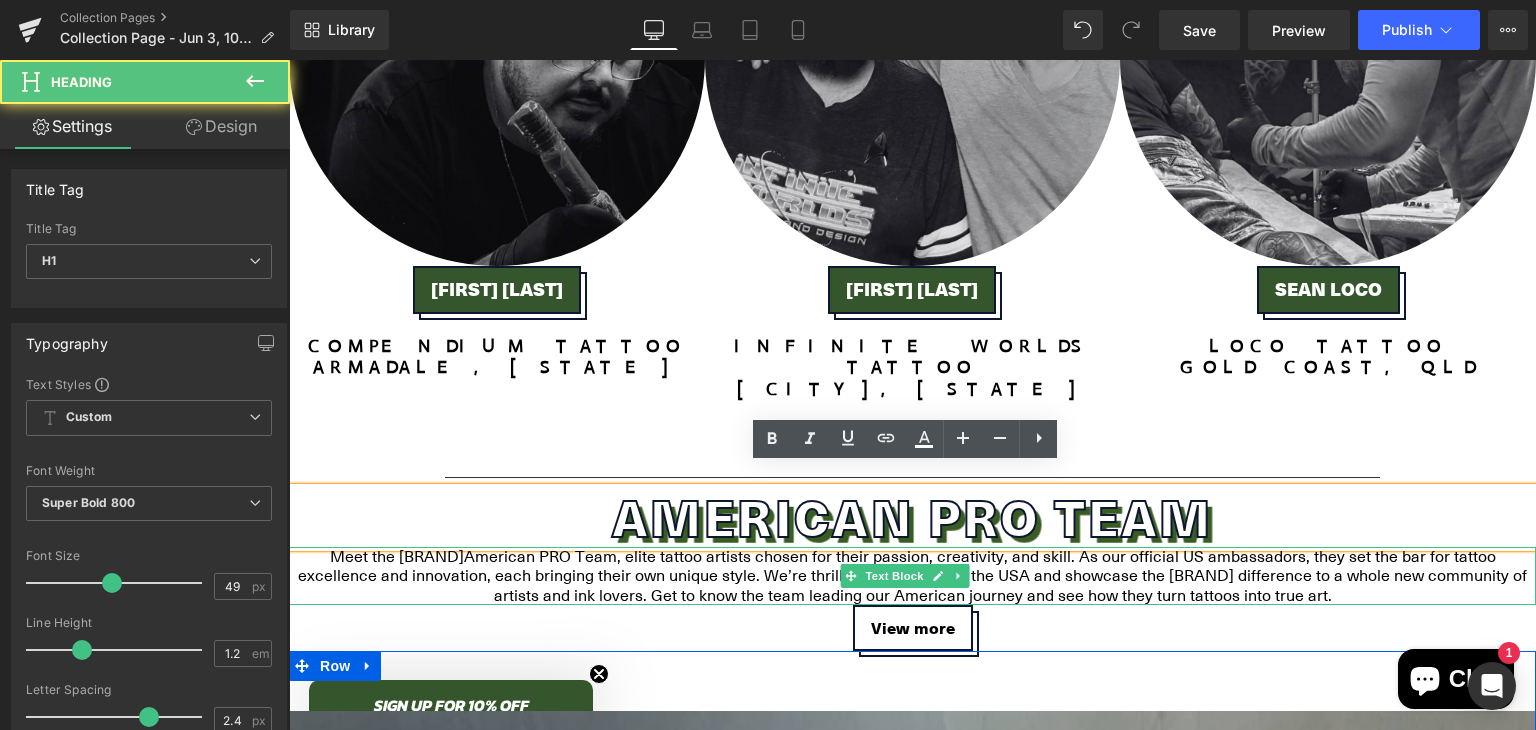 click on "Meet the Dr Pickles  American PRO Team , elite tattoo artists chosen for their passion, creativity, and skill. As our official US ambassadors, they set the bar for tattoo excellence and innovation, each bringing their own unique style. We’re thrilled to expand into the USA and showcase the Dr Pickles difference to a whole new community of artists and ink lovers. Get to know the team leading our American journey and see how they turn tattoos into true art." at bounding box center (912, 576) 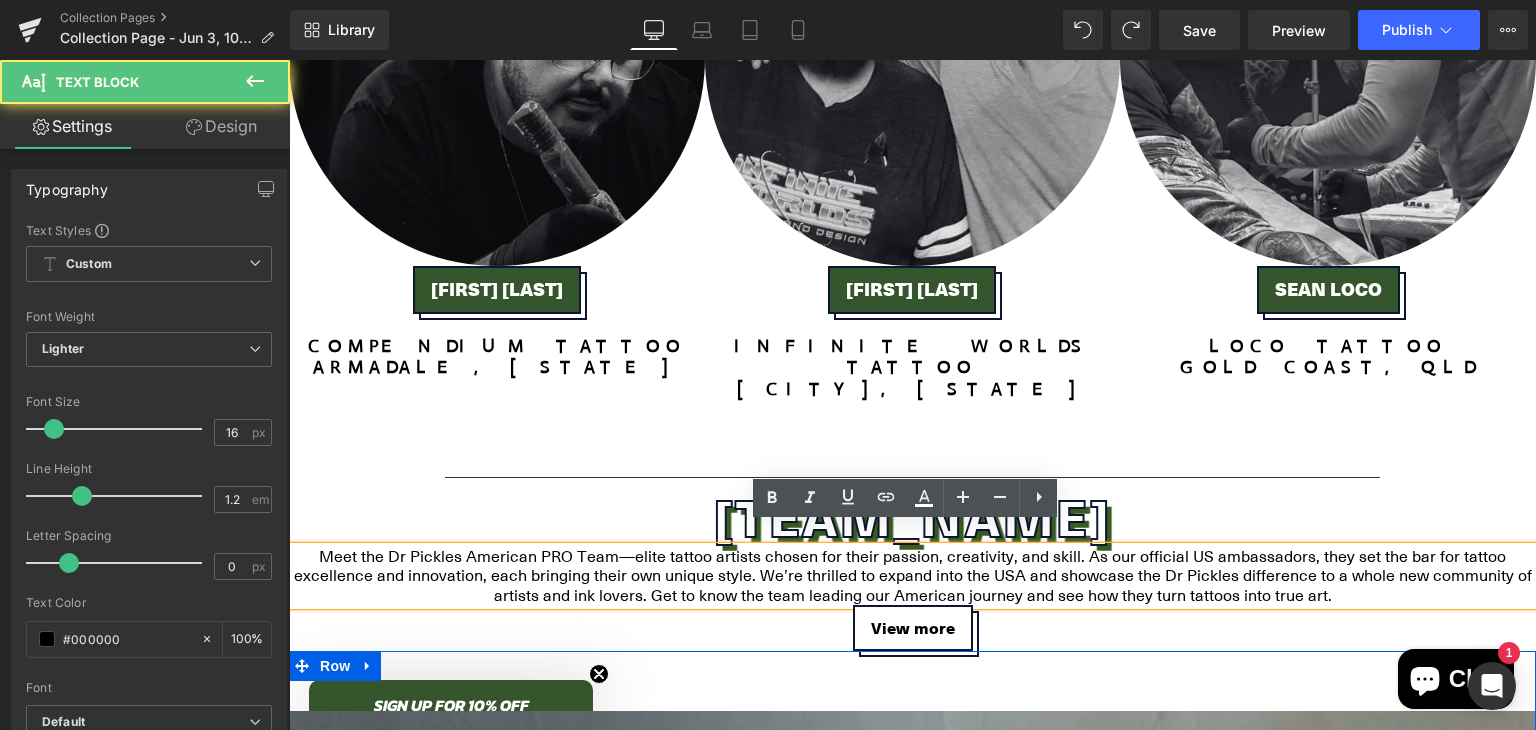 click on "Meet the Dr Pickles American PRO Team—elite tattoo artists chosen for their passion, creativity, and skill. As our official US ambassadors, they set the bar for tattoo excellence and innovation, each bringing their own unique style. We’re thrilled to expand into the USA and showcase the Dr Pickles difference to a whole new community of artists and ink lovers. Get to know the team leading our American journey and see how they turn tattoos into true art." at bounding box center [912, 576] 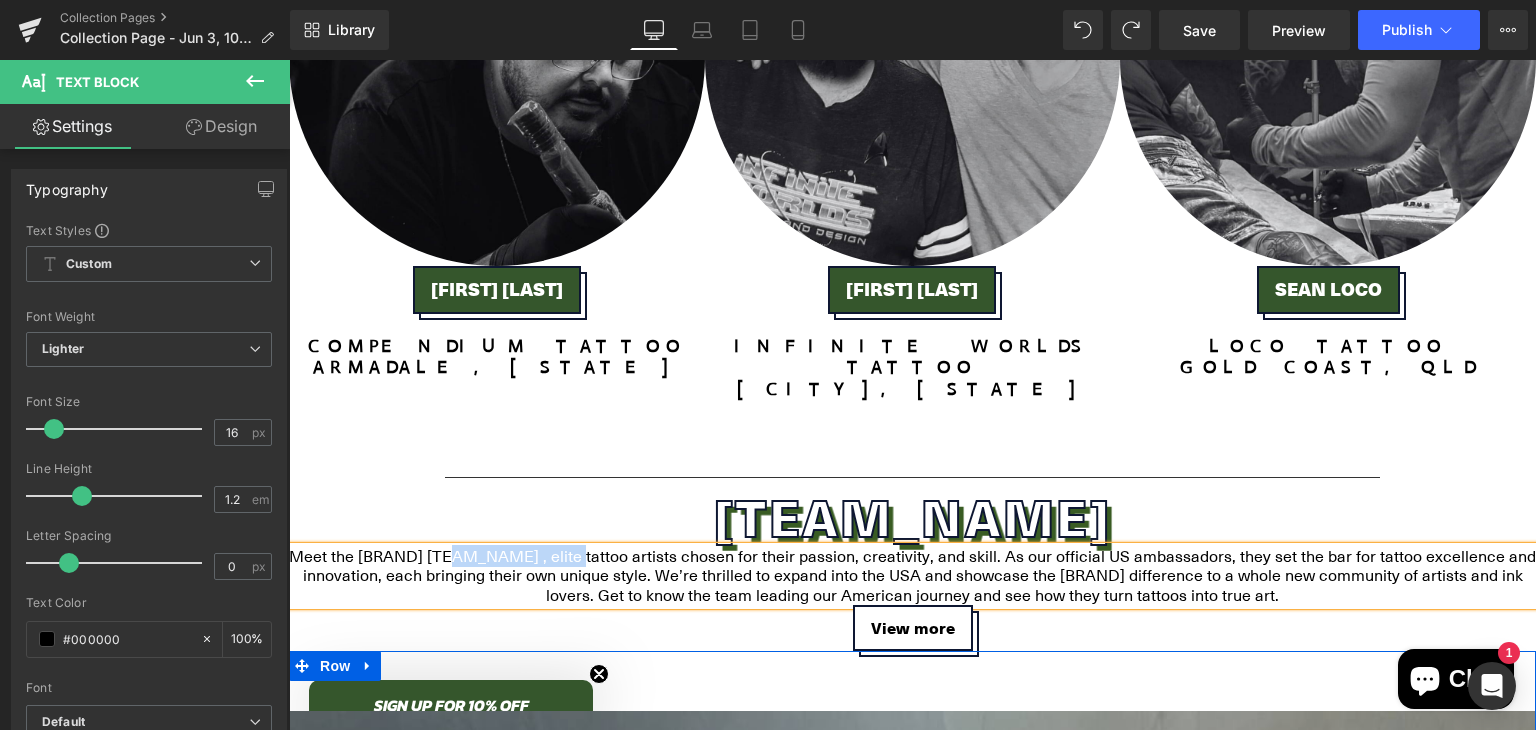drag, startPoint x: 432, startPoint y: 539, endPoint x: 578, endPoint y: 538, distance: 146.00342 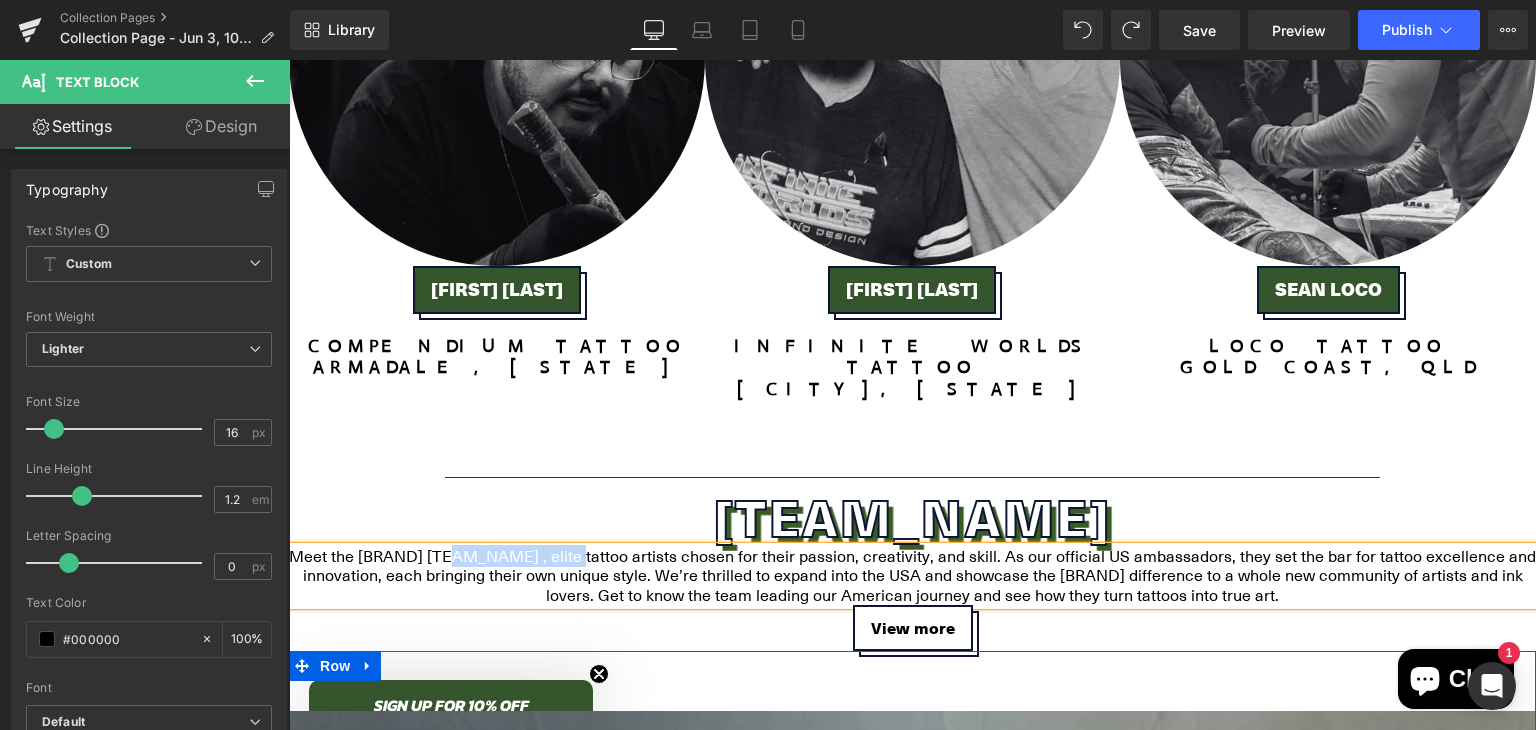 click on "Meet the [BRAND] [TEAM_NAME] , elite tattoo artists chosen for their passion, creativity, and skill. As our official US ambassadors, they set the bar for tattoo excellence and innovation, each bringing their own unique style. We’re thrilled to expand into the USA and showcase the [BRAND] difference to a whole new community of artists and ink lovers. Get to know the team leading our American journey and see how they turn tattoos into true art." at bounding box center (912, 576) 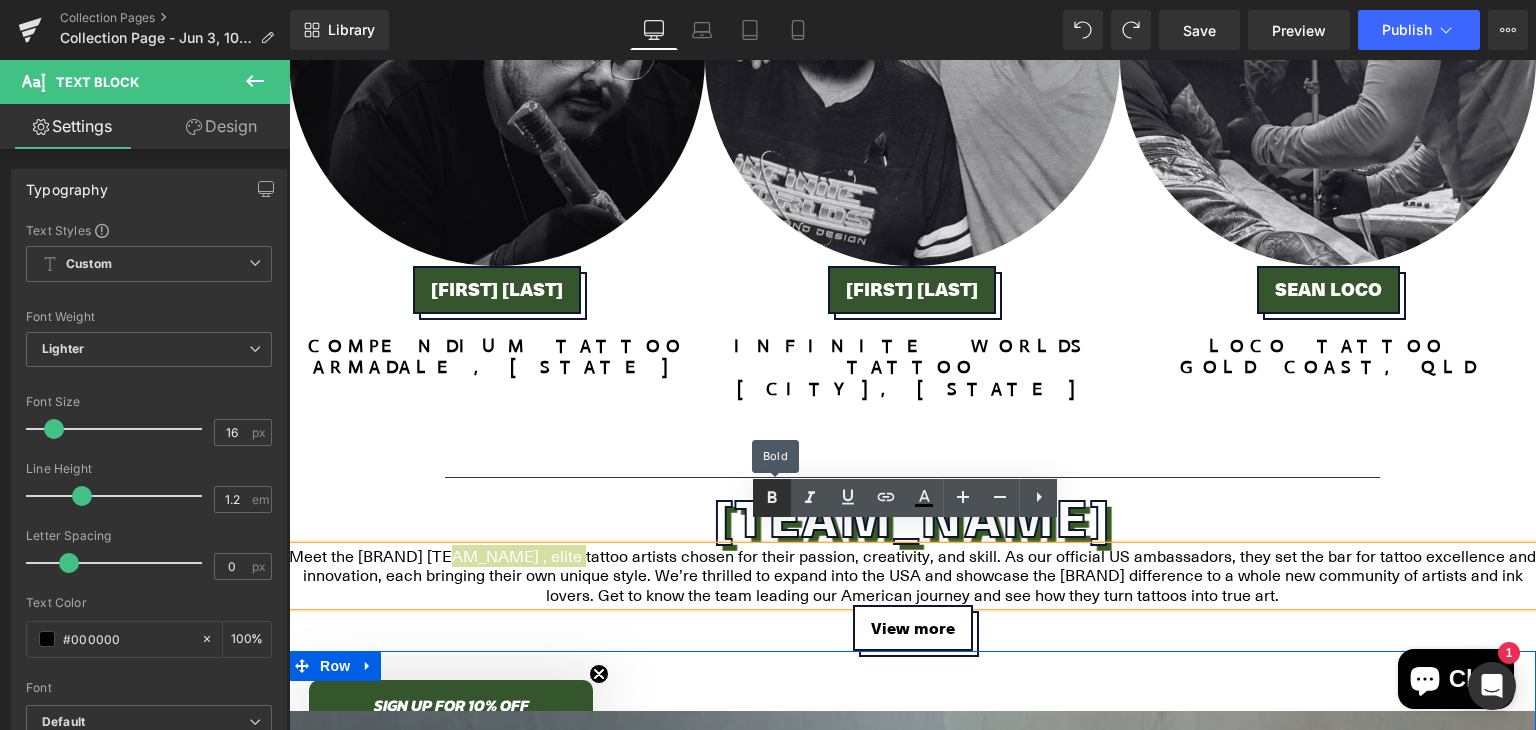 click 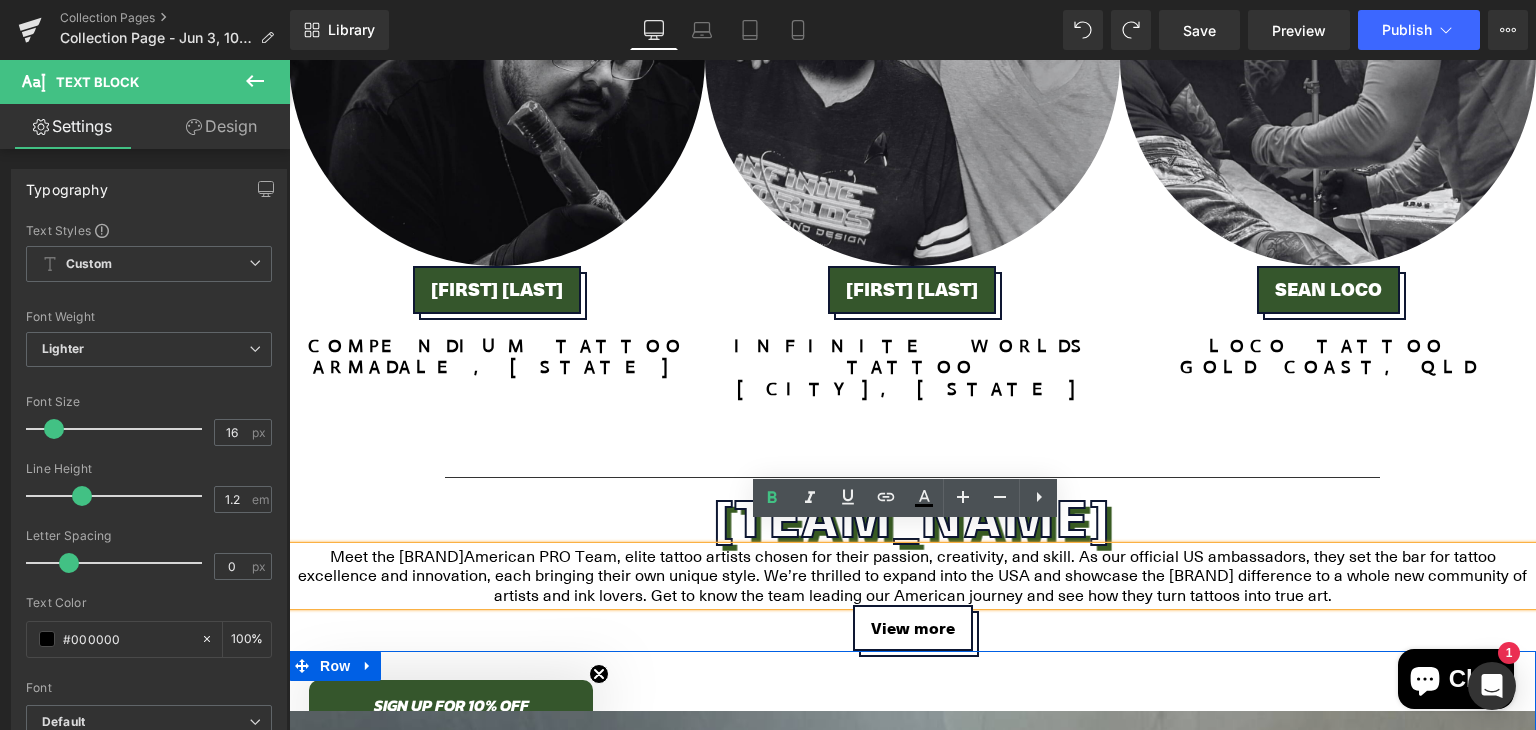 click on "Meet the Dr Pickles  American PRO Team , elite tattoo artists chosen for their passion, creativity, and skill. As our official US ambassadors, they set the bar for tattoo excellence and innovation, each bringing their own unique style. We’re thrilled to expand into the USA and showcase the Dr Pickles difference to a whole new community of artists and ink lovers. Get to know the team leading our American journey and see how they turn tattoos into true art." at bounding box center [912, 576] 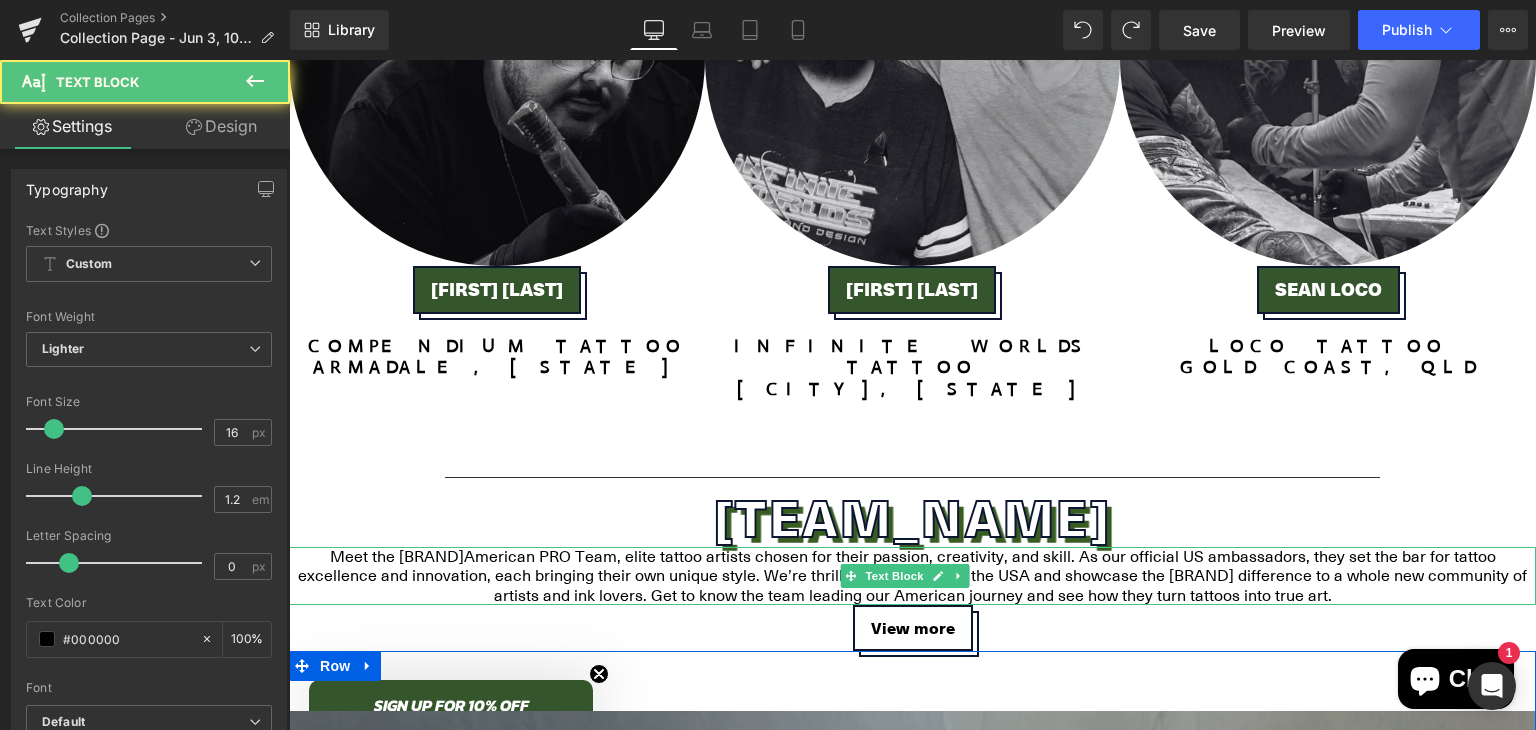 click on "Meet the Dr Pickles  American PRO Team , elite tattoo artists chosen for their passion, creativity, and skill. As our official US ambassadors, they set the bar for tattoo excellence and innovation, each bringing their own unique style. We’re thrilled to expand into the USA and showcase the Dr Pickles difference to a whole new community of artists and ink lovers. Get to know the team leading our American journey and see how they turn tattoos into true art." at bounding box center [912, 576] 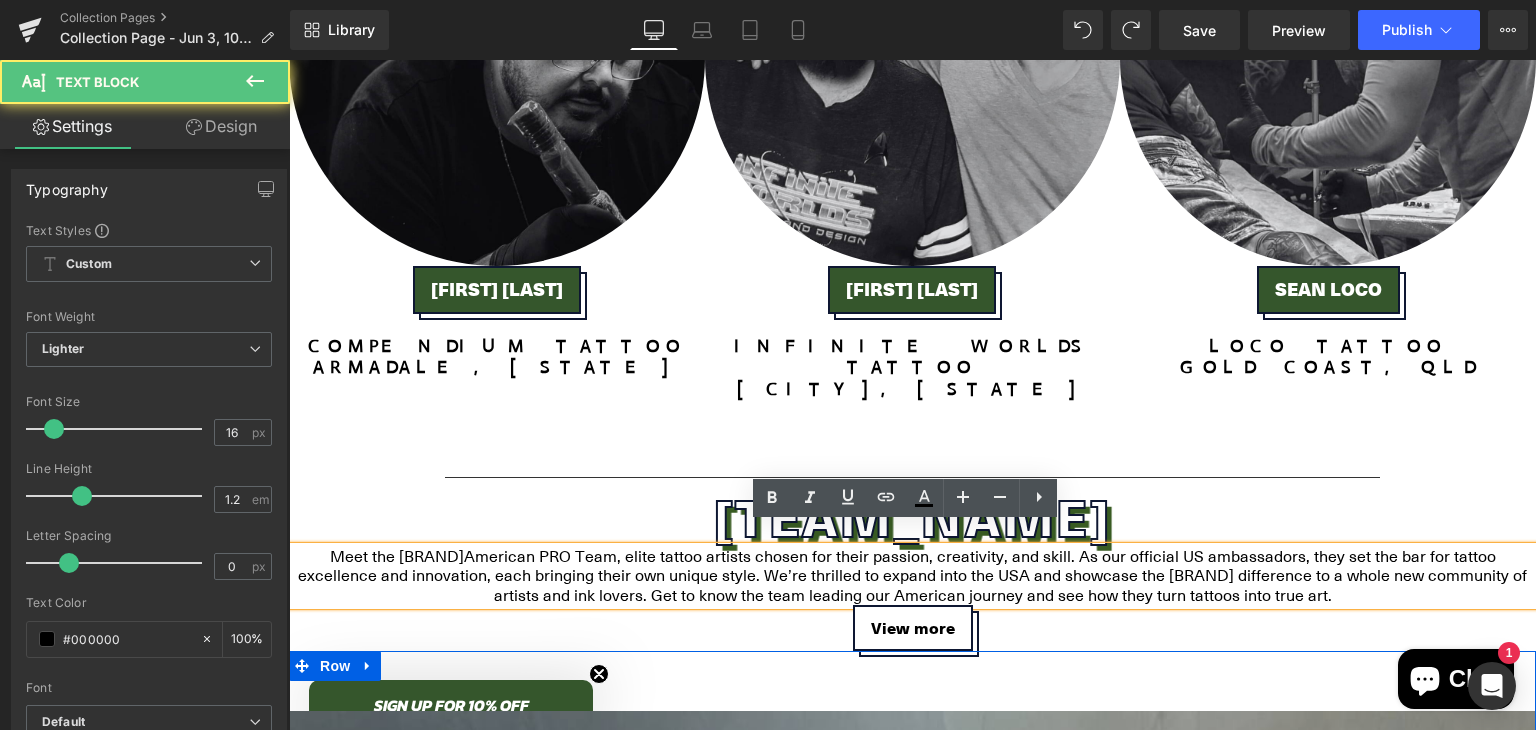 click on "Meet the Dr Pickles  American PRO Team , elite tattoo artists chosen for their passion, creativity, and skill. As our official US ambassadors, they set the bar for tattoo excellence and innovation, each bringing their own unique style. We’re thrilled to expand into the USA and showcase the Dr Pickles difference to a whole new community of artists and ink lovers. Get to know the team leading our American journey and see how they turn tattoos into true art." at bounding box center (912, 576) 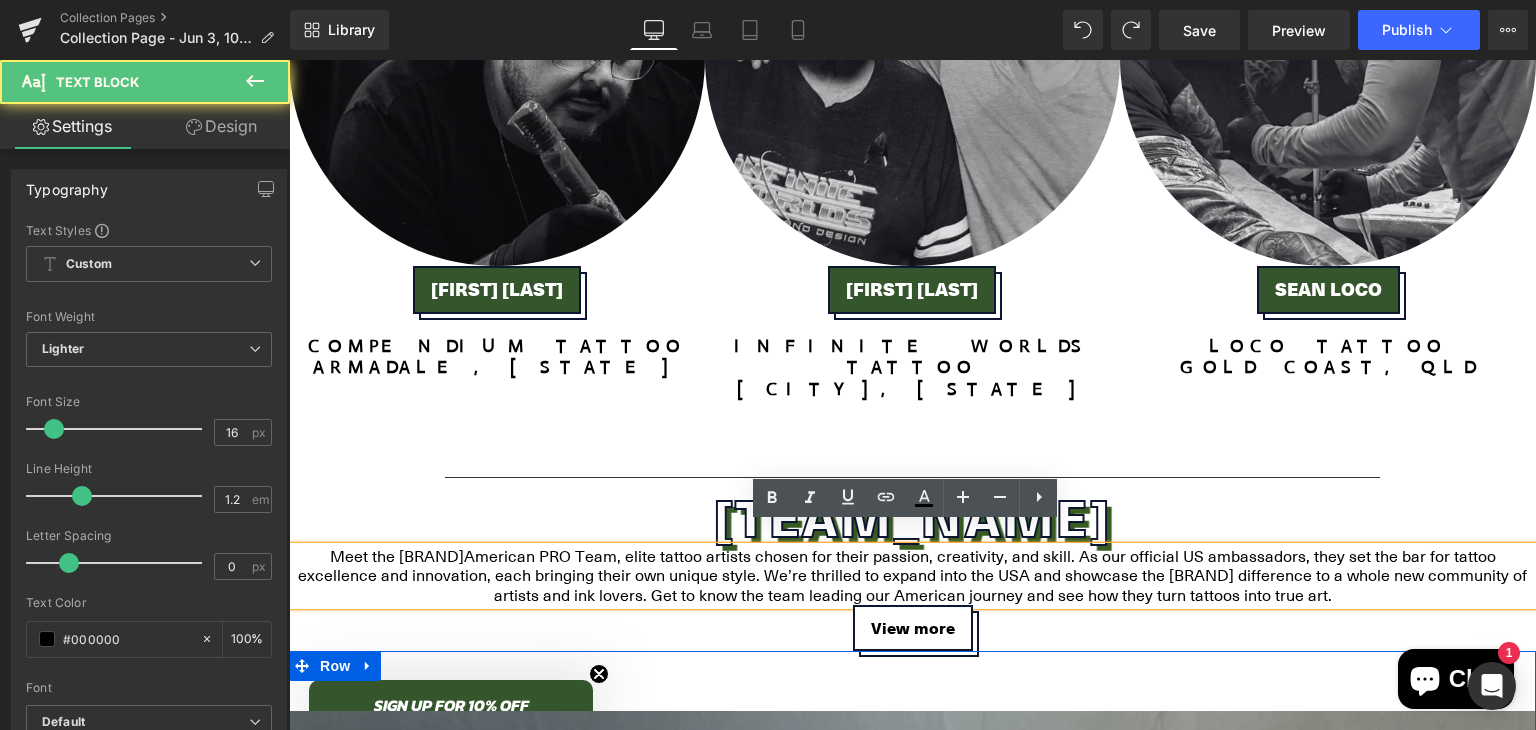 click on "Meet the Dr Pickles  American PRO Team , elite tattoo artists chosen for their passion, creativity, and skill. As our official US ambassadors, they set the bar for tattoo excellence and innovation, each bringing their own unique style. We’re thrilled to expand into the USA and showcase the Dr Pickles difference to a whole new community of artists and ink lovers. Get to know the team leading our American journey and see how they turn tattoos into true art." at bounding box center [912, 576] 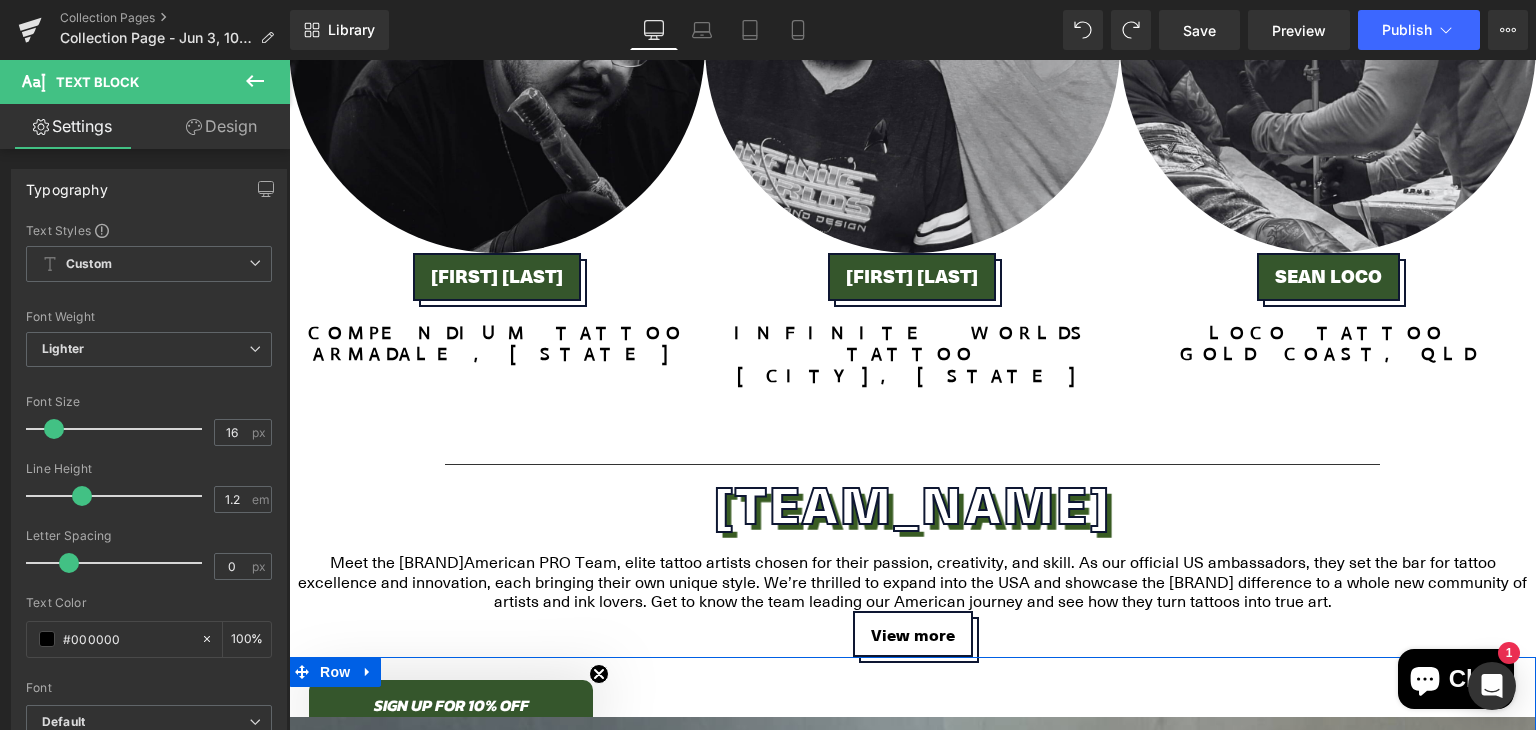 scroll, scrollTop: 4683, scrollLeft: 0, axis: vertical 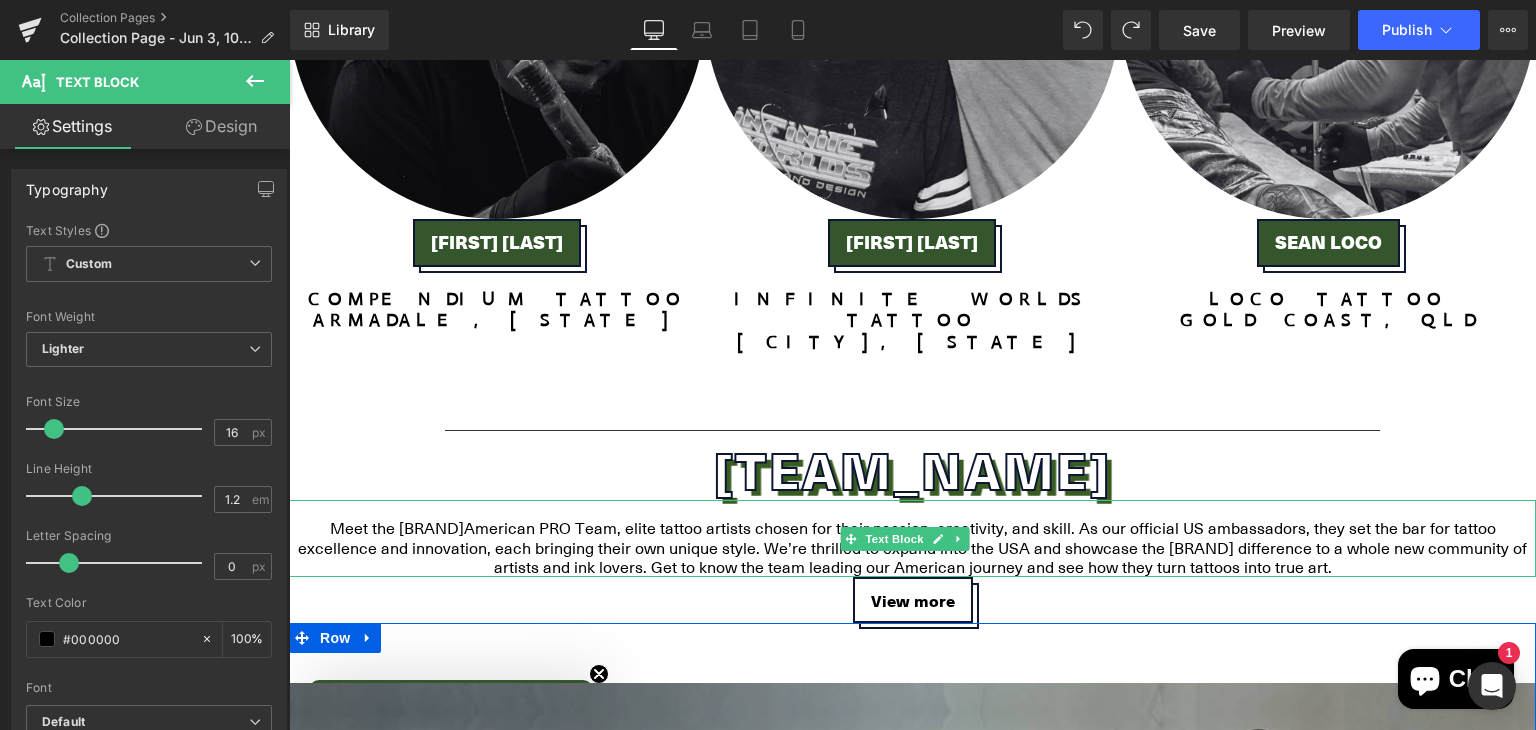 click on "Meet the Dr Pickles  American PRO Team , elite tattoo artists chosen for their passion, creativity, and skill. As our official US ambassadors, they set the bar for tattoo excellence and innovation, each bringing their own unique style. We’re thrilled to expand into the USA and showcase the Dr Pickles difference to a whole new community of artists and ink lovers. Get to know the team leading our American journey and see how they turn tattoos into true art." at bounding box center (912, 548) 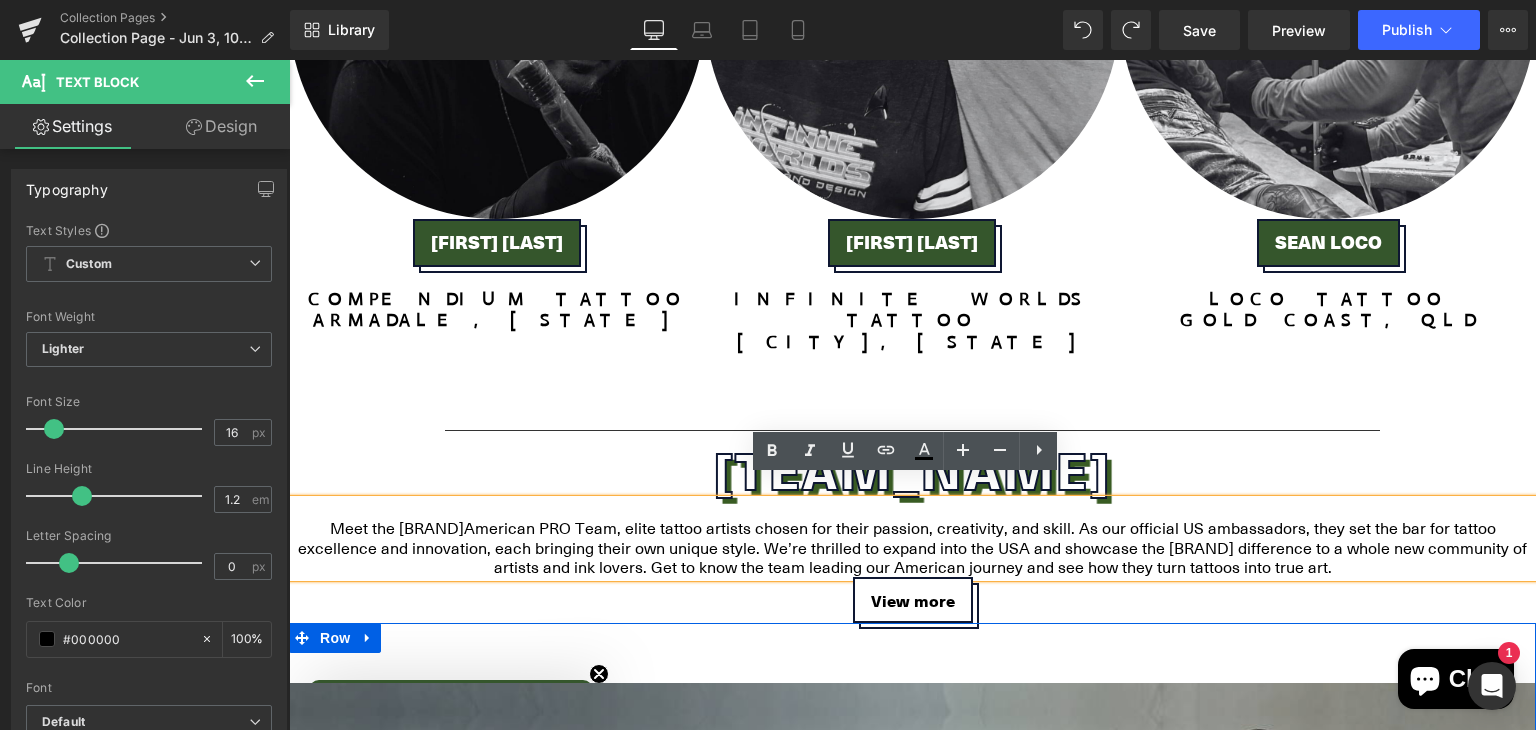 click on "Meet the Dr Pickles  American PRO Team , elite tattoo artists chosen for their passion, creativity, and skill. As our official US ambassadors, they set the bar for tattoo excellence and innovation, each bringing their own unique style. We’re thrilled to expand into the USA and showcase the Dr Pickles difference to a whole new community of artists and ink lovers. Get to know the team leading our American journey and see how they turn tattoos into true art." at bounding box center [912, 548] 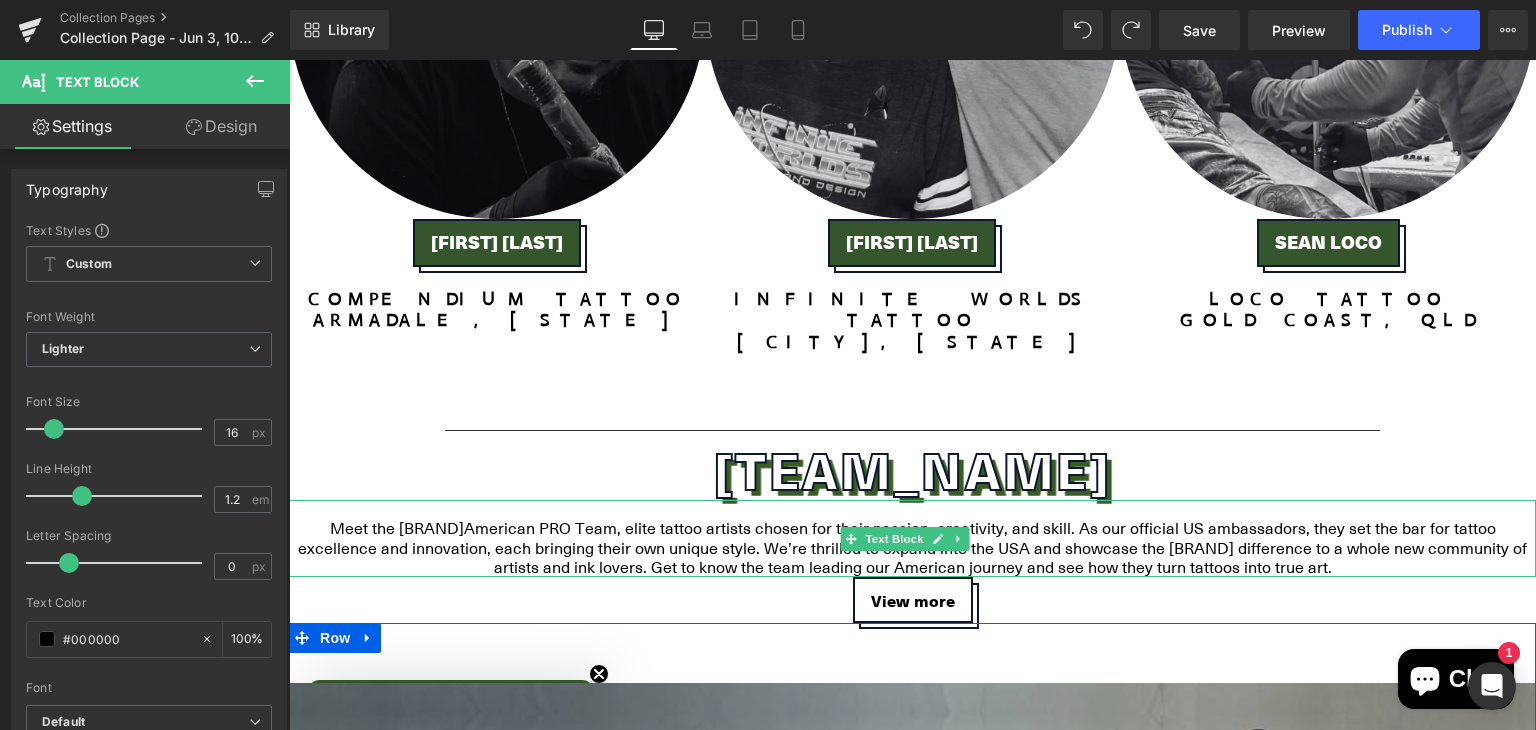 click on "Meet the Dr Pickles  American PRO Team , elite tattoo artists chosen for their passion, creativity, and skill. As our official US ambassadors, they set the bar for tattoo excellence and innovation, each bringing their own unique style. We’re thrilled to expand into the USA and showcase the Dr Pickles difference to a whole new community of artists and ink lovers. Get to know the team leading our American journey and see how they turn tattoos into true art." at bounding box center [912, 548] 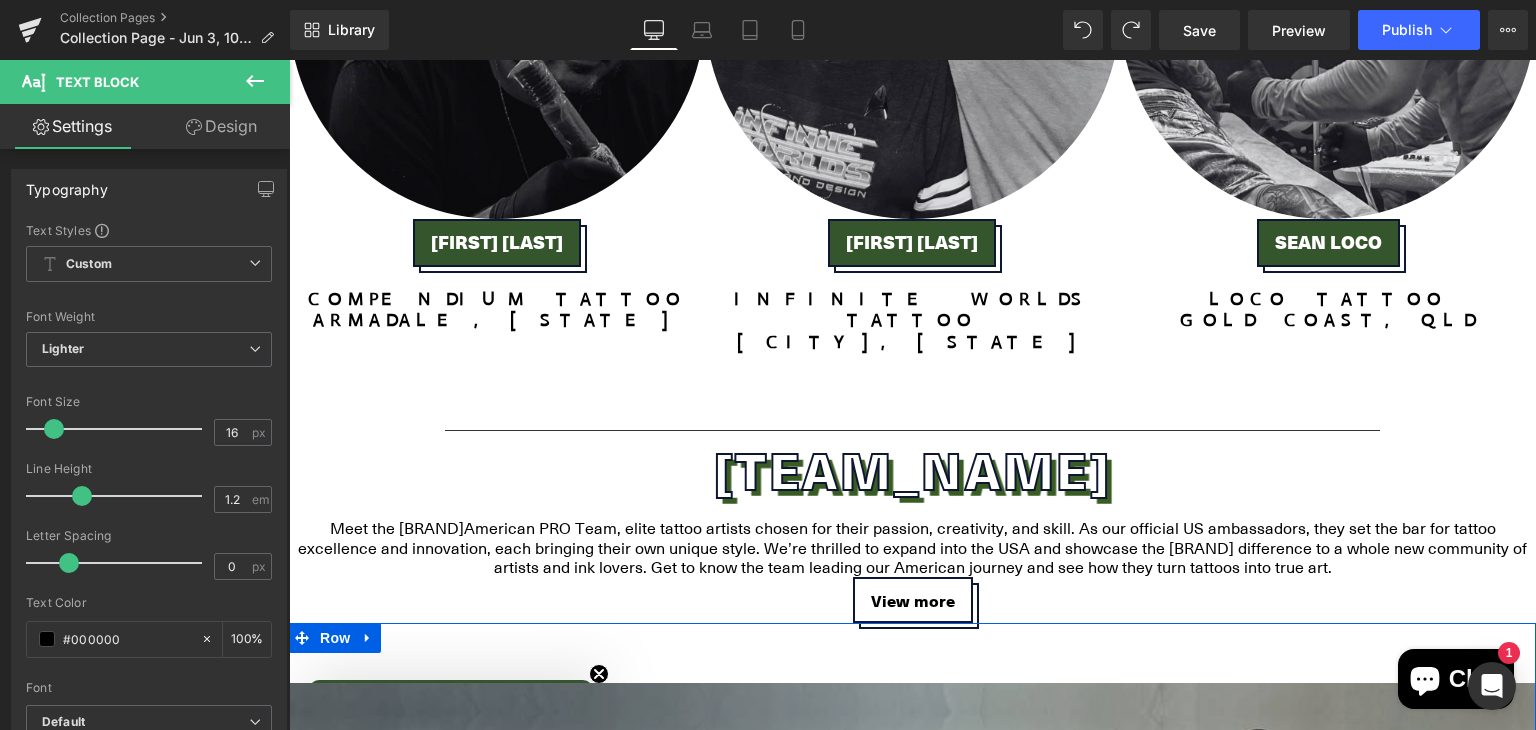 click 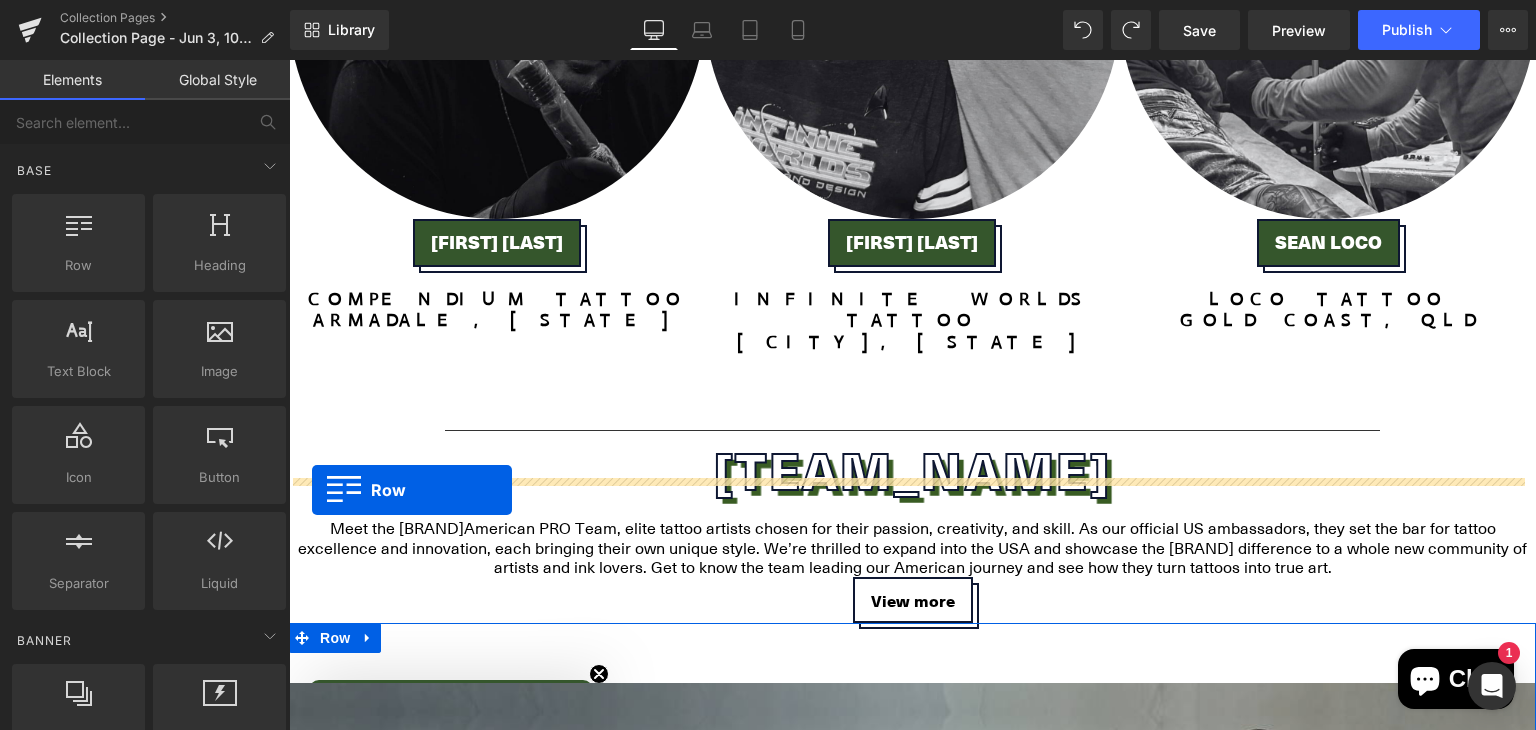 drag, startPoint x: 373, startPoint y: 281, endPoint x: 311, endPoint y: 493, distance: 220.88005 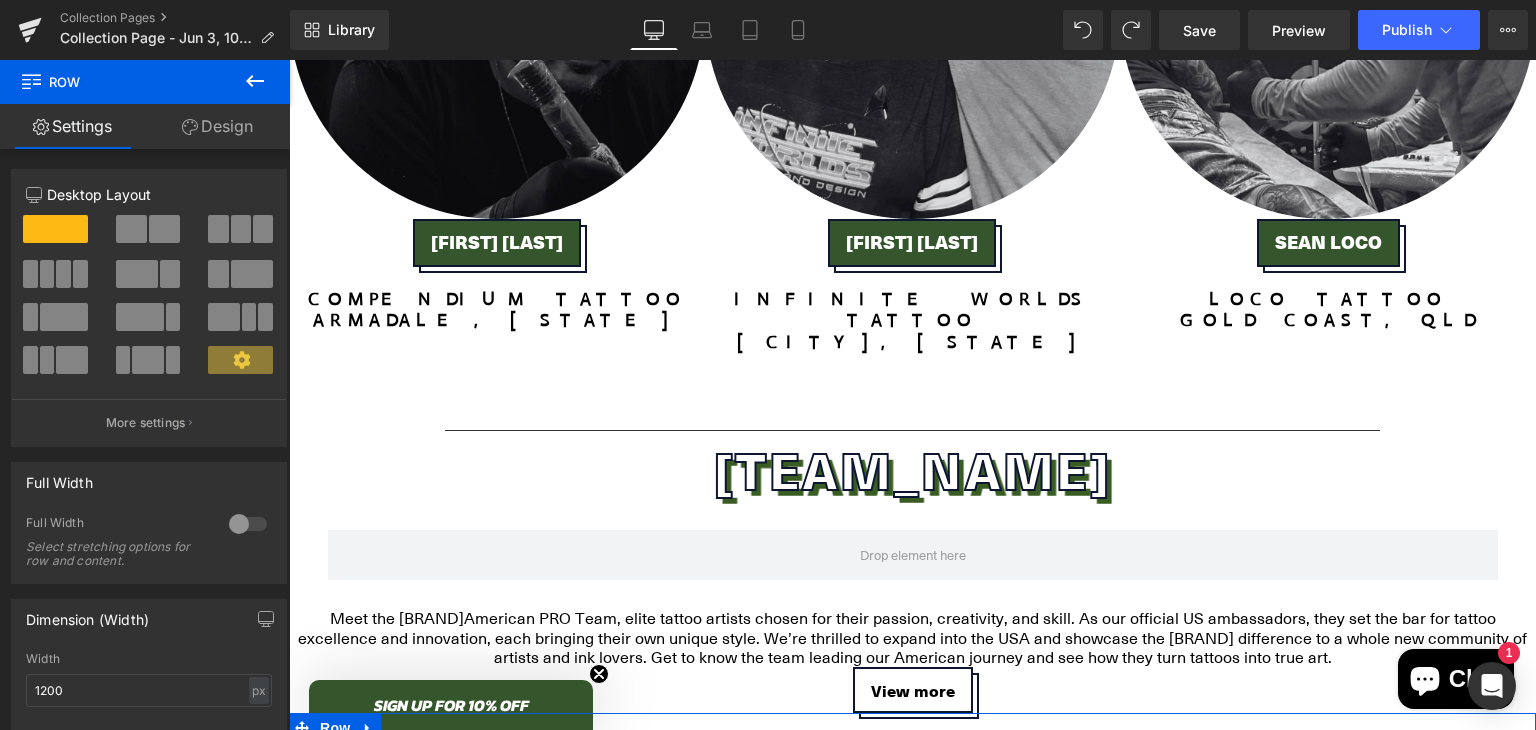 click 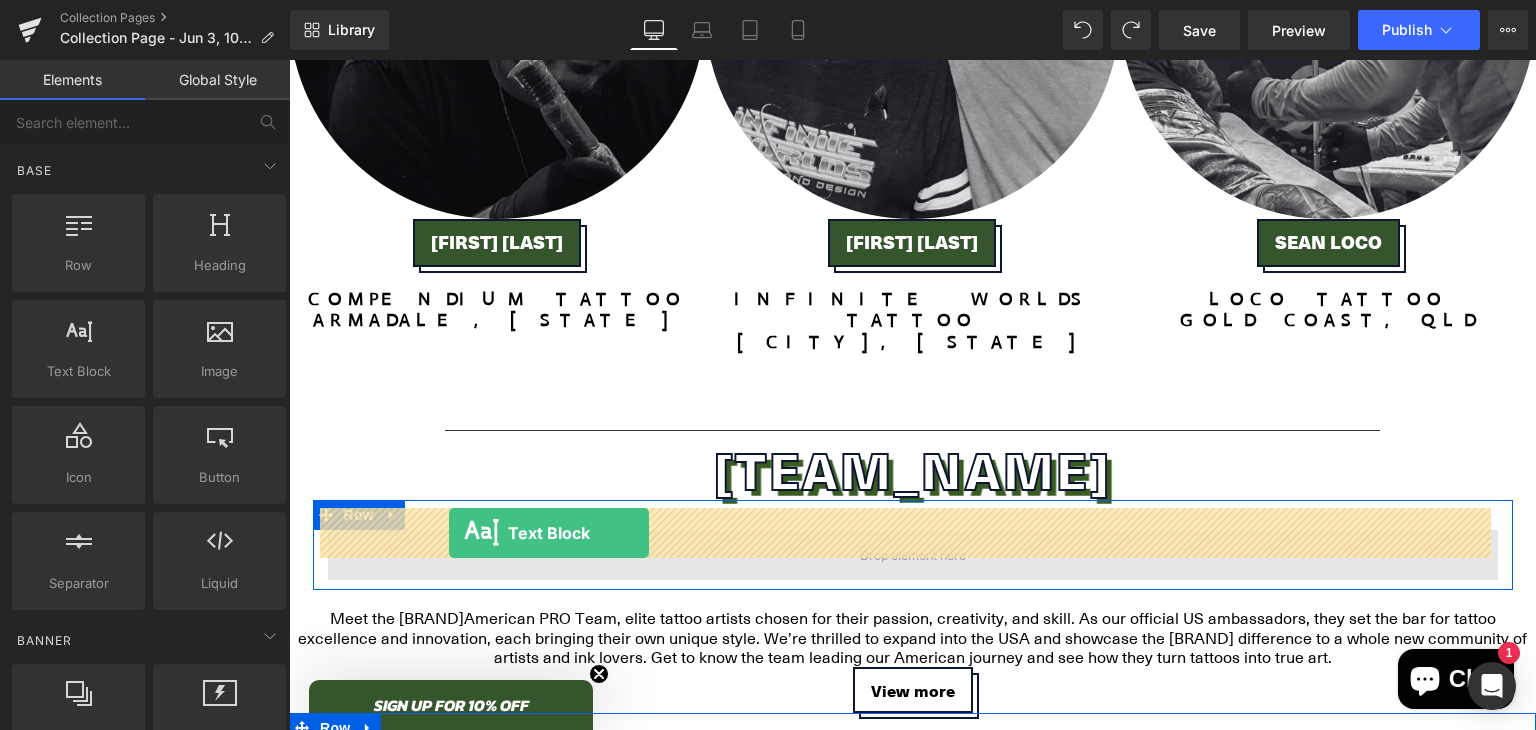 drag, startPoint x: 397, startPoint y: 422, endPoint x: 449, endPoint y: 533, distance: 122.57651 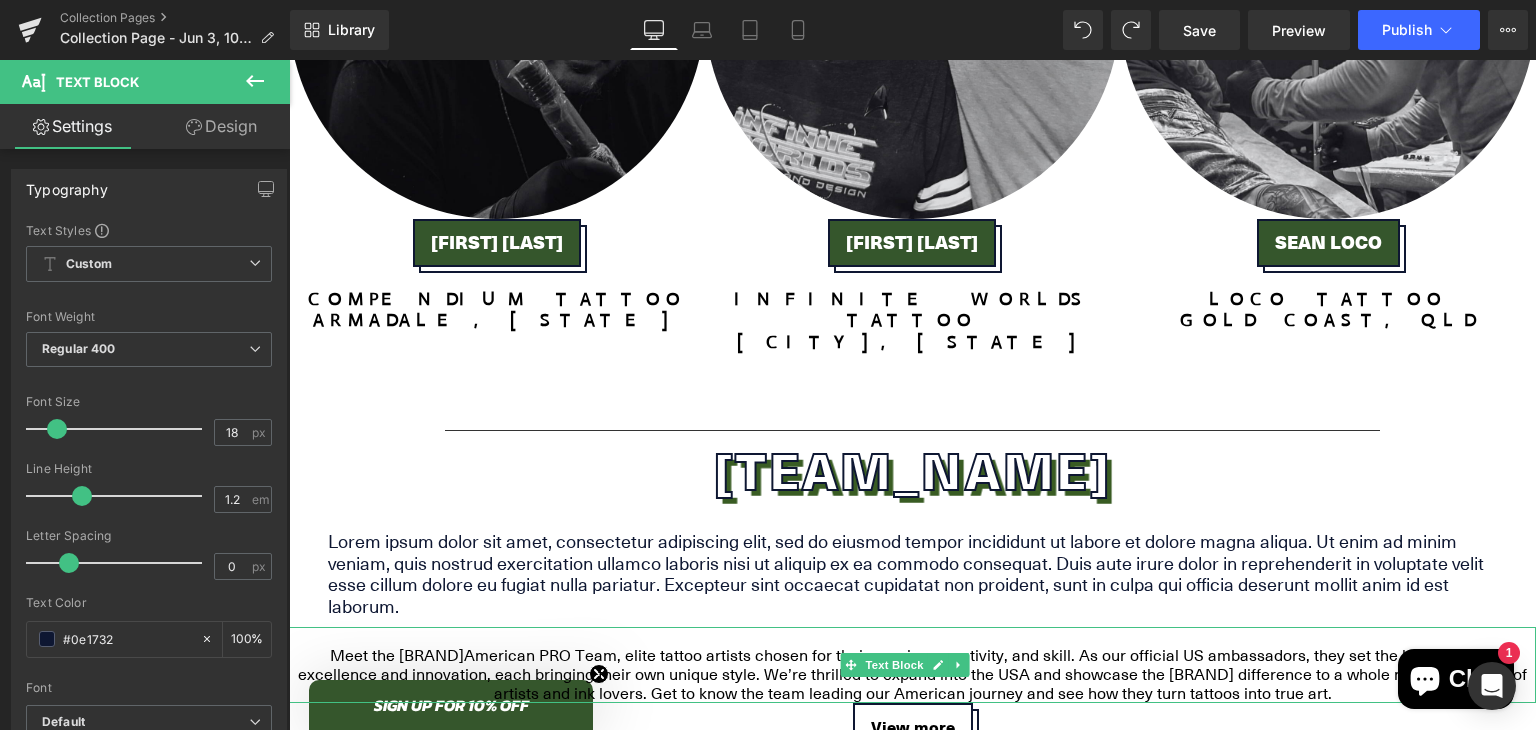 click on "American PRO Team" at bounding box center [540, 655] 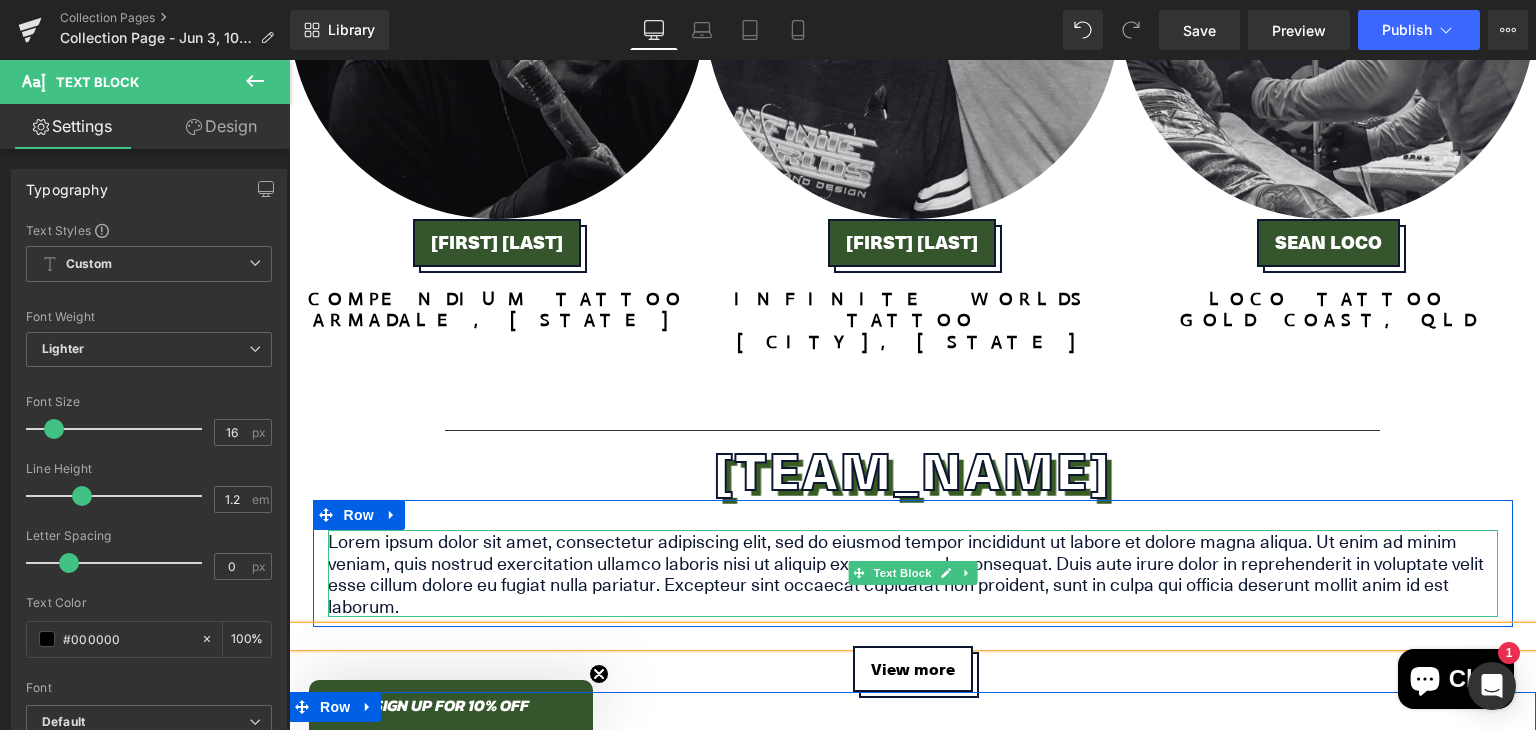 click on "Lorem ipsum dolor sit amet, consectetur adipiscing elit, sed do eiusmod tempor incididunt ut labore et dolore magna aliqua. Ut enim ad minim veniam, quis nostrud exercitation ullamco laboris nisi ut aliquip ex ea commodo consequat. Duis aute irure dolor in reprehenderit in voluptate velit esse cillum dolore eu fugiat nulla pariatur. Excepteur sint occaecat cupidatat non proident, sunt in culpa qui officia deserunt mollit anim id est laborum." at bounding box center (913, 573) 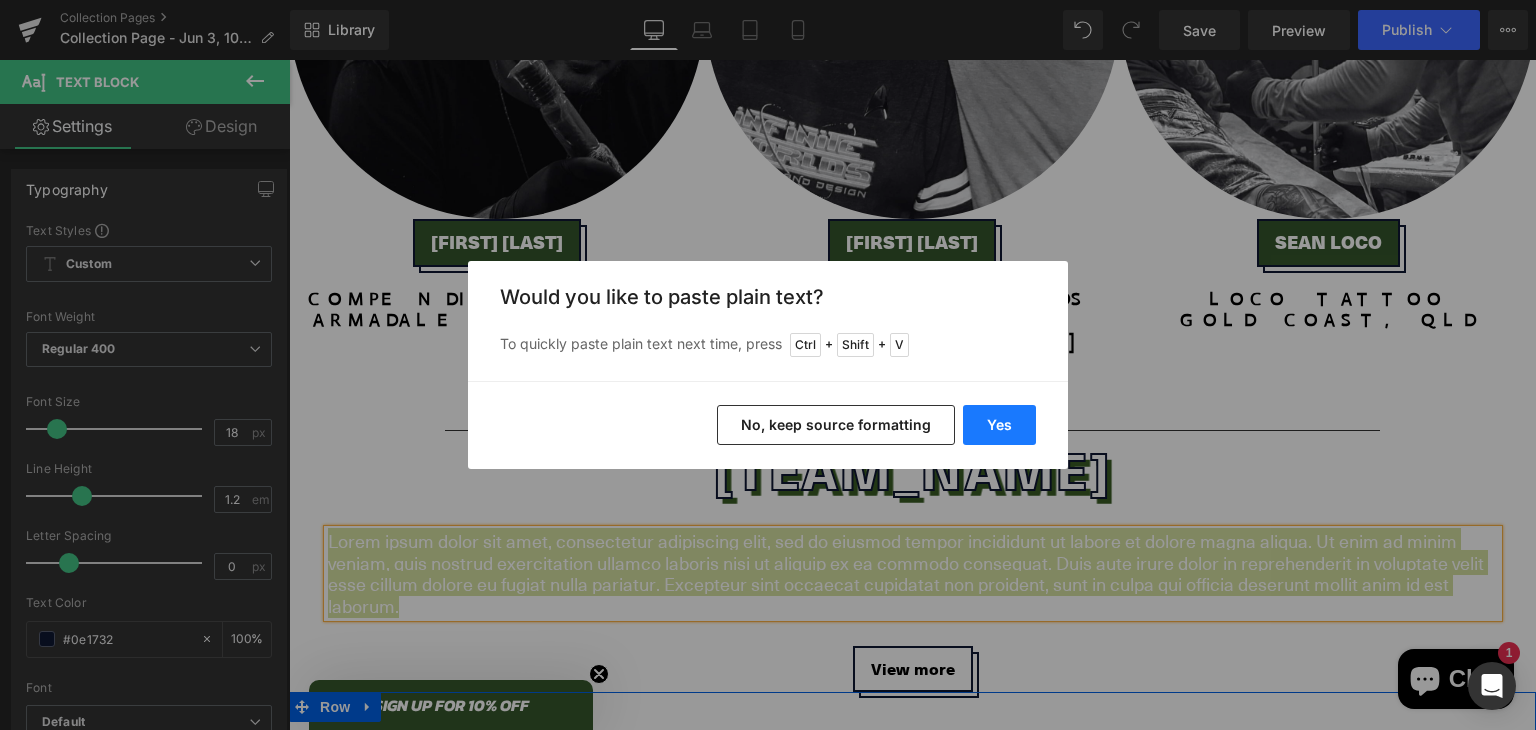 click on "Yes" at bounding box center (999, 425) 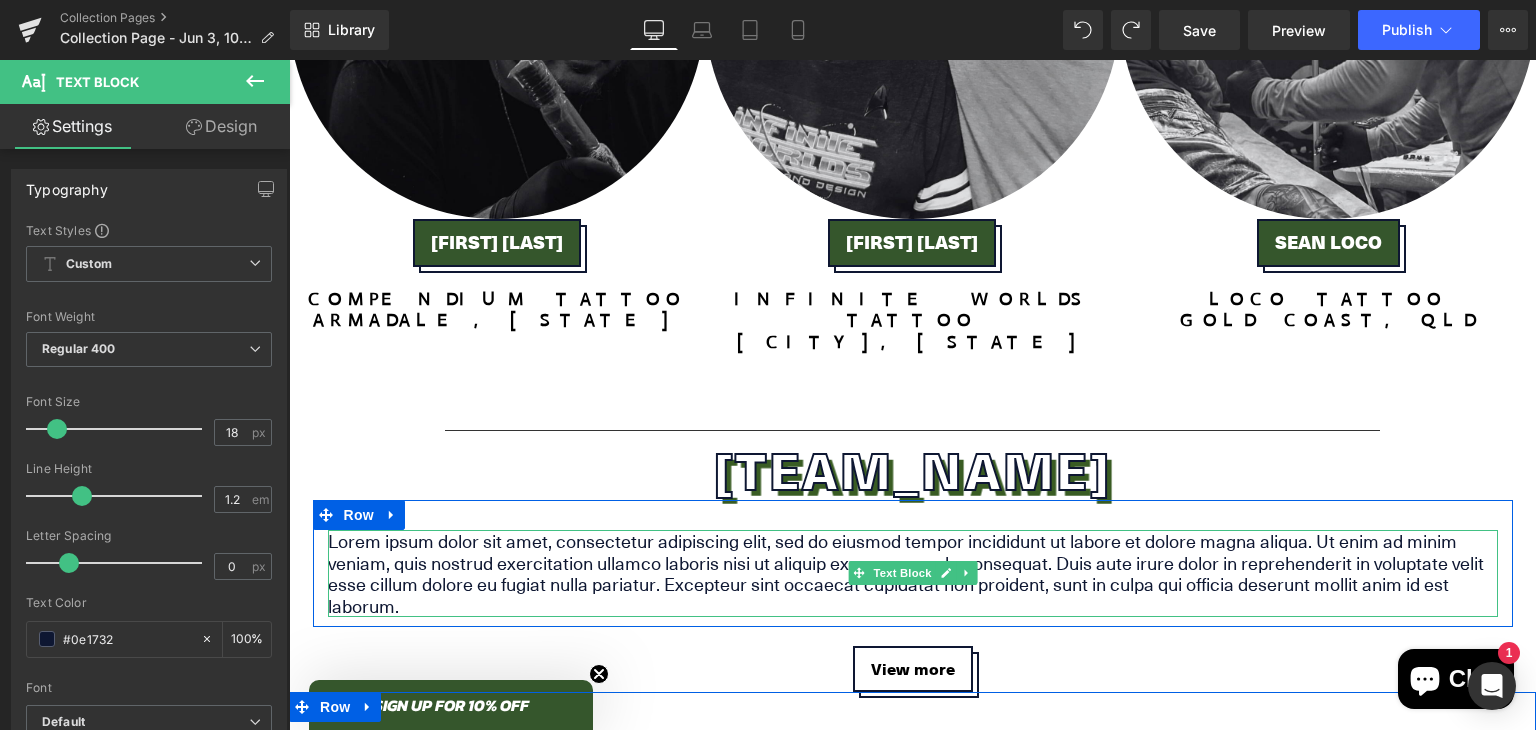 click on "Lorem ipsum dolor sit amet, consectetur adipiscing elit, sed do eiusmod tempor incididunt ut labore et dolore magna aliqua. Ut enim ad minim veniam, quis nostrud exercitation ullamco laboris nisi ut aliquip ex ea commodo consequat. Duis aute irure dolor in reprehenderit in voluptate velit esse cillum dolore eu fugiat nulla pariatur. Excepteur sint occaecat cupidatat non proident, sunt in culpa qui officia deserunt mollit anim id est laborum." at bounding box center (913, 573) 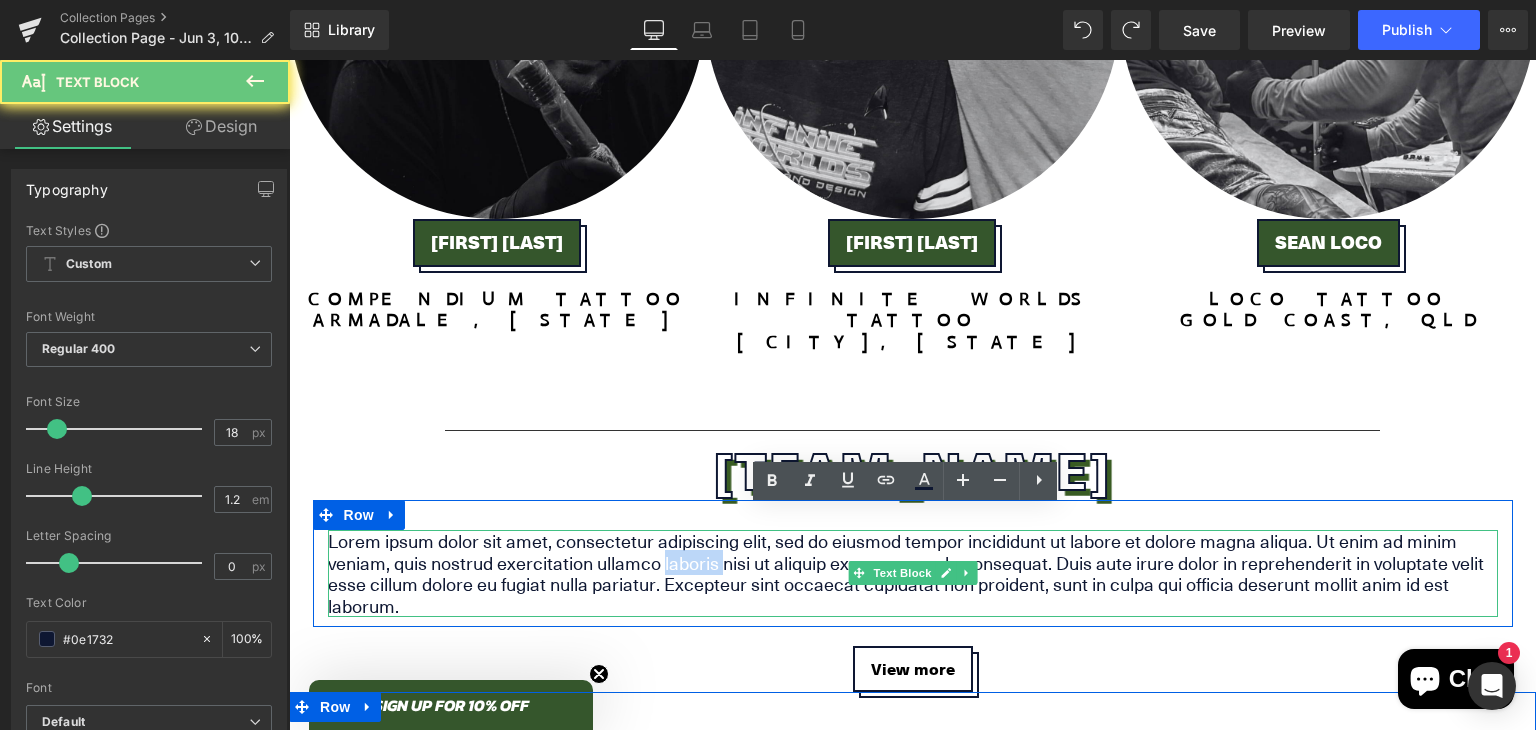 click on "Lorem ipsum dolor sit amet, consectetur adipiscing elit, sed do eiusmod tempor incididunt ut labore et dolore magna aliqua. Ut enim ad minim veniam, quis nostrud exercitation ullamco laboris nisi ut aliquip ex ea commodo consequat. Duis aute irure dolor in reprehenderit in voluptate velit esse cillum dolore eu fugiat nulla pariatur. Excepteur sint occaecat cupidatat non proident, sunt in culpa qui officia deserunt mollit anim id est laborum." at bounding box center (913, 573) 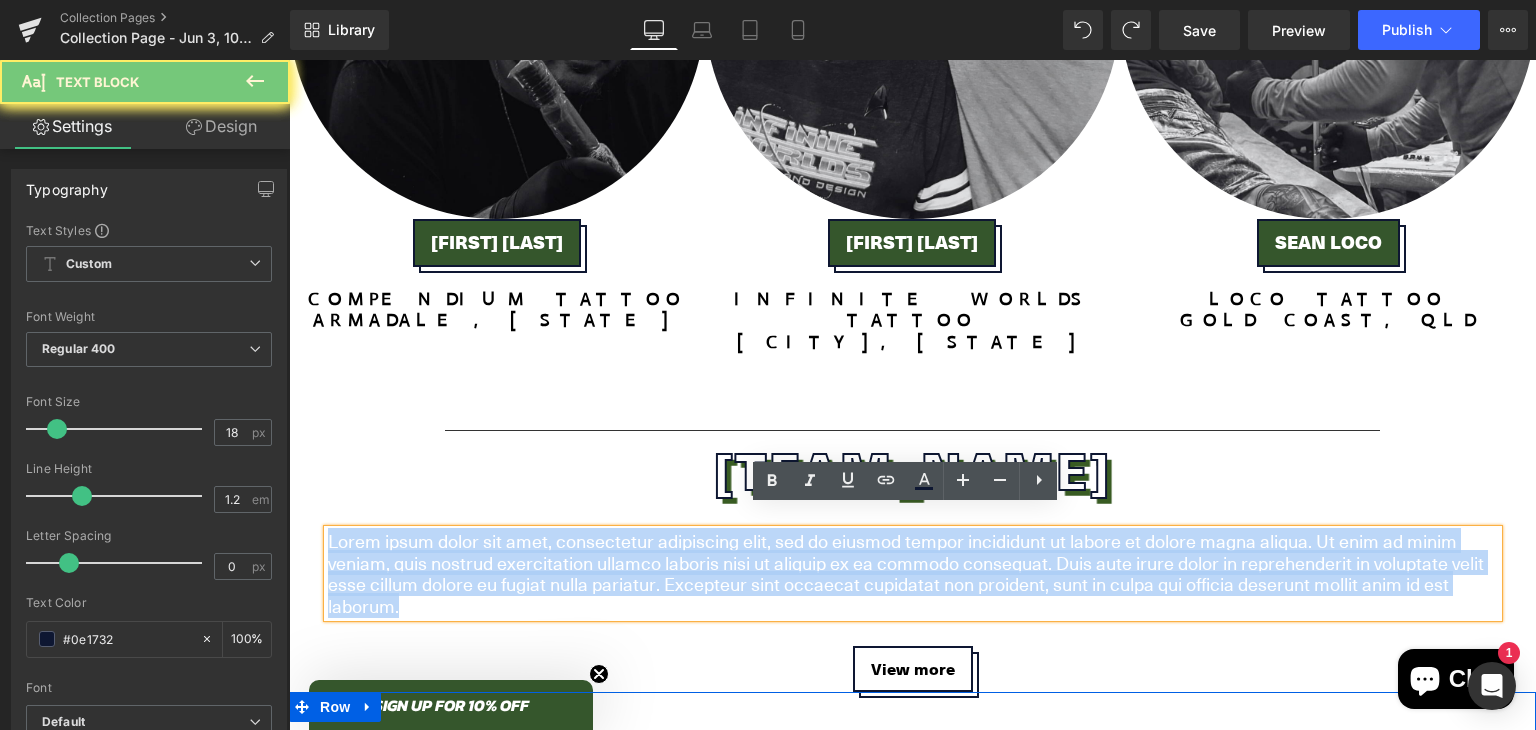 click on "Lorem ipsum dolor sit amet, consectetur adipiscing elit, sed do eiusmod tempor incididunt ut labore et dolore magna aliqua. Ut enim ad minim veniam, quis nostrud exercitation ullamco laboris nisi ut aliquip ex ea commodo consequat. Duis aute irure dolor in reprehenderit in voluptate velit esse cillum dolore eu fugiat nulla pariatur. Excepteur sint occaecat cupidatat non proident, sunt in culpa qui officia deserunt mollit anim id est laborum." at bounding box center [913, 573] 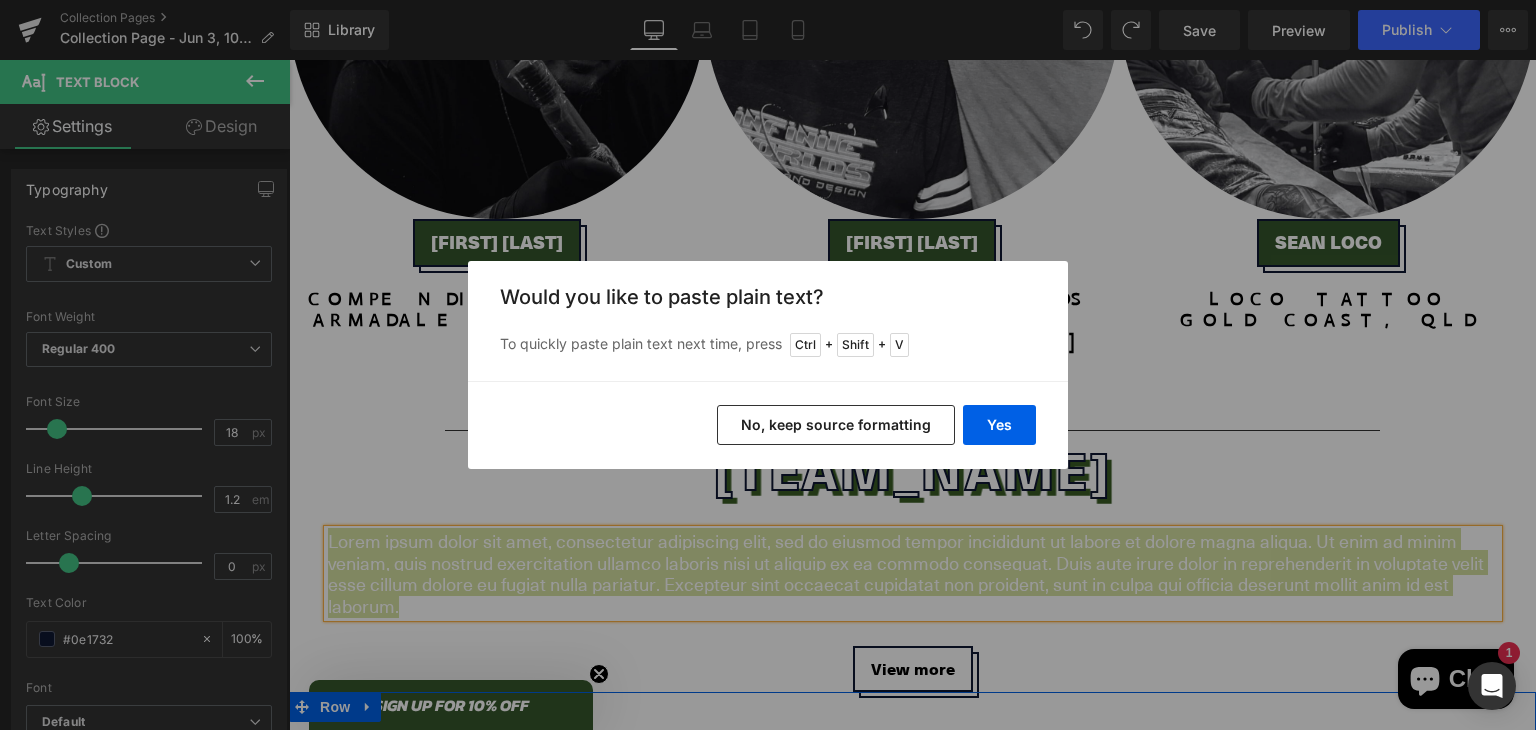 click on "No, keep source formatting" at bounding box center (836, 425) 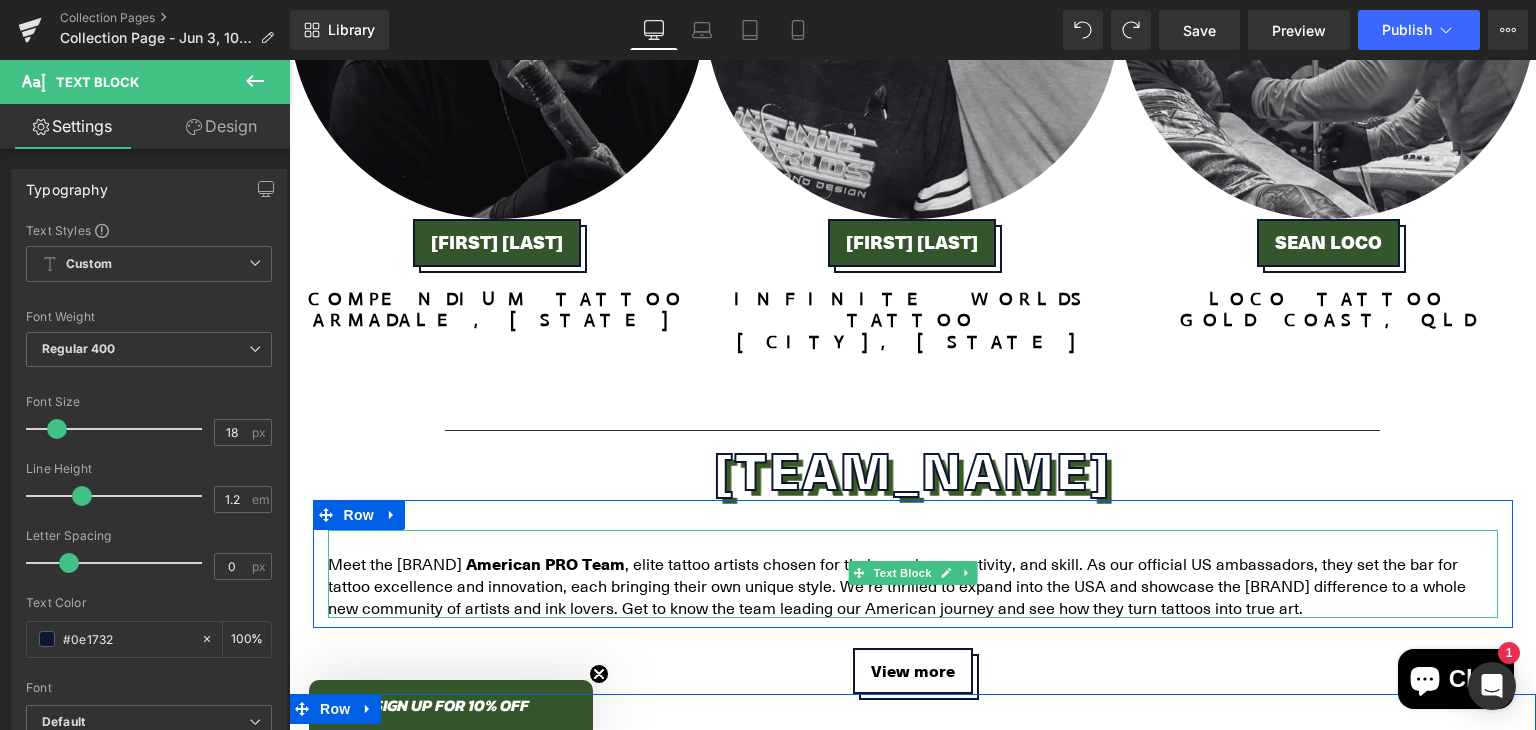 click on ", elite tattoo artists chosen for their passion, creativity, and skill. As our official US ambassadors, they set the bar for tattoo excellence and innovation, each bringing their own unique style. We’re thrilled to expand into the USA and showcase the [BRAND] difference to a whole new community of artists and ink lovers. Get to know the team leading our American journey and see how they turn tattoos into true art." at bounding box center (897, 586) 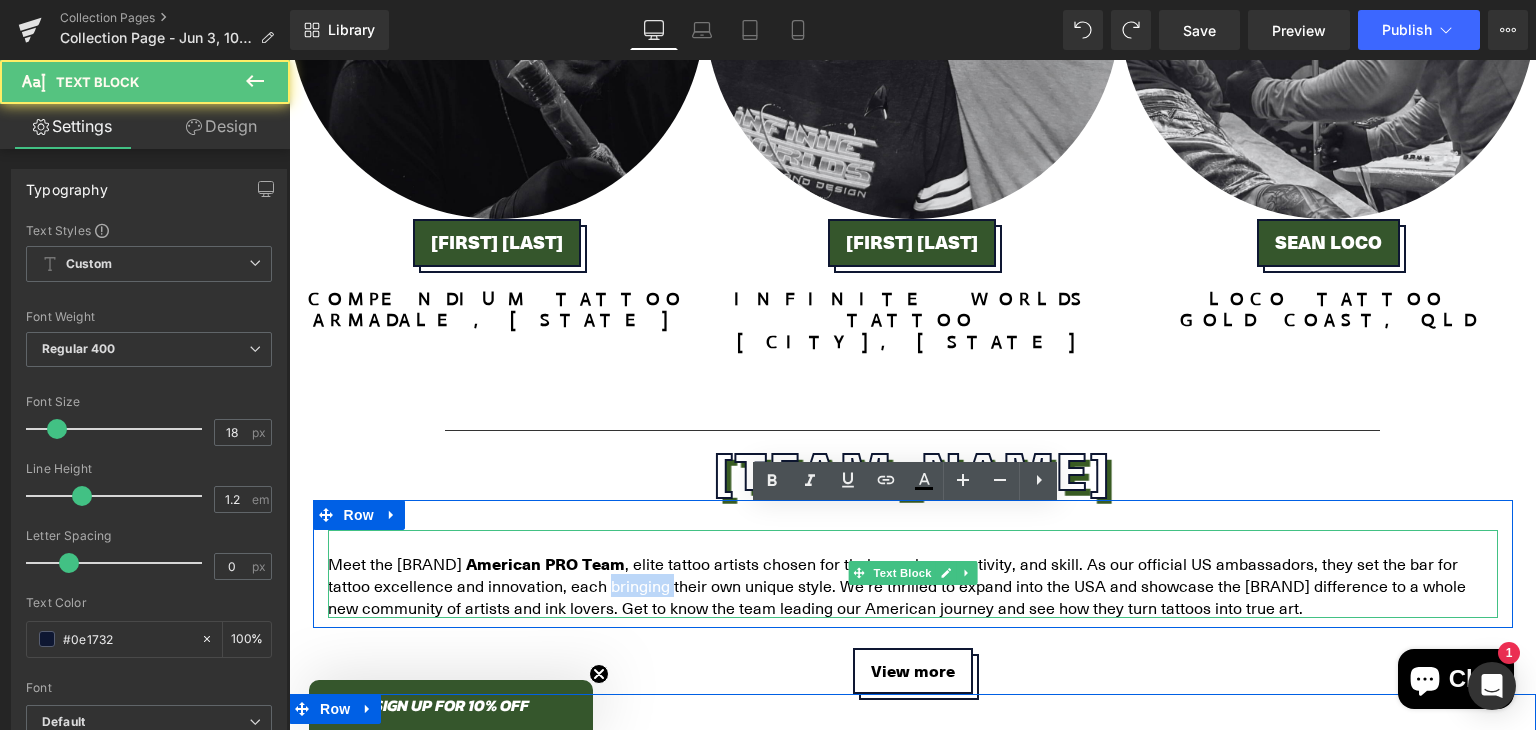 click on ", elite tattoo artists chosen for their passion, creativity, and skill. As our official US ambassadors, they set the bar for tattoo excellence and innovation, each bringing their own unique style. We’re thrilled to expand into the USA and showcase the [BRAND] difference to a whole new community of artists and ink lovers. Get to know the team leading our American journey and see how they turn tattoos into true art." at bounding box center (897, 586) 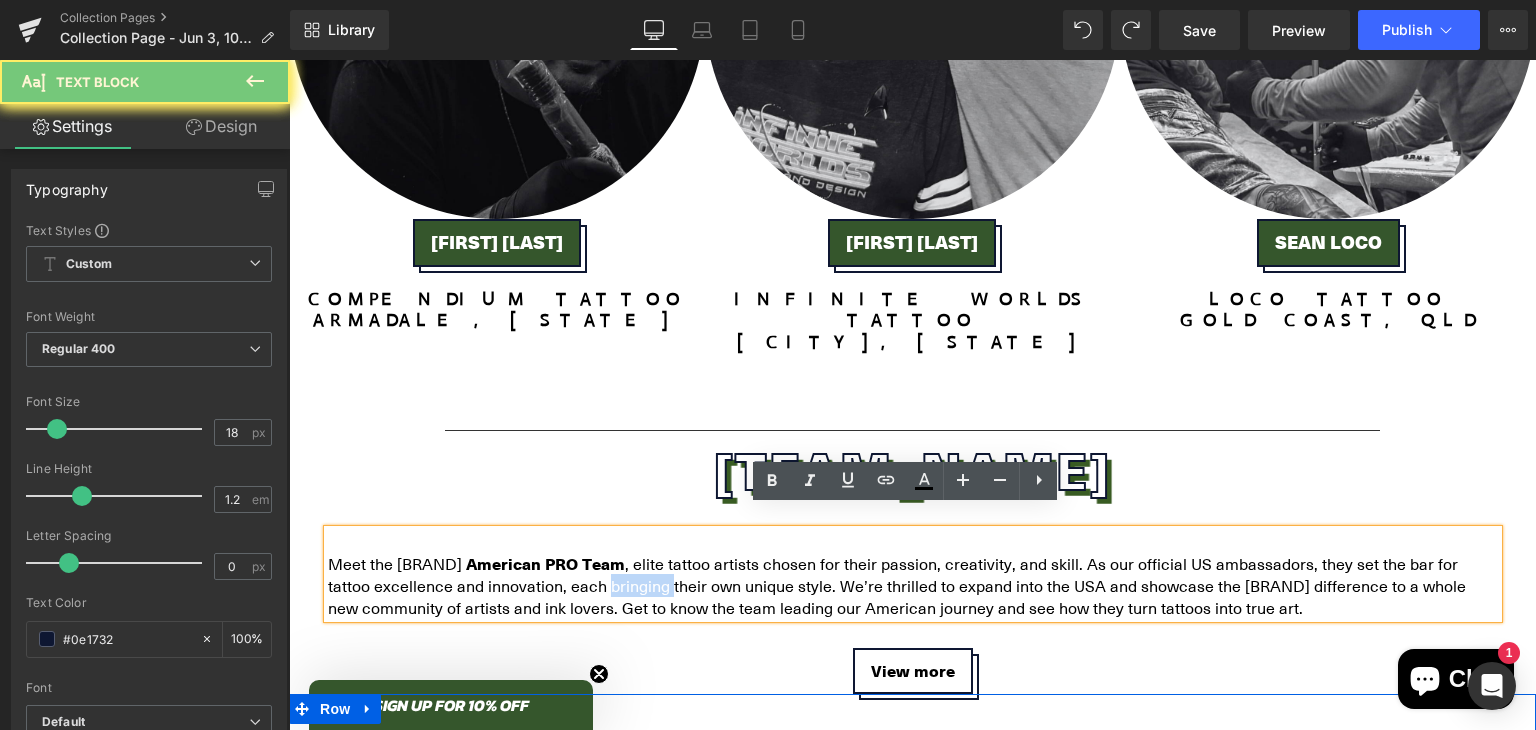 click on ", elite tattoo artists chosen for their passion, creativity, and skill. As our official US ambassadors, they set the bar for tattoo excellence and innovation, each bringing their own unique style. We’re thrilled to expand into the USA and showcase the [BRAND] difference to a whole new community of artists and ink lovers. Get to know the team leading our American journey and see how they turn tattoos into true art." at bounding box center [897, 586] 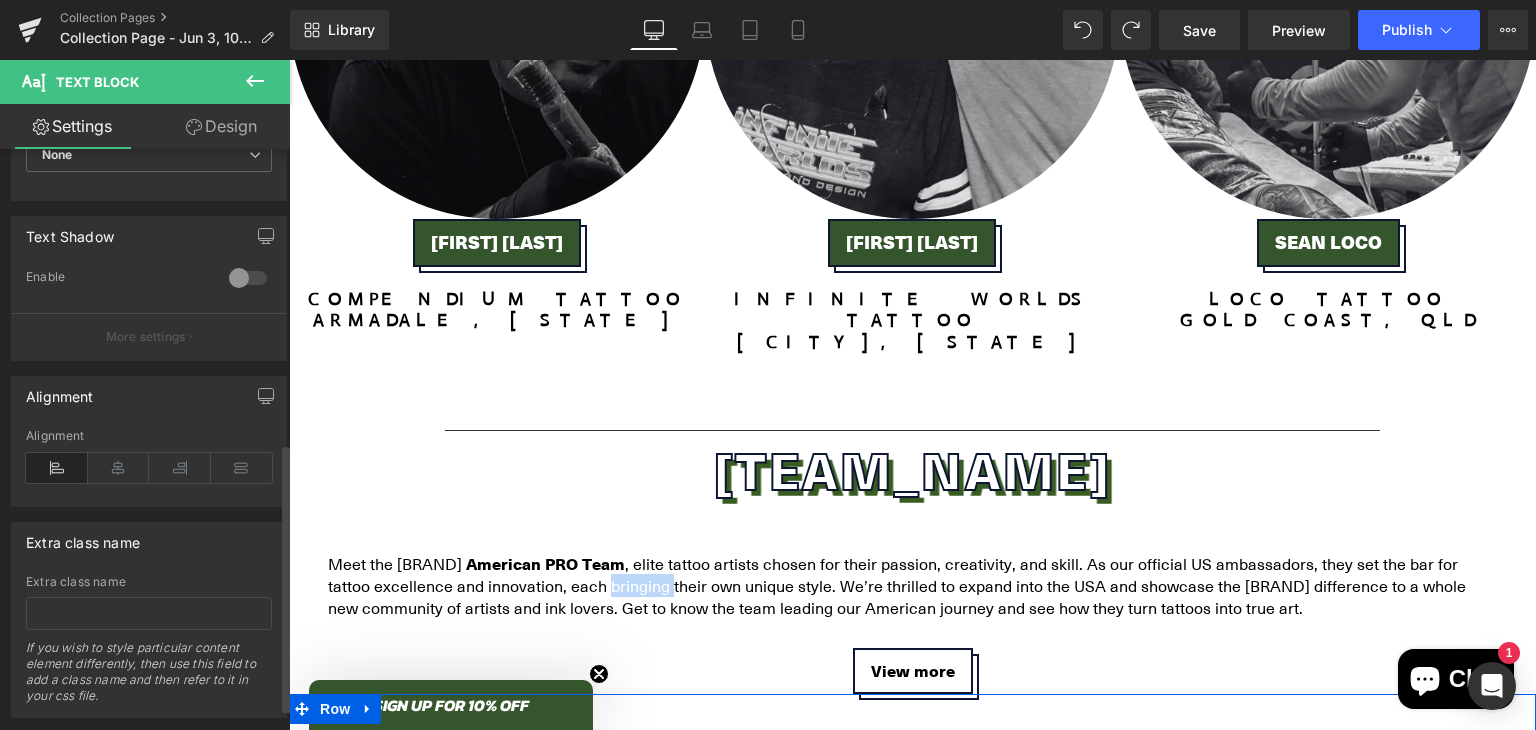 scroll, scrollTop: 651, scrollLeft: 0, axis: vertical 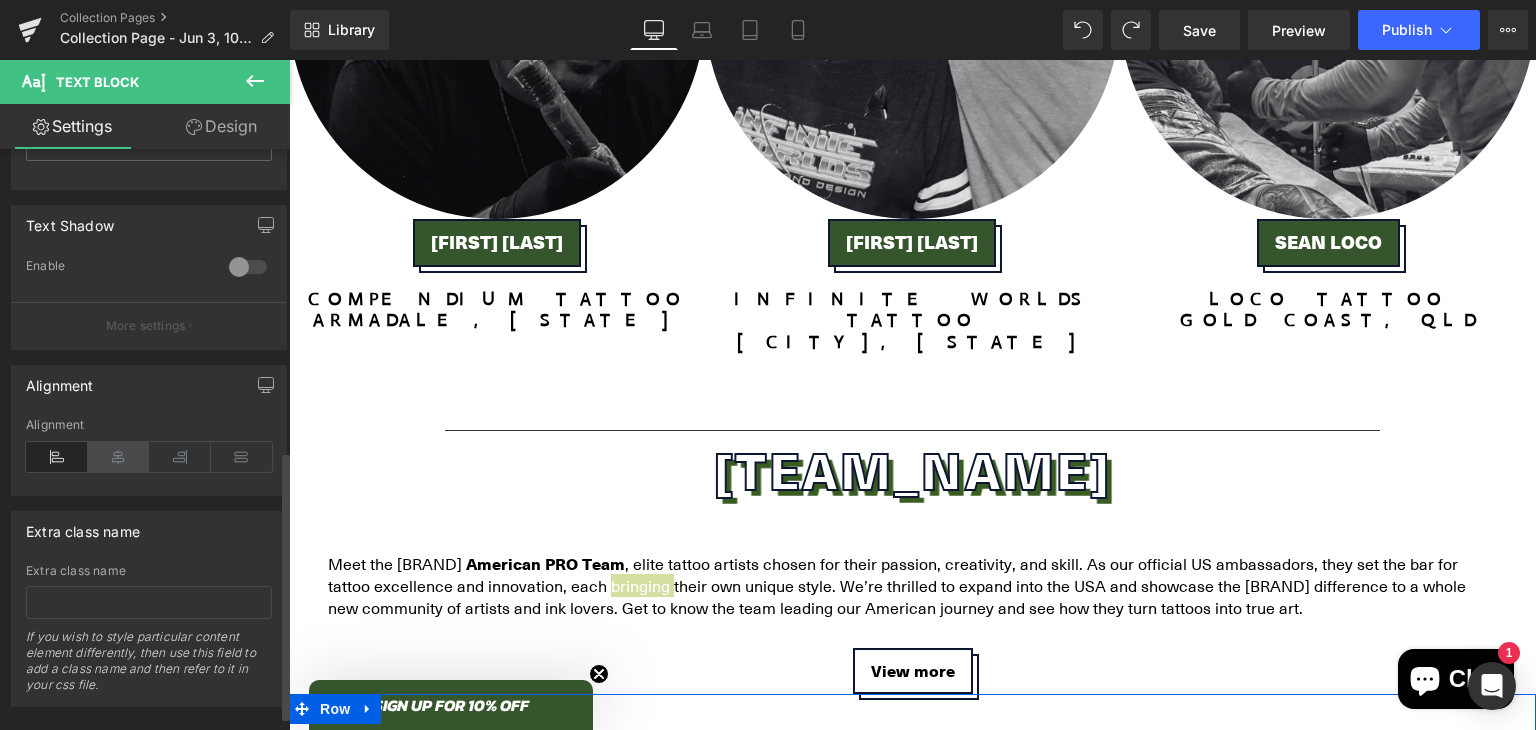 click at bounding box center [119, 457] 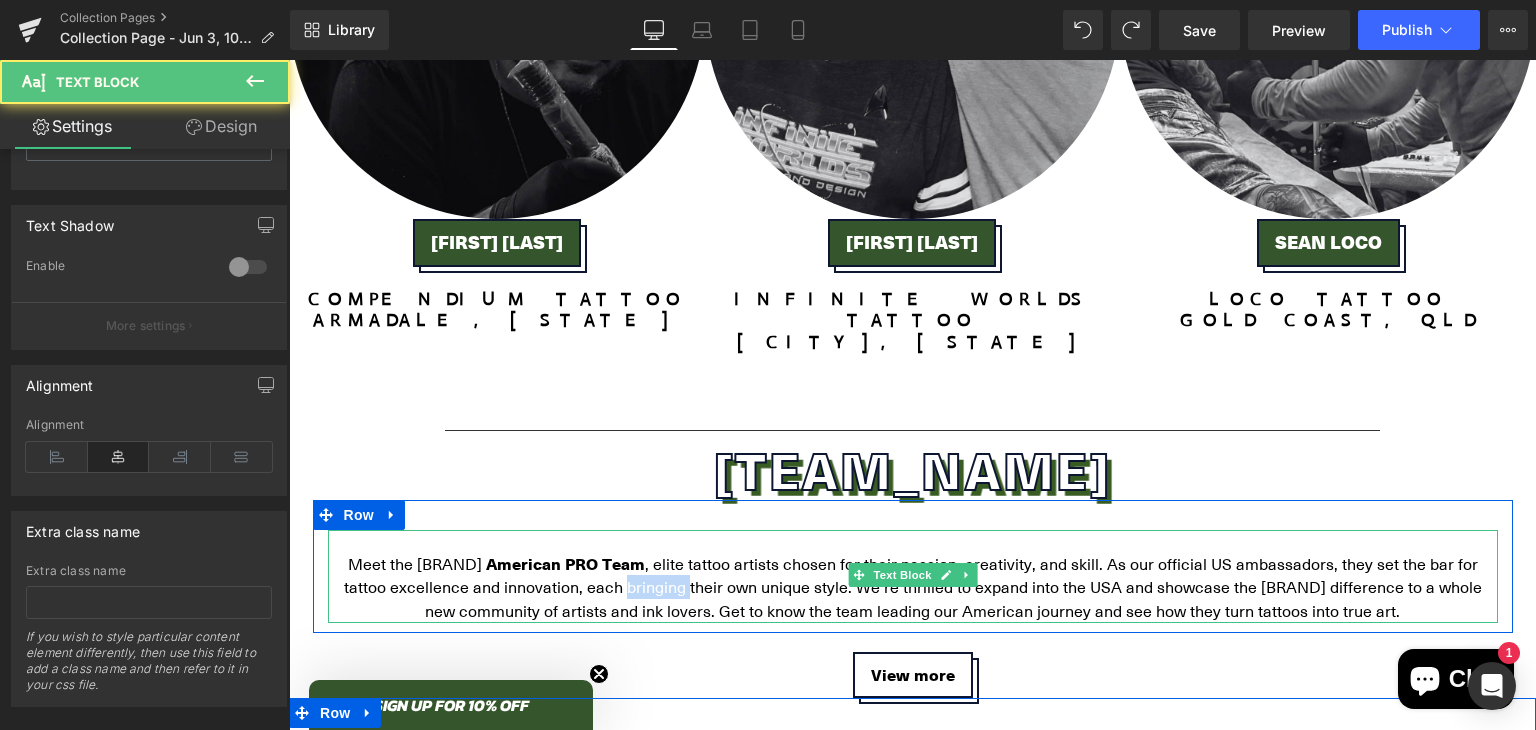 click on "American PRO Team" at bounding box center [565, 563] 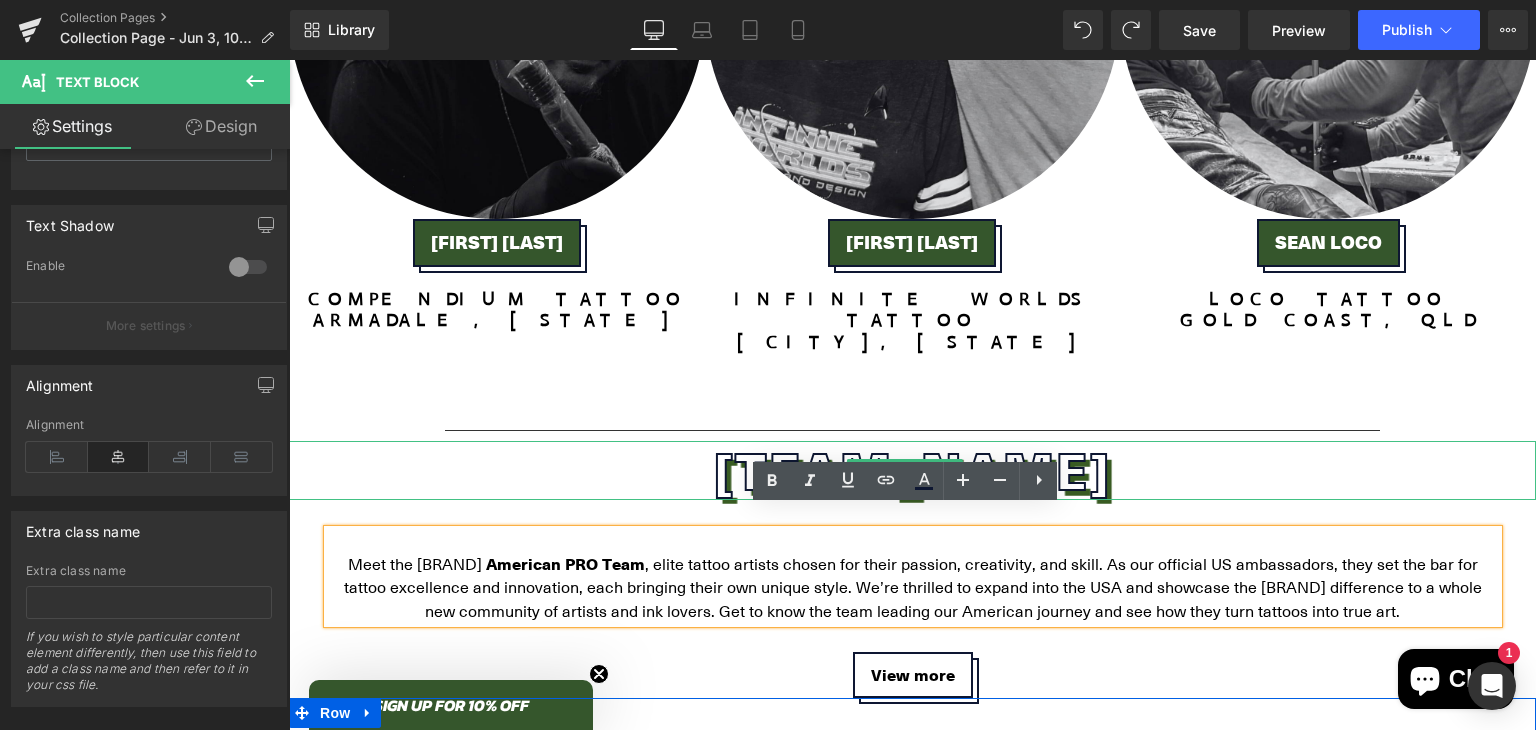 click on "[TEAM_NAME]" at bounding box center [912, 470] 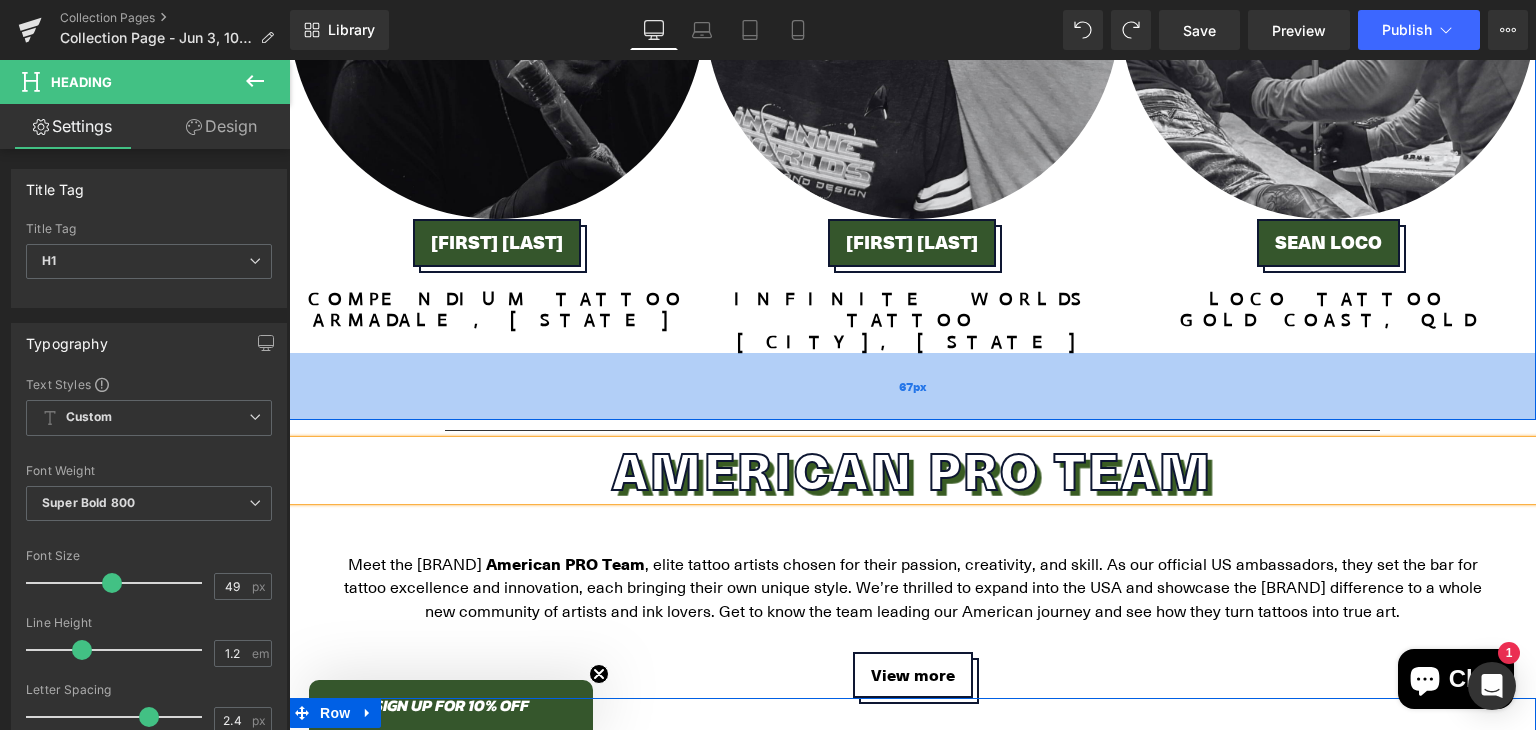 click on "67px" at bounding box center (912, 386) 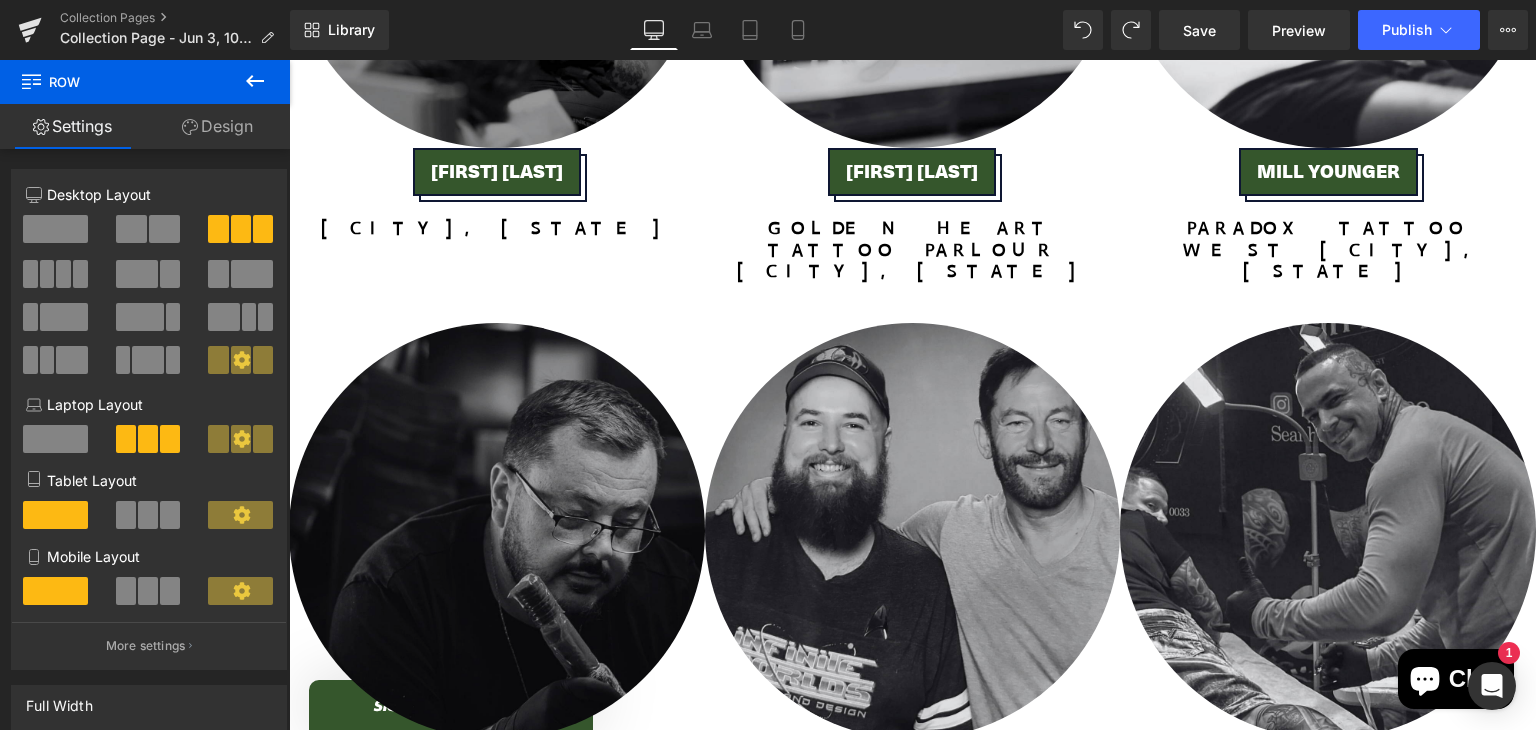 scroll, scrollTop: 4162, scrollLeft: 0, axis: vertical 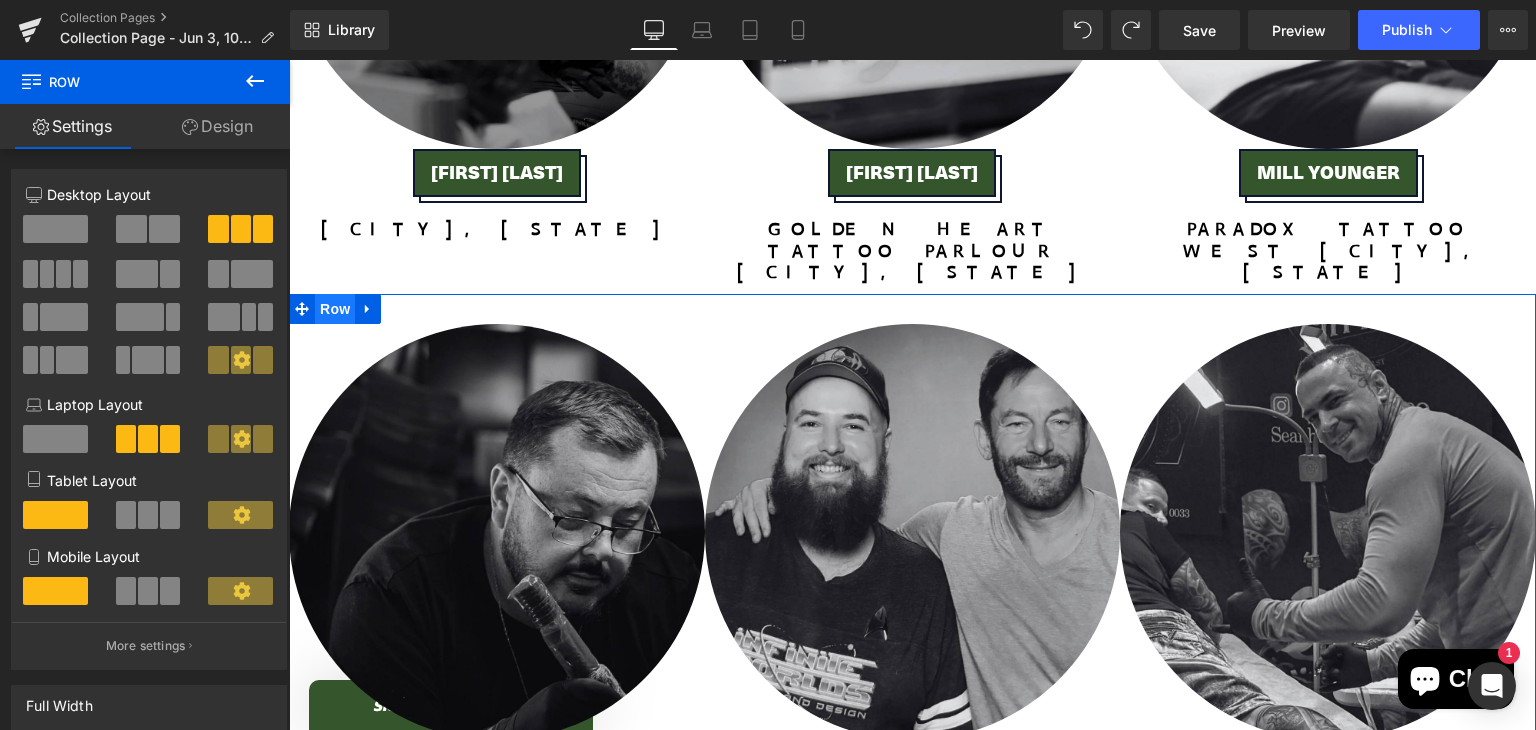 click on "Row" at bounding box center [335, 309] 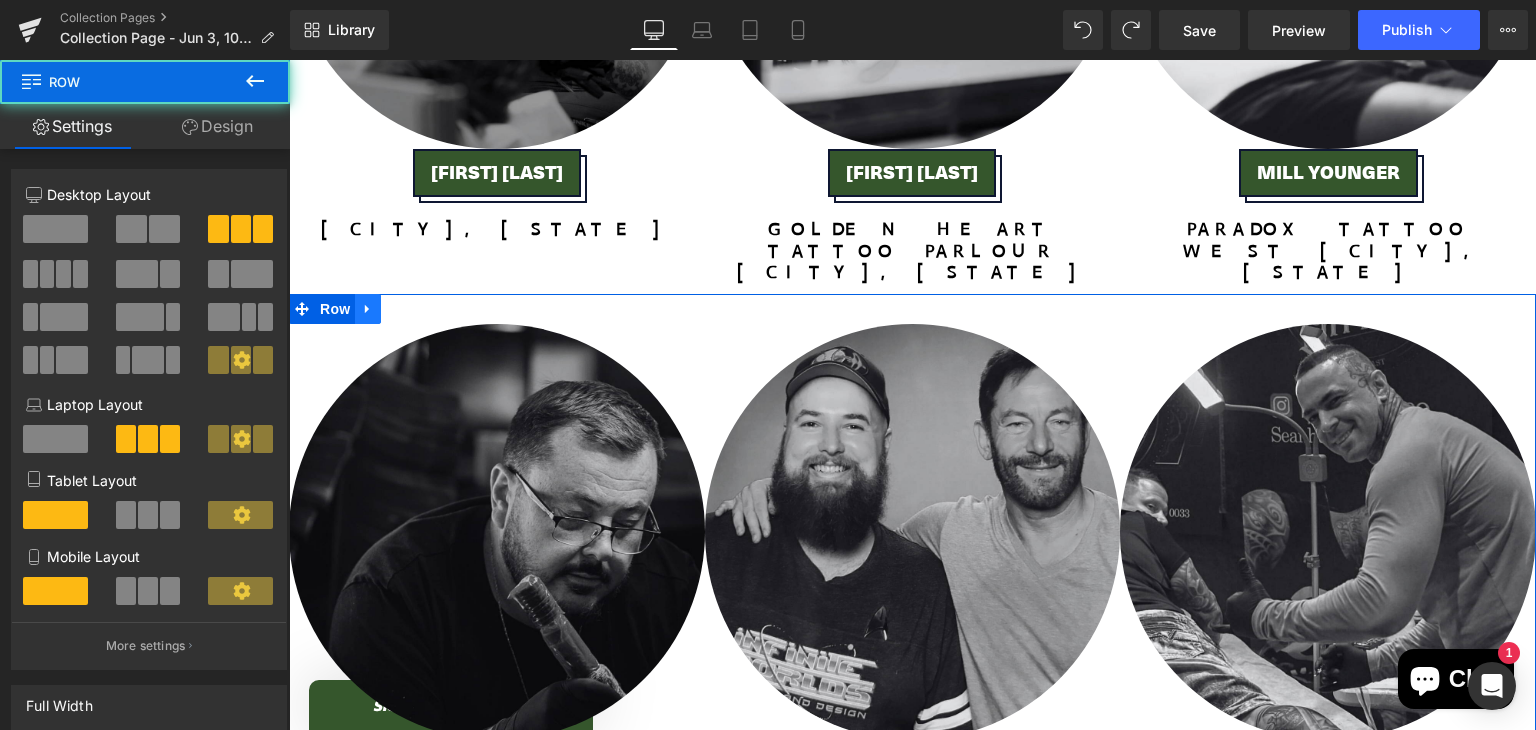 click 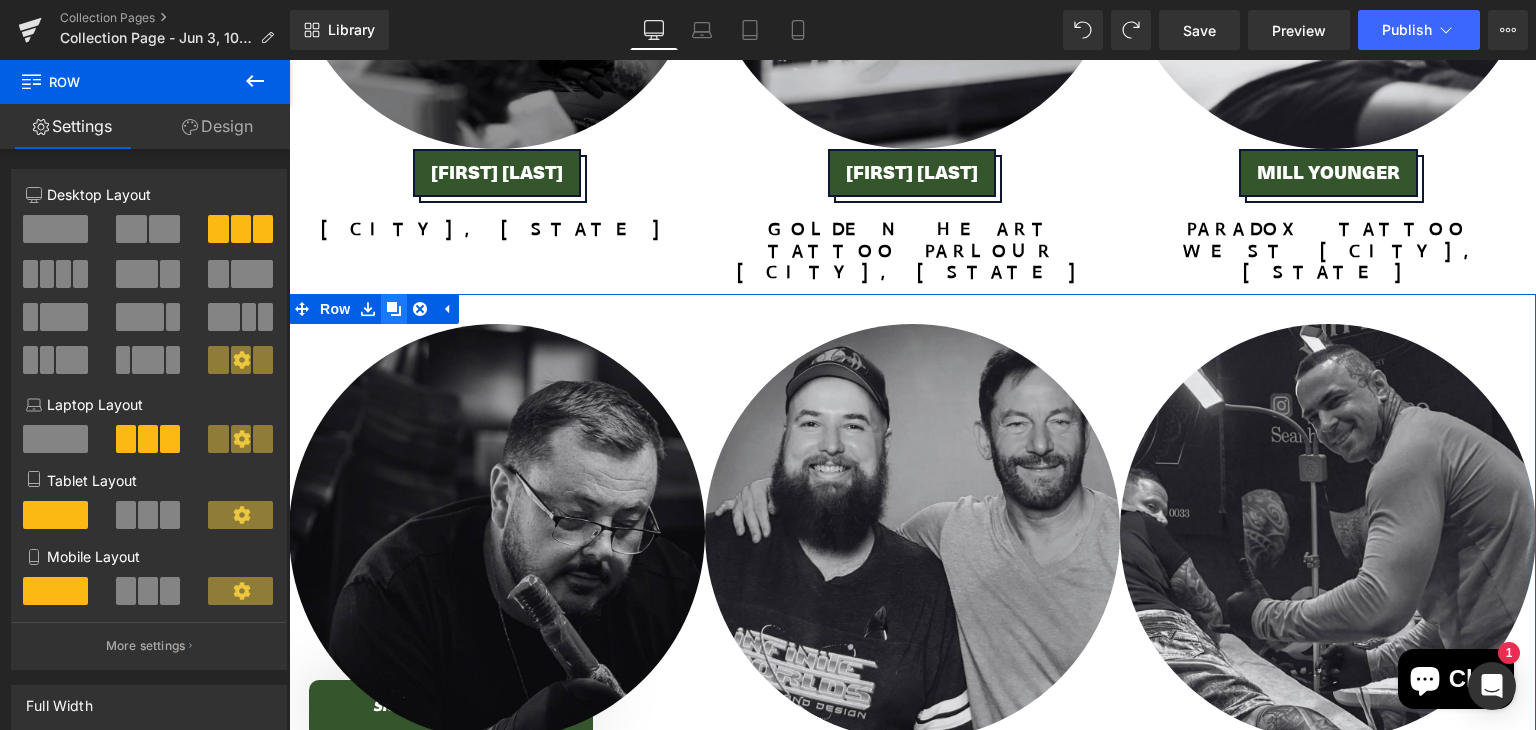 click 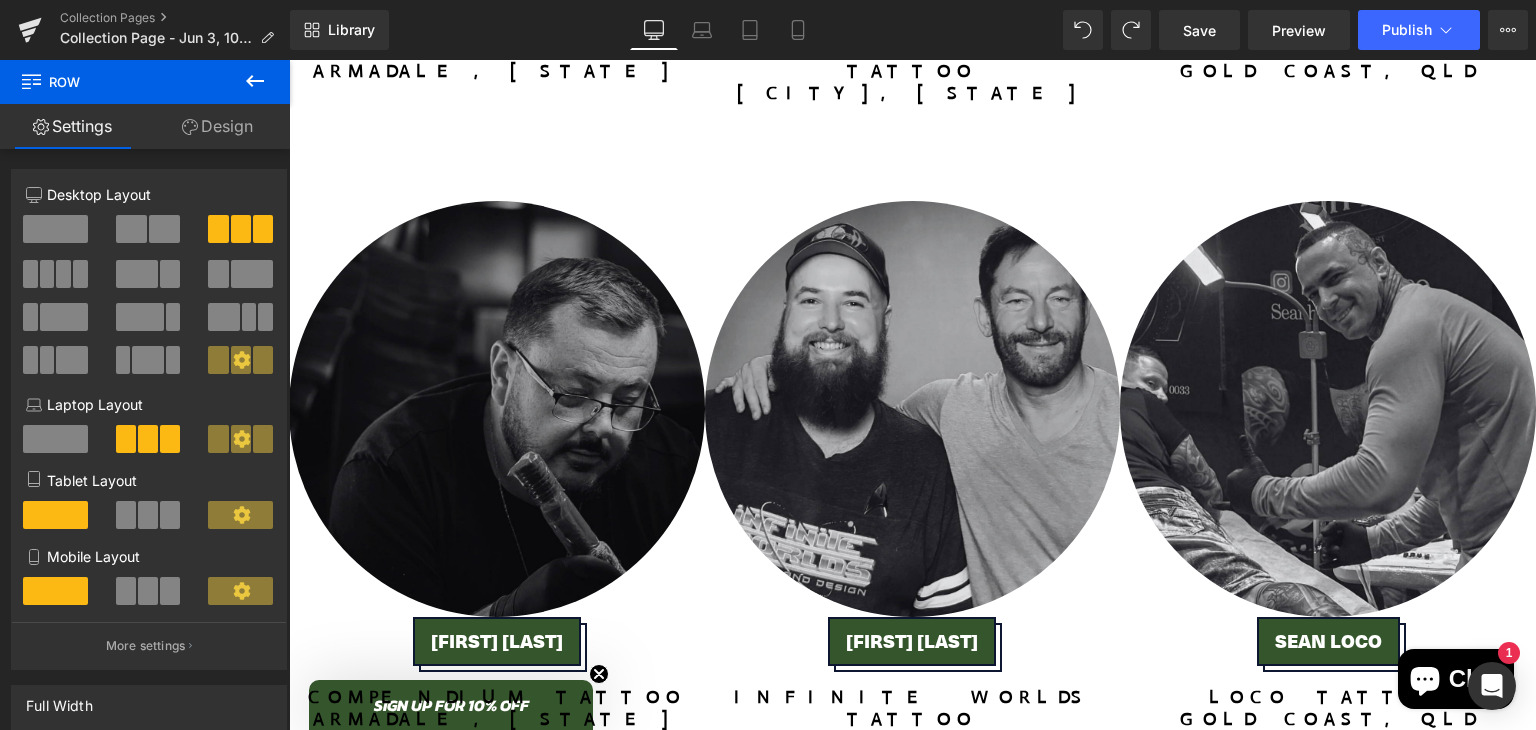 scroll, scrollTop: 4941, scrollLeft: 0, axis: vertical 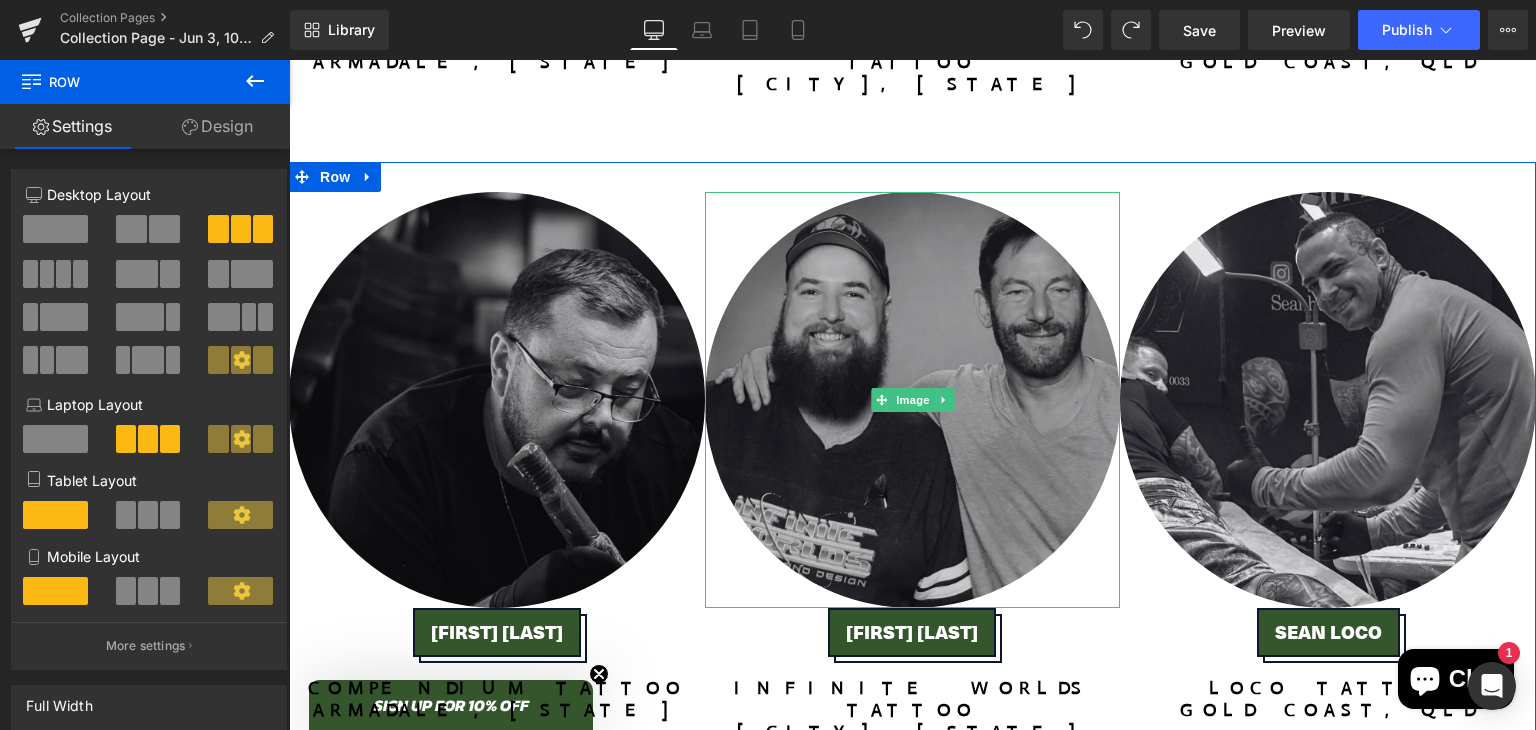click at bounding box center [913, 400] 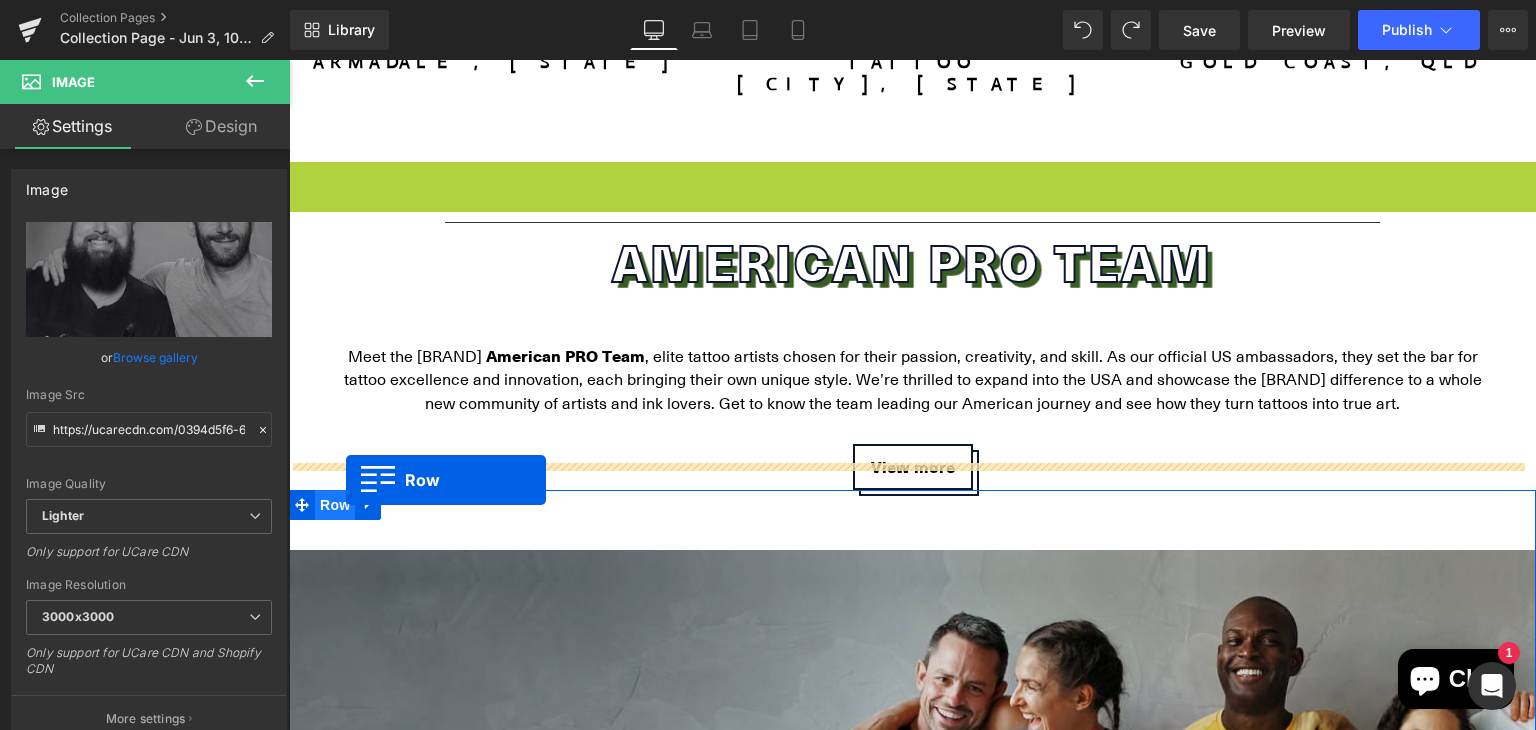 drag, startPoint x: 306, startPoint y: 159, endPoint x: 346, endPoint y: 481, distance: 324.47498 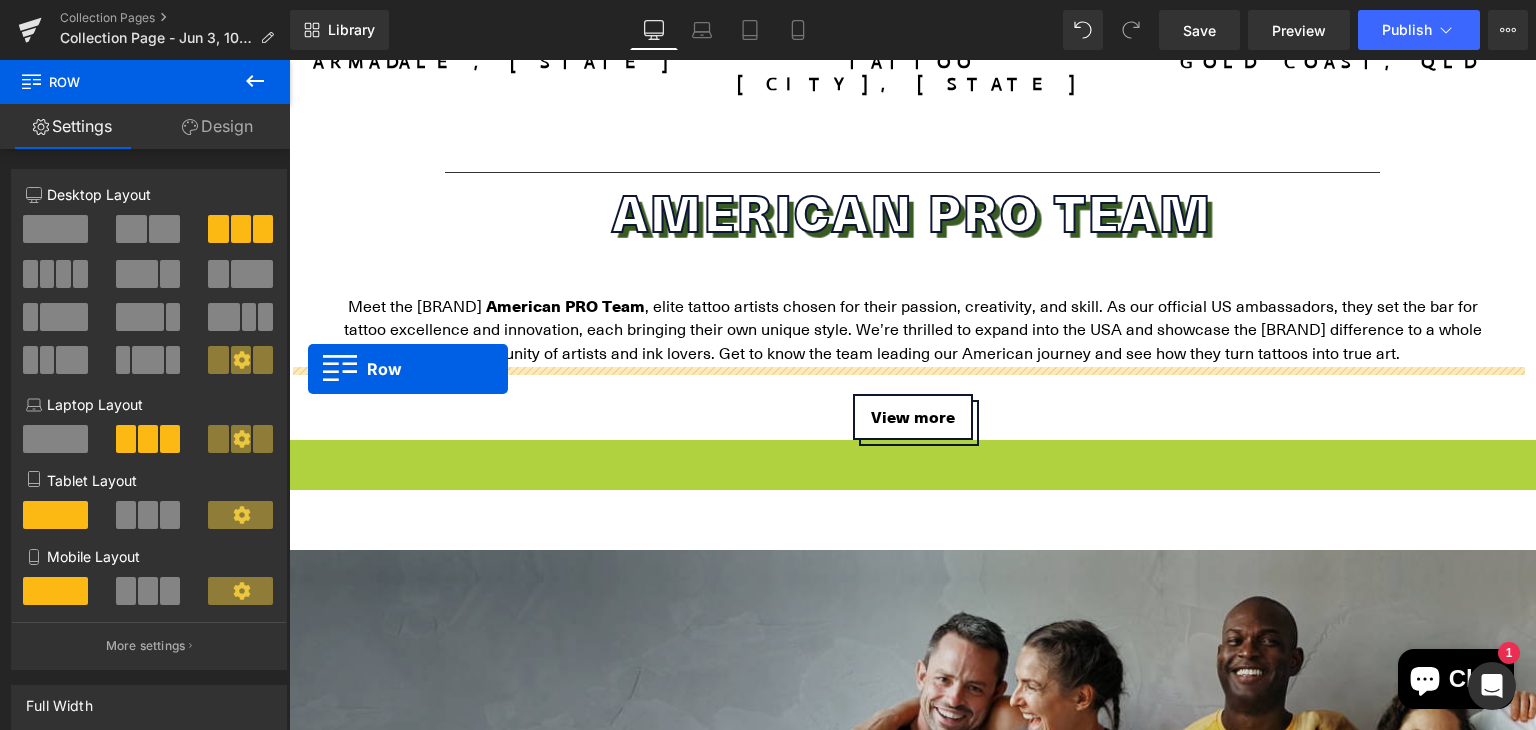 drag, startPoint x: 297, startPoint y: 421, endPoint x: 308, endPoint y: 369, distance: 53.15073 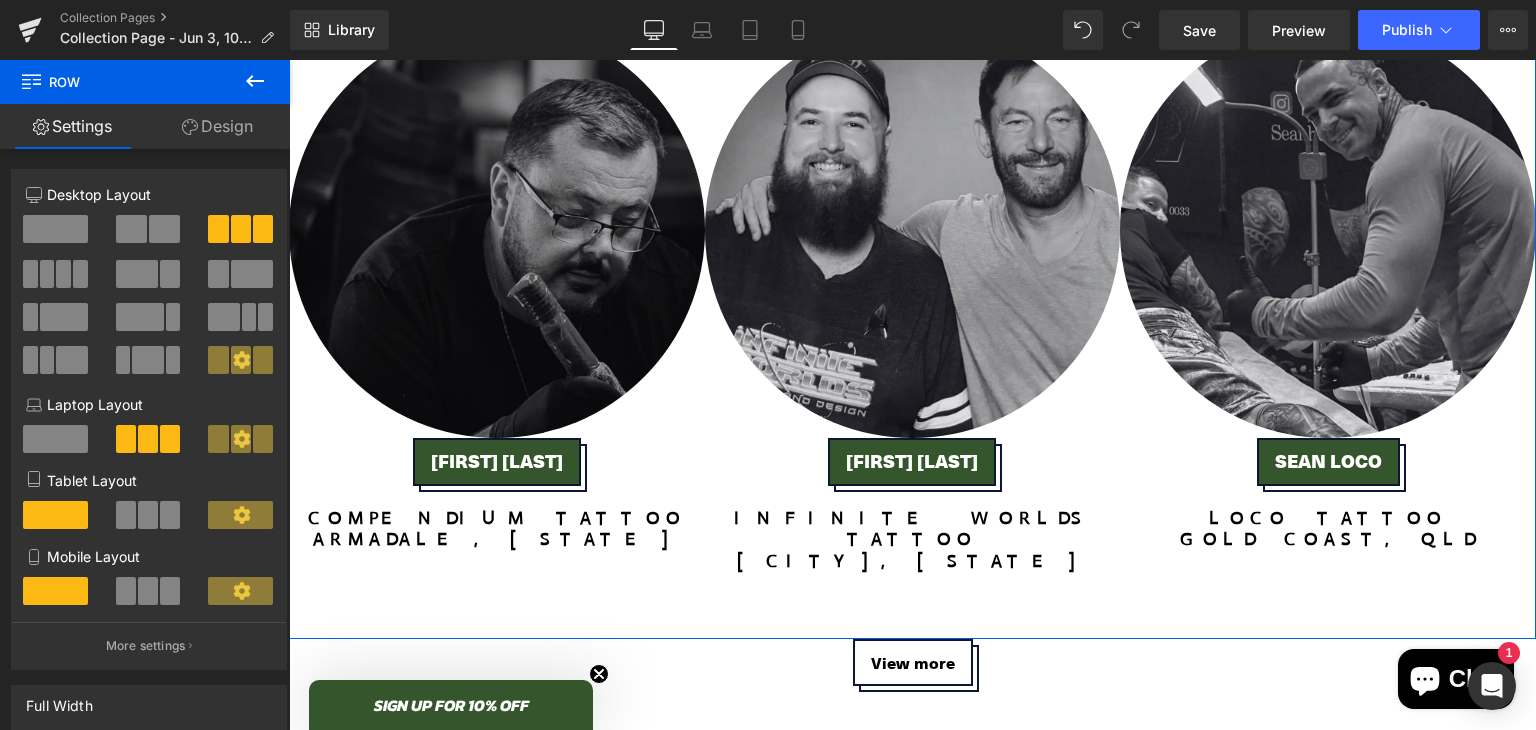 scroll, scrollTop: 5345, scrollLeft: 0, axis: vertical 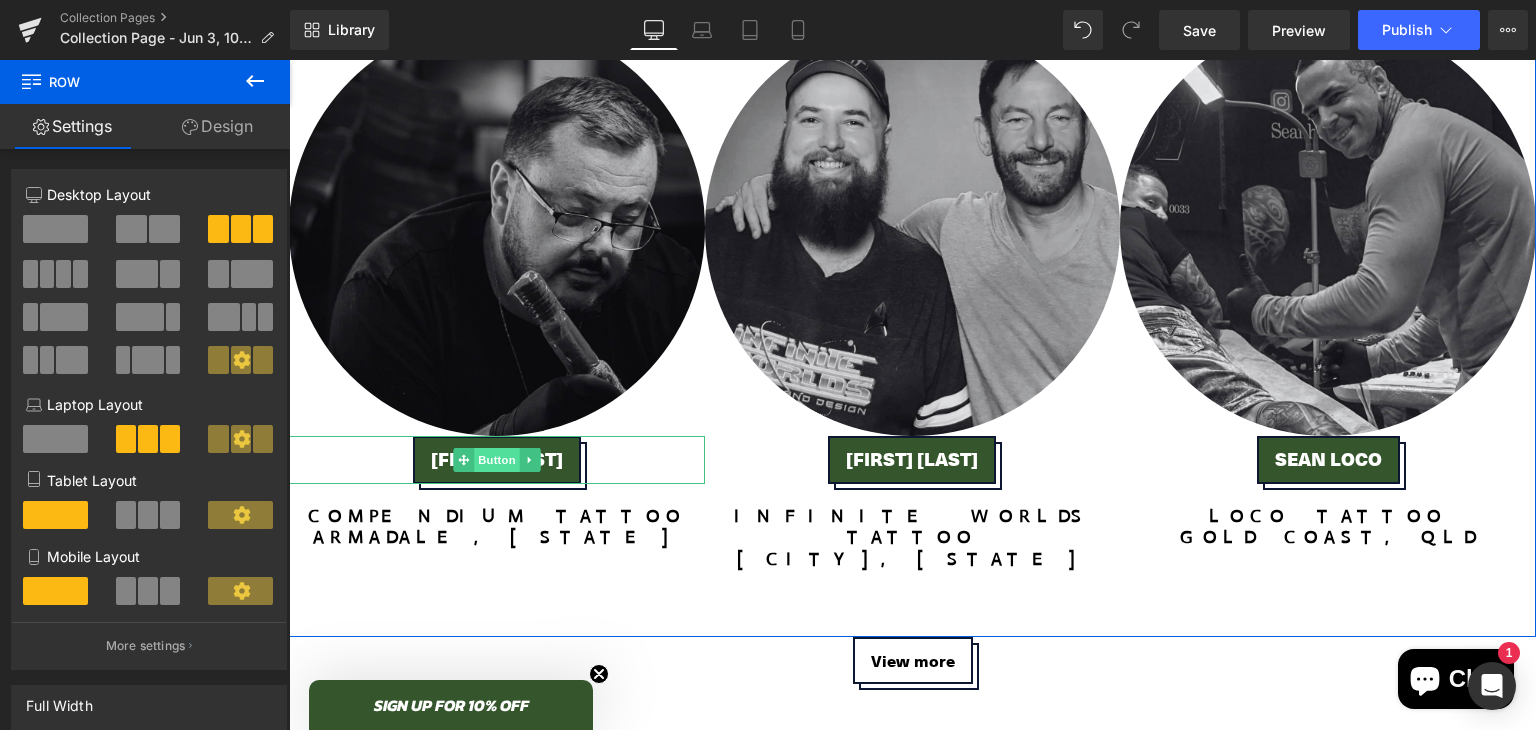 click on "Button" at bounding box center (497, 460) 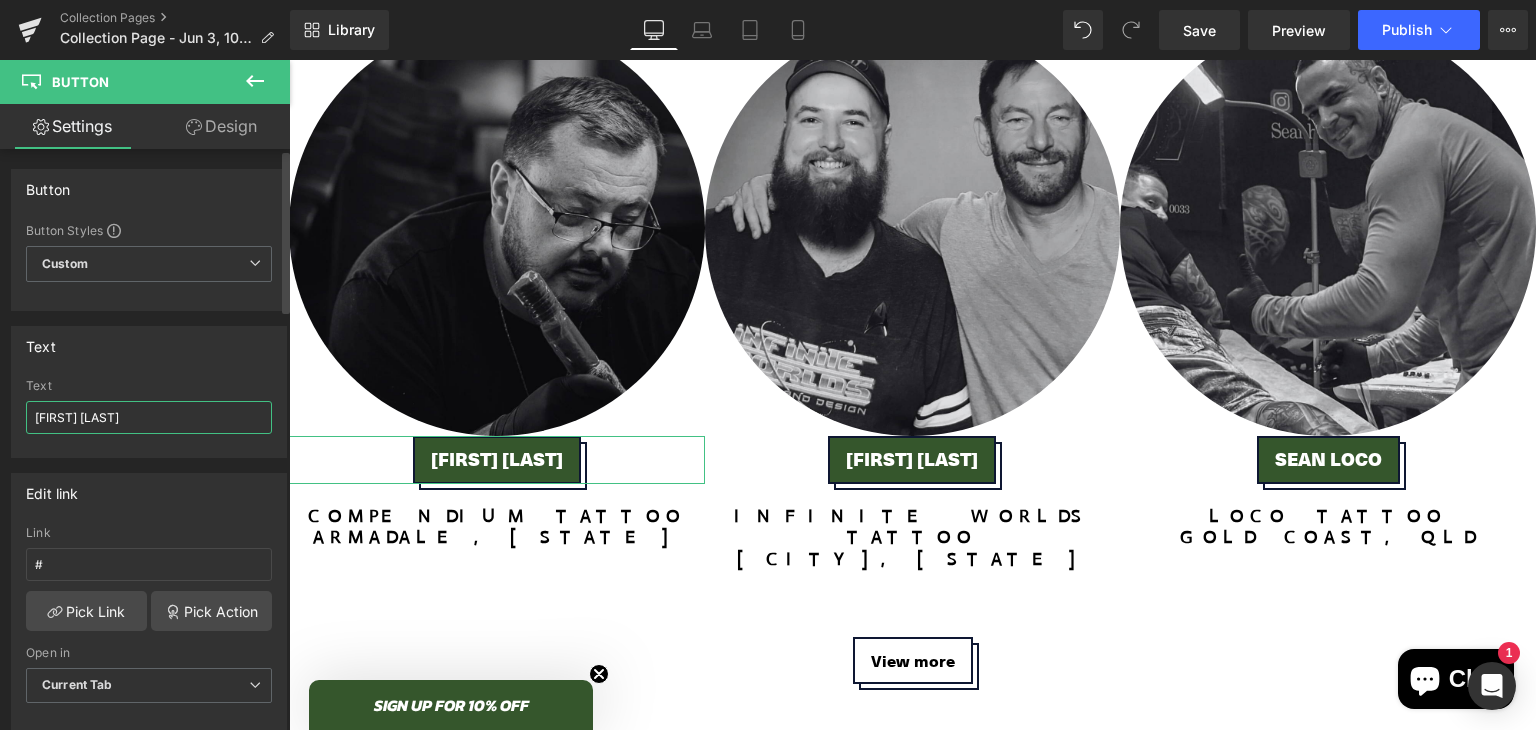 click on "[FIRST] [LAST]" at bounding box center (149, 417) 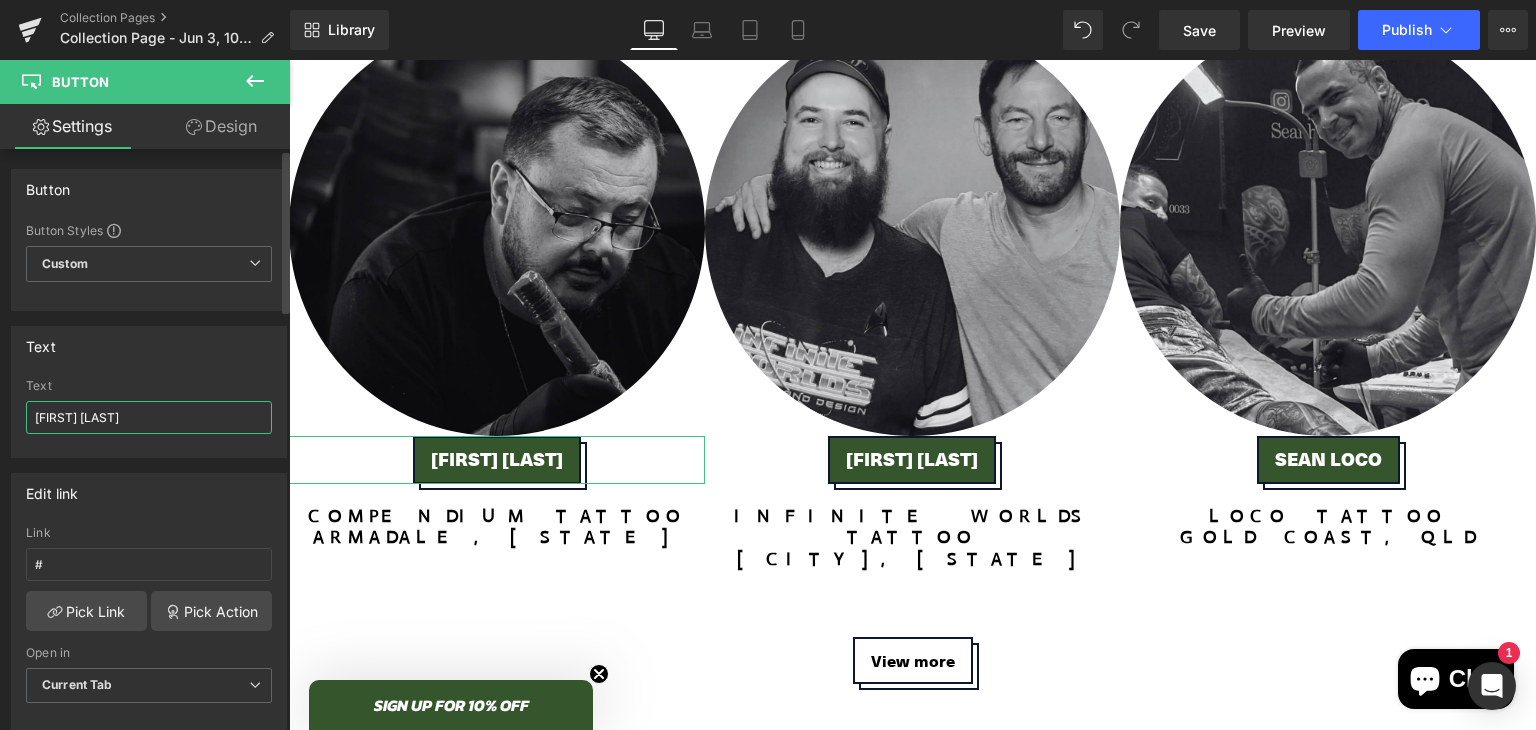 click on "[FIRST] [LAST]" at bounding box center [149, 417] 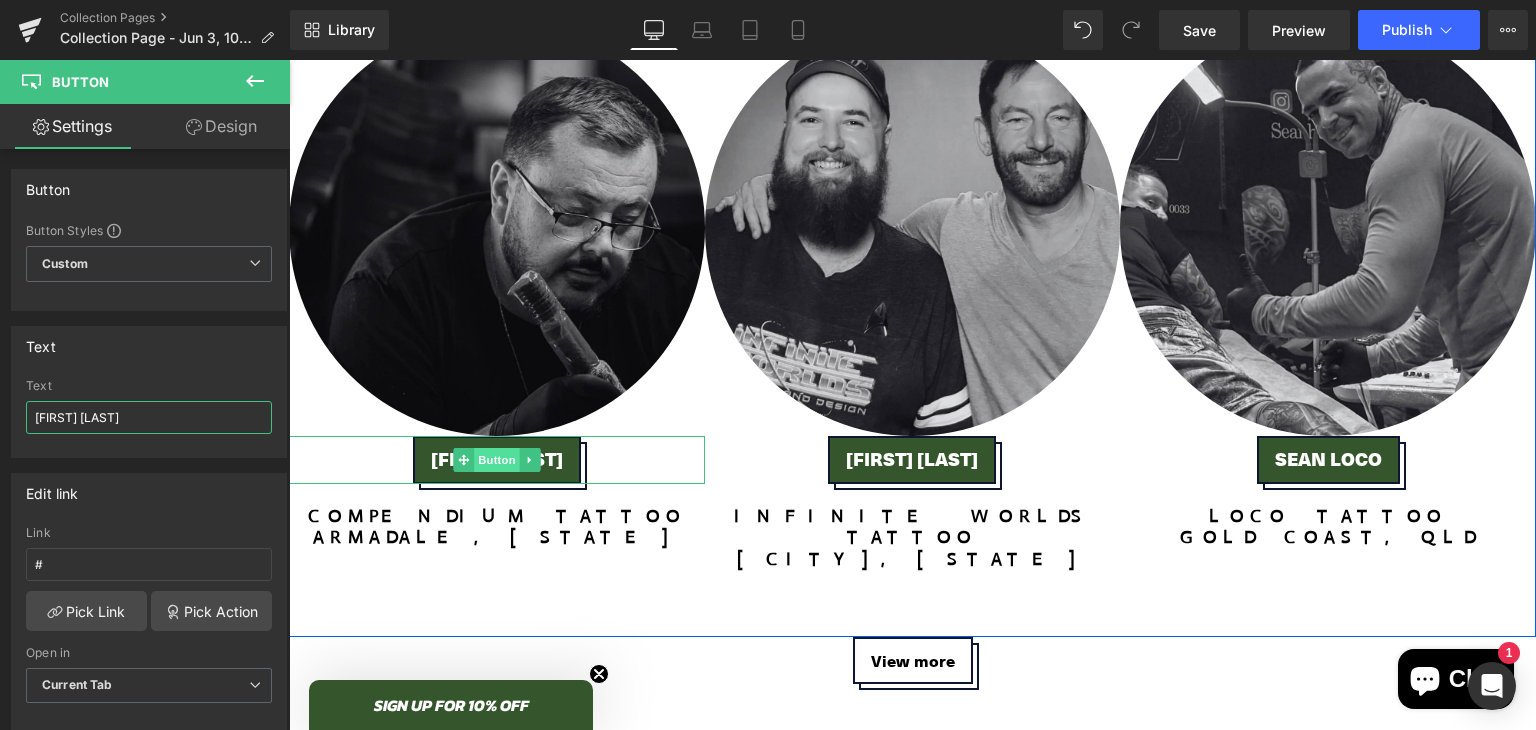click on "Button" at bounding box center (497, 460) 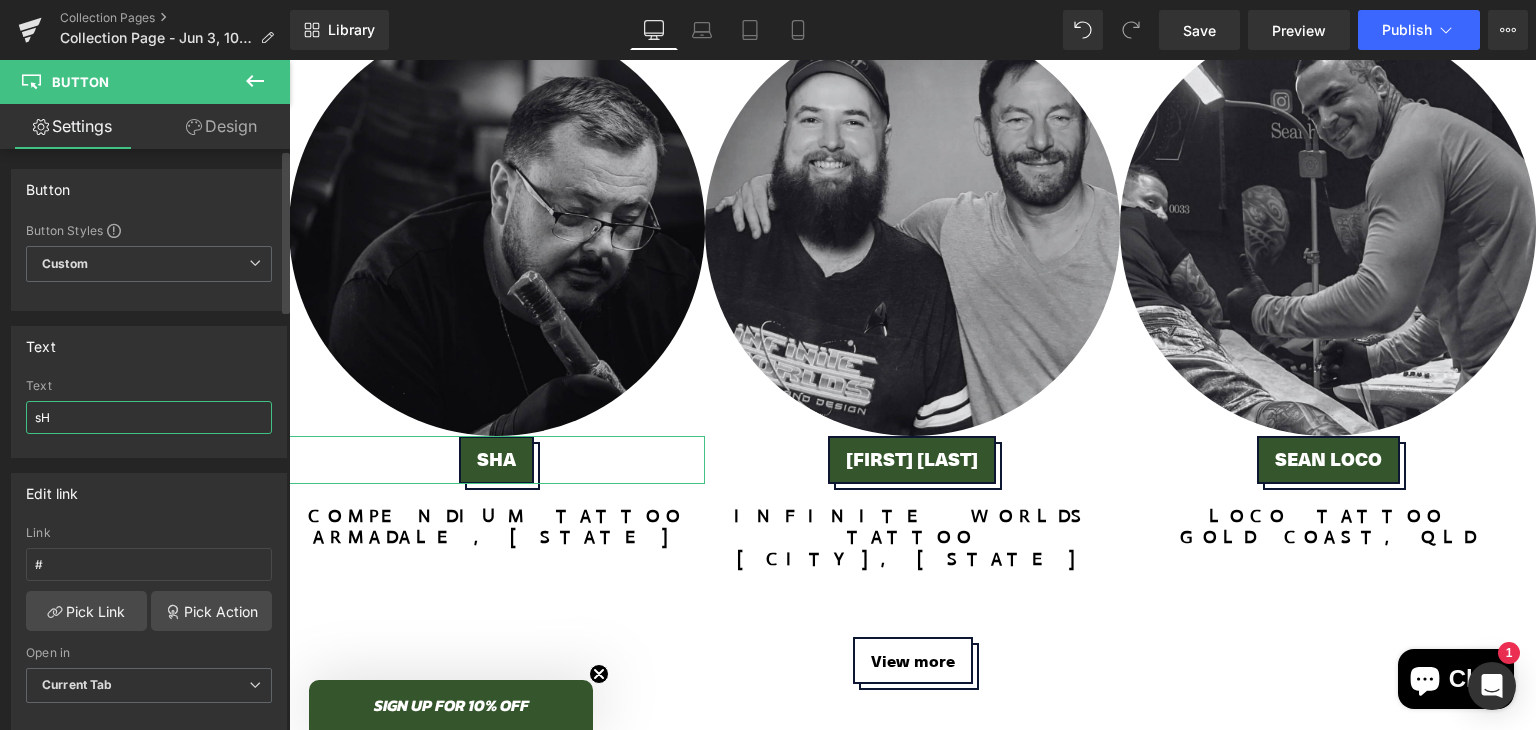 type on "s" 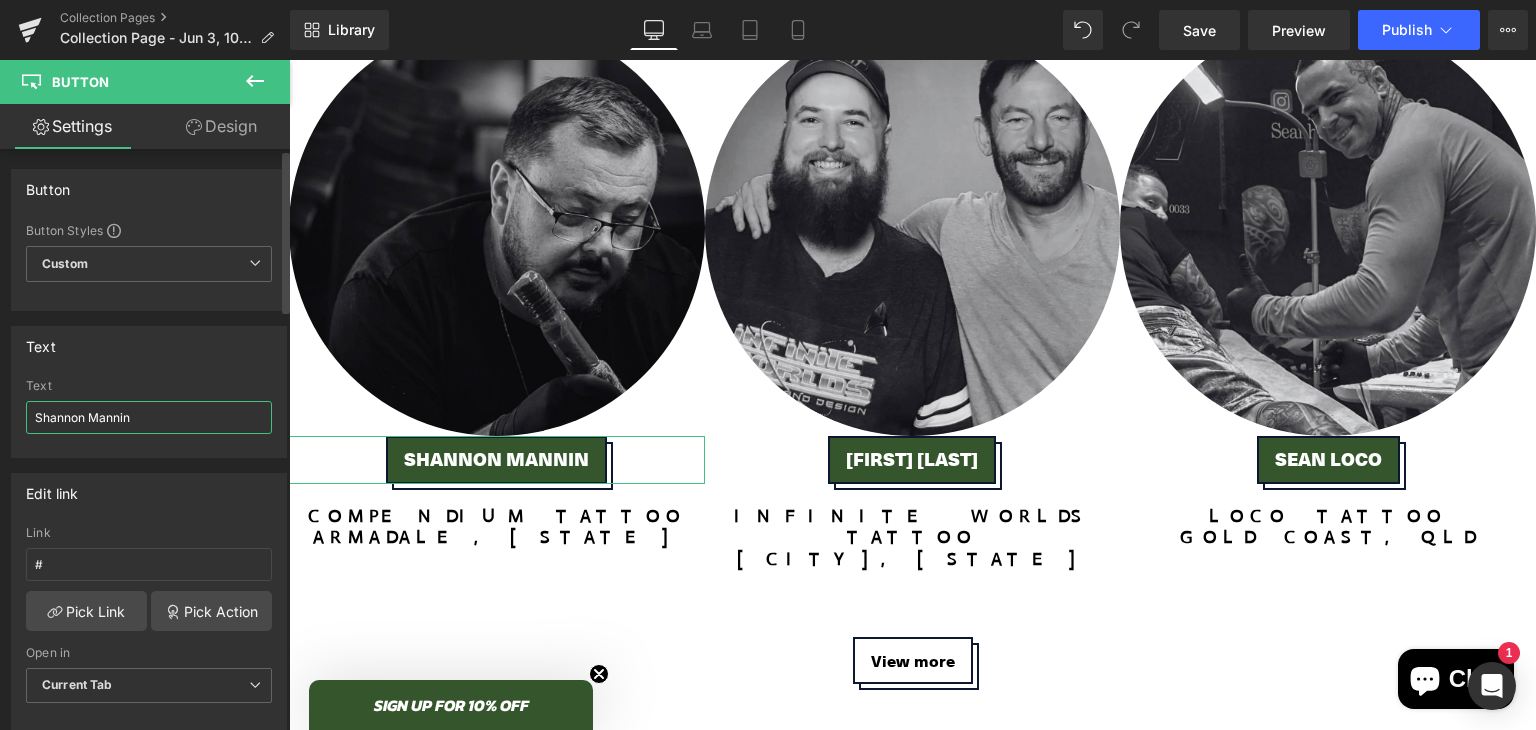 type on "[FIRST] [LAST]" 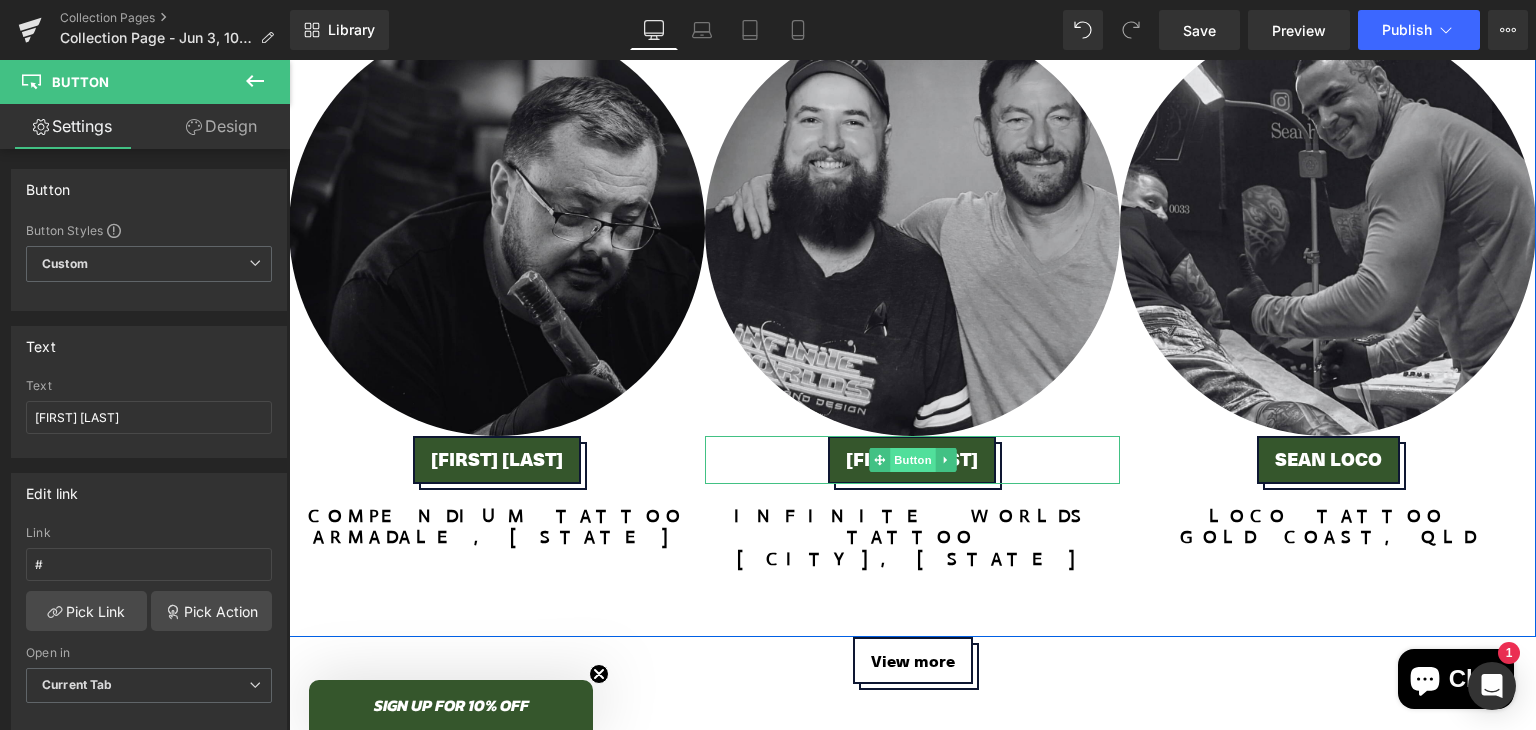 click on "Button" at bounding box center [913, 460] 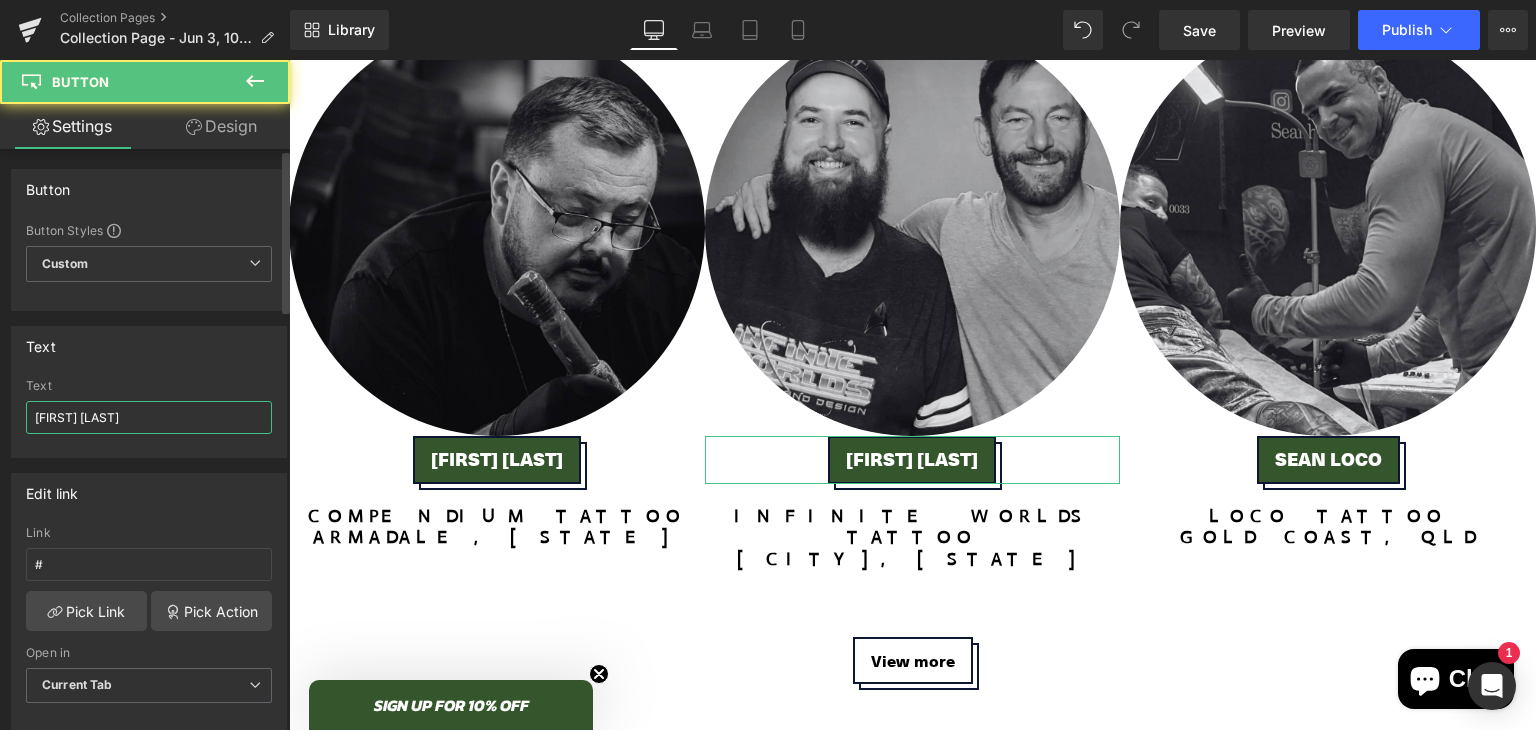 click on "[FIRST] [LAST]" at bounding box center [149, 417] 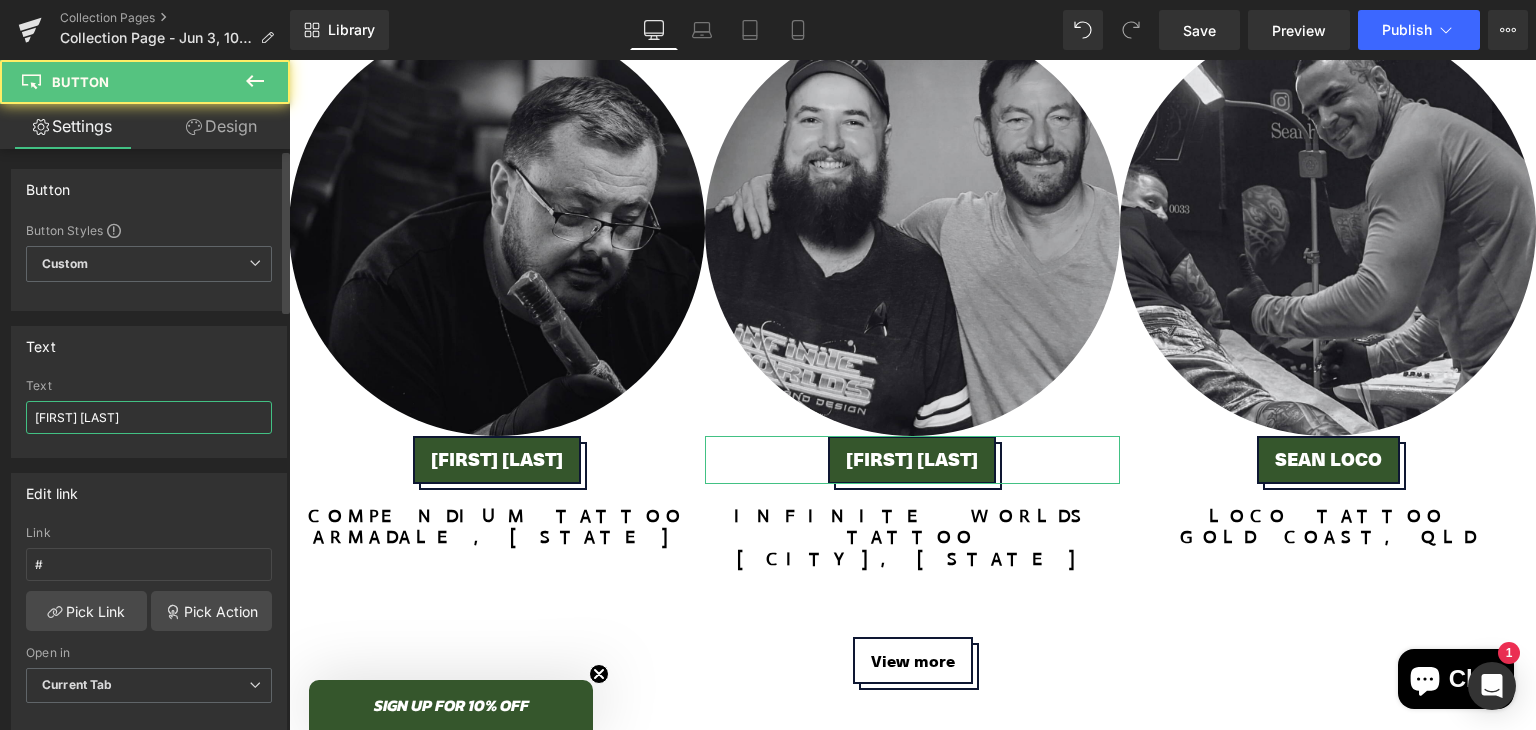 click on "[FIRST] [LAST]" at bounding box center (149, 417) 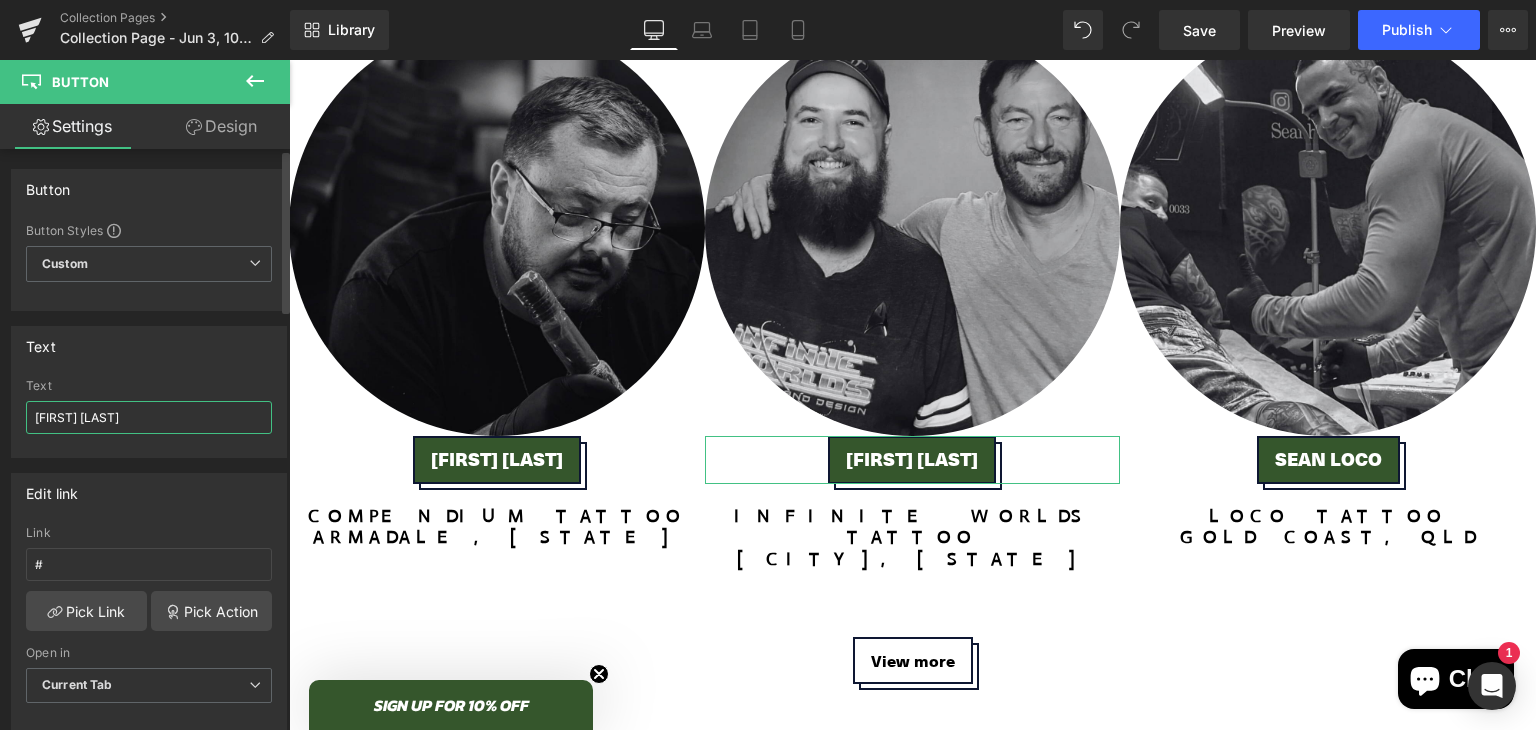 click on "[FIRST] [LAST]" at bounding box center (149, 417) 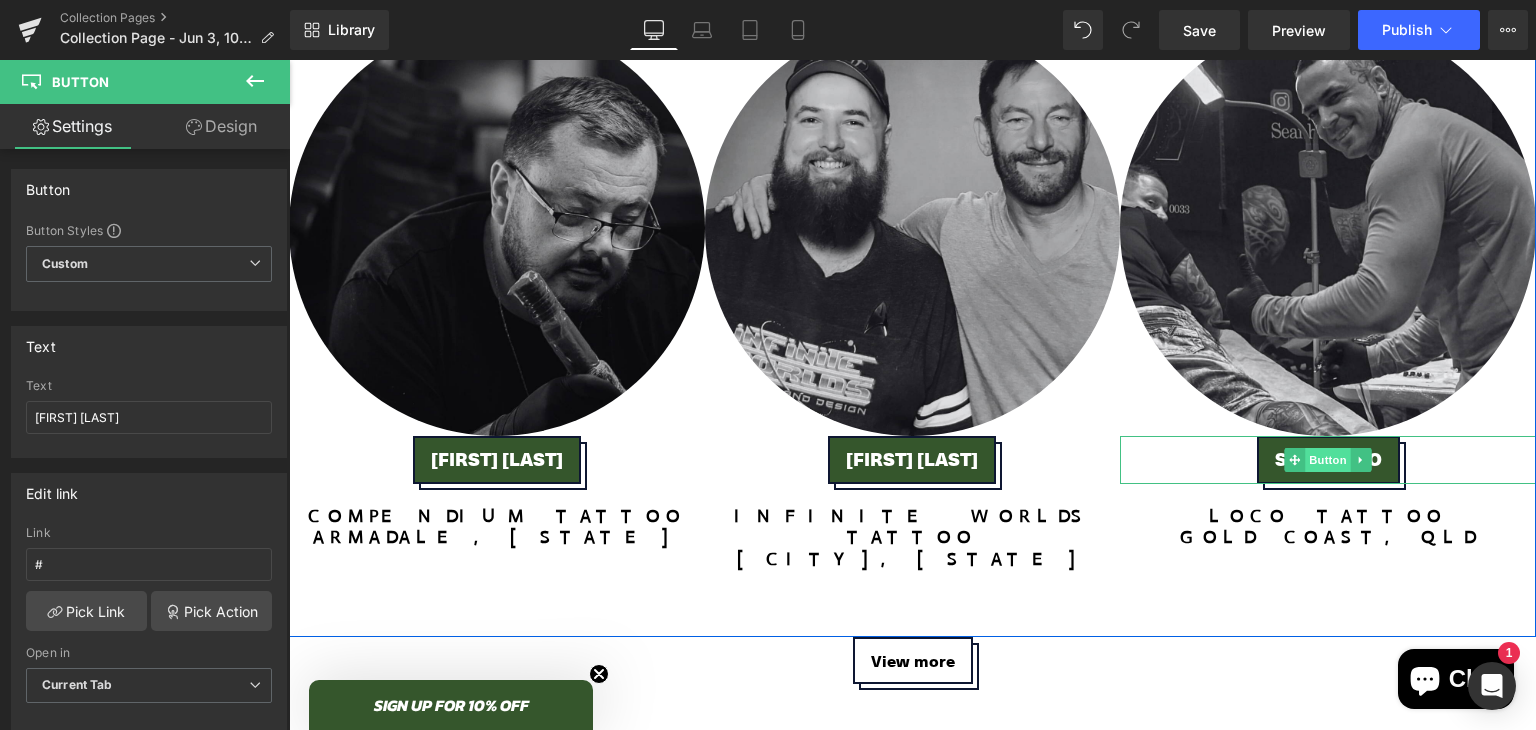 click on "Button" at bounding box center [1328, 460] 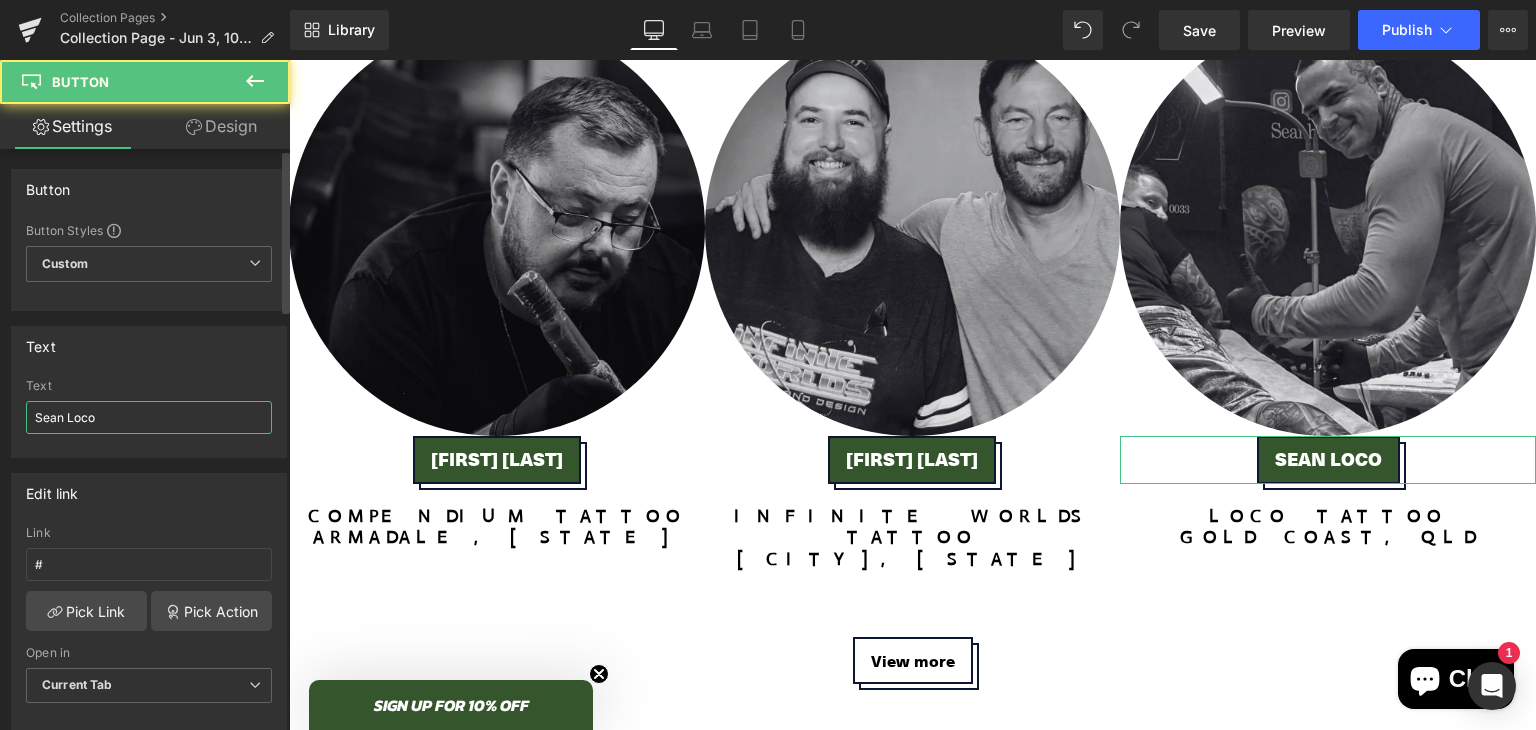 click on "Sean Loco" at bounding box center [149, 417] 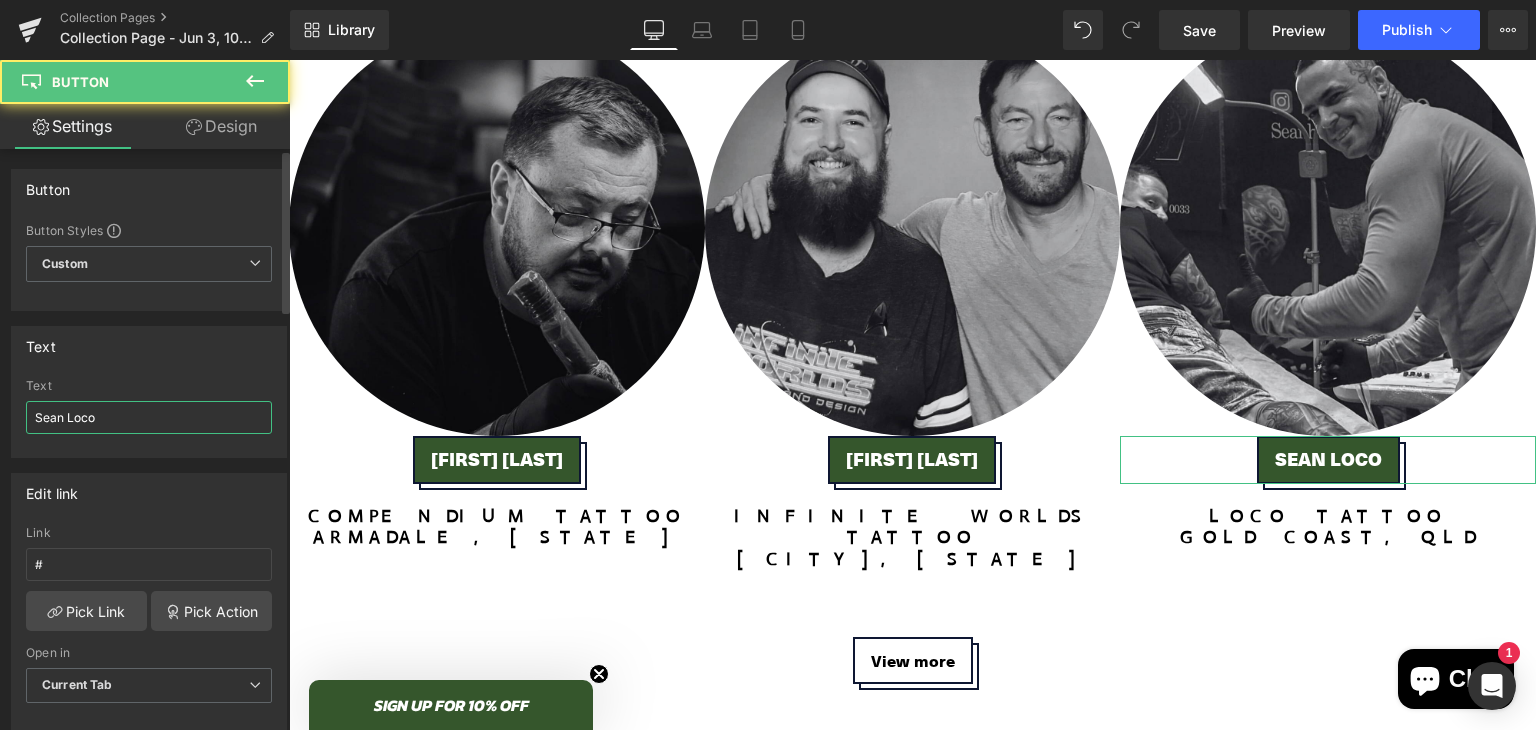 click on "Sean Loco" at bounding box center (149, 417) 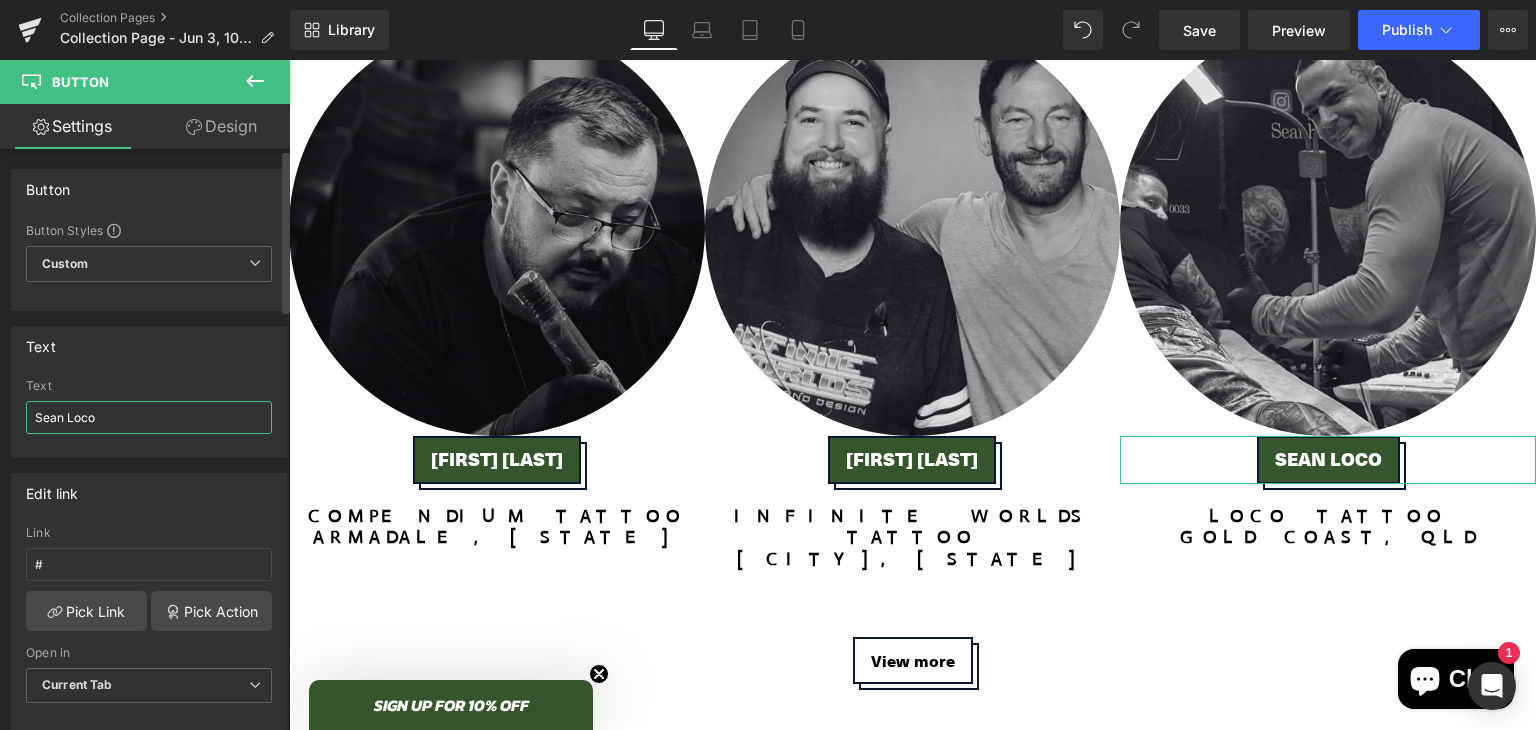 click on "Sean Loco" at bounding box center [149, 417] 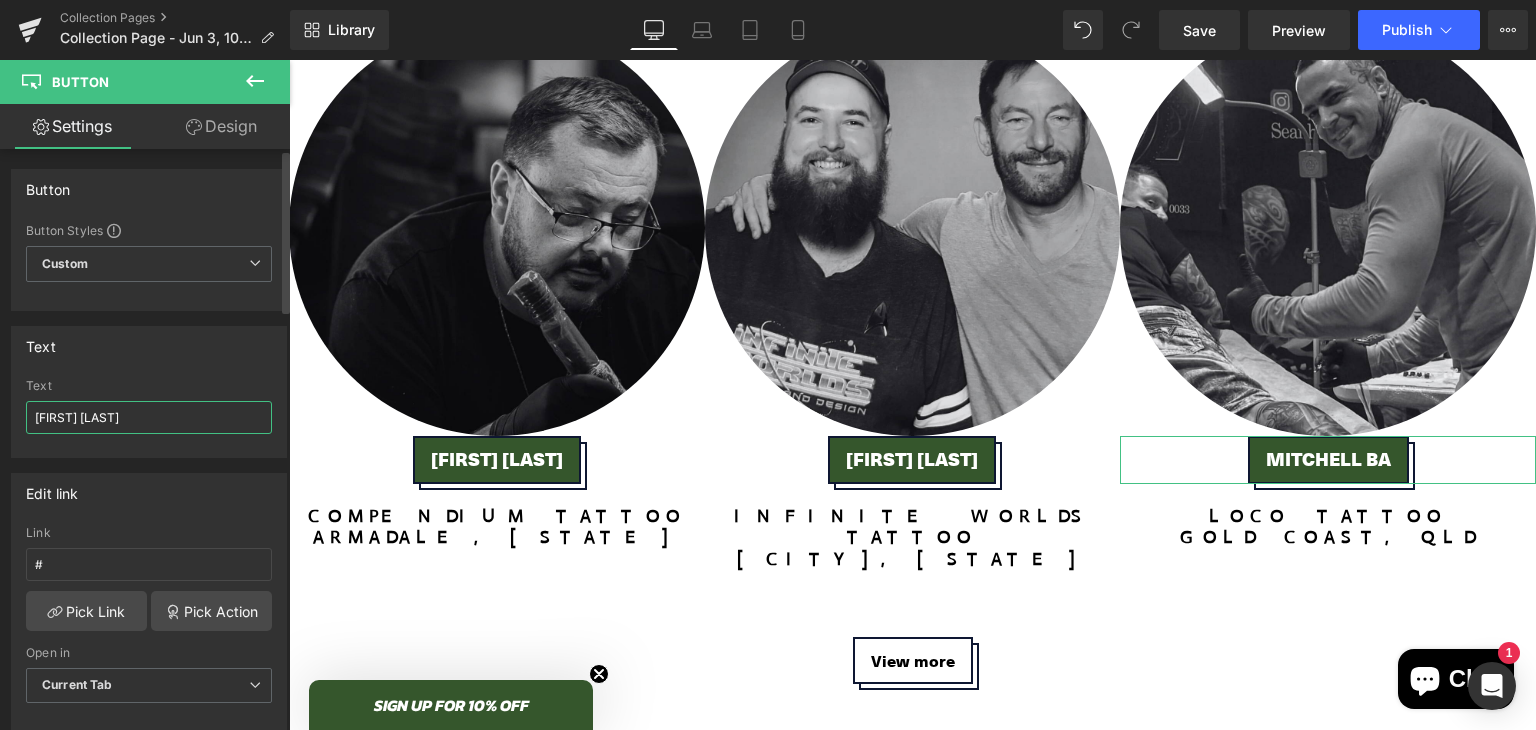 type on "[FIRST] [LAST]" 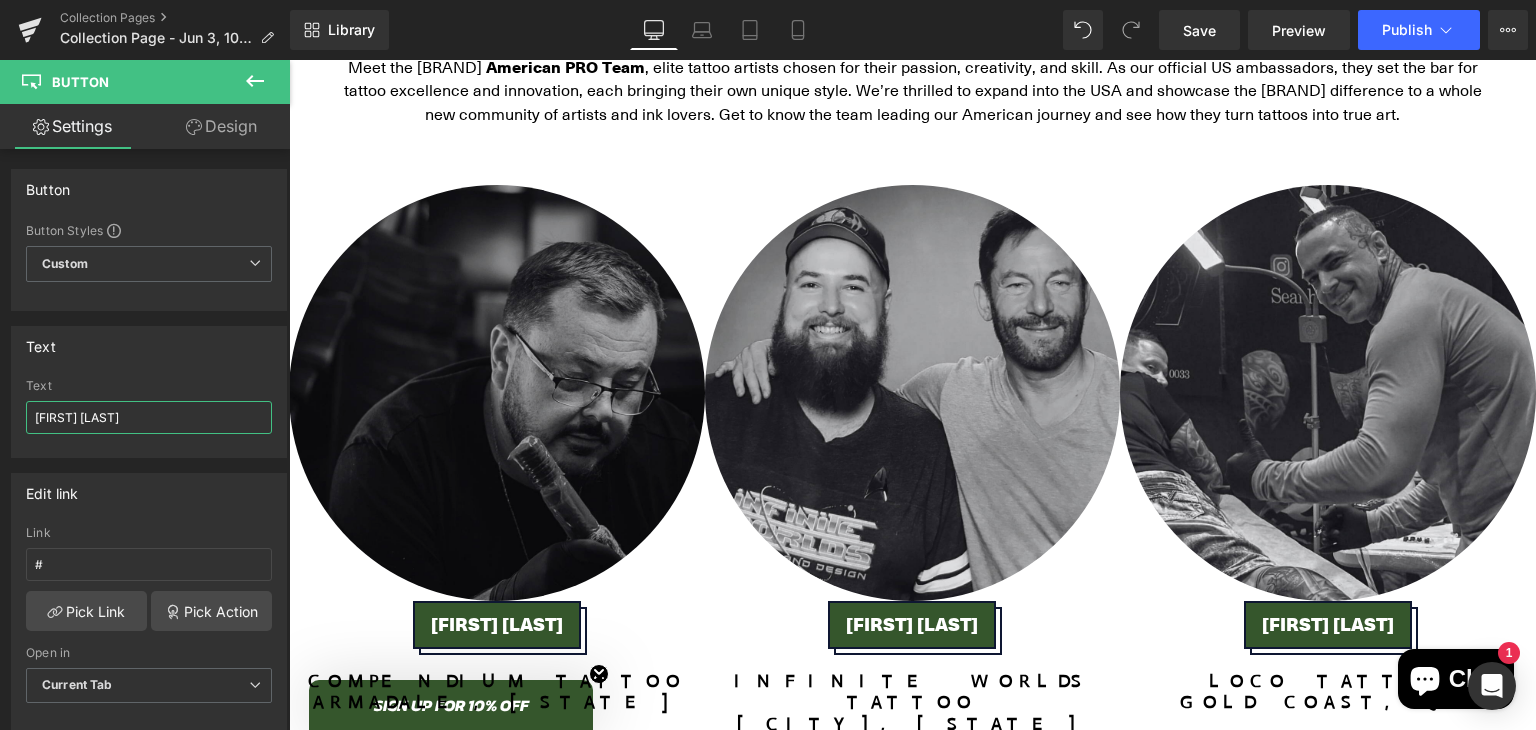 scroll, scrollTop: 5178, scrollLeft: 0, axis: vertical 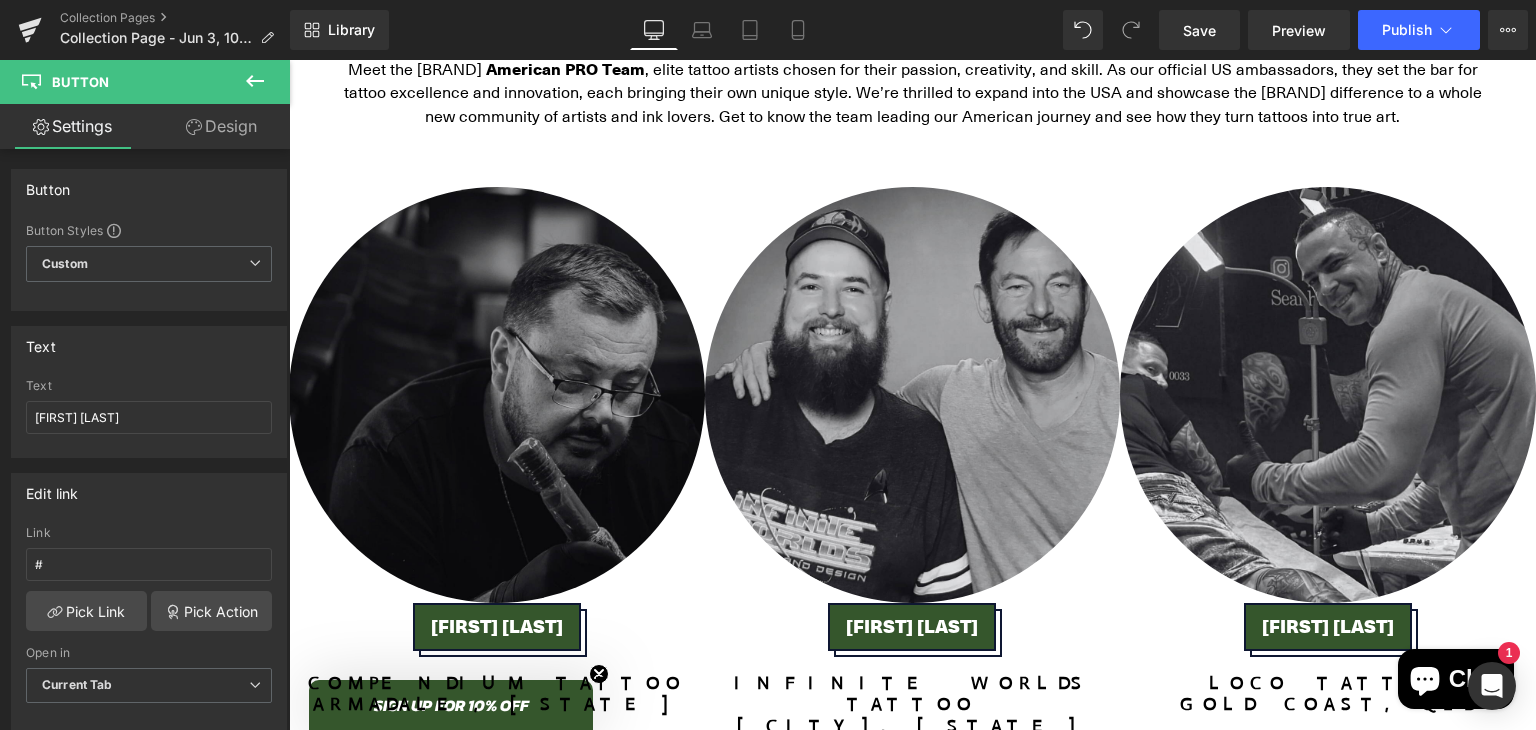 click at bounding box center (497, 395) 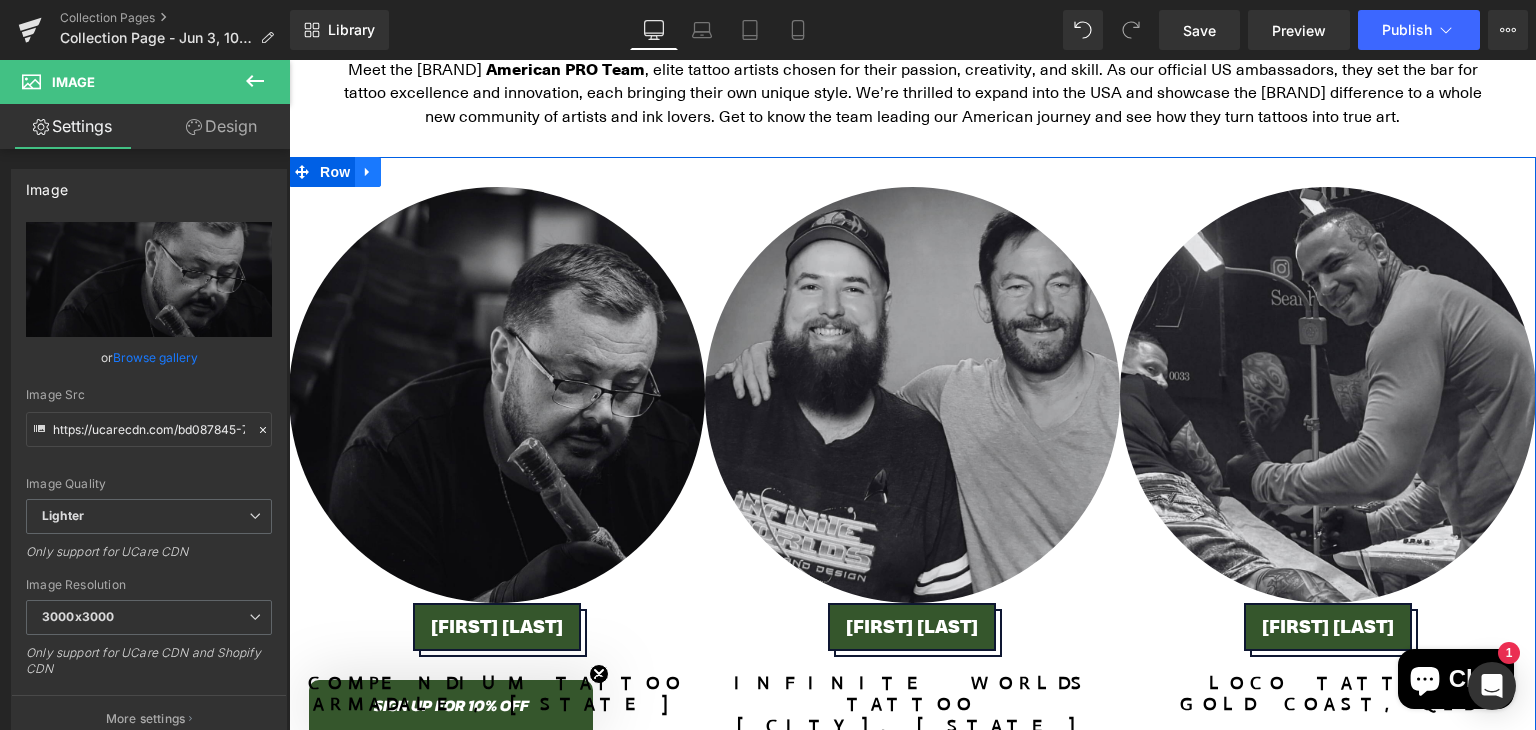 click 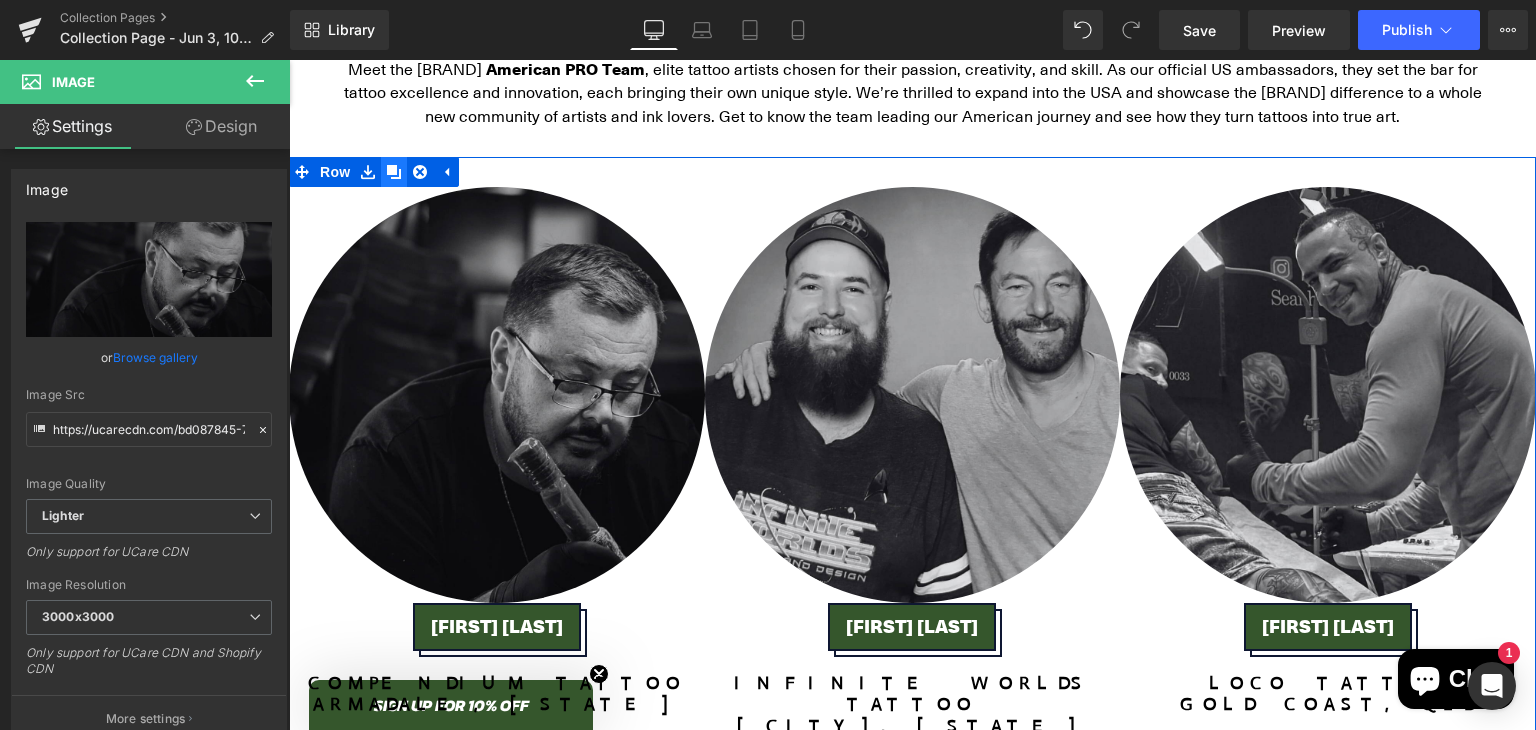 click 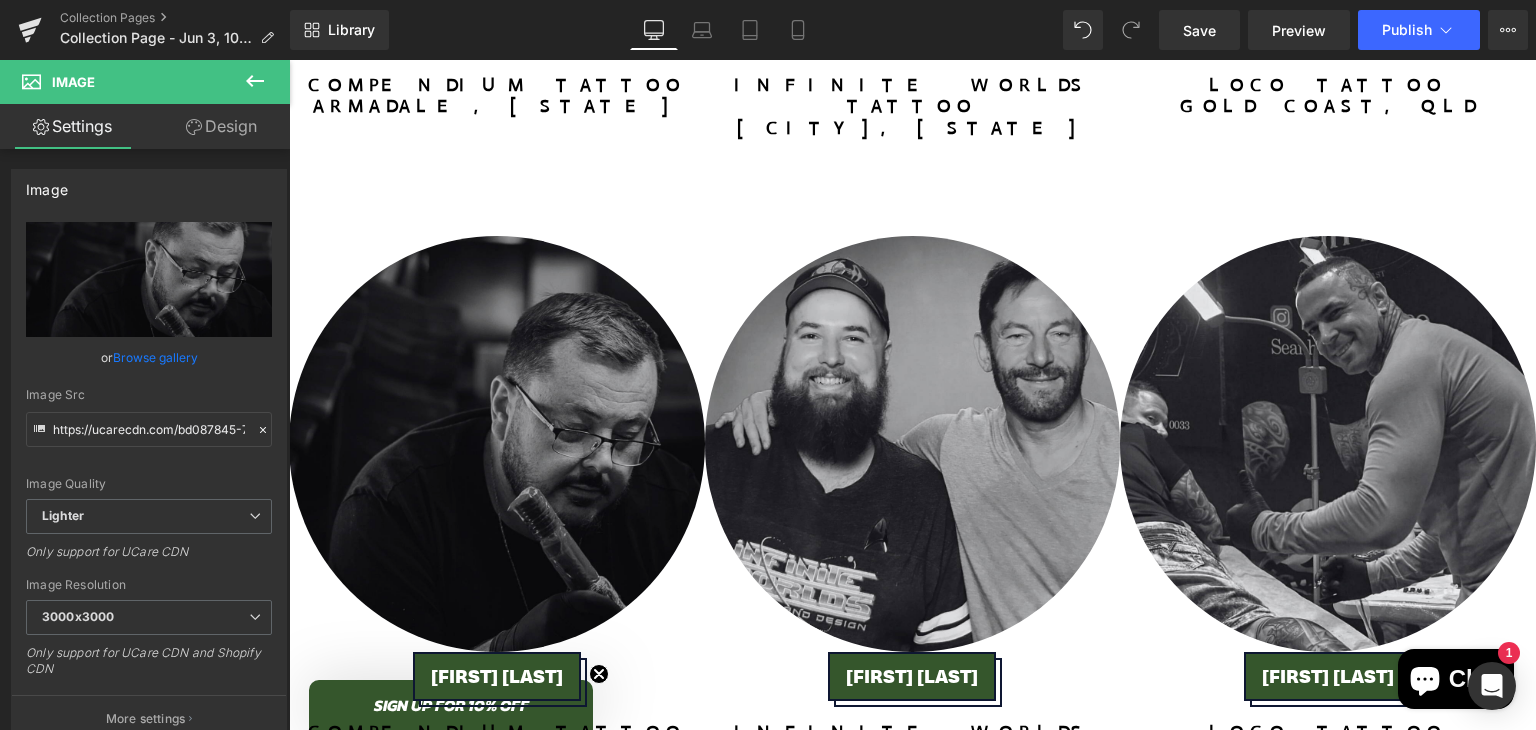 scroll, scrollTop: 5795, scrollLeft: 0, axis: vertical 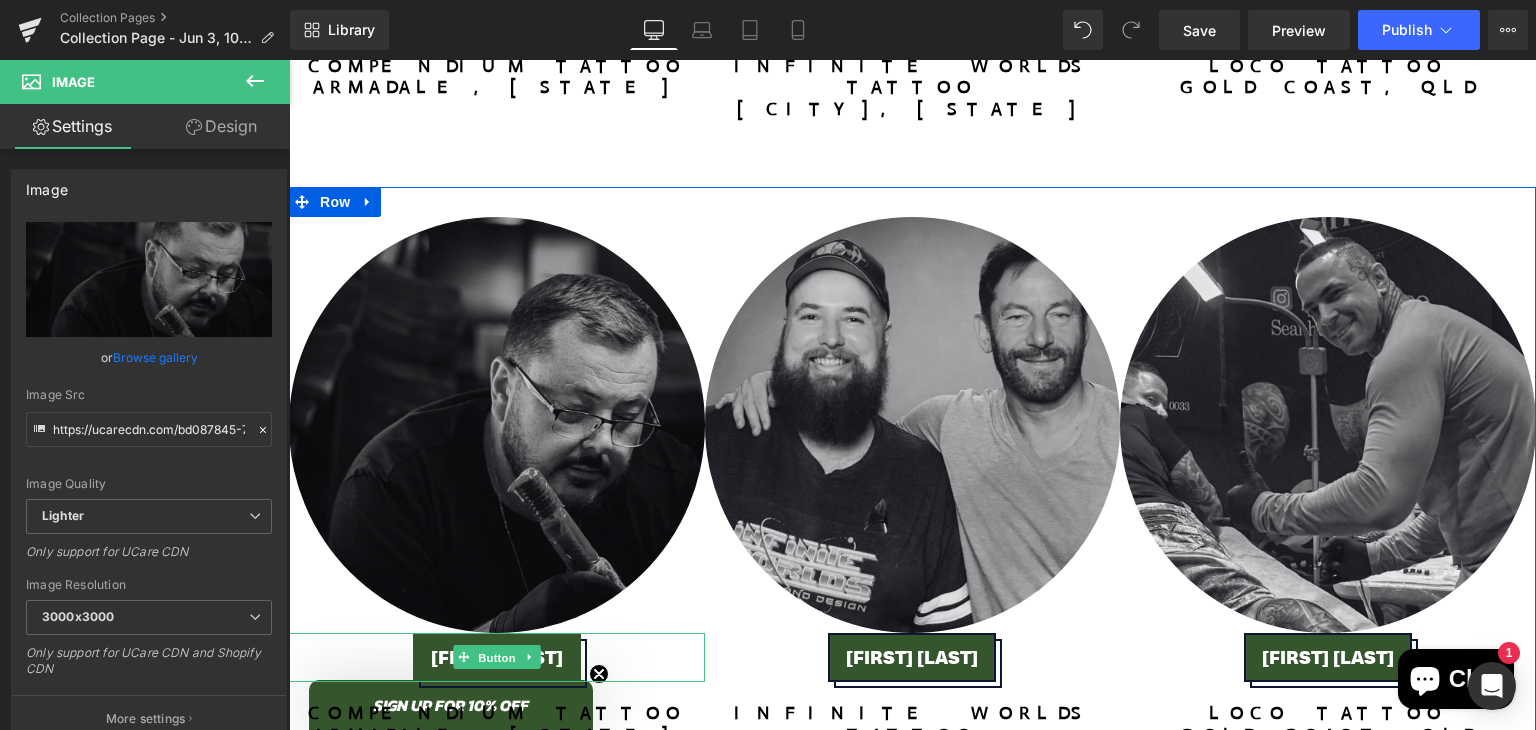click on "Button" at bounding box center (497, 658) 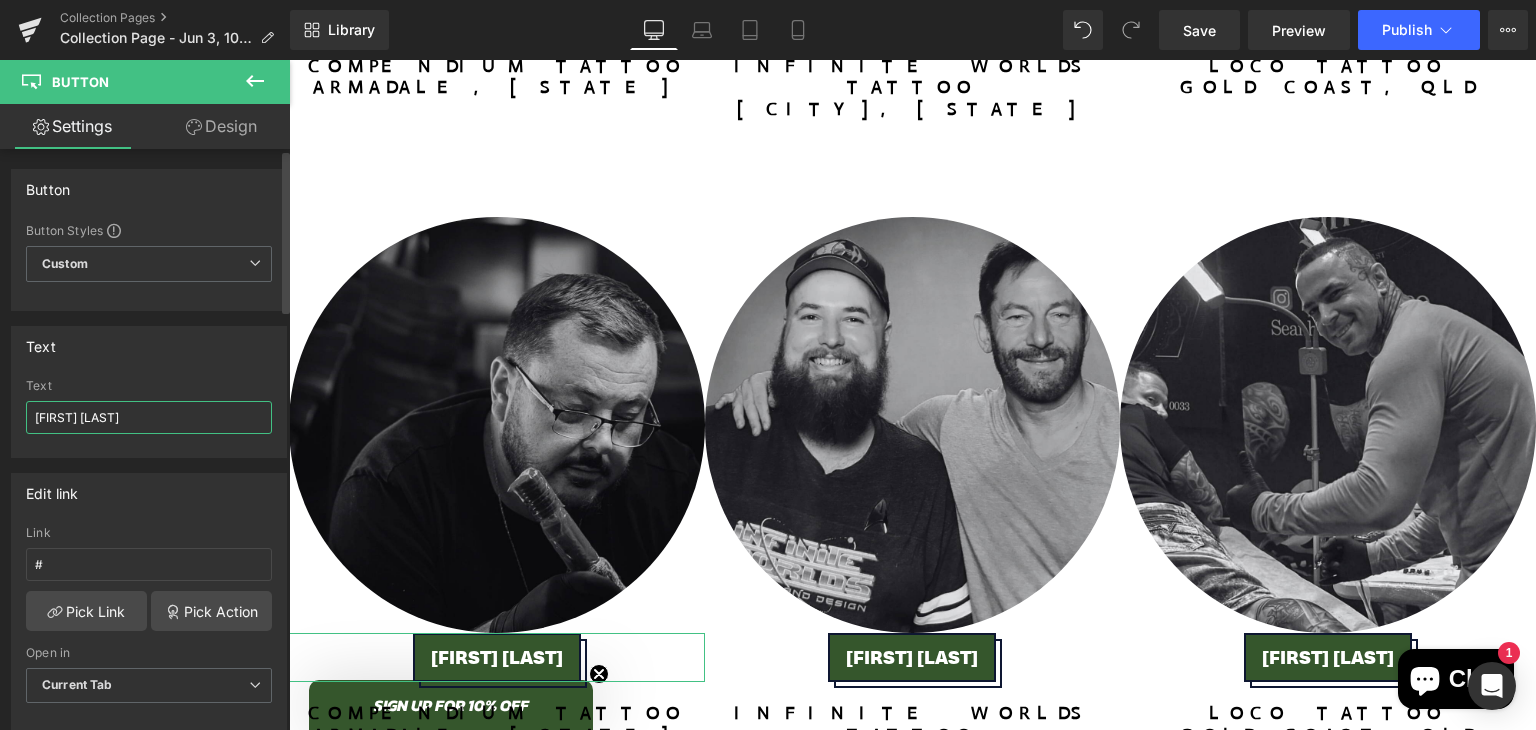 click on "[FIRST] [LAST]" at bounding box center [149, 417] 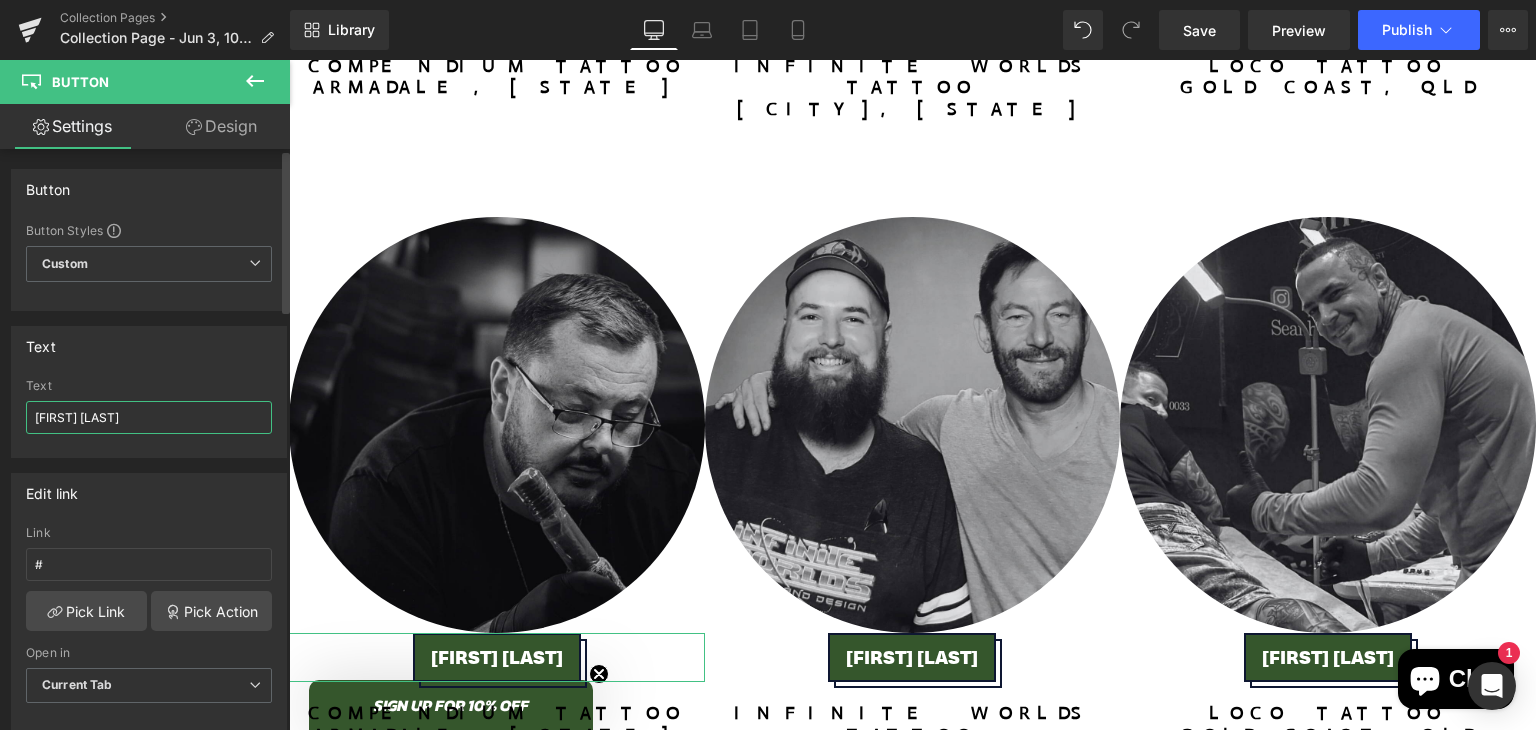 click on "[FIRST] [LAST]" at bounding box center (149, 417) 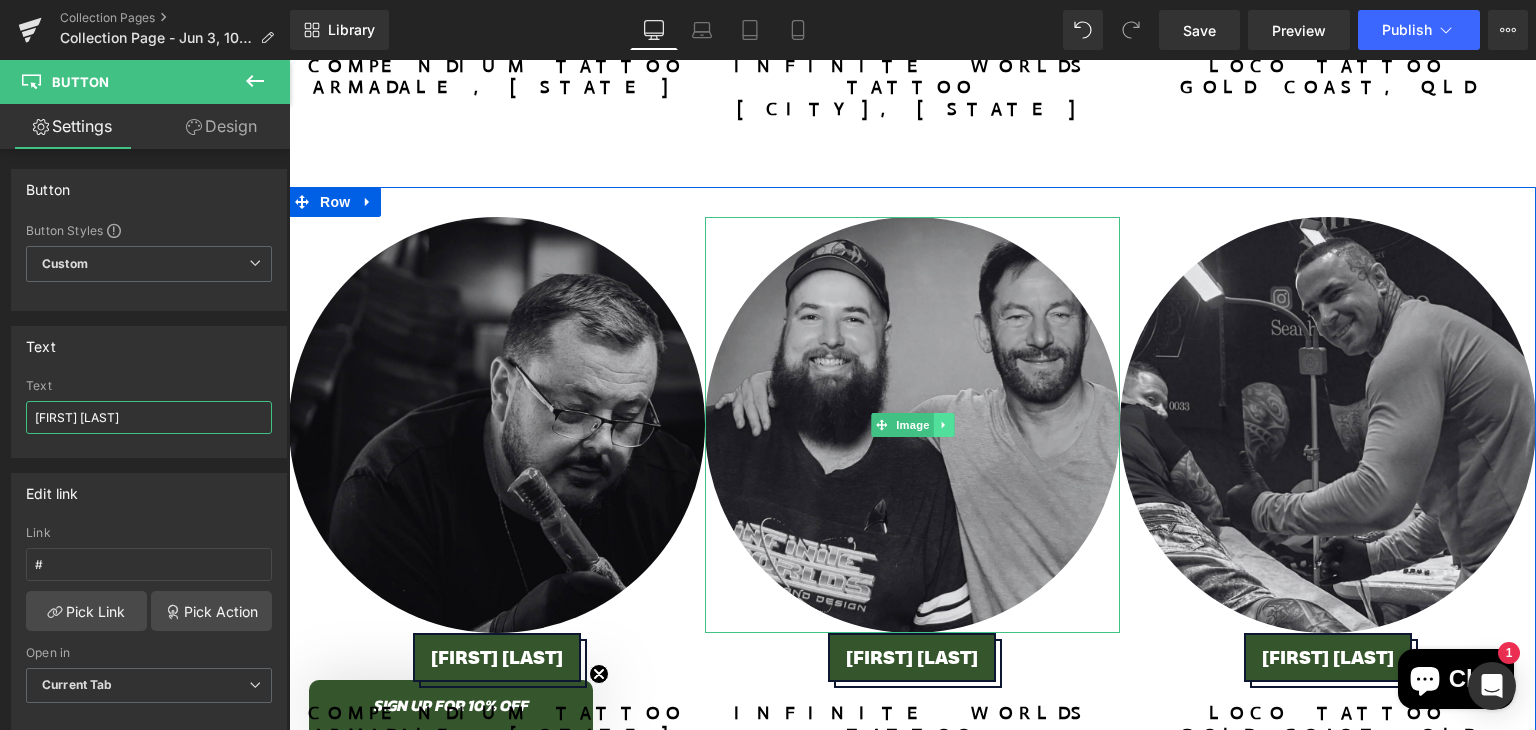 type on "[FIRST] [LAST]" 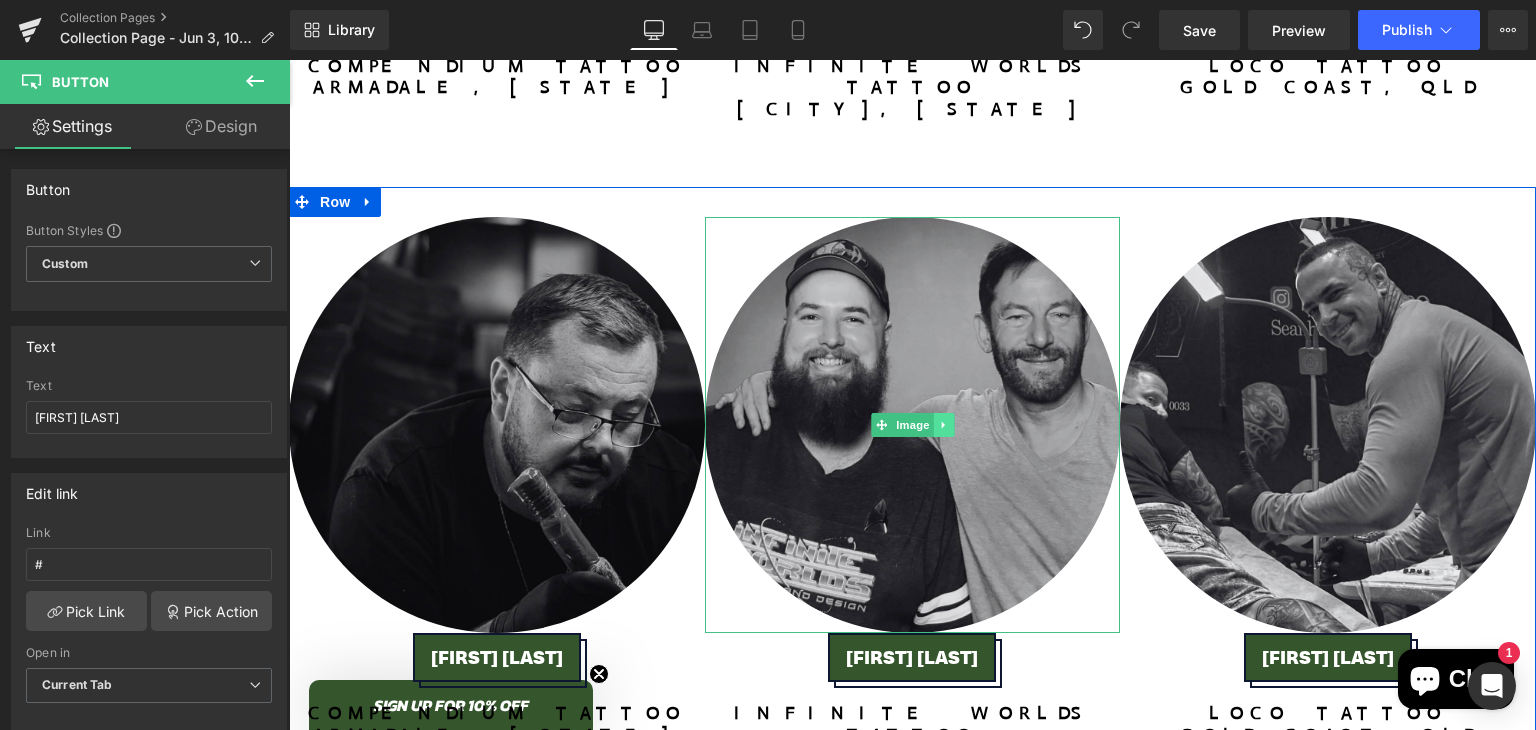 click 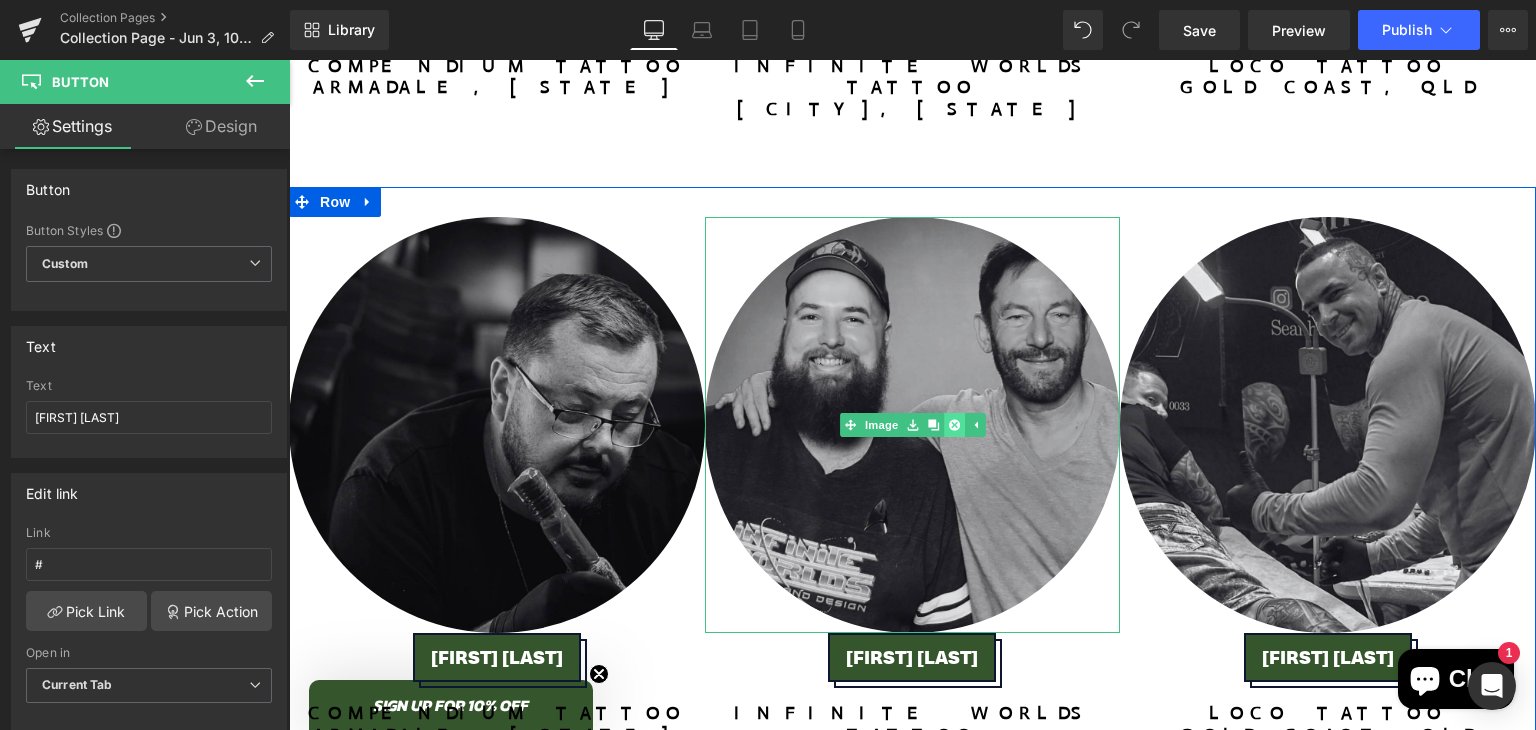 click at bounding box center [954, 425] 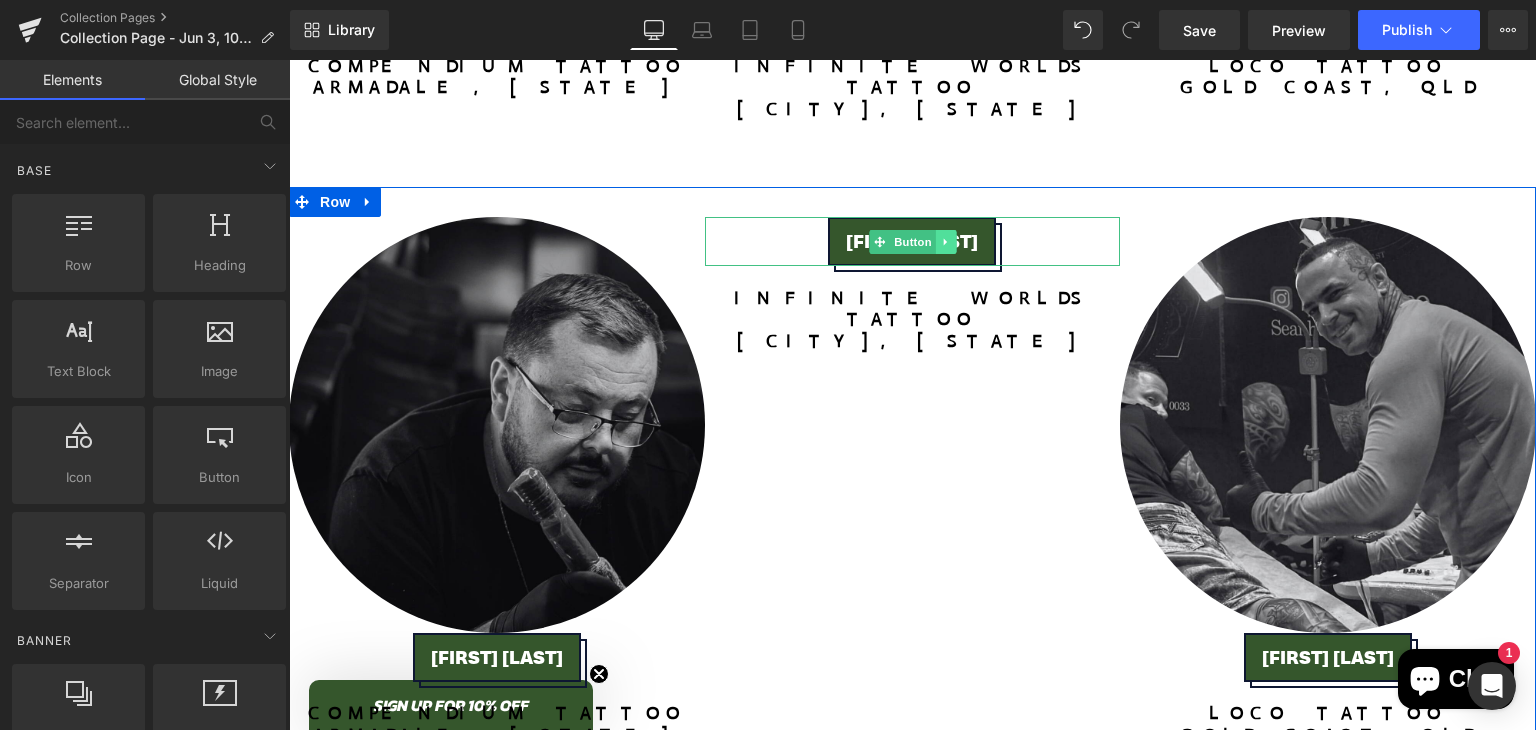 click 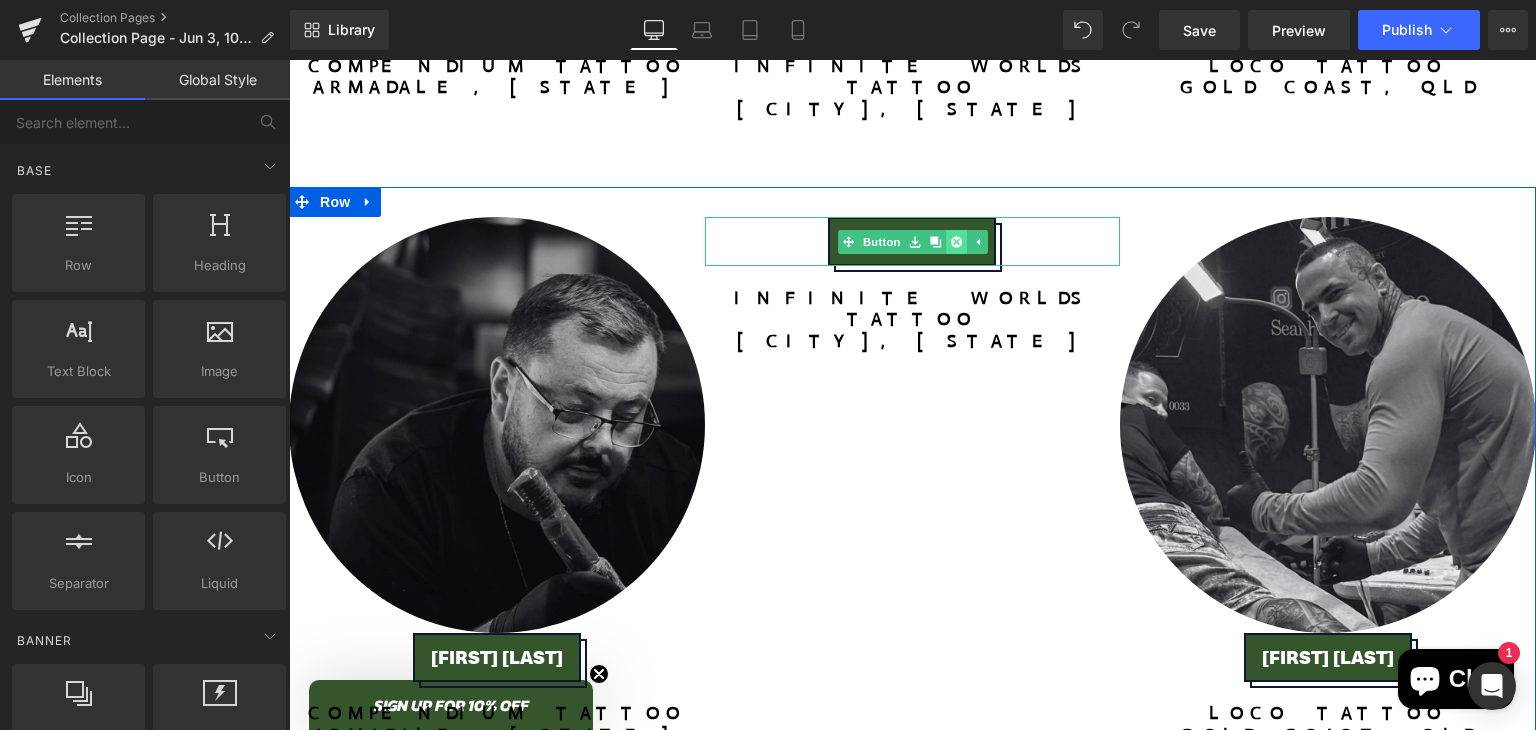 click 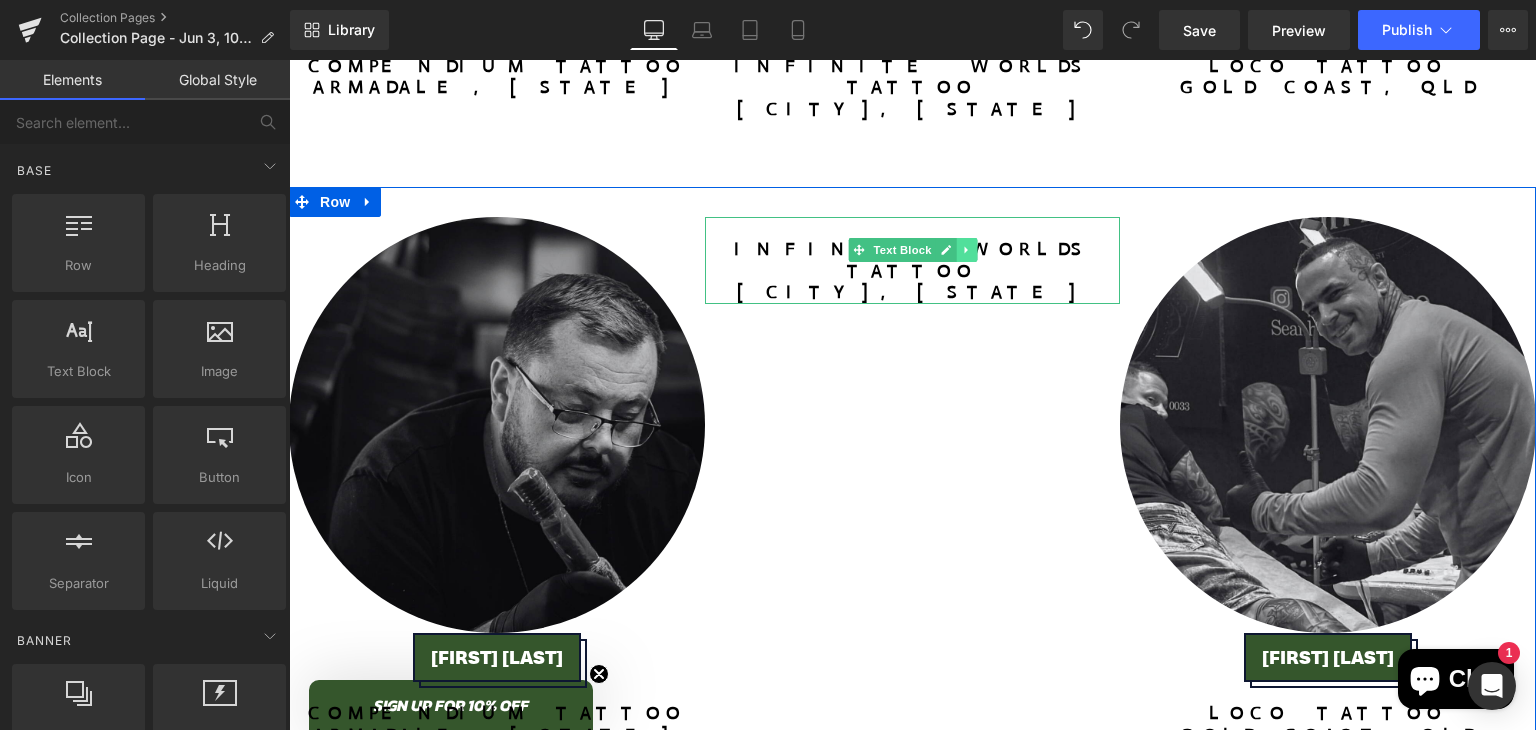 click 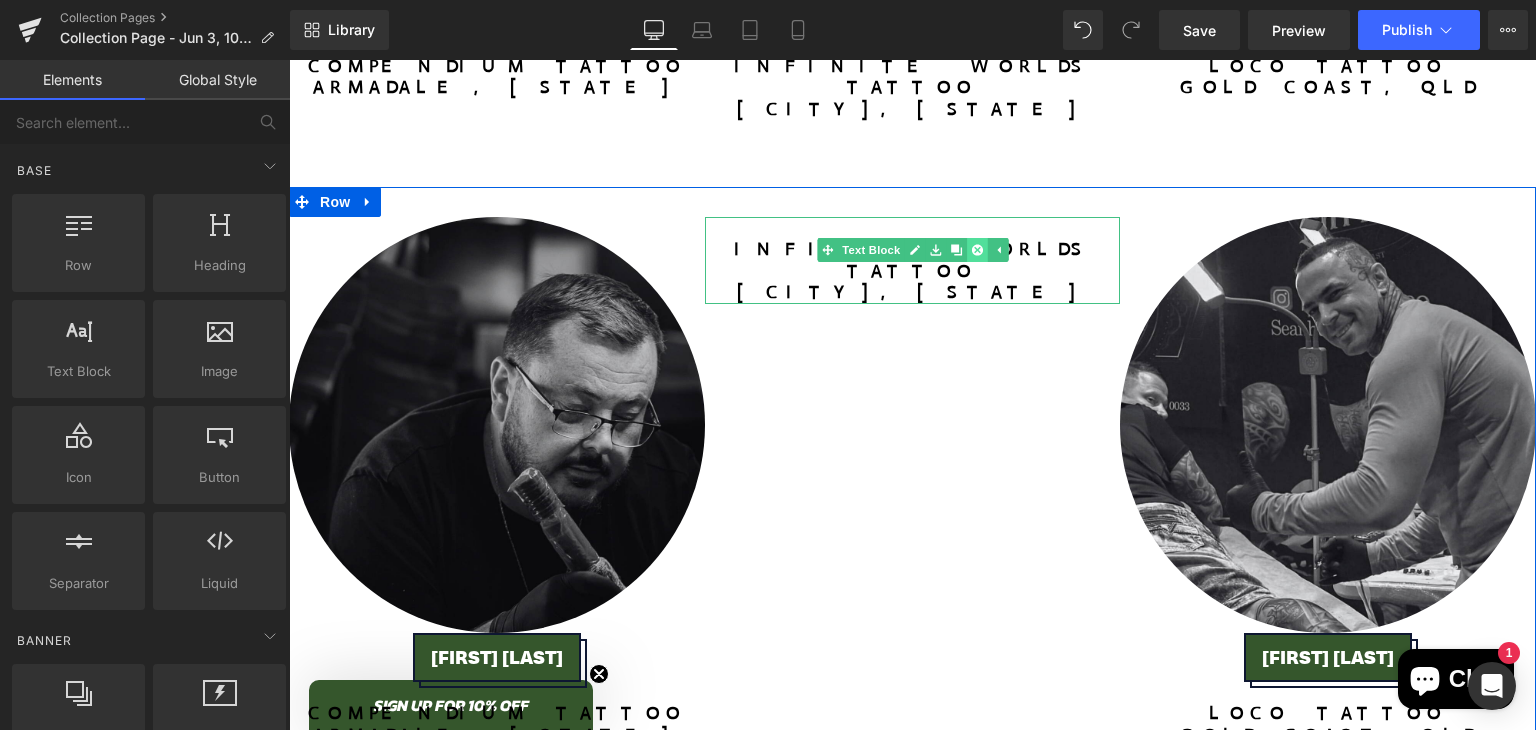 click 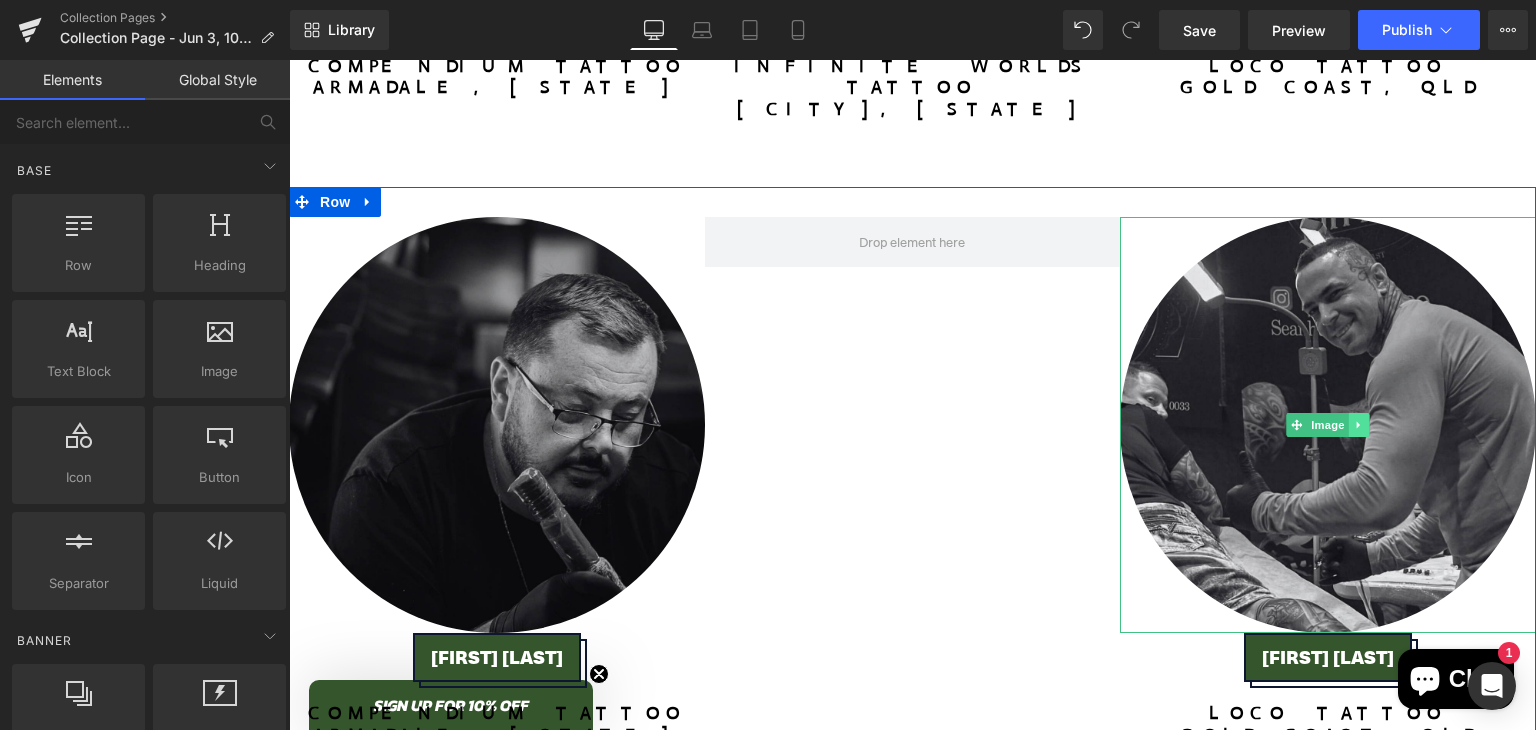 click 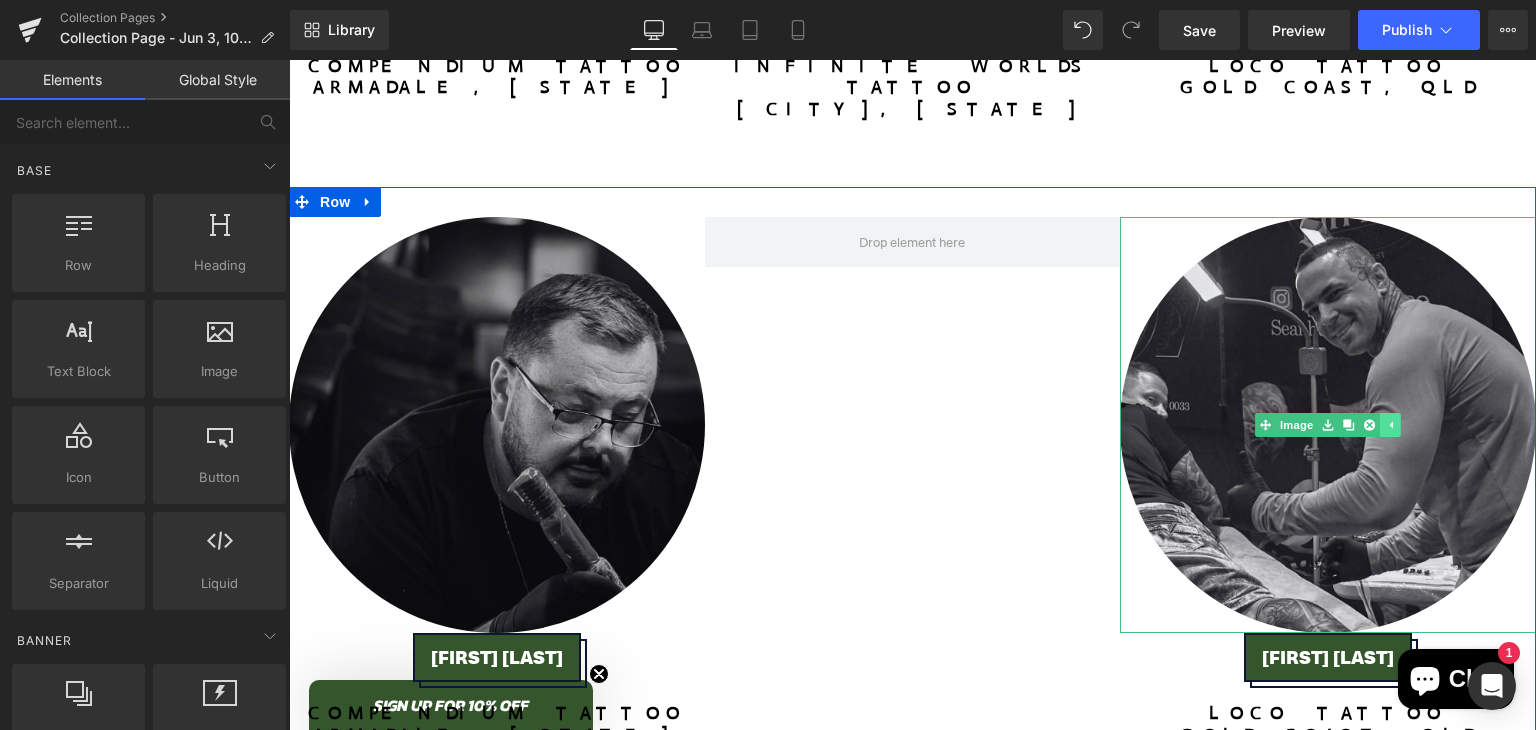 click at bounding box center (1369, 425) 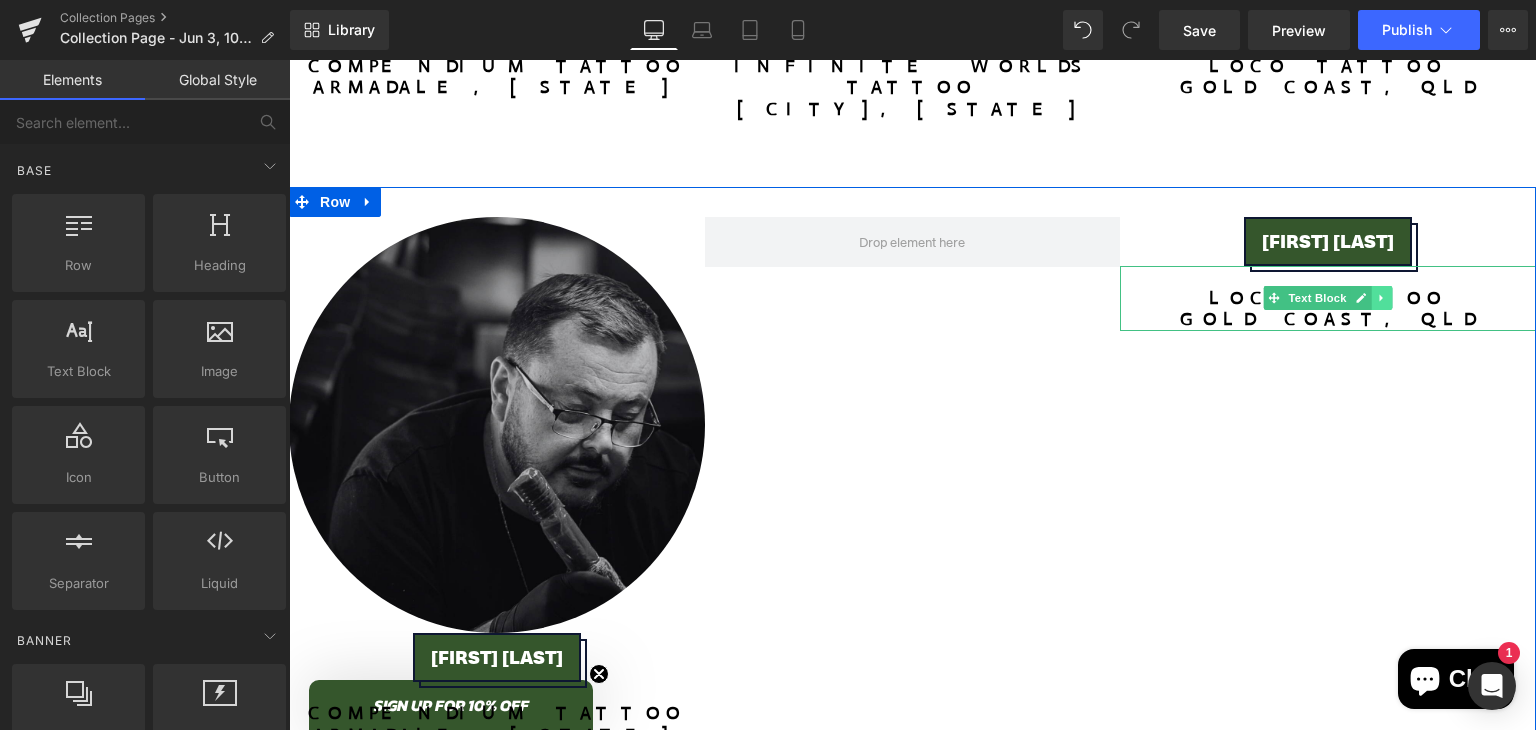 click at bounding box center (1382, 298) 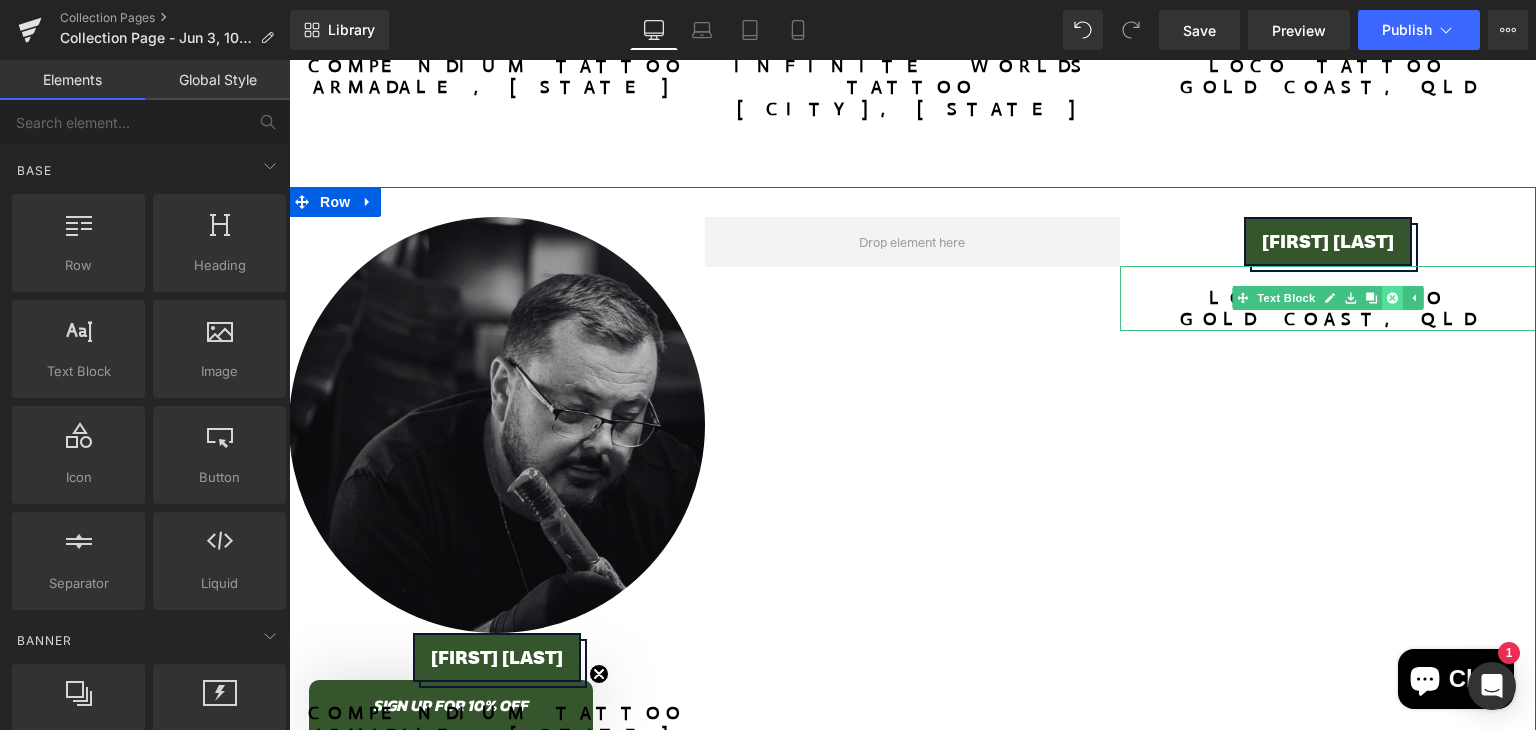 click at bounding box center (1392, 298) 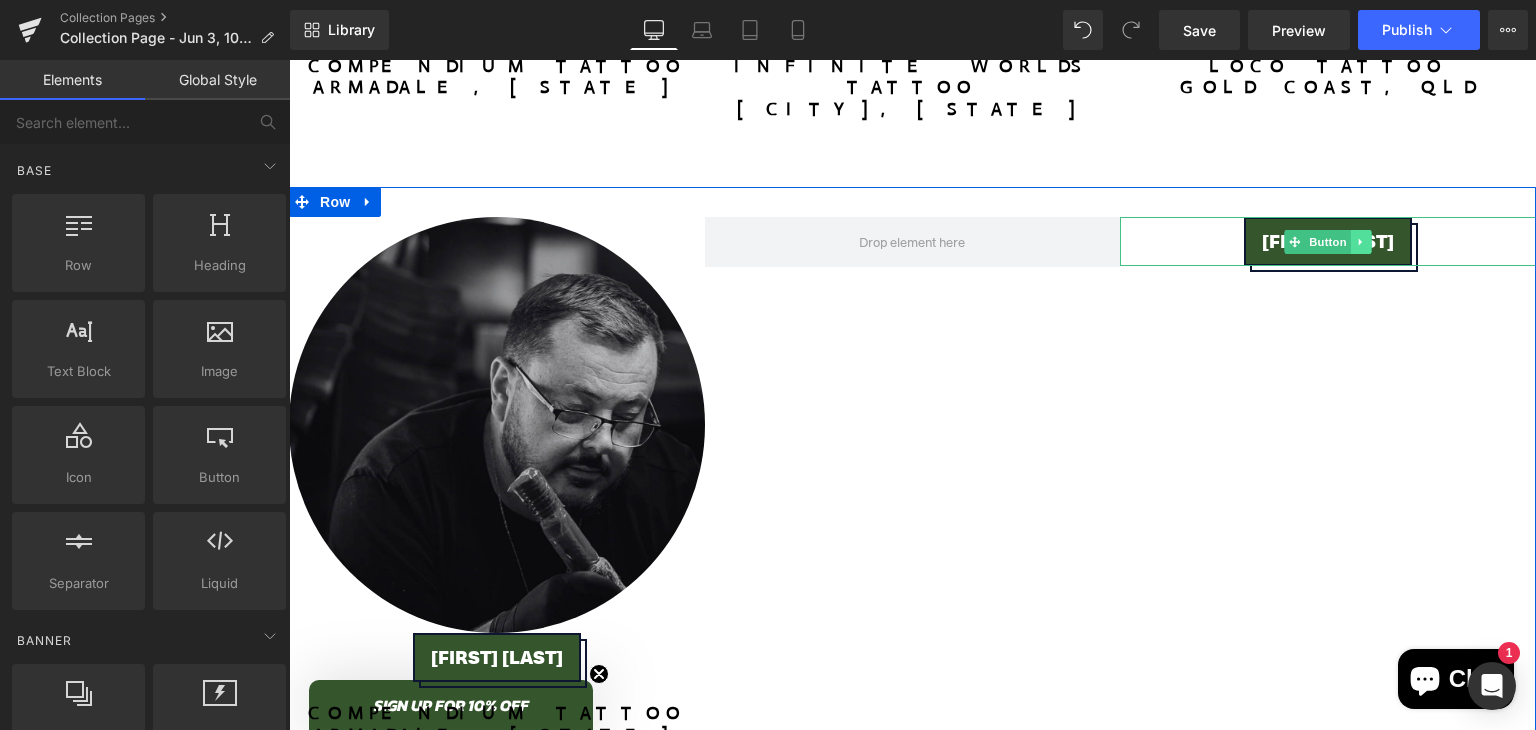 click 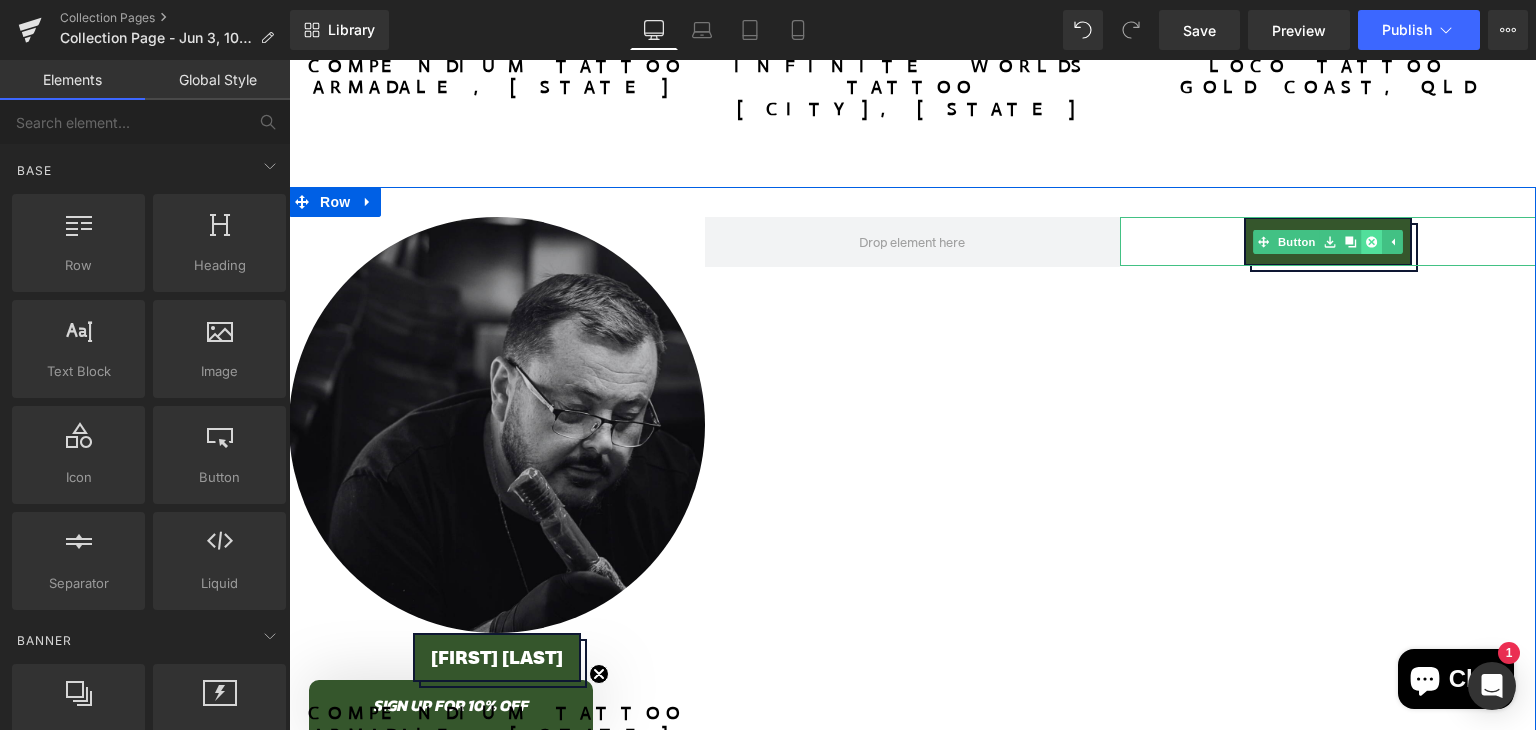 click 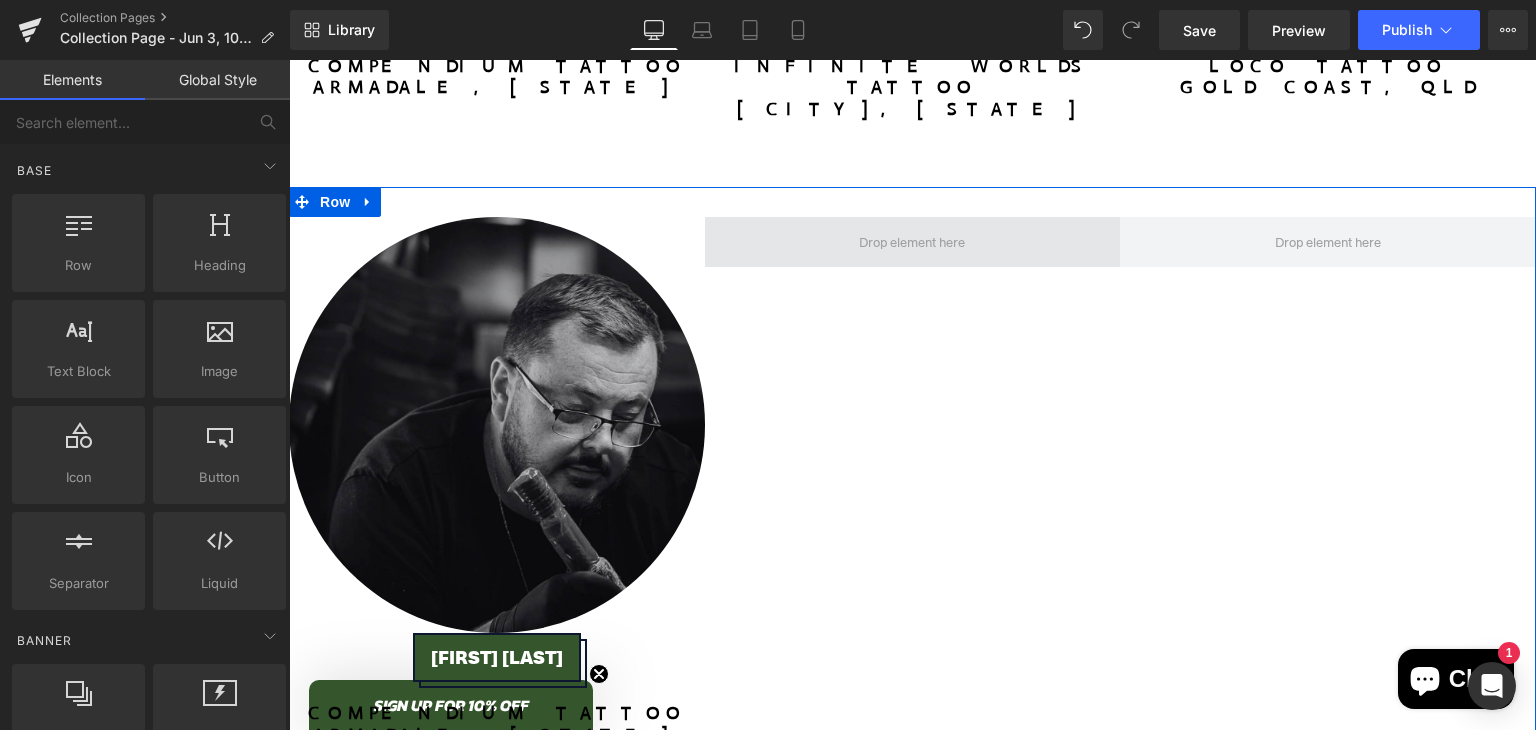 click at bounding box center (912, 243) 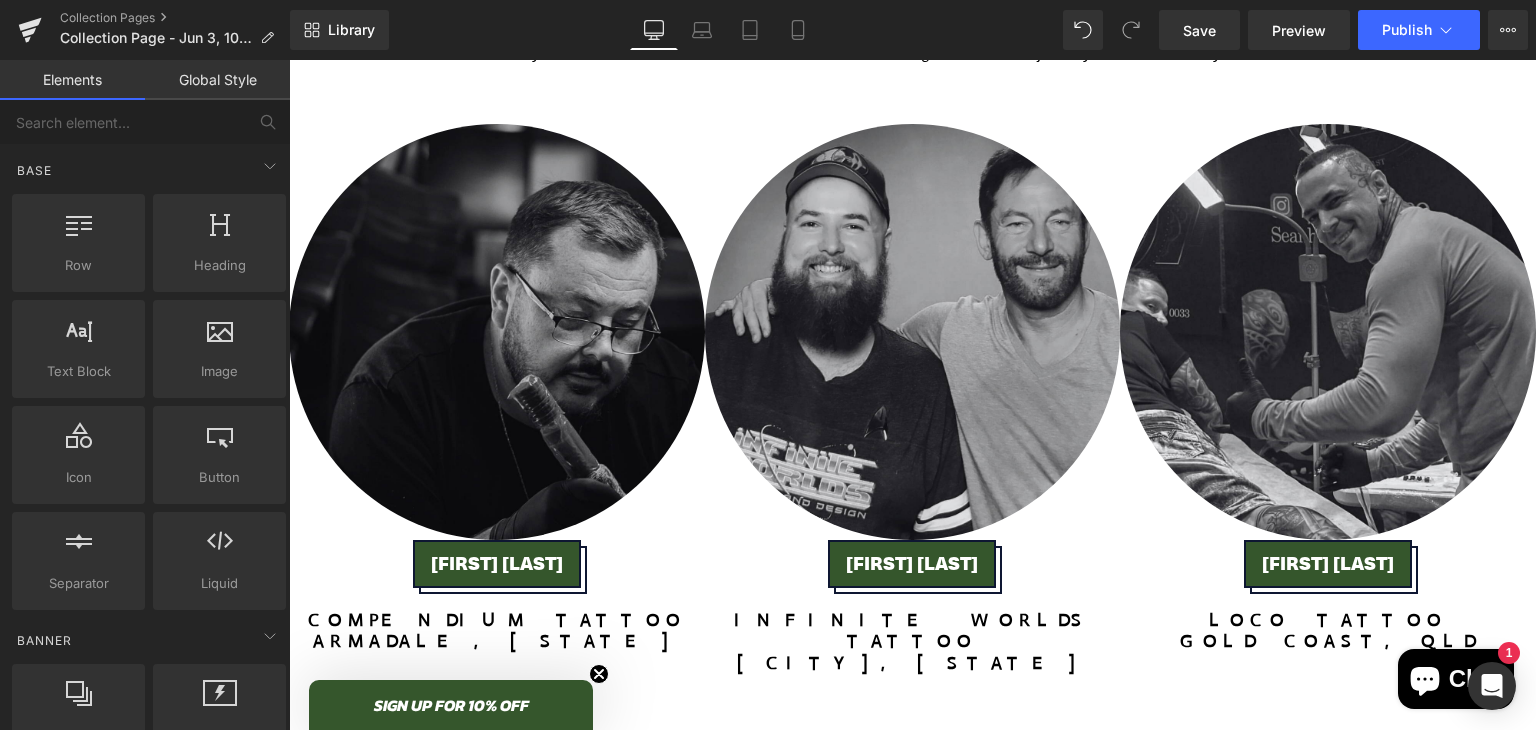 scroll, scrollTop: 5240, scrollLeft: 0, axis: vertical 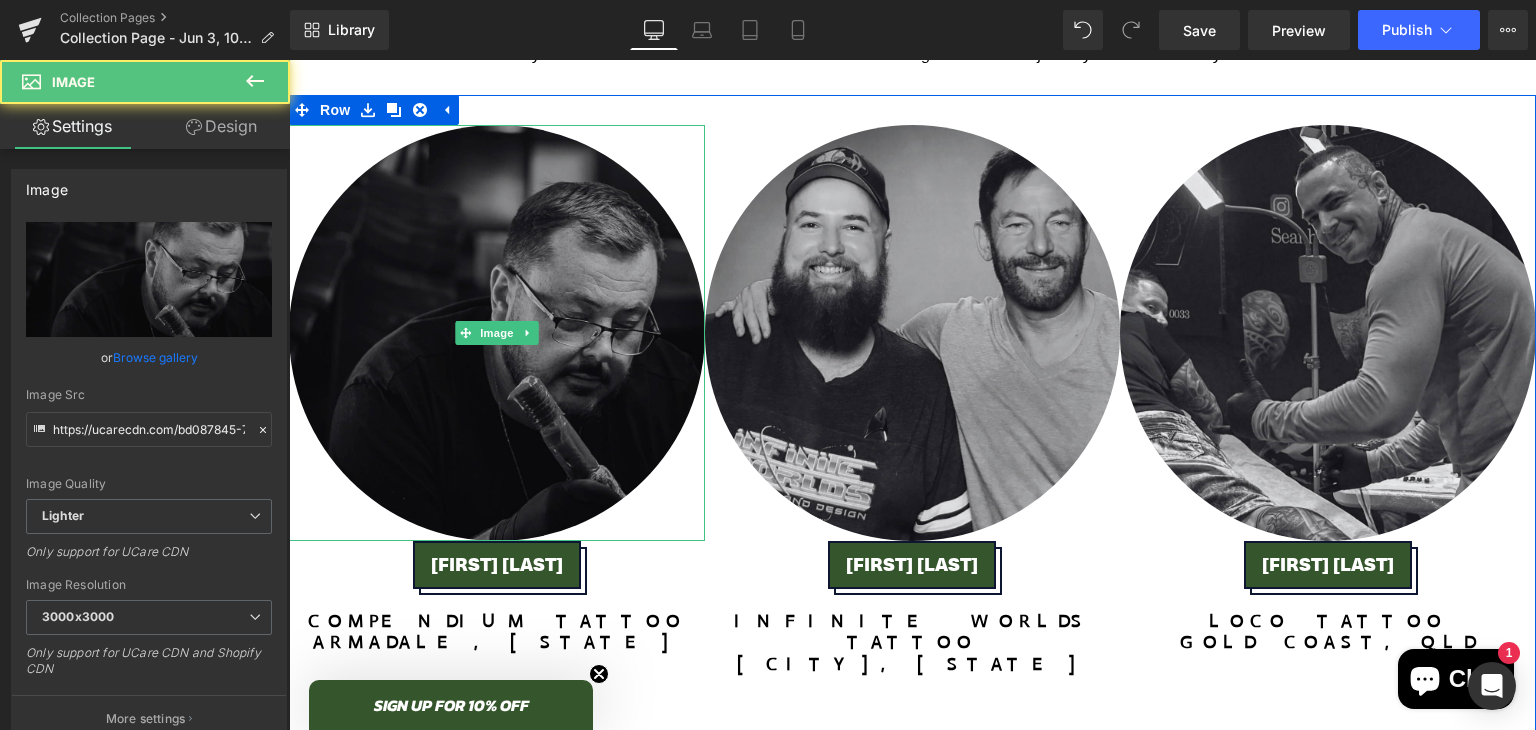 click at bounding box center [497, 333] 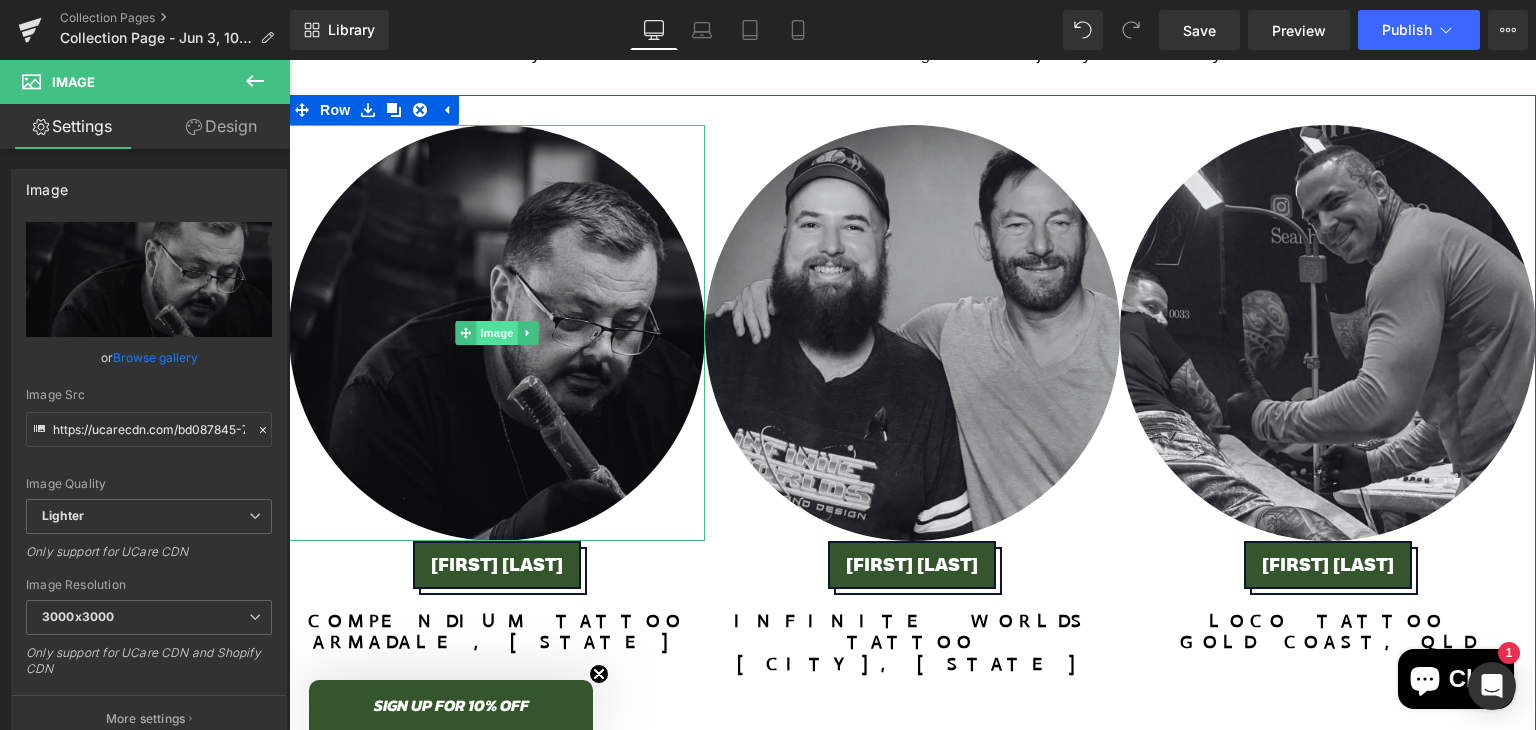 click on "Image" at bounding box center (497, 333) 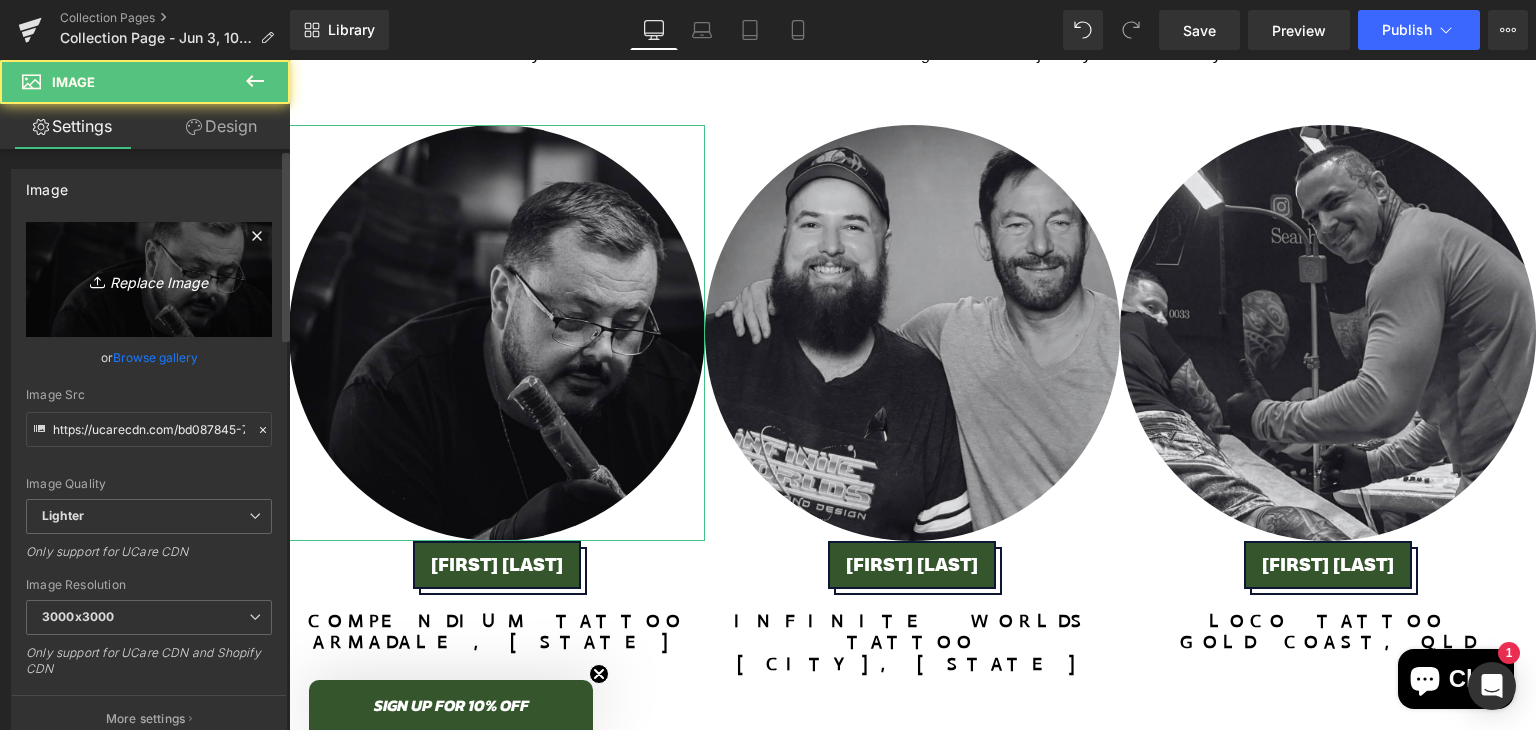 click on "Replace Image" at bounding box center [149, 279] 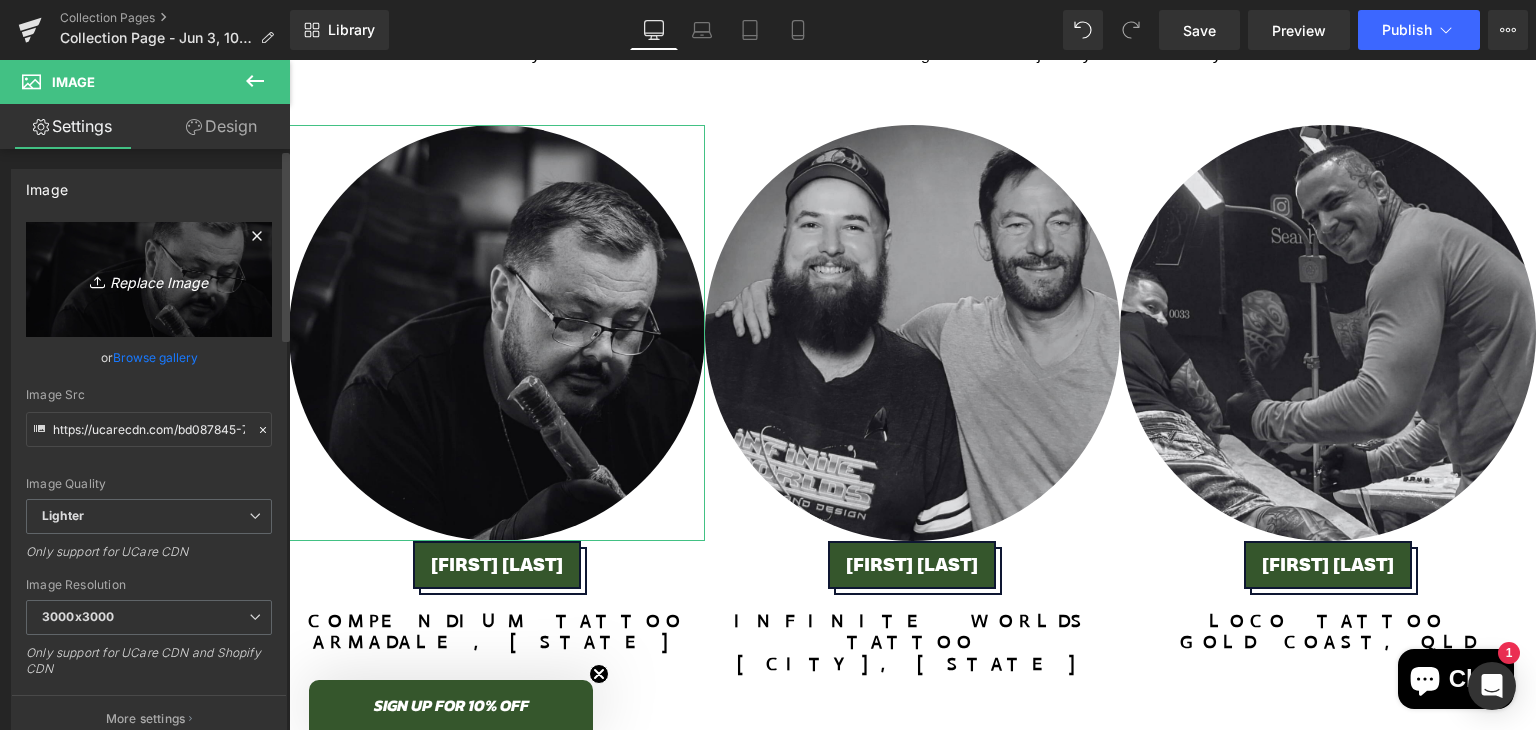 click on "Replace Image" at bounding box center (149, 279) 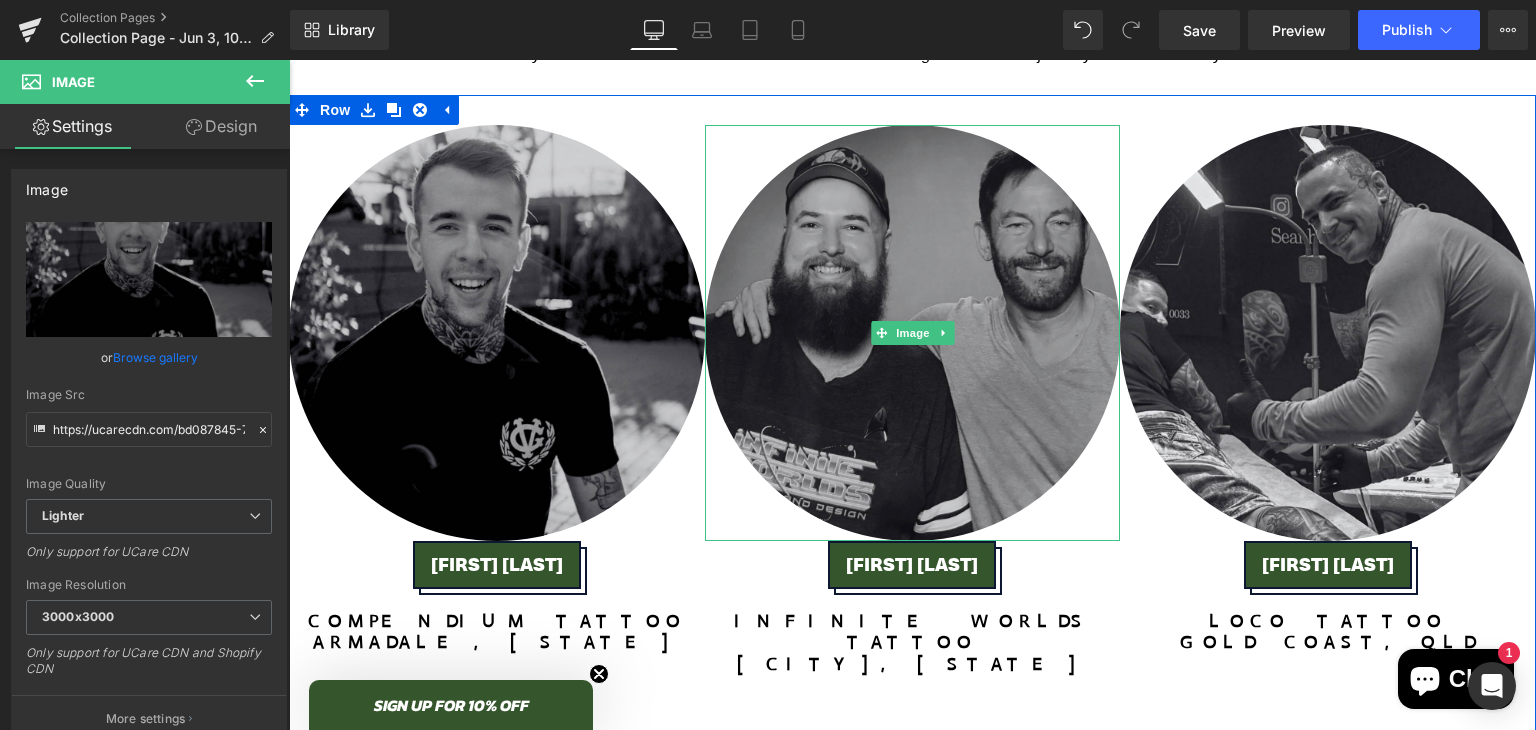 click at bounding box center (913, 333) 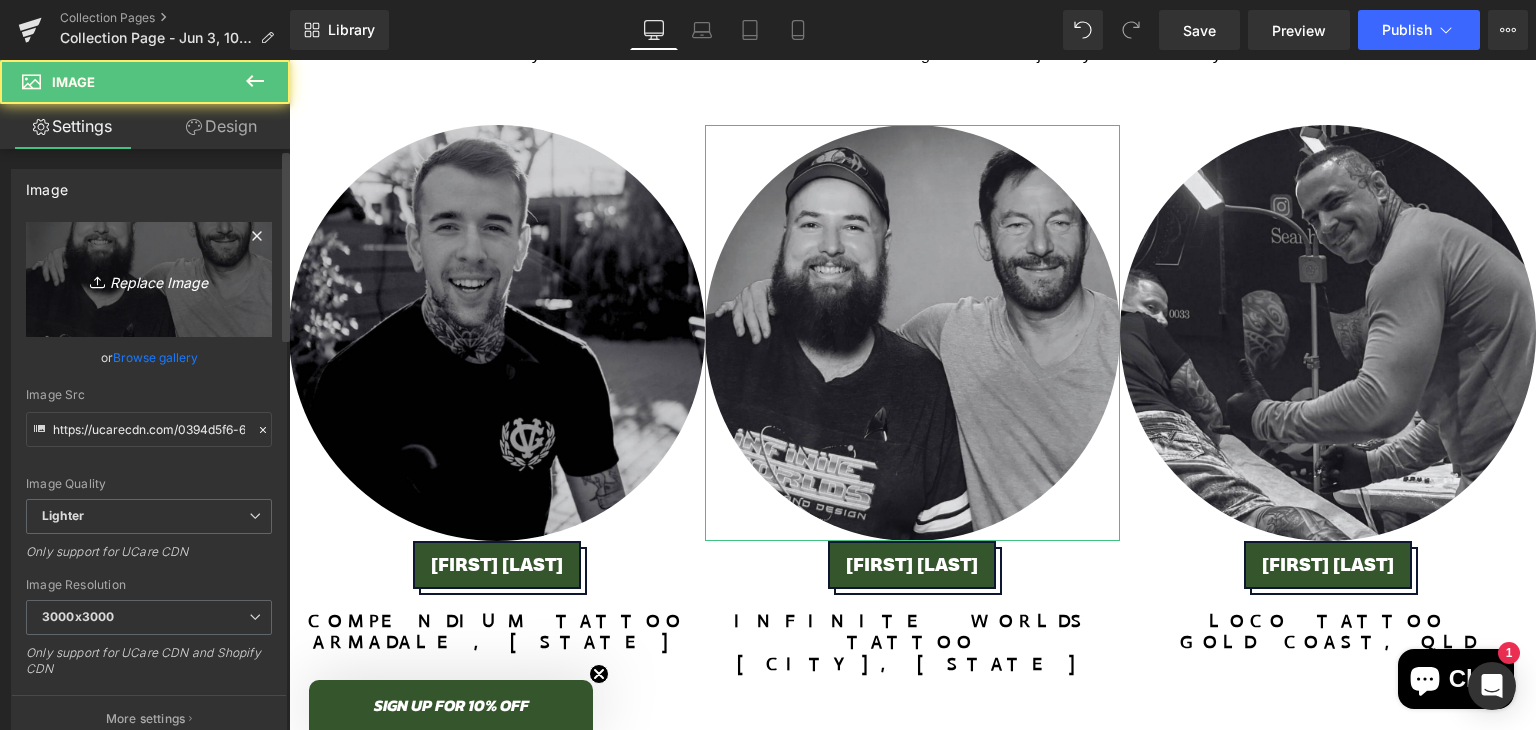 click on "Replace Image" at bounding box center [149, 279] 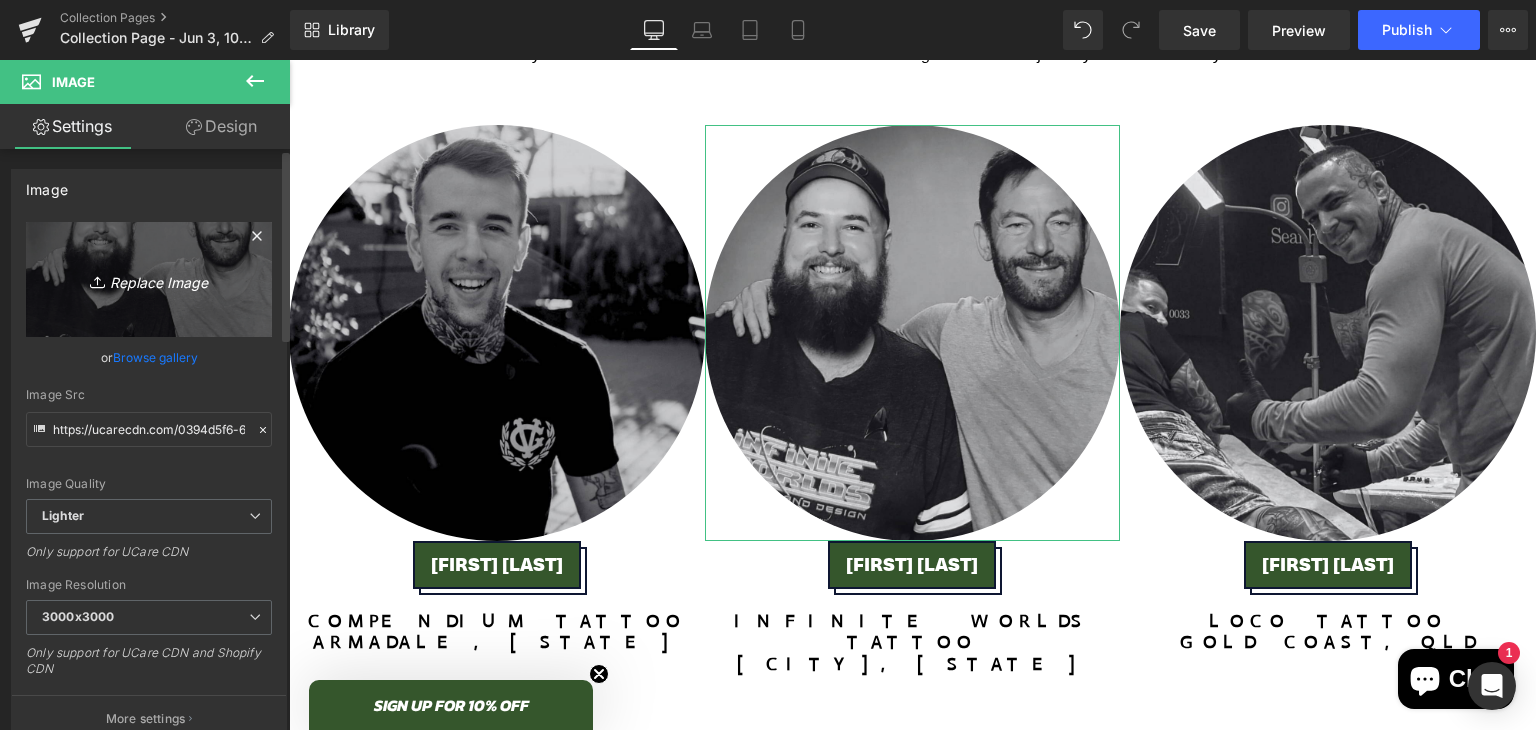 type on "C:\fakepath\3.png" 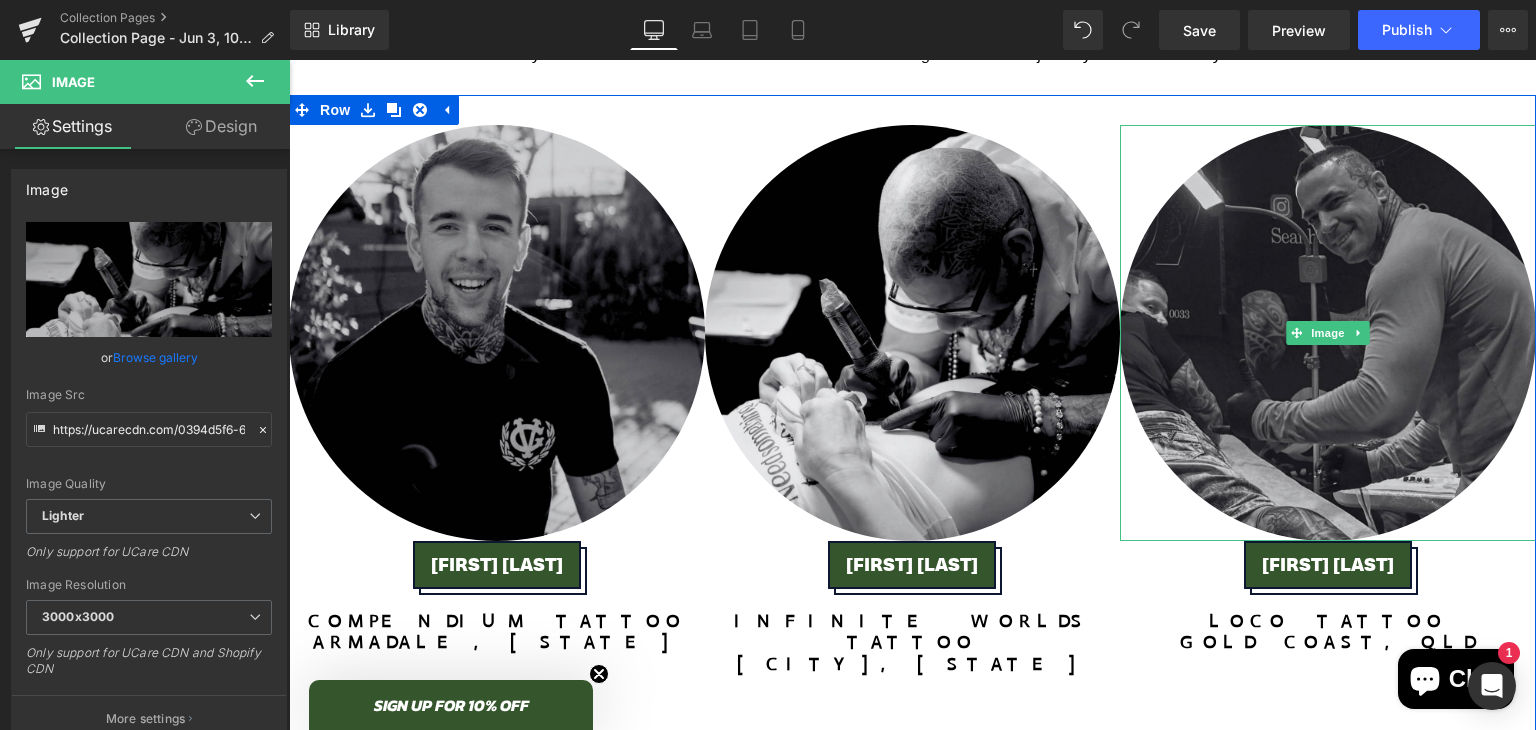 click at bounding box center (1328, 333) 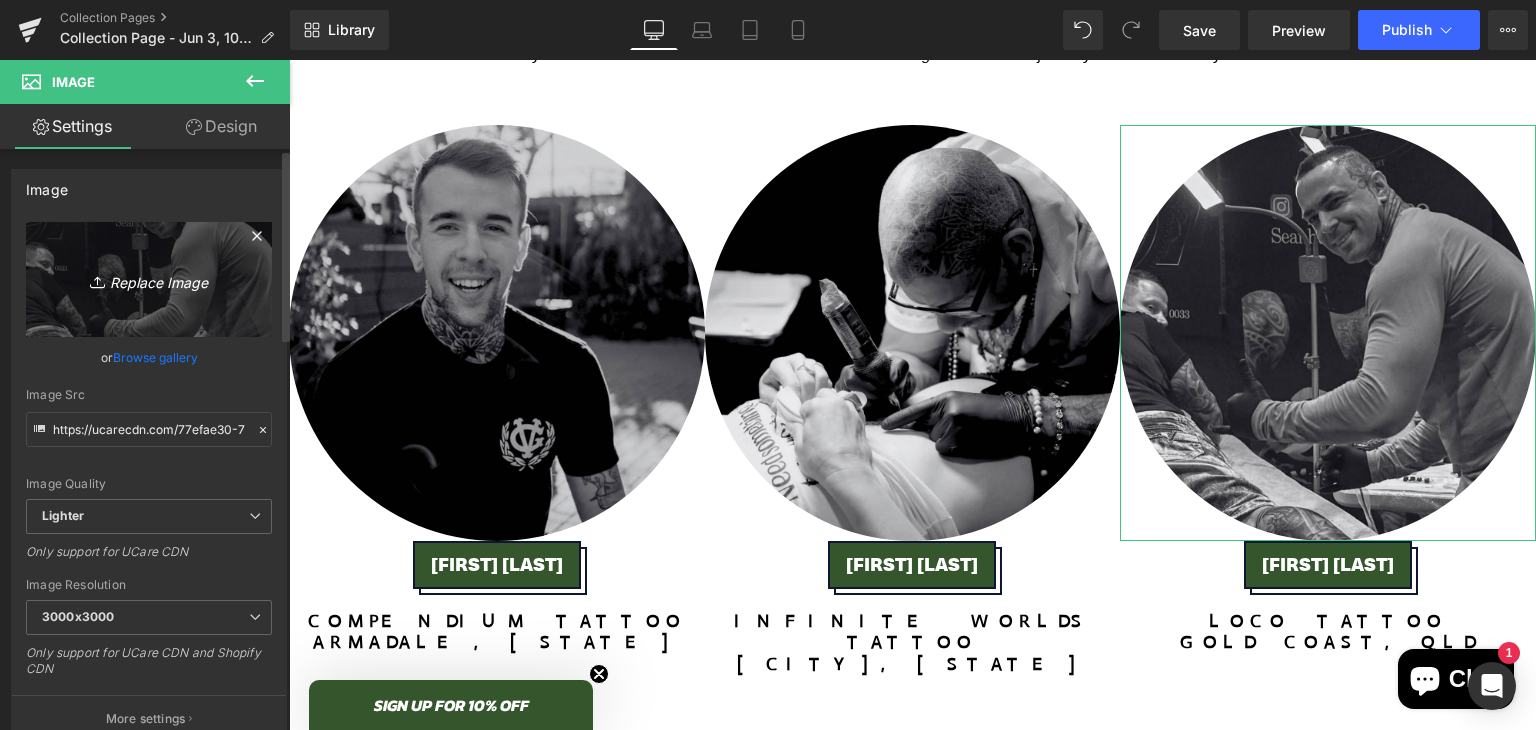 click on "Replace Image" at bounding box center (149, 279) 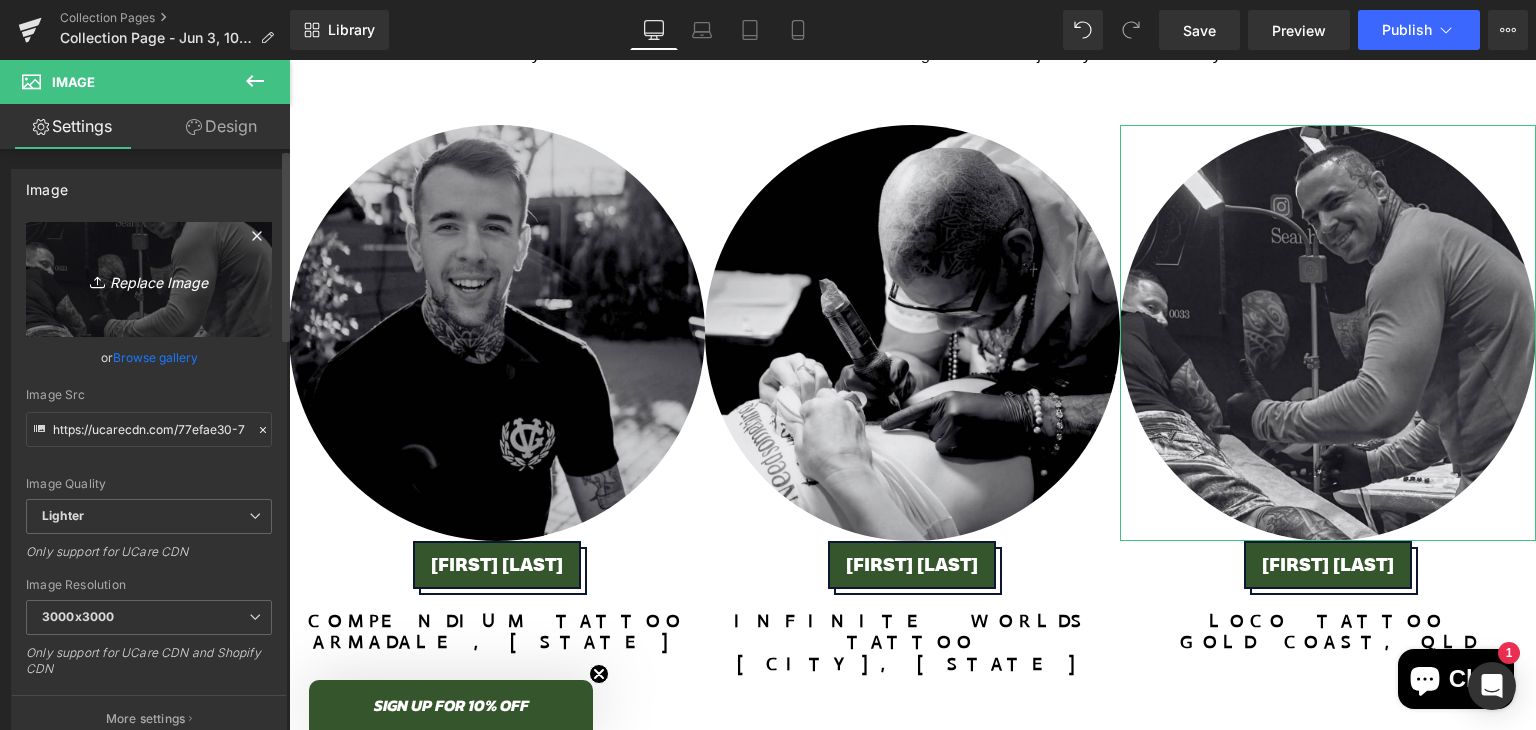 type on "C:\fakepath\2.png" 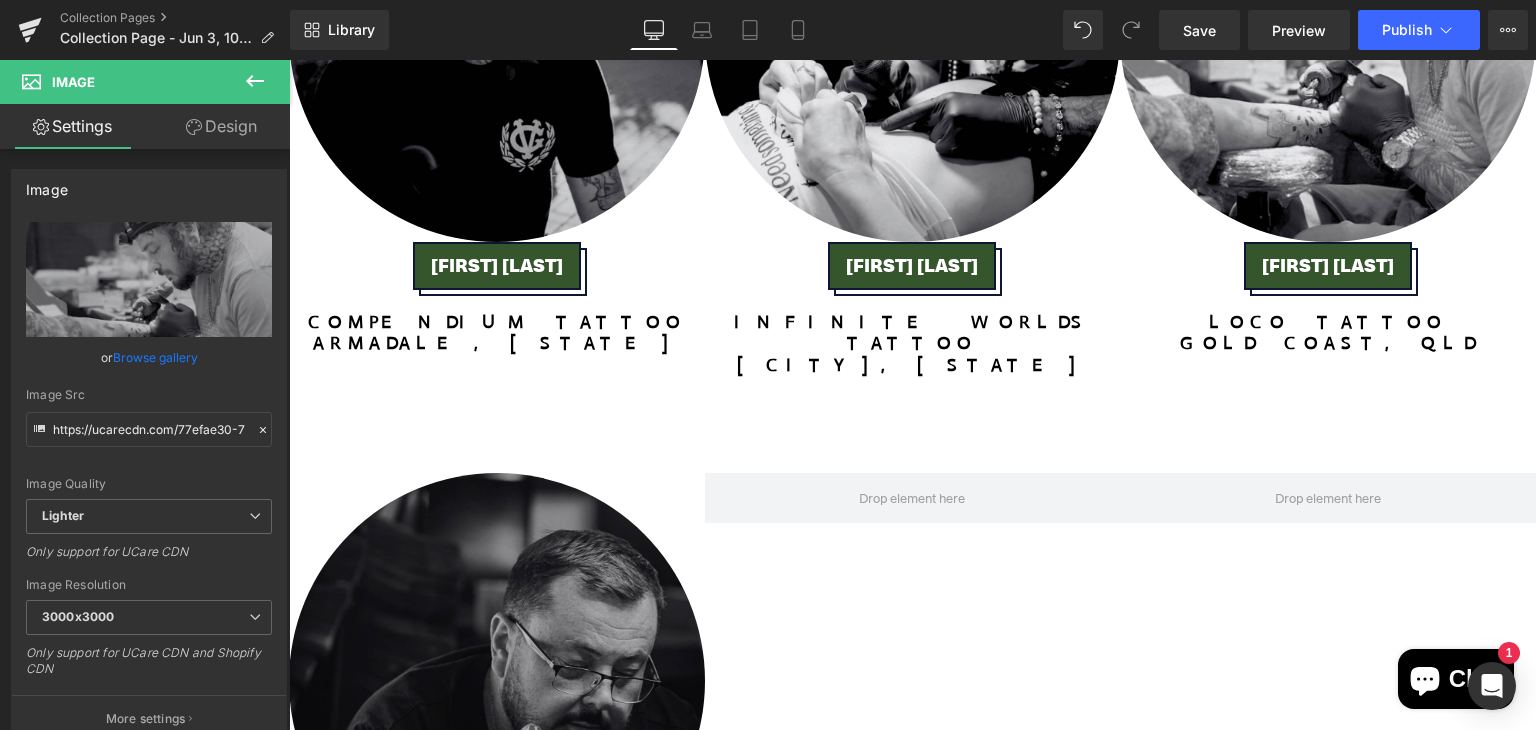 scroll, scrollTop: 5553, scrollLeft: 0, axis: vertical 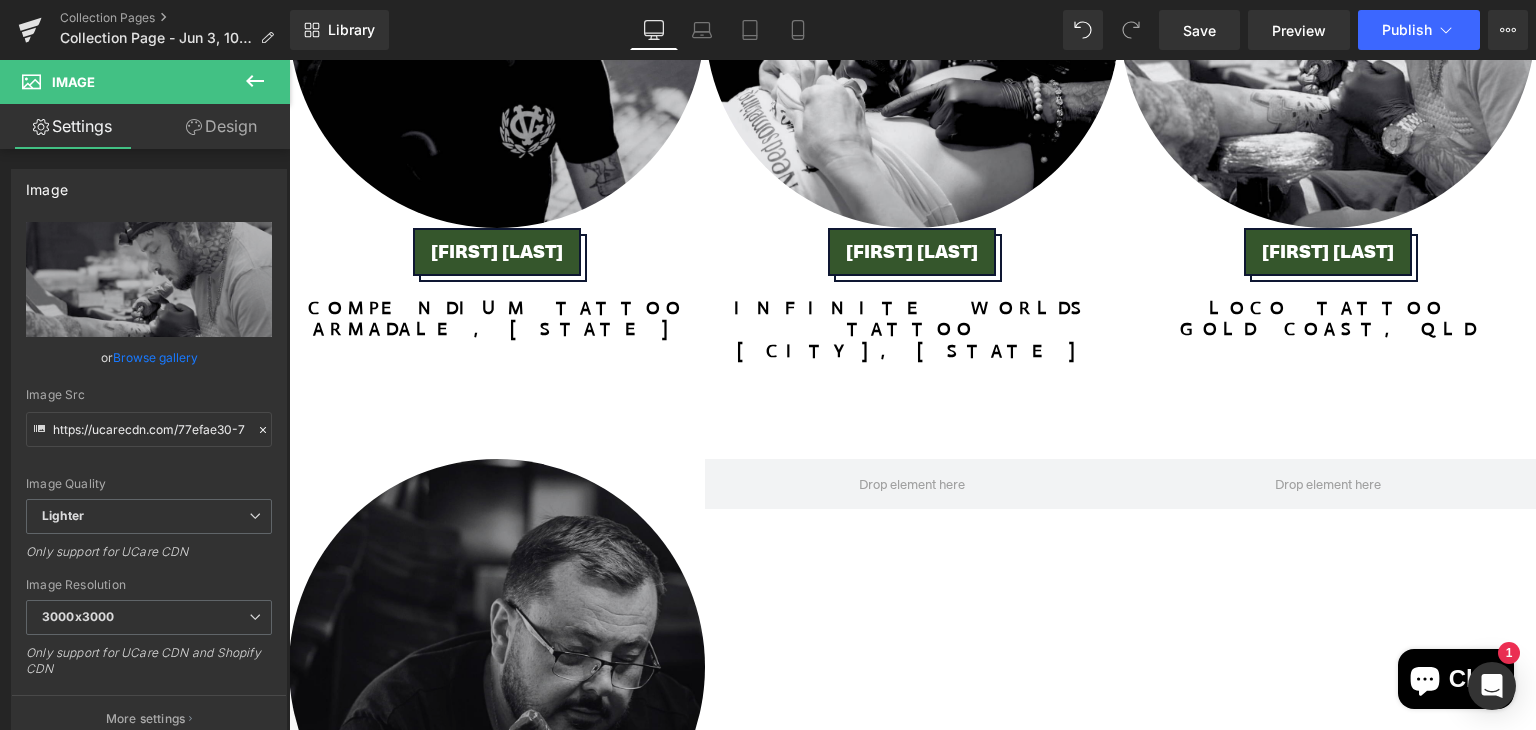 click at bounding box center [497, 667] 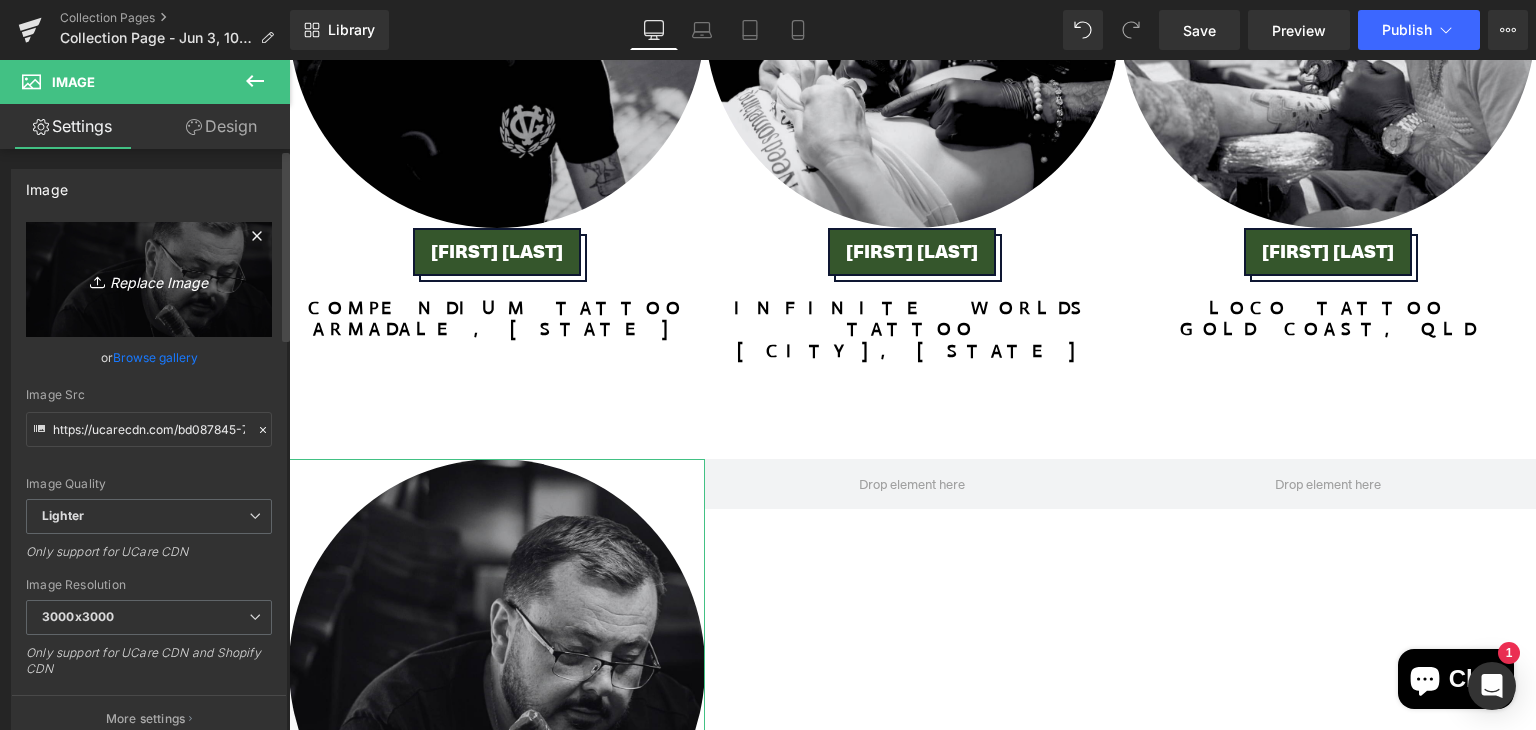 click on "Replace Image" at bounding box center [149, 279] 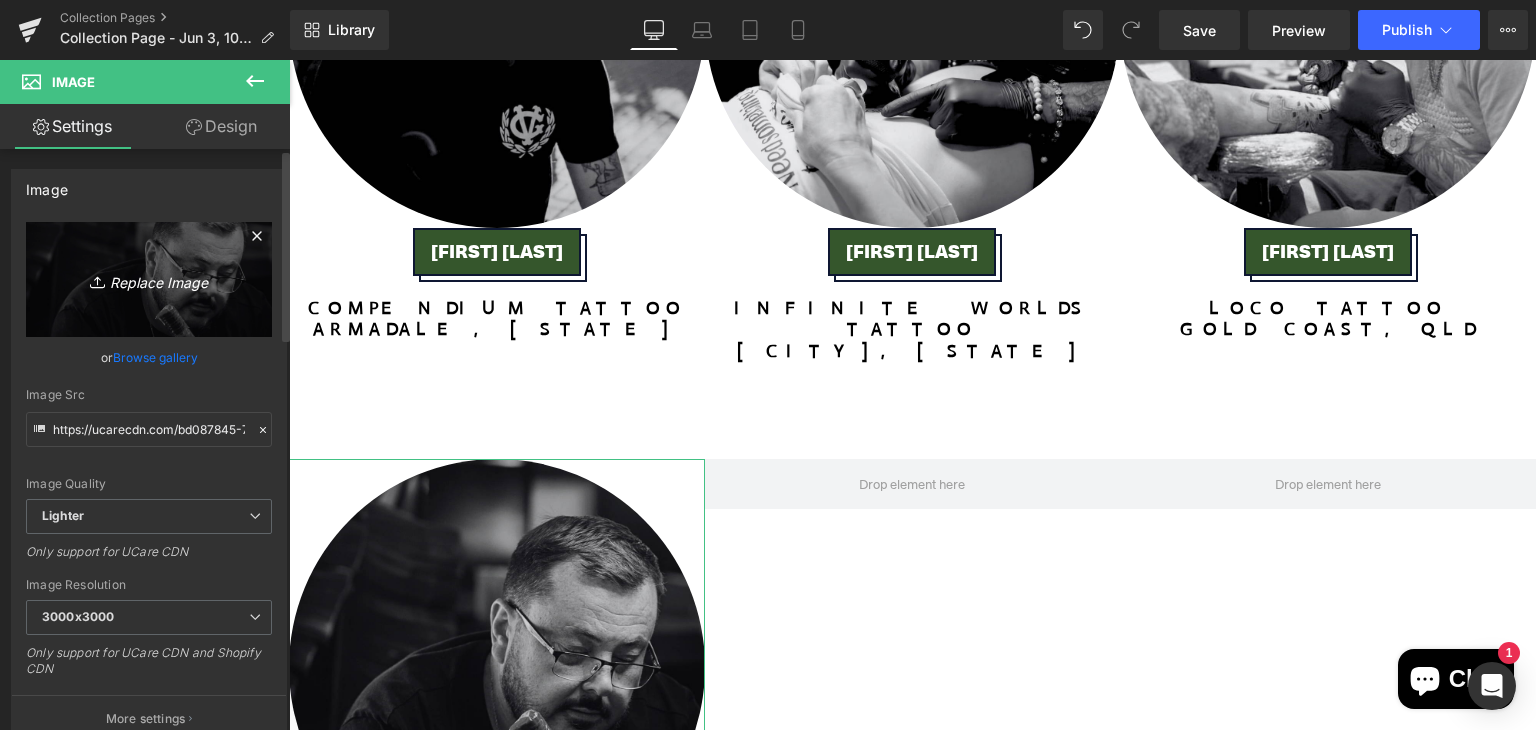 type on "C:\fakepath\4.png" 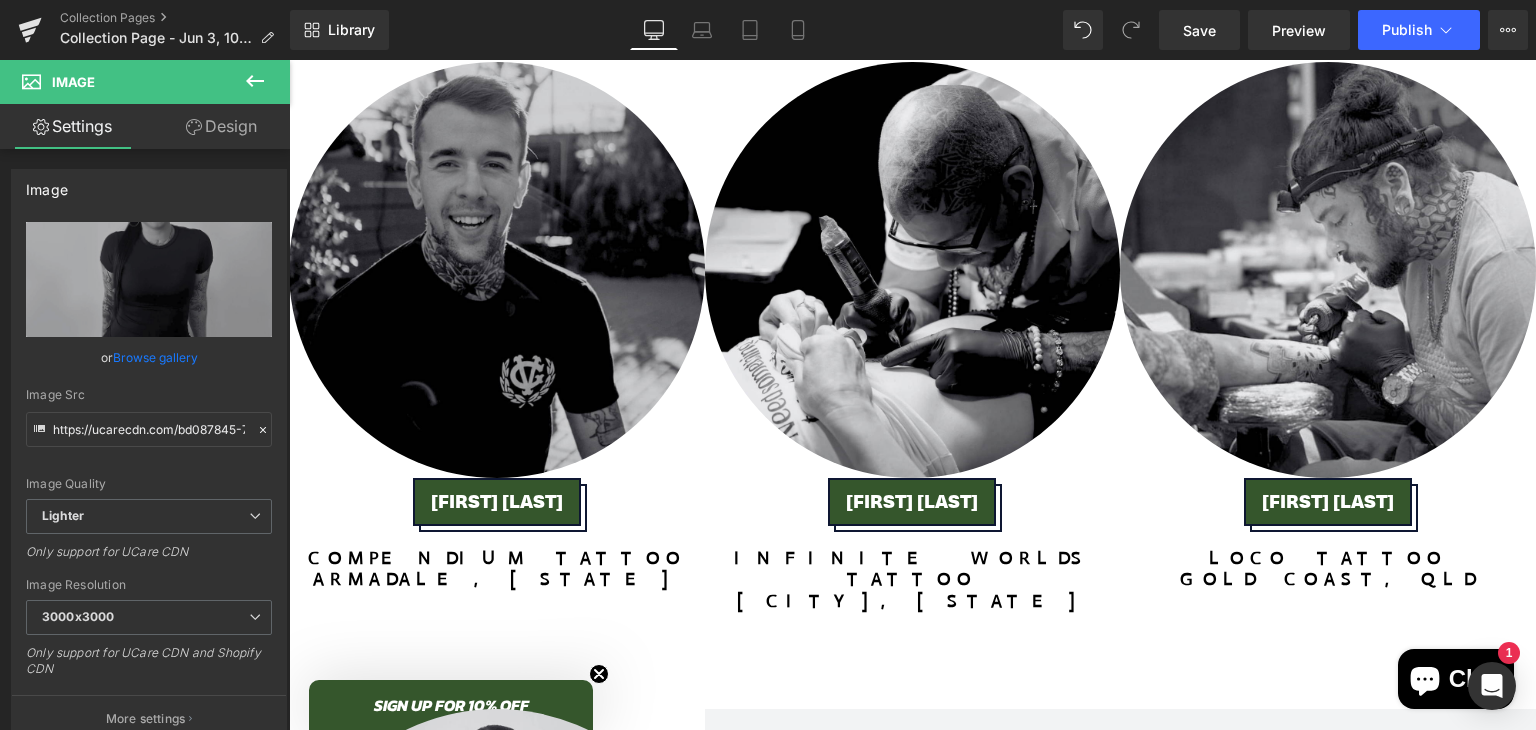 scroll, scrollTop: 5302, scrollLeft: 0, axis: vertical 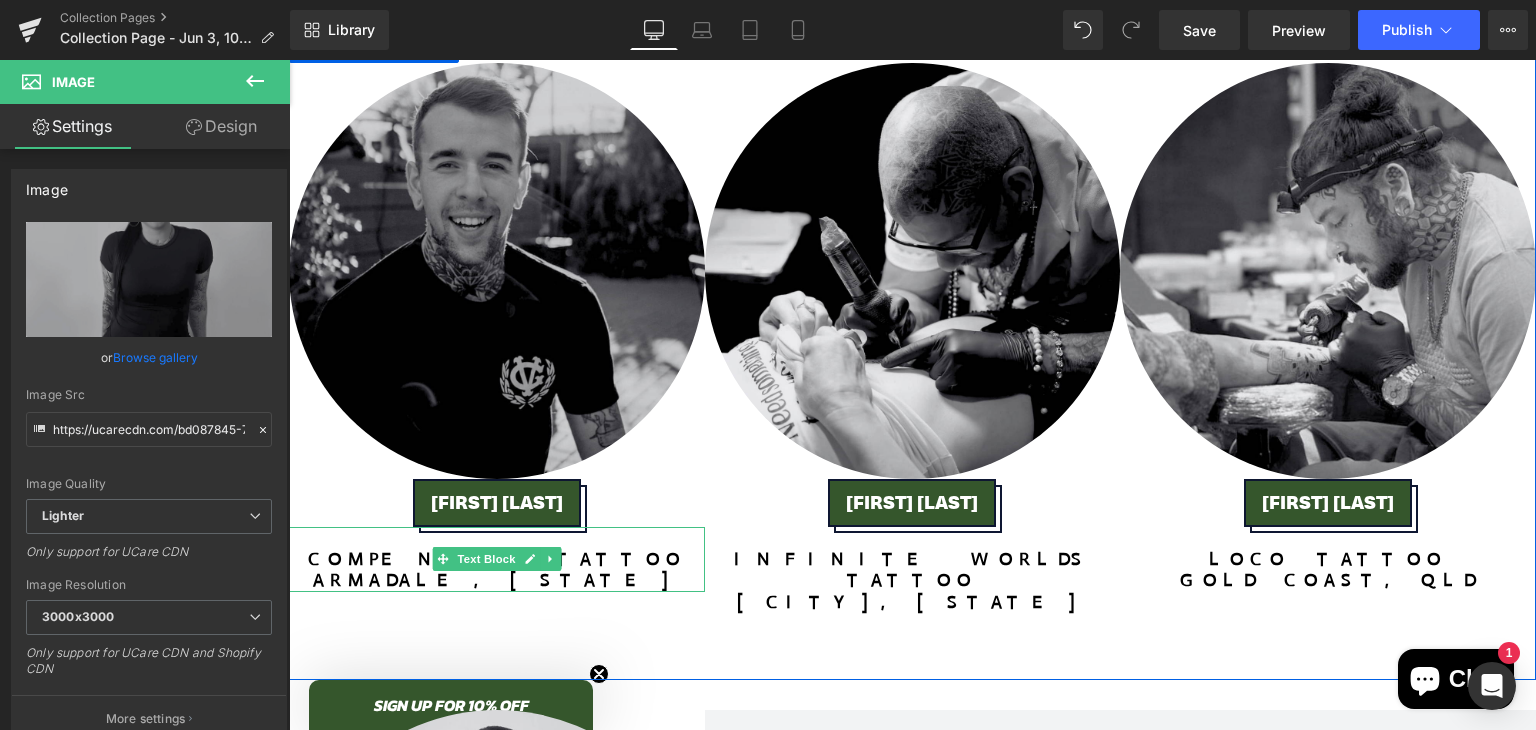 click on "armadale, [STATE]" at bounding box center [497, 580] 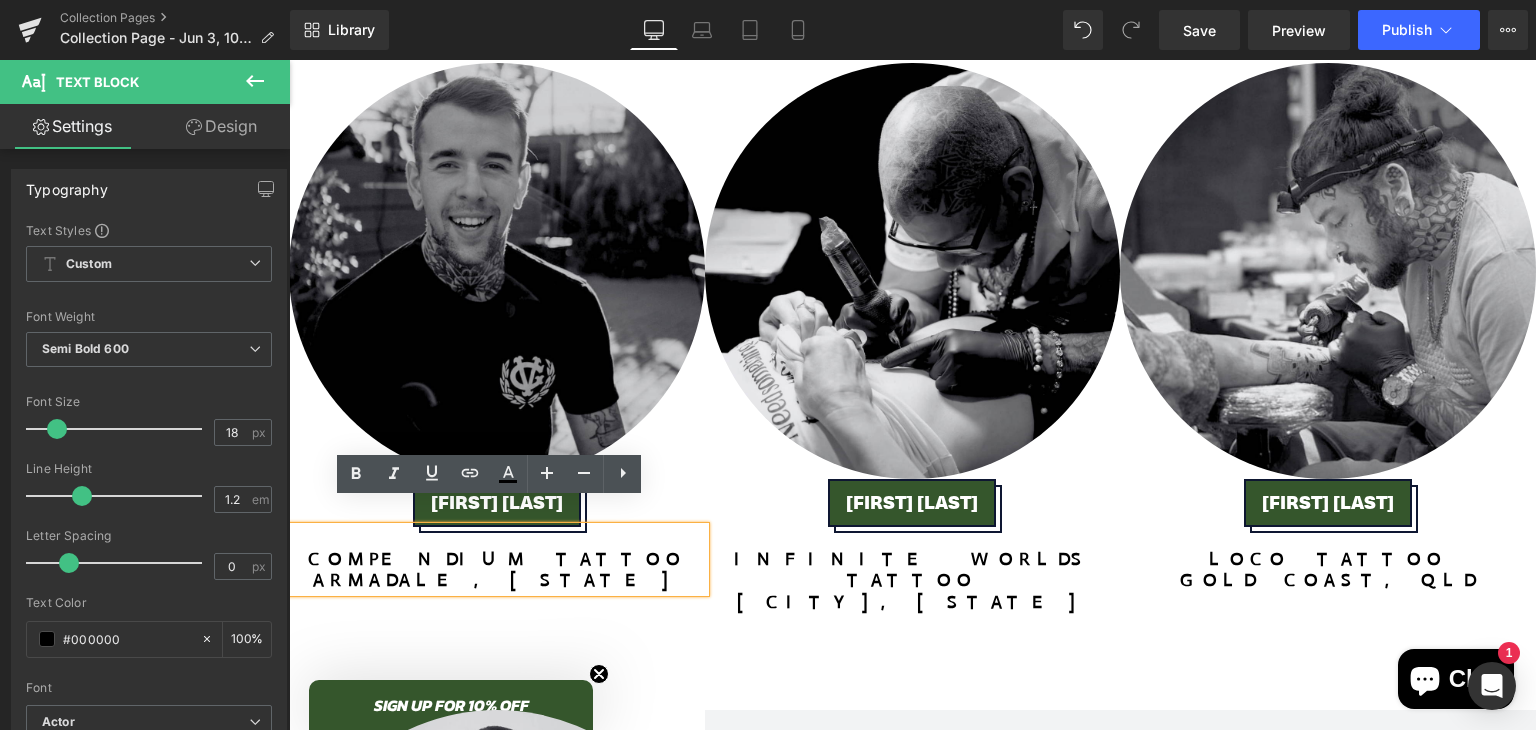 click on "compendium tattoo" at bounding box center (497, 559) 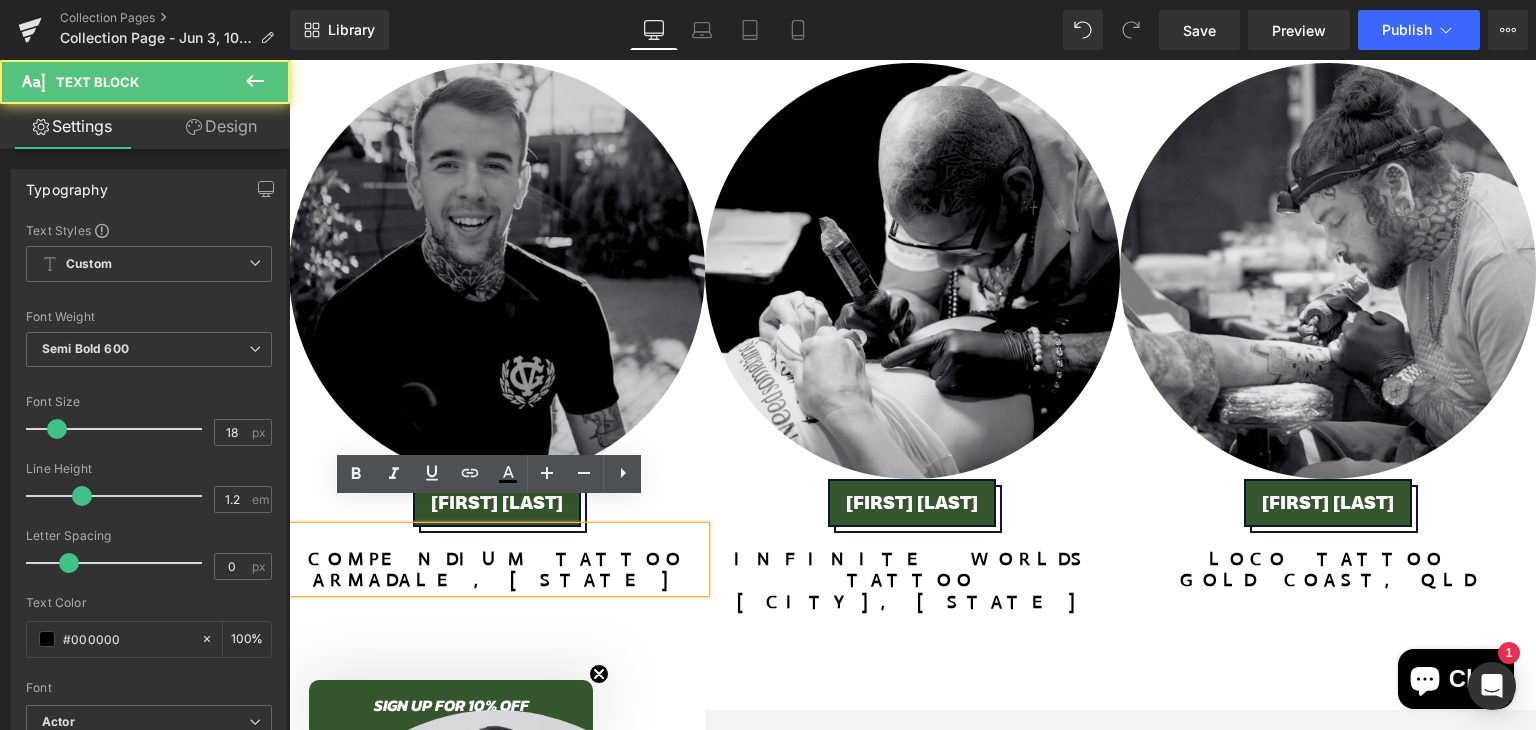 click on "compendium tattoo" at bounding box center [497, 559] 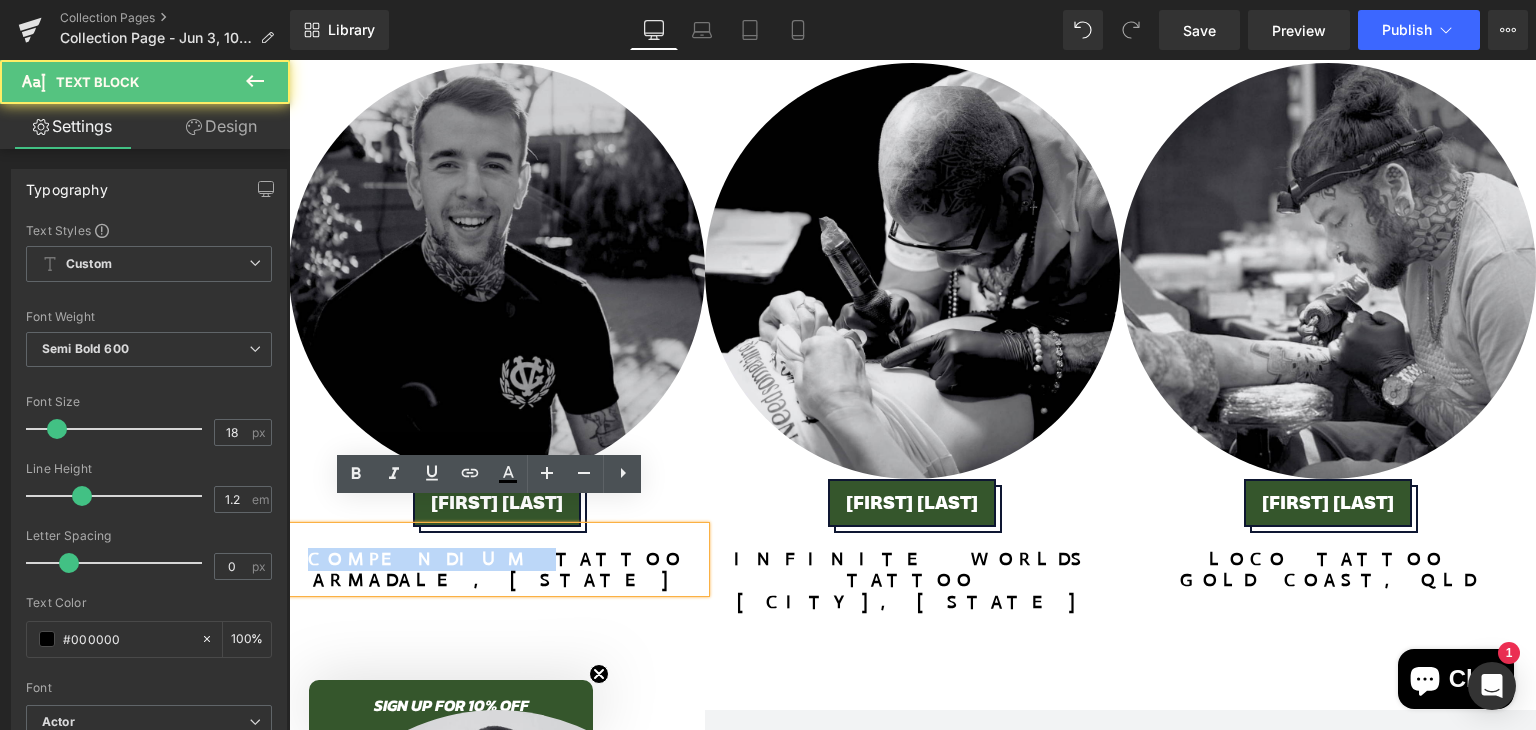 click on "compendium tattoo" at bounding box center (497, 559) 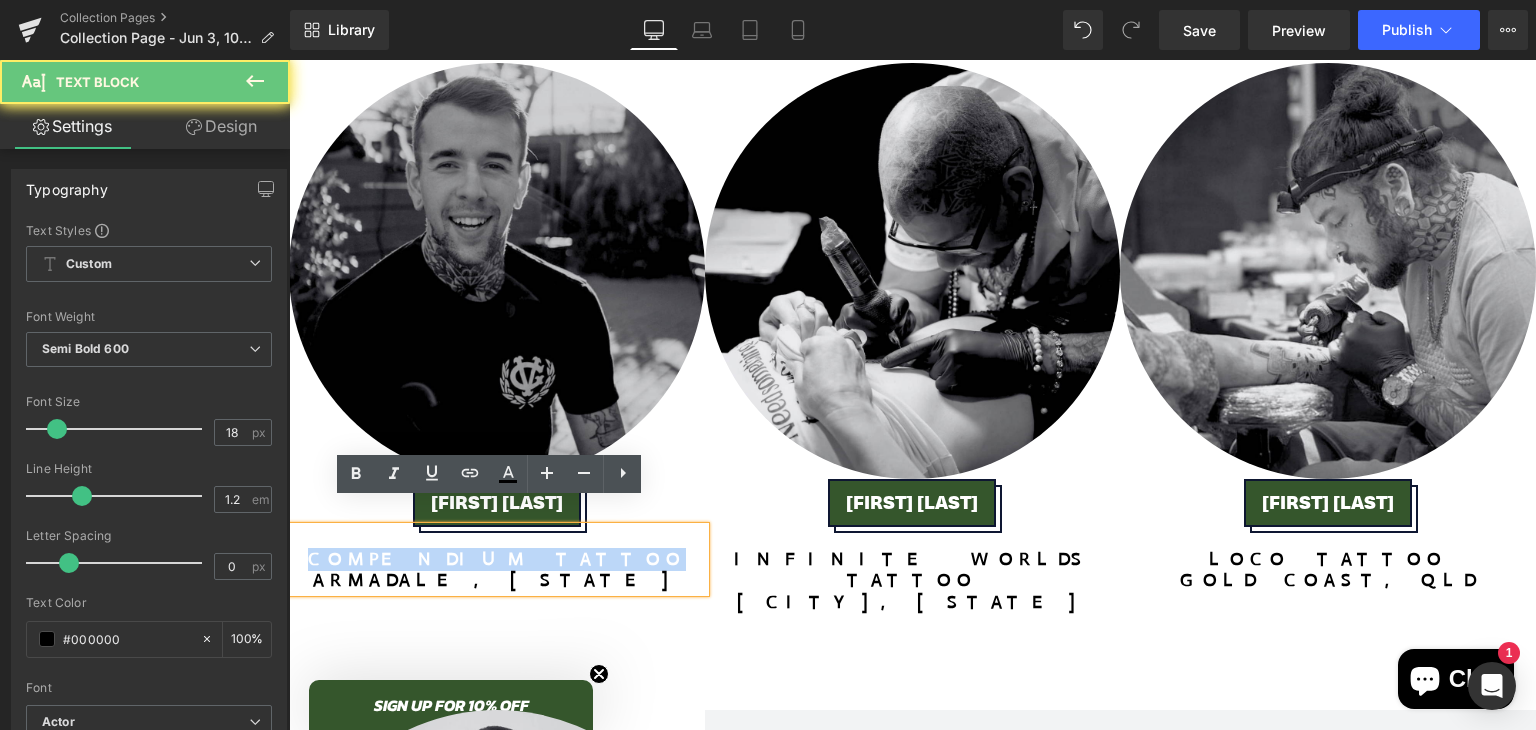 click on "compendium tattoo" at bounding box center [497, 559] 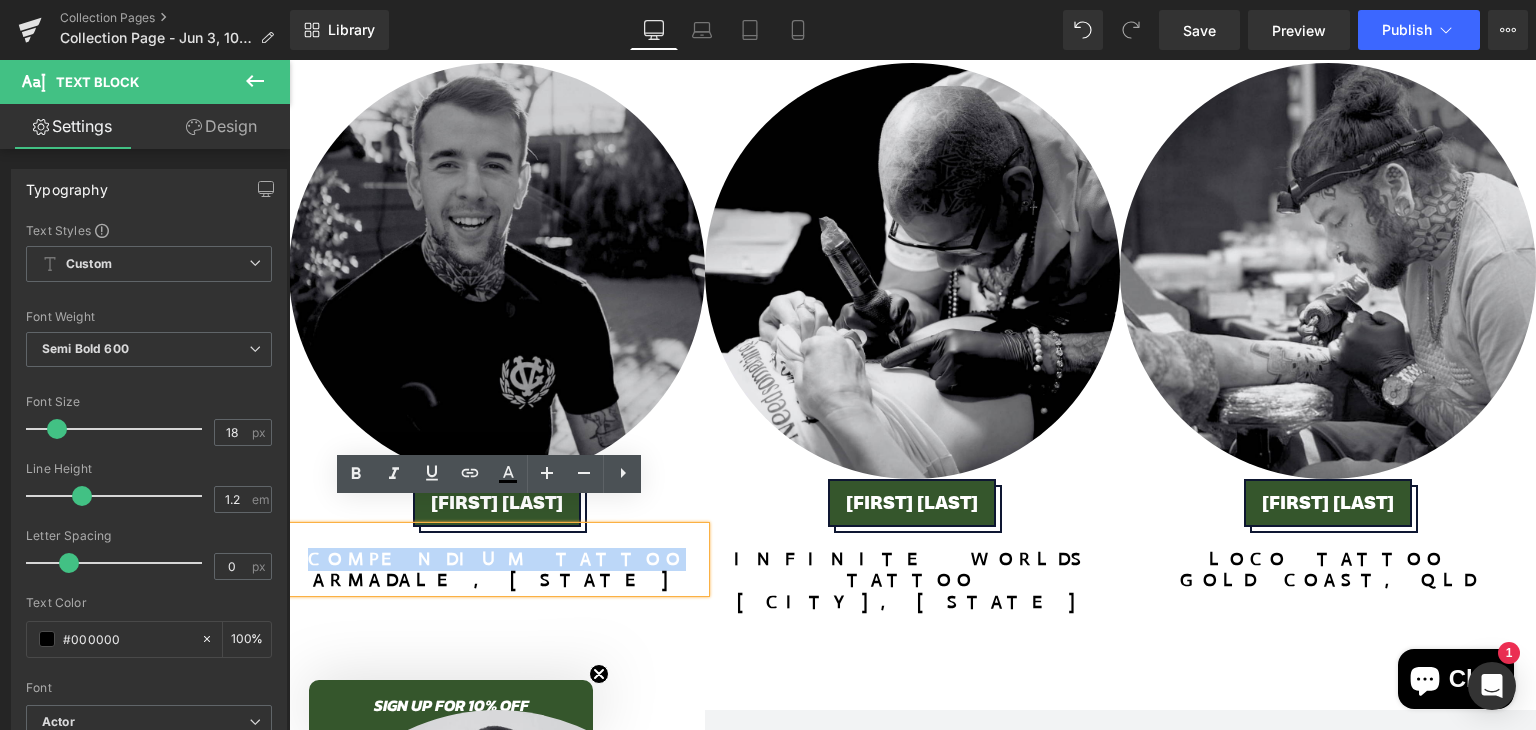 type 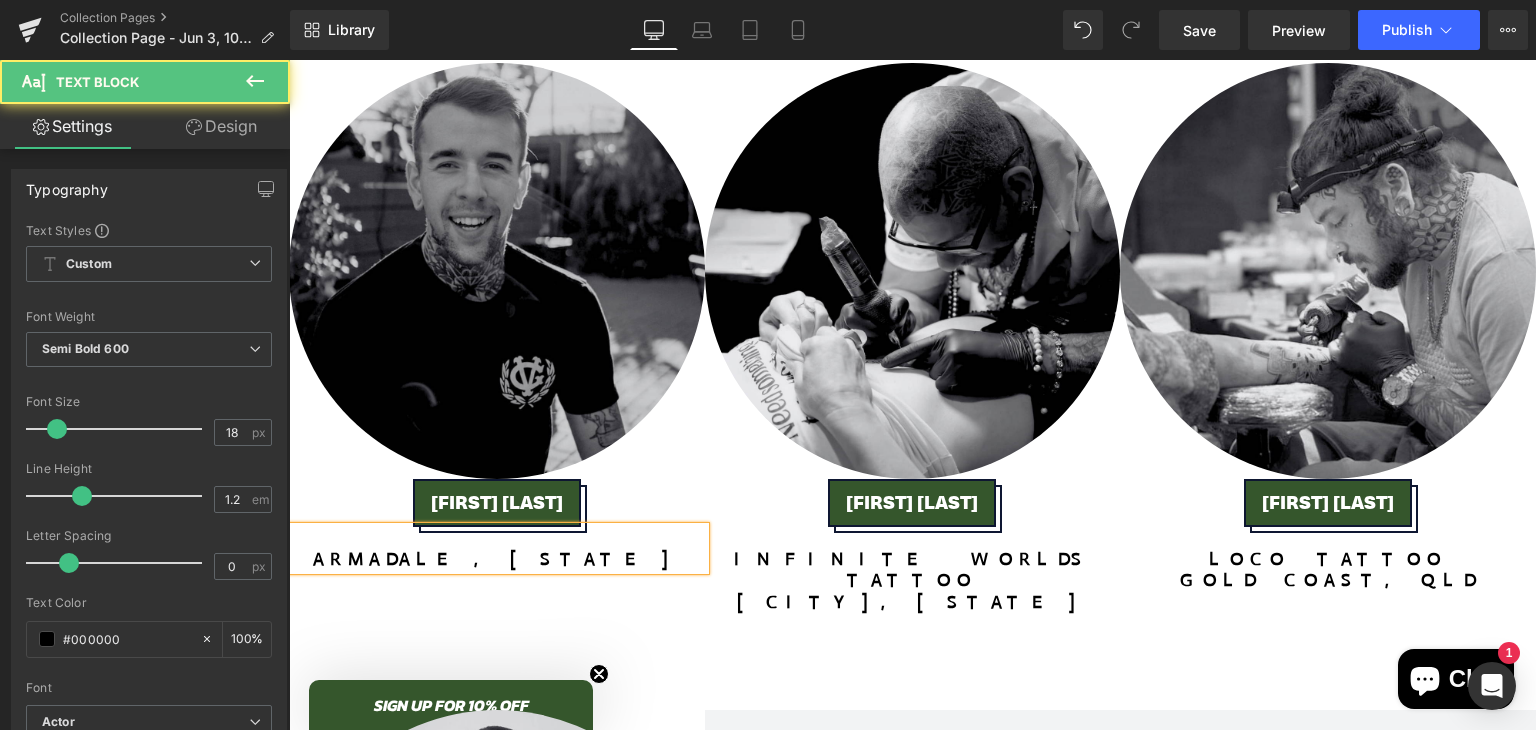 click on "armadale, [STATE]" at bounding box center [497, 559] 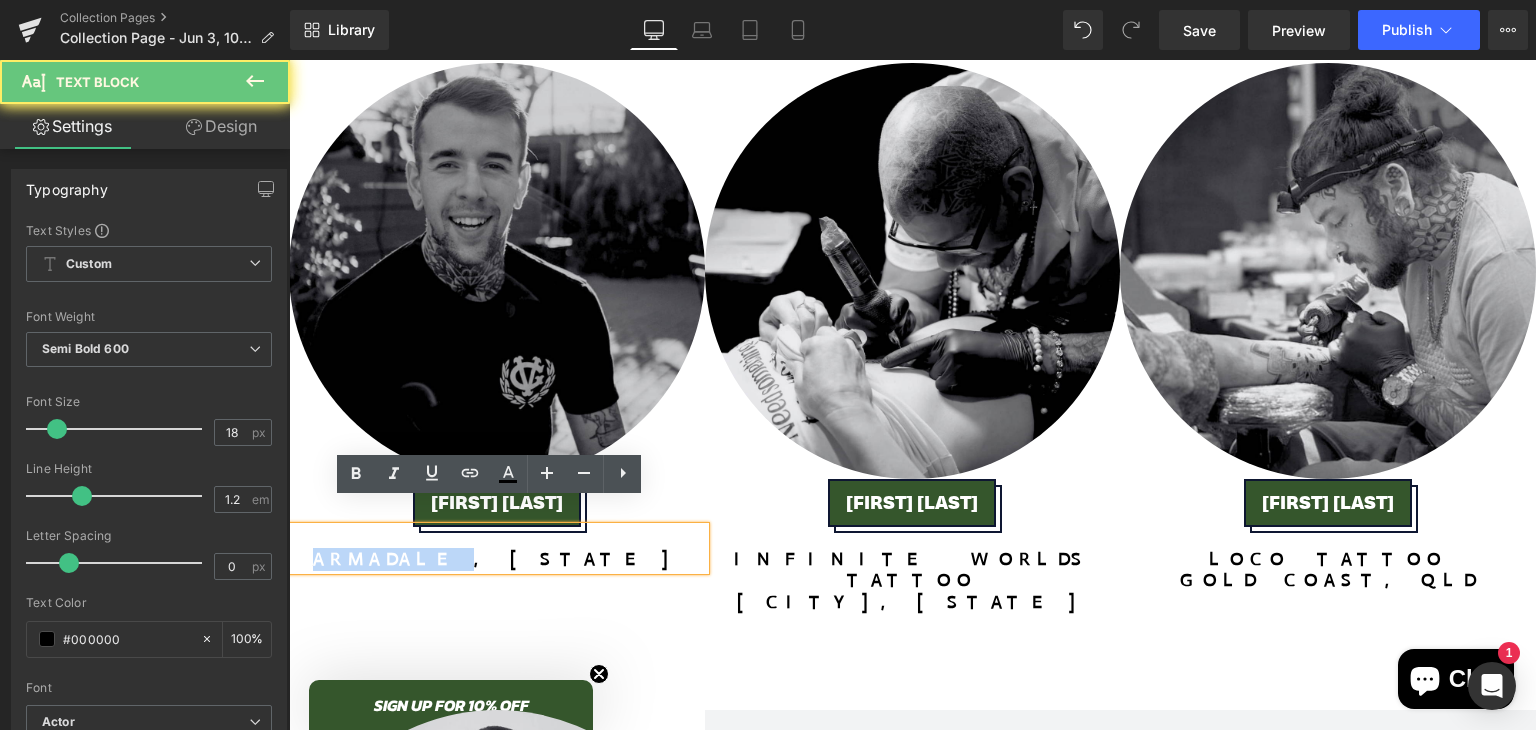 click on "armadale, [STATE]" at bounding box center [497, 559] 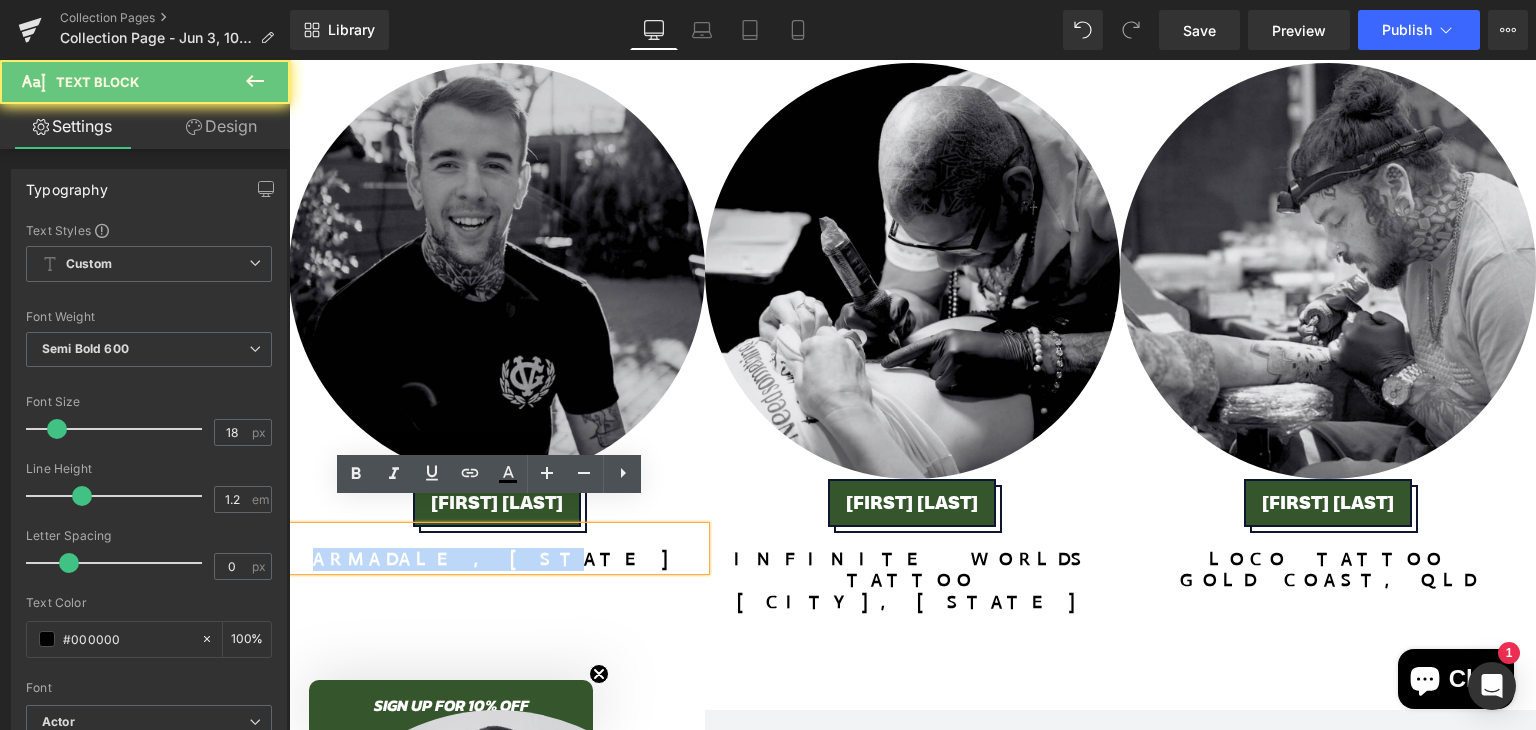 click on "armadale, [STATE]" at bounding box center [497, 559] 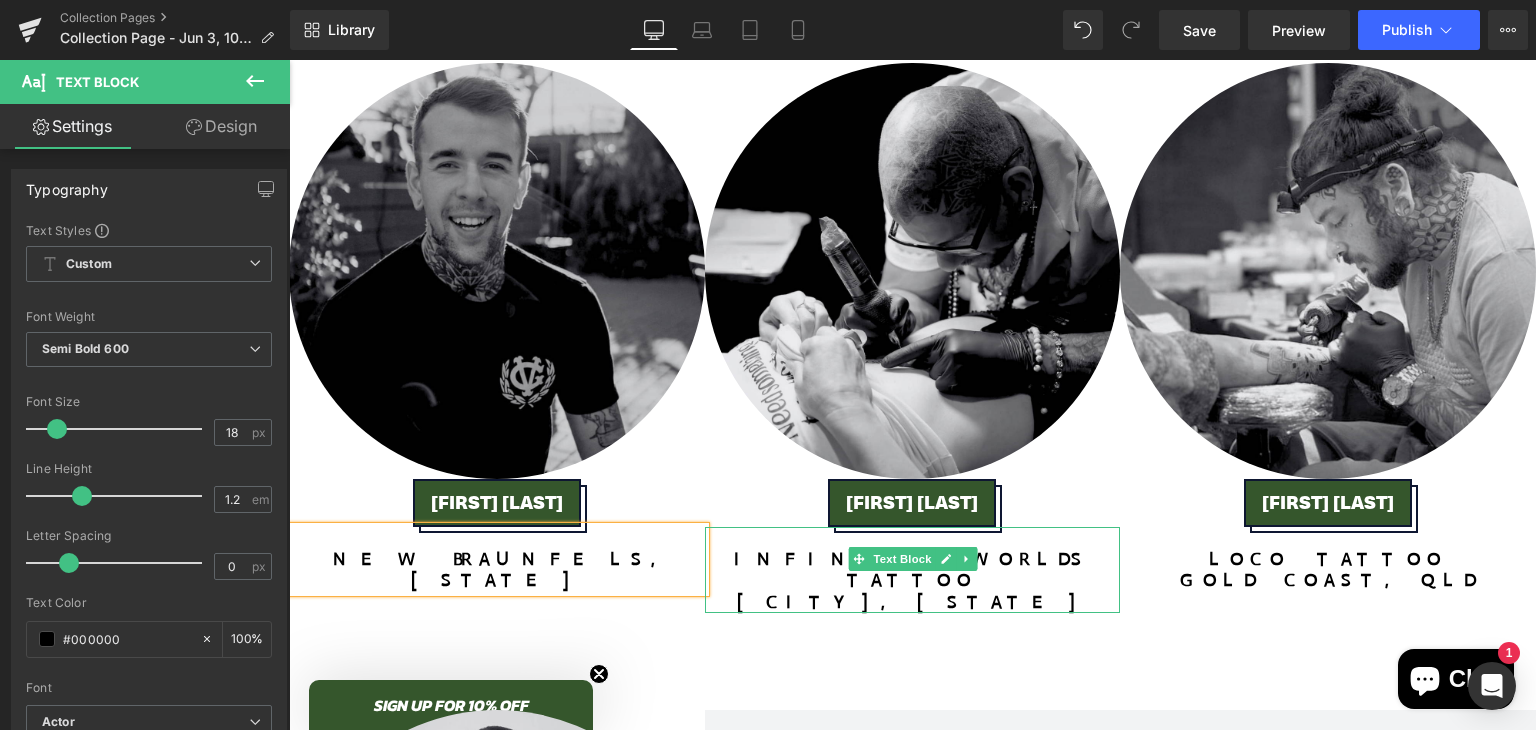 click on "infinite worlds tattoo" at bounding box center [912, 570] 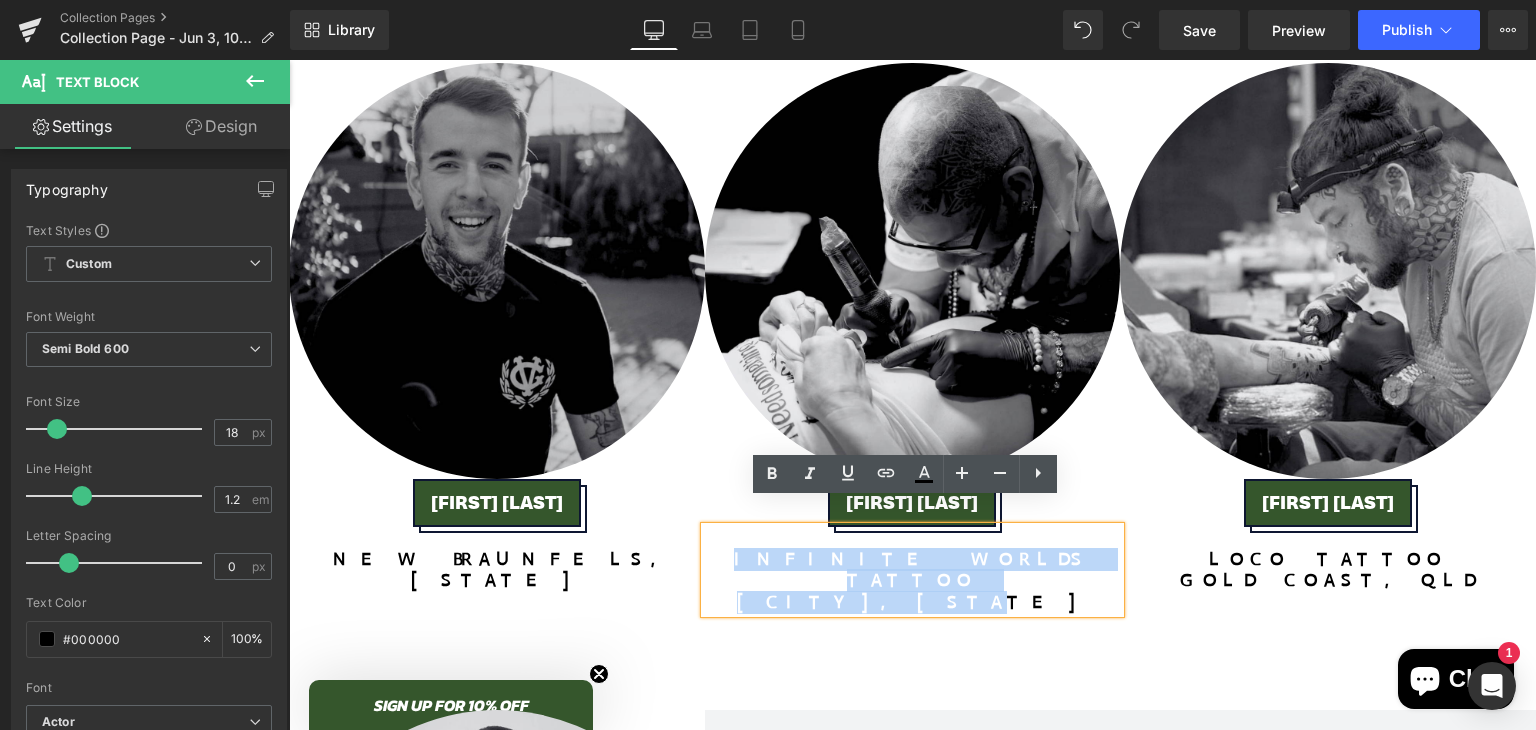 drag, startPoint x: 980, startPoint y: 557, endPoint x: 795, endPoint y: 524, distance: 187.9202 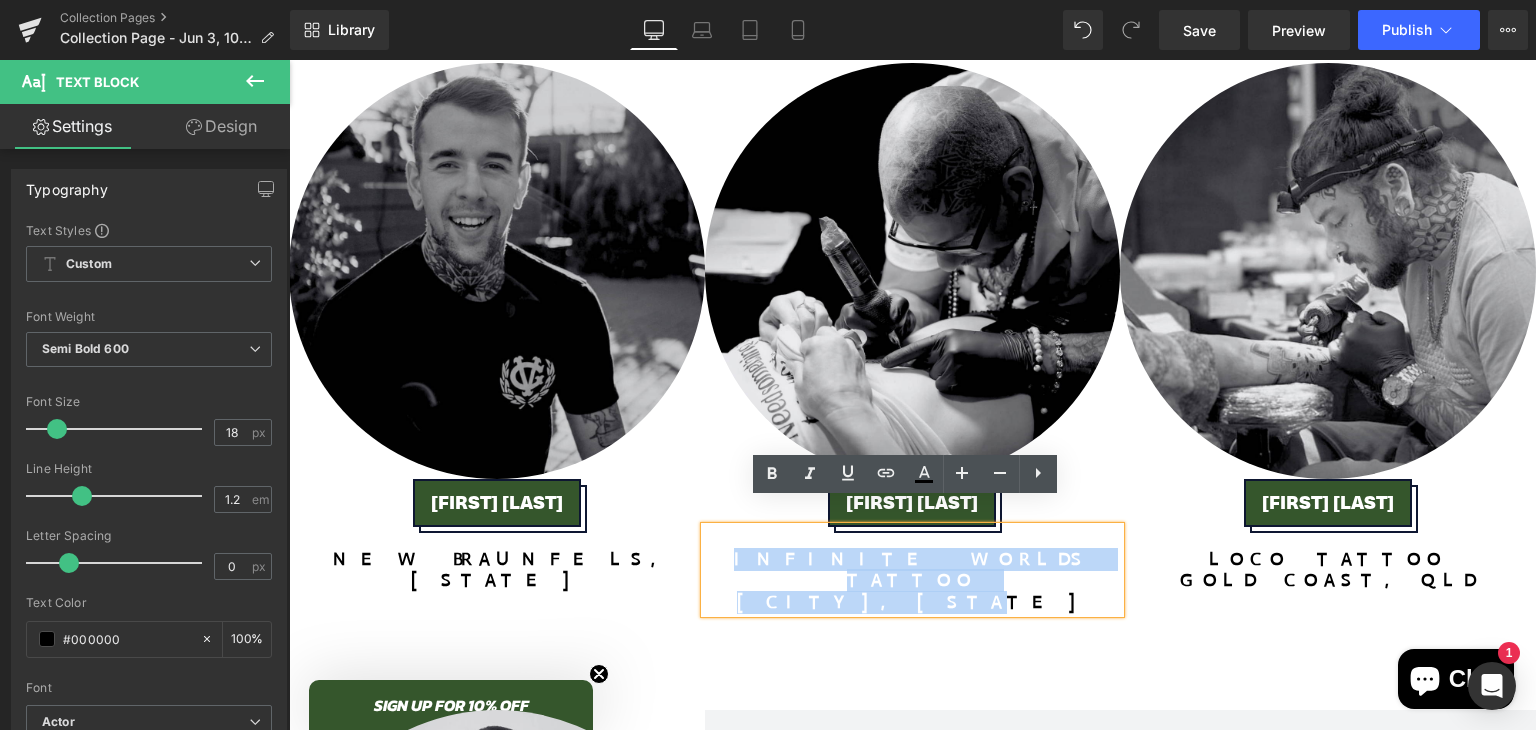 click on "infinite worlds tattoo [CITY], [STATE]" at bounding box center (913, 570) 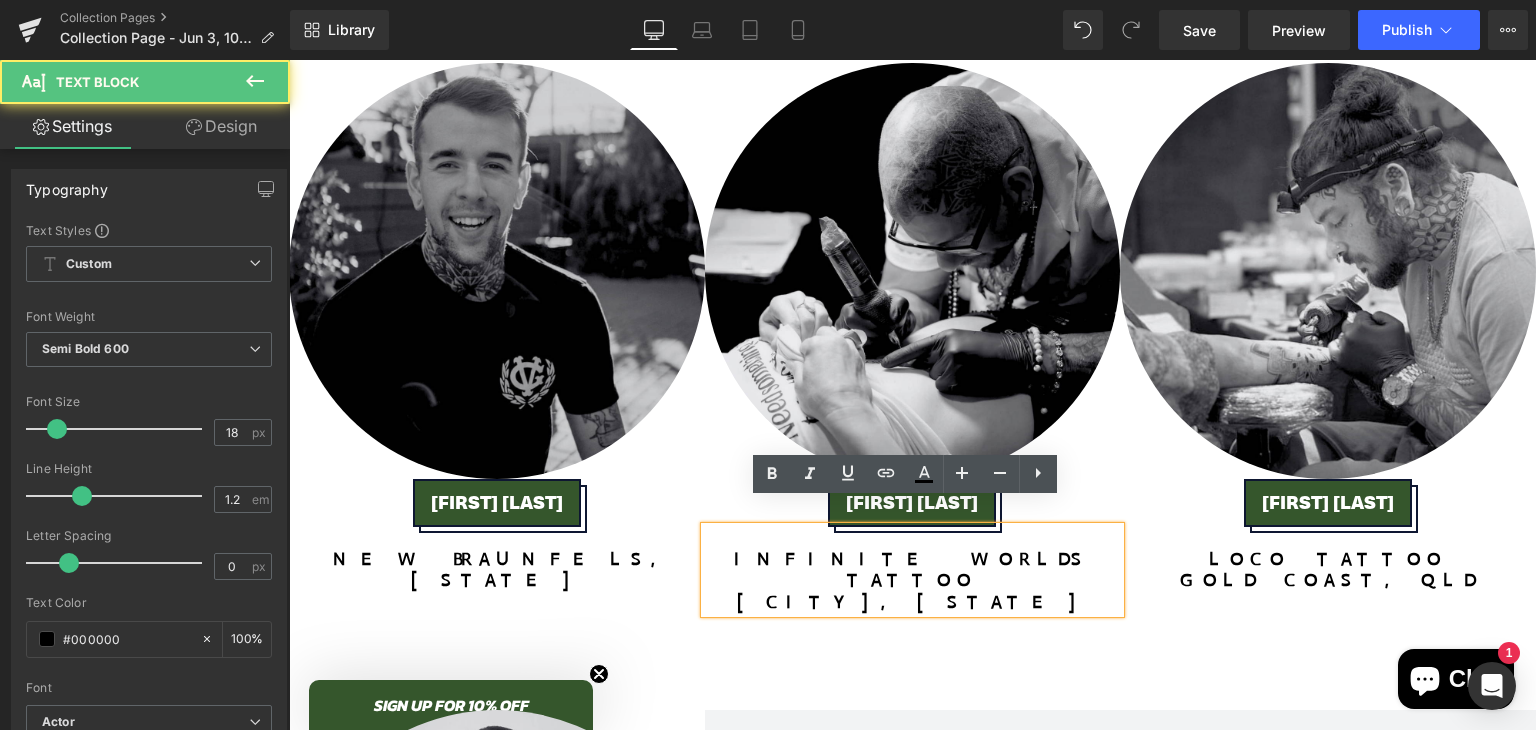 click on "[CITY], [STATE]" at bounding box center (912, 602) 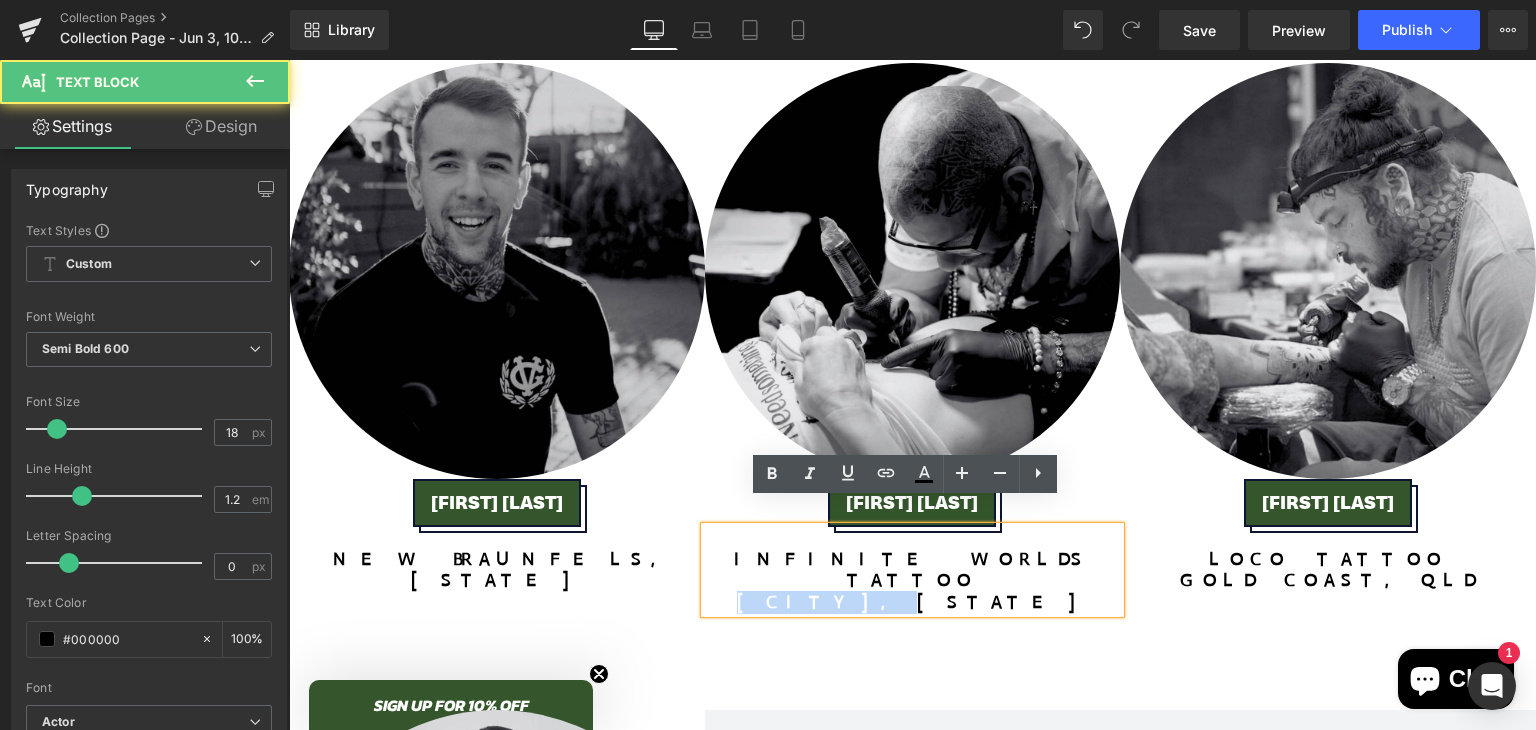 click on "[CITY], [STATE]" at bounding box center [912, 602] 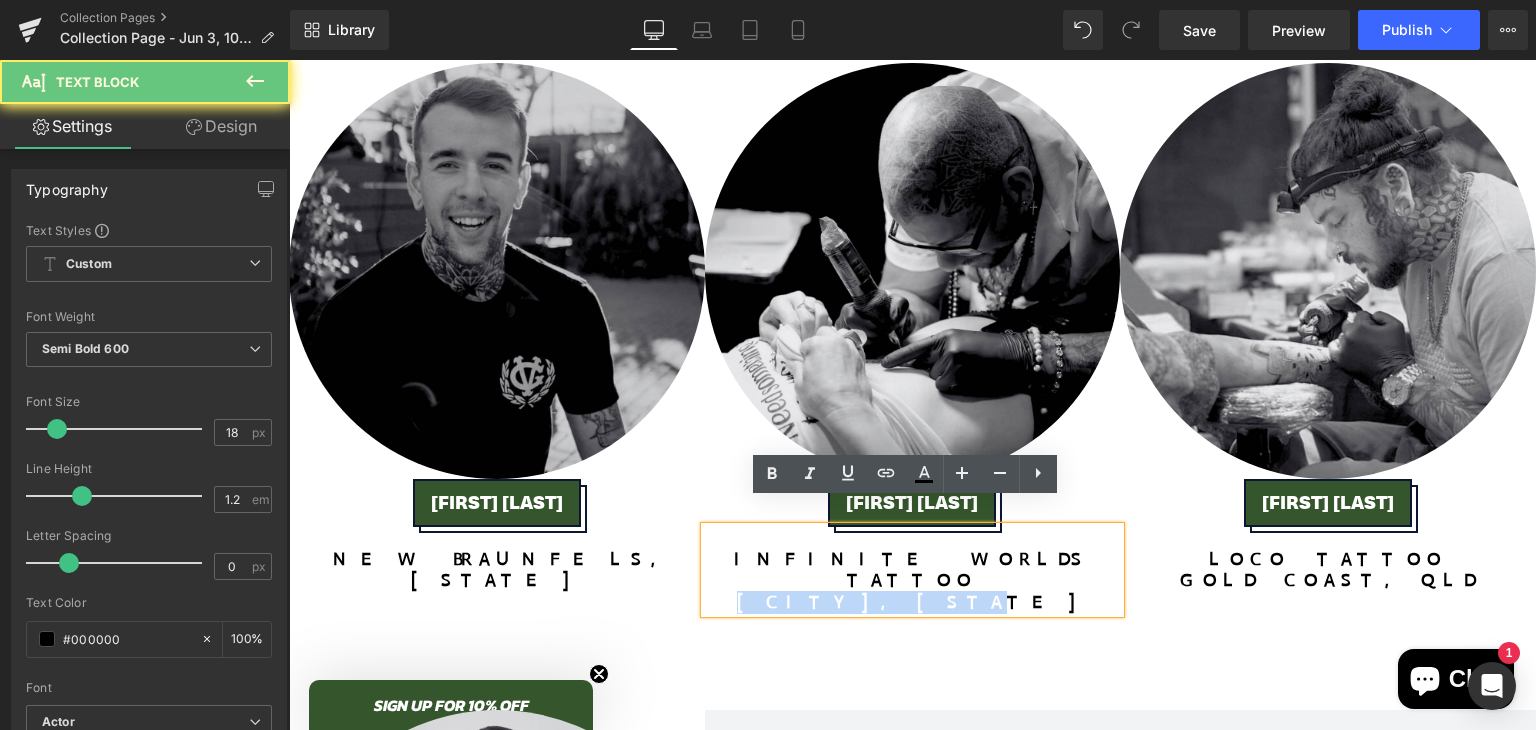 click on "[CITY], [STATE]" at bounding box center [912, 602] 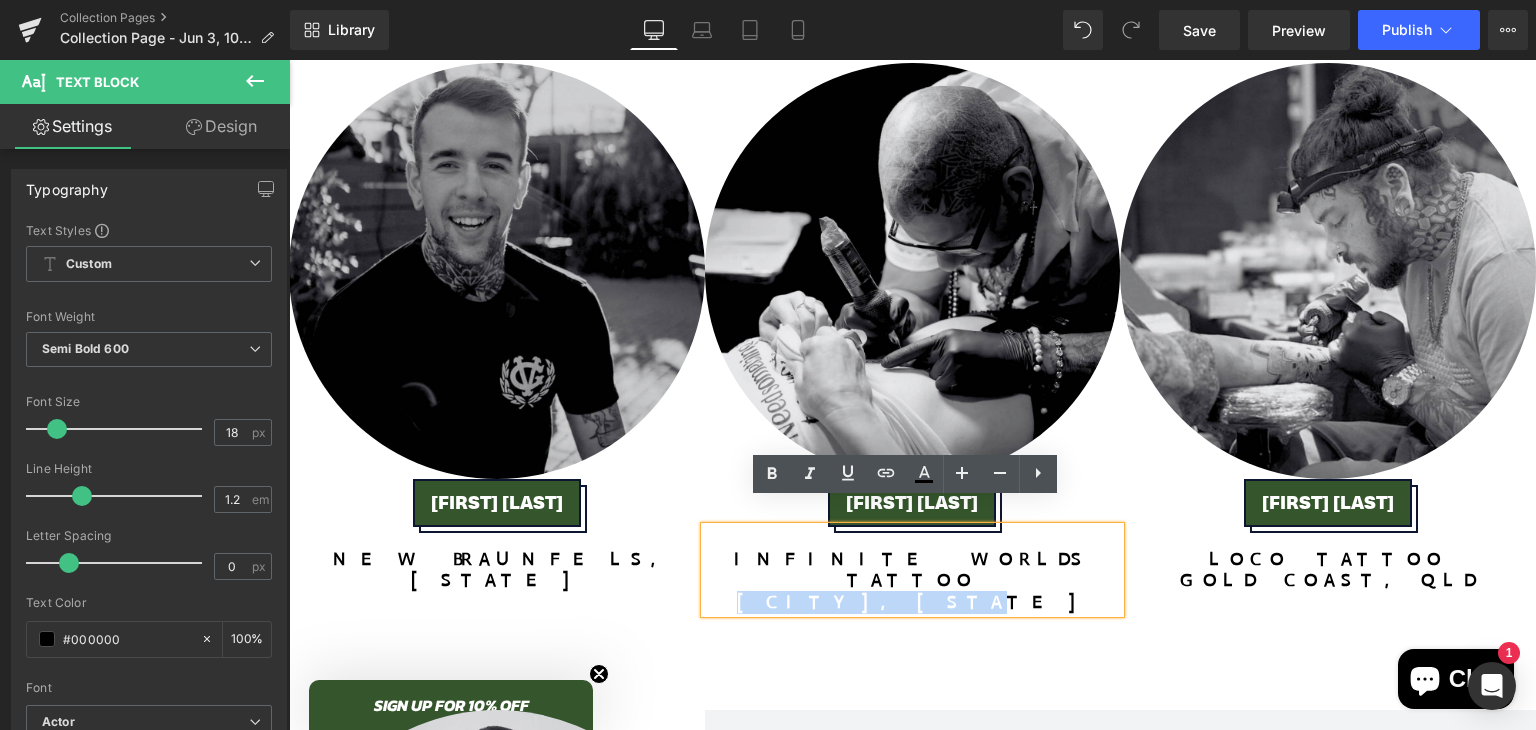 click on "[CITY], [STATE]" at bounding box center (913, 603) 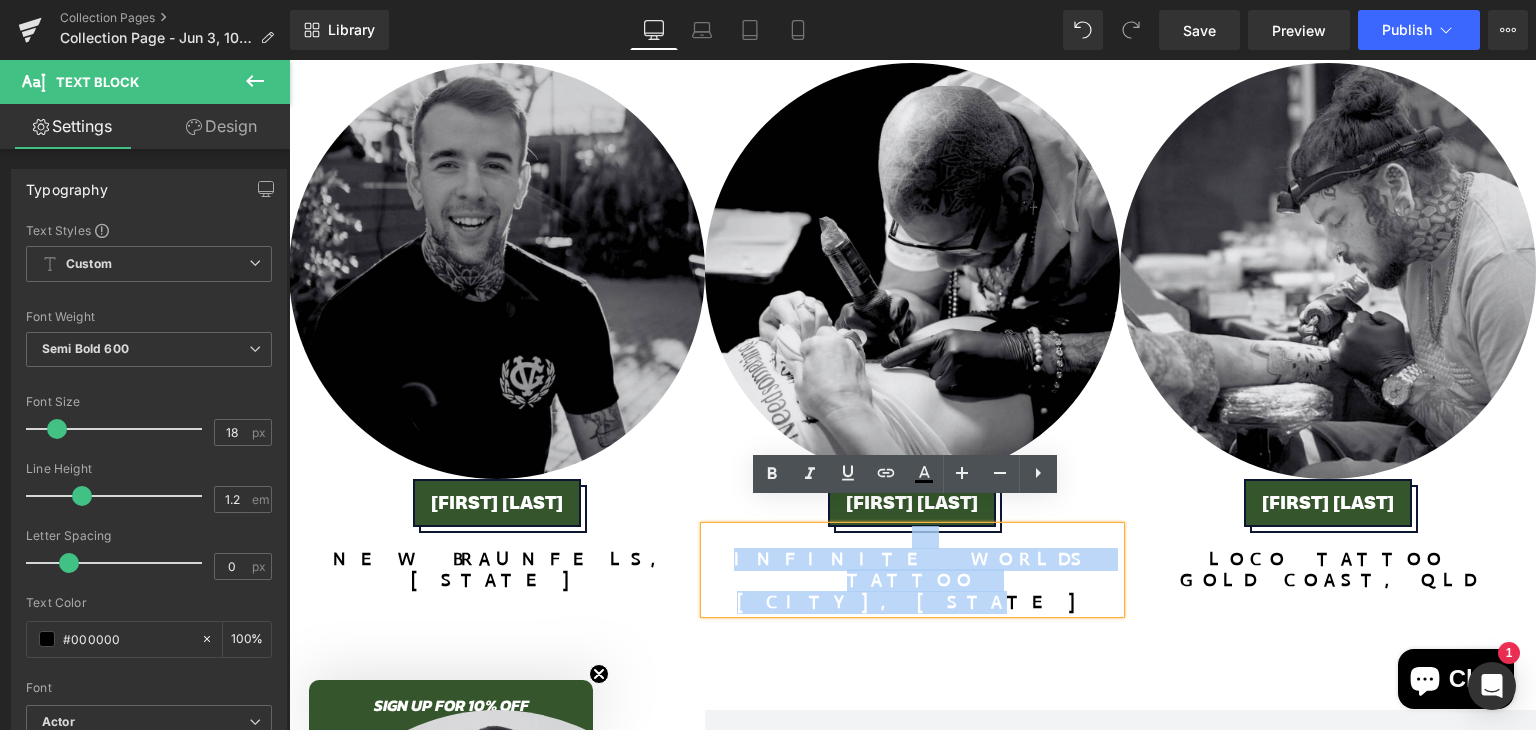 drag, startPoint x: 980, startPoint y: 553, endPoint x: 808, endPoint y: 517, distance: 175.72707 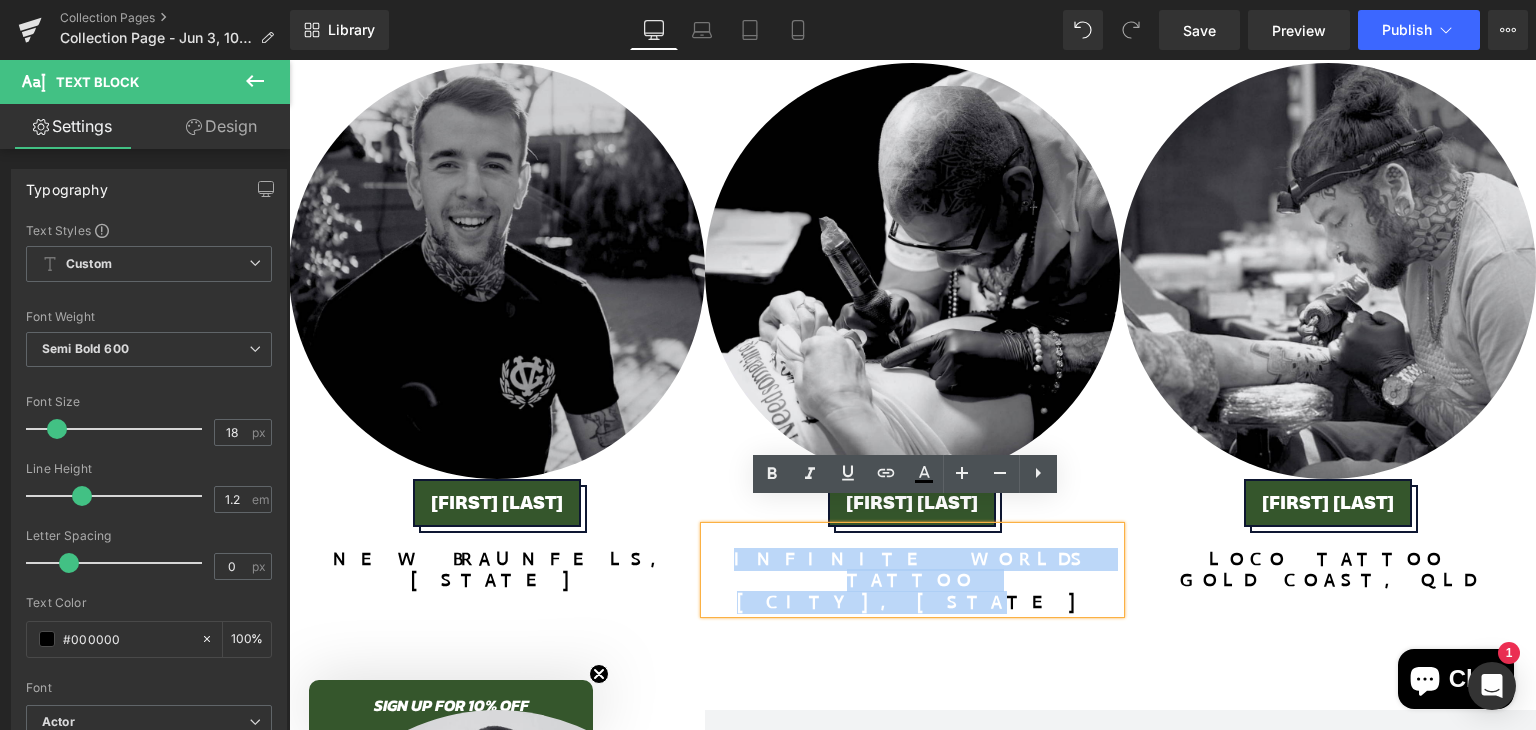 drag, startPoint x: 797, startPoint y: 537, endPoint x: 984, endPoint y: 552, distance: 187.60065 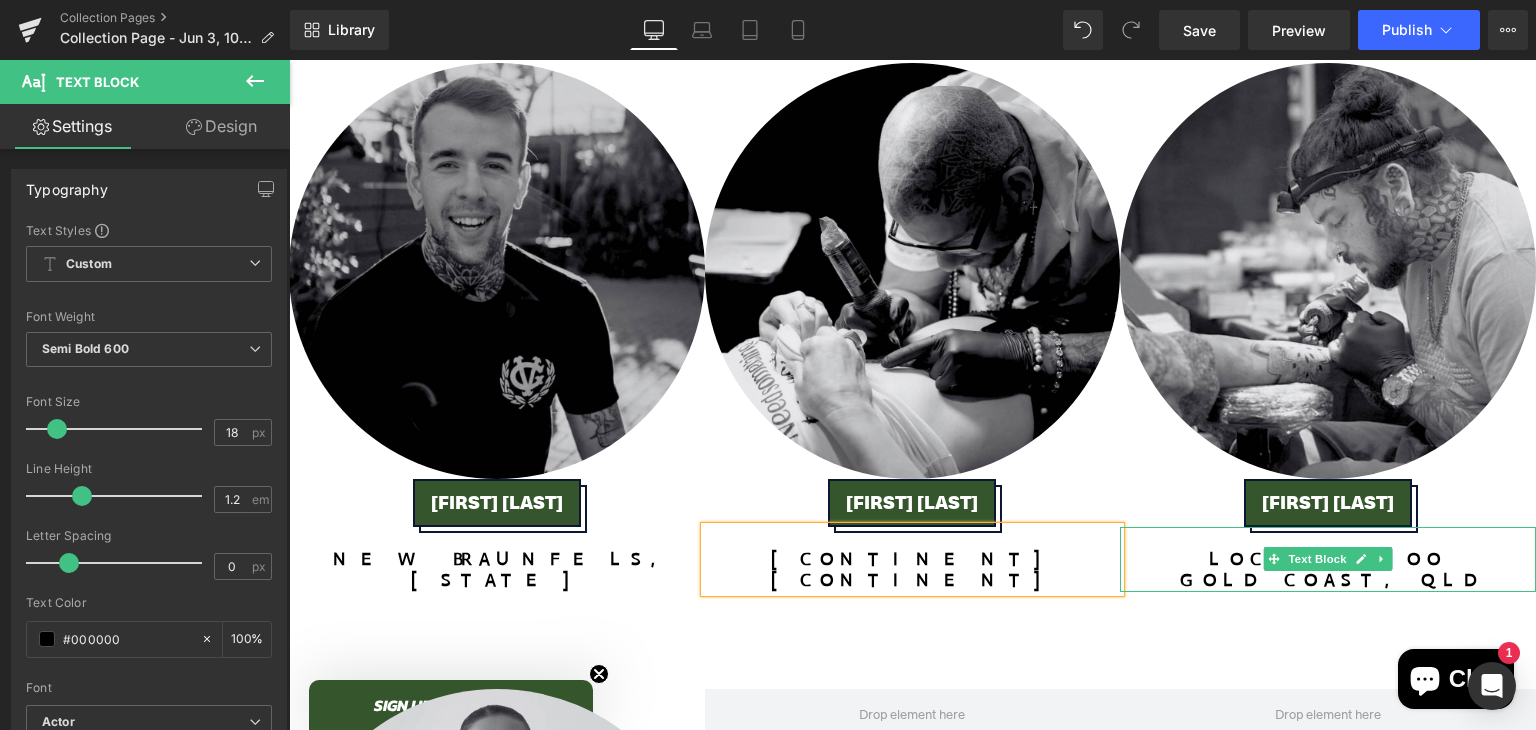 click on "gold coast, qld" at bounding box center (1328, 580) 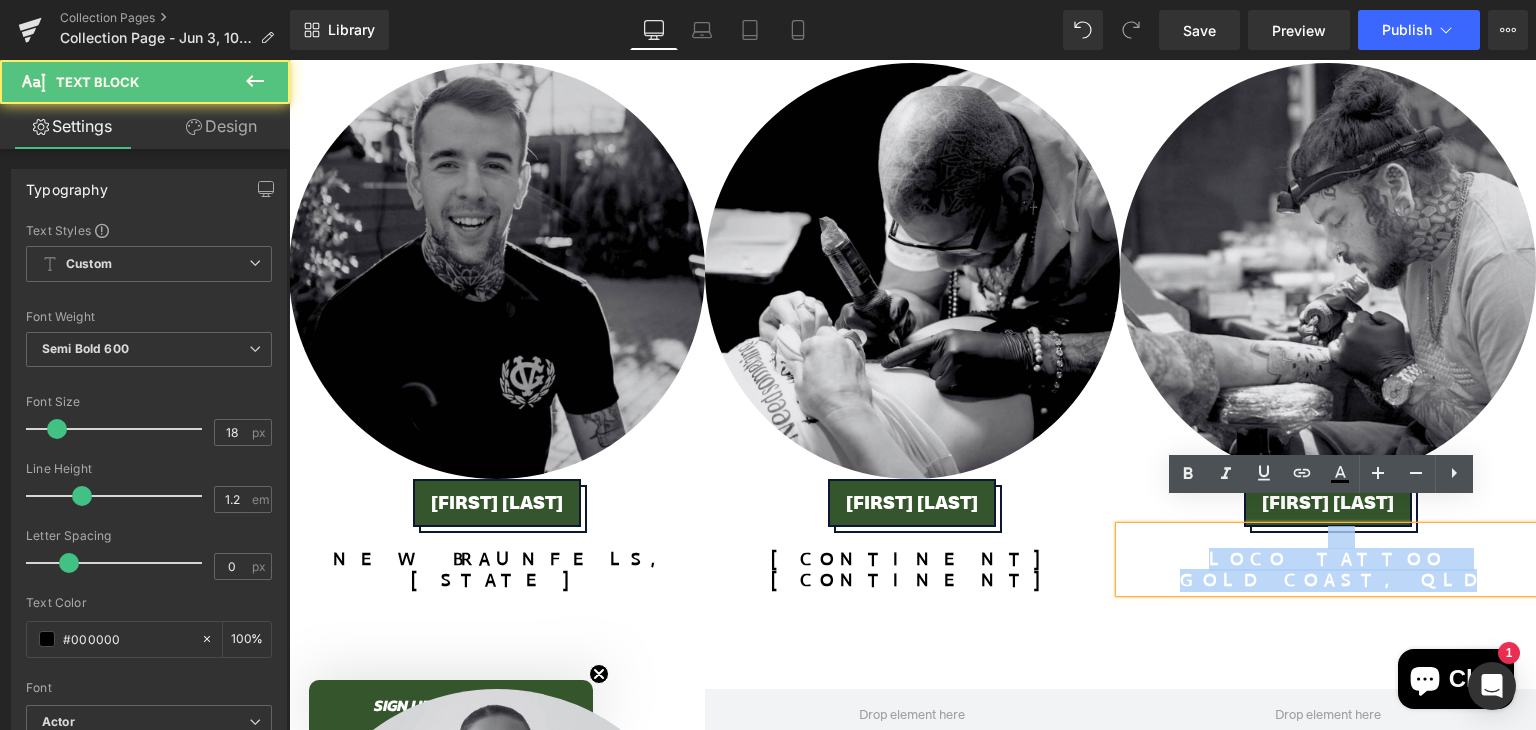 drag, startPoint x: 1407, startPoint y: 557, endPoint x: 1274, endPoint y: 513, distance: 140.08926 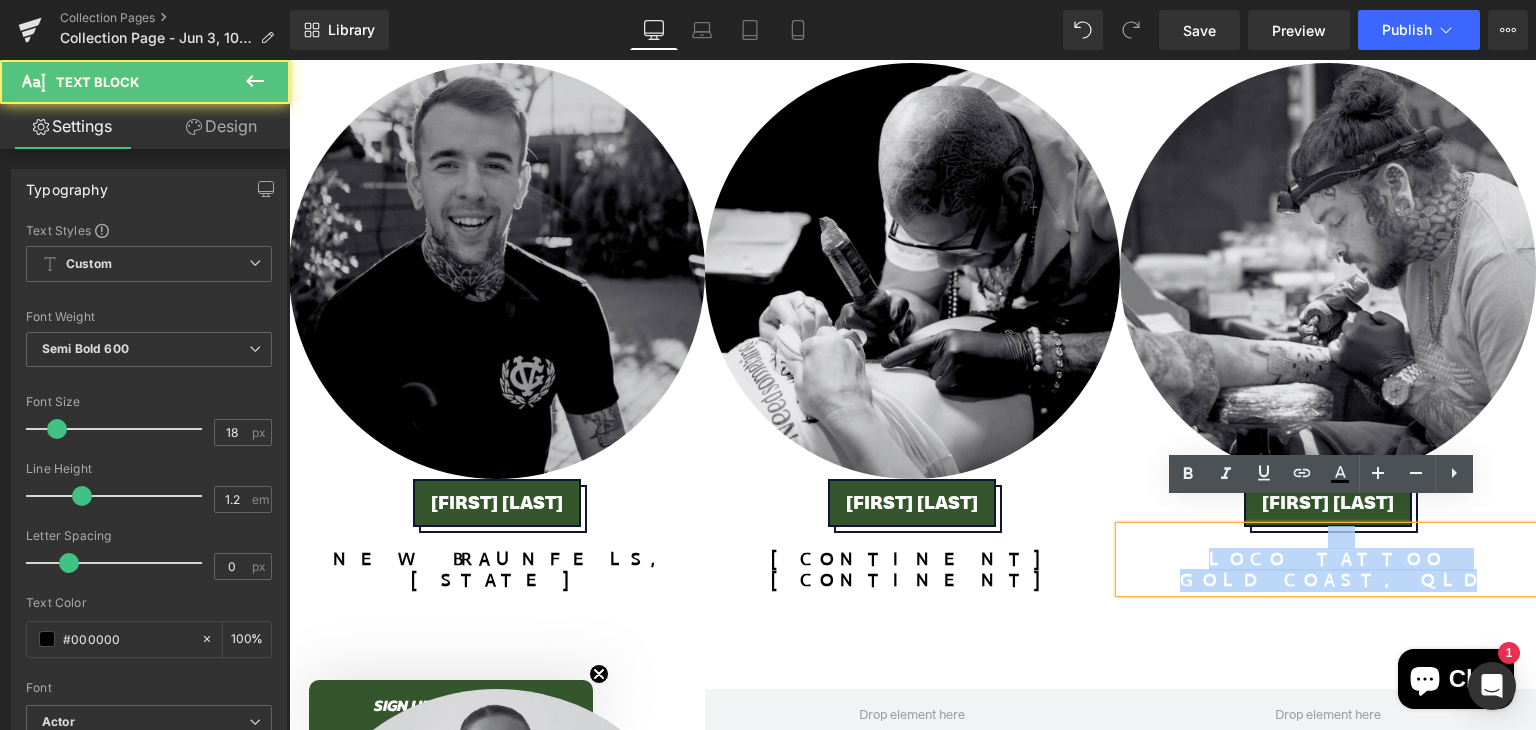 click on "loco tattoo [CITY], [STATE]" at bounding box center [1328, 559] 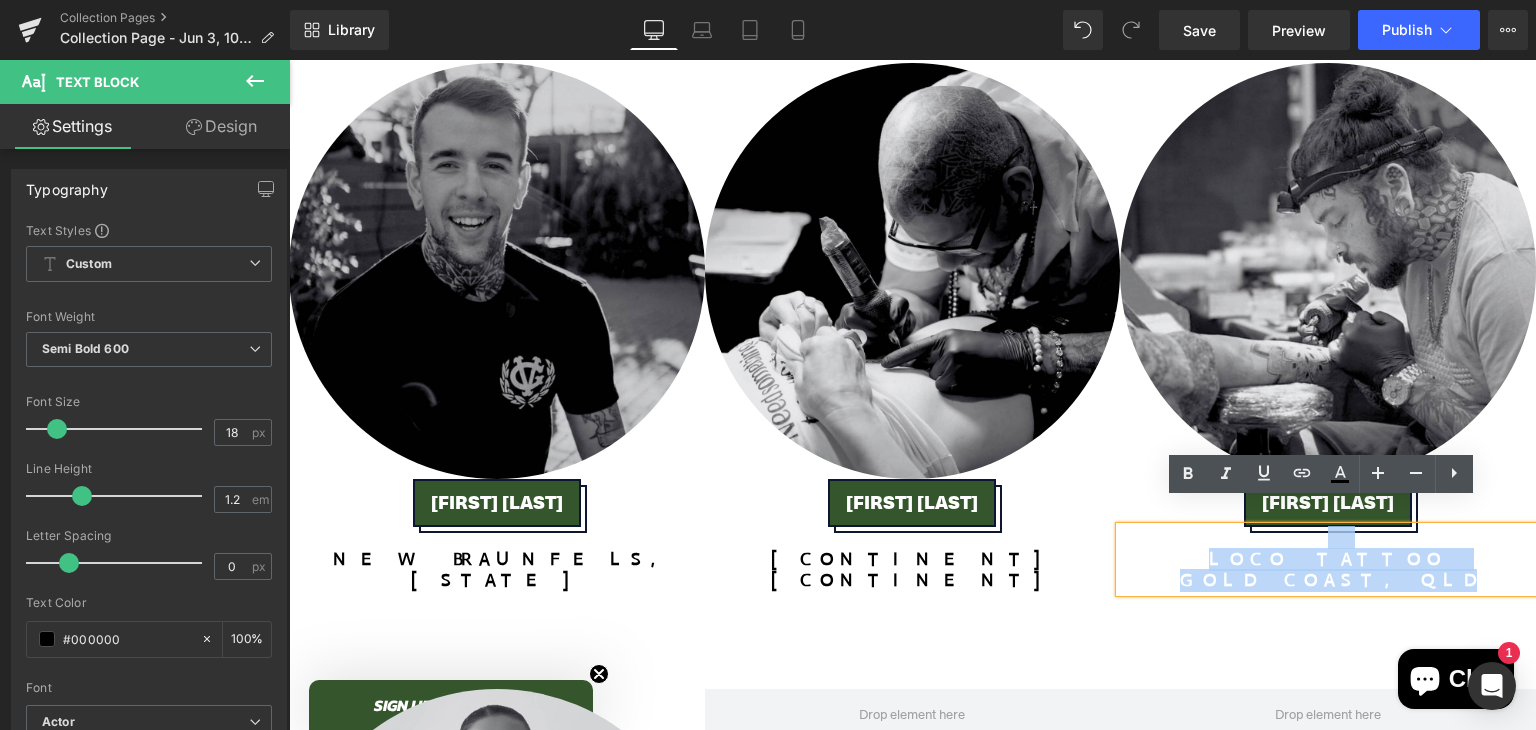 type 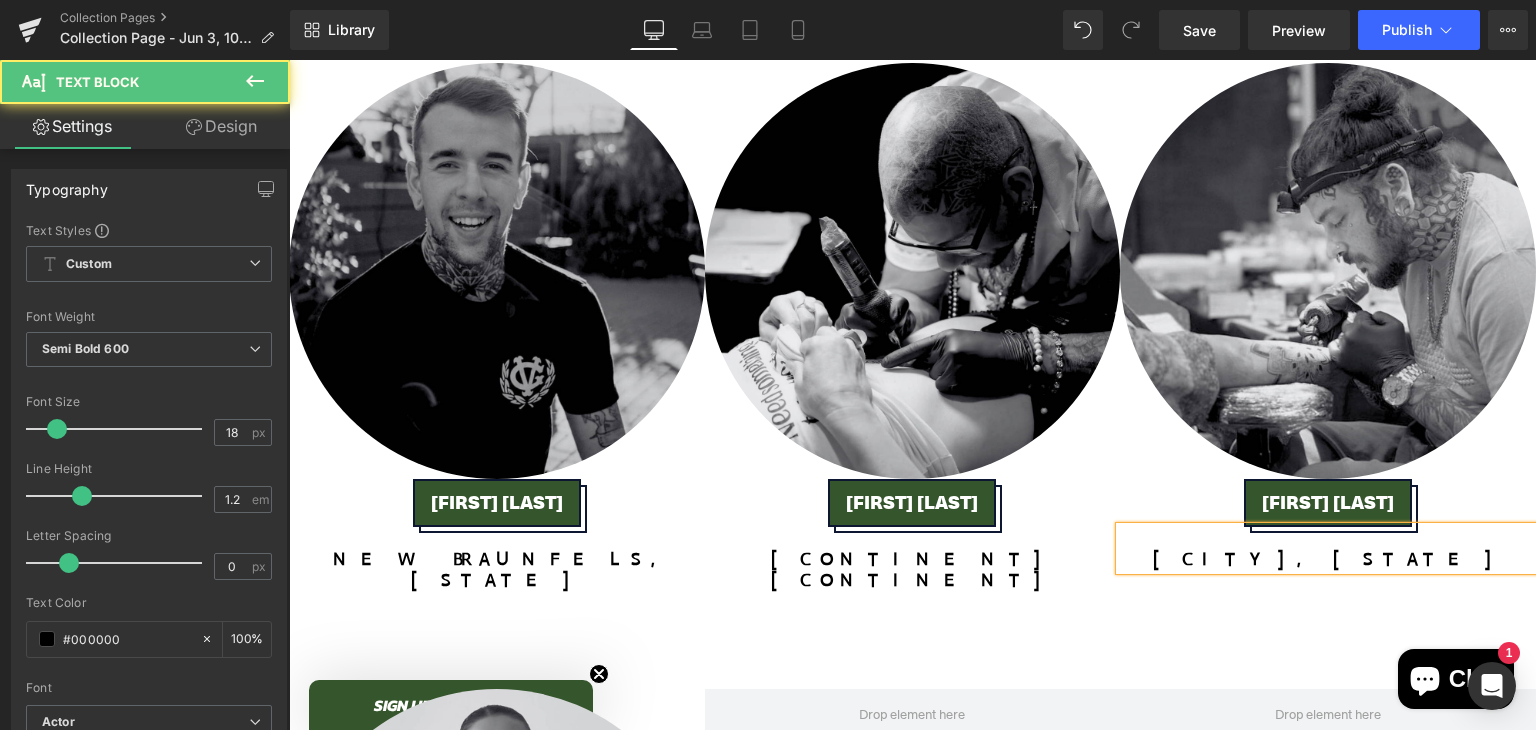 click on "[CITY], [STATE]" at bounding box center (1328, 560) 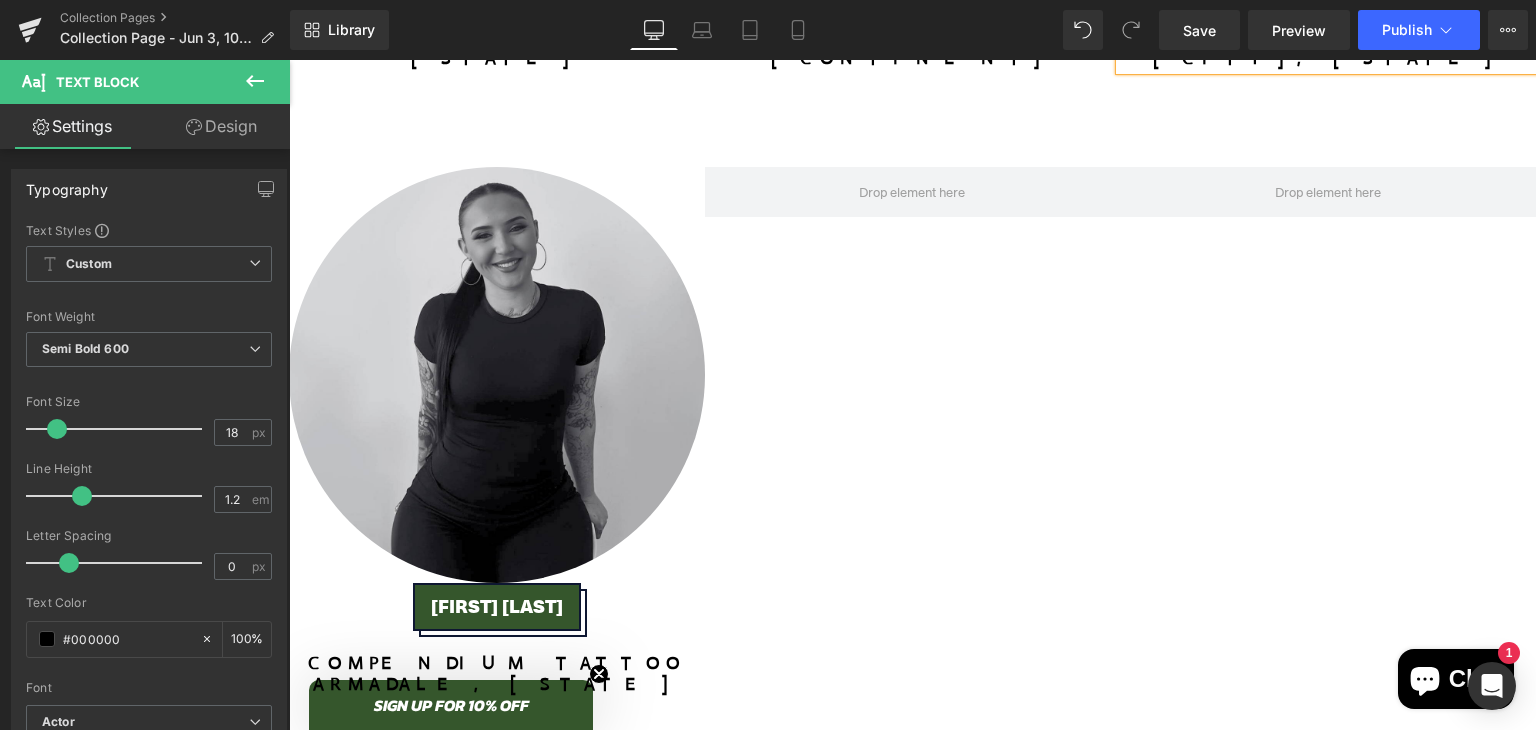 scroll, scrollTop: 5863, scrollLeft: 0, axis: vertical 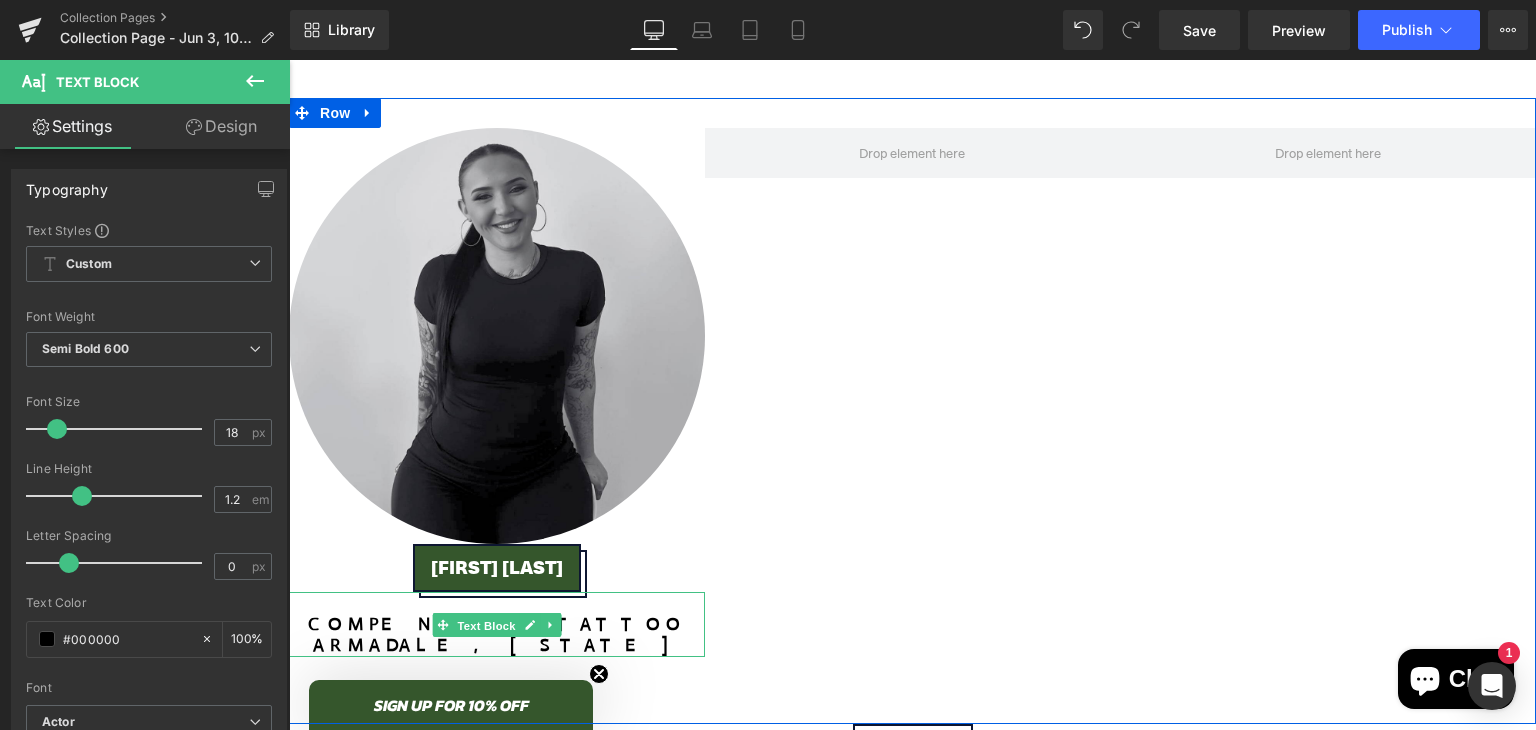 click on "Text Block" at bounding box center (486, 625) 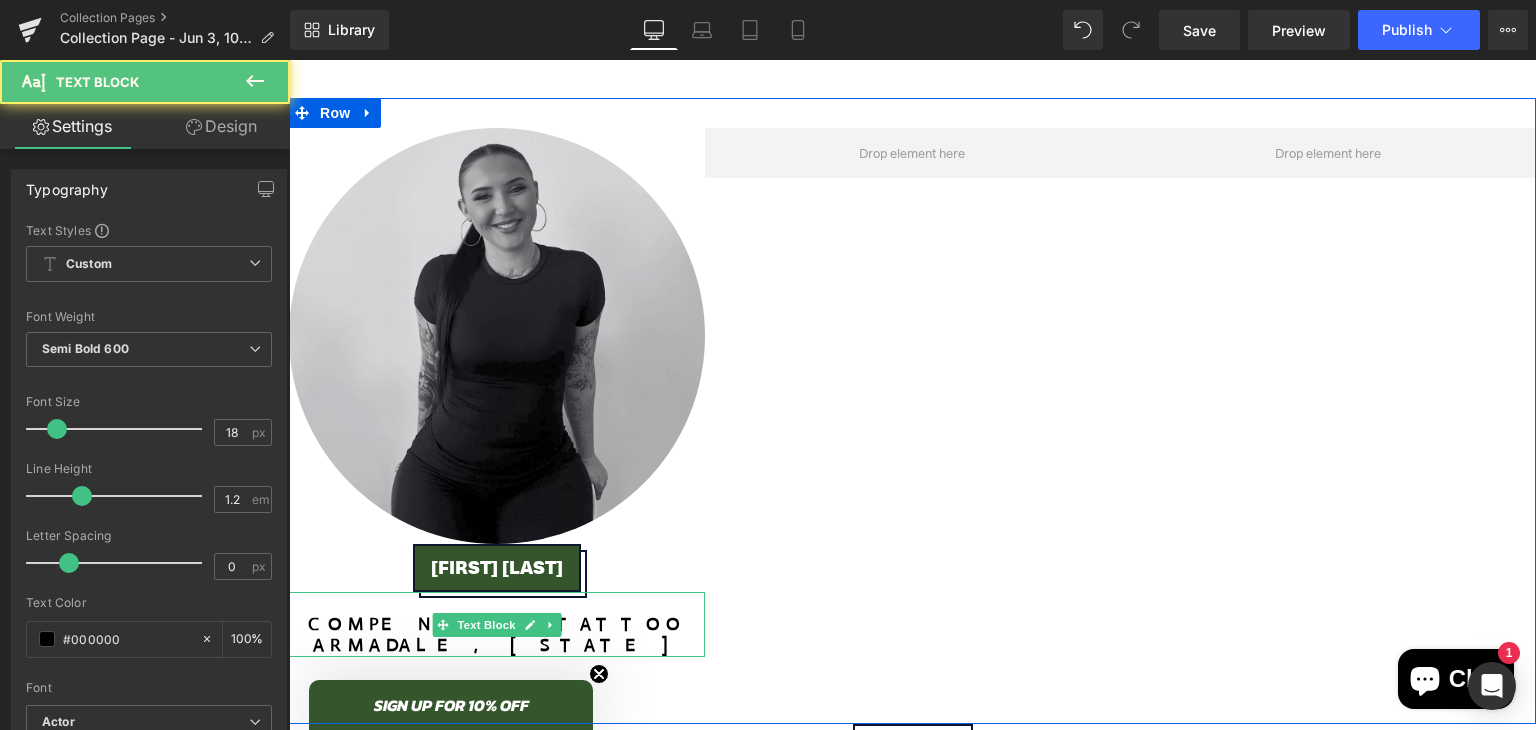 click on "armadale, [STATE]" at bounding box center [497, 645] 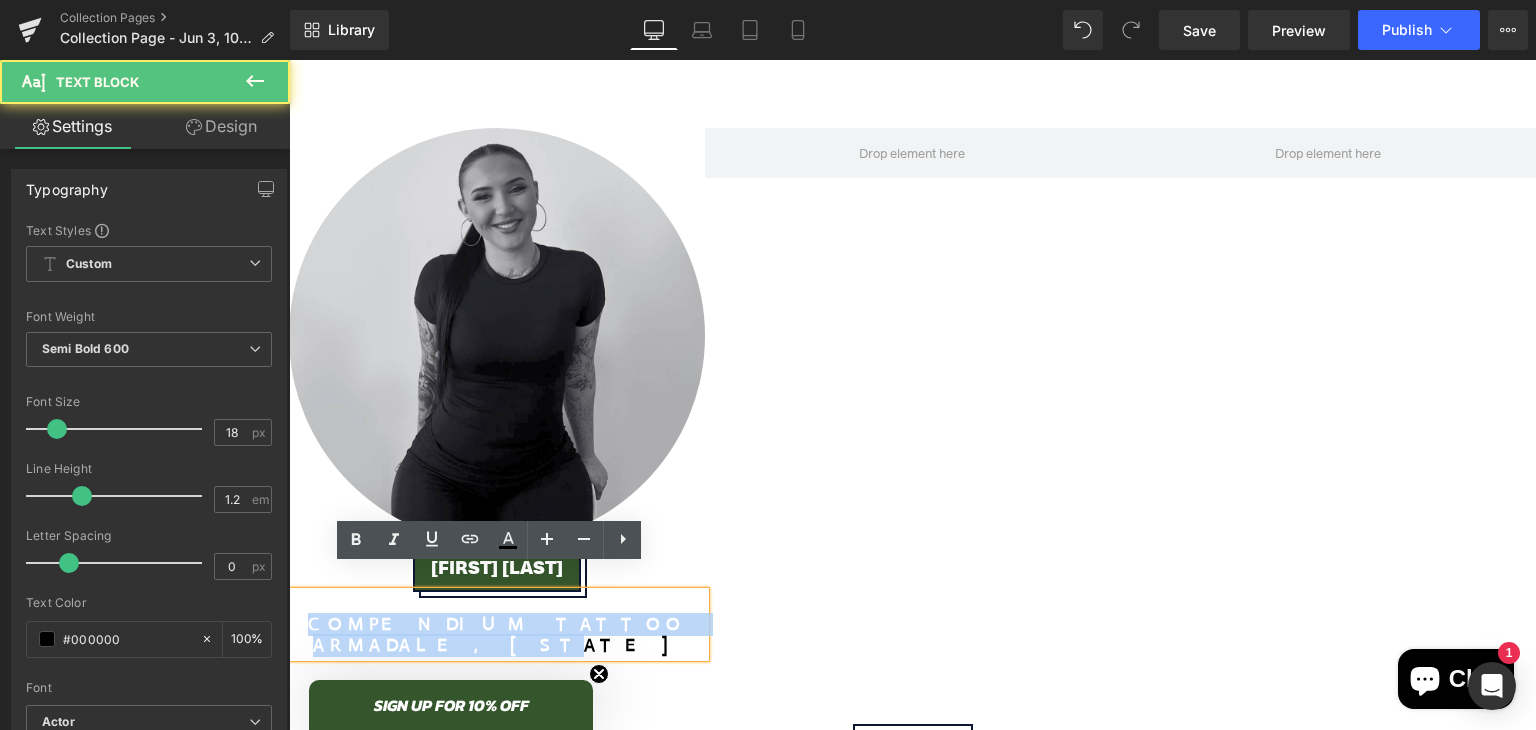 drag, startPoint x: 558, startPoint y: 613, endPoint x: 395, endPoint y: 592, distance: 164.3472 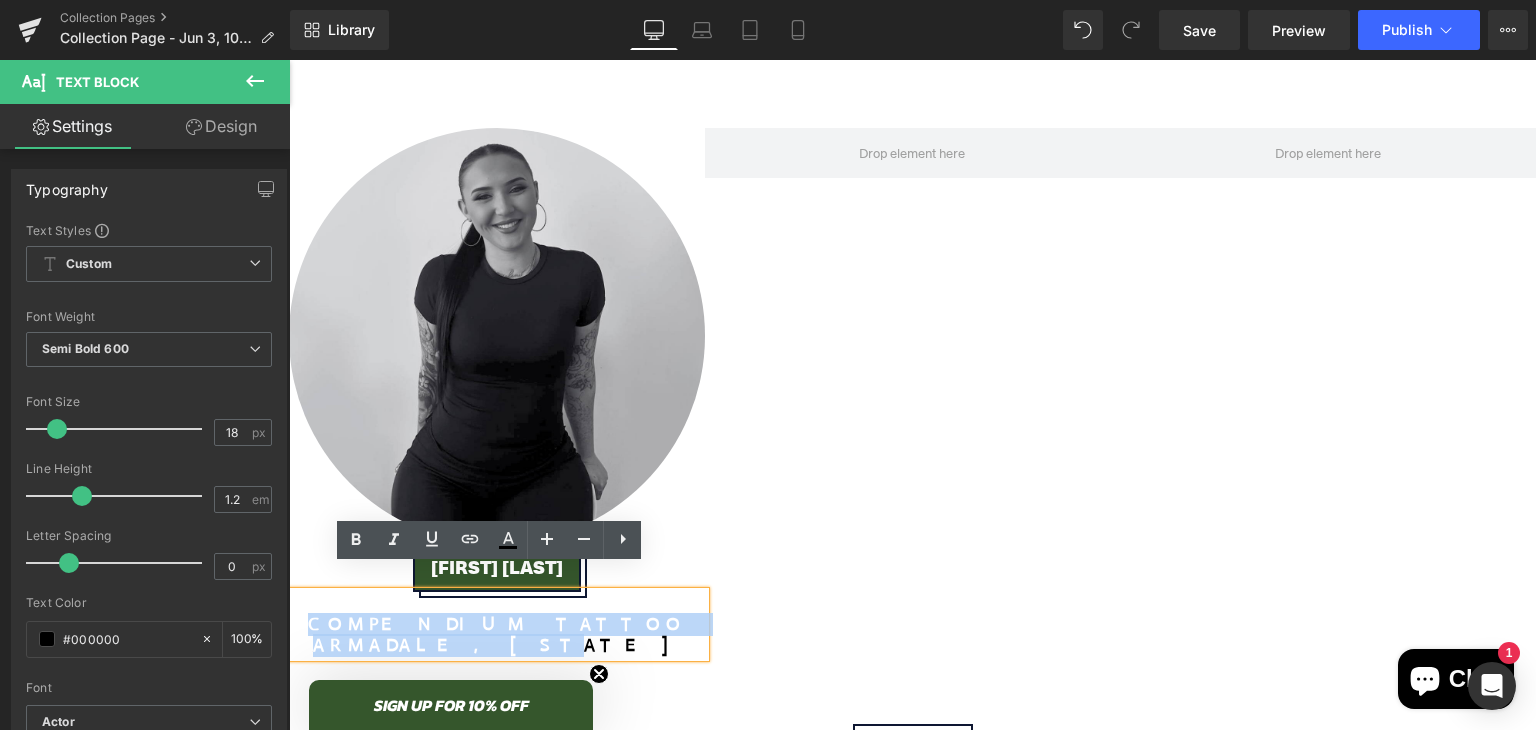 type 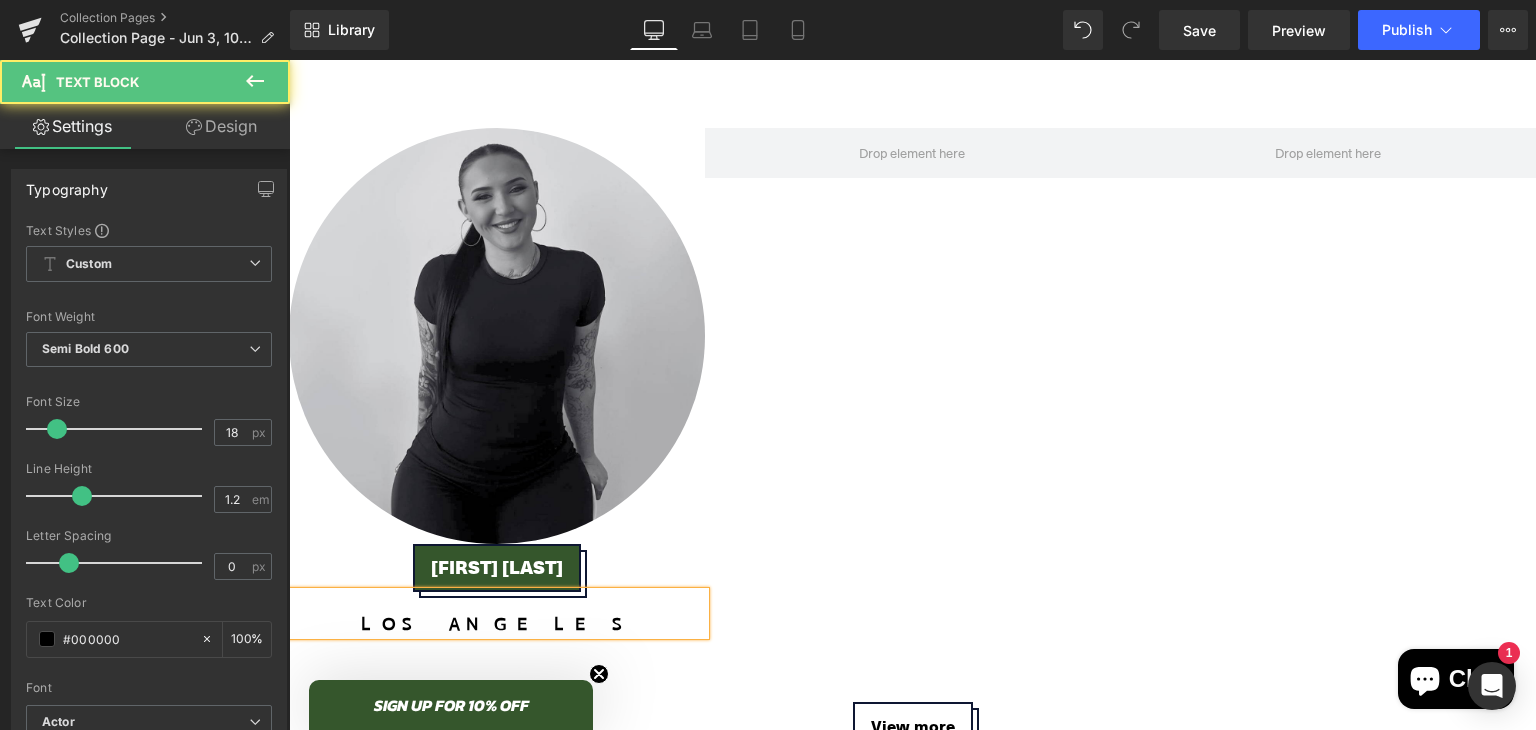 click on "LOS ANGELES" at bounding box center (497, 625) 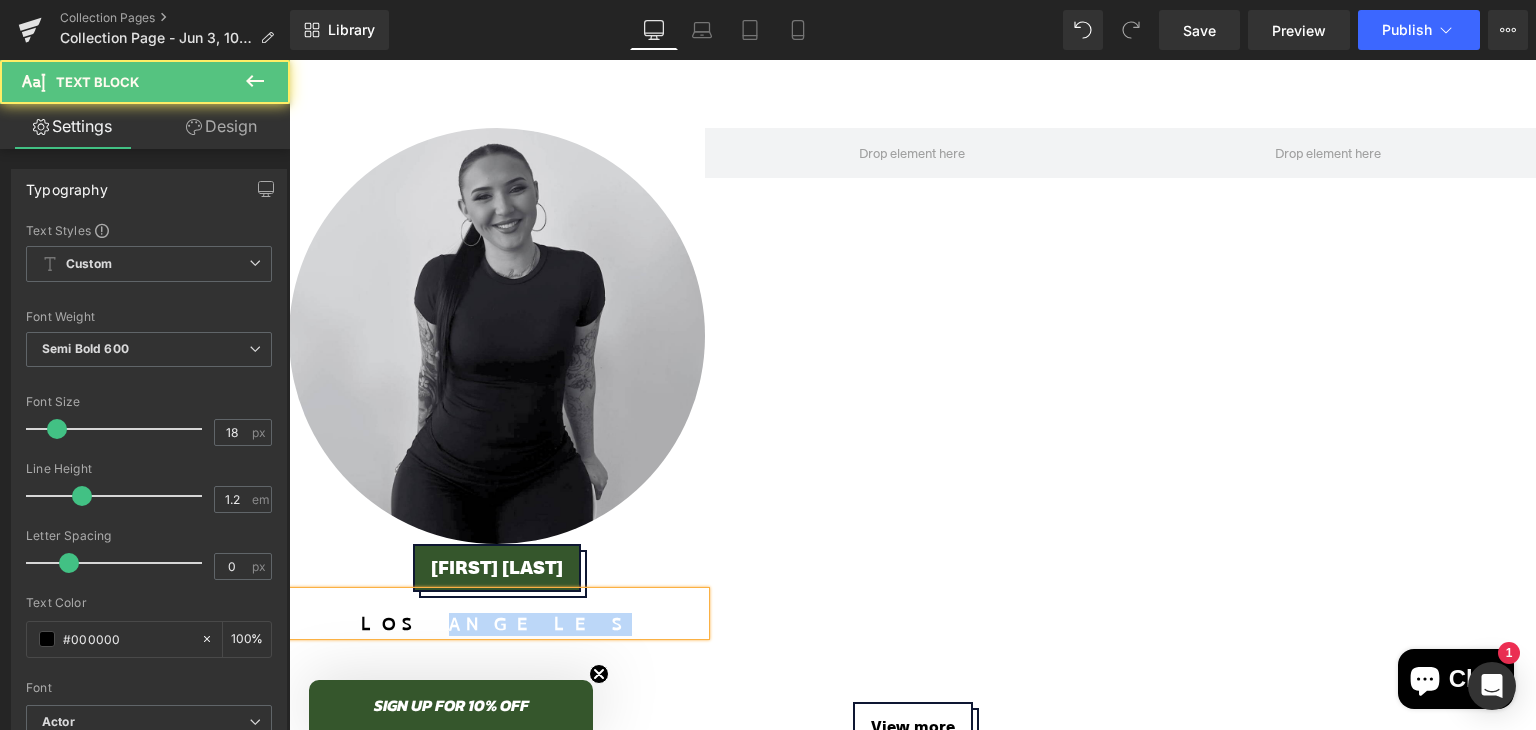 click on "LOS ANGELES" at bounding box center [497, 625] 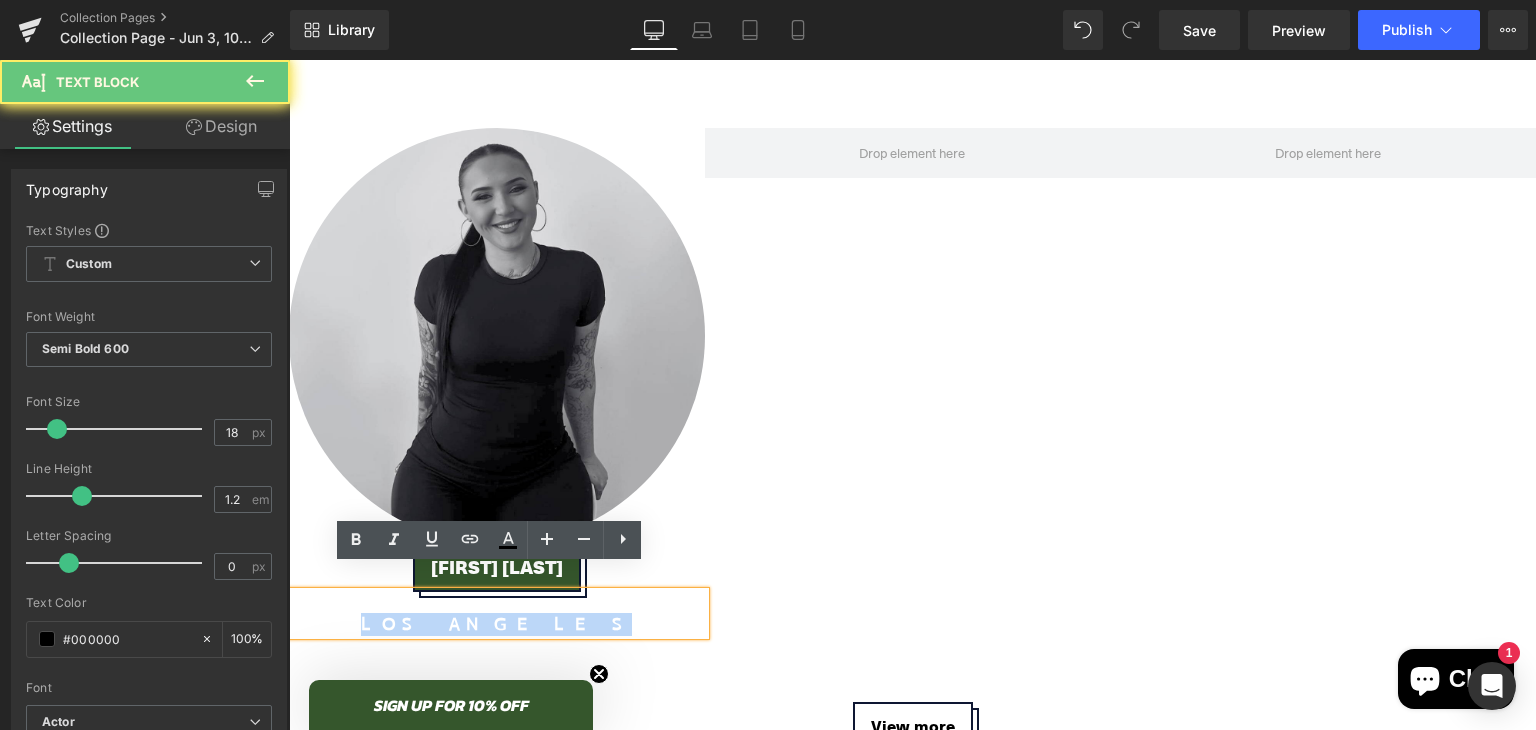 click on "LOS ANGELES" at bounding box center [497, 625] 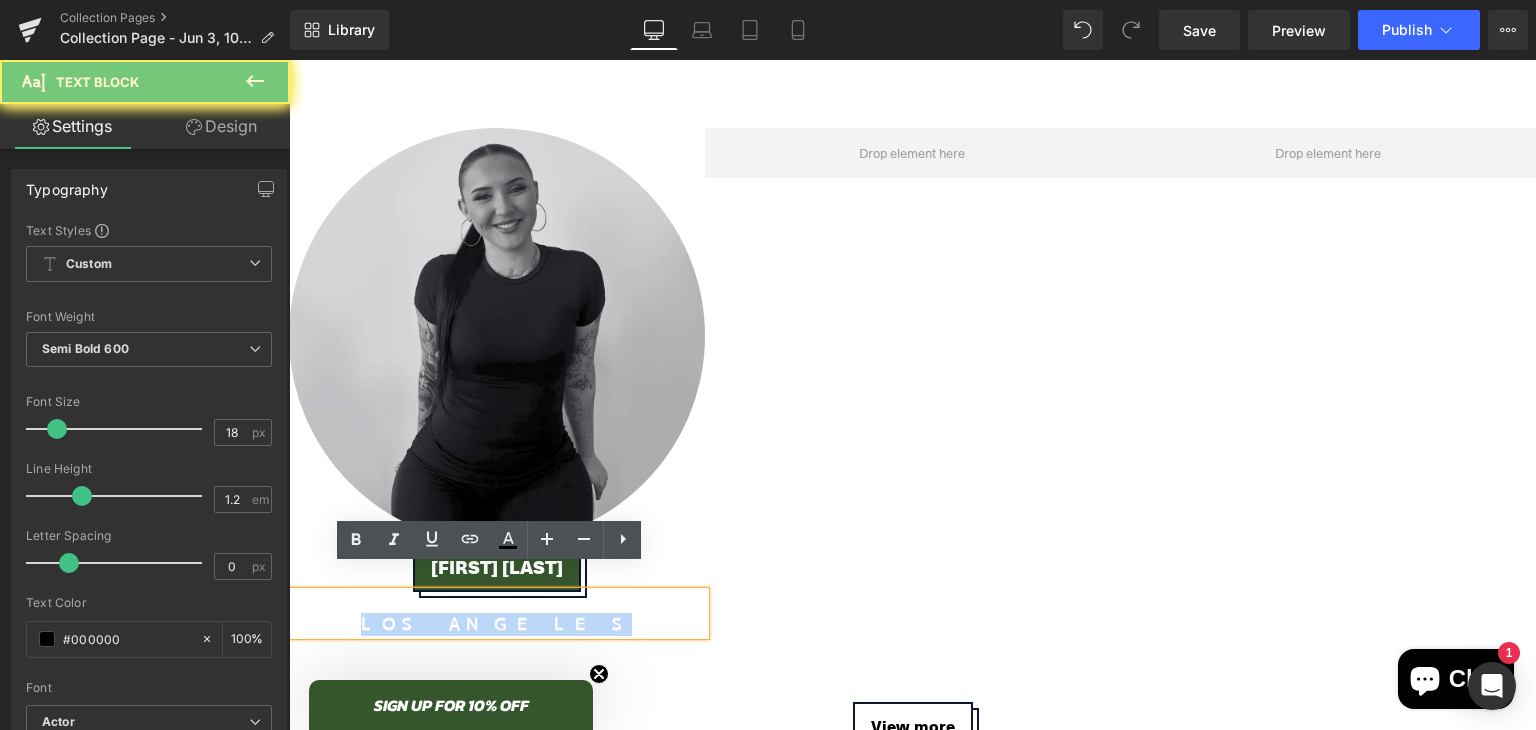 copy on "LOS ANGELES" 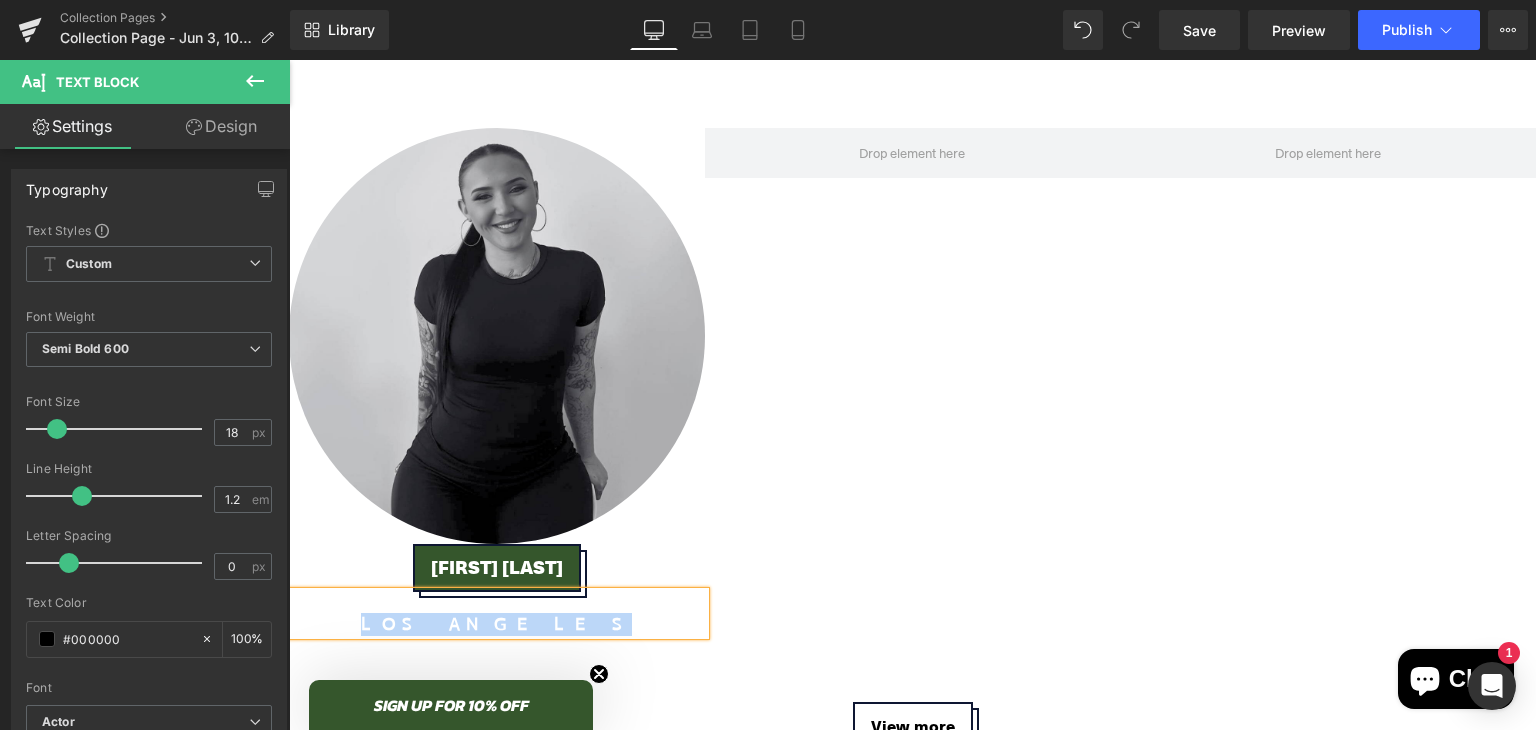 click on "LOS ANGELES" at bounding box center (497, 625) 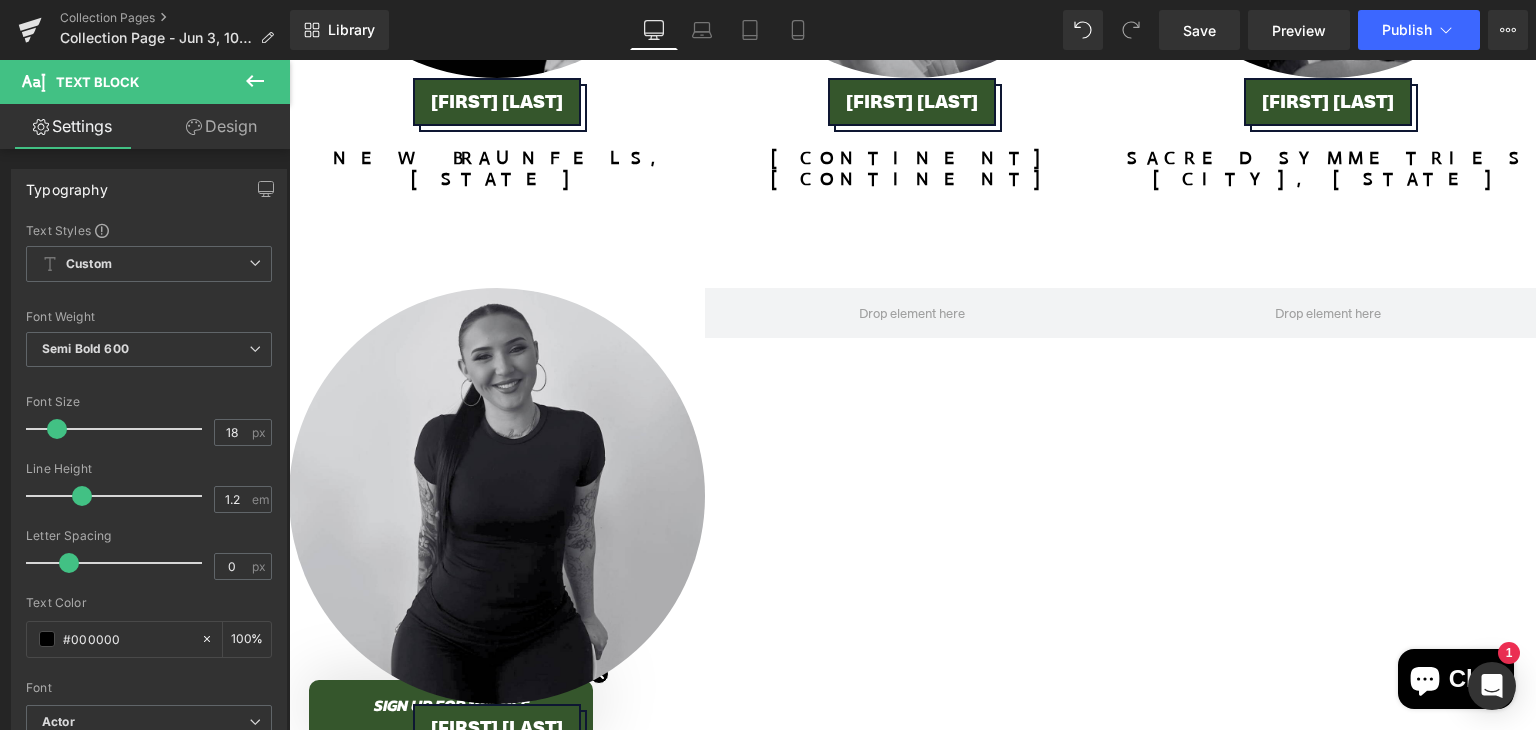 scroll, scrollTop: 5671, scrollLeft: 0, axis: vertical 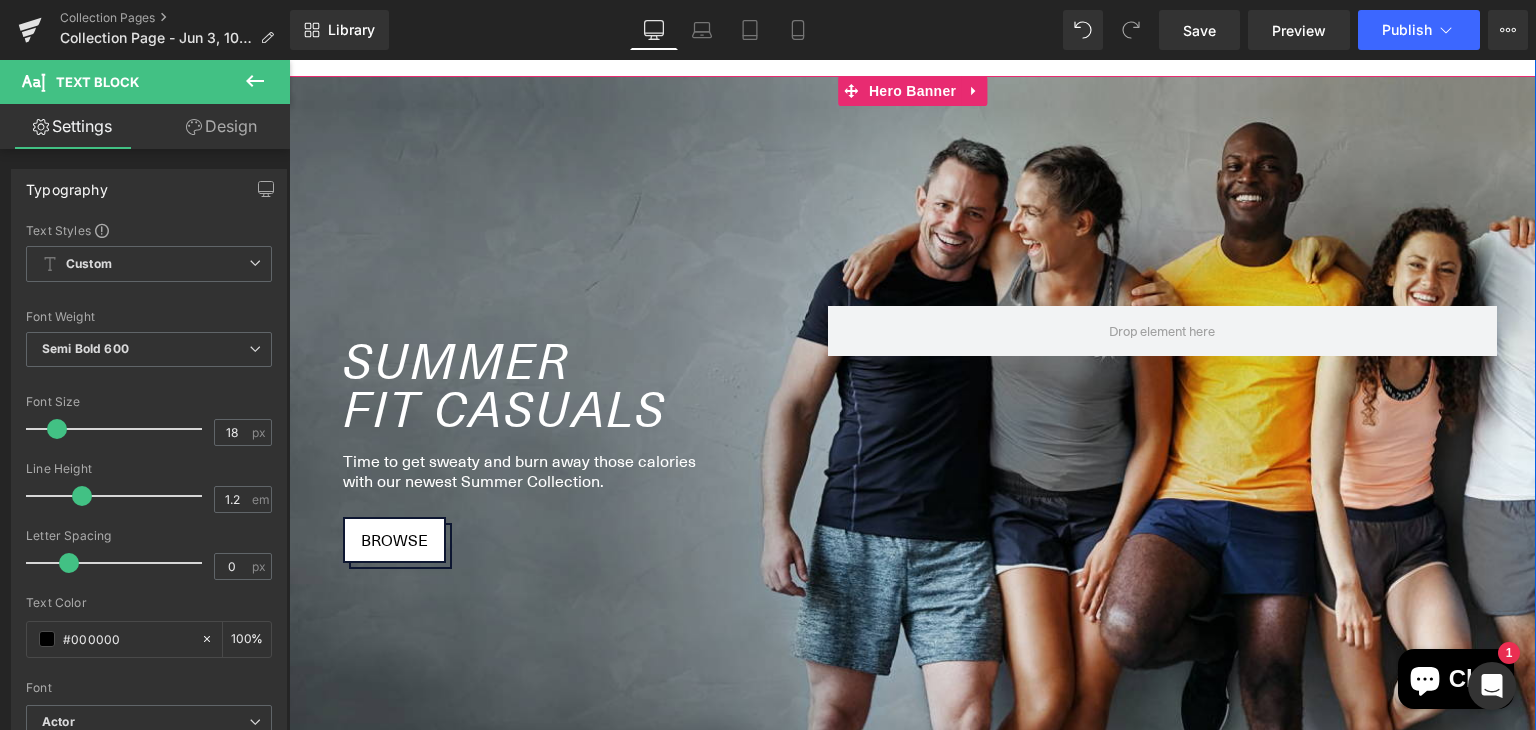click at bounding box center [912, 435] 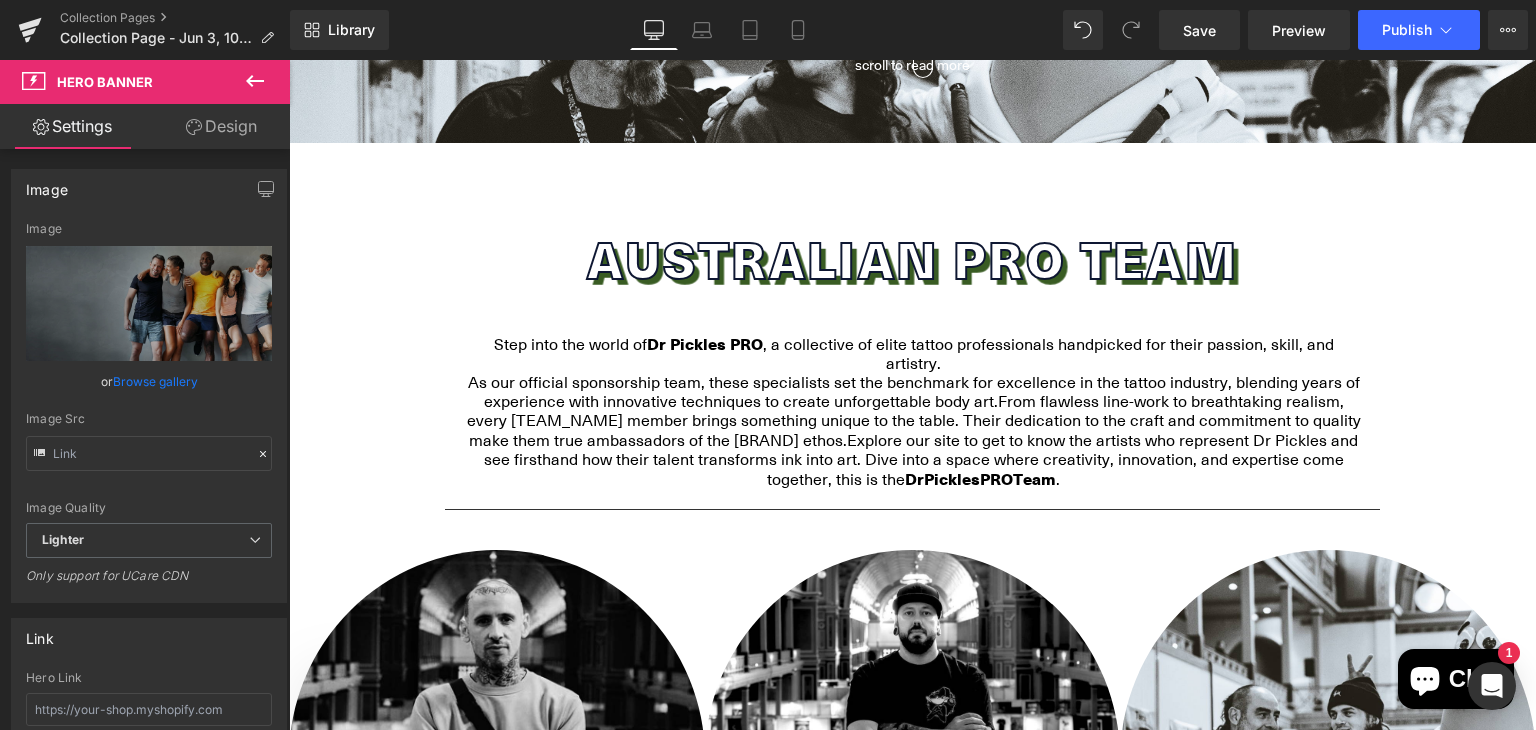 scroll, scrollTop: 476, scrollLeft: 0, axis: vertical 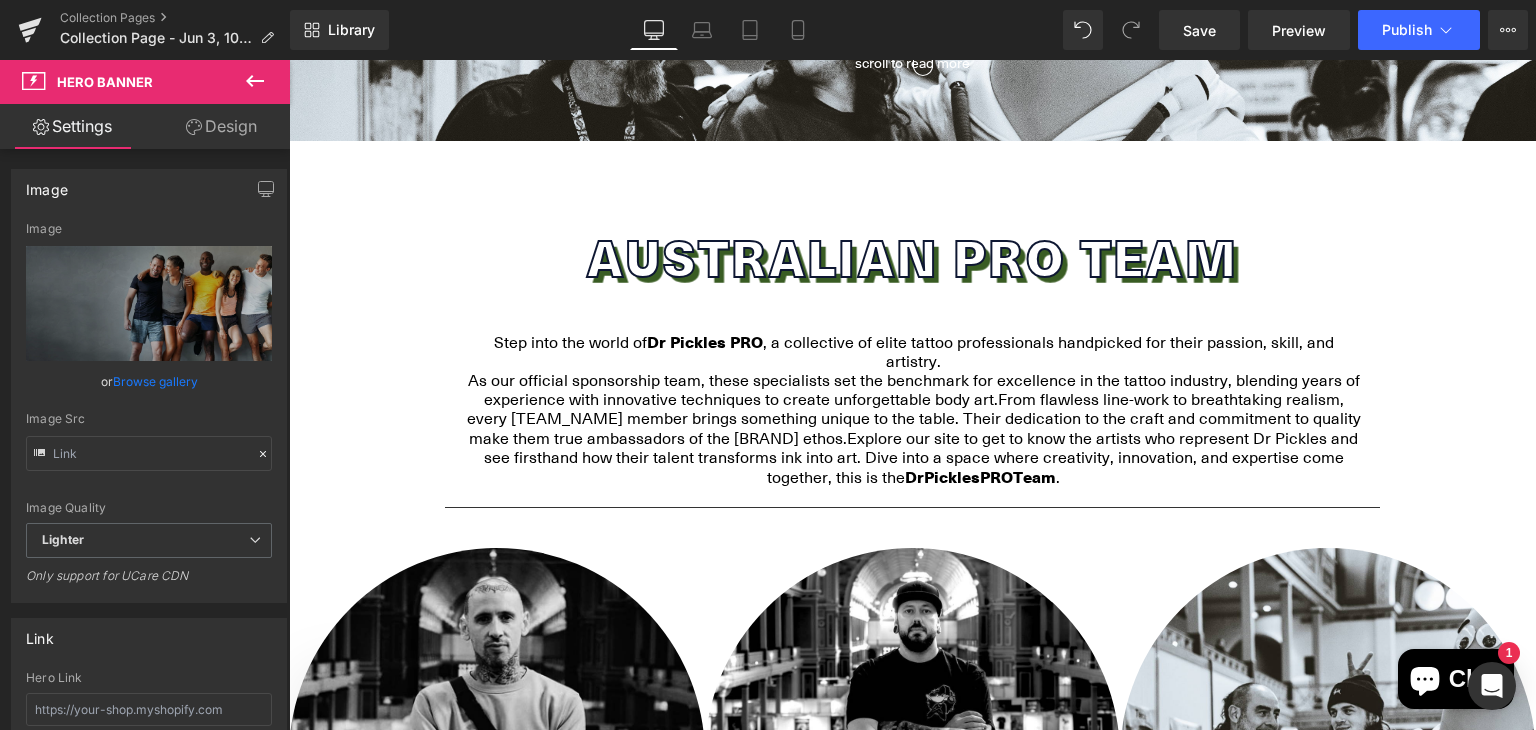 click 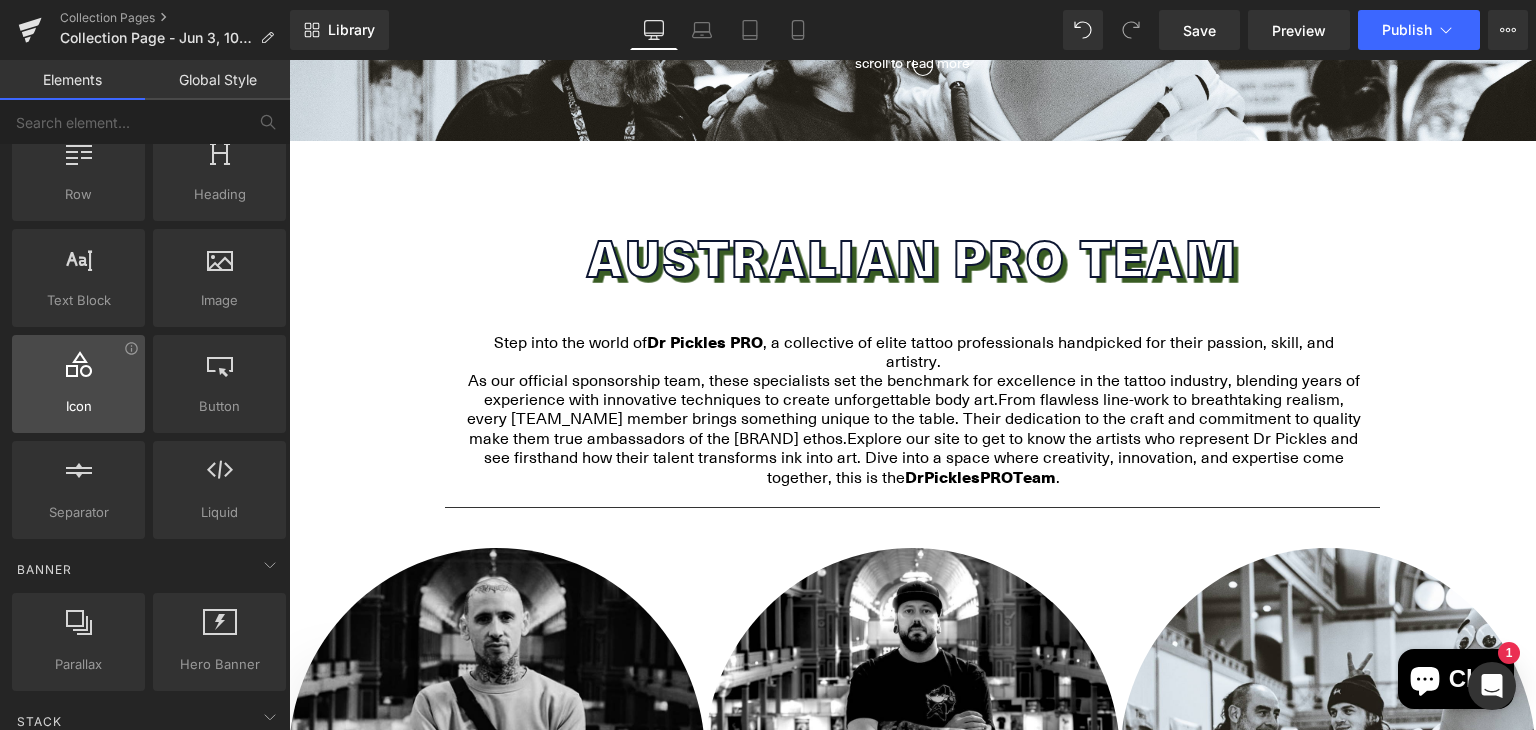 scroll, scrollTop: 72, scrollLeft: 0, axis: vertical 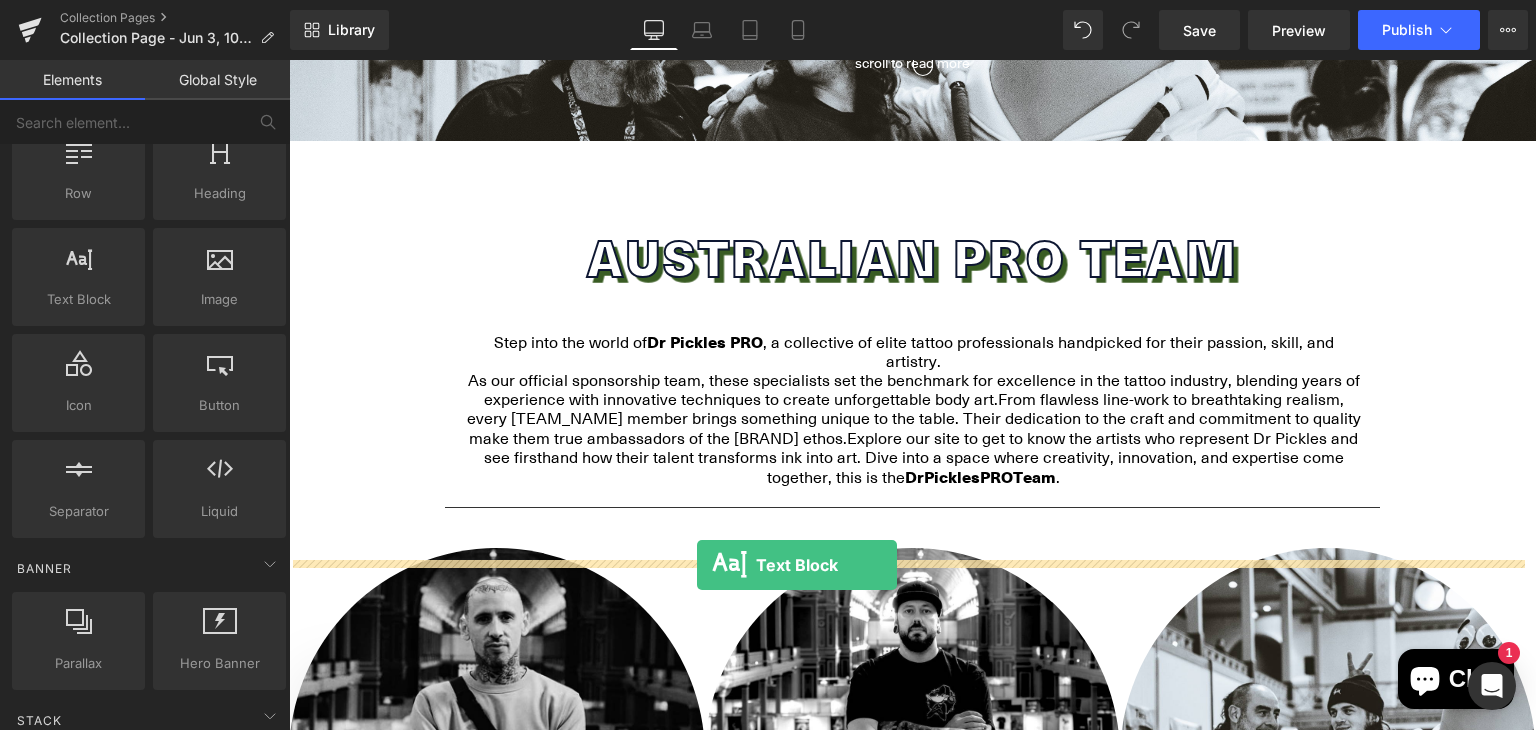 drag, startPoint x: 388, startPoint y: 358, endPoint x: 697, endPoint y: 565, distance: 371.9274 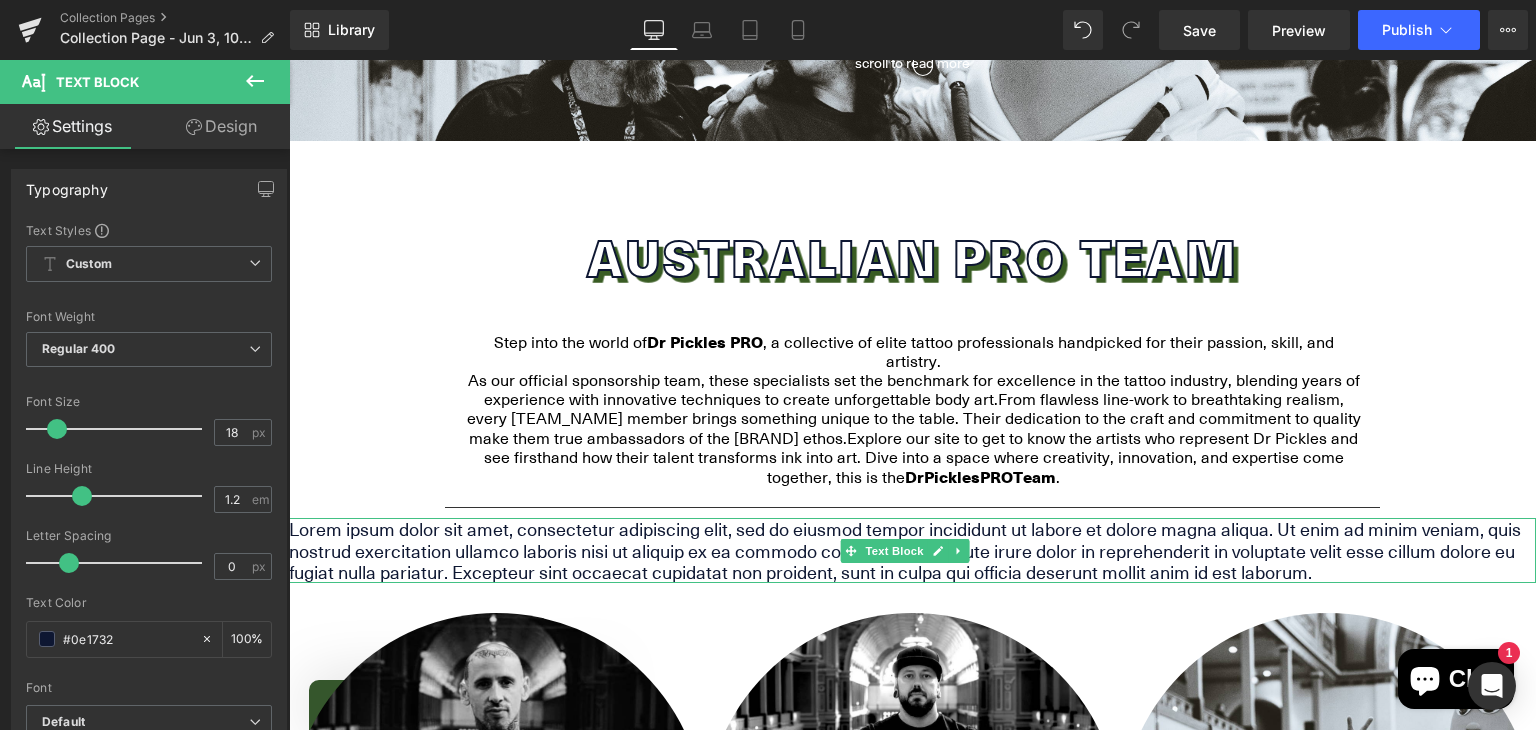 click on "Lorem ipsum dolor sit amet, consectetur adipiscing elit, sed do eiusmod tempor incididunt ut labore et dolore magna aliqua. Ut enim ad minim veniam, quis nostrud exercitation ullamco laboris nisi ut aliquip ex ea commodo consequat. Duis aute irure dolor in reprehenderit in voluptate velit esse cillum dolore eu fugiat nulla pariatur. Excepteur sint occaecat cupidatat non proident, sunt in culpa qui officia deserunt mollit anim id est laborum." at bounding box center [912, 550] 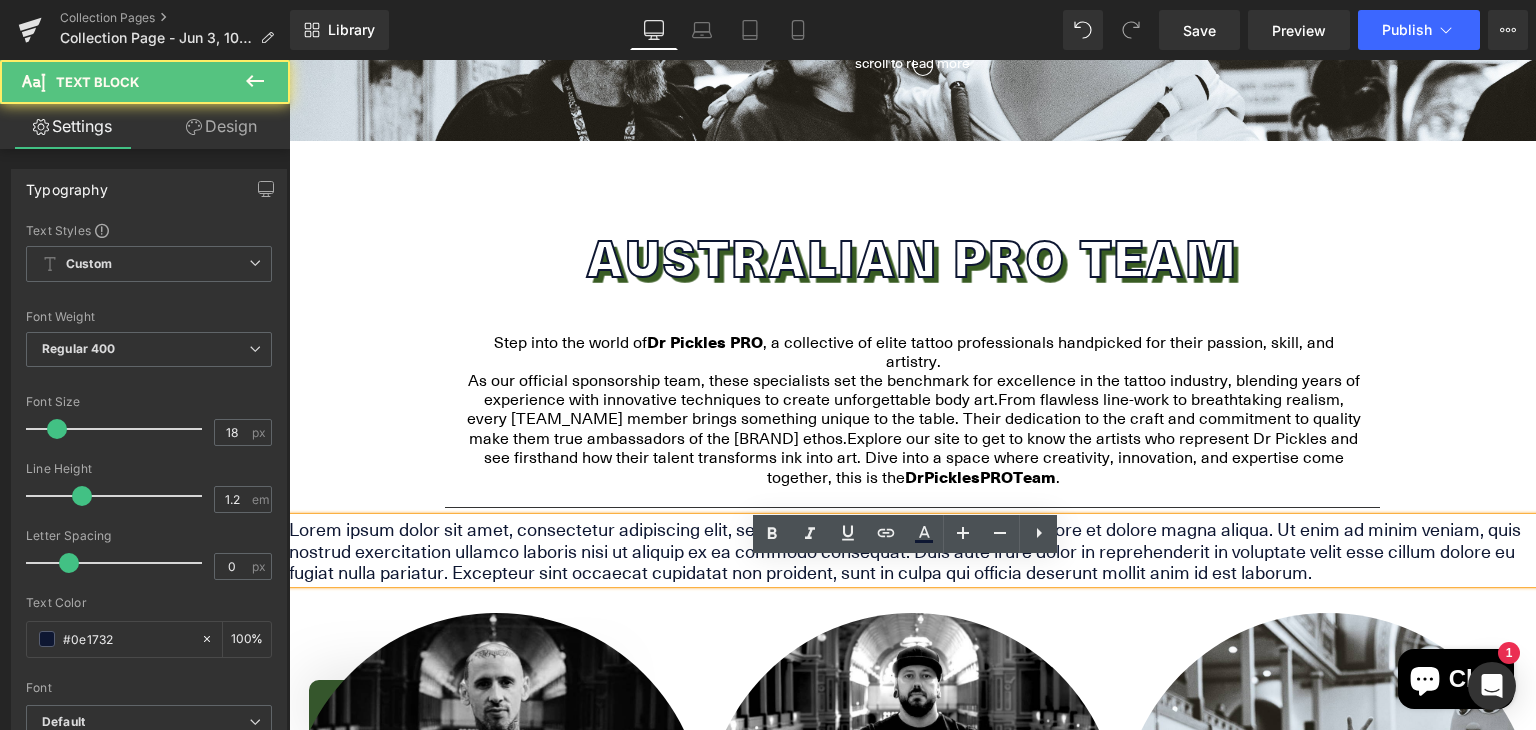 click on "Lorem ipsum dolor sit amet, consectetur adipiscing elit, sed do eiusmod tempor incididunt ut labore et dolore magna aliqua. Ut enim ad minim veniam, quis nostrud exercitation ullamco laboris nisi ut aliquip ex ea commodo consequat. Duis aute irure dolor in reprehenderit in voluptate velit esse cillum dolore eu fugiat nulla pariatur. Excepteur sint occaecat cupidatat non proident, sunt in culpa qui officia deserunt mollit anim id est laborum." at bounding box center (912, 550) 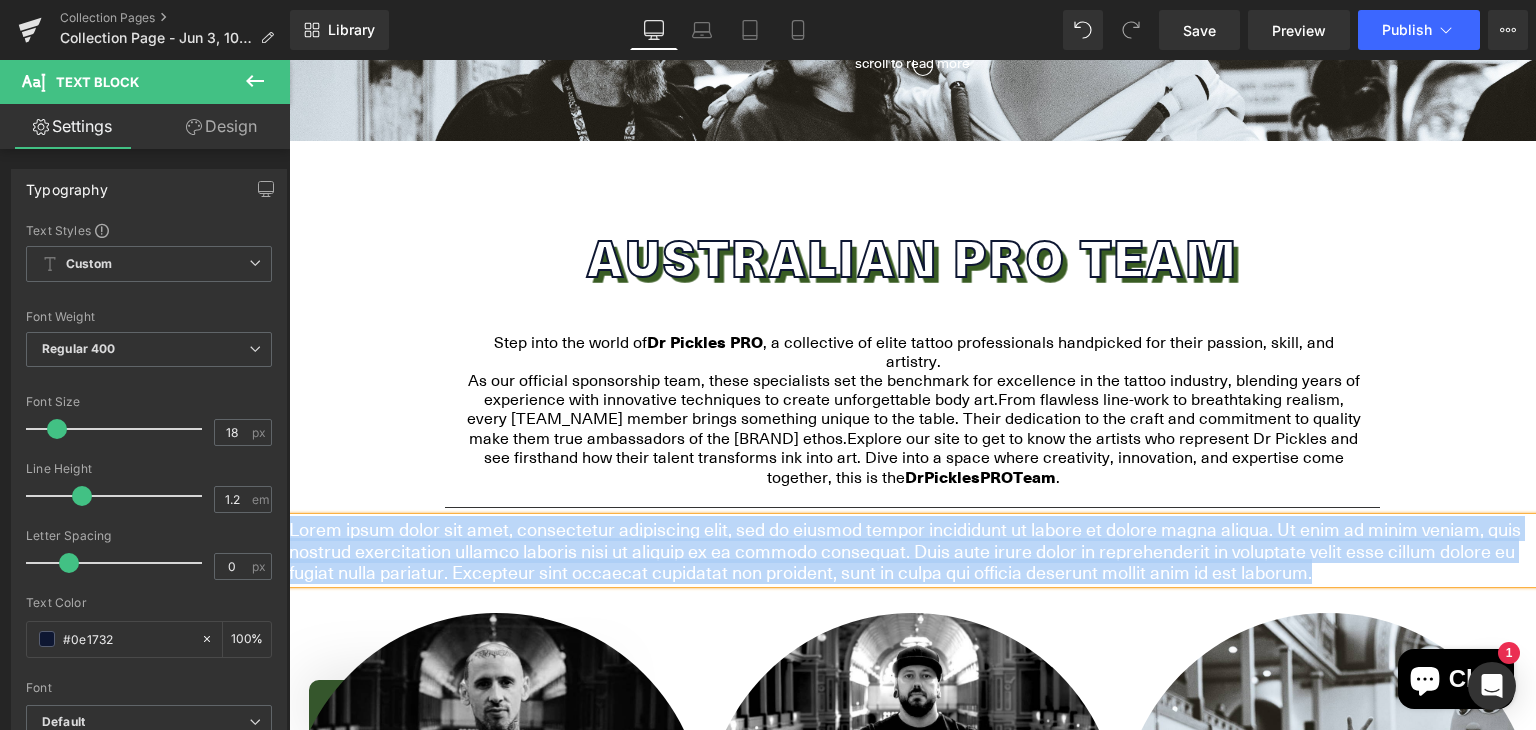 type 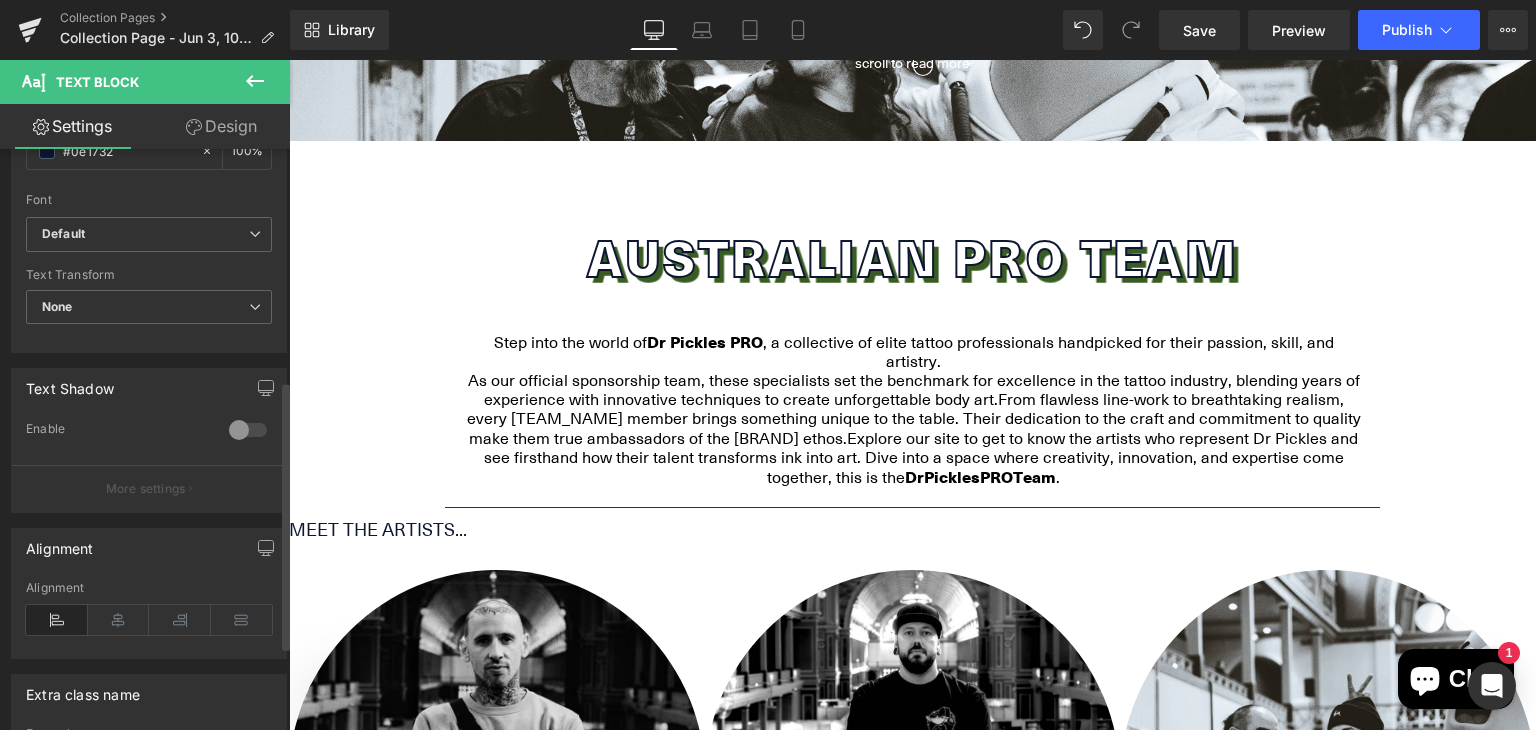 scroll, scrollTop: 500, scrollLeft: 0, axis: vertical 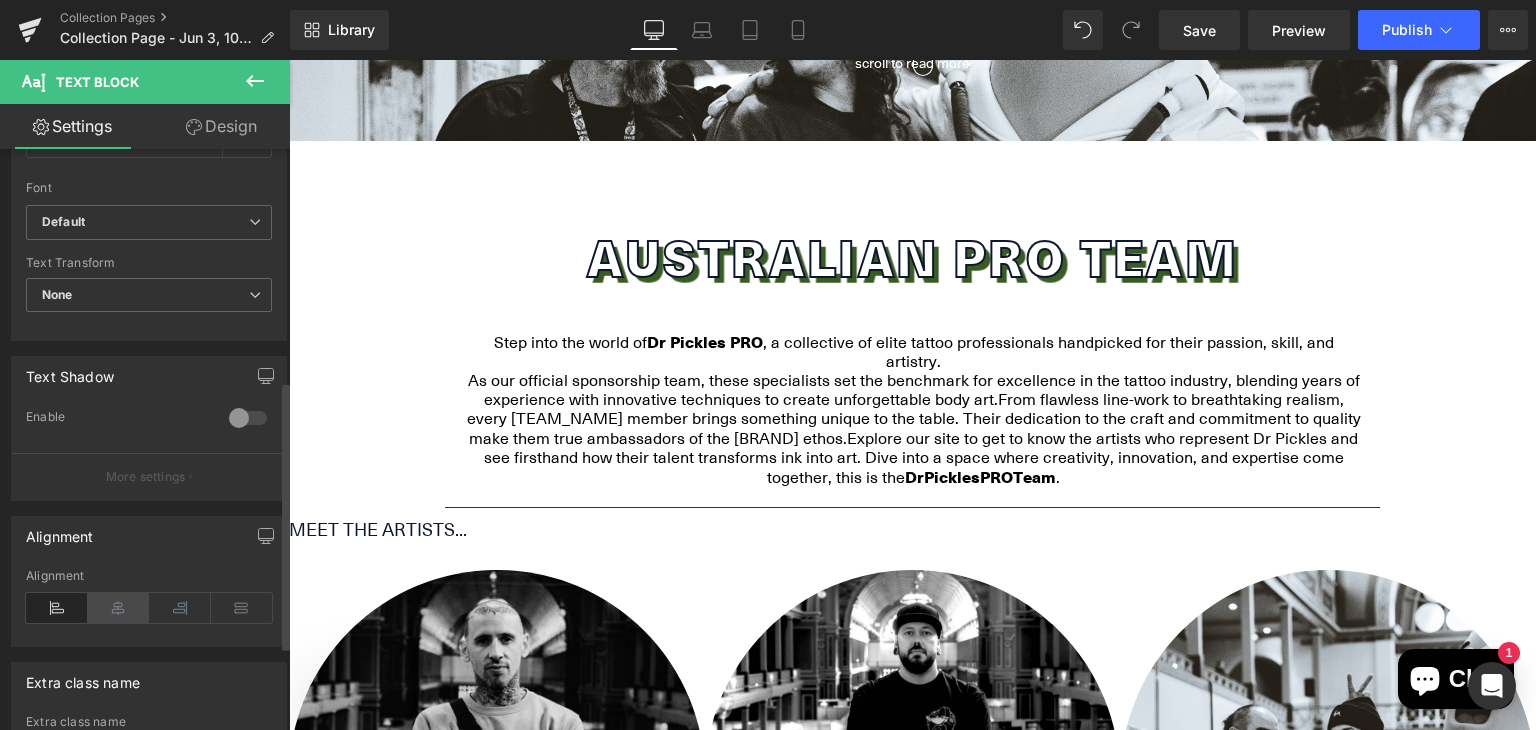 click at bounding box center [119, 608] 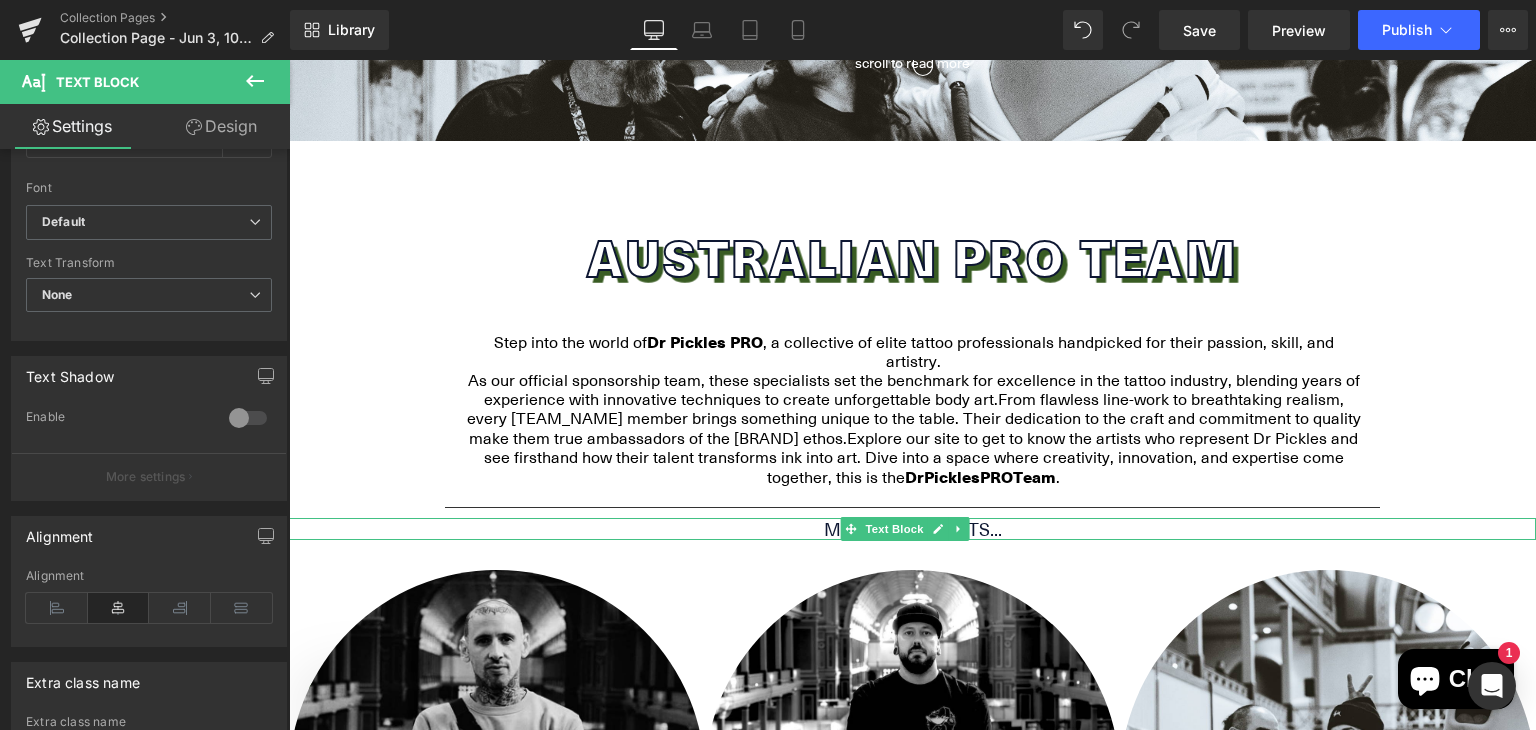 click on "MEET THE ARTISTS..." at bounding box center (912, 529) 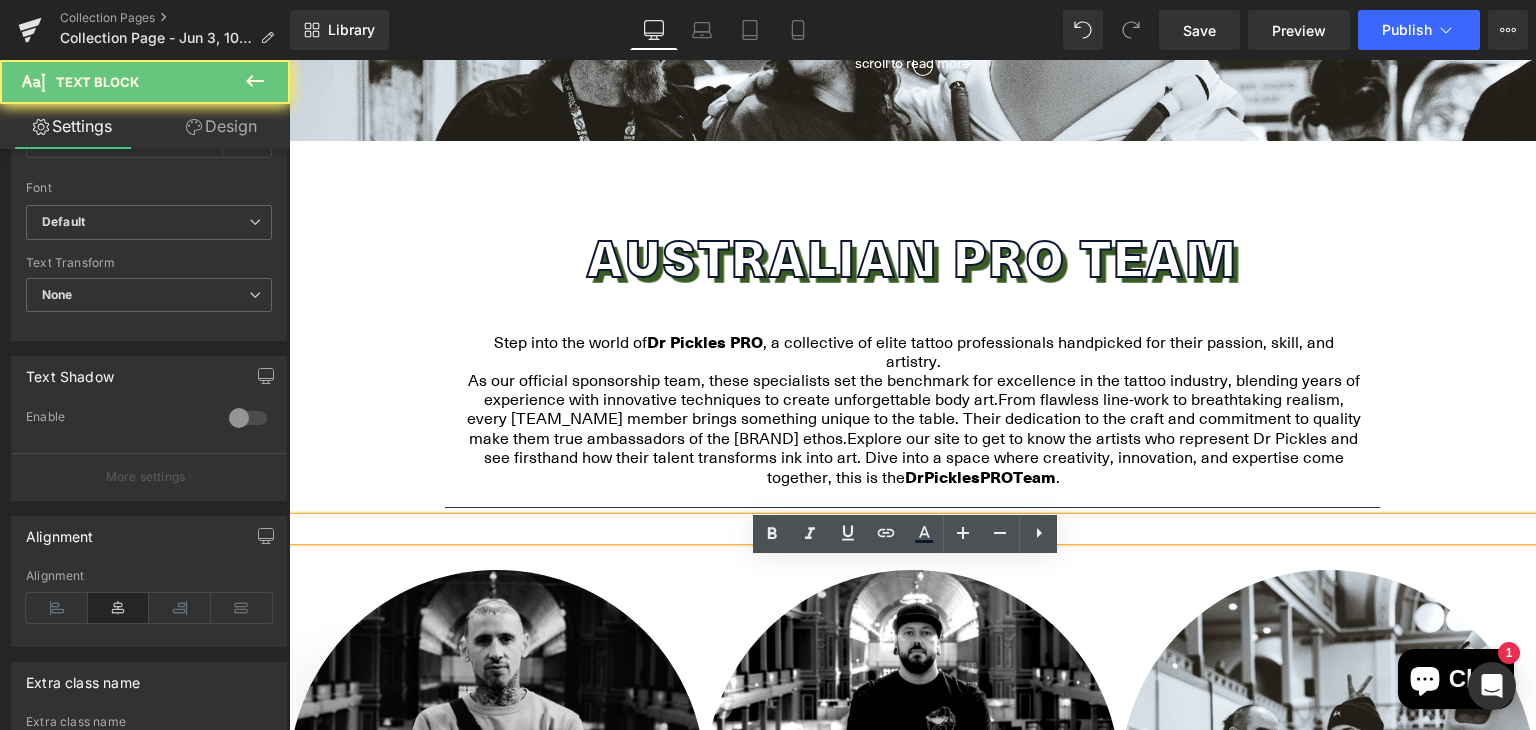 click on "MEET THE ARTISTS..." at bounding box center (912, 529) 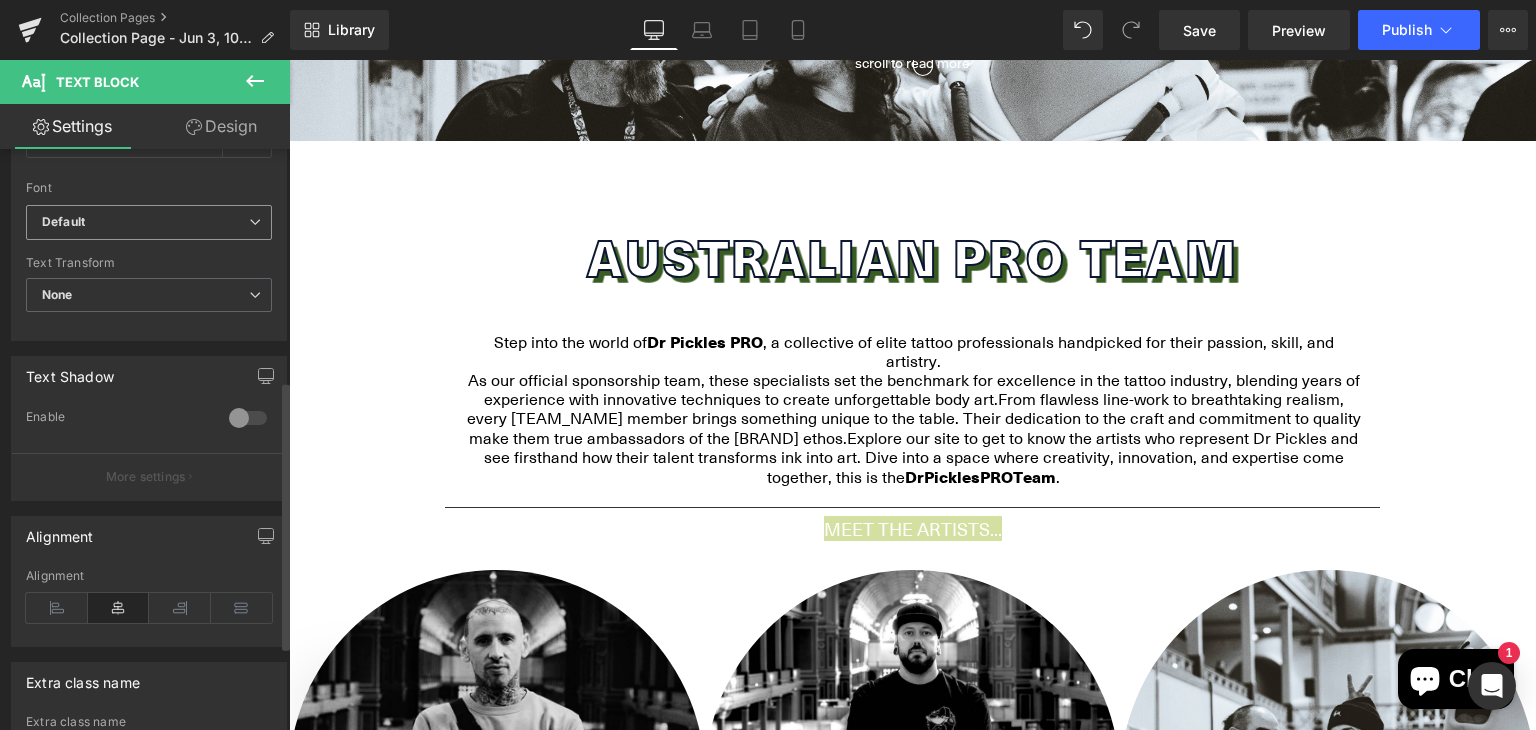 click on "Default" at bounding box center (149, 222) 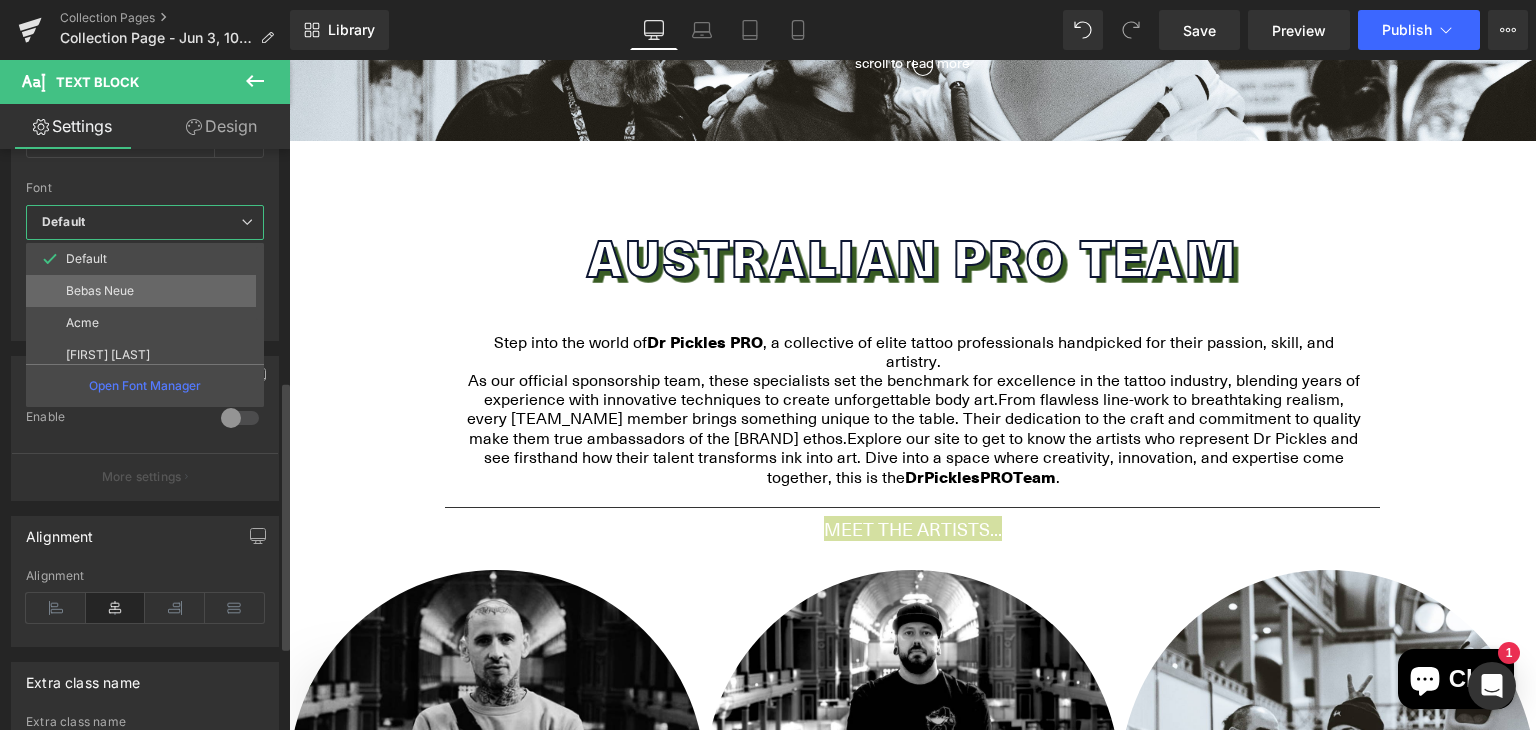 click on "Bebas Neue" at bounding box center (149, 291) 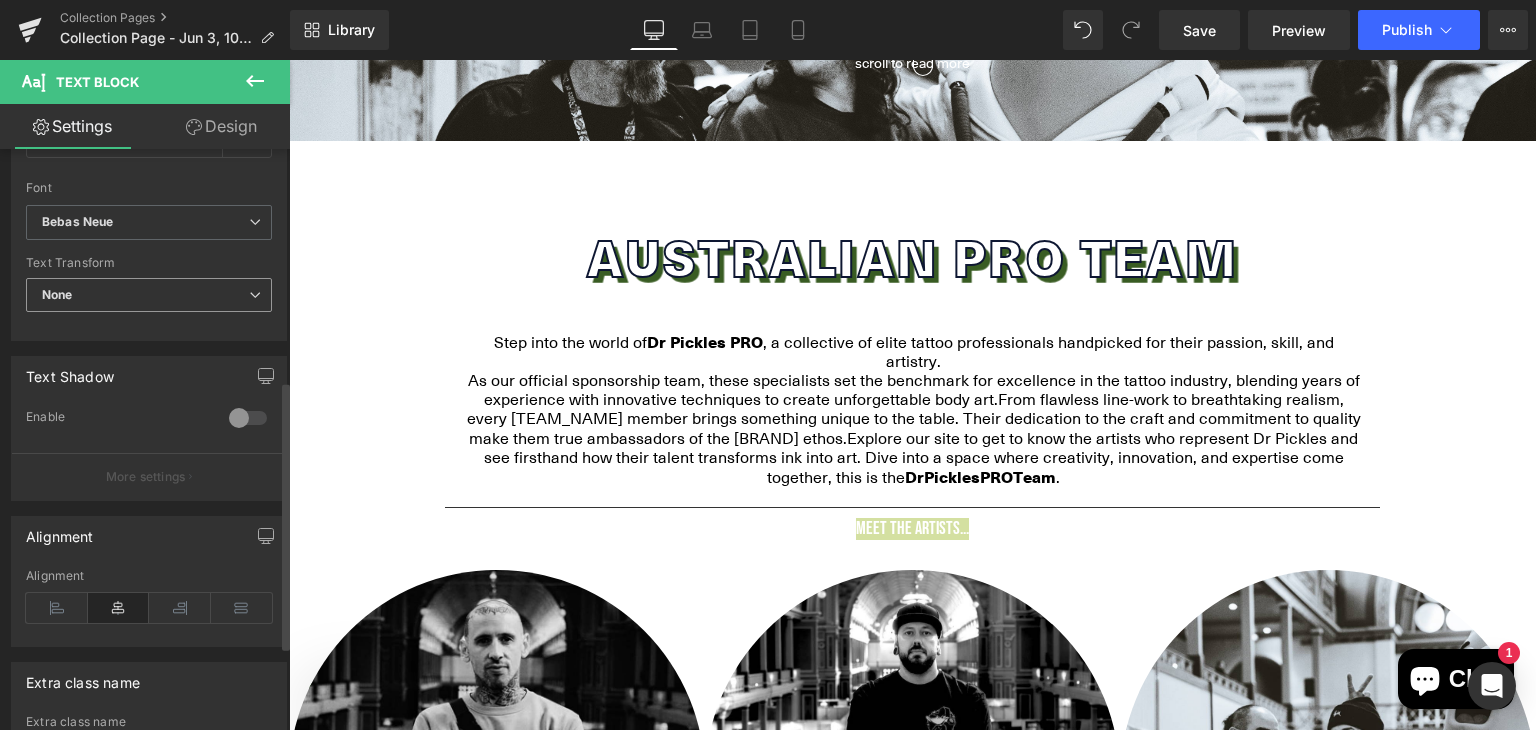 click on "None
None Uppercase Lowercase Capitalize" at bounding box center [149, 300] 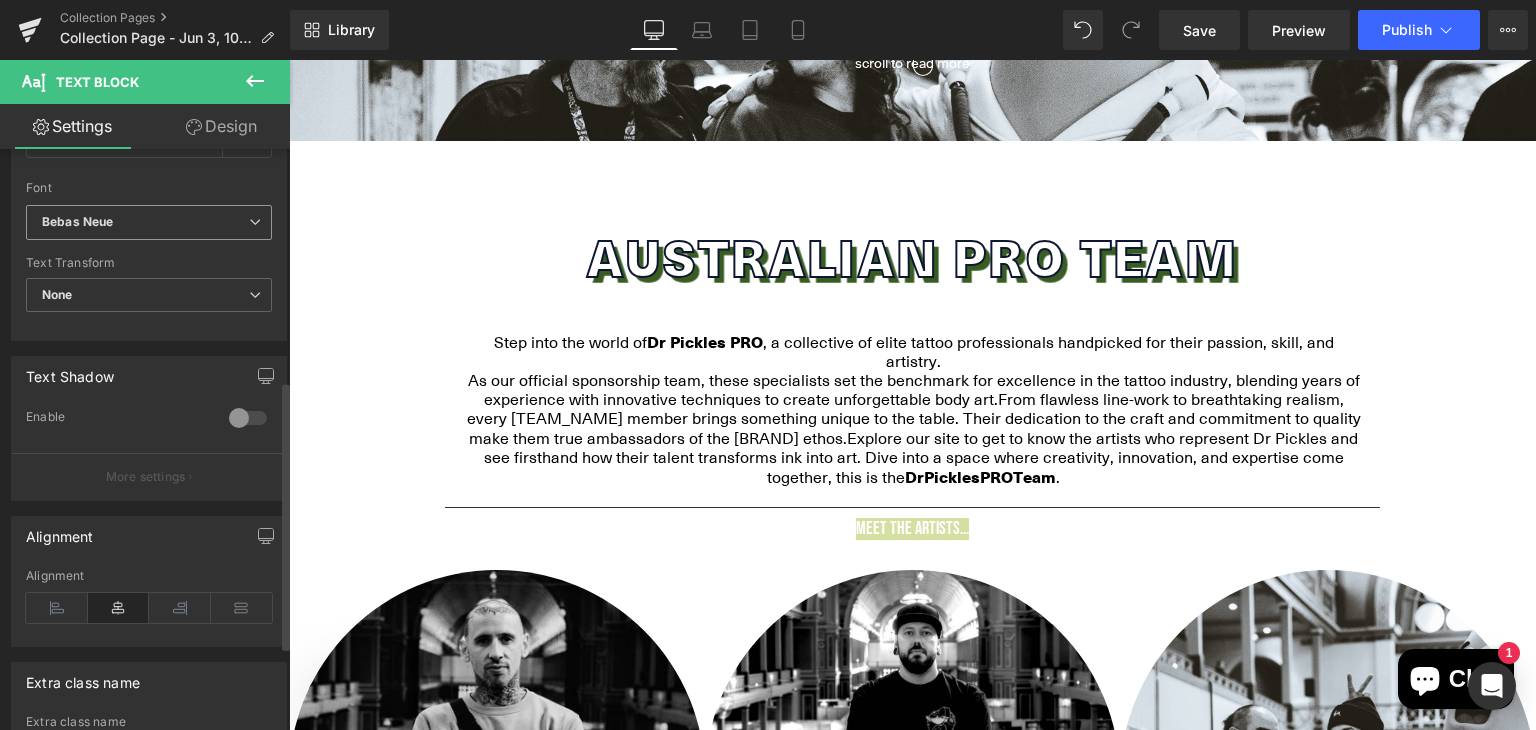 click on "Bebas Neue
Default
Bebas Neue
Acme
Anek Odia
ADLaM Display
ABeeZee
AR One Sans
Actor
Open Font Manager" at bounding box center [149, 228] 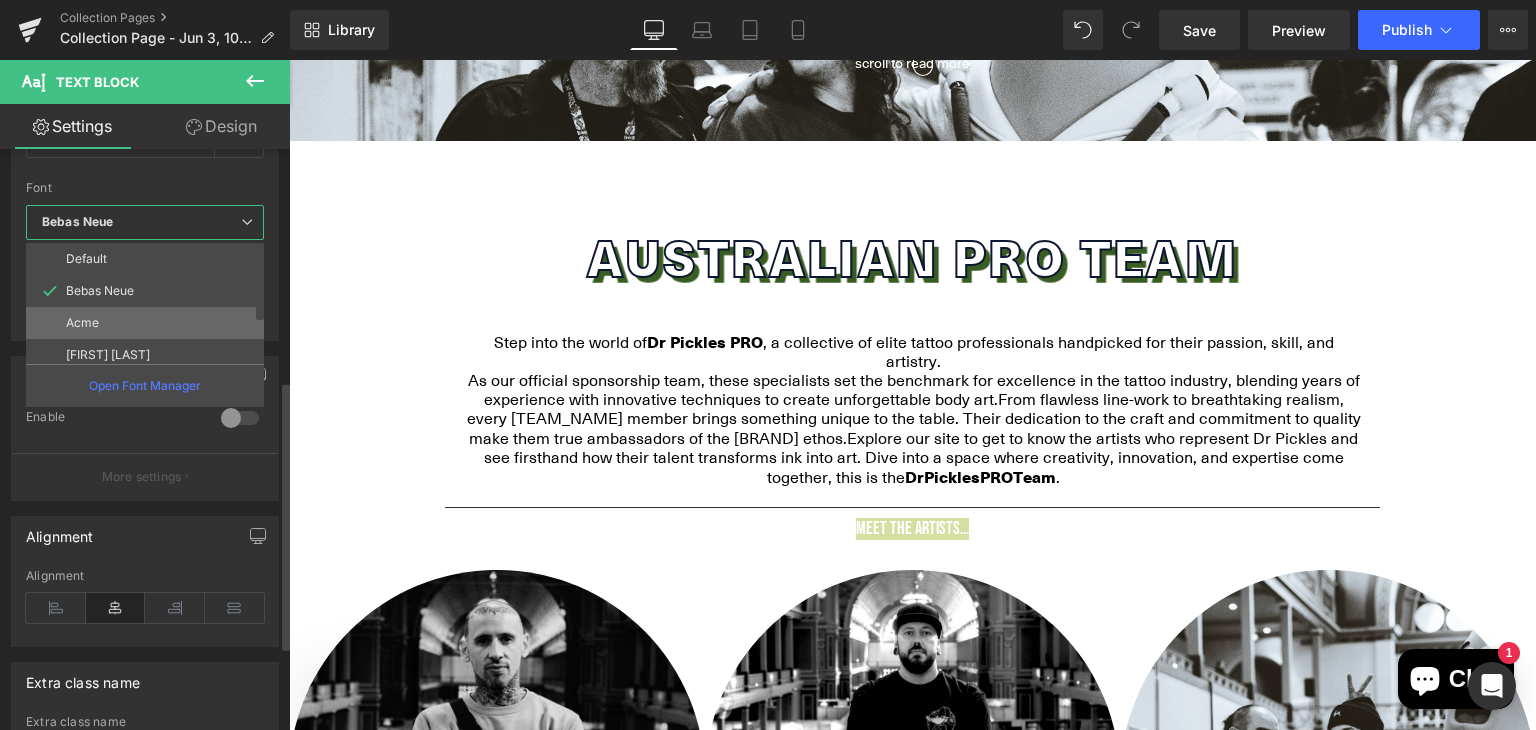 click on "Acme" at bounding box center [149, 323] 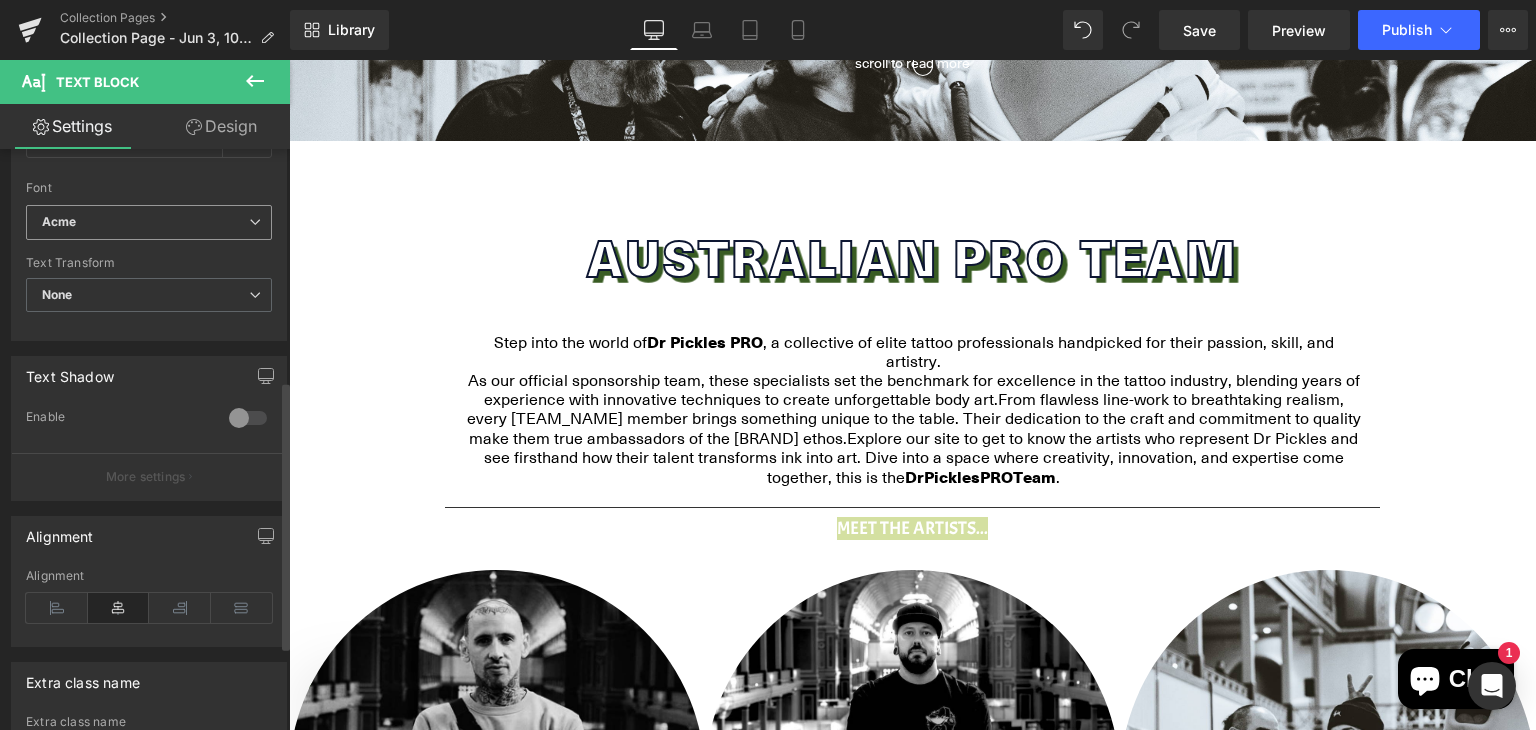 click on "Acme" at bounding box center (145, 222) 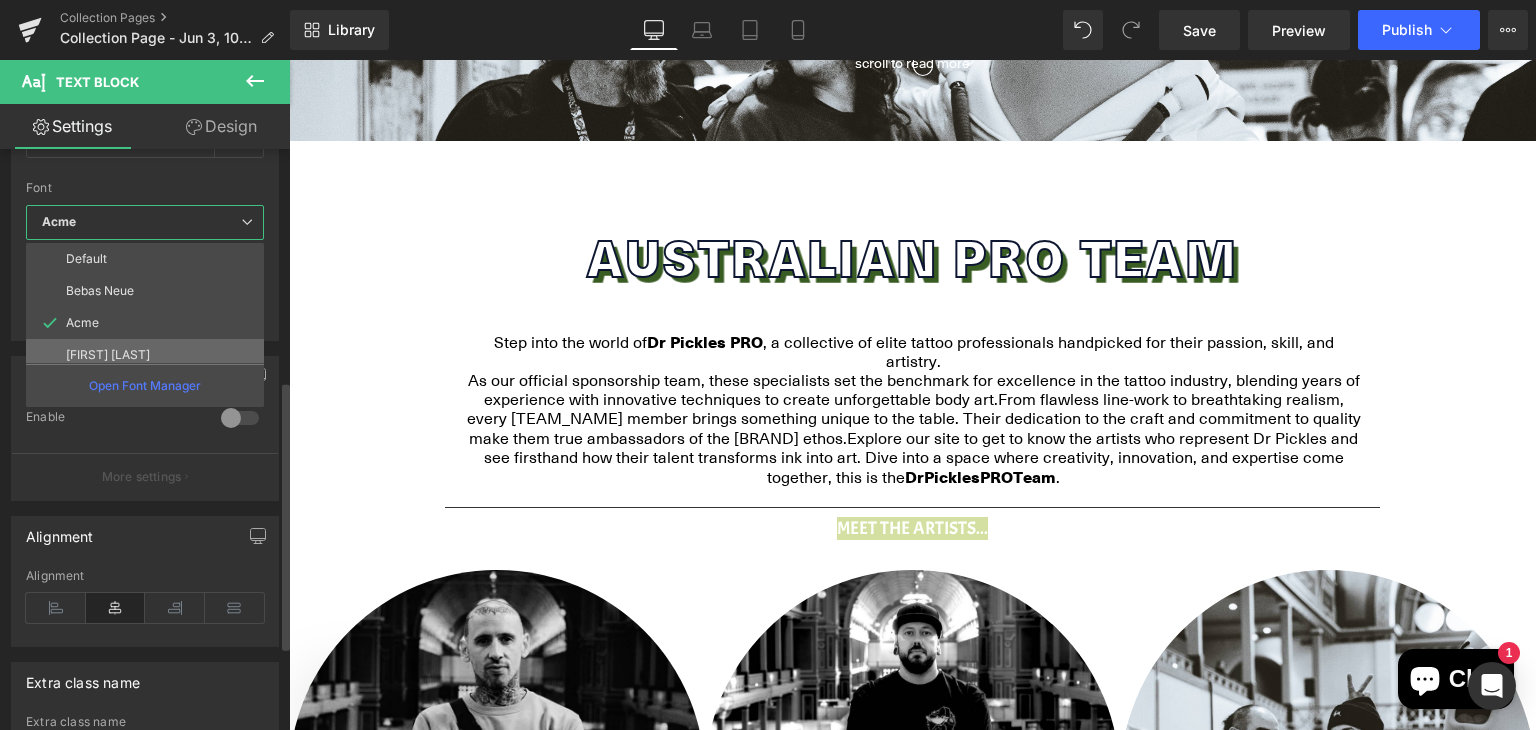 click on "[FIRST] [LAST]" at bounding box center [149, 355] 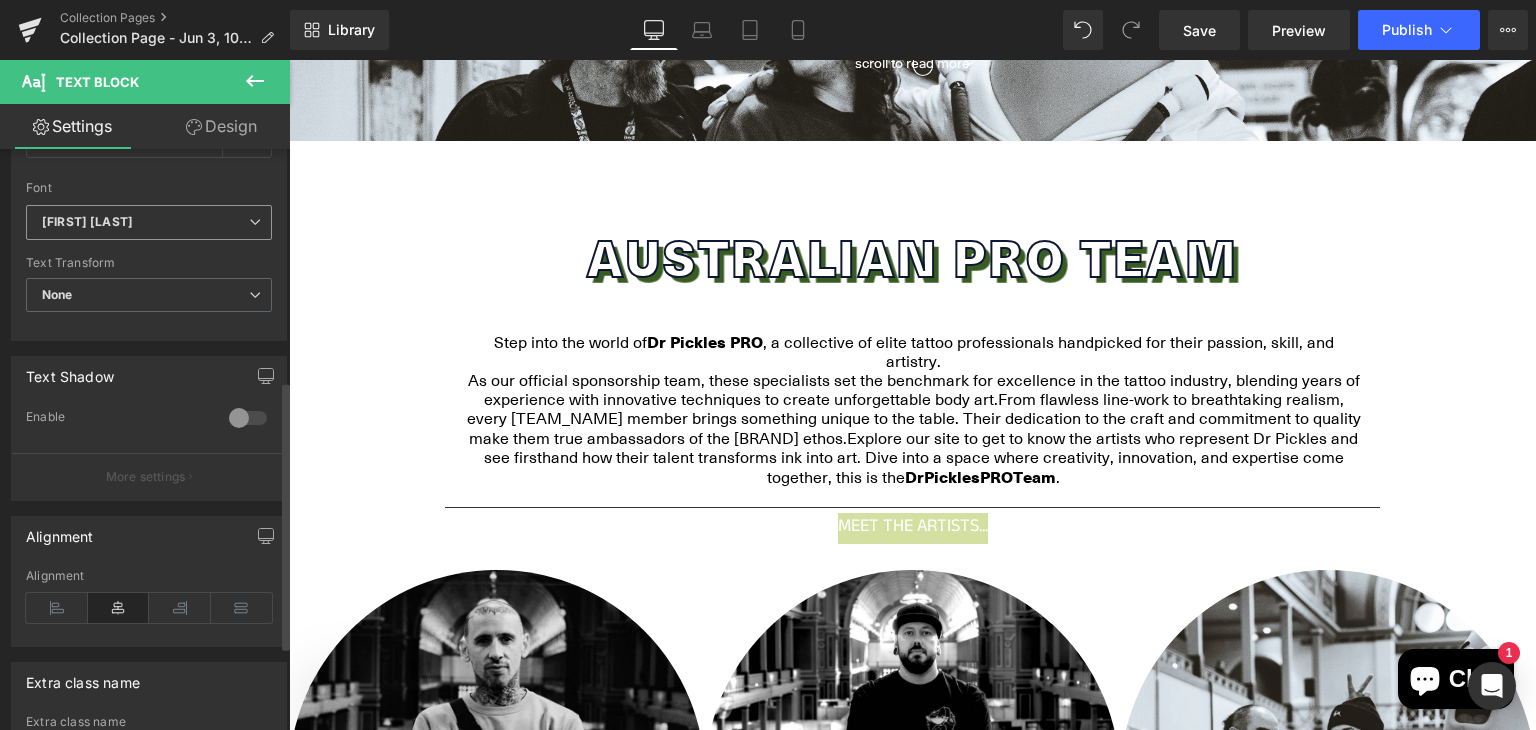 click on "[FIRST] [LAST]" at bounding box center [145, 222] 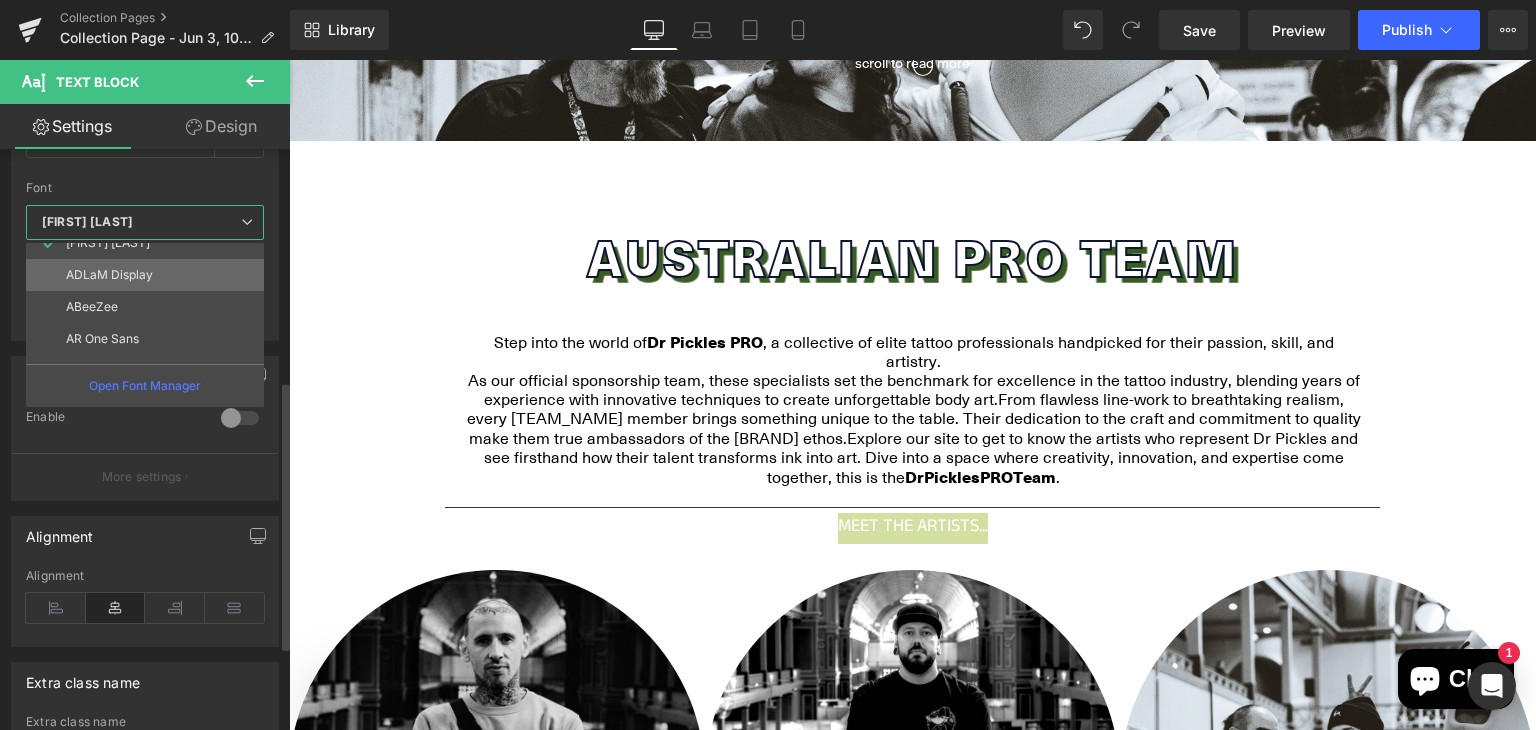 scroll, scrollTop: 114, scrollLeft: 0, axis: vertical 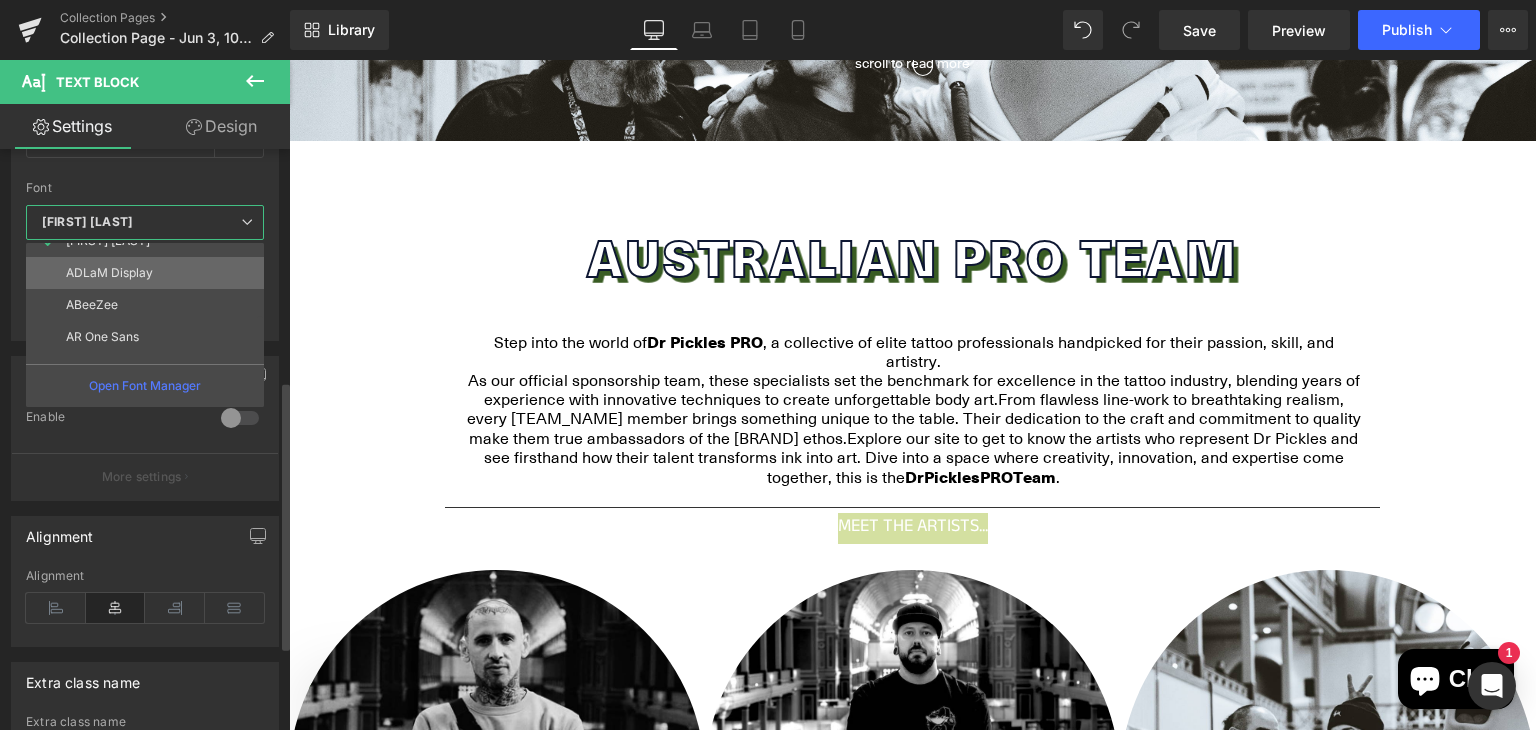 click on "ADLaM Display" at bounding box center [149, 273] 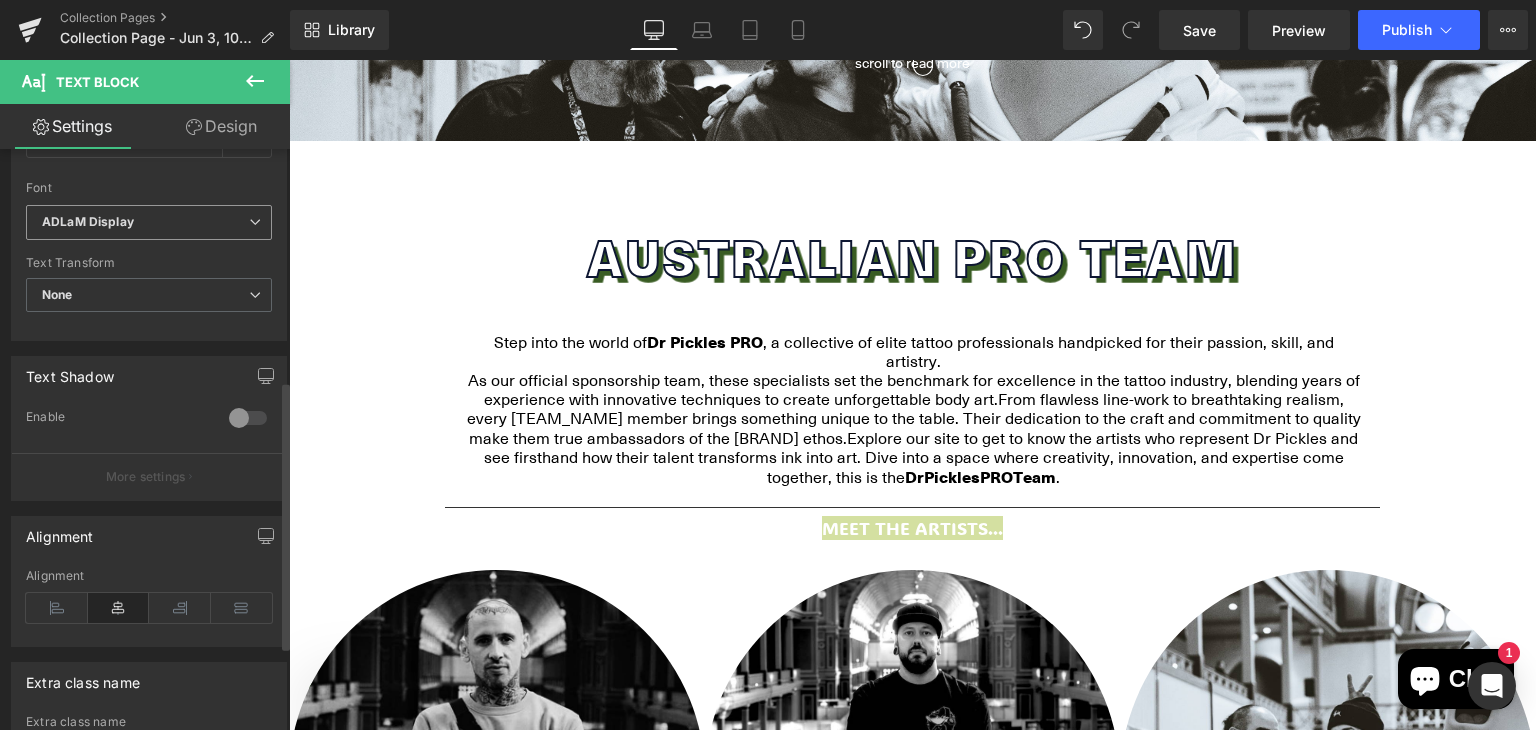 click on "ADLaM Display" at bounding box center [145, 222] 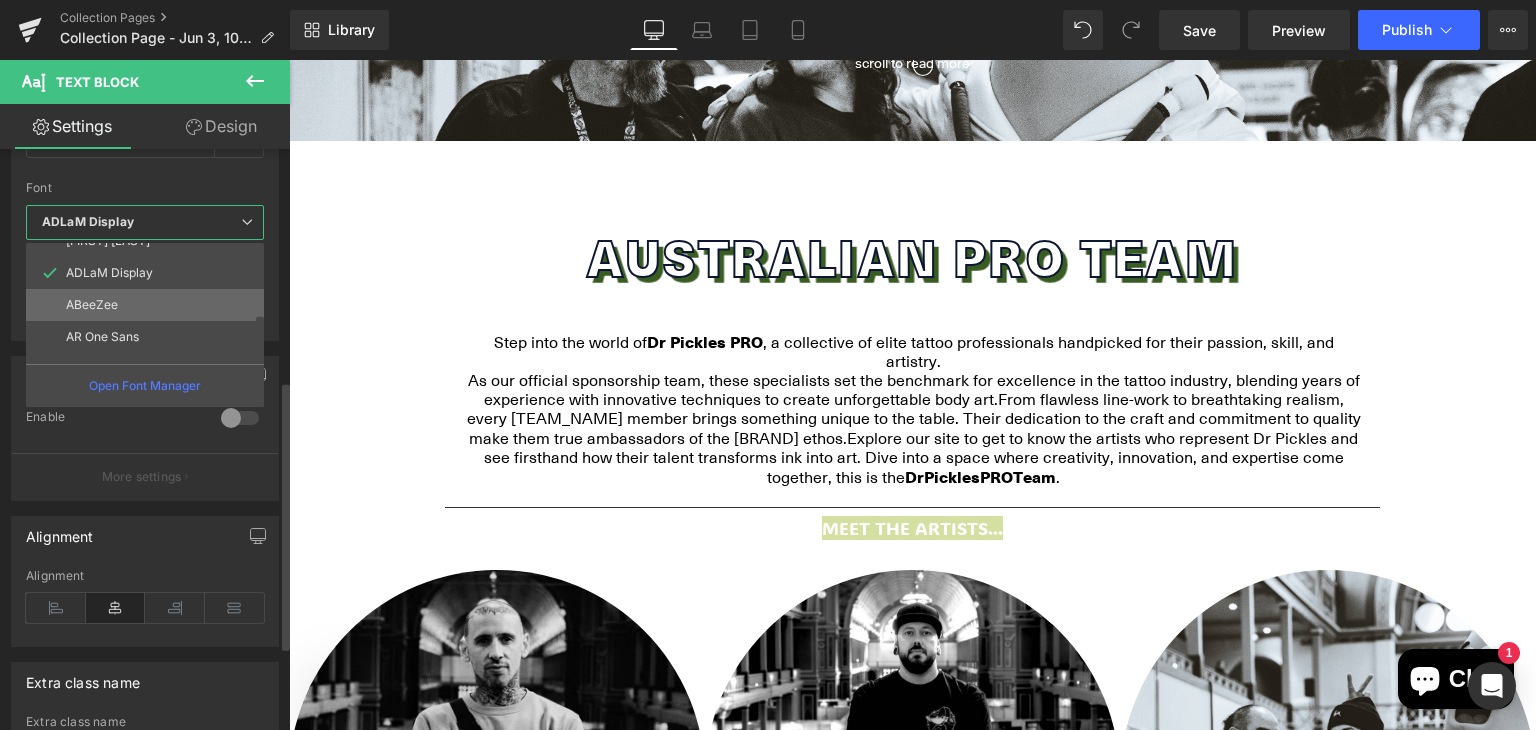click on "ABeeZee" at bounding box center [149, 305] 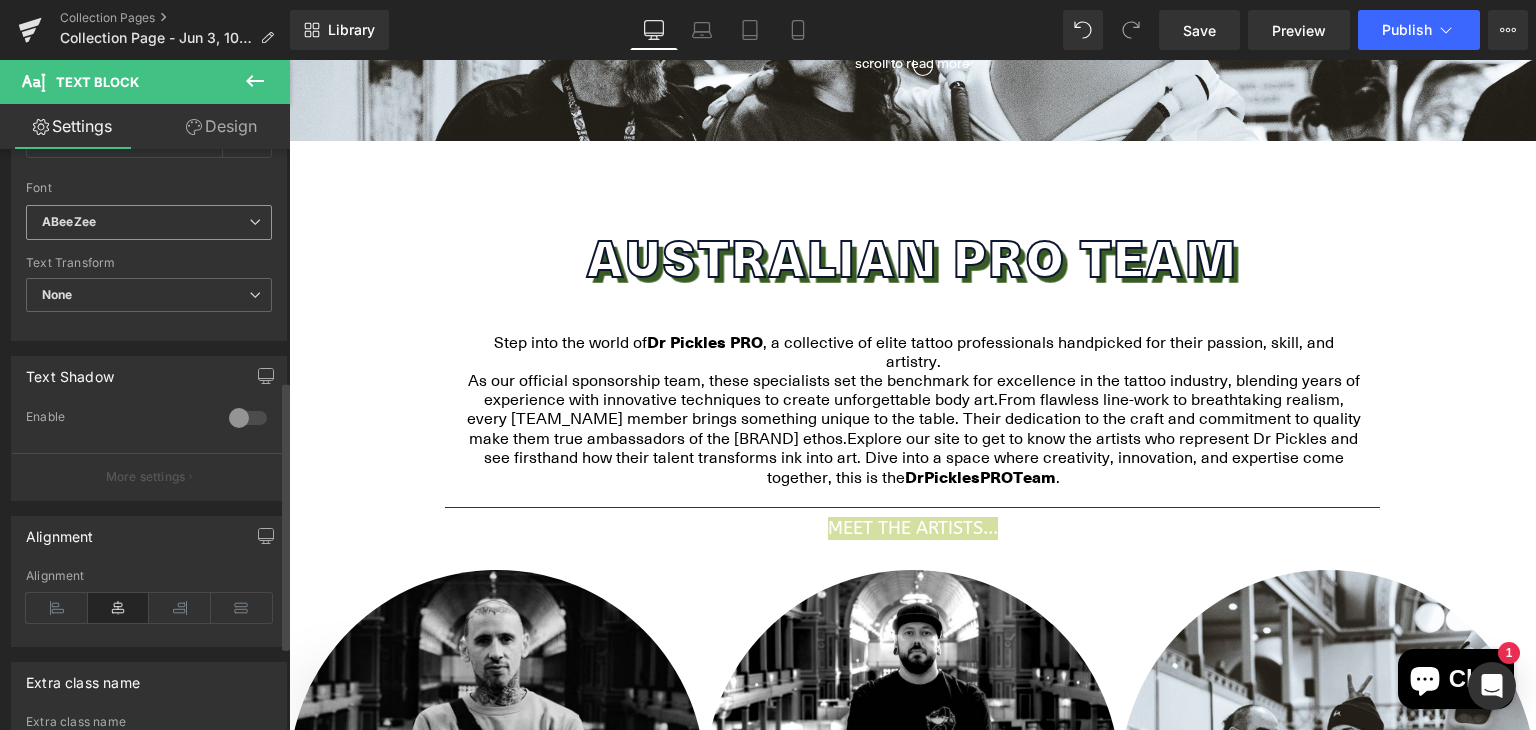 click on "ABeeZee" at bounding box center (145, 222) 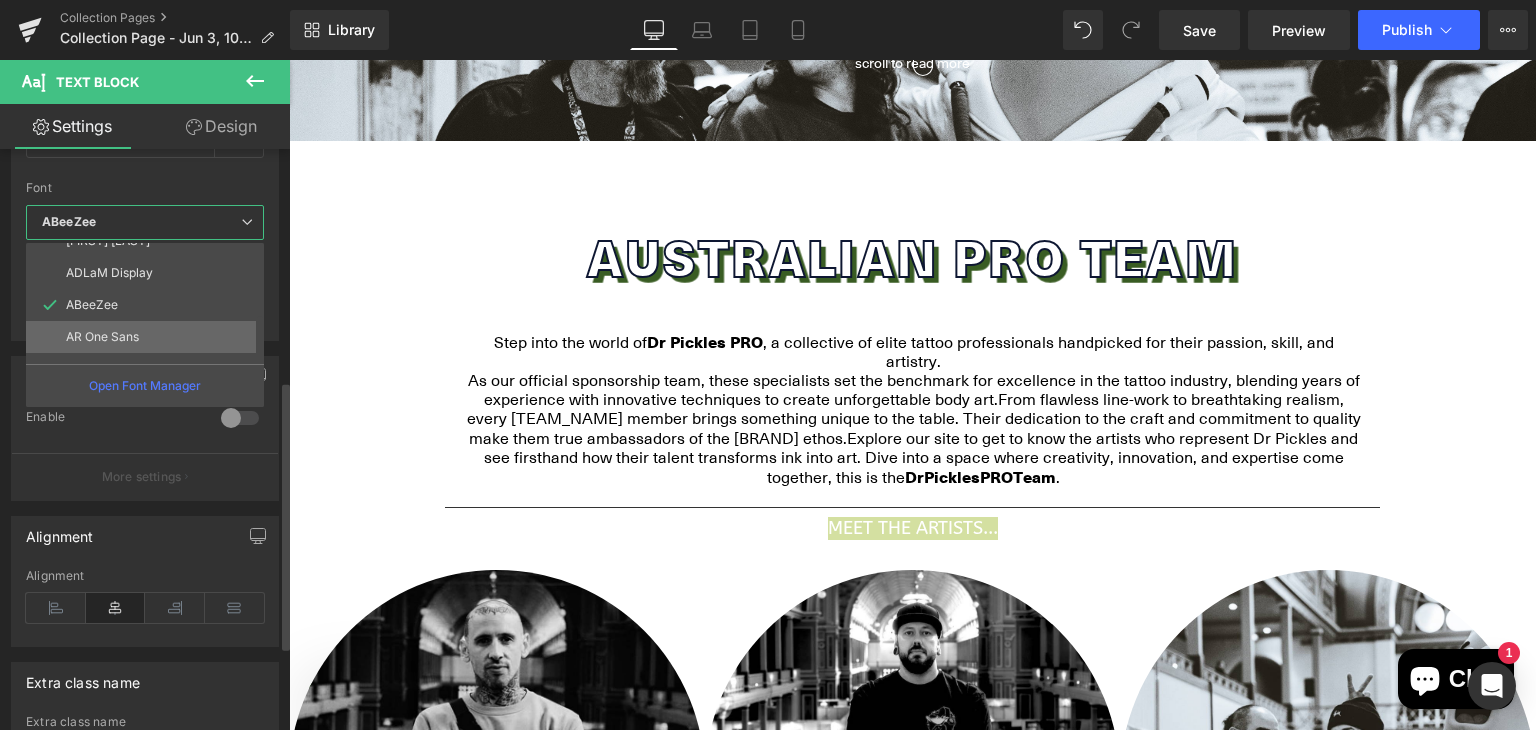 click on "AR One Sans" at bounding box center [149, 337] 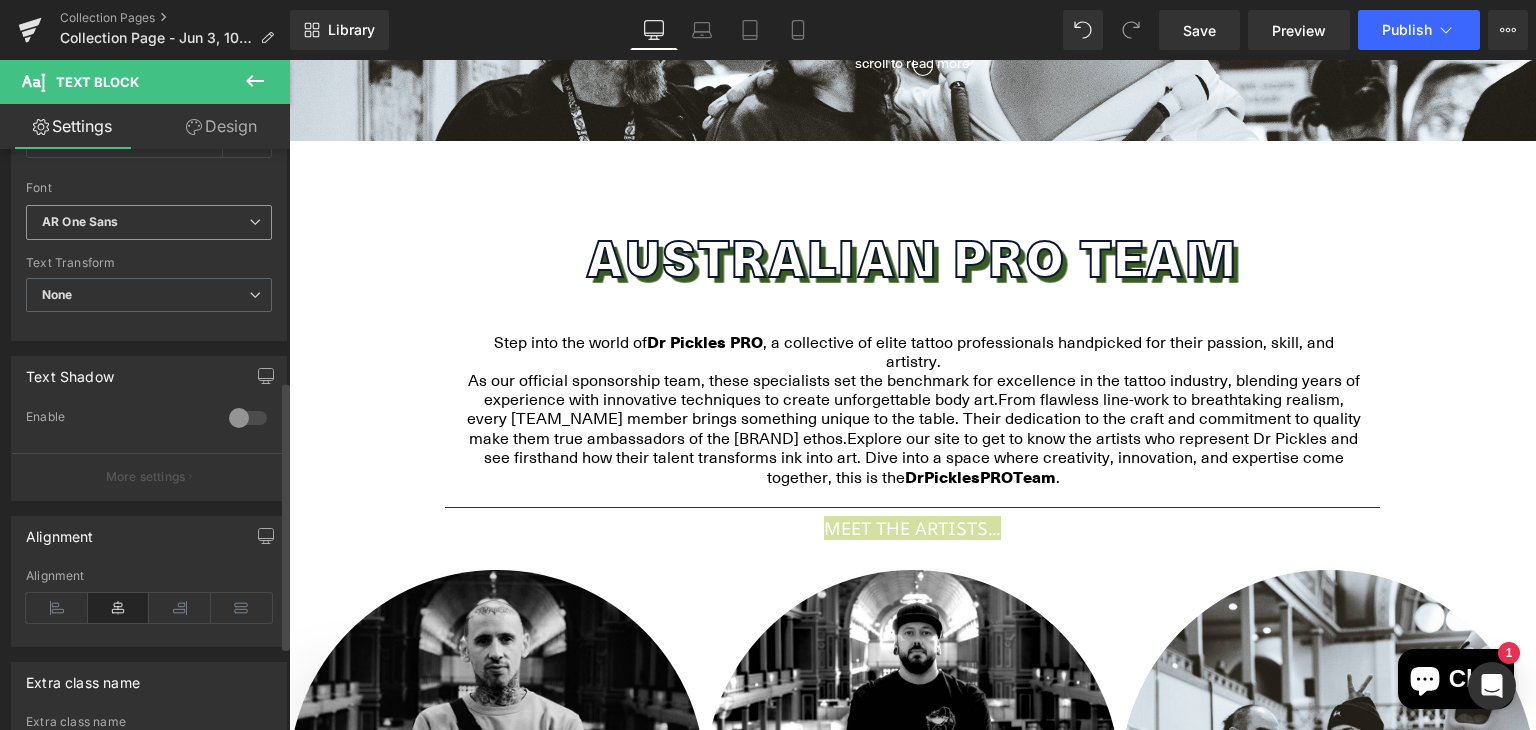 click on "AR One Sans" at bounding box center [145, 222] 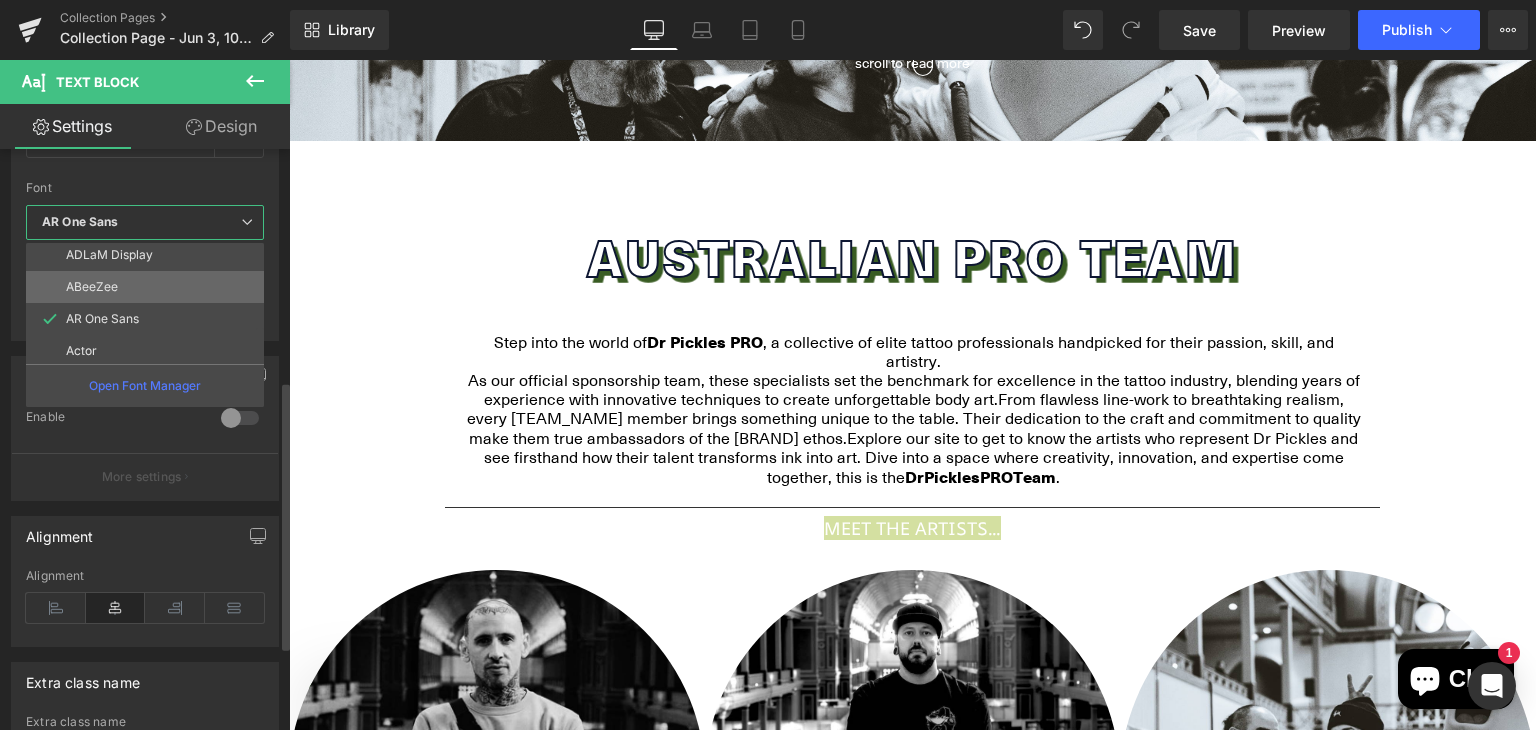 scroll, scrollTop: 136, scrollLeft: 0, axis: vertical 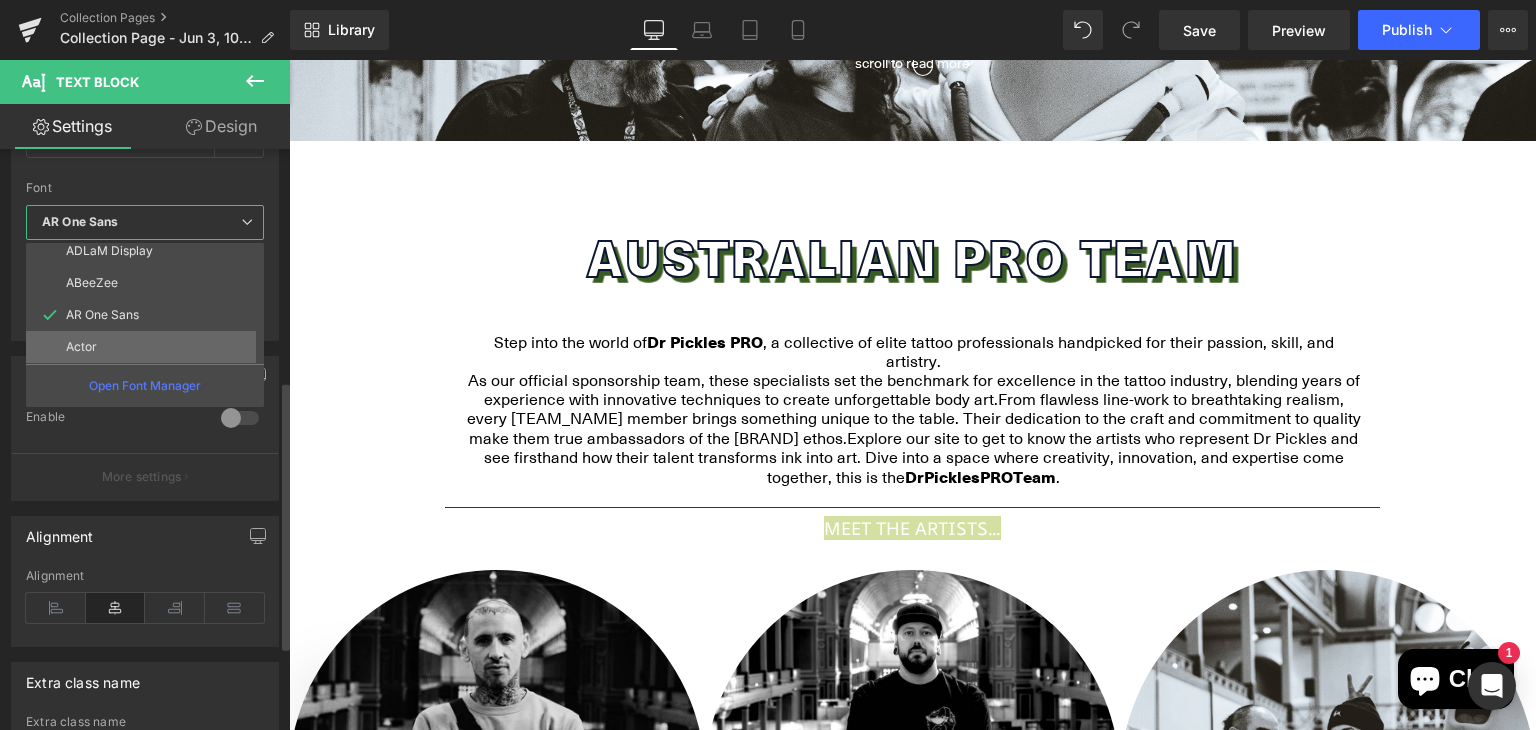 click on "Actor" at bounding box center (149, 347) 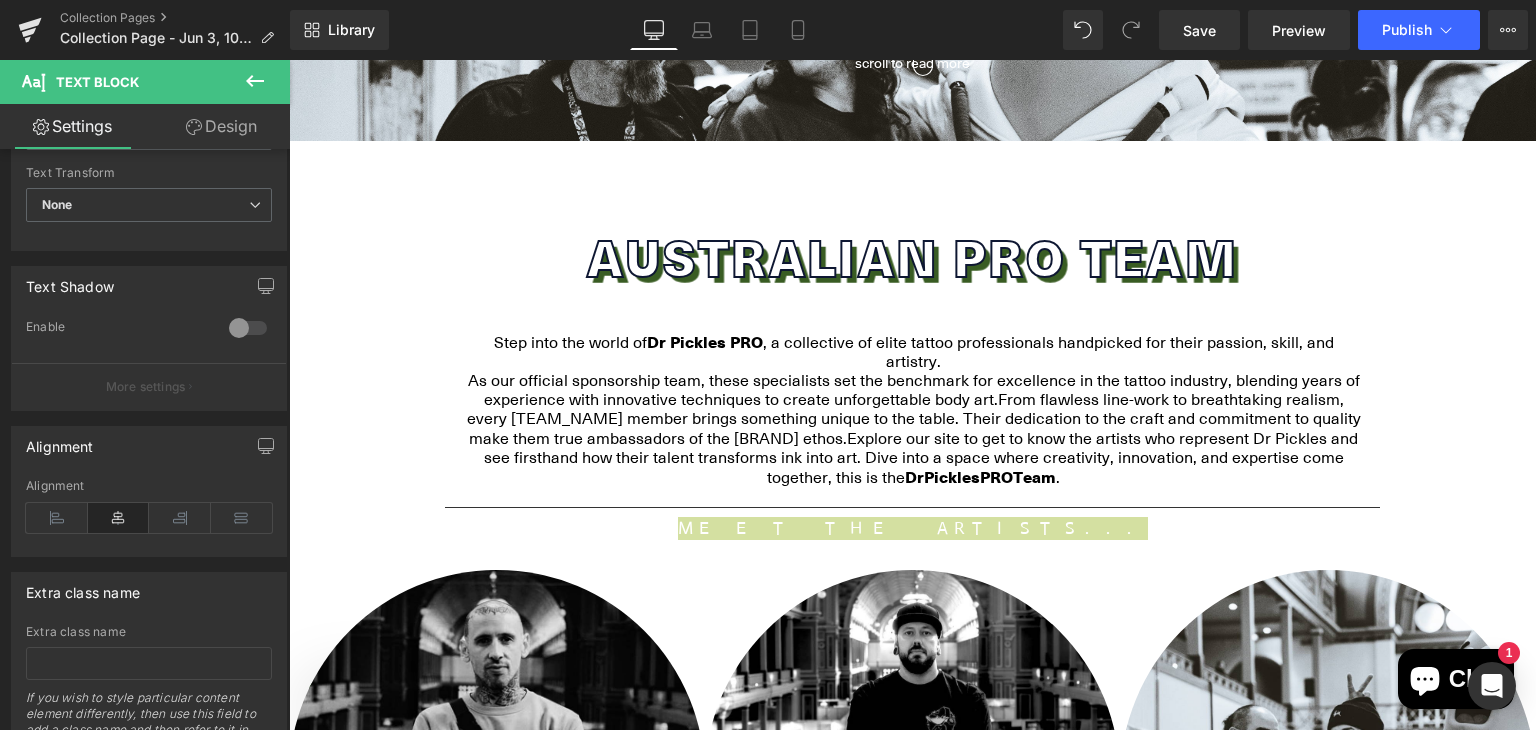 scroll, scrollTop: 591, scrollLeft: 0, axis: vertical 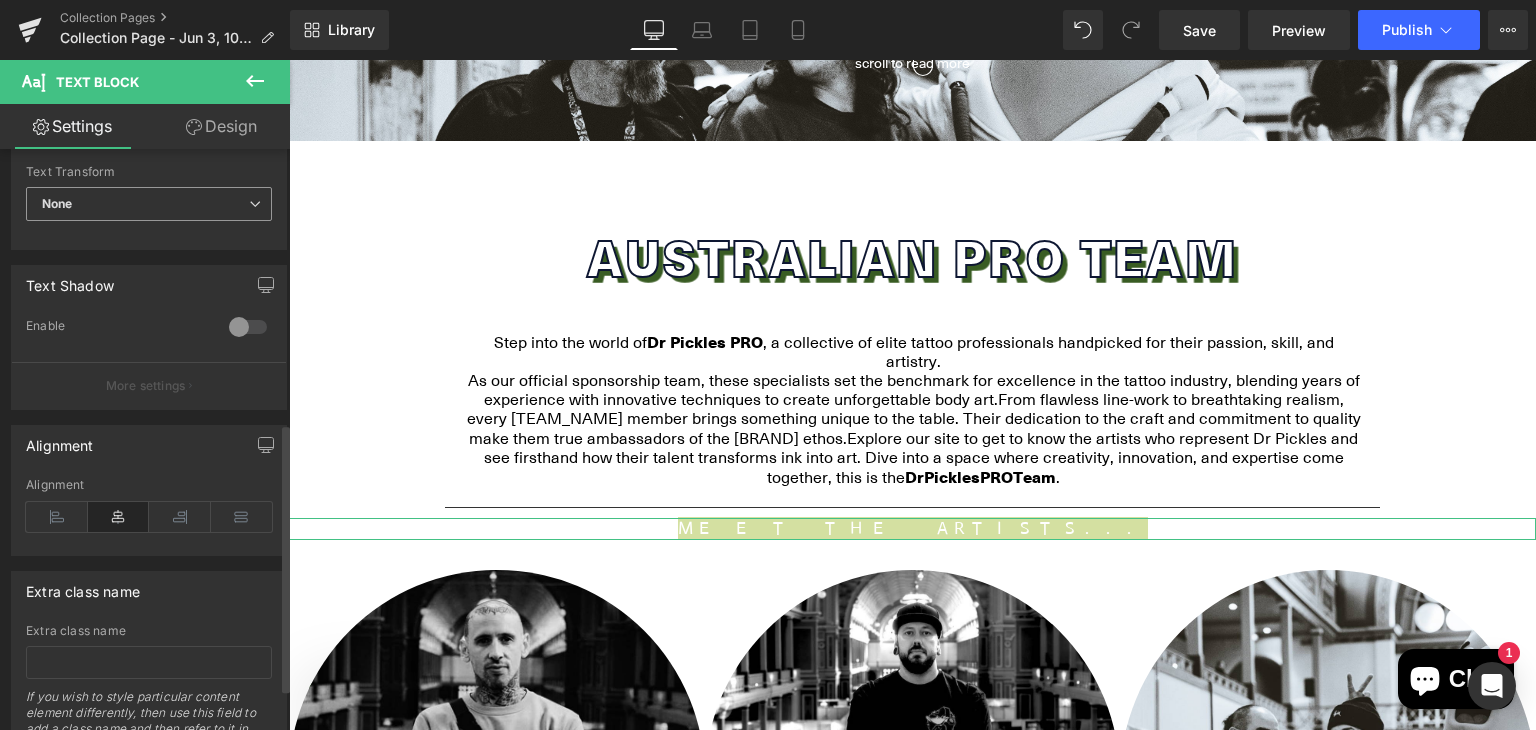 click on "None
None Uppercase Lowercase Capitalize" at bounding box center [149, 209] 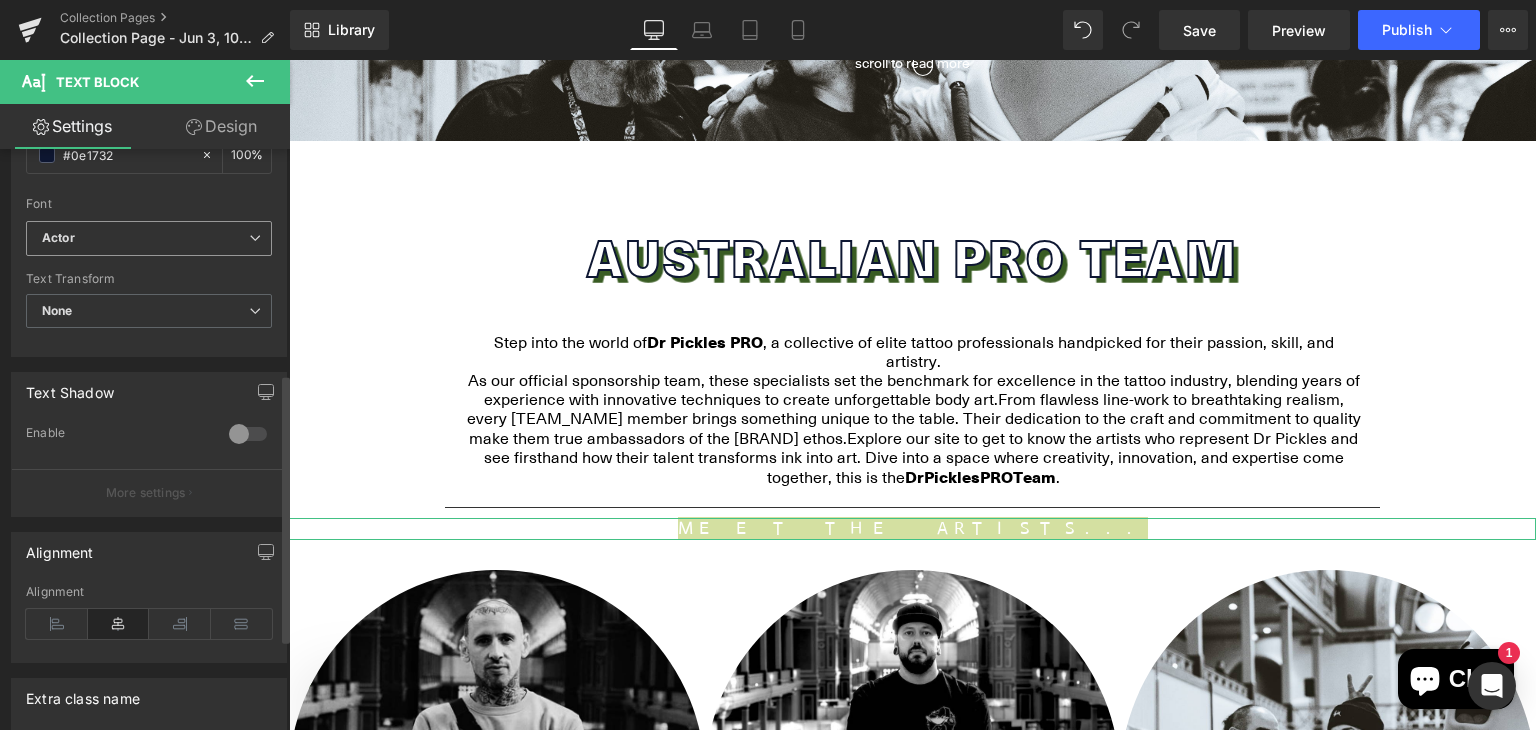 click on "Font" at bounding box center [149, 204] 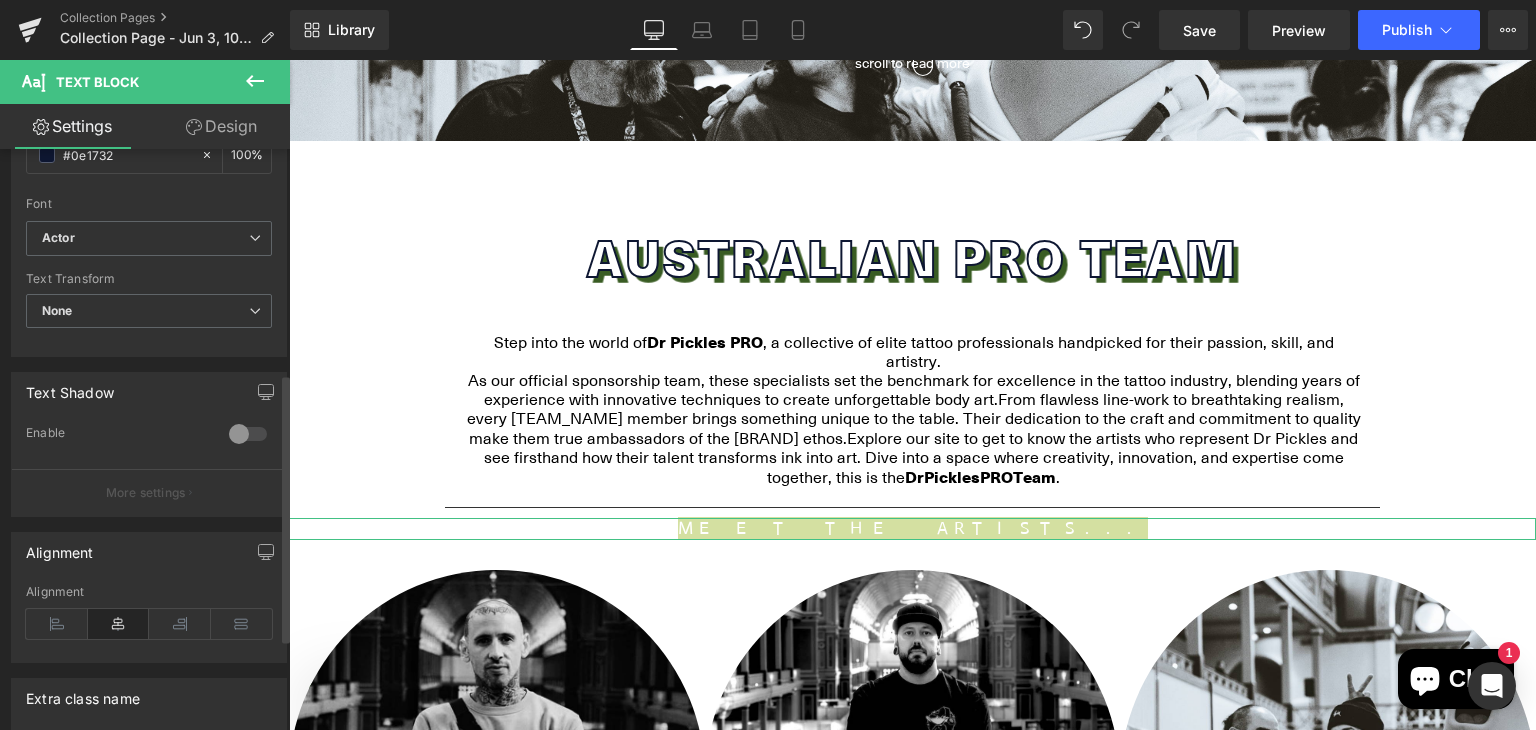 click on "Font
Default
Bebas Neue
Acme
Anek Odia
ADLaM Display
ABeeZee
AR One Sans
Actor
Actor
Default
Bebas Neue
Acme
Anek Odia
ADLaM Display
ABeeZee" at bounding box center [149, -21] 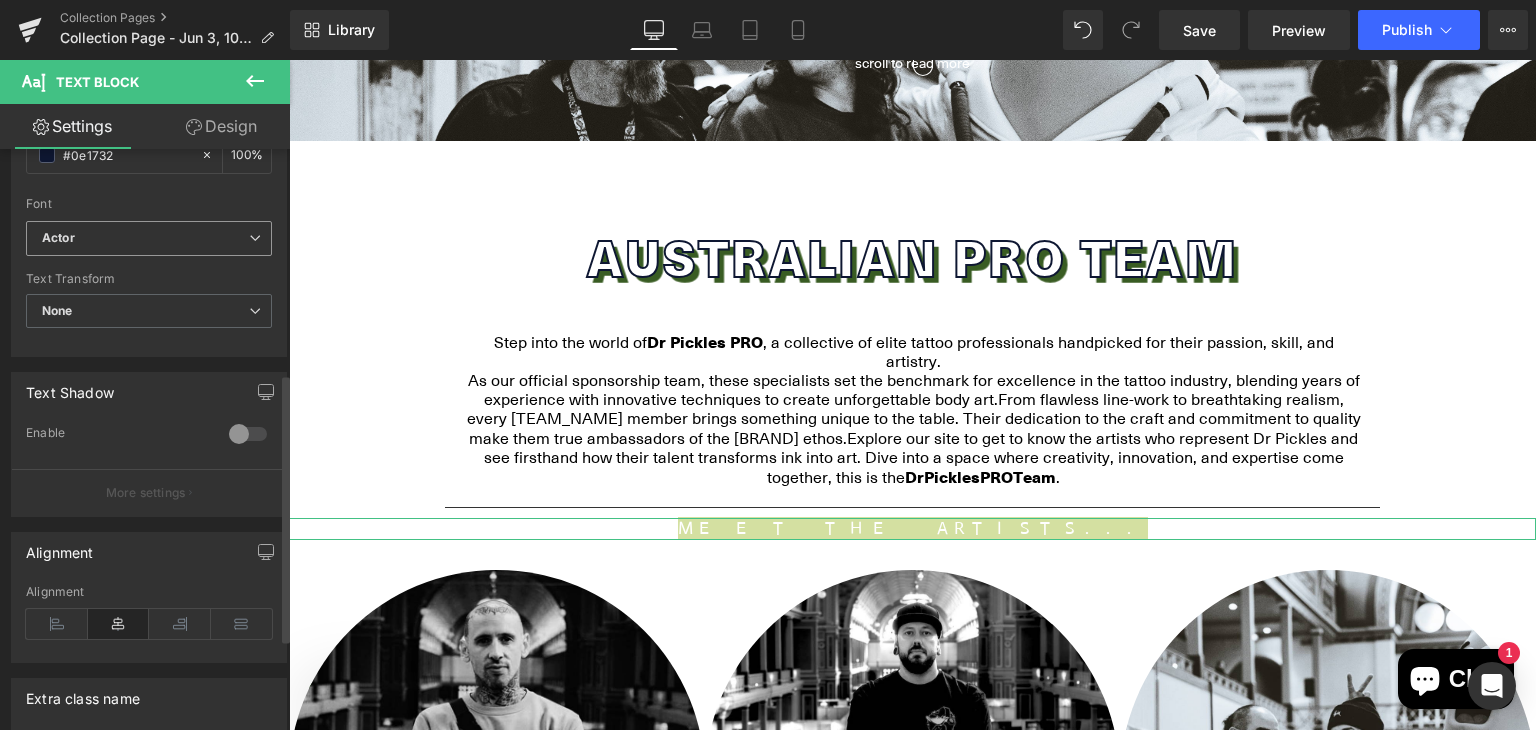 click on "Actor" at bounding box center (149, 238) 